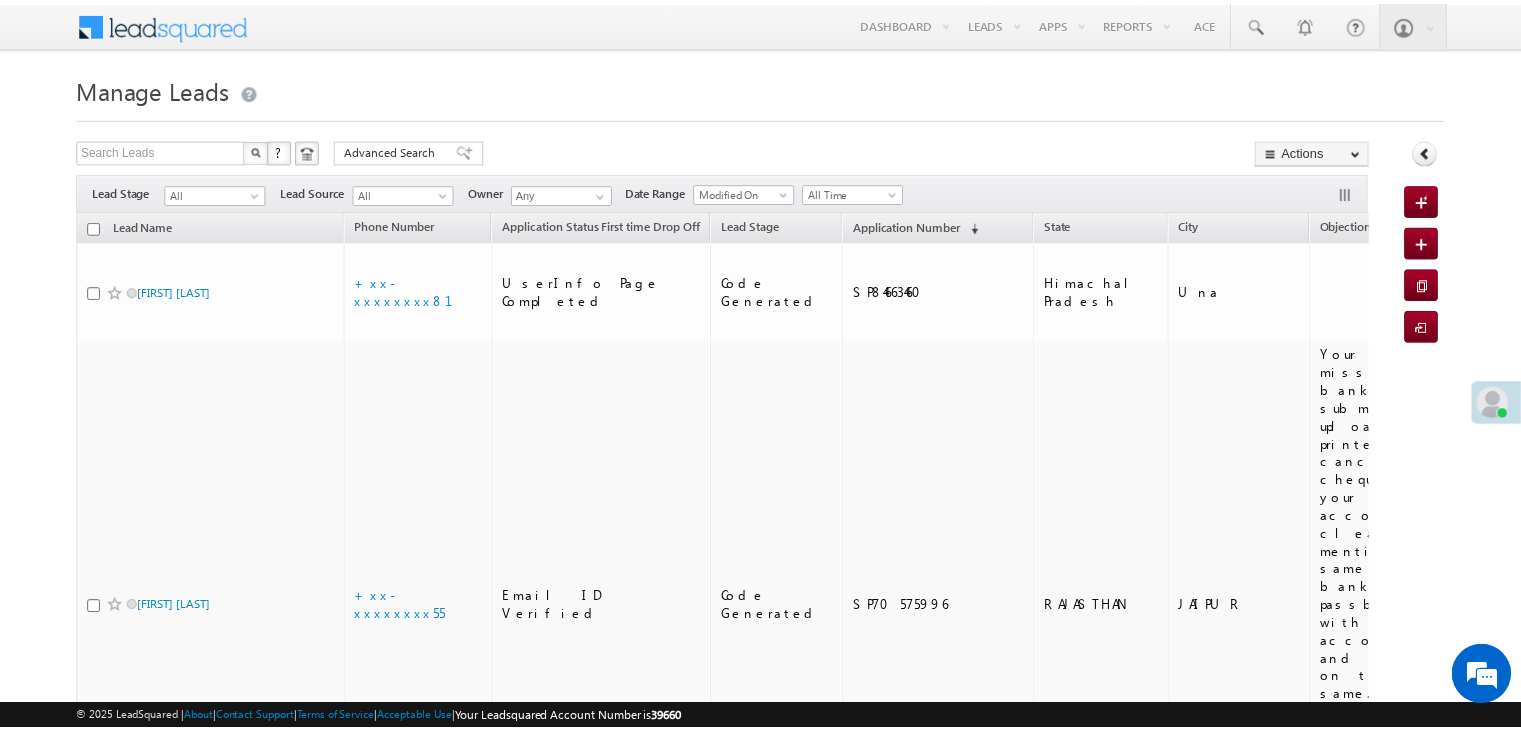 scroll, scrollTop: 0, scrollLeft: 0, axis: both 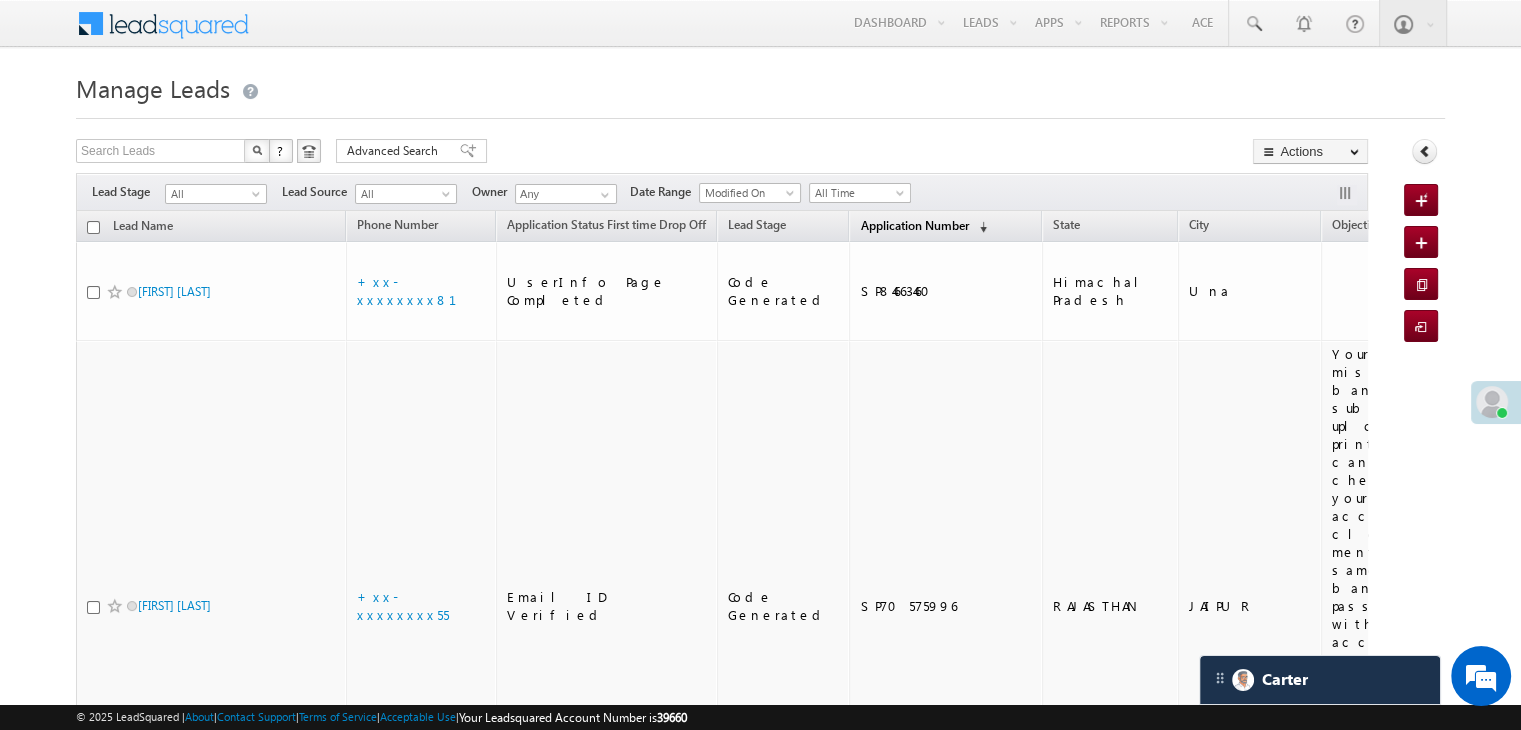 click on "Application Number" at bounding box center (914, 225) 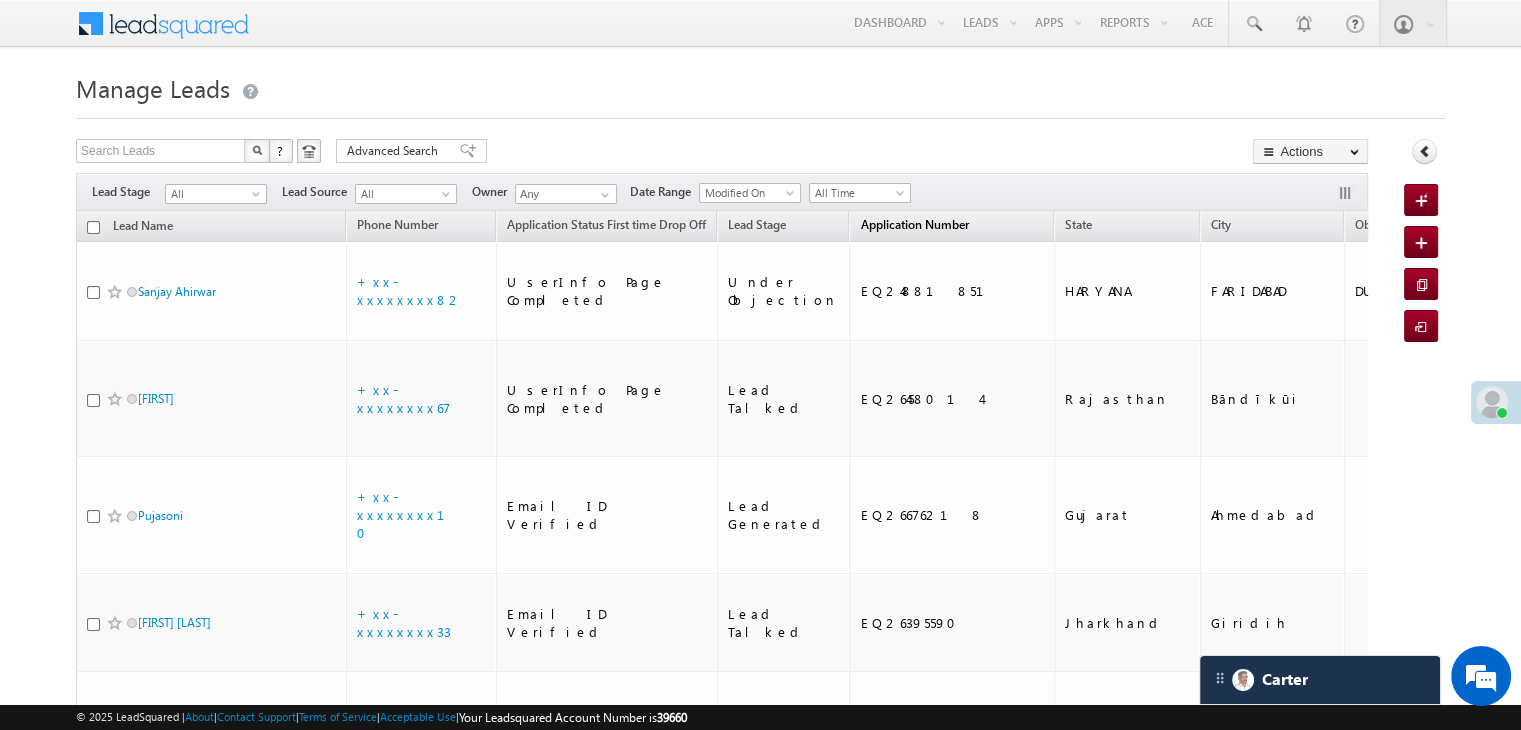 scroll, scrollTop: 0, scrollLeft: 0, axis: both 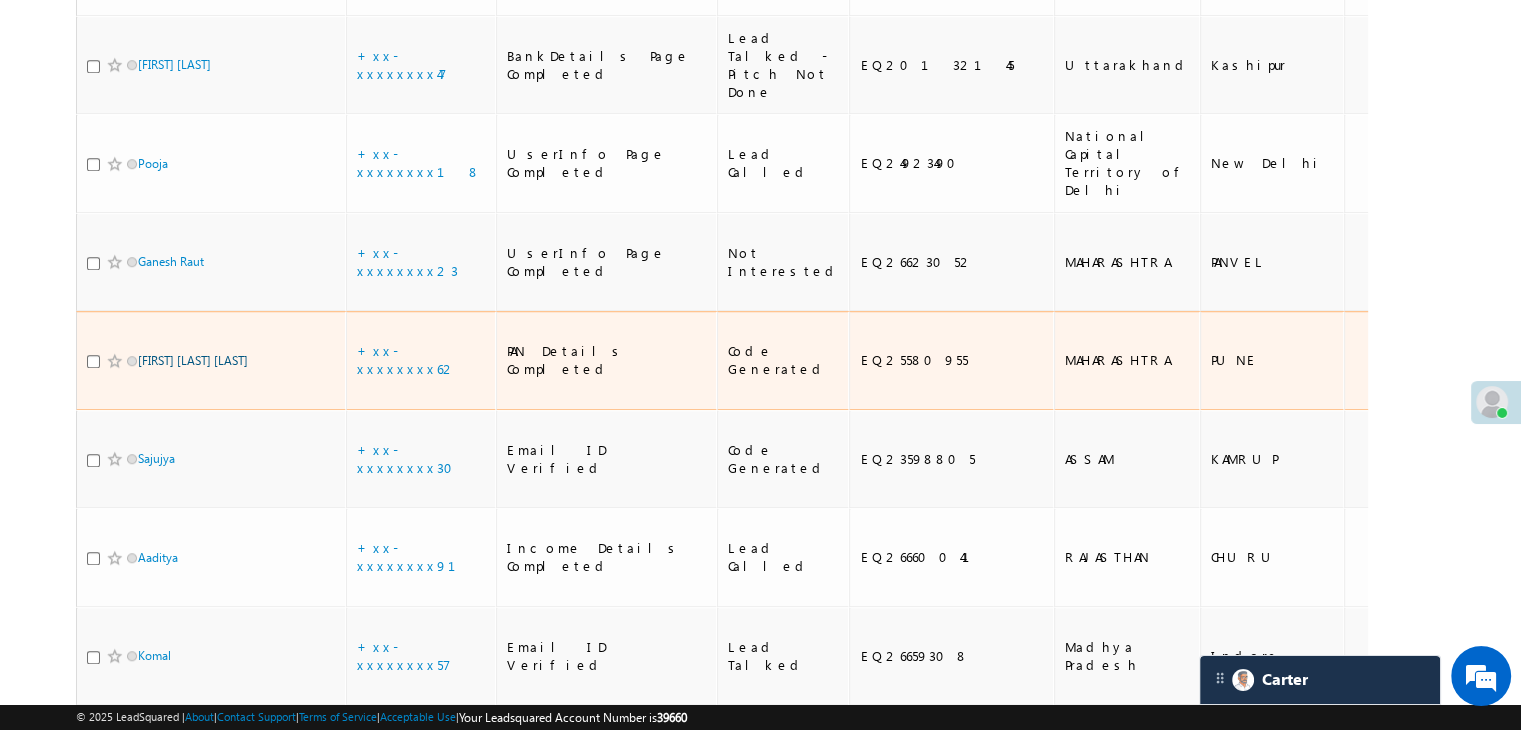 click on "[FIRST] [LAST] [LAST]" at bounding box center (193, 360) 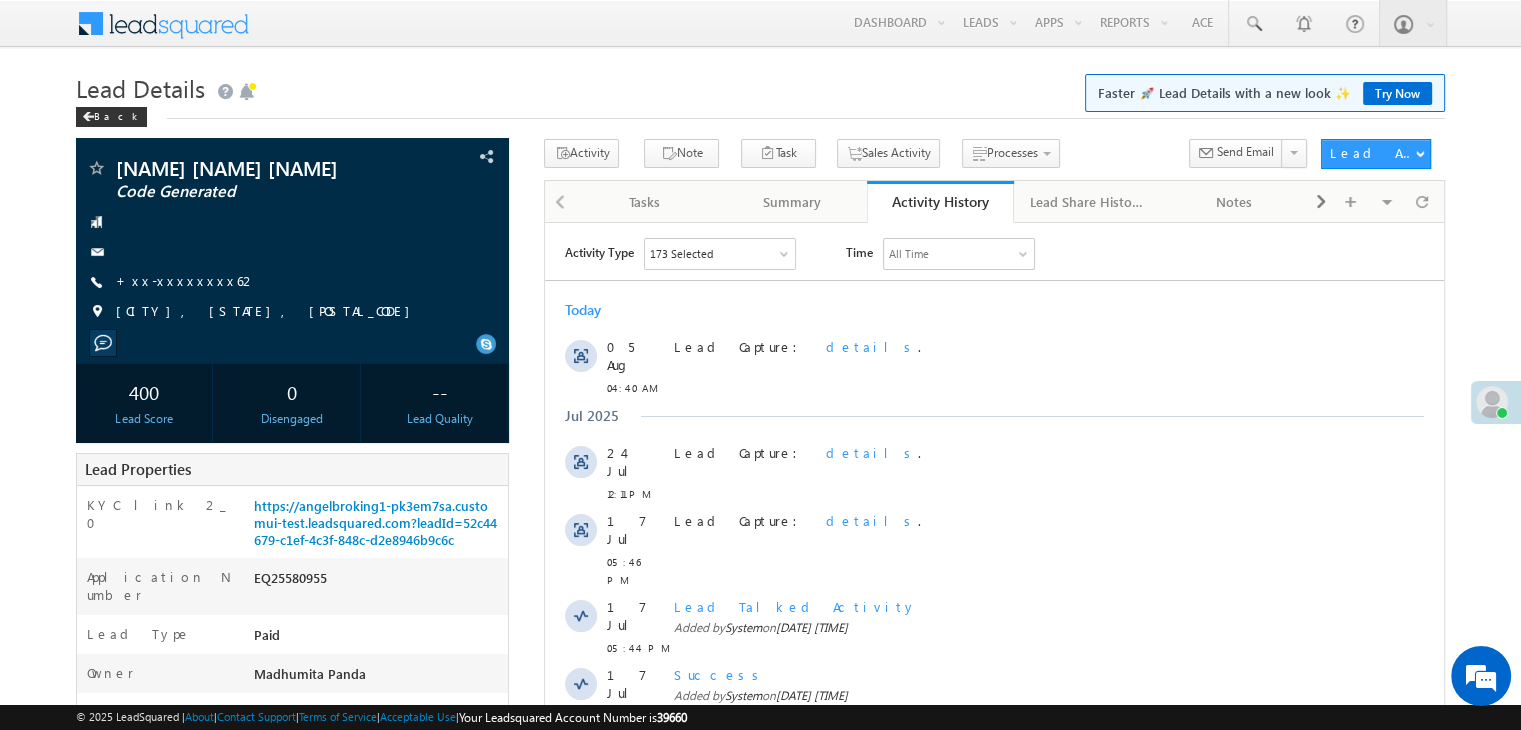scroll, scrollTop: 0, scrollLeft: 0, axis: both 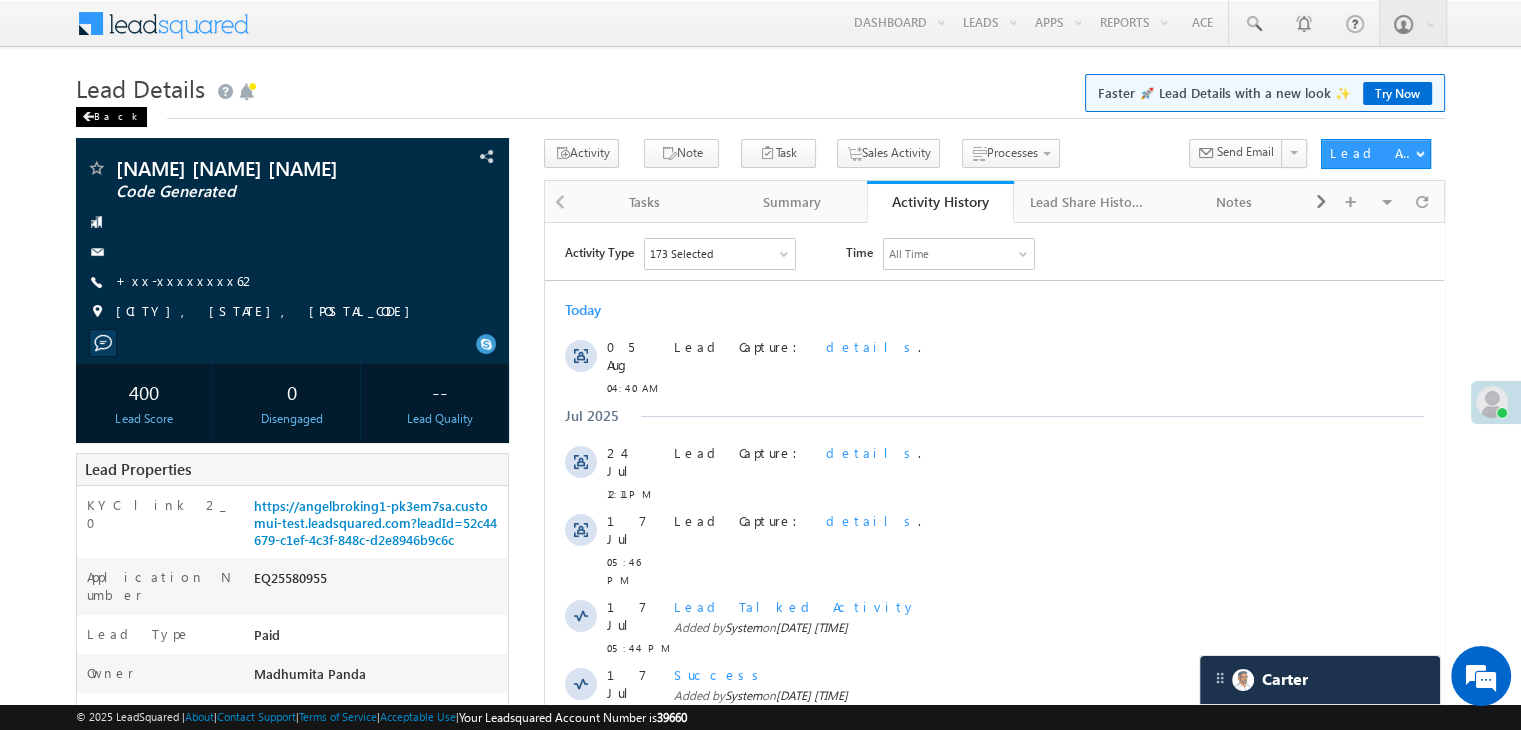 click on "Back" at bounding box center (111, 117) 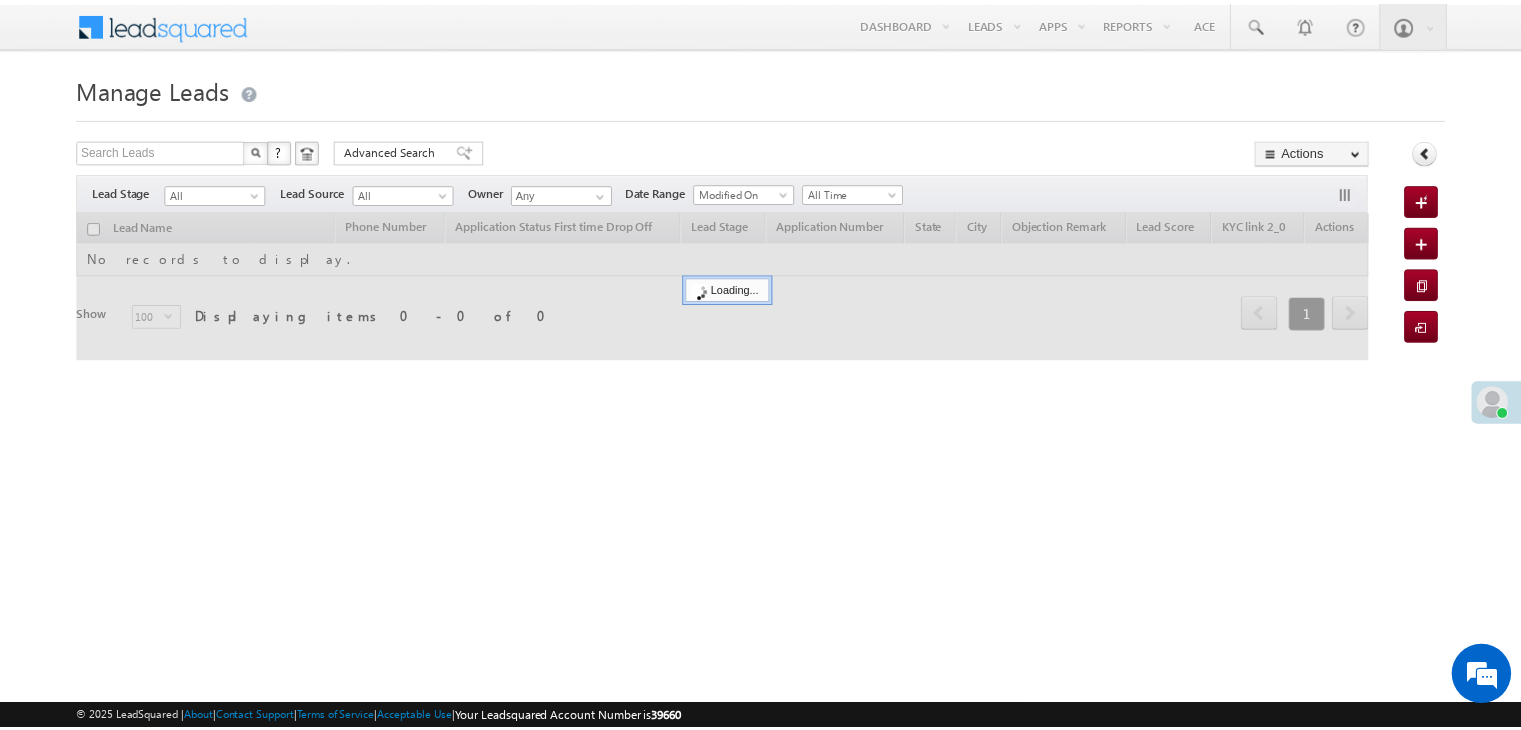 scroll, scrollTop: 0, scrollLeft: 0, axis: both 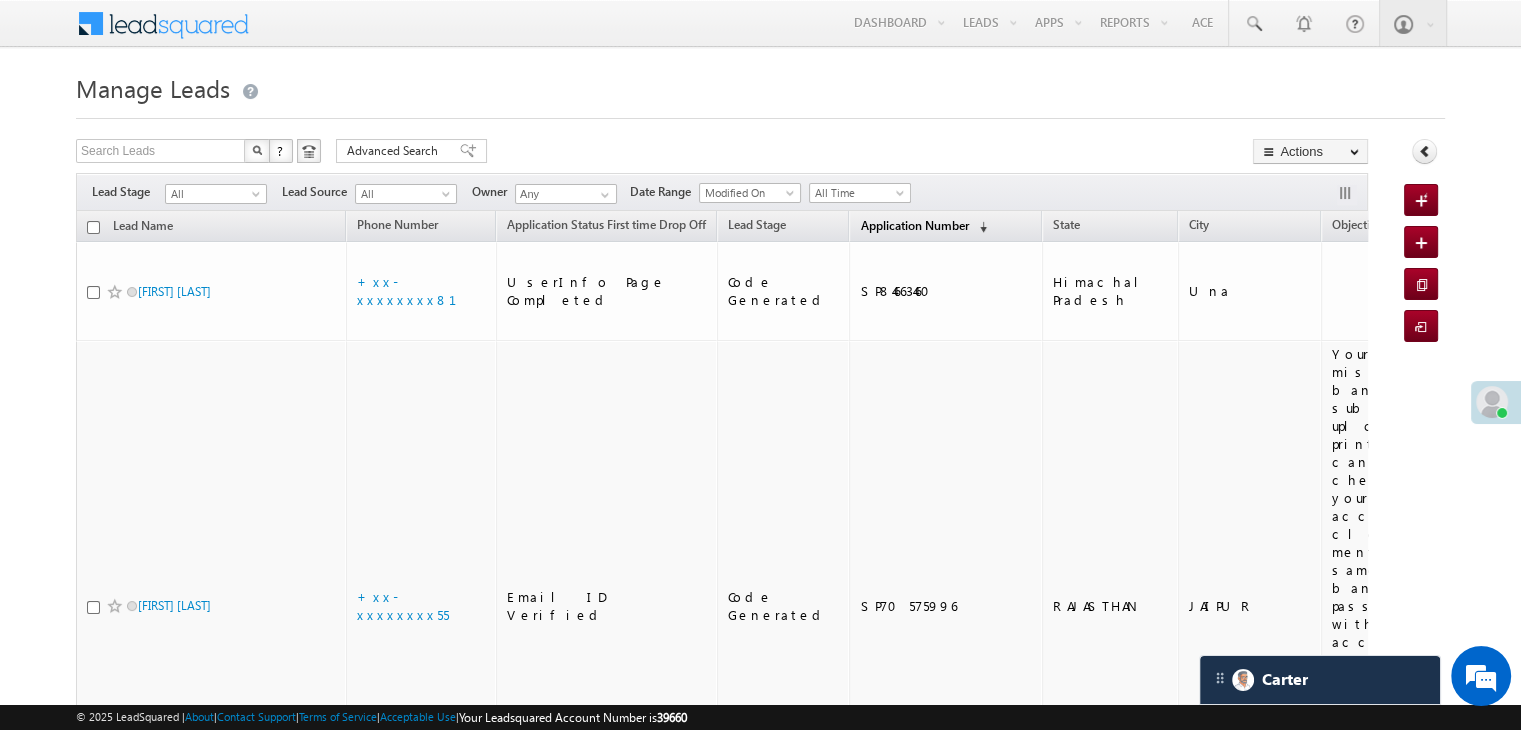 click on "Application Number" at bounding box center (914, 225) 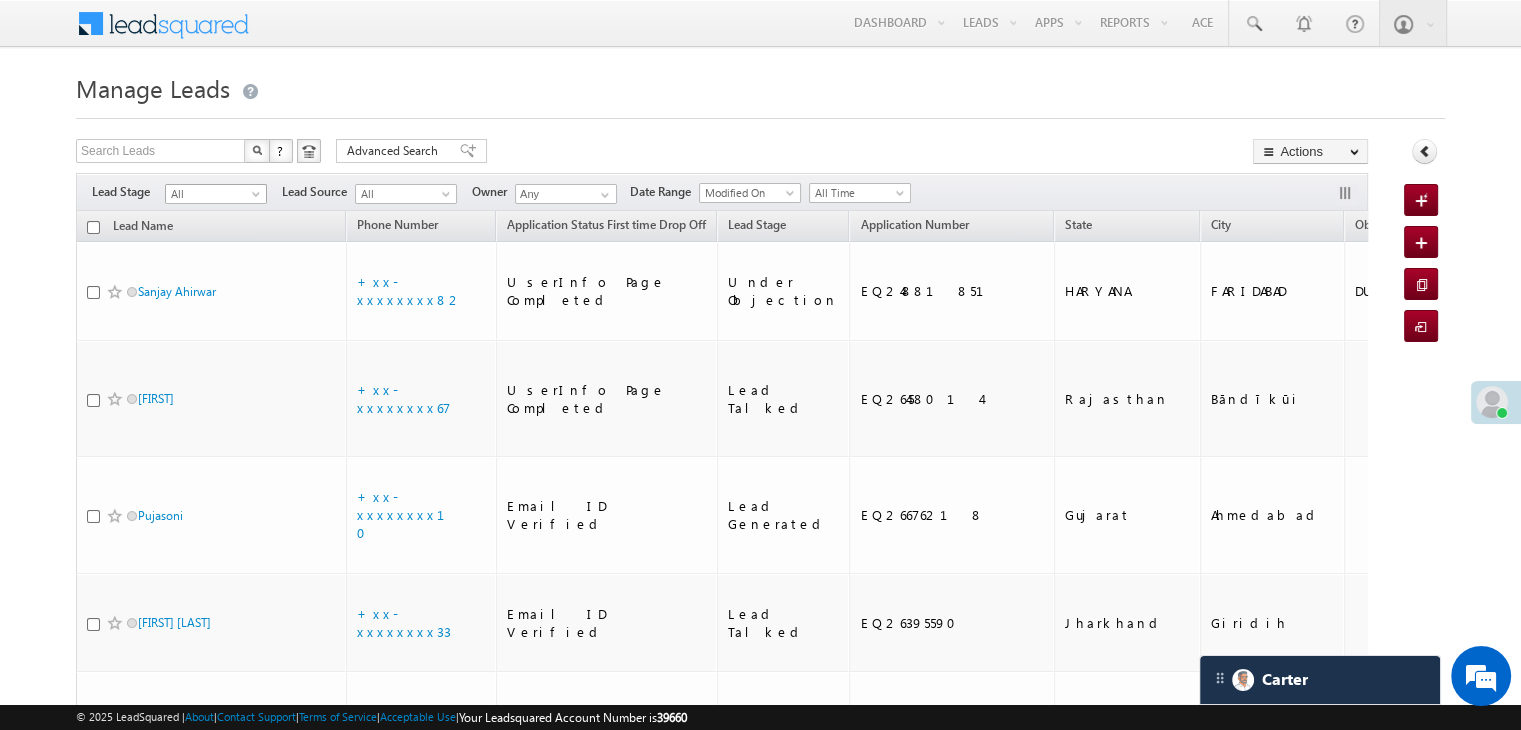 click at bounding box center [258, 198] 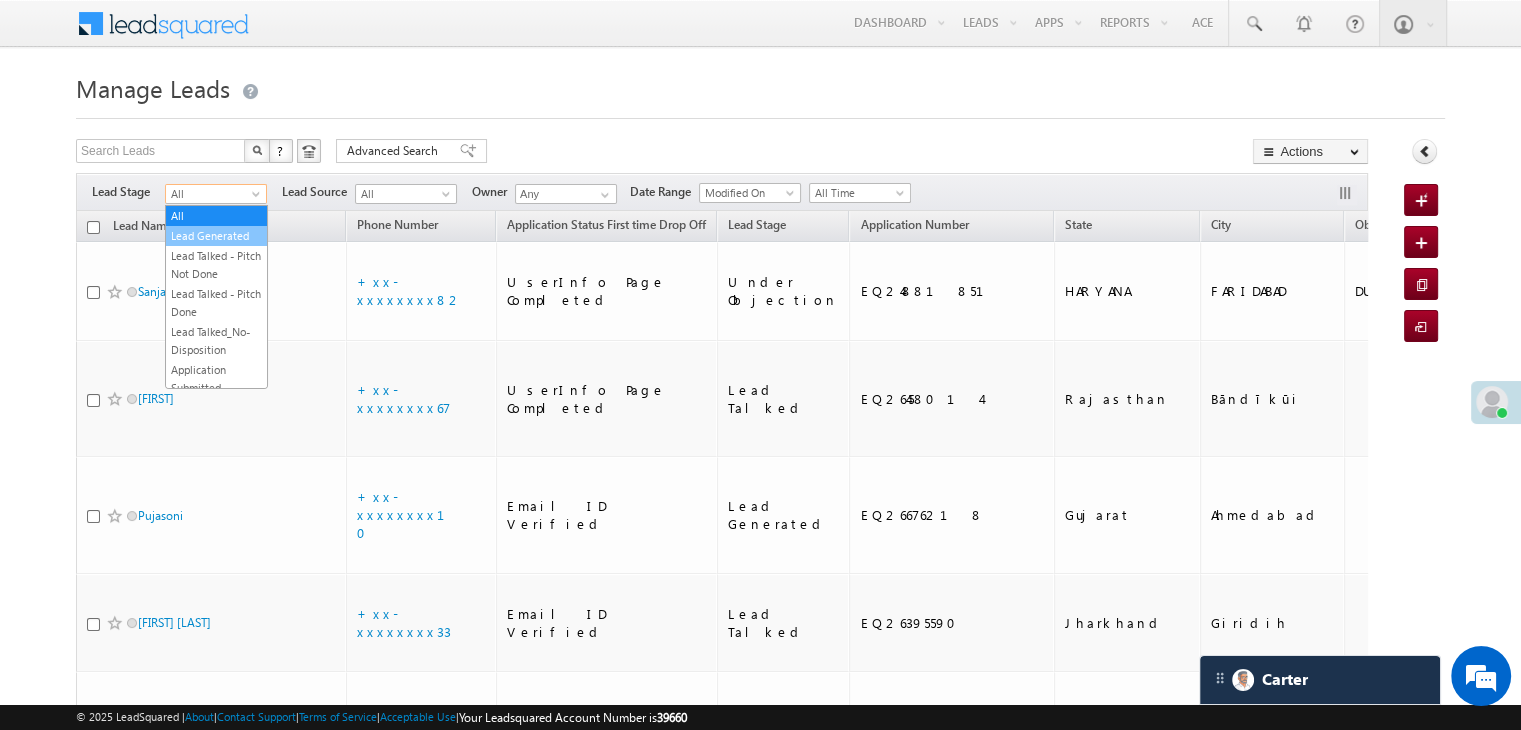 click on "Lead Generated" at bounding box center [216, 236] 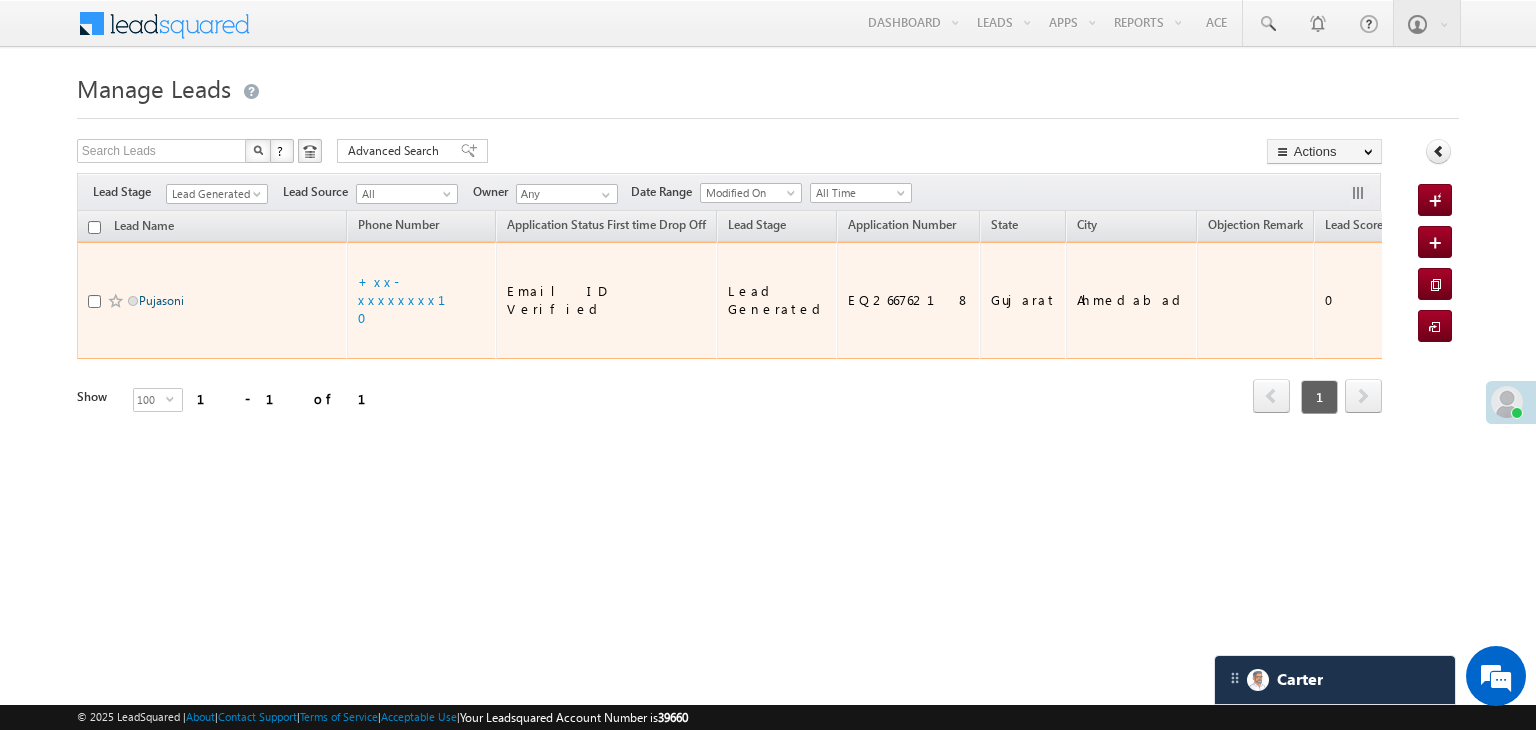click on "Pujasoni" at bounding box center (161, 300) 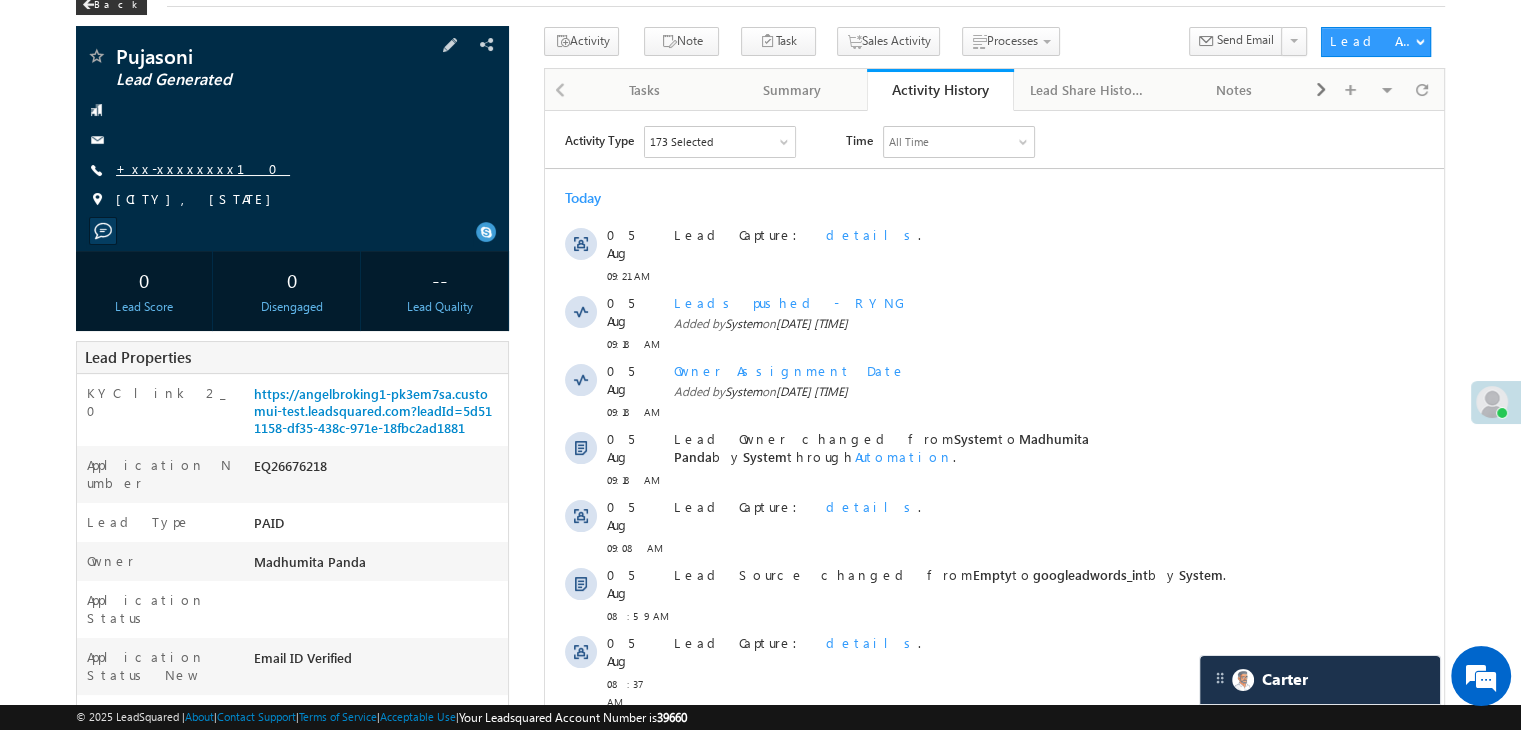 scroll, scrollTop: 0, scrollLeft: 0, axis: both 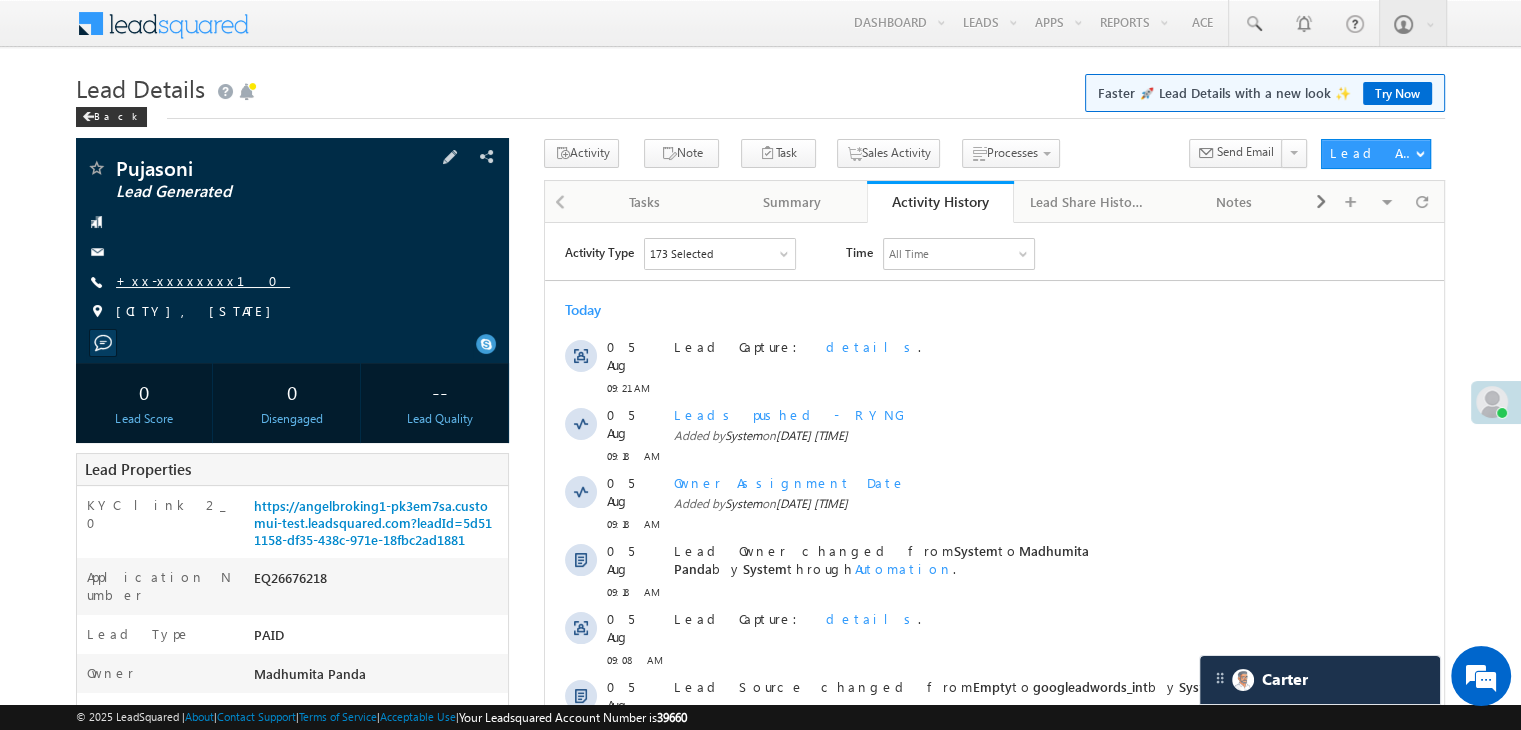 click on "+xx-xxxxxxxx10" at bounding box center (203, 280) 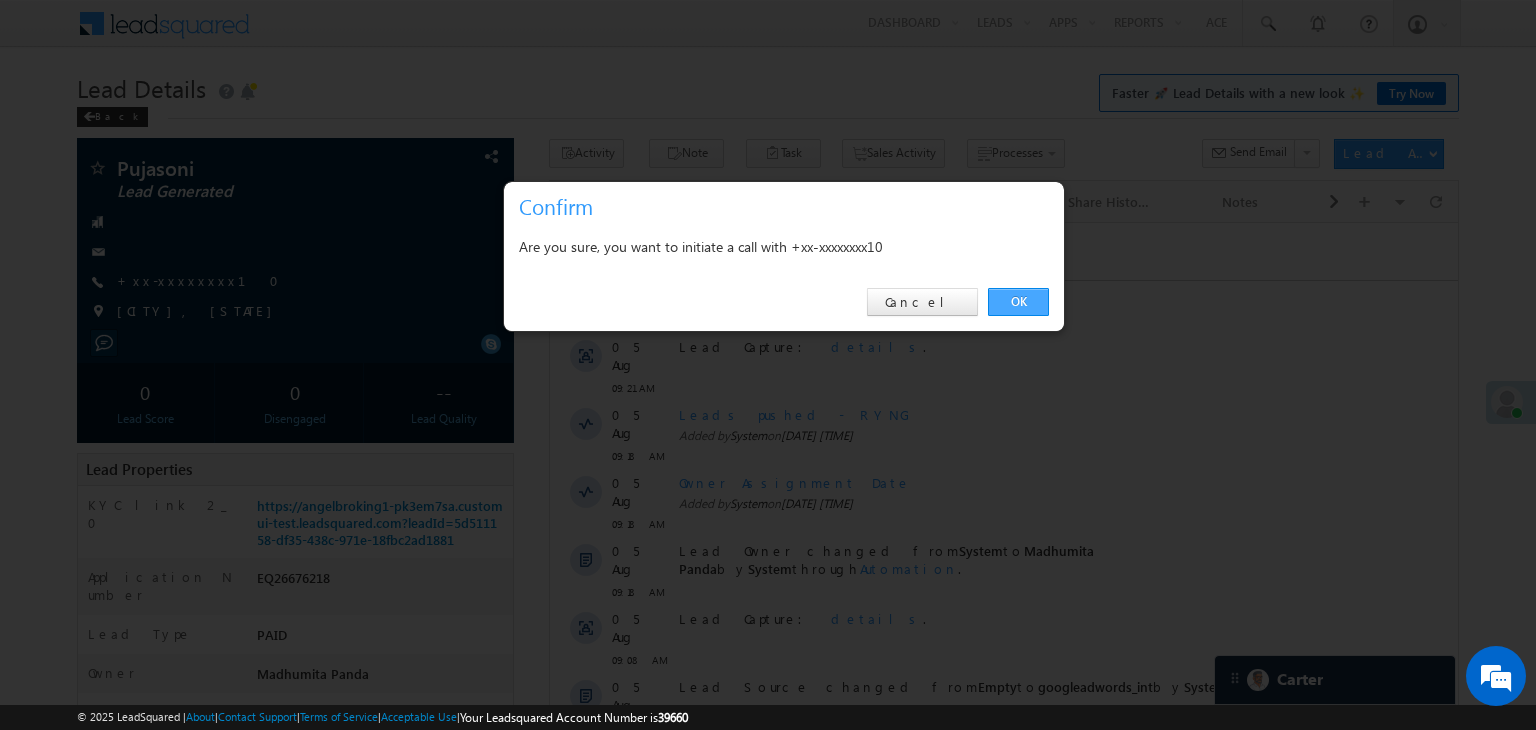 click on "OK" at bounding box center (1018, 302) 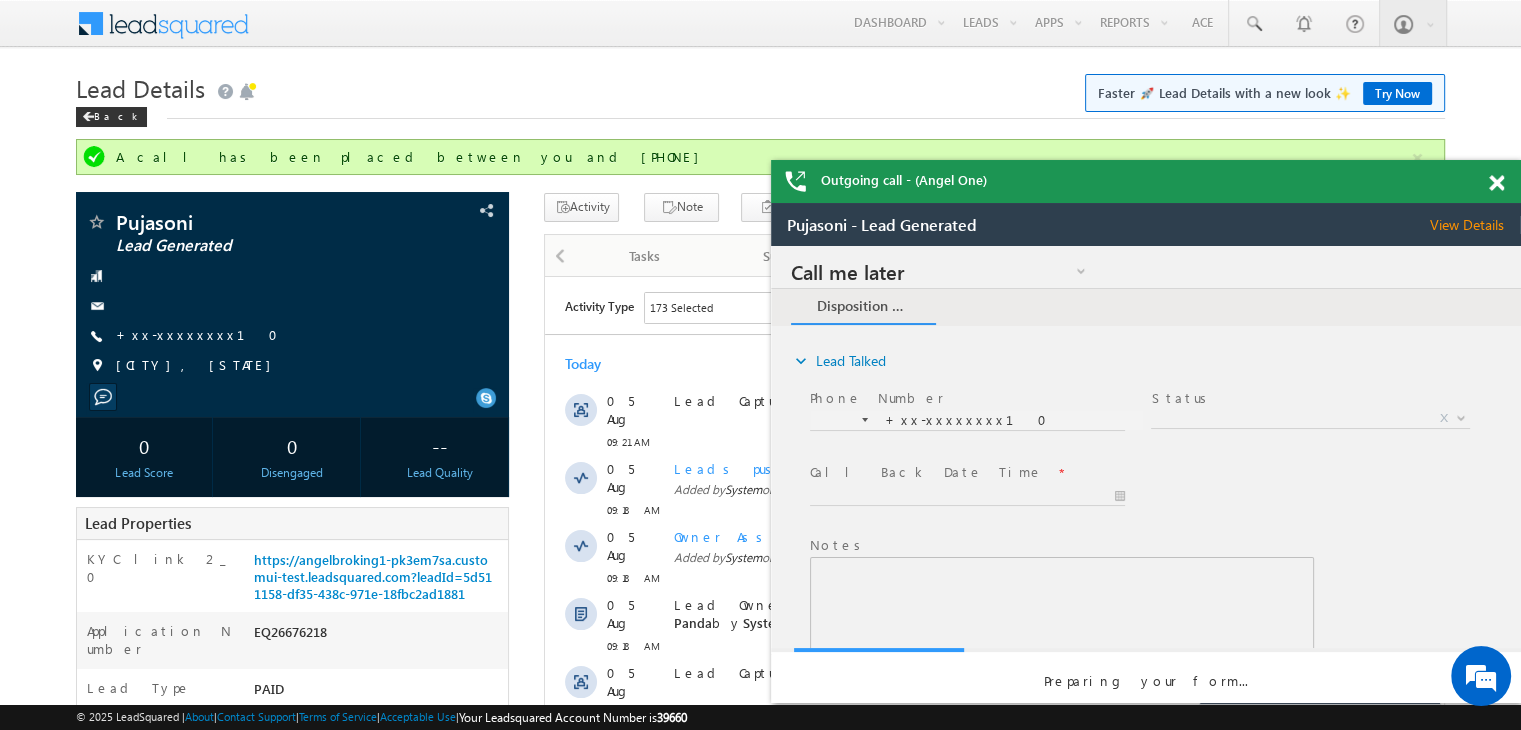 scroll, scrollTop: 0, scrollLeft: 0, axis: both 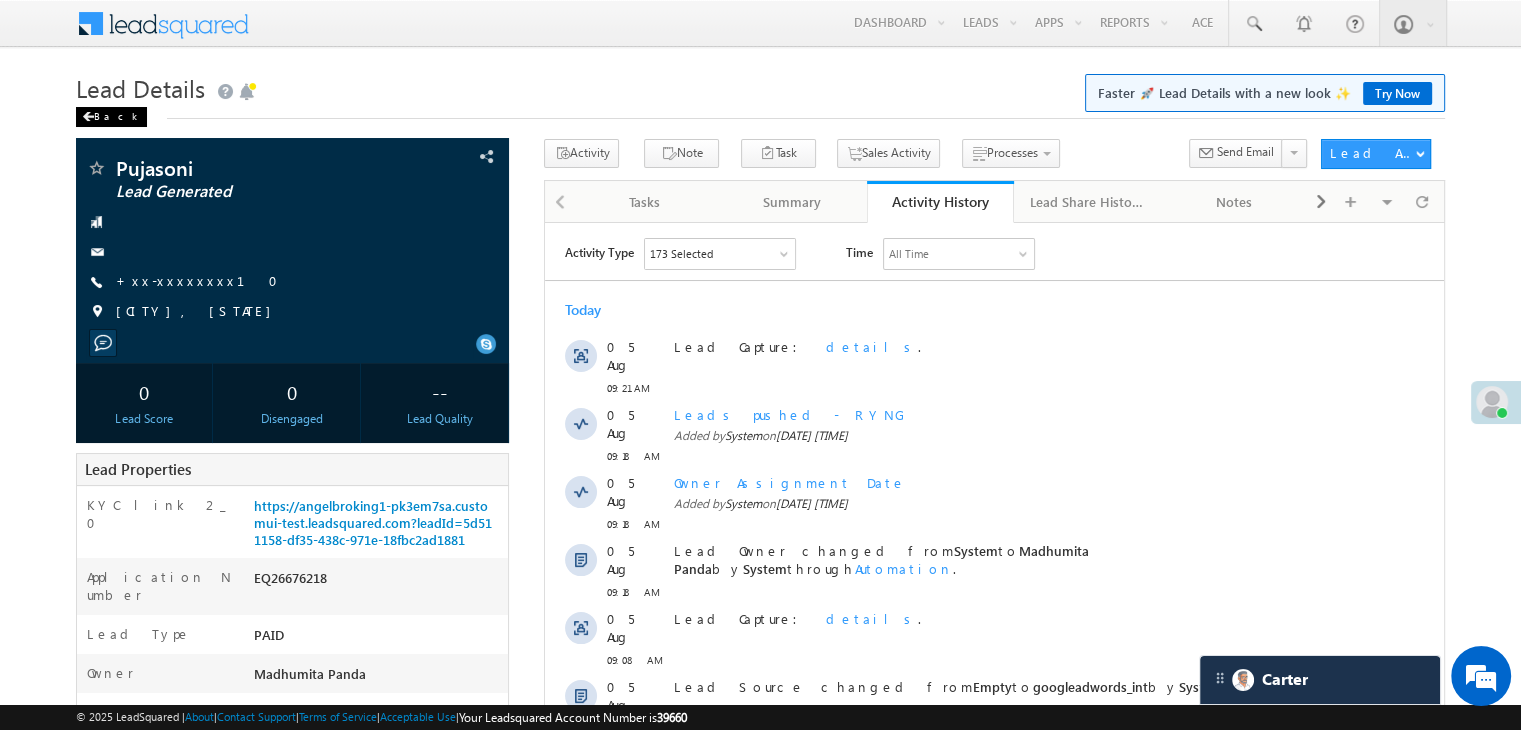 click on "Back" at bounding box center (111, 117) 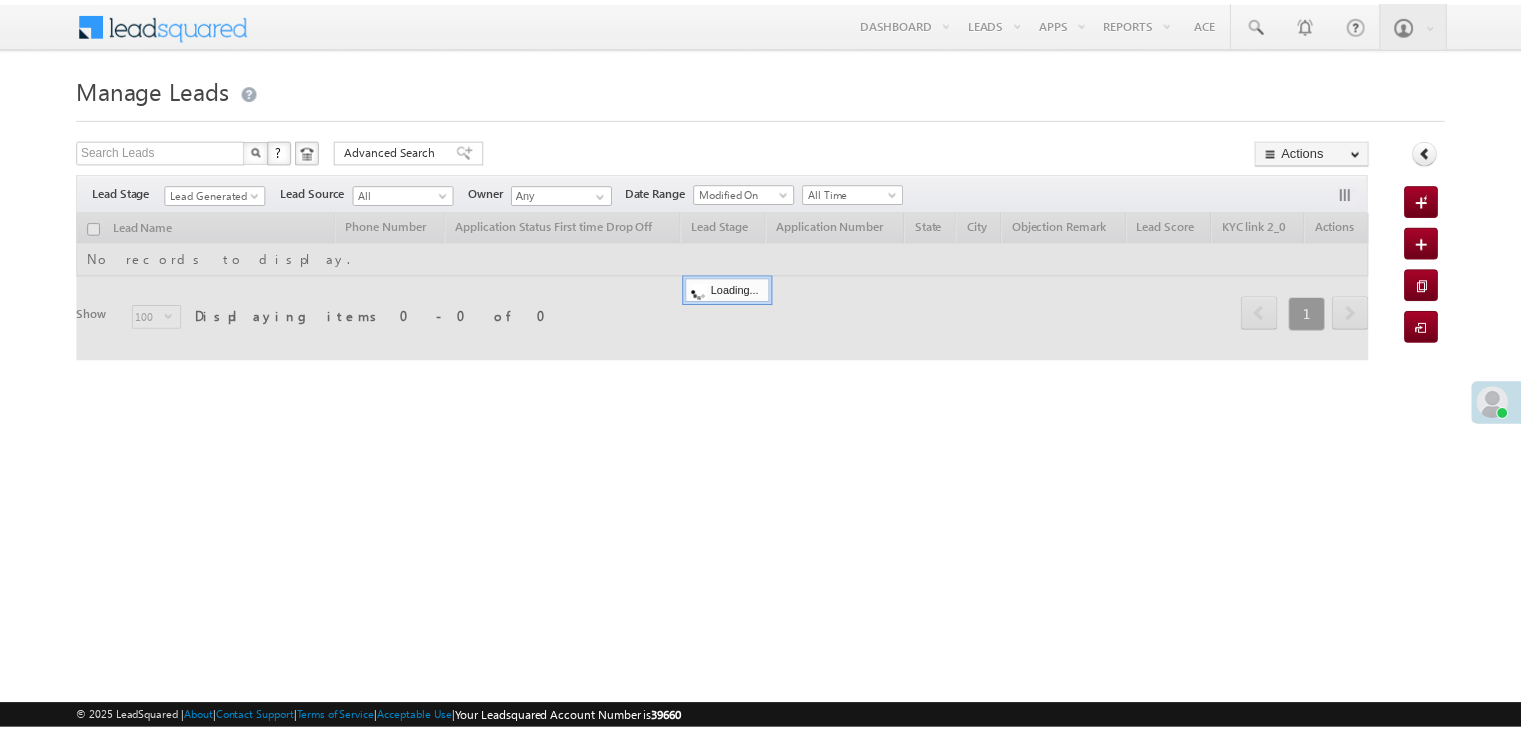 scroll, scrollTop: 0, scrollLeft: 0, axis: both 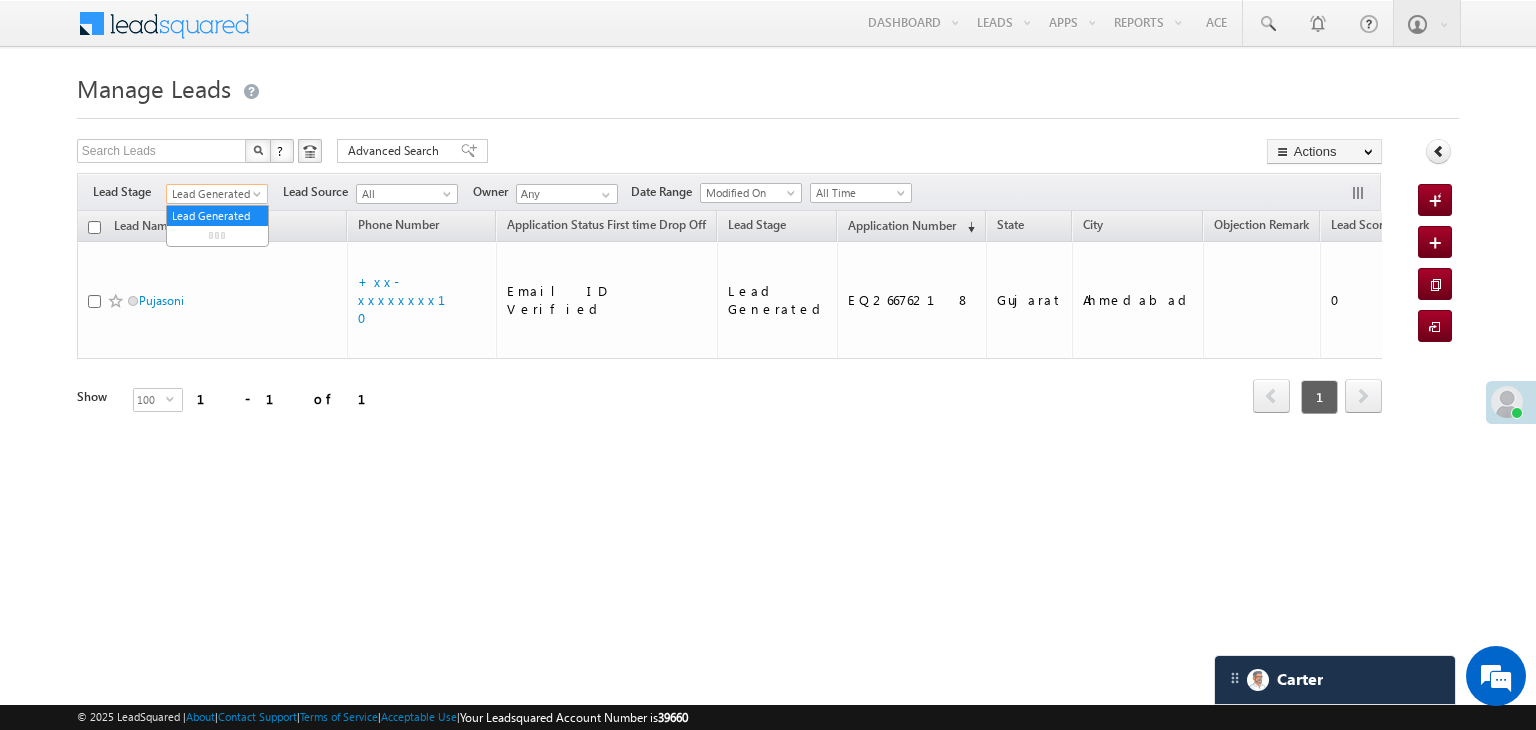 click at bounding box center (259, 198) 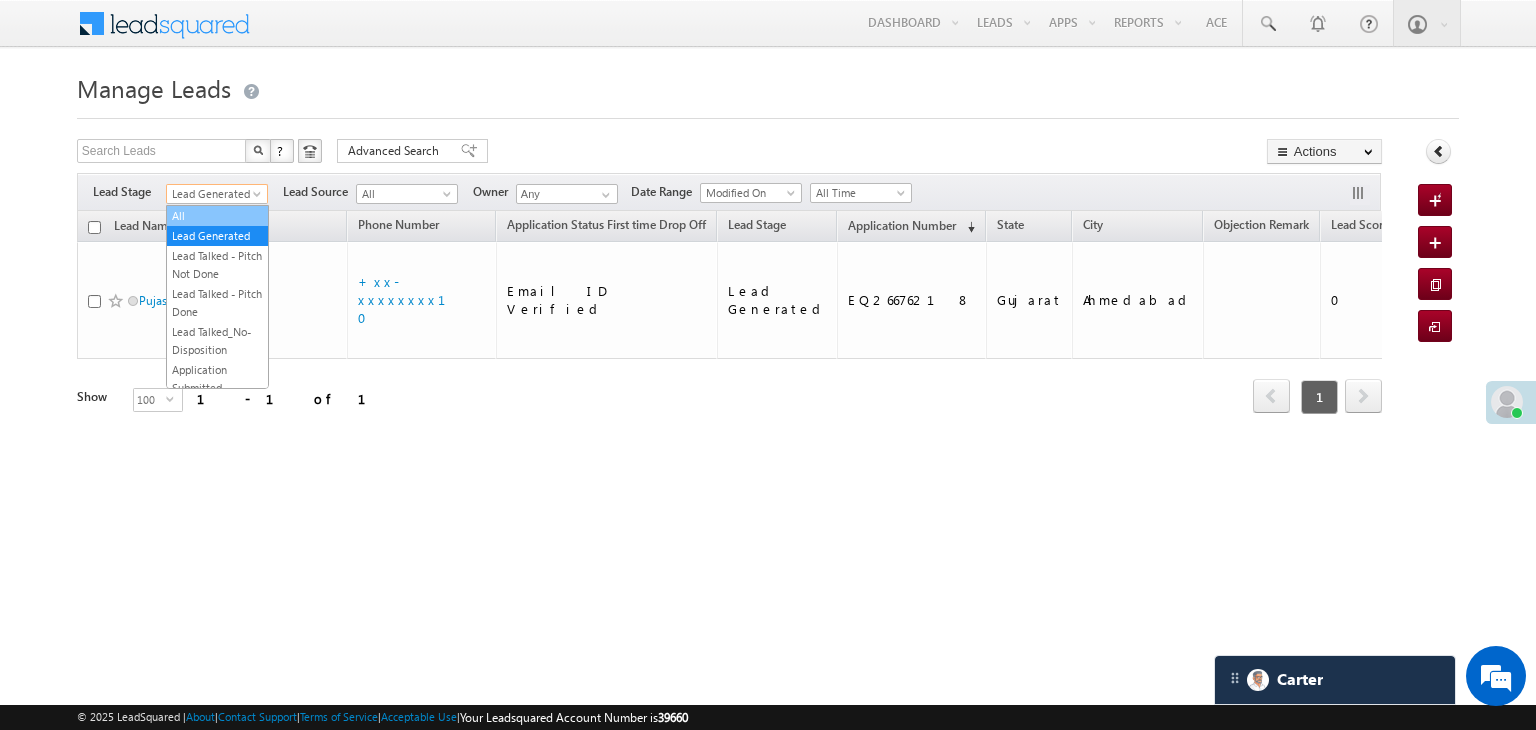 click on "All" at bounding box center (217, 216) 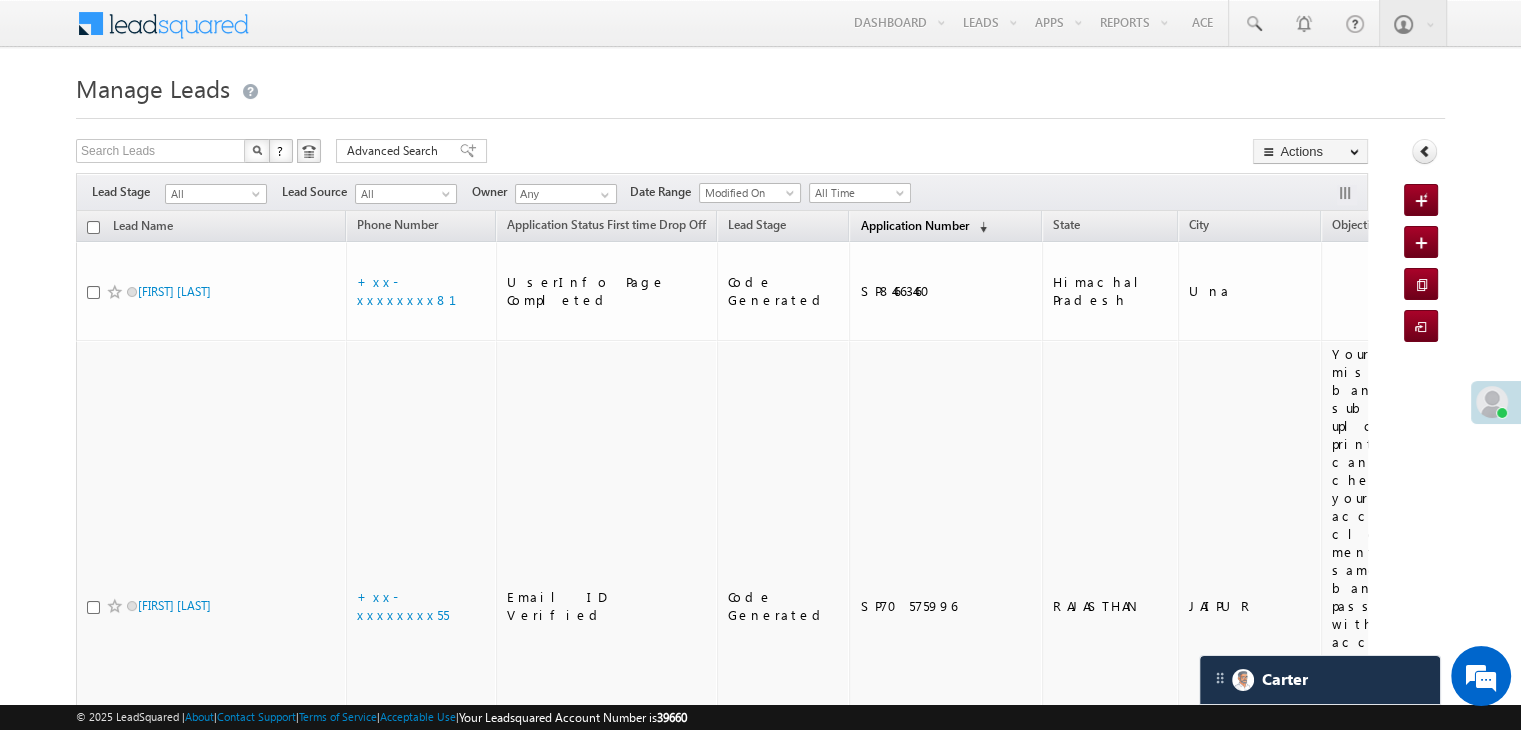 click on "Application Number" at bounding box center [914, 225] 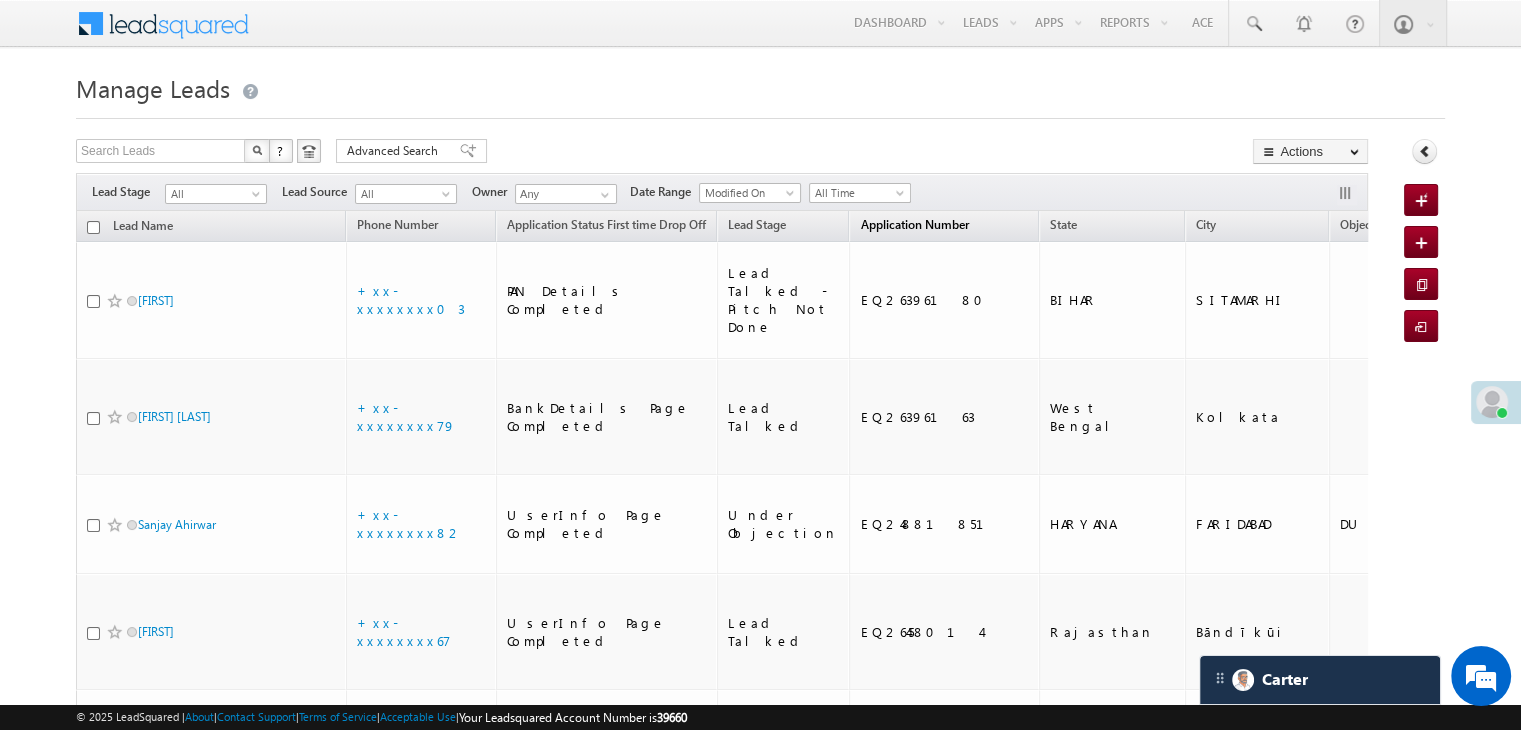 scroll, scrollTop: 0, scrollLeft: 0, axis: both 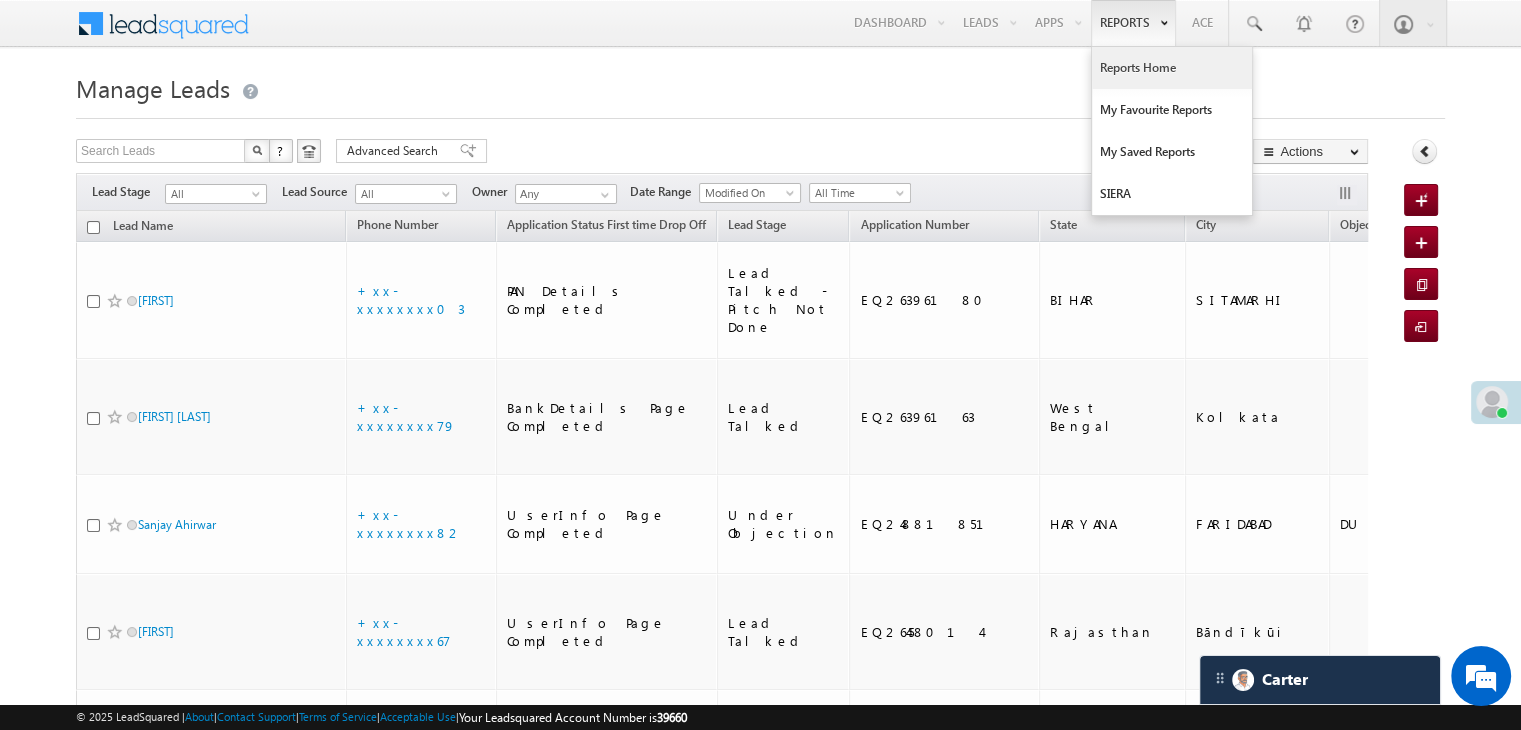 click on "Reports Home" at bounding box center [1172, 68] 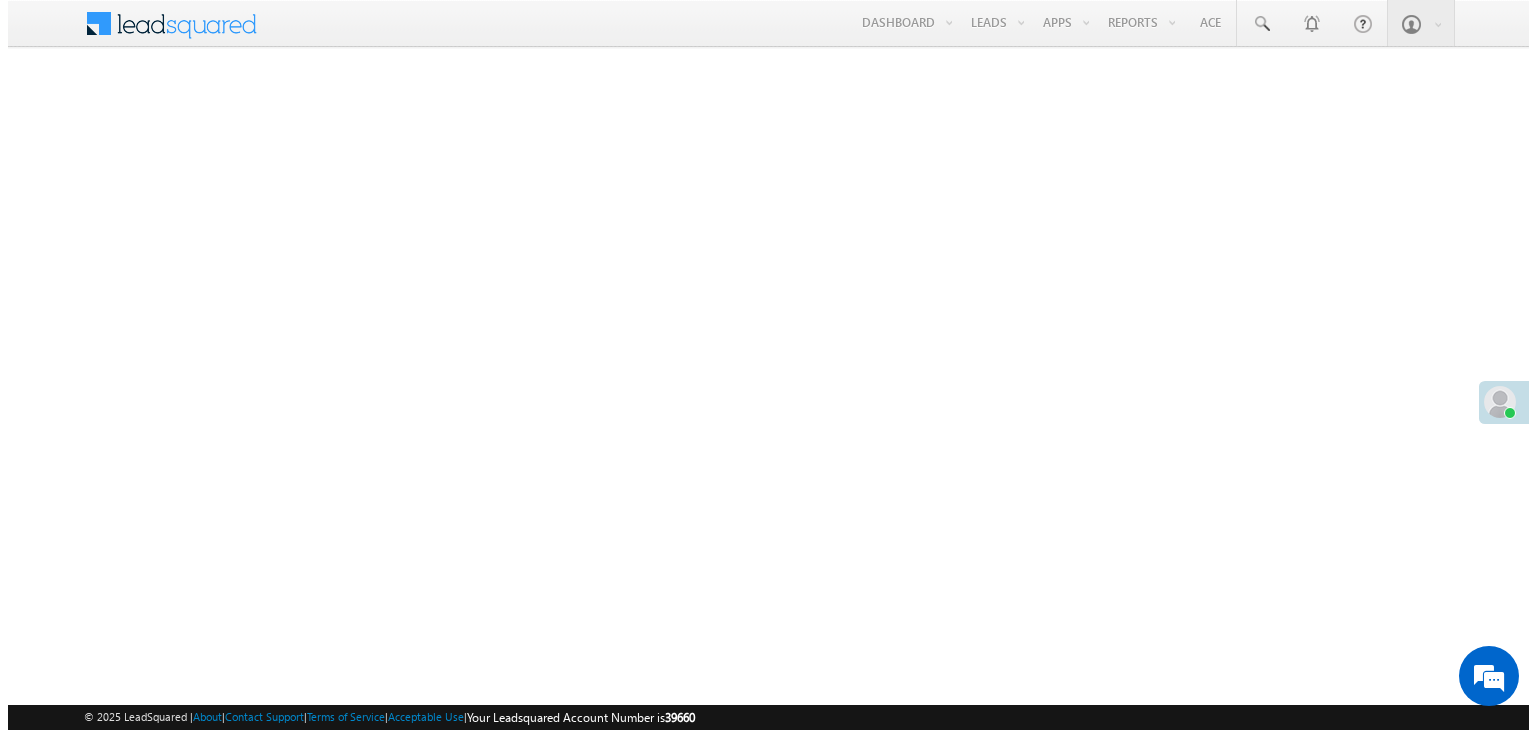 scroll, scrollTop: 0, scrollLeft: 0, axis: both 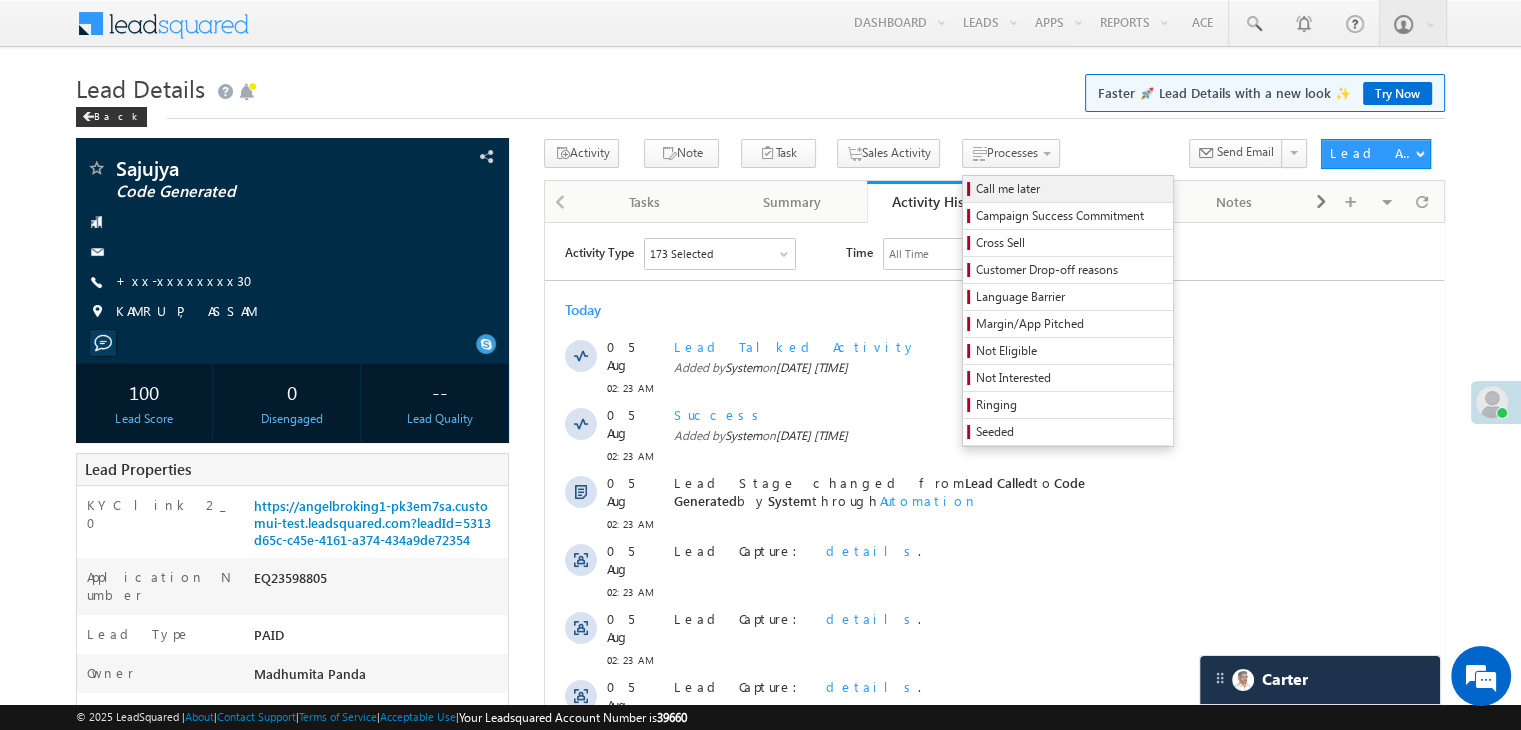 click on "Call me later" at bounding box center (1071, 189) 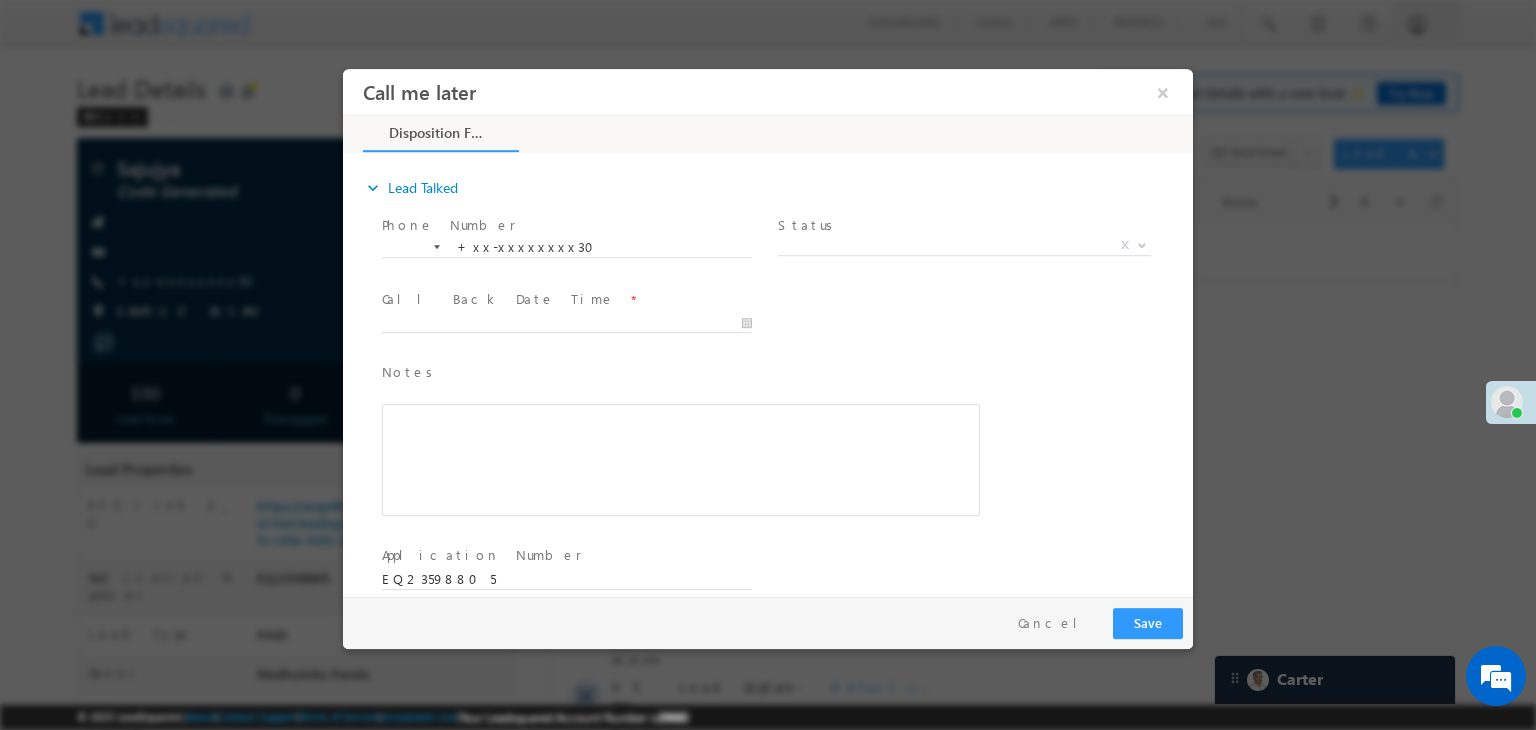 scroll, scrollTop: 0, scrollLeft: 0, axis: both 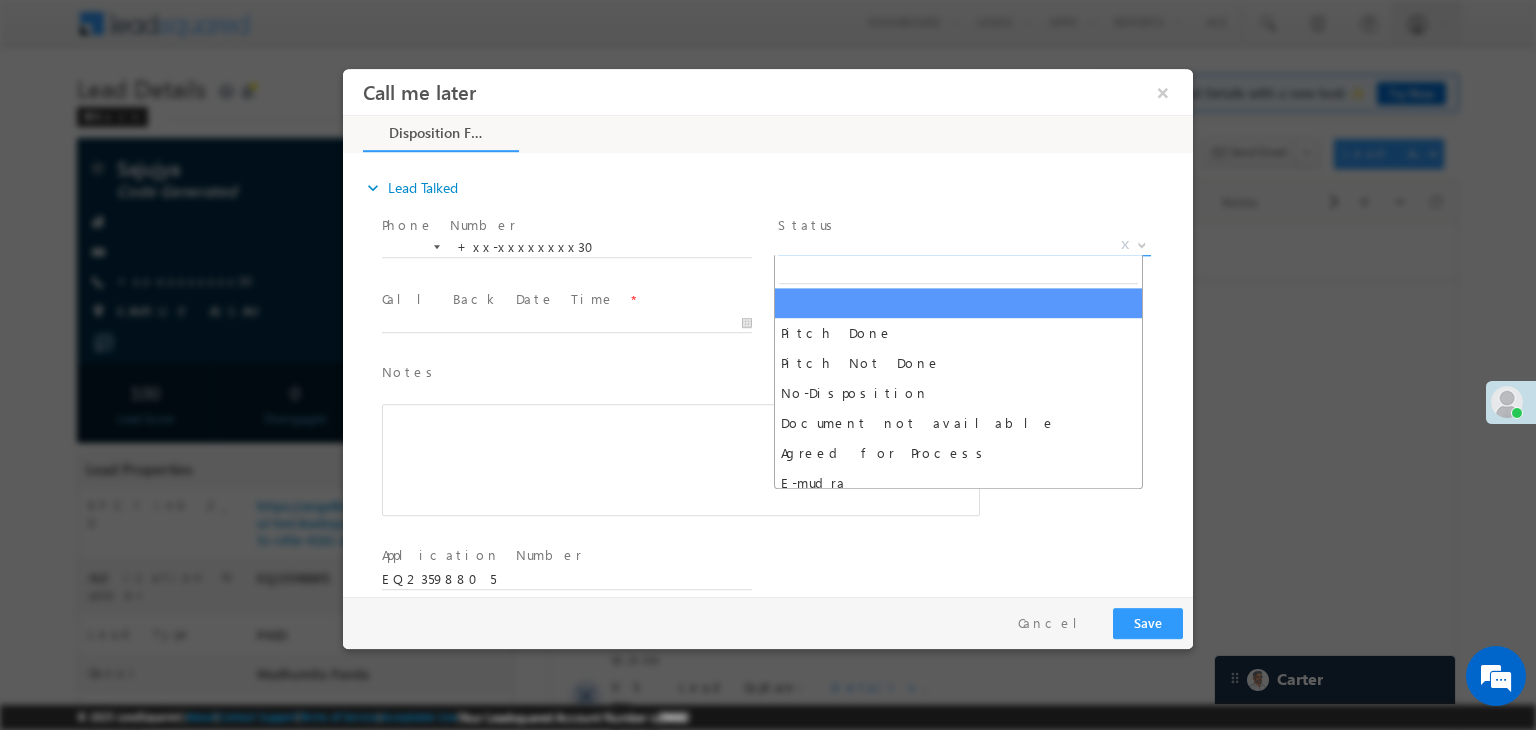 click on "X" at bounding box center (964, 246) 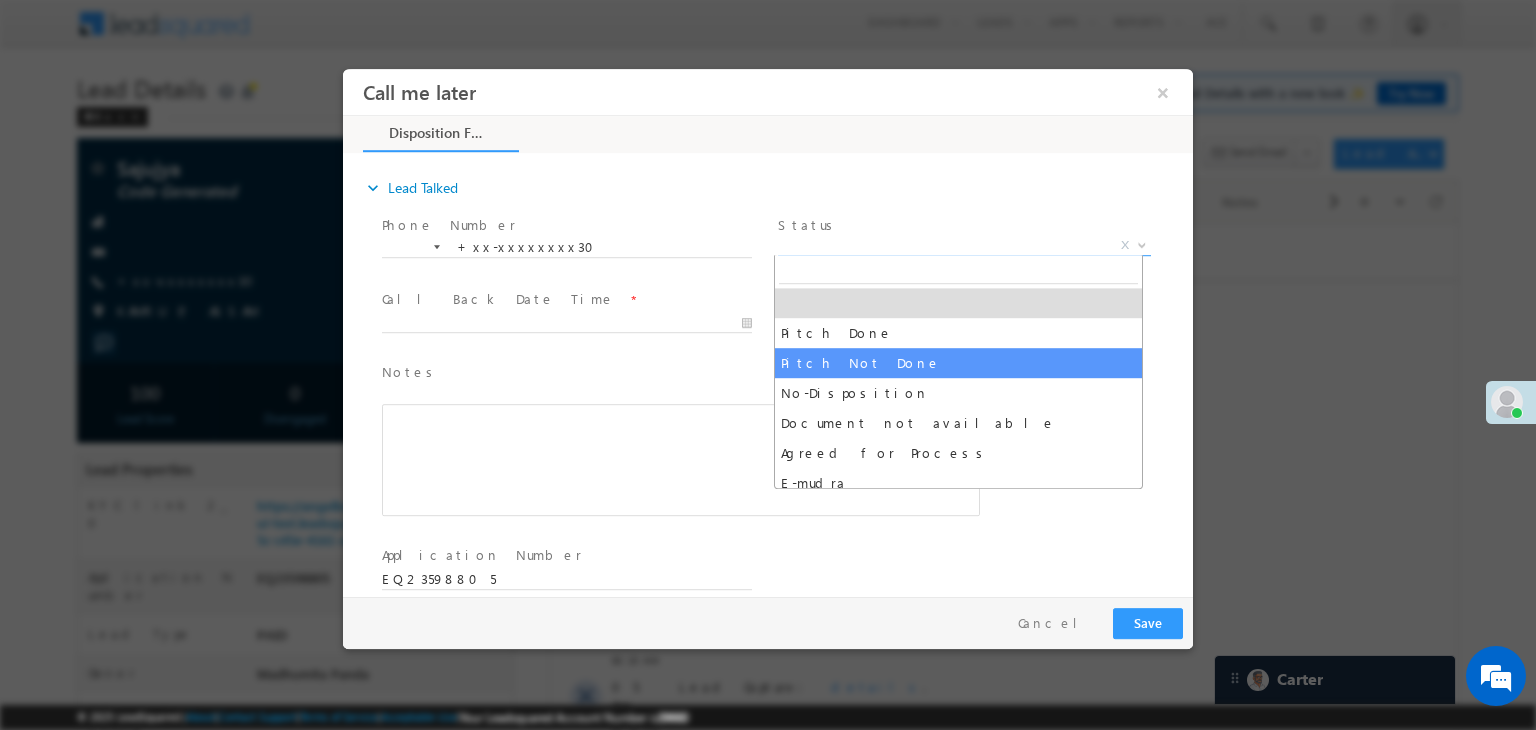 select on "Pitch Not Done" 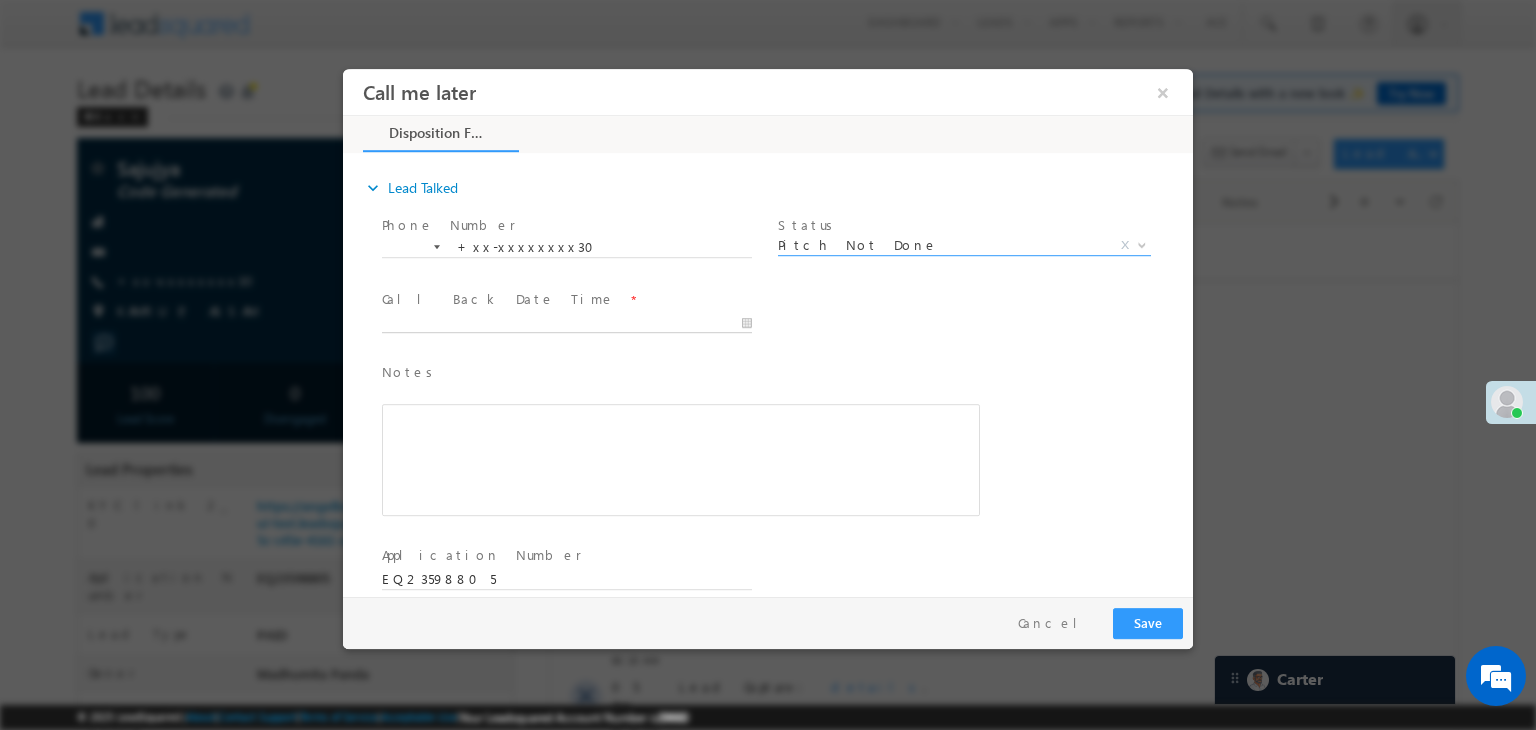 type on "08/05/25 9:37 AM" 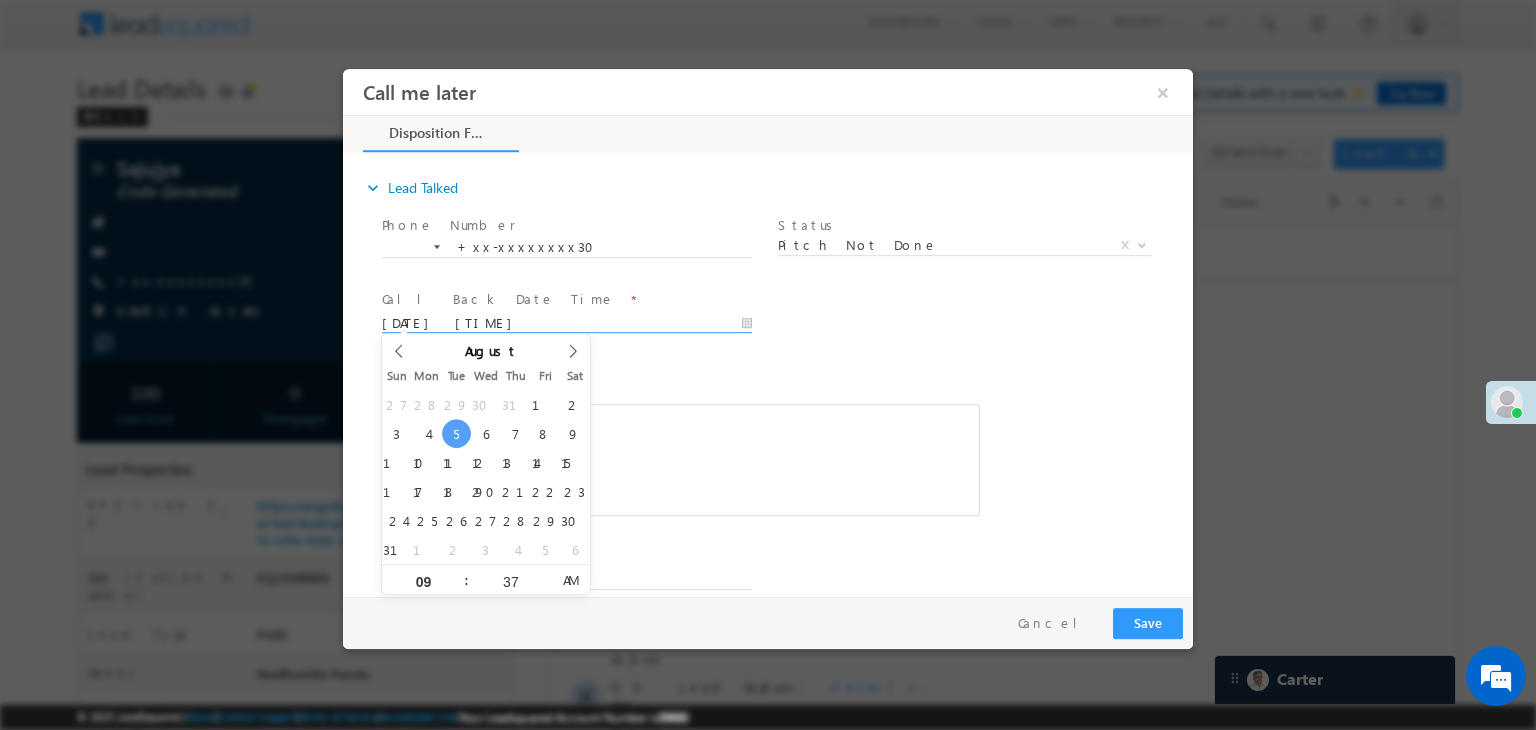 click on "08/05/25 9:37 AM" at bounding box center (567, 324) 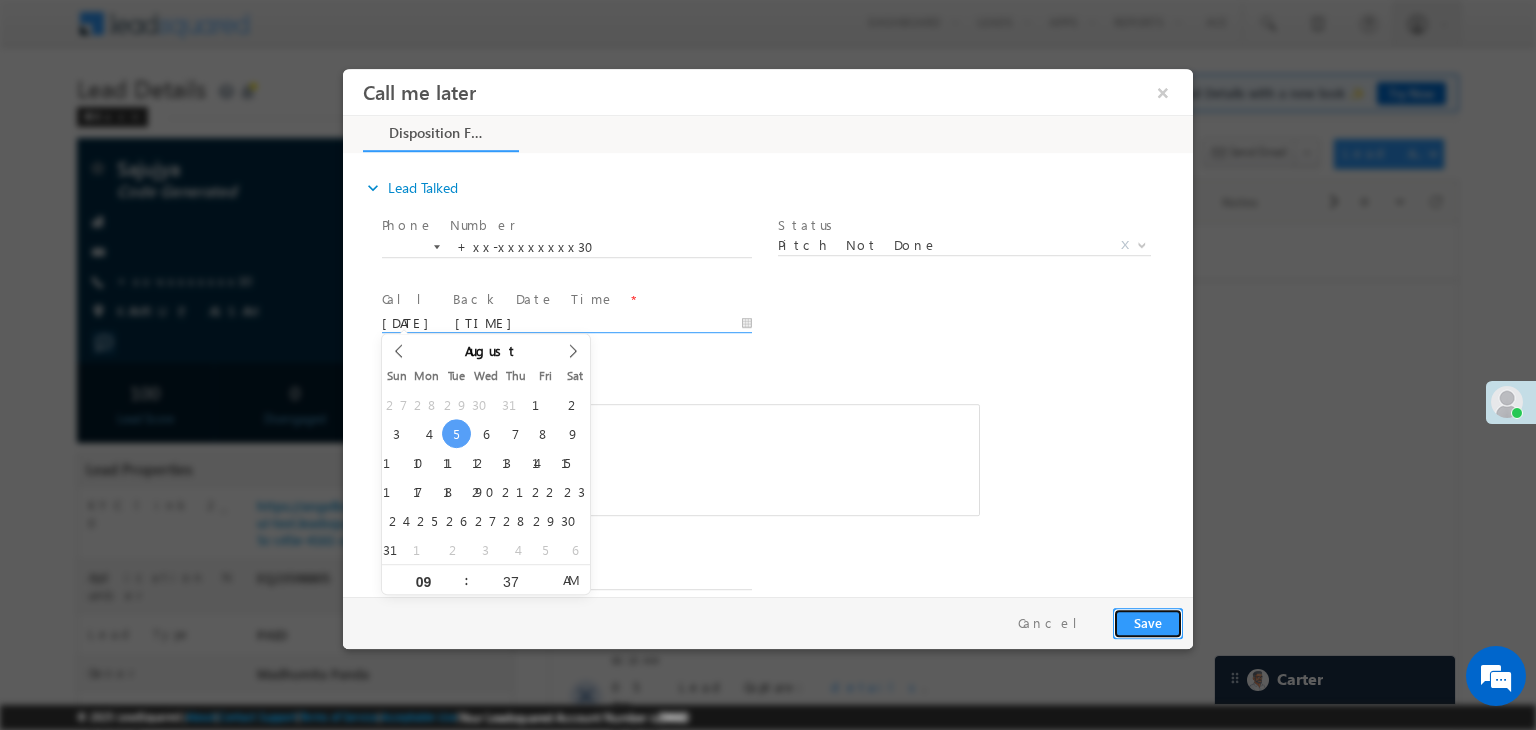 click on "Save" at bounding box center [1148, 623] 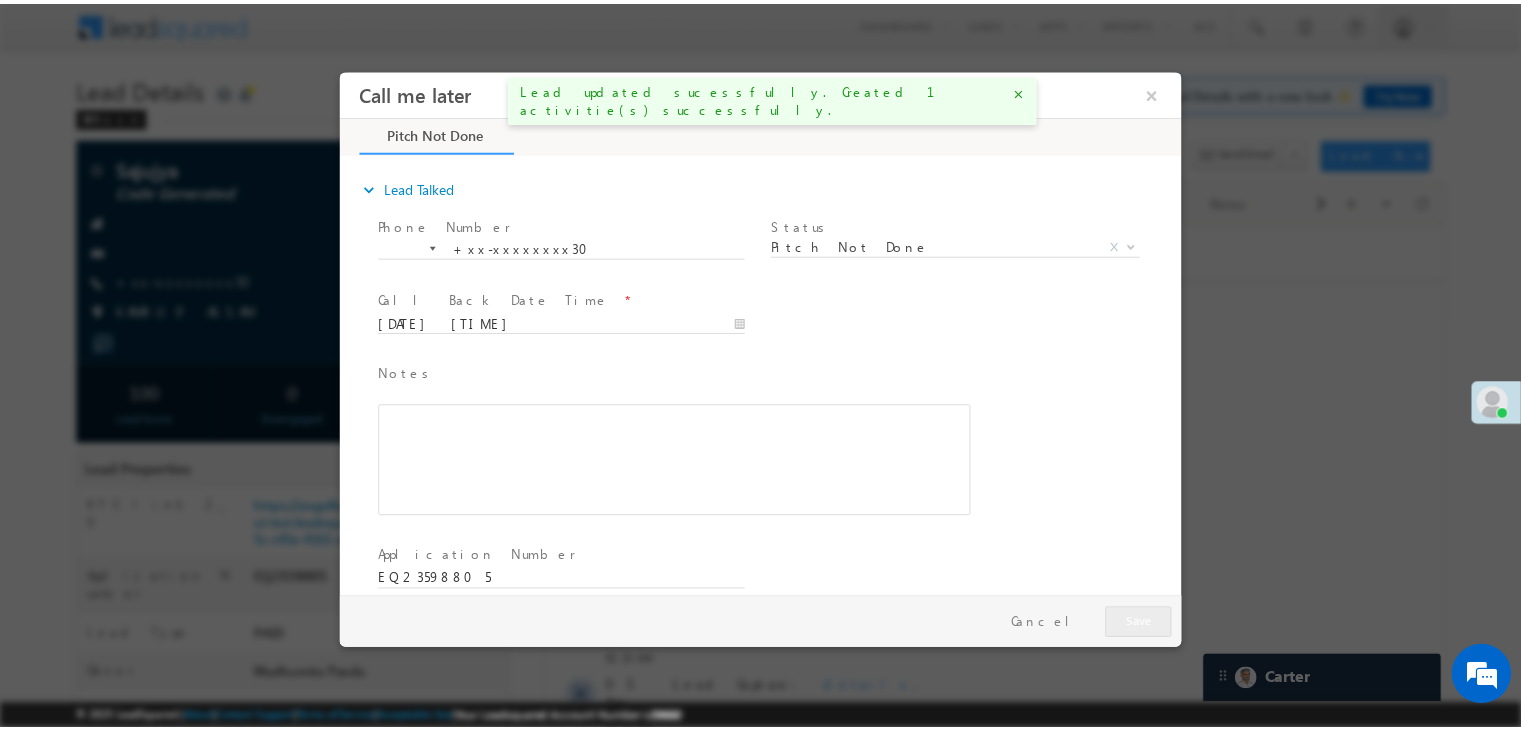 scroll, scrollTop: 0, scrollLeft: 0, axis: both 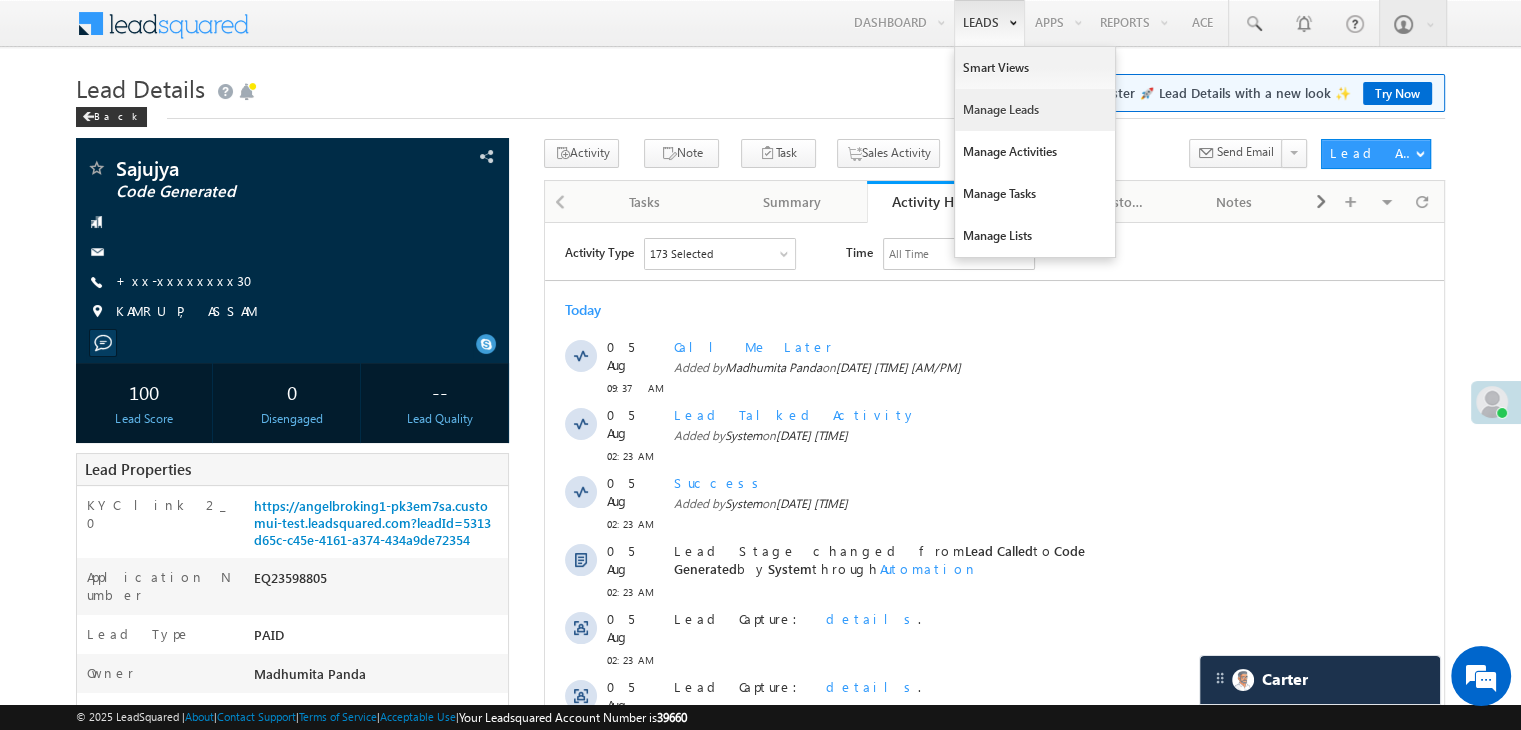 click on "Manage Leads" at bounding box center [1035, 110] 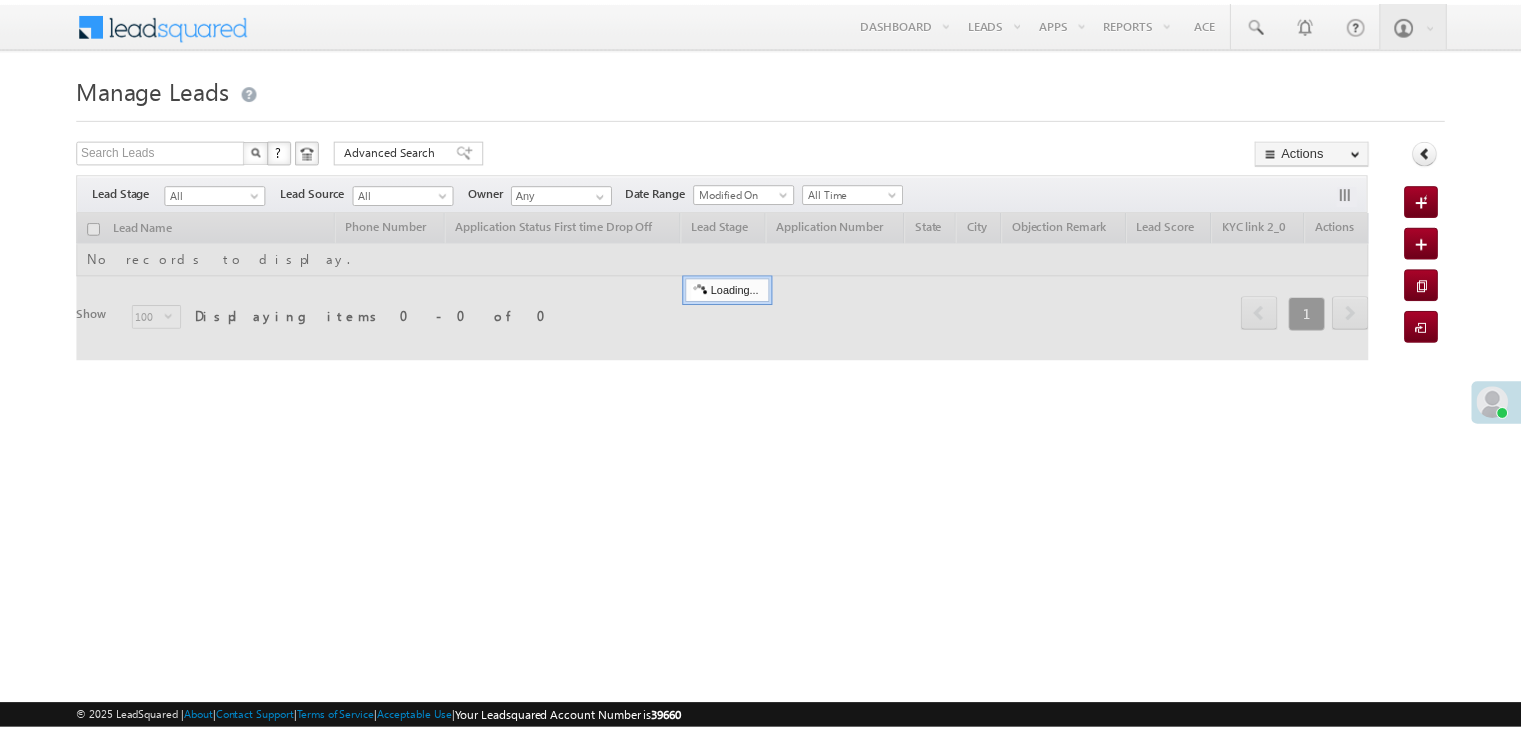 scroll, scrollTop: 0, scrollLeft: 0, axis: both 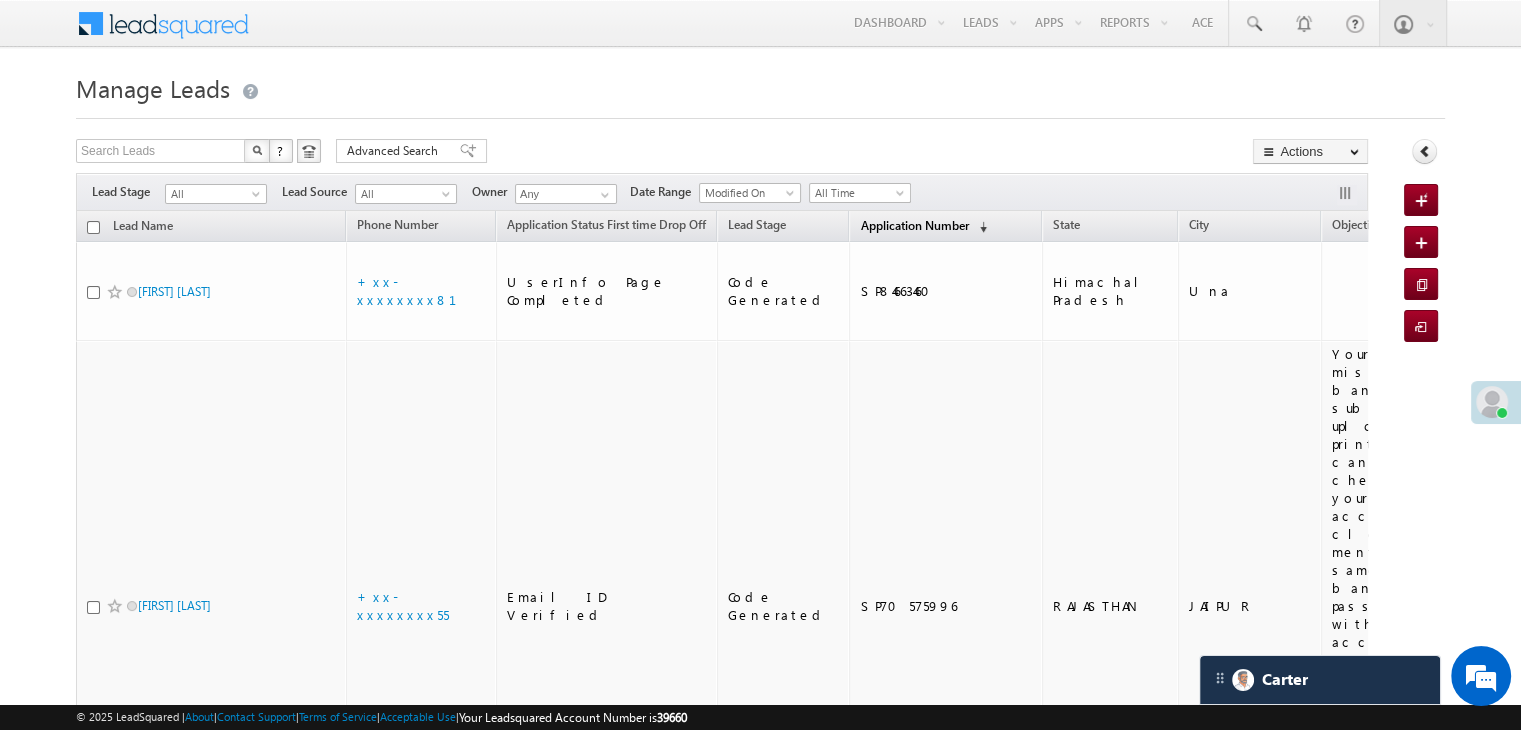 click on "Application Number" at bounding box center [914, 225] 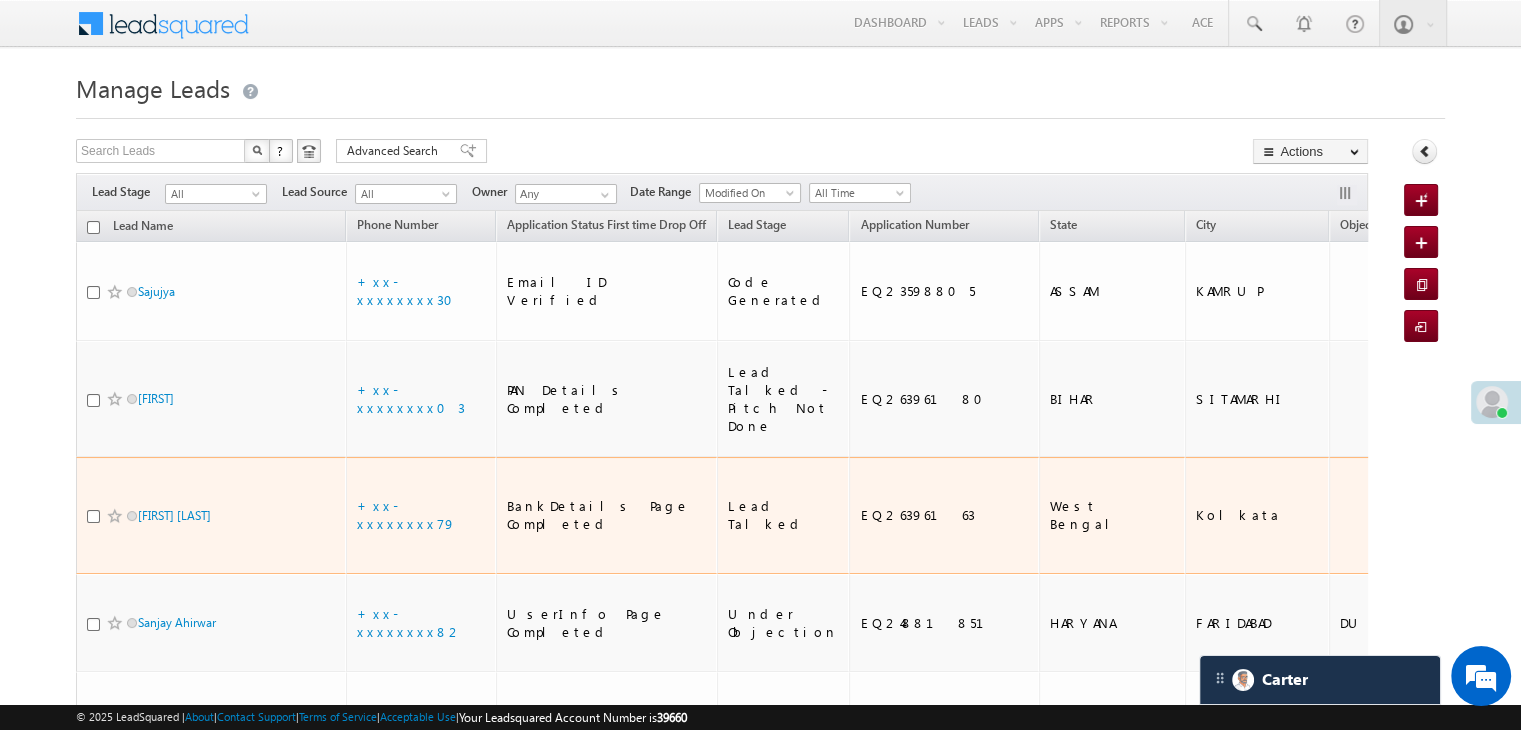 scroll, scrollTop: 0, scrollLeft: 0, axis: both 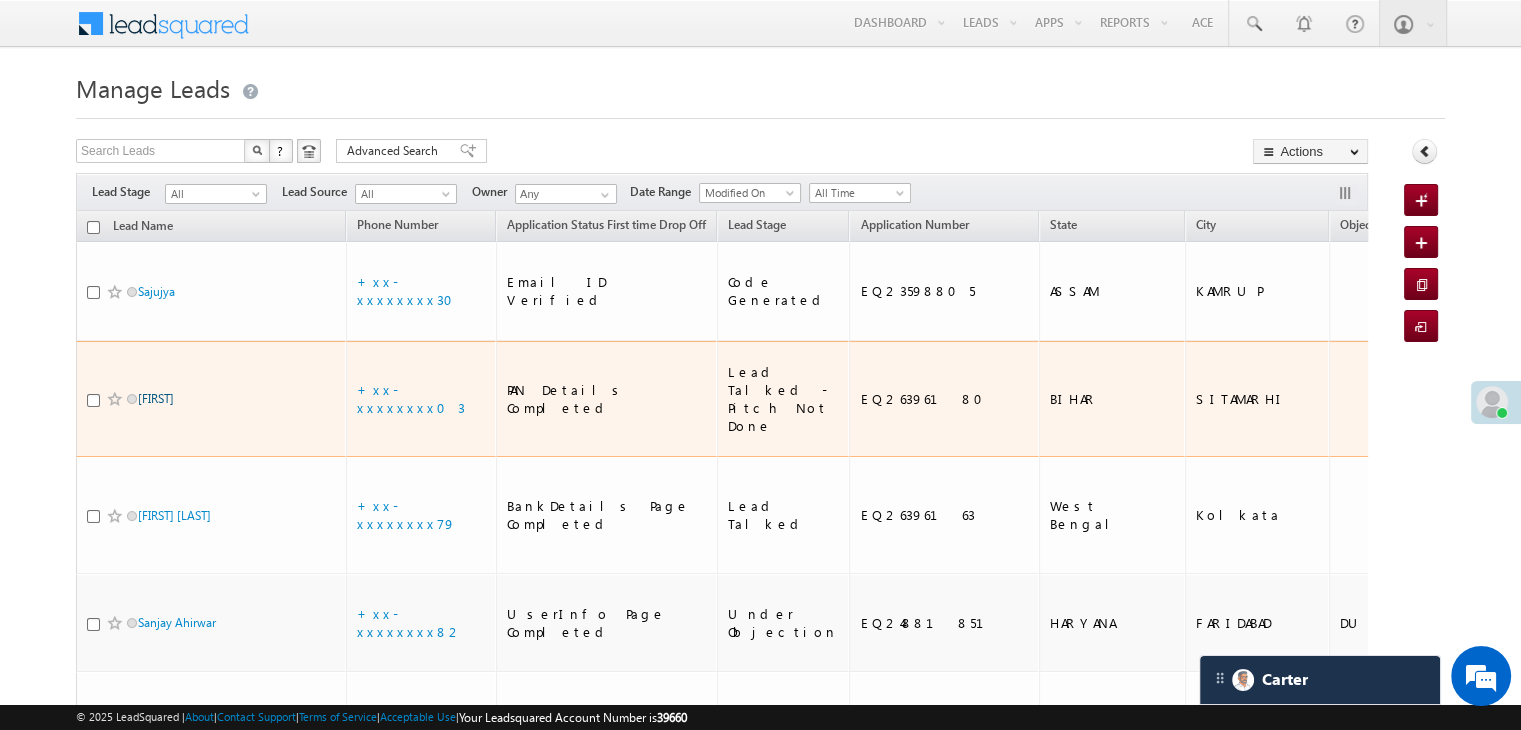 click on "Suraj" at bounding box center (156, 398) 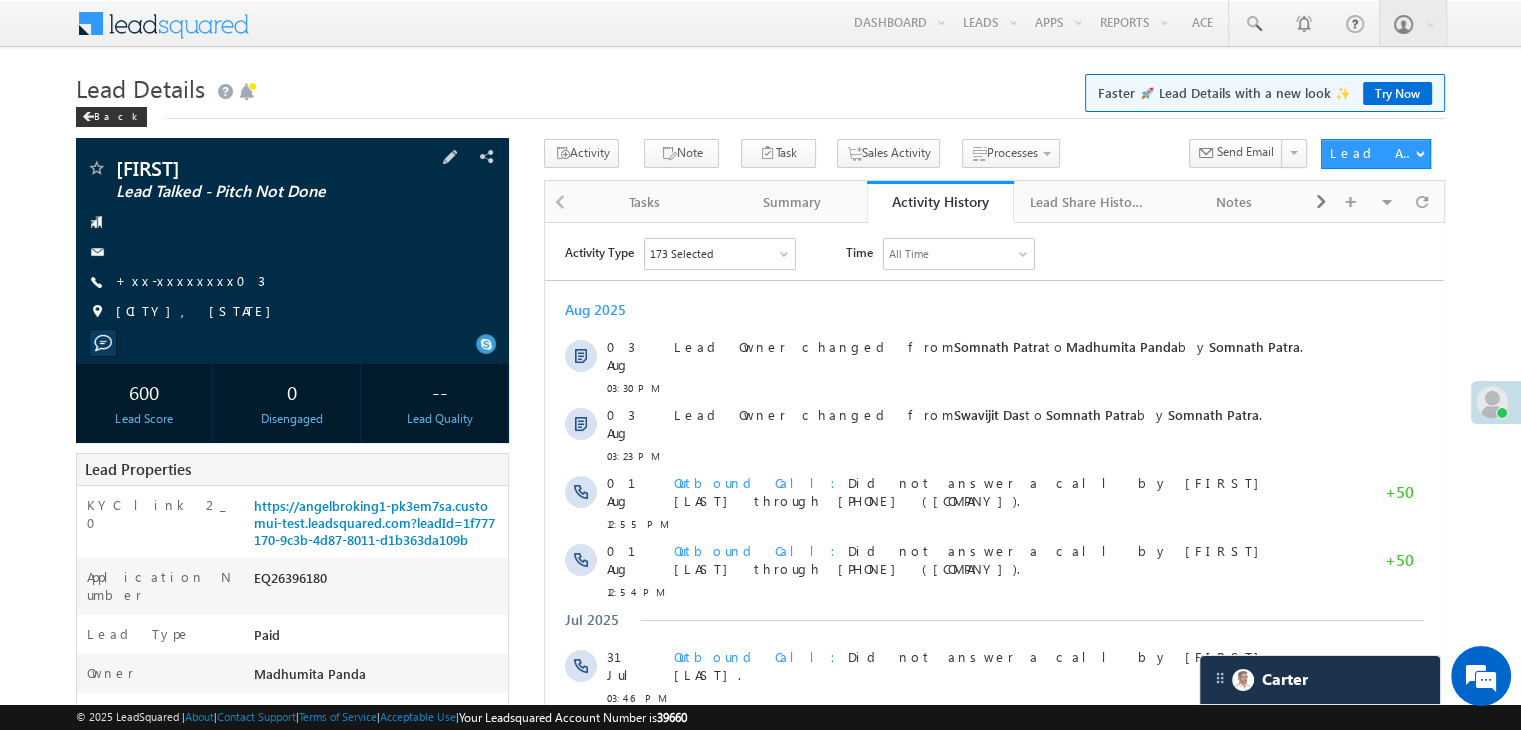 scroll, scrollTop: 0, scrollLeft: 0, axis: both 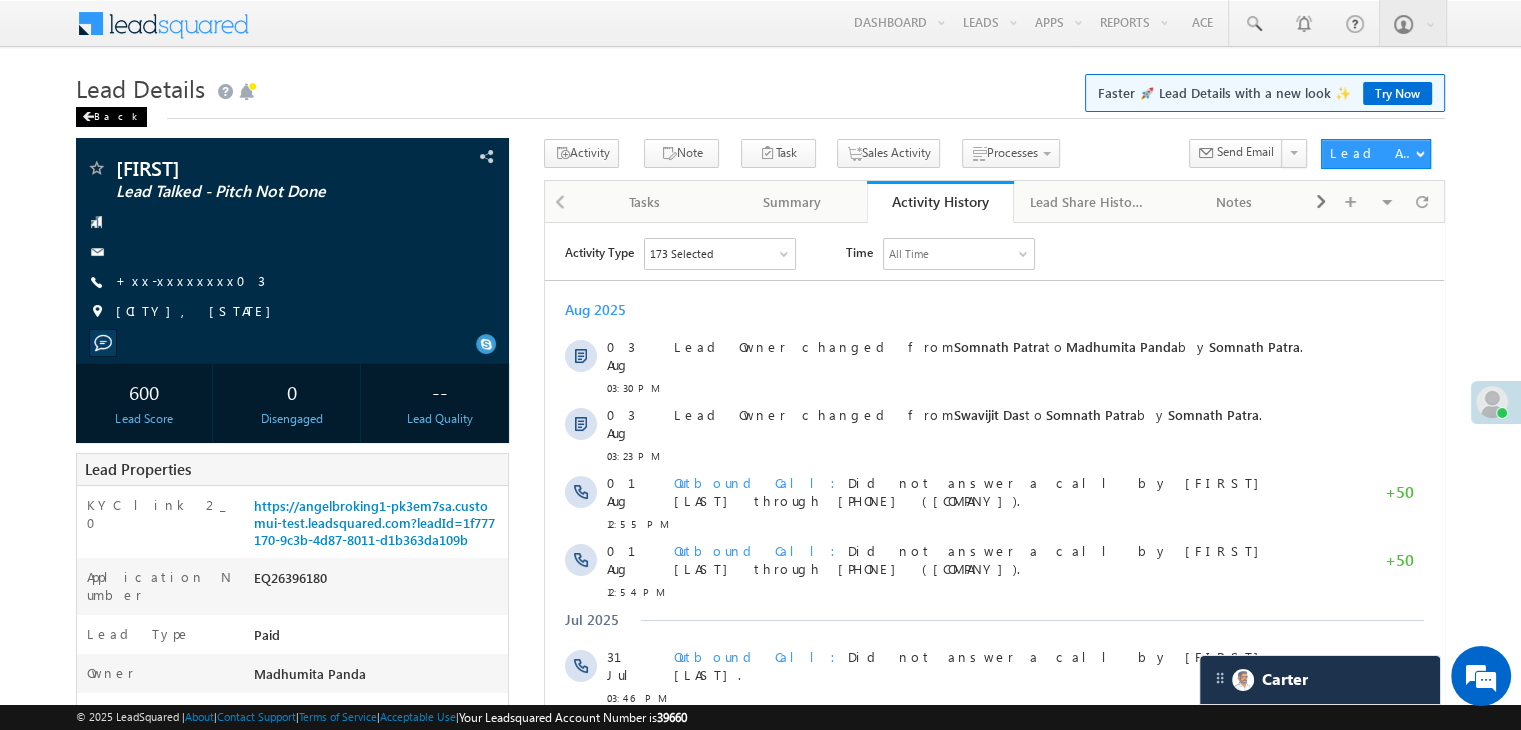 click on "Back" at bounding box center [111, 117] 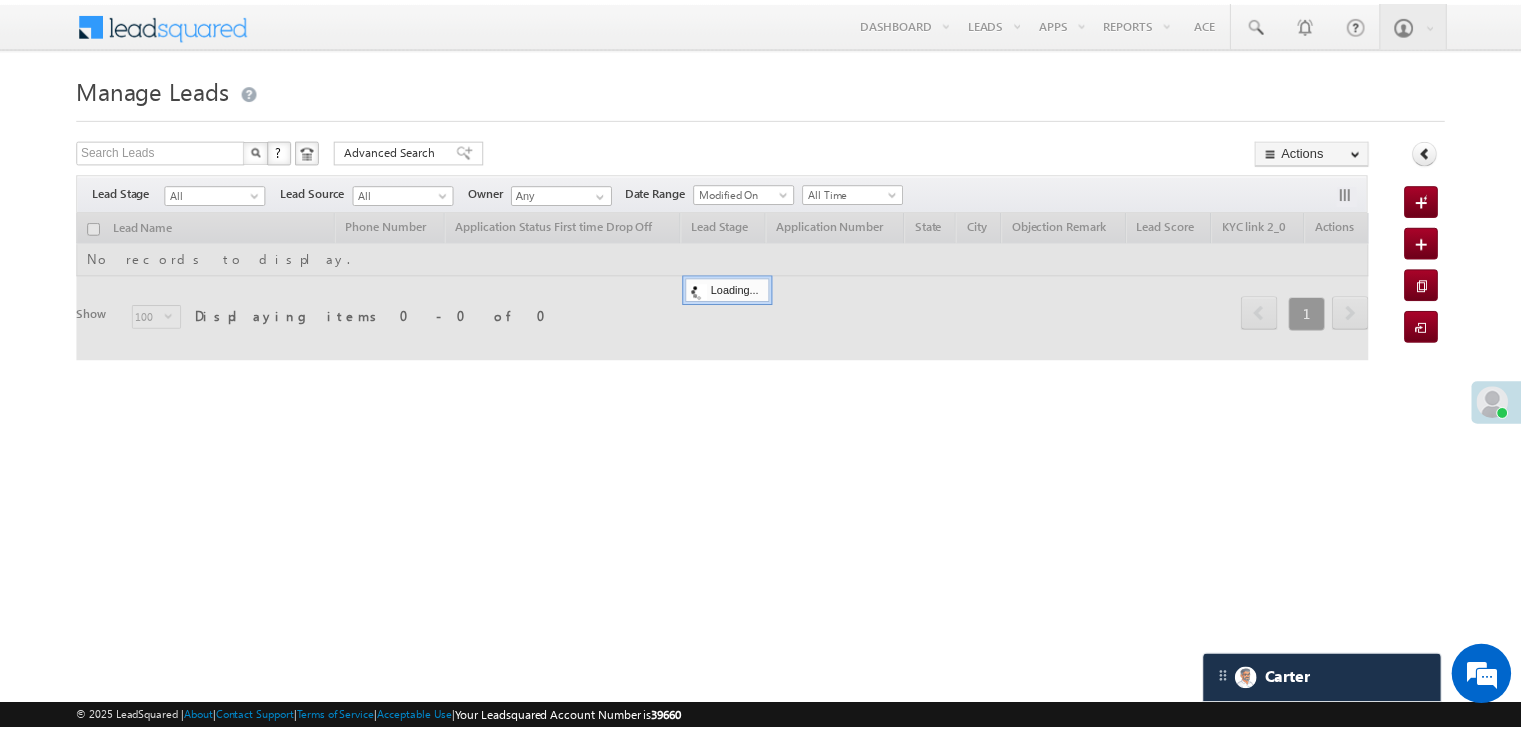 scroll, scrollTop: 0, scrollLeft: 0, axis: both 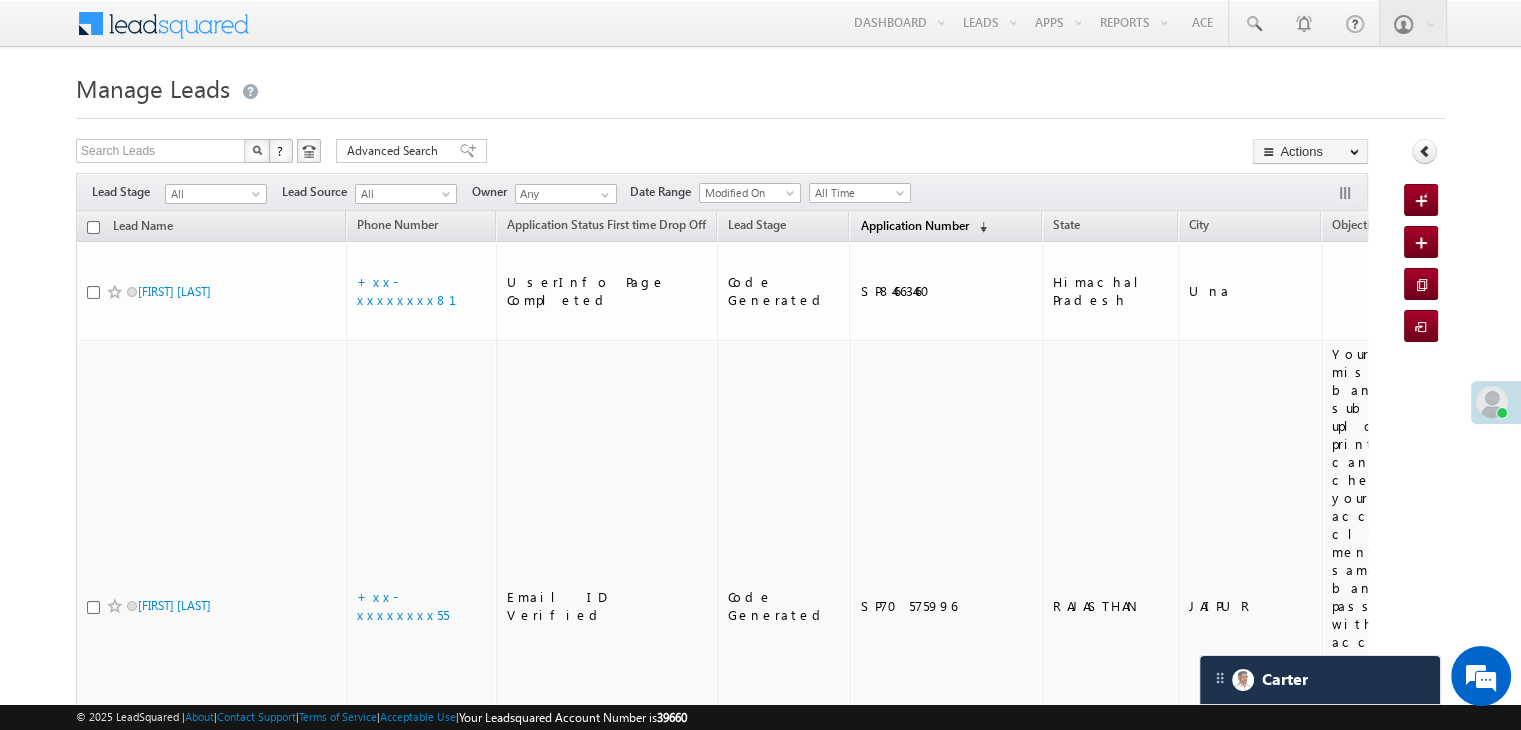 click on "Application Number" at bounding box center (914, 225) 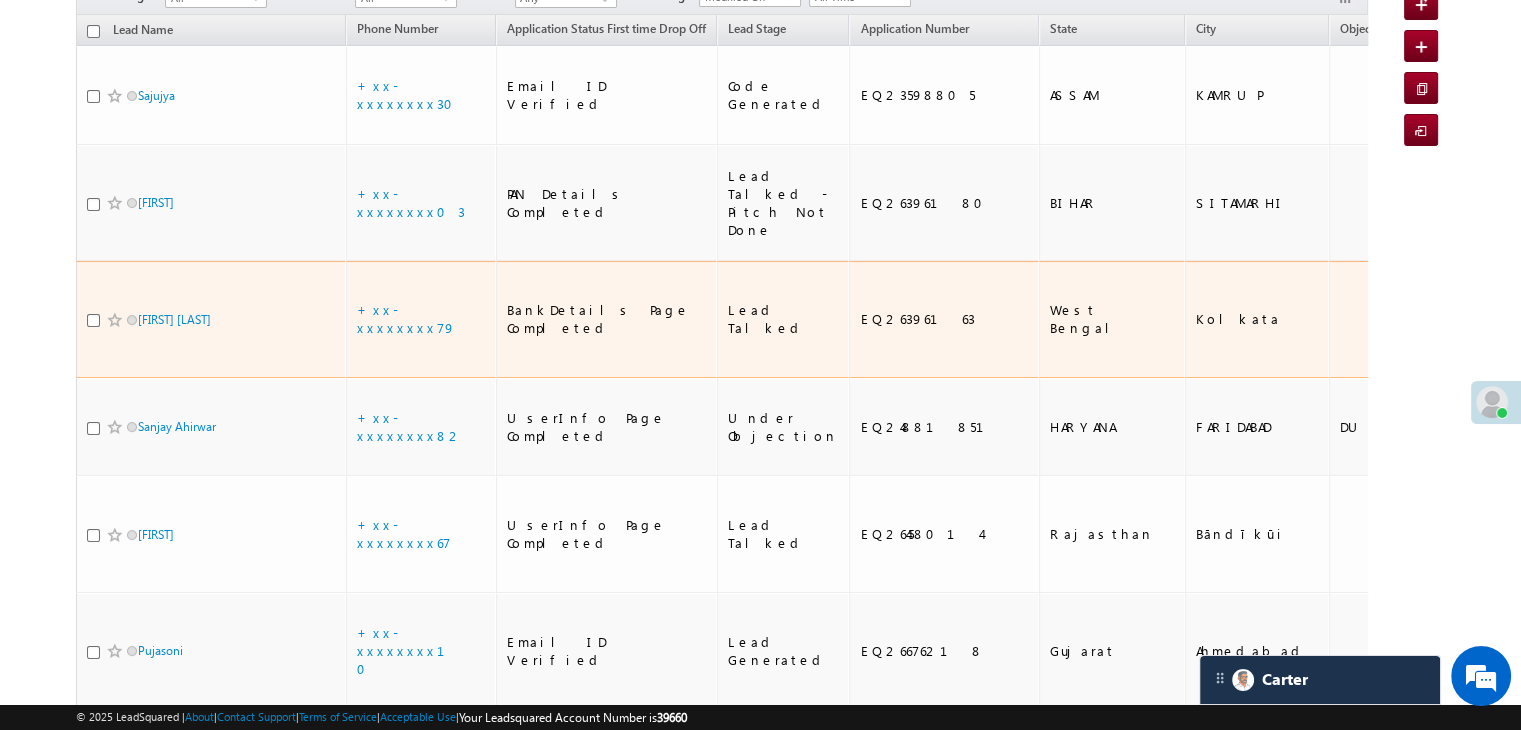 scroll, scrollTop: 200, scrollLeft: 0, axis: vertical 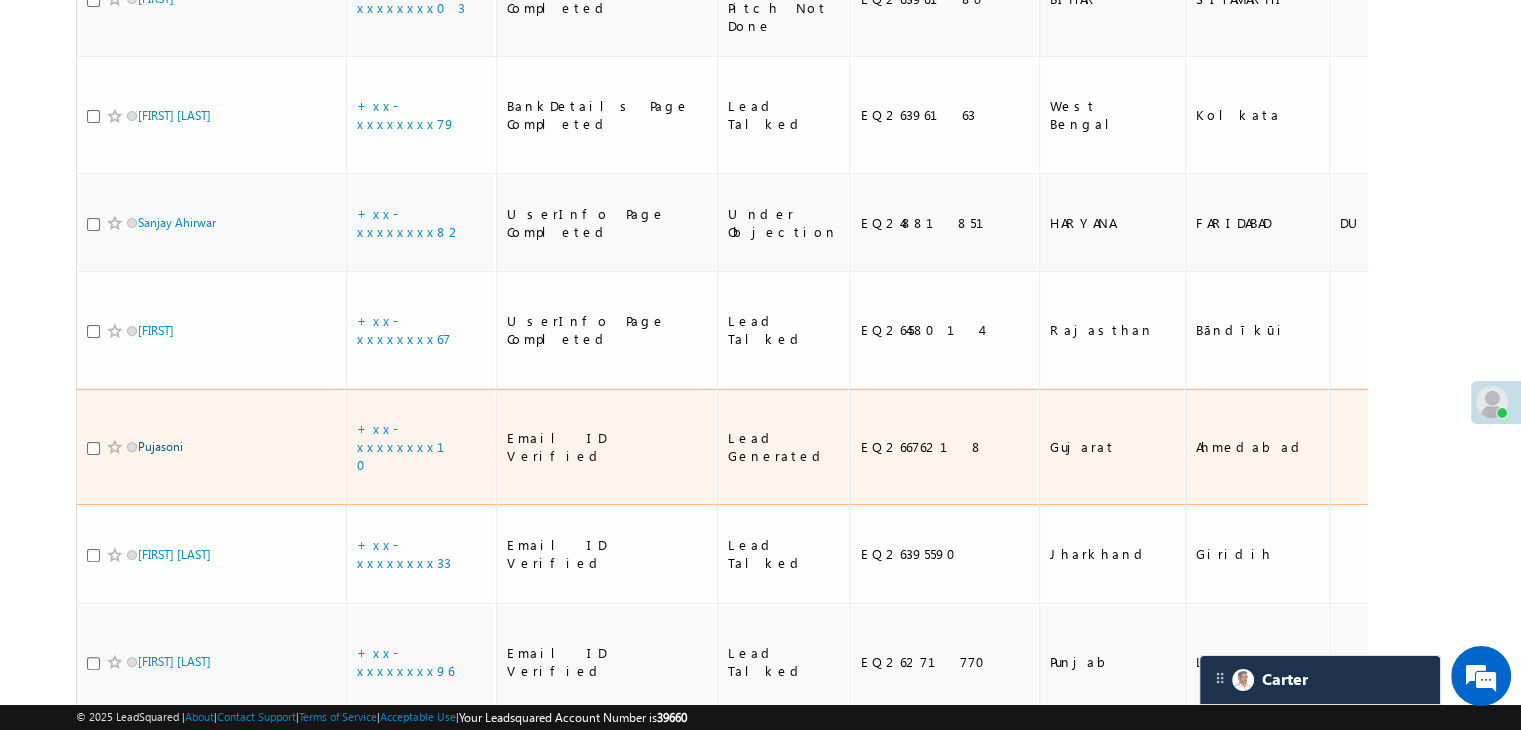 click on "Pujasoni" at bounding box center [160, 446] 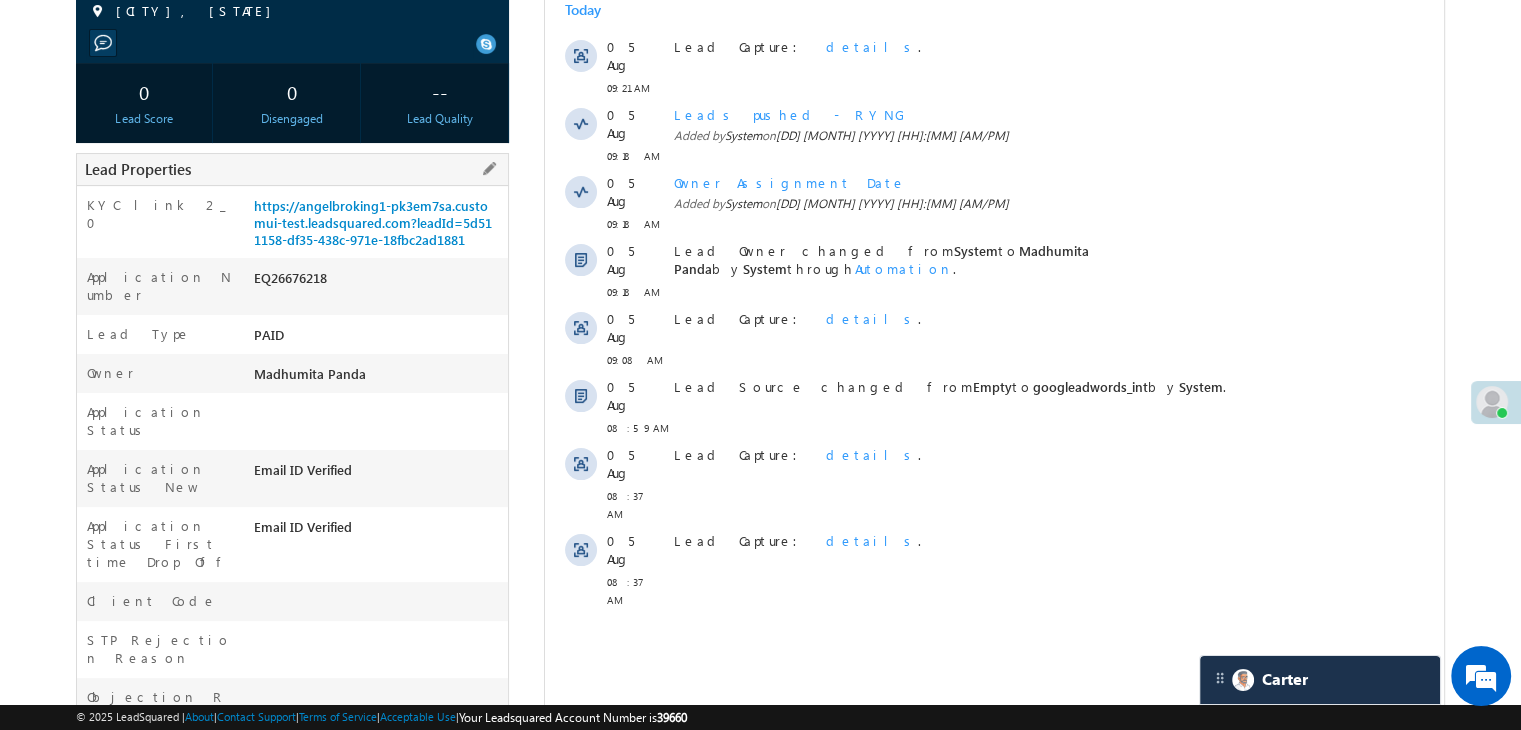 scroll, scrollTop: 100, scrollLeft: 0, axis: vertical 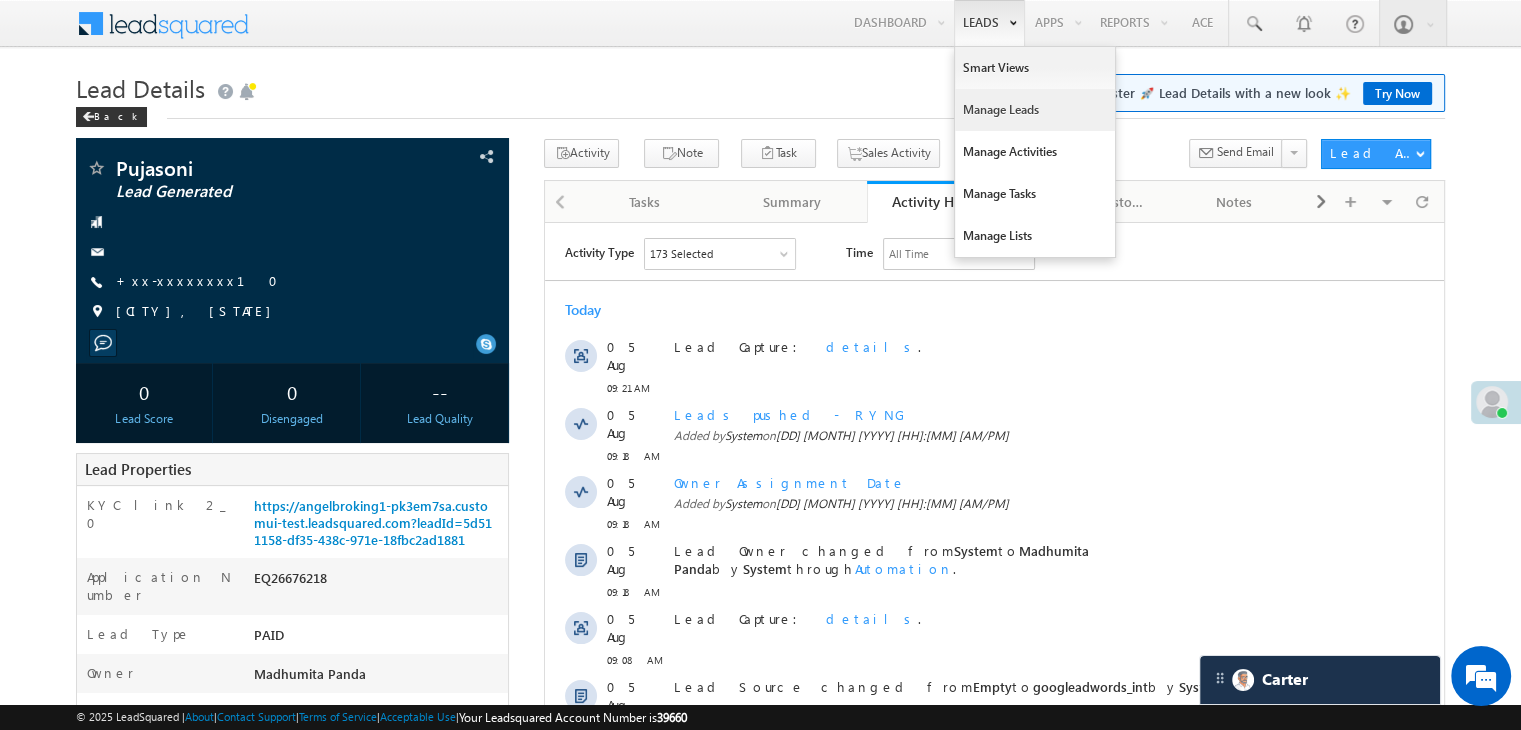 click on "Manage Leads" at bounding box center (1035, 110) 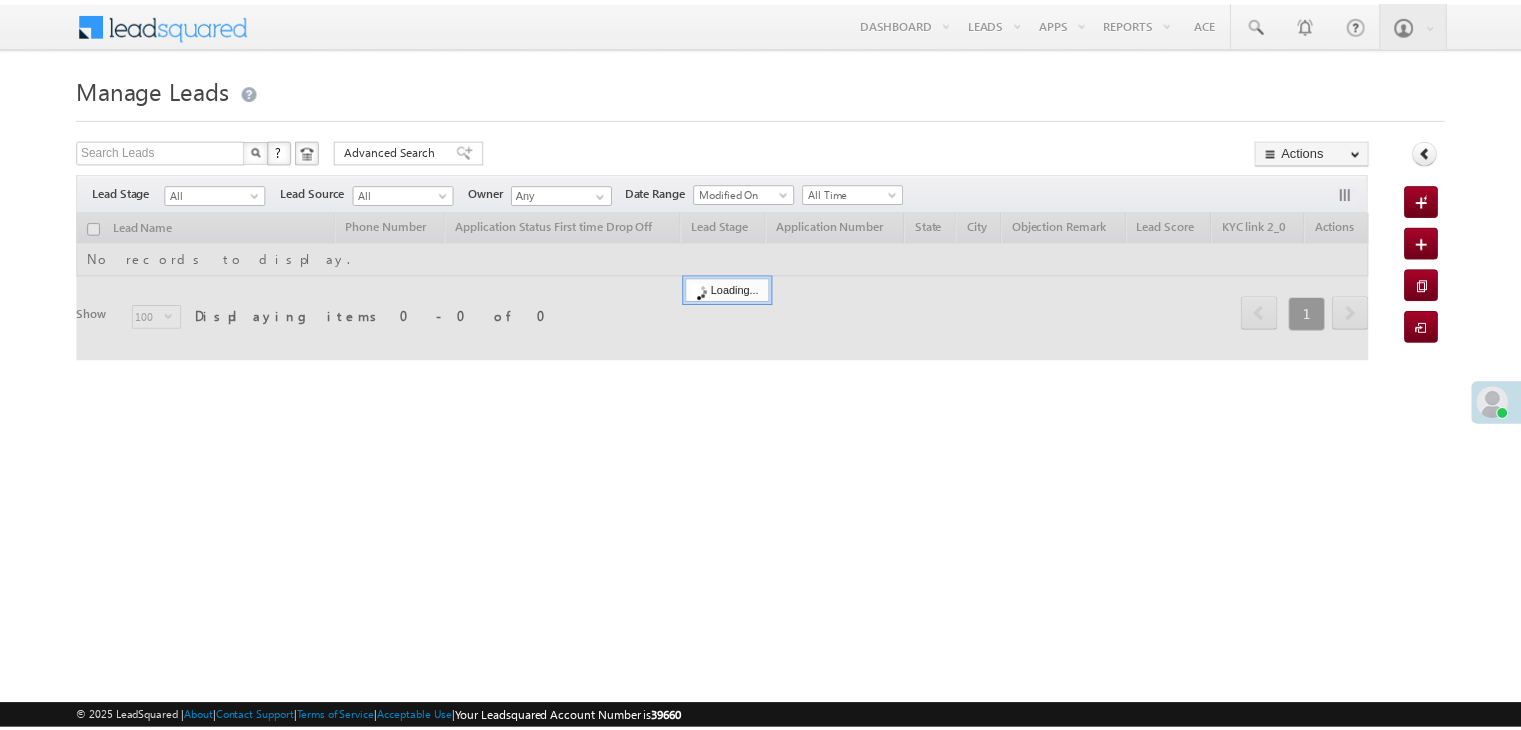 scroll, scrollTop: 0, scrollLeft: 0, axis: both 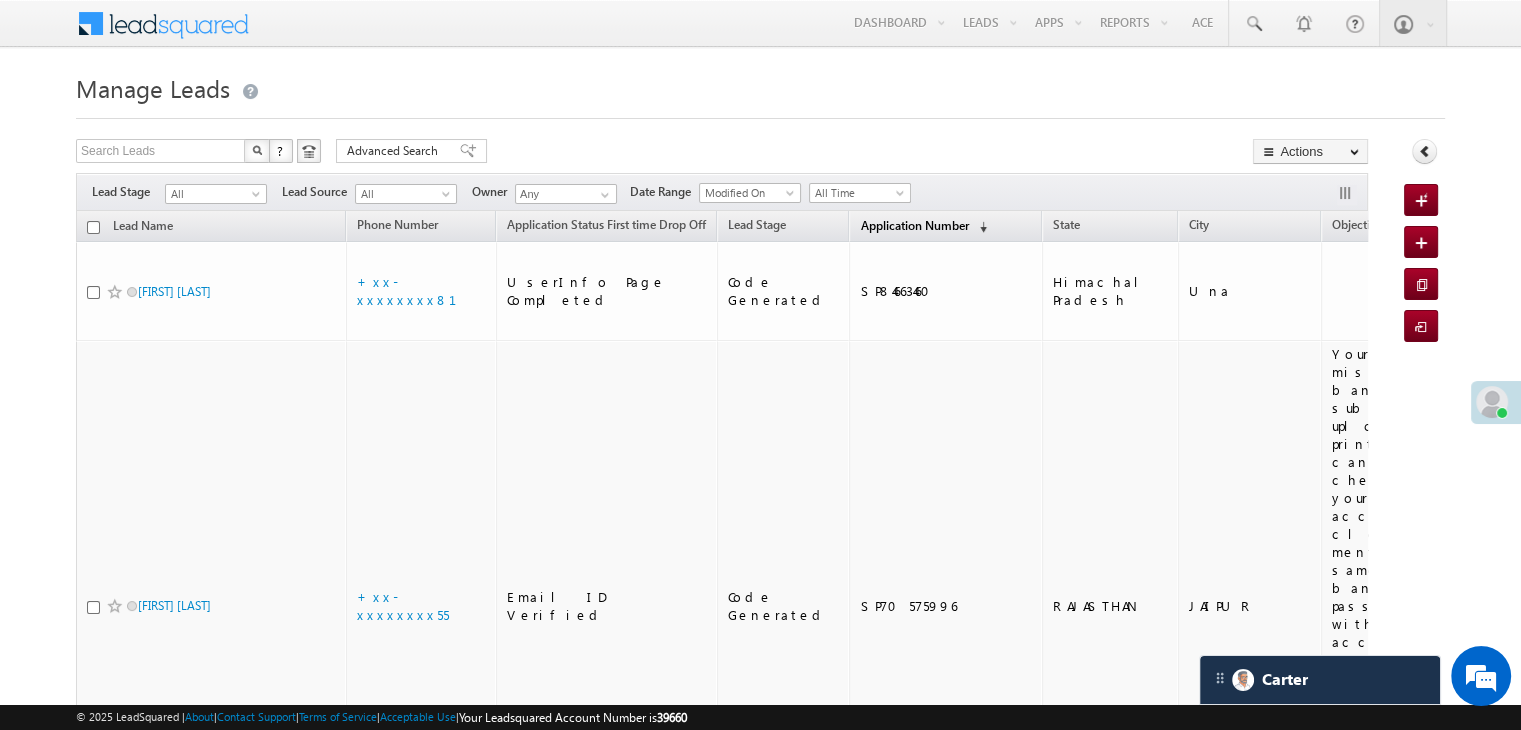 click on "Application Number" at bounding box center [914, 225] 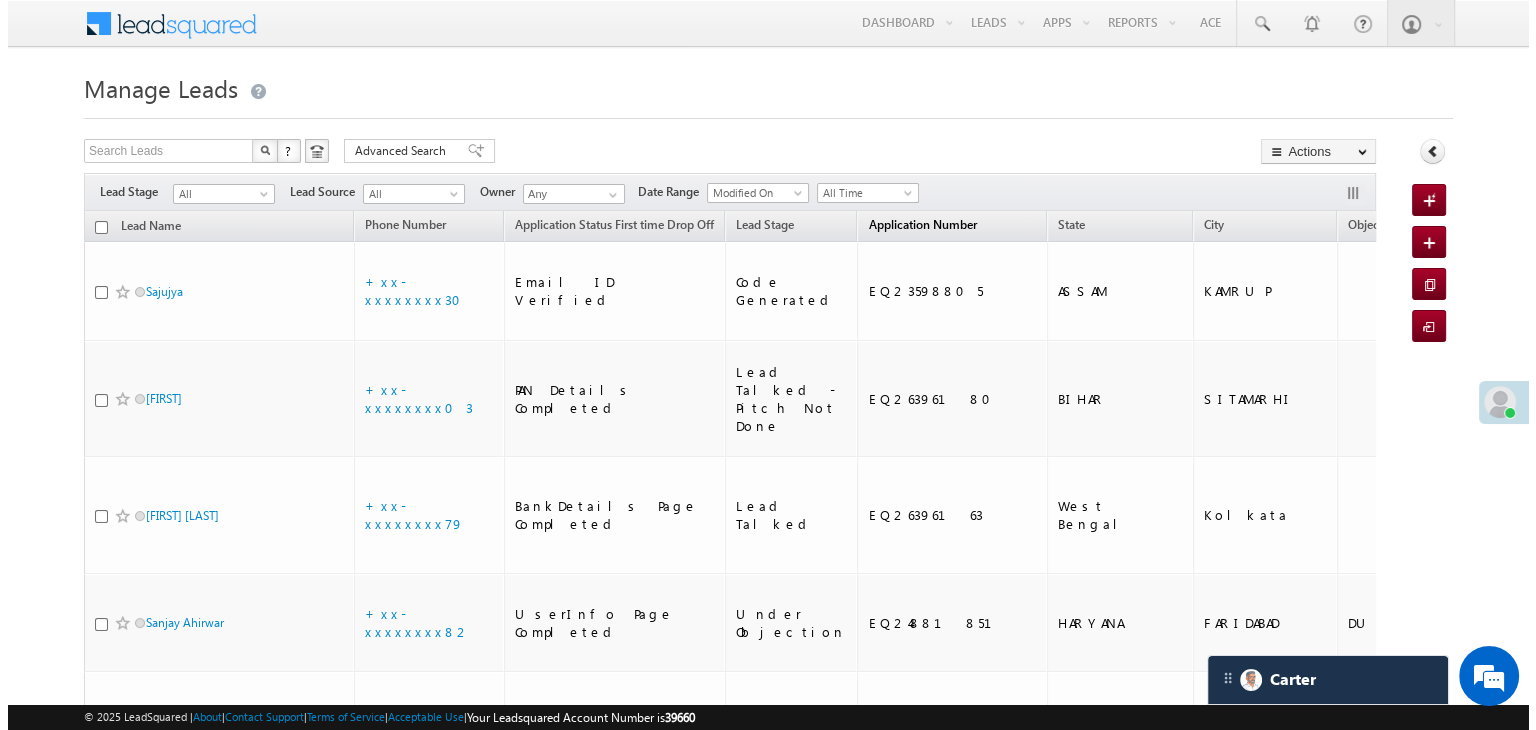 scroll, scrollTop: 0, scrollLeft: 0, axis: both 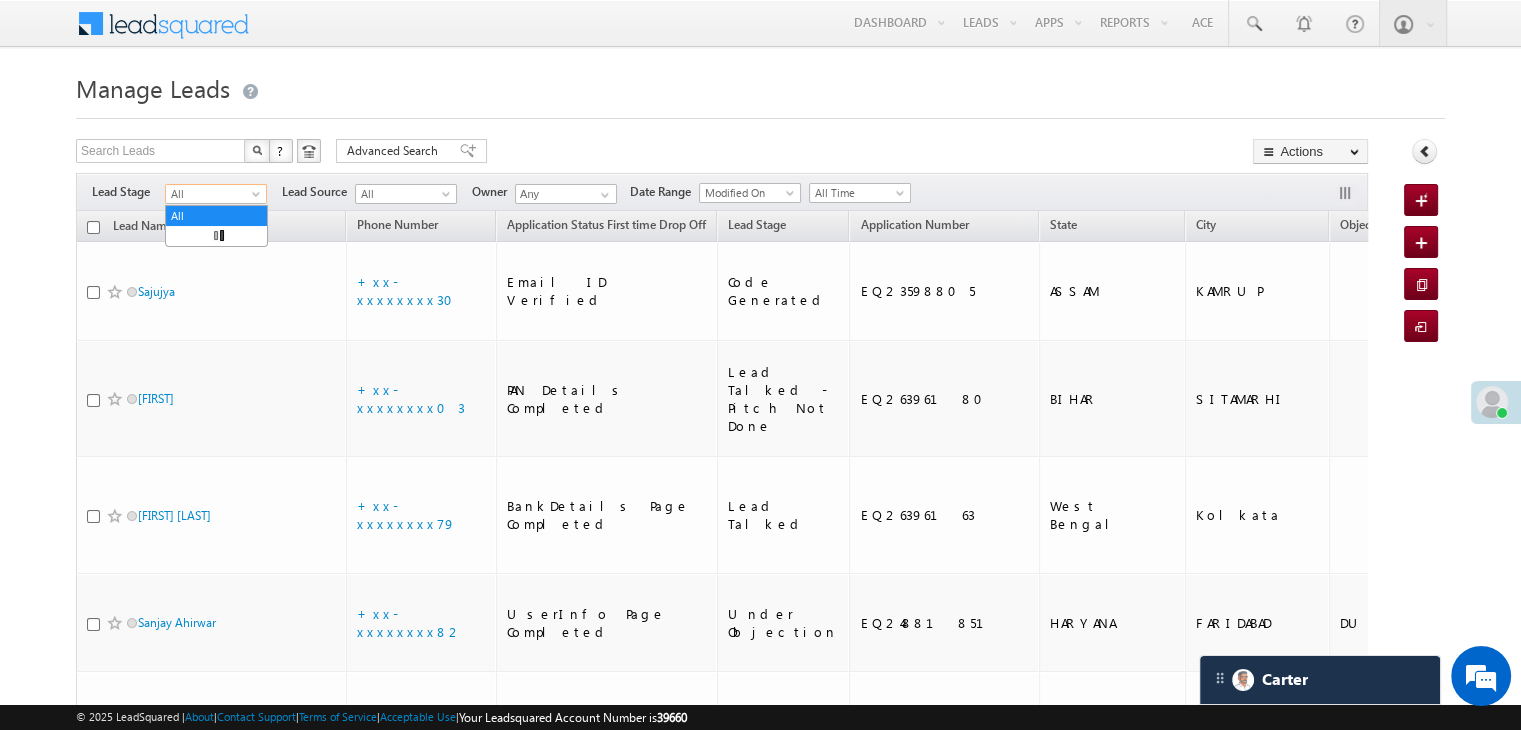 click at bounding box center (258, 198) 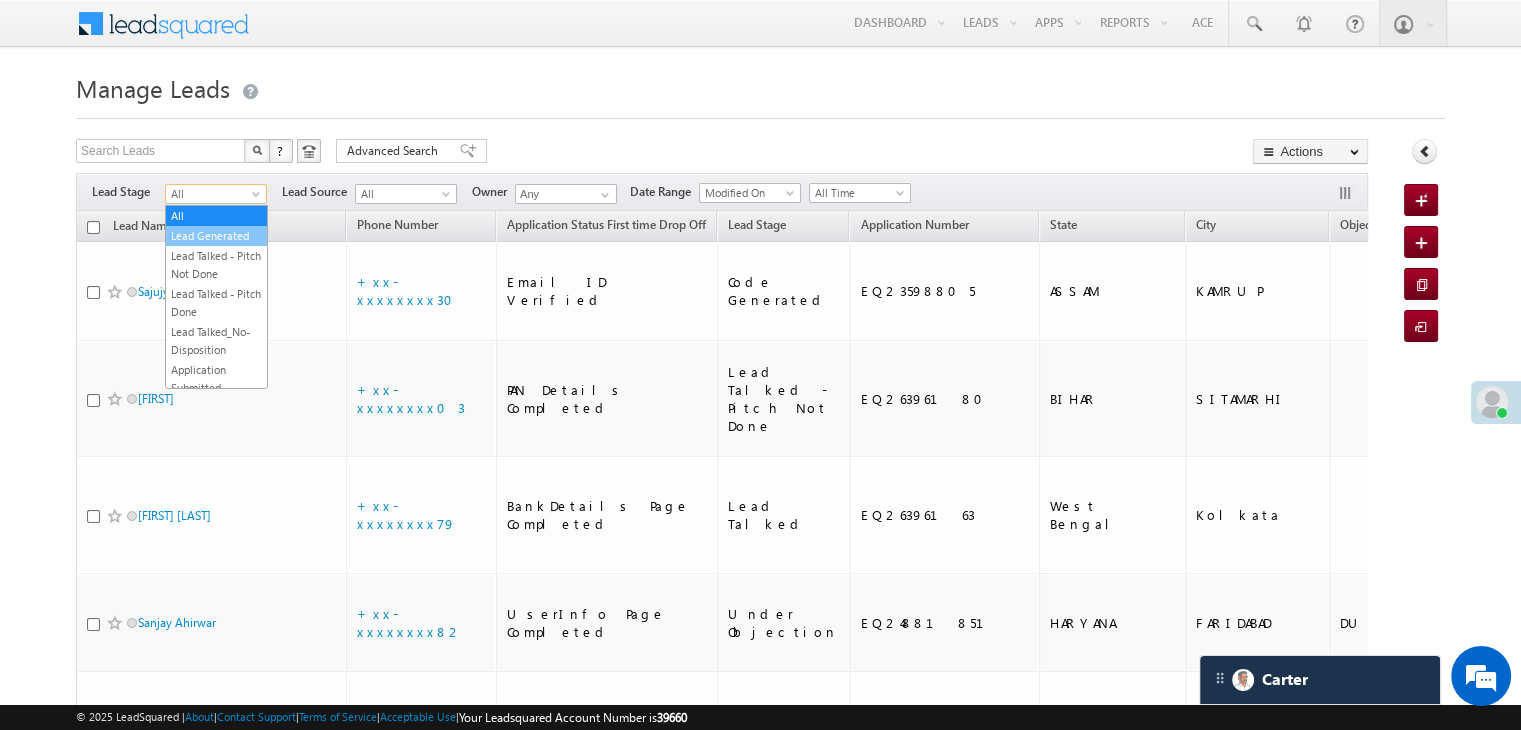 click on "Lead Generated" at bounding box center (216, 236) 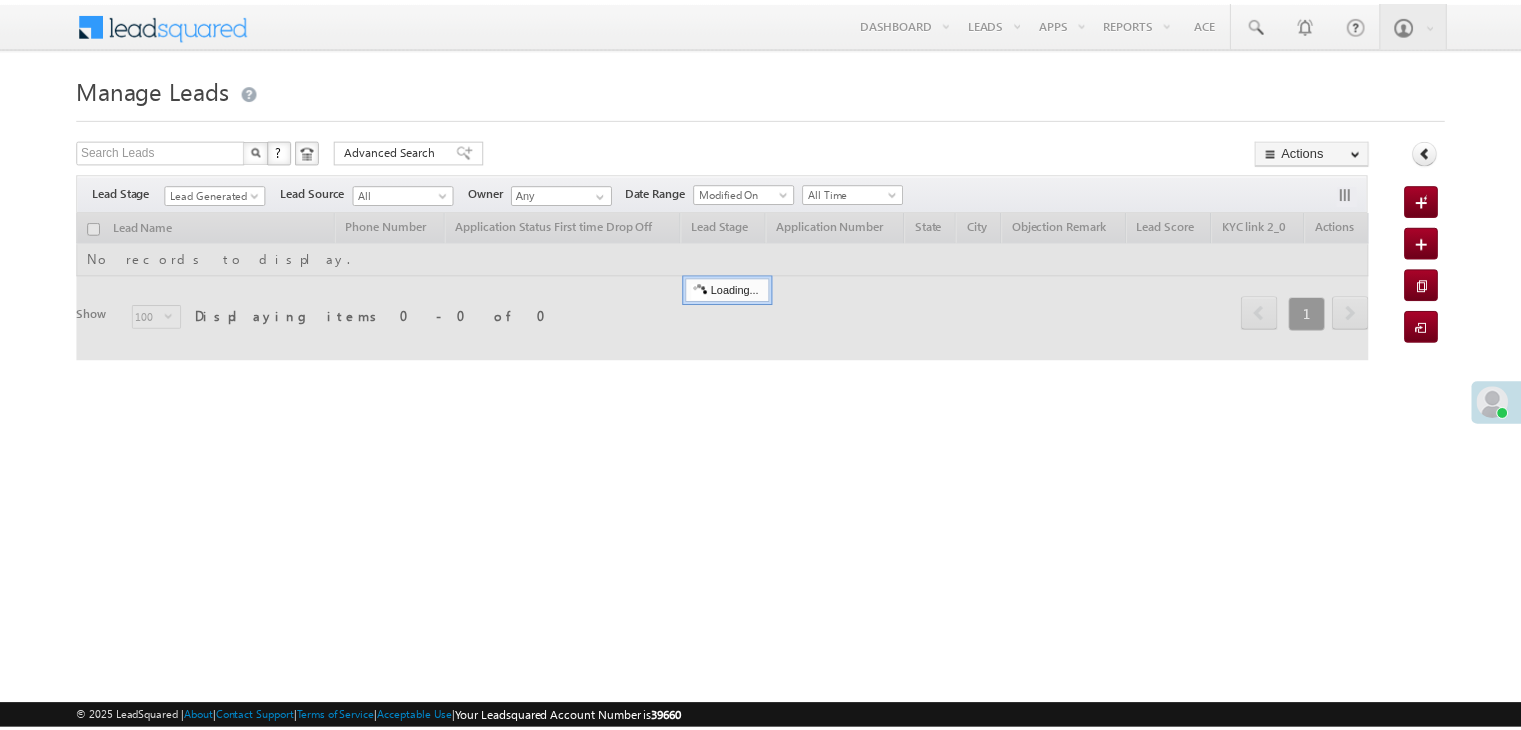 scroll, scrollTop: 0, scrollLeft: 0, axis: both 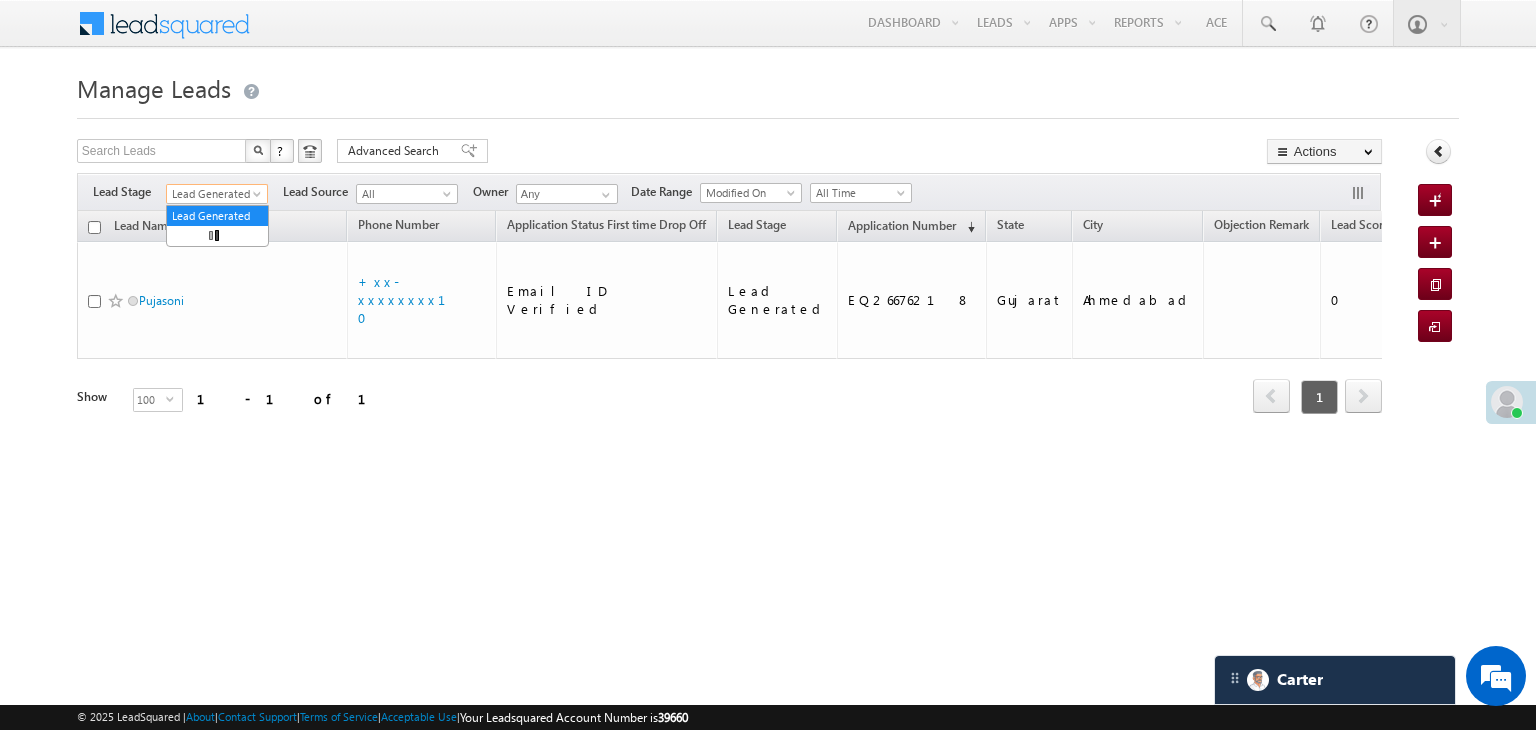 click at bounding box center [259, 198] 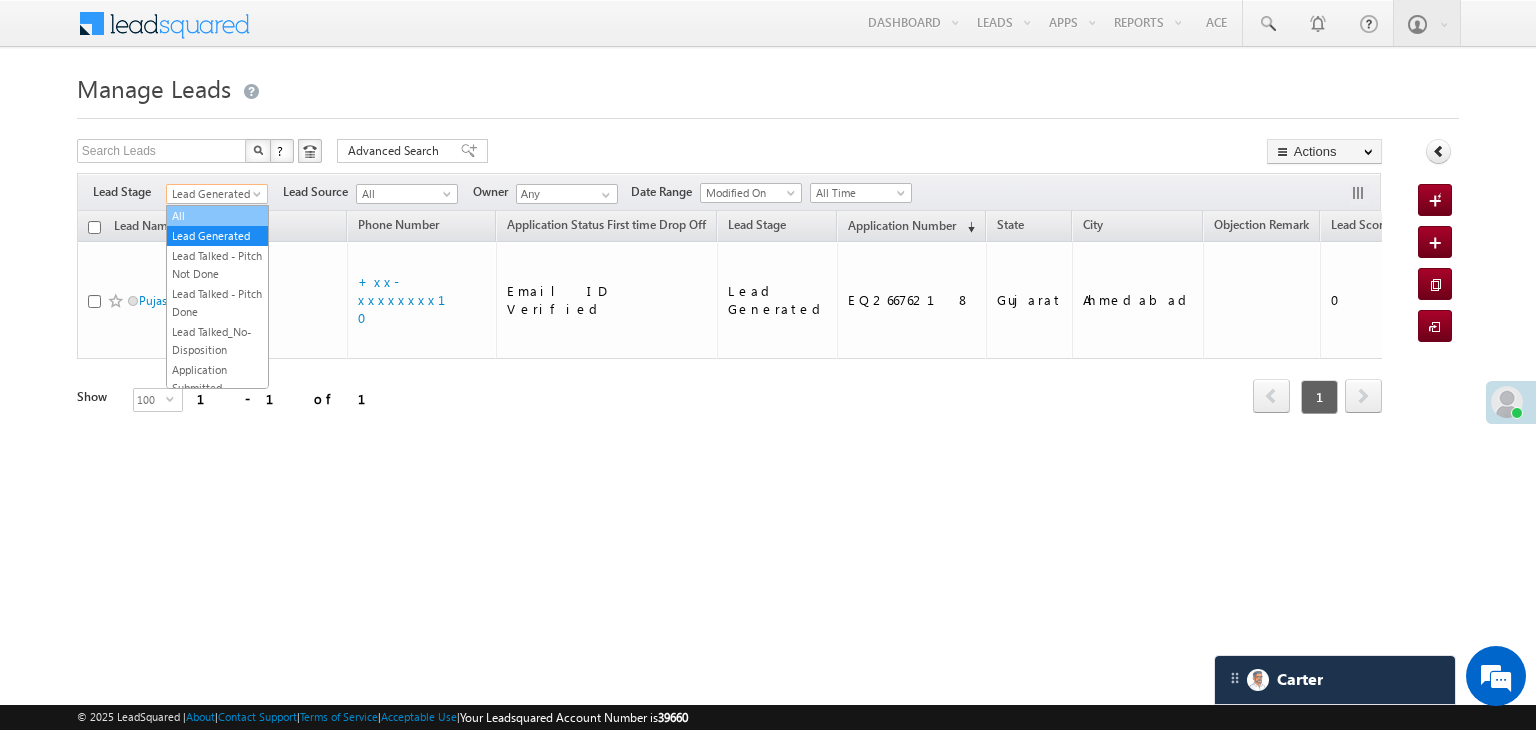 click on "All" at bounding box center (217, 216) 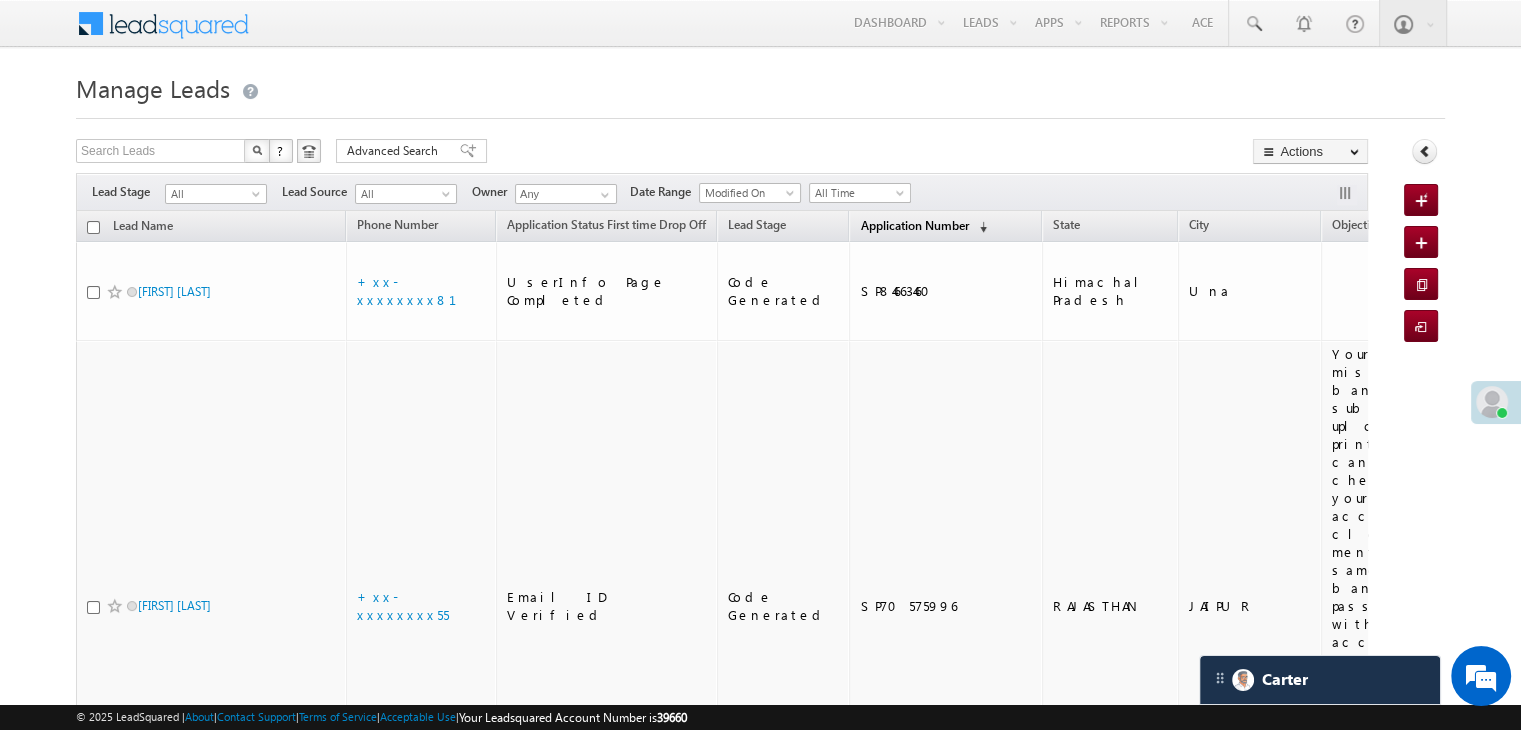 click on "Application Number" at bounding box center [914, 225] 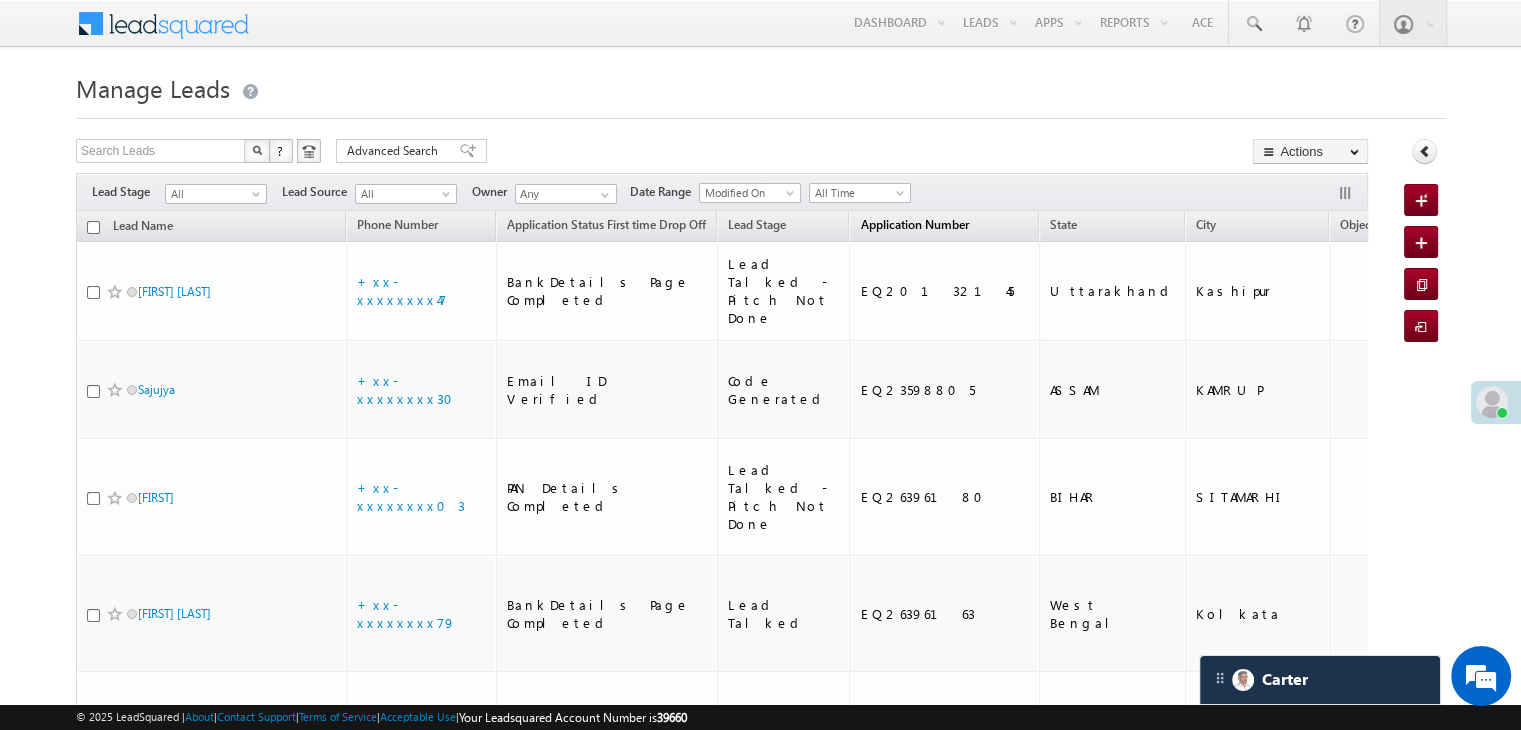 scroll, scrollTop: 0, scrollLeft: 0, axis: both 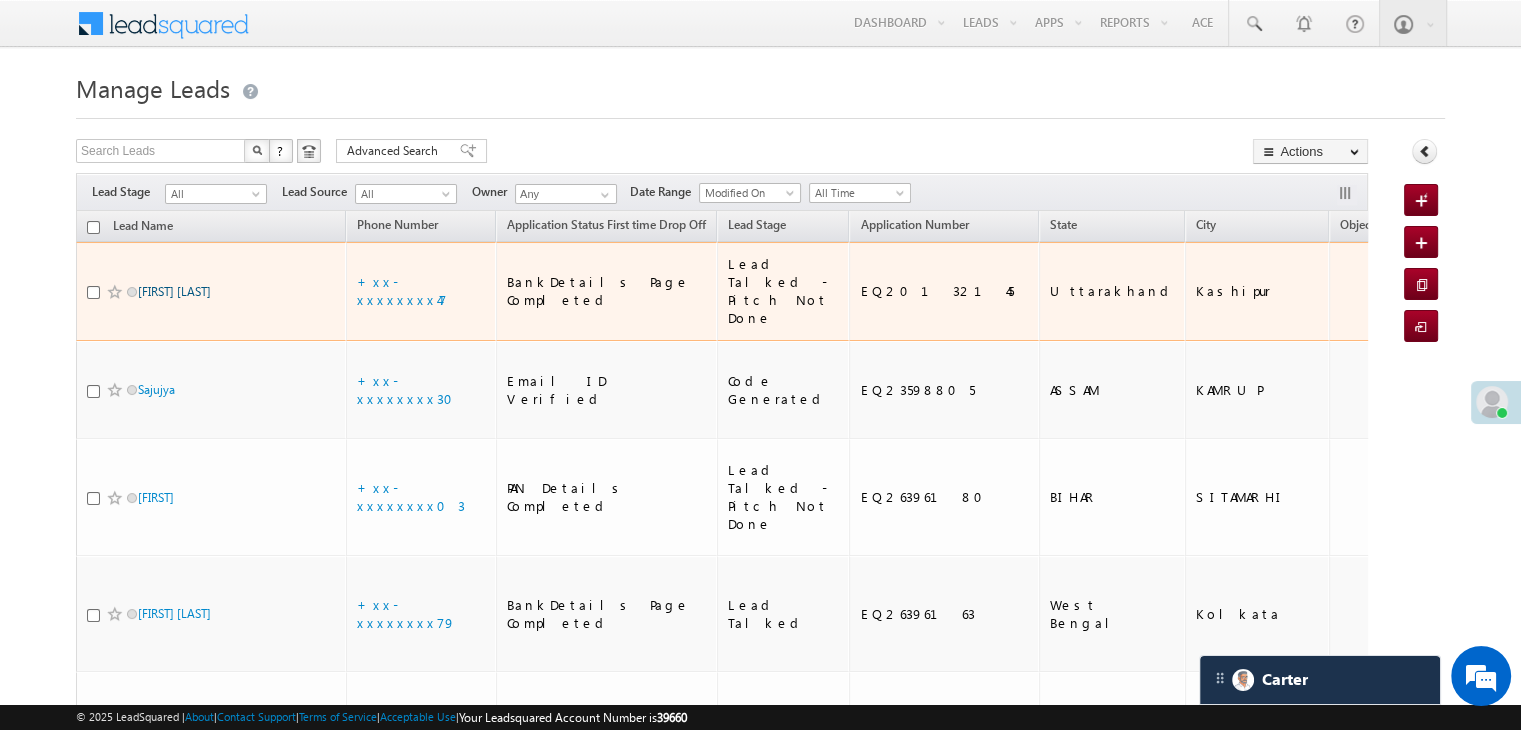 click on "Ishant Roy" at bounding box center [174, 291] 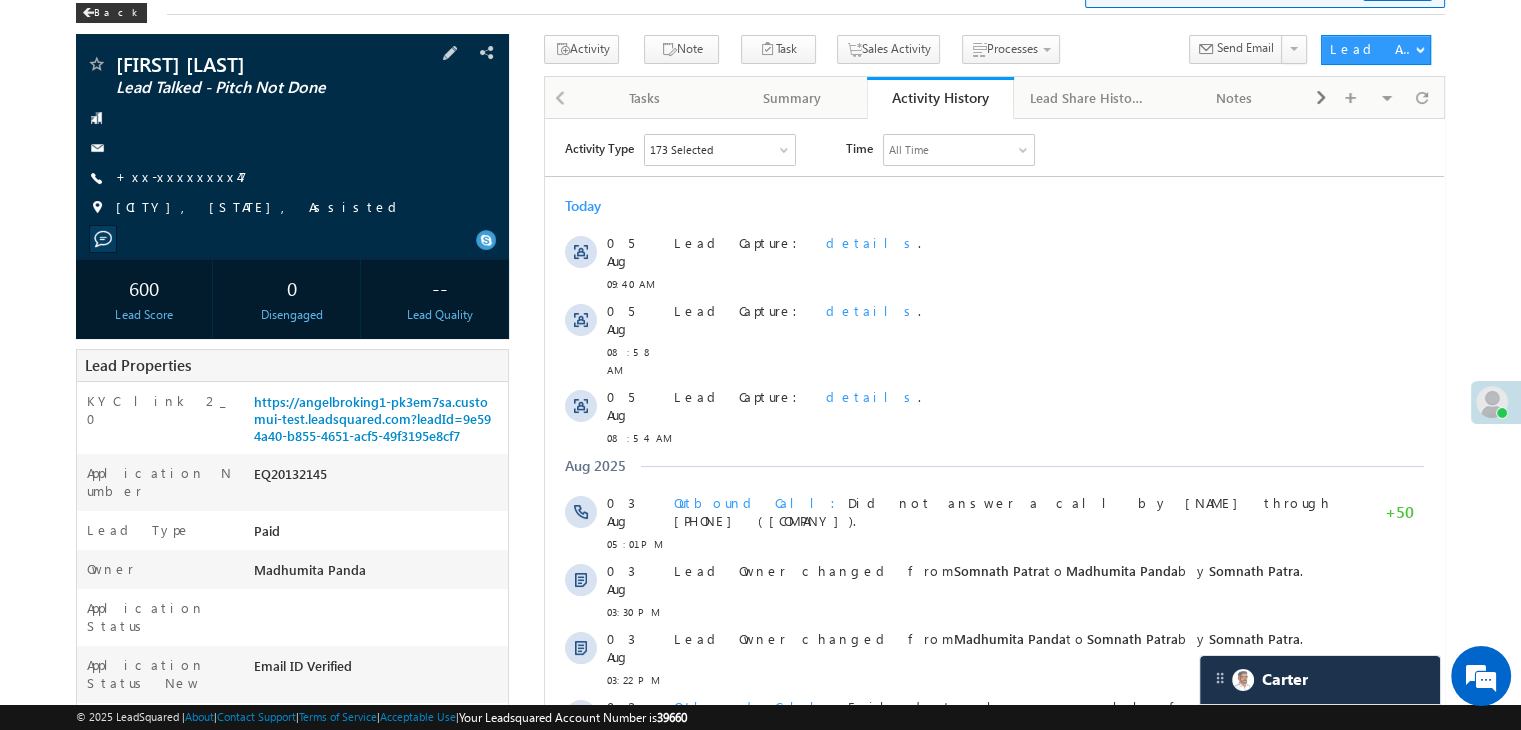 scroll, scrollTop: 200, scrollLeft: 0, axis: vertical 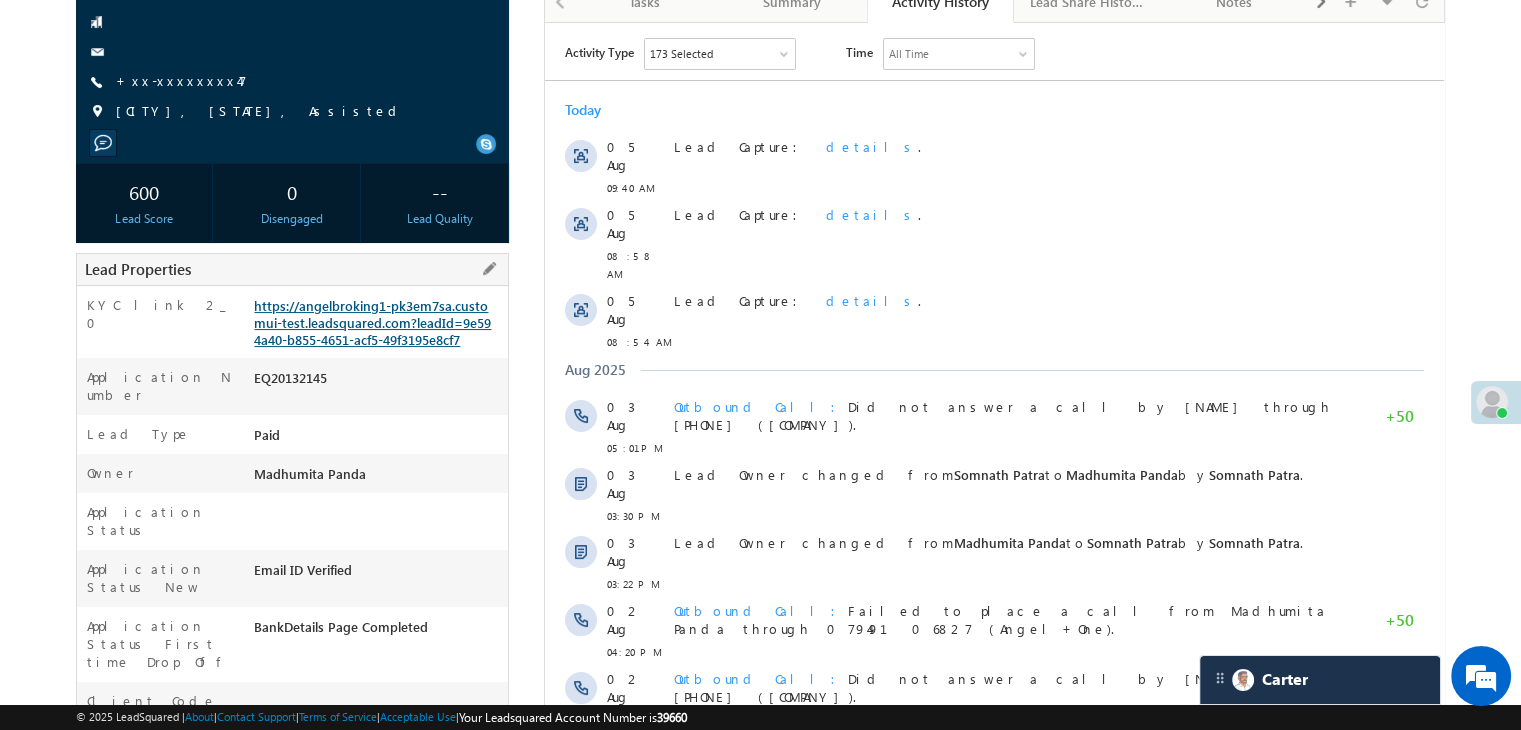click on "https://angelbroking1-pk3em7sa.customui-test.leadsquared.com?leadId=9e594a40-b855-4651-acf5-49f3195e8cf7" at bounding box center (372, 322) 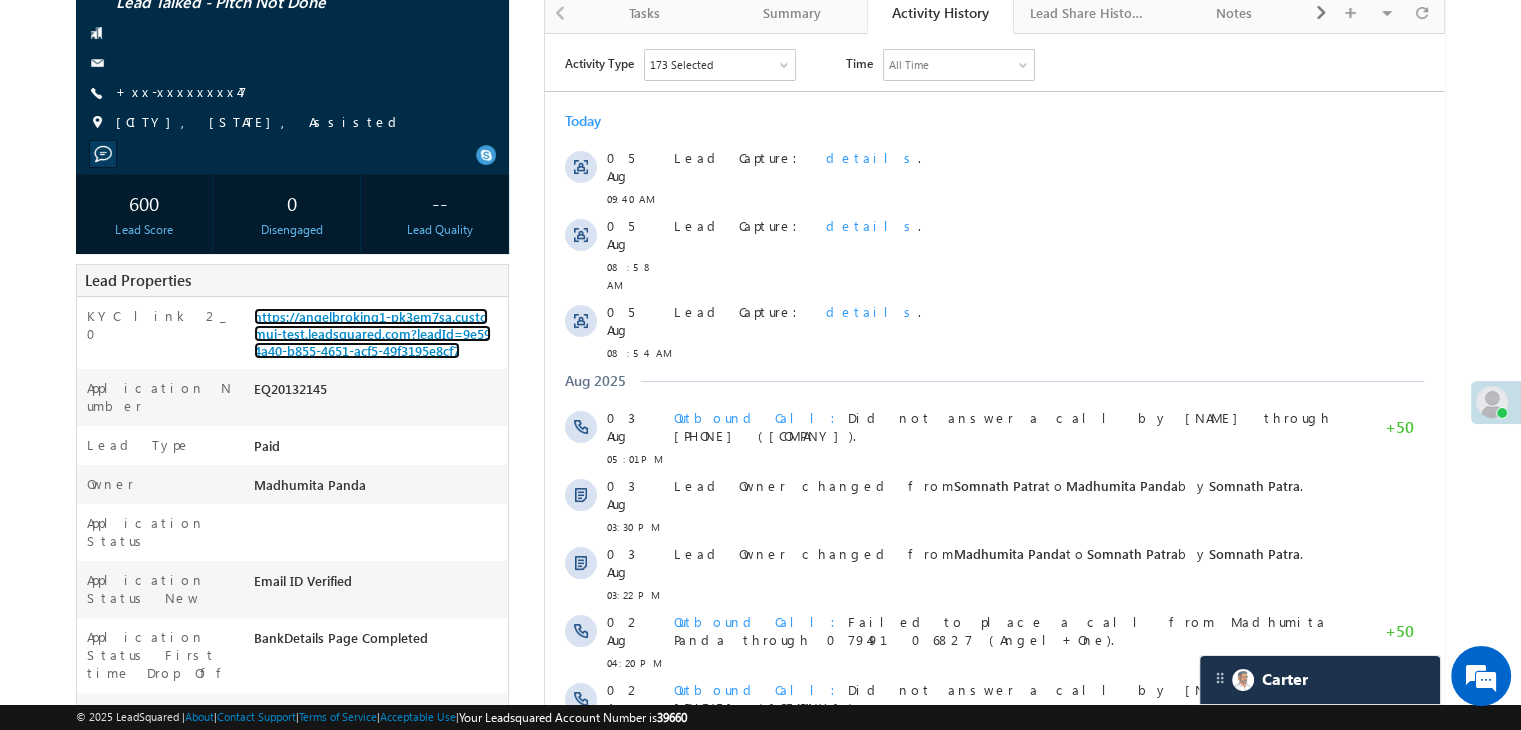 scroll, scrollTop: 200, scrollLeft: 0, axis: vertical 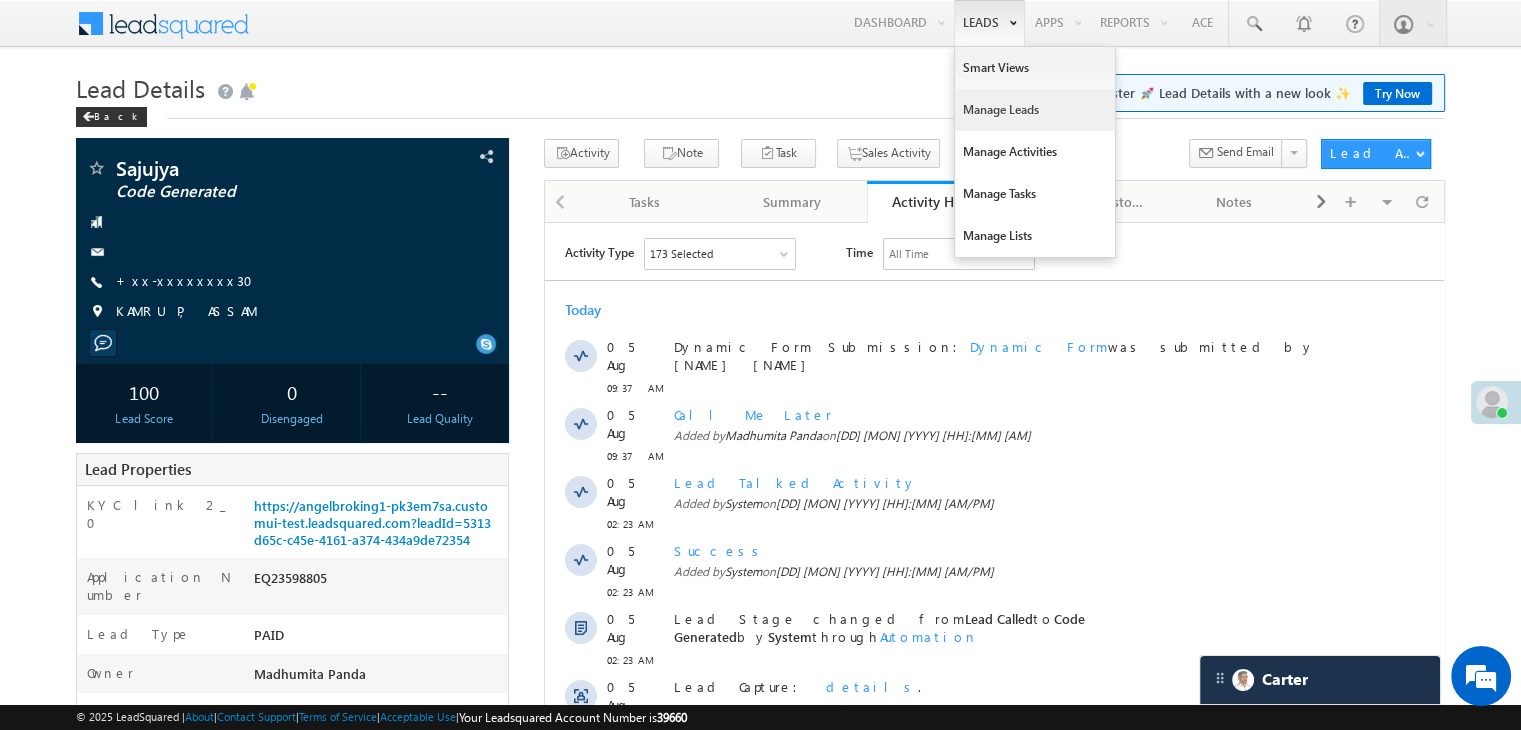 click on "Manage Leads" at bounding box center (1035, 110) 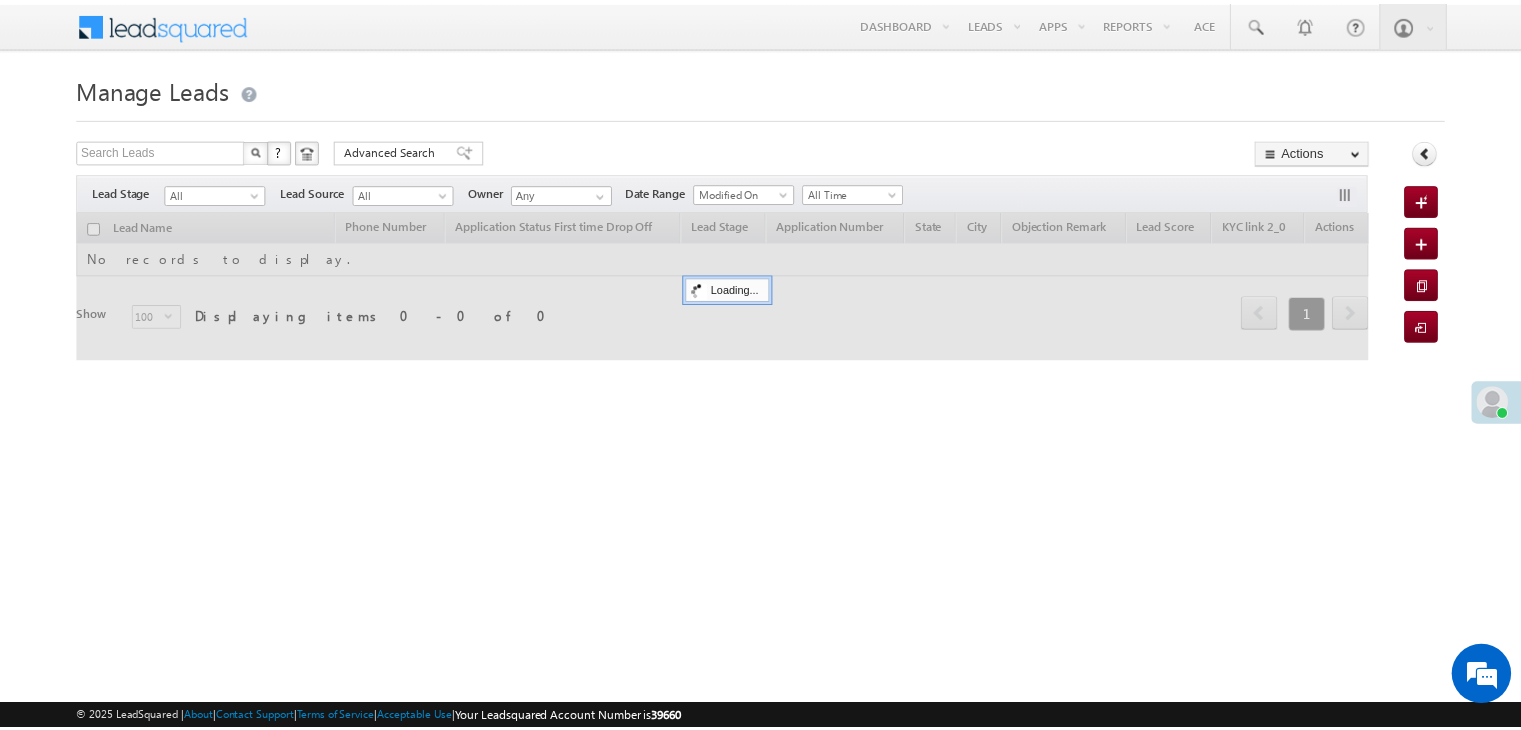 scroll, scrollTop: 0, scrollLeft: 0, axis: both 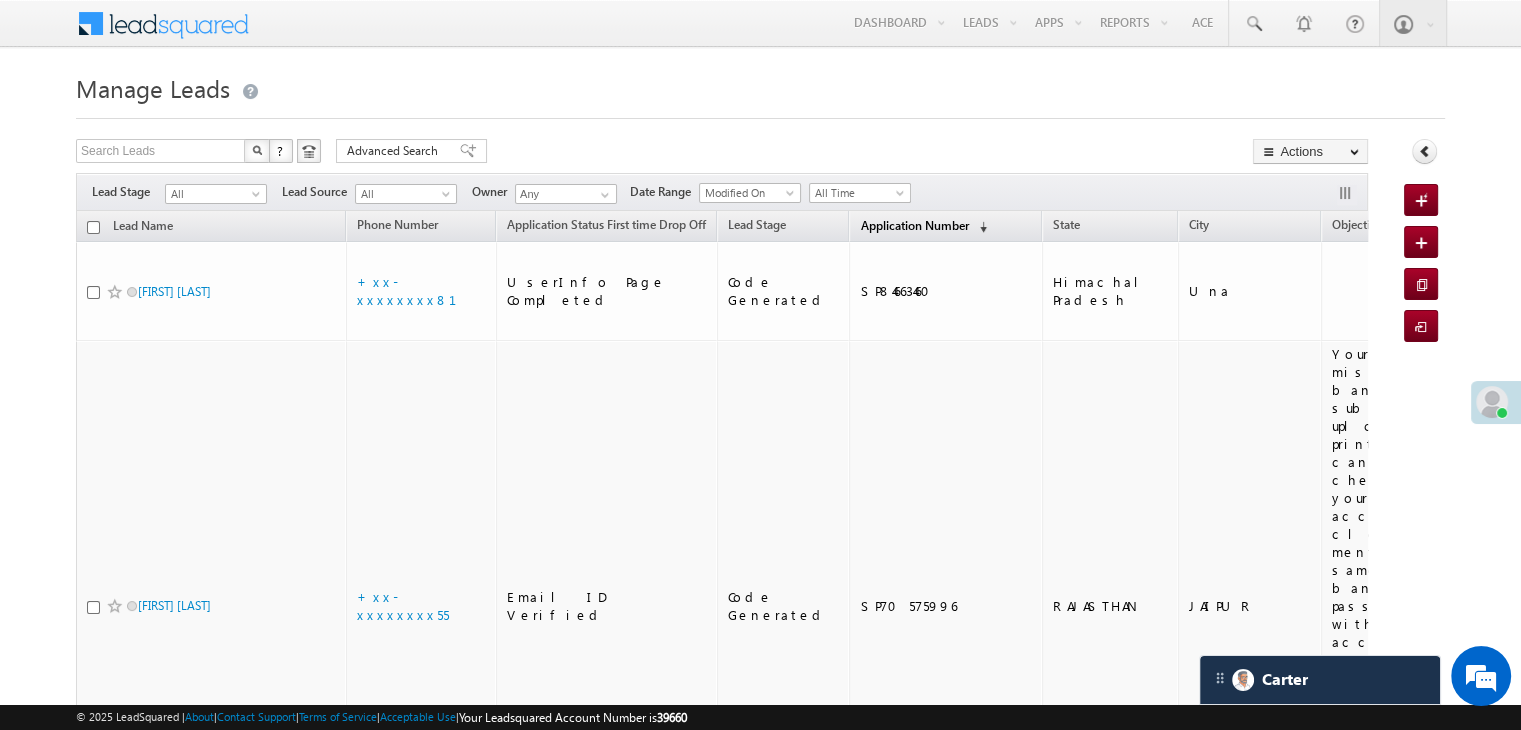 click on "Application Number" at bounding box center [914, 225] 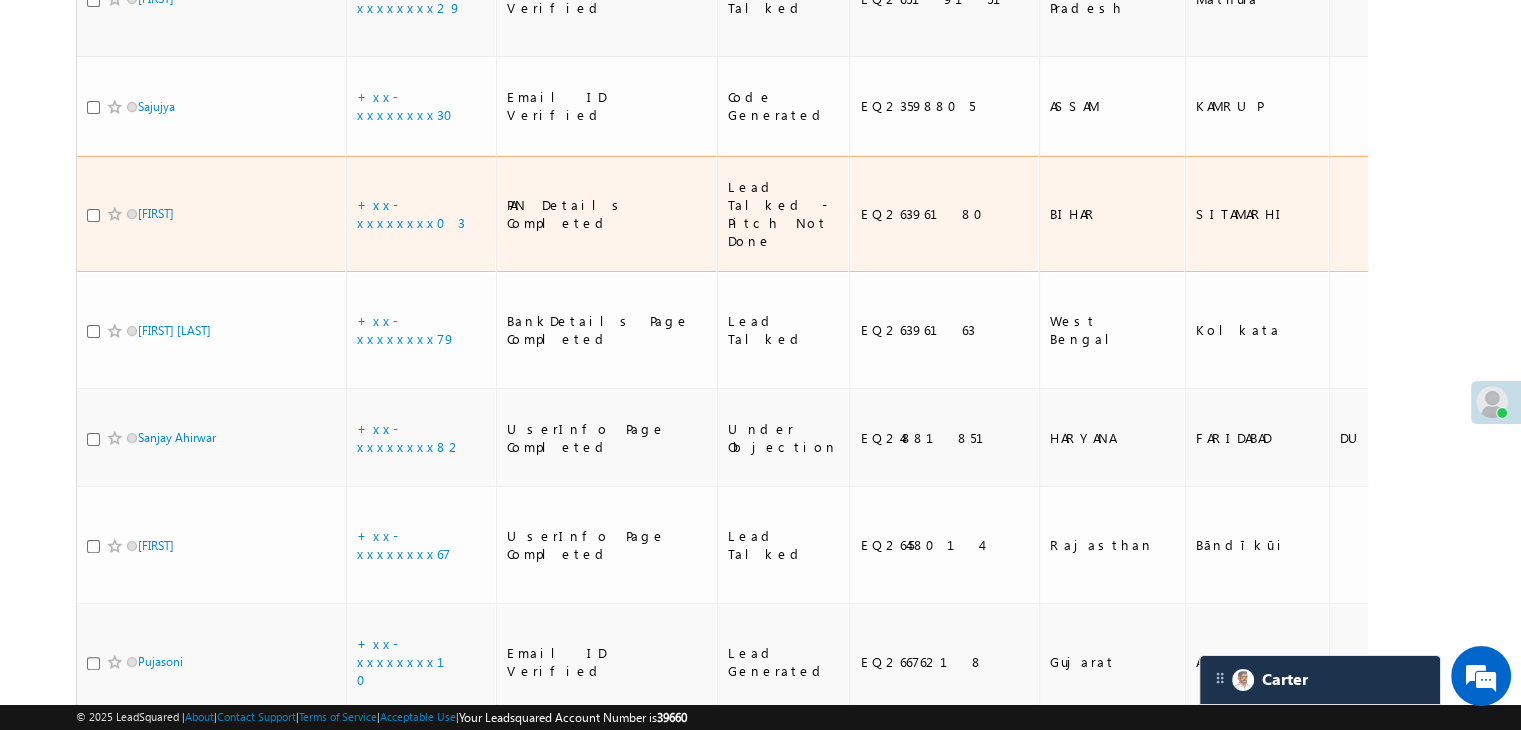 scroll, scrollTop: 546, scrollLeft: 0, axis: vertical 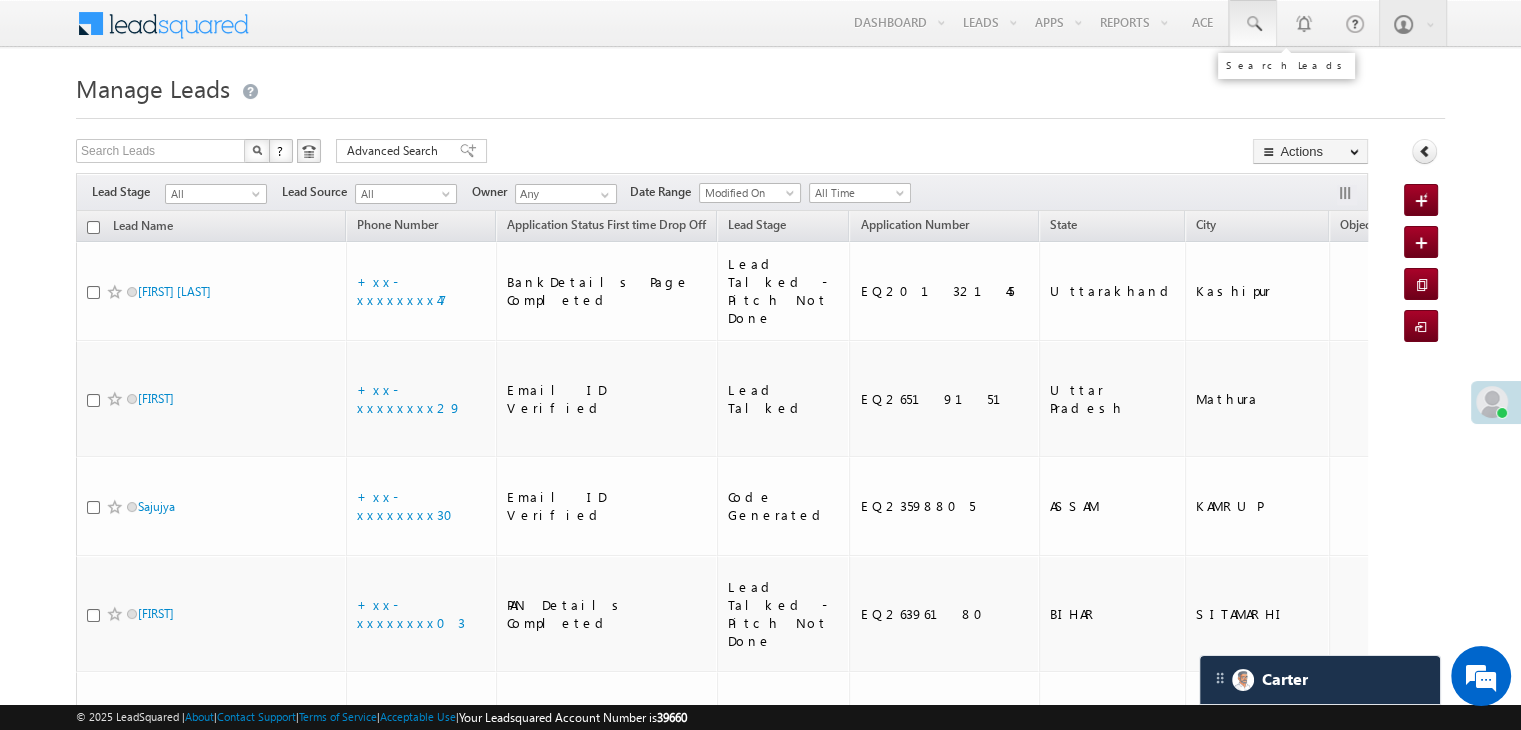 click at bounding box center [1253, 24] 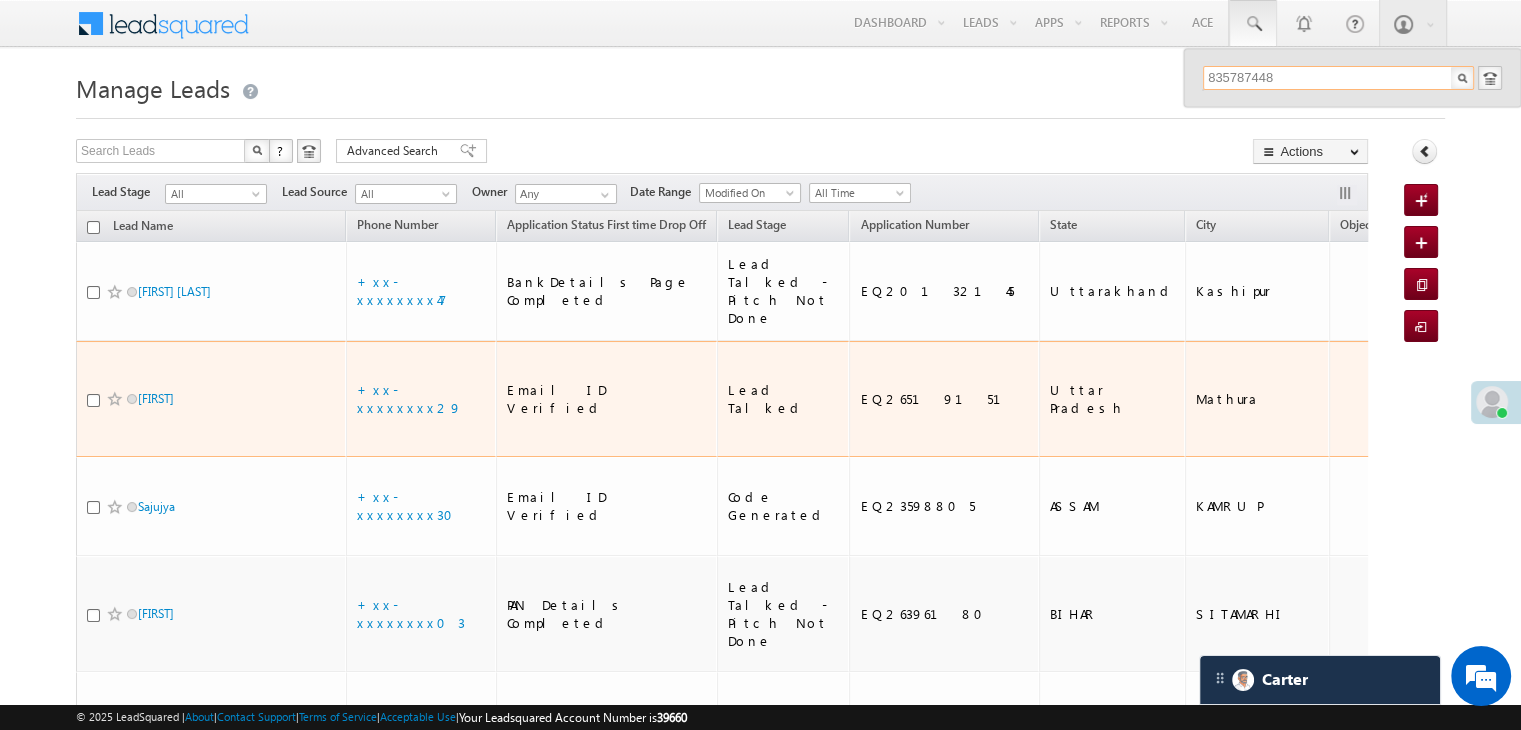 type on "8357874482" 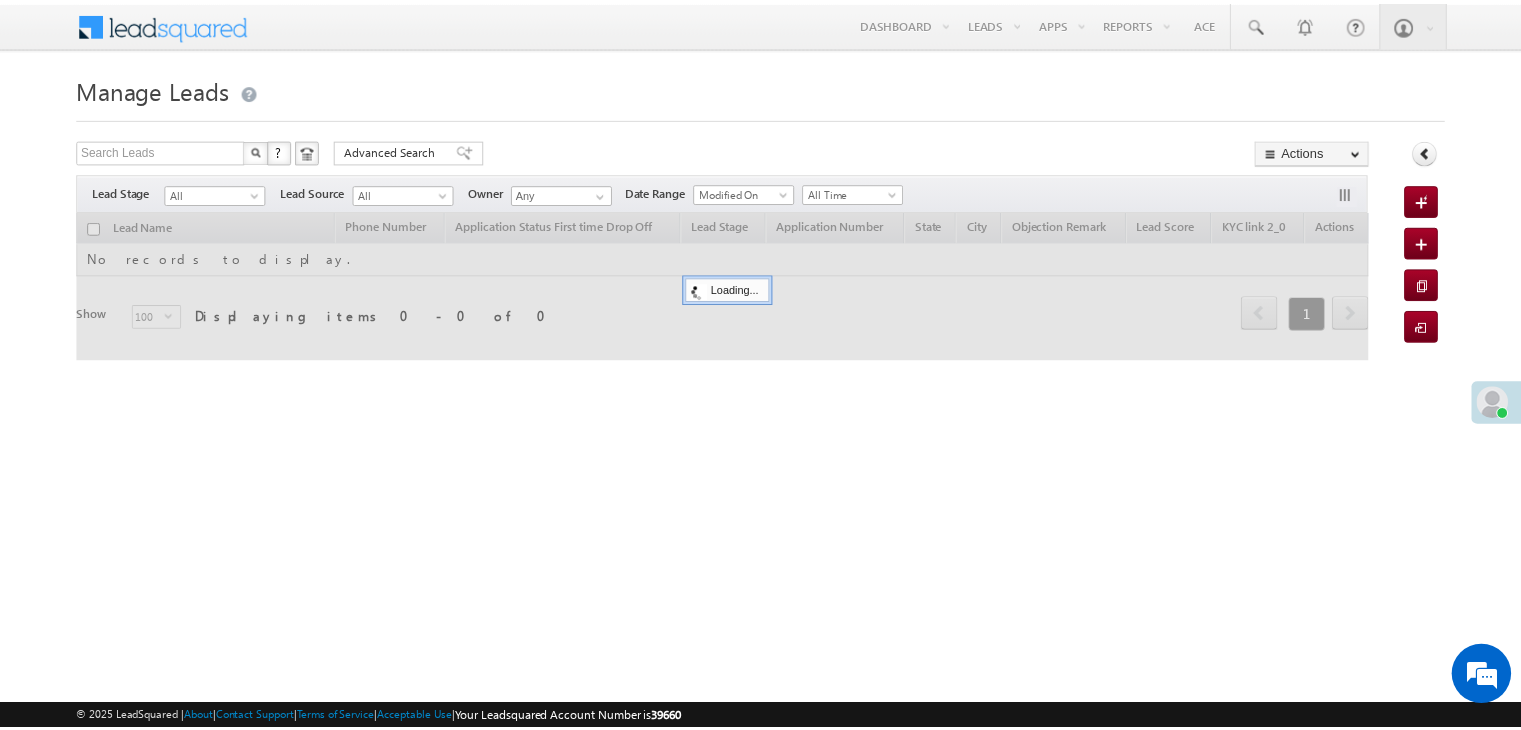 scroll, scrollTop: 0, scrollLeft: 0, axis: both 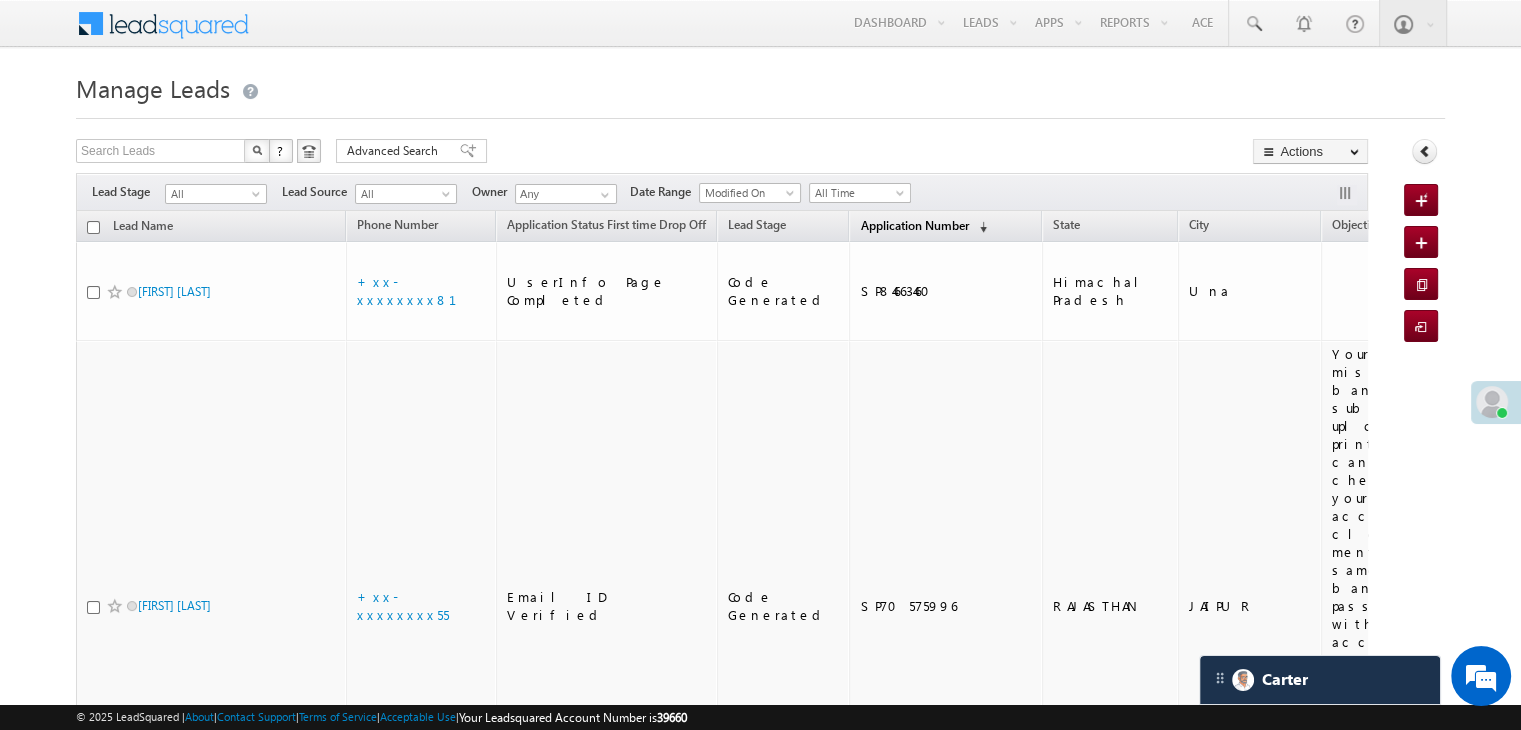 click on "Application Number" at bounding box center (914, 225) 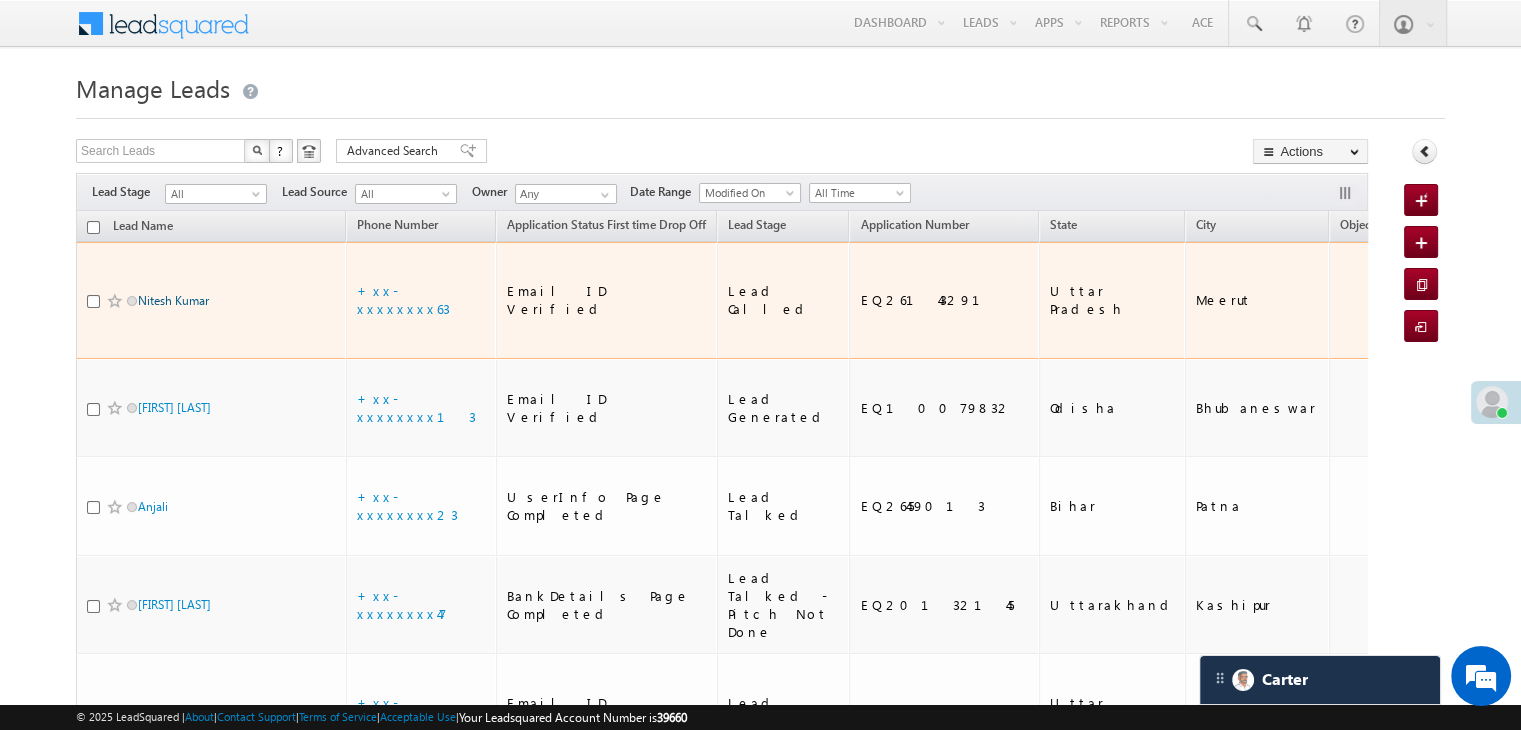 click on "Nitesh Kumar" at bounding box center (173, 300) 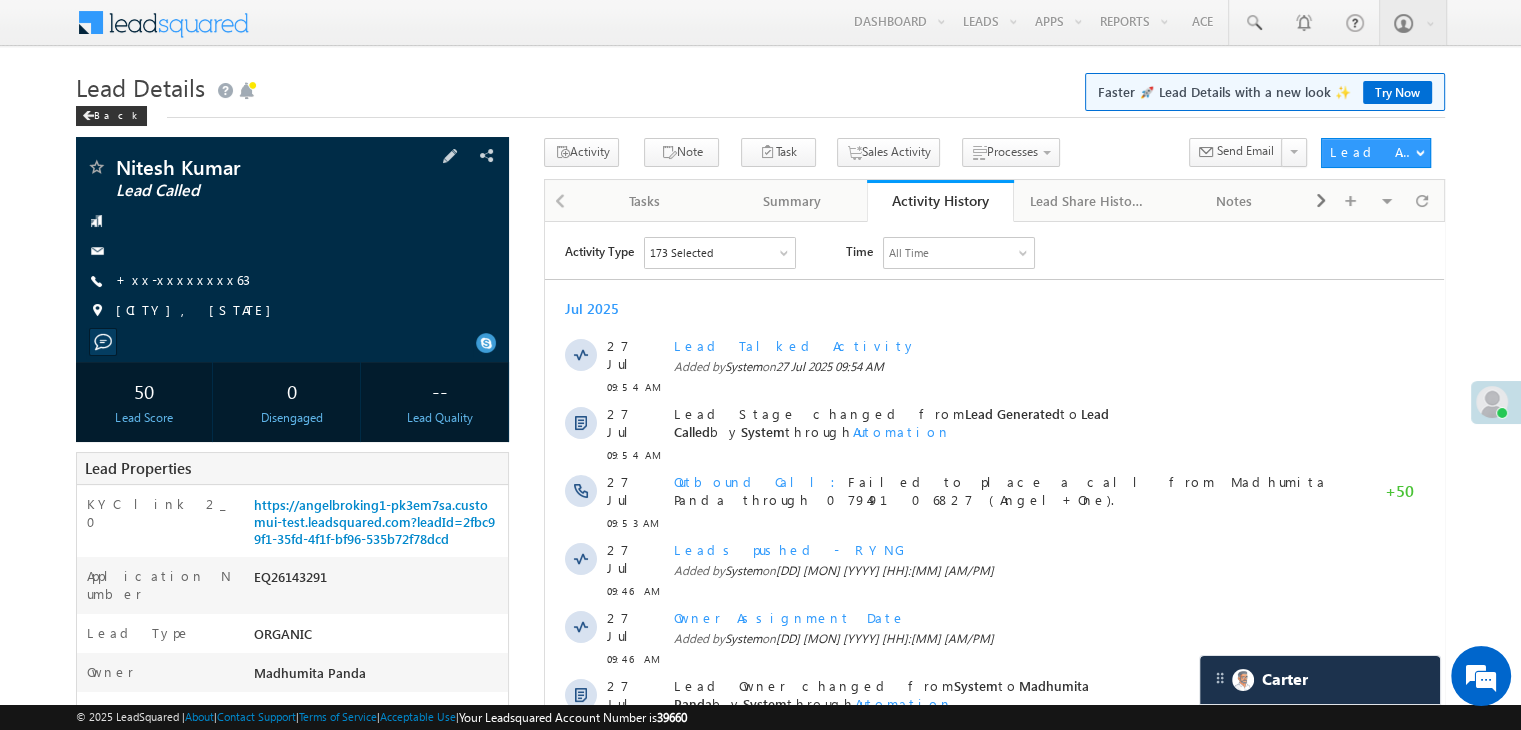 scroll, scrollTop: 0, scrollLeft: 0, axis: both 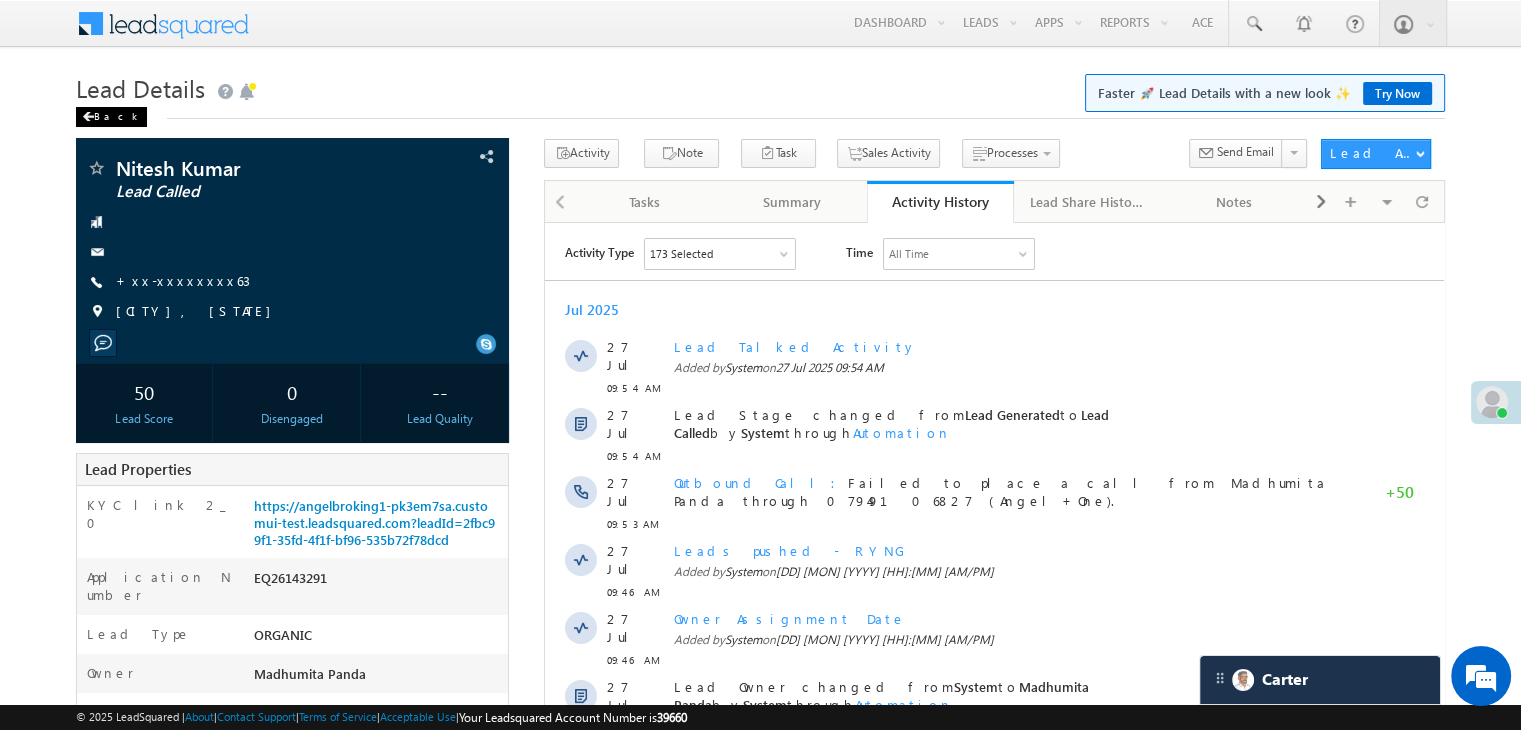click on "Back" at bounding box center (111, 117) 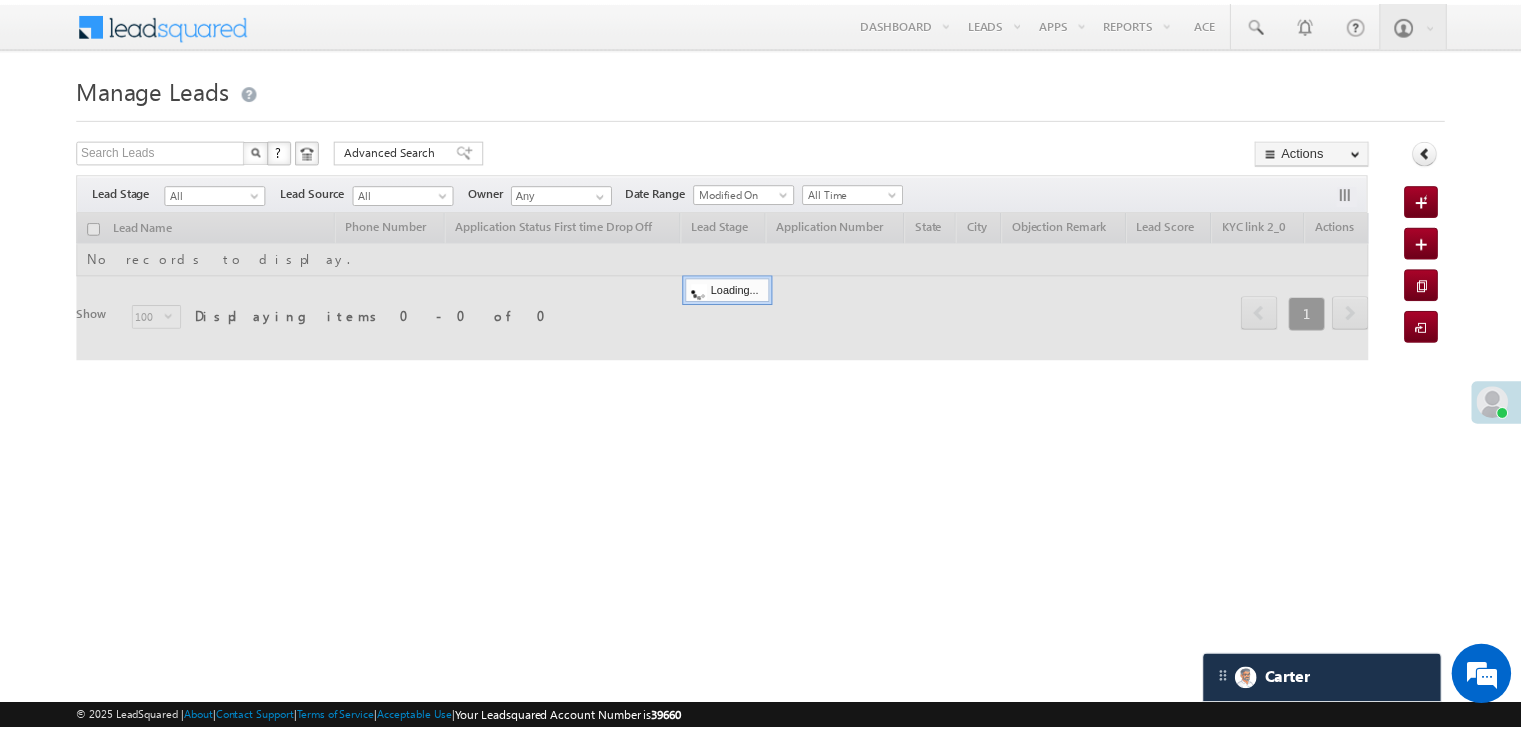 scroll, scrollTop: 0, scrollLeft: 0, axis: both 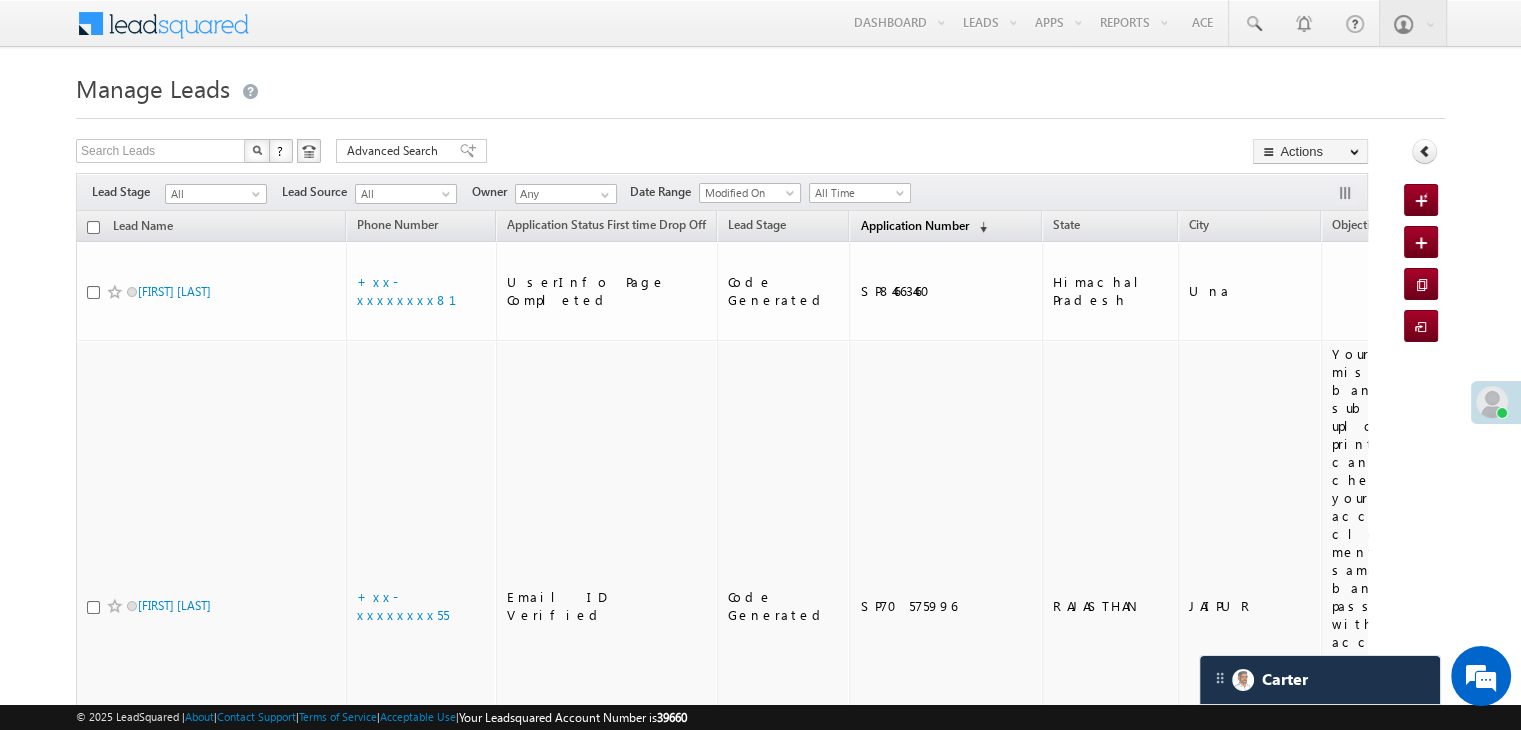 click on "Application Number" at bounding box center (914, 225) 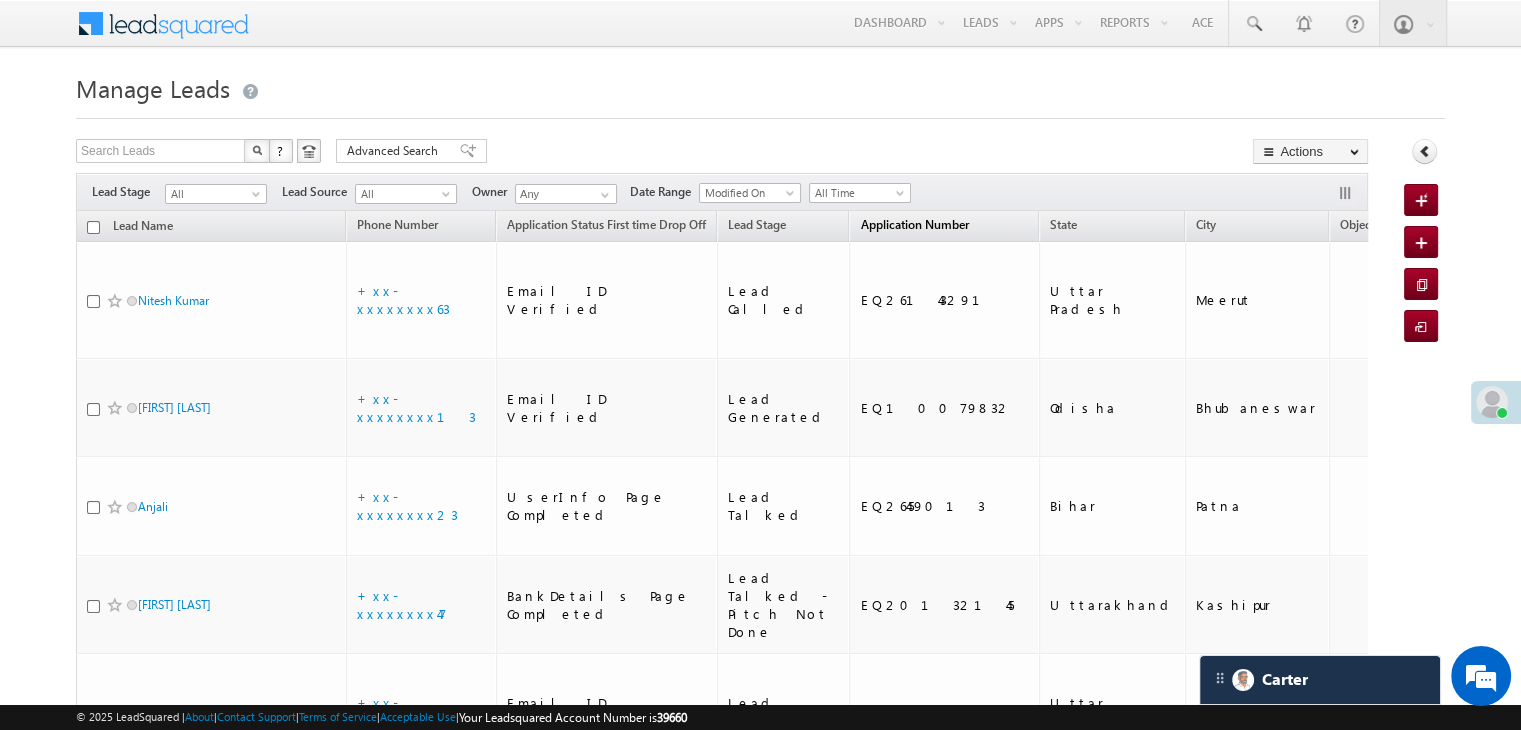 scroll, scrollTop: 0, scrollLeft: 0, axis: both 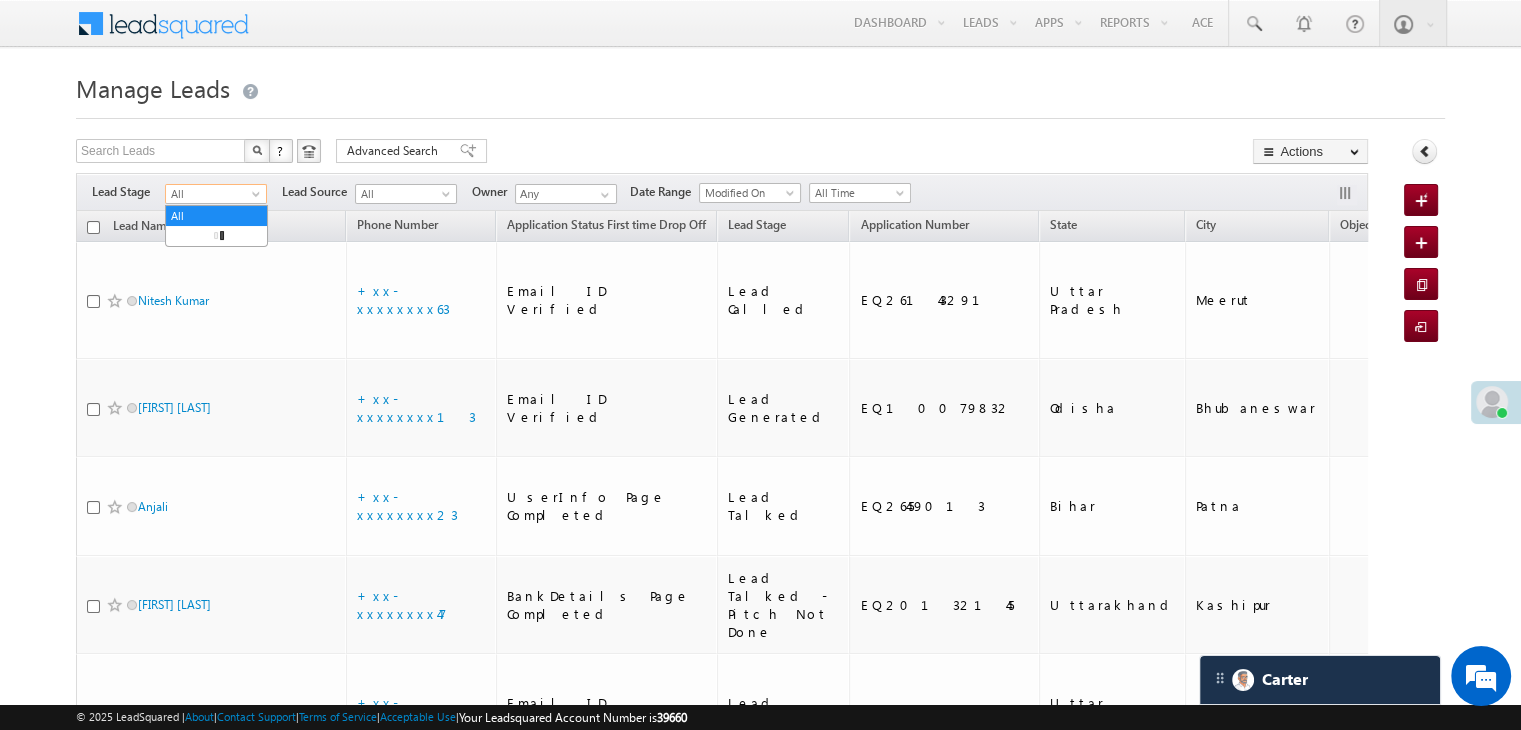 click at bounding box center [258, 198] 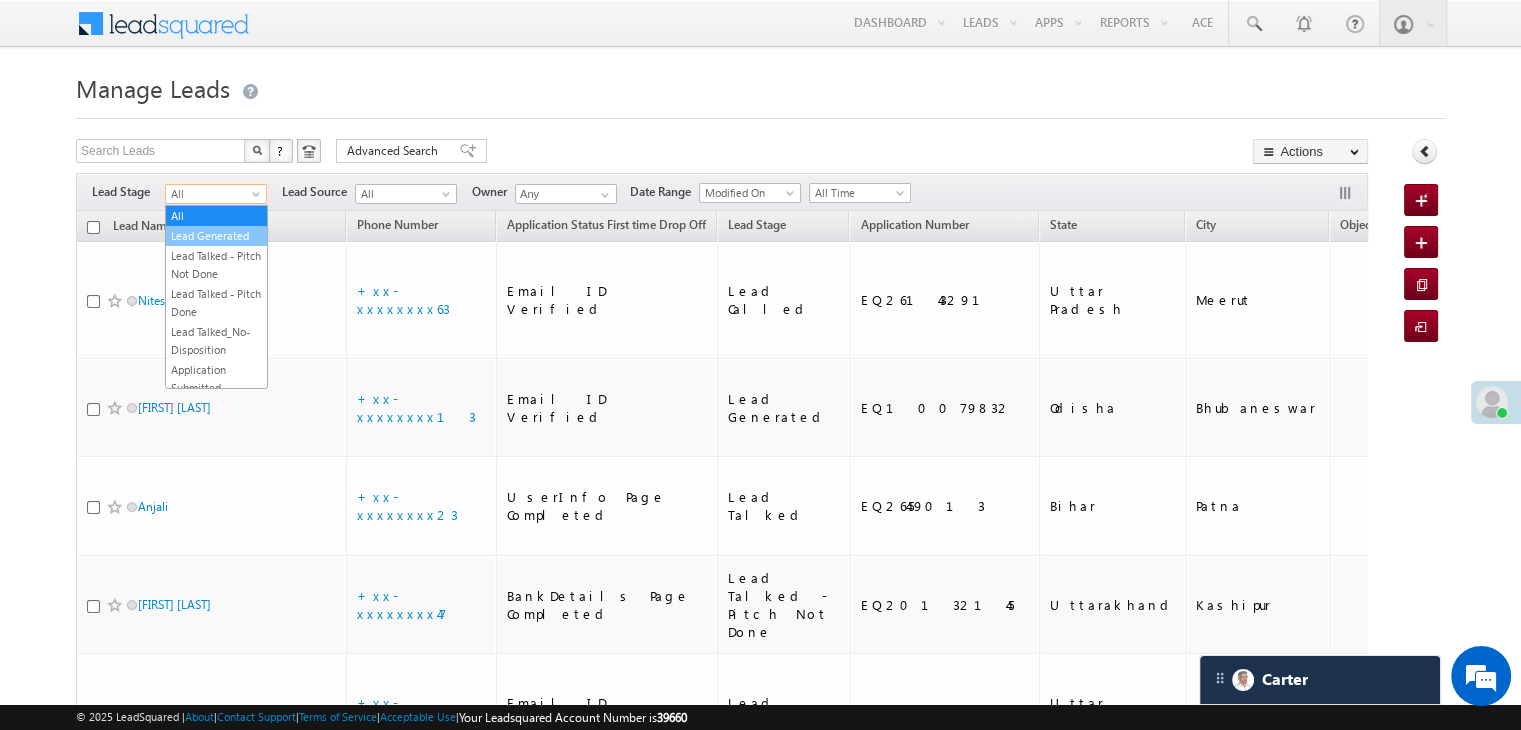 click on "Lead Generated" at bounding box center [216, 236] 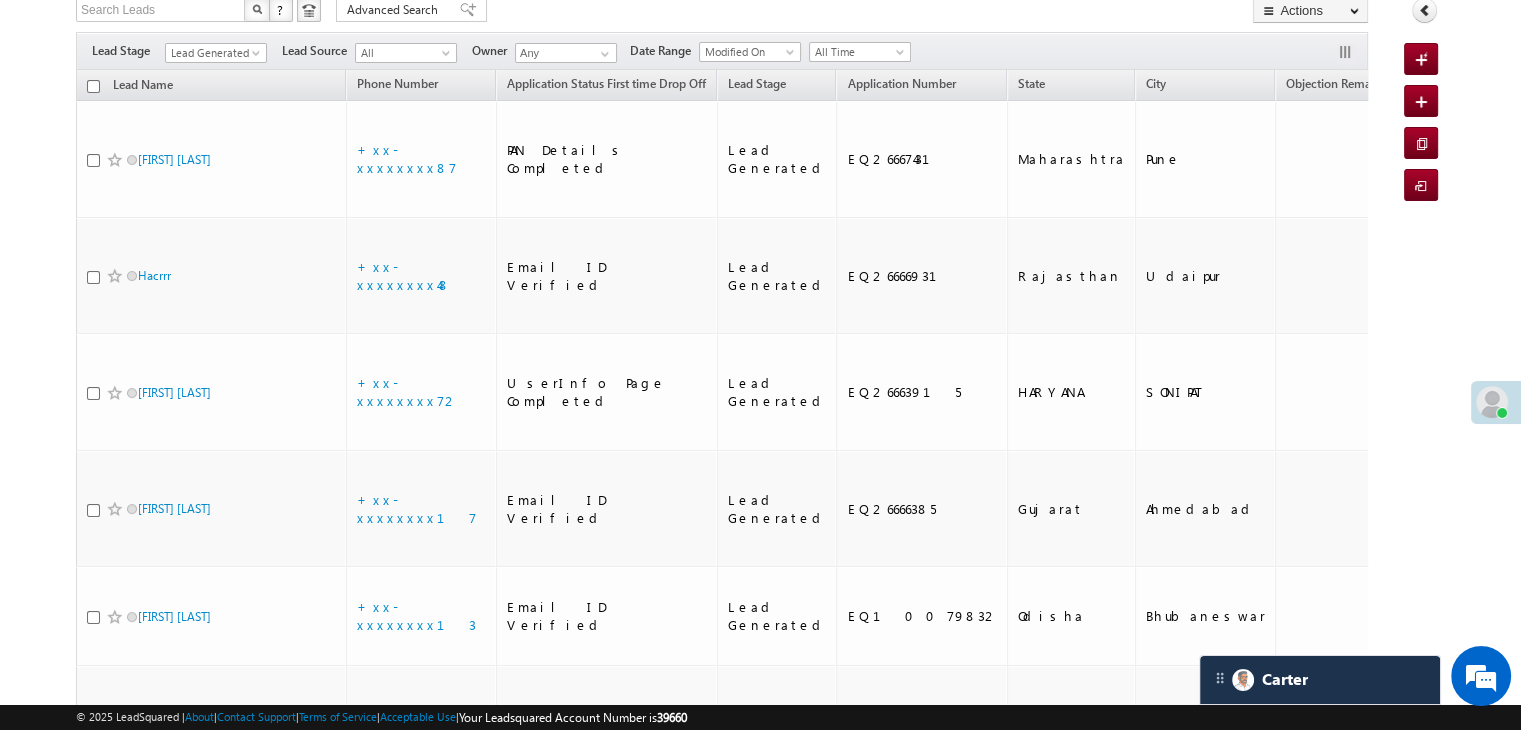 scroll, scrollTop: 0, scrollLeft: 0, axis: both 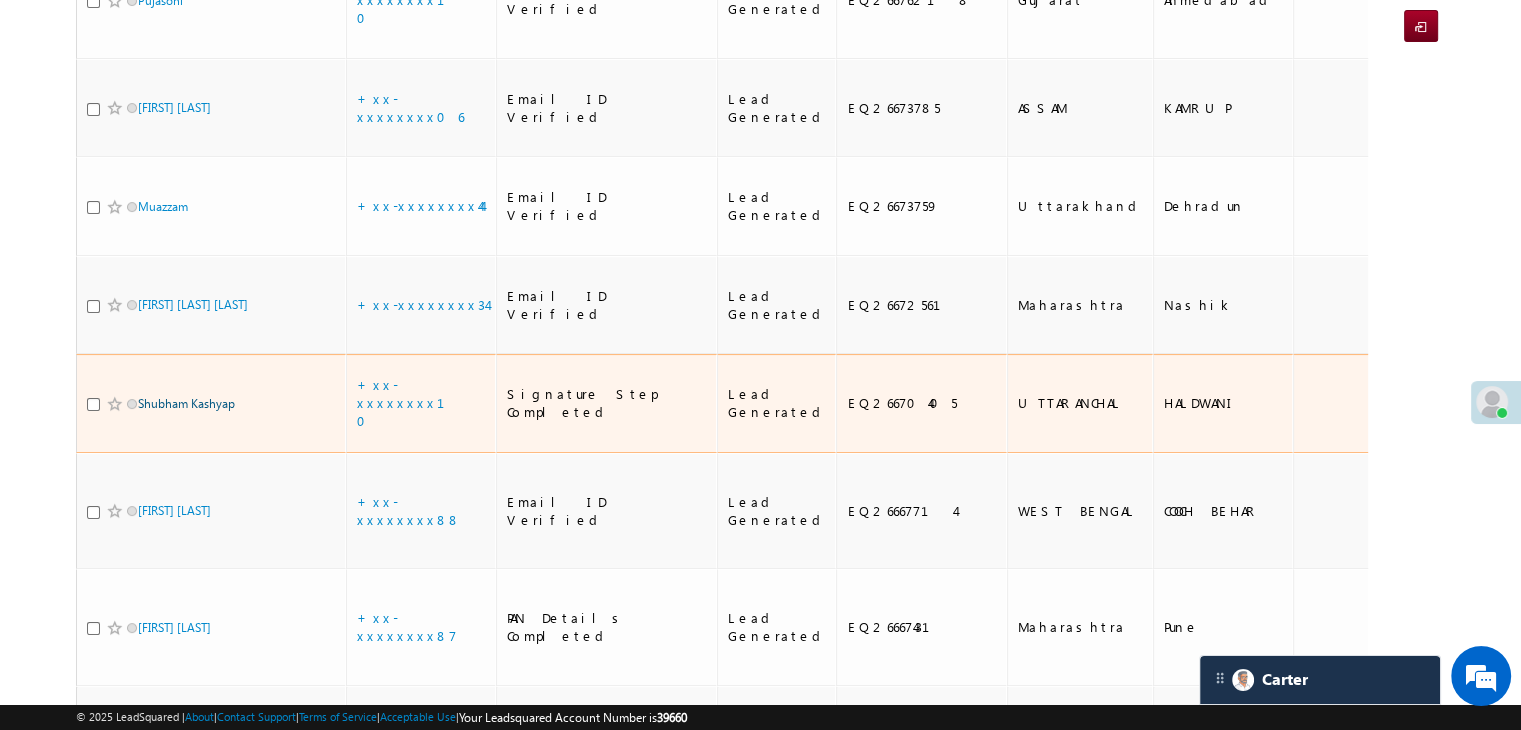 click on "Shubham Kashyap" at bounding box center [186, 403] 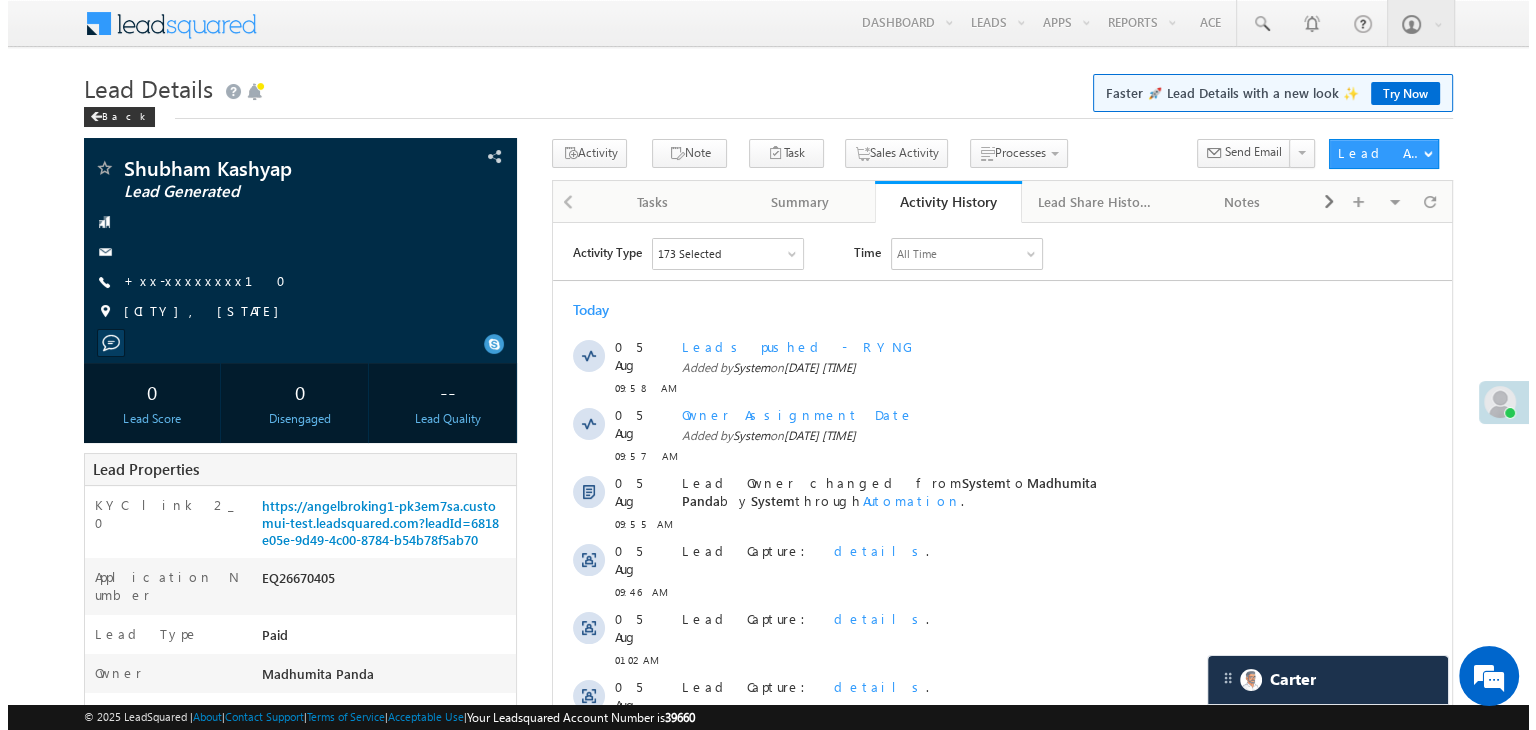 scroll, scrollTop: 0, scrollLeft: 0, axis: both 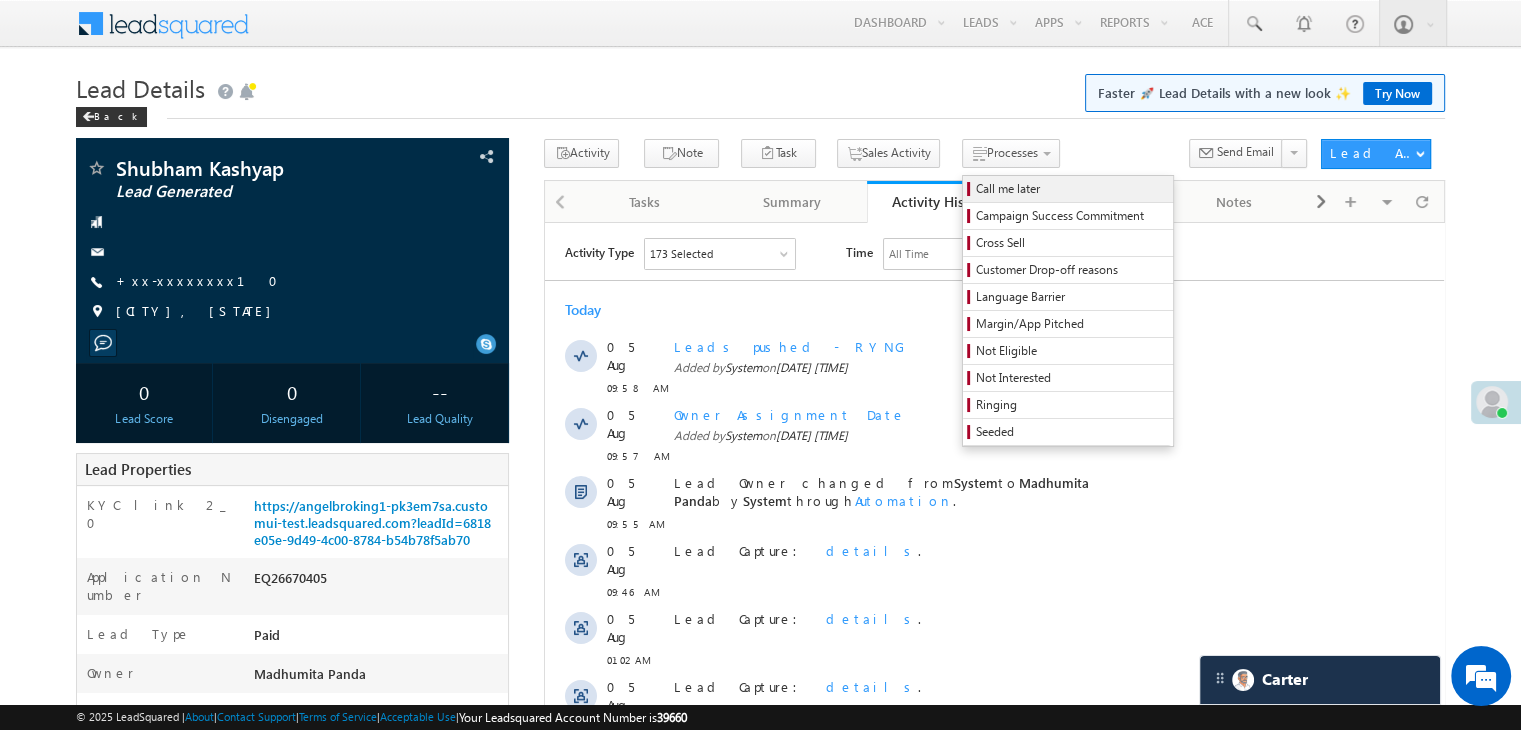 click on "Call me later" at bounding box center (1071, 189) 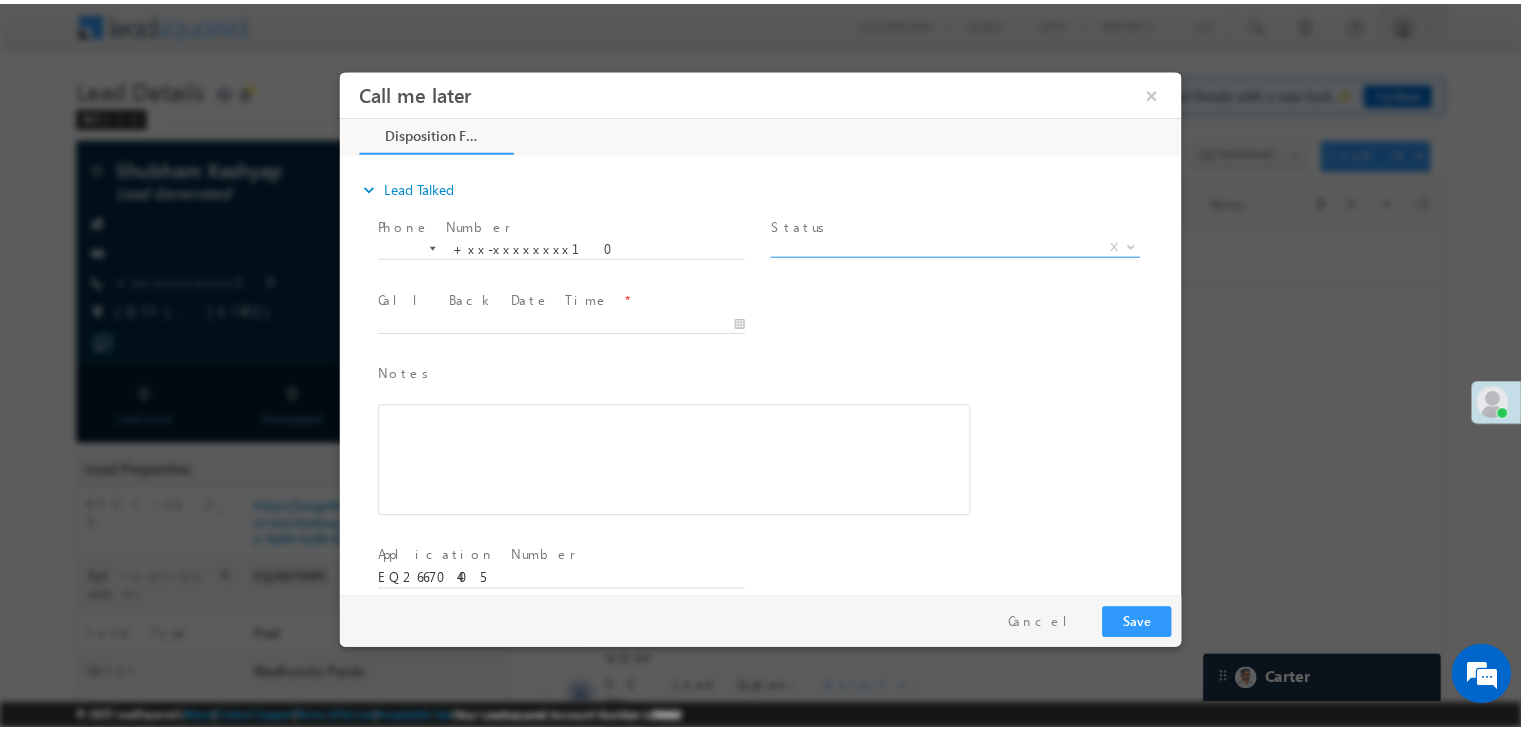 scroll, scrollTop: 0, scrollLeft: 0, axis: both 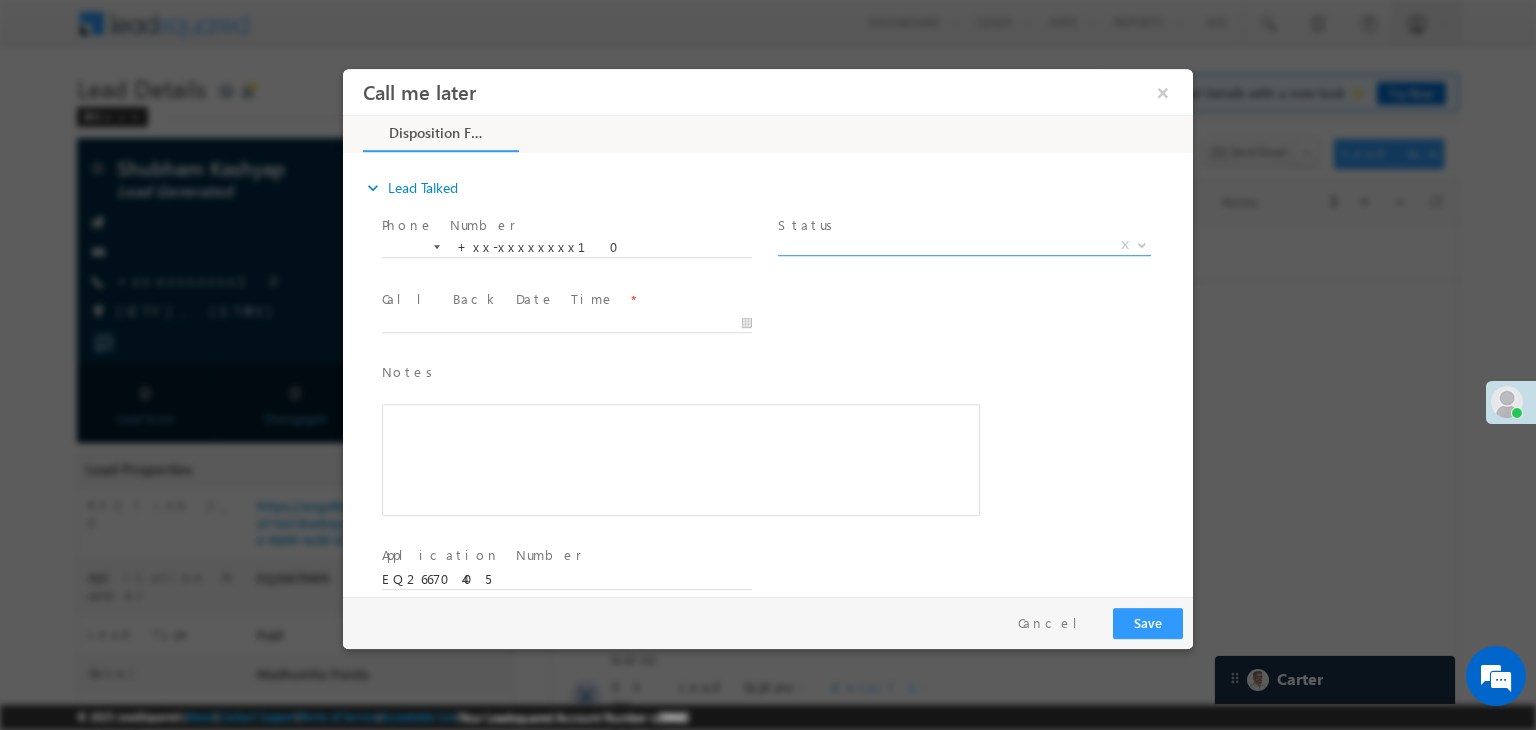 click on "X" at bounding box center [964, 246] 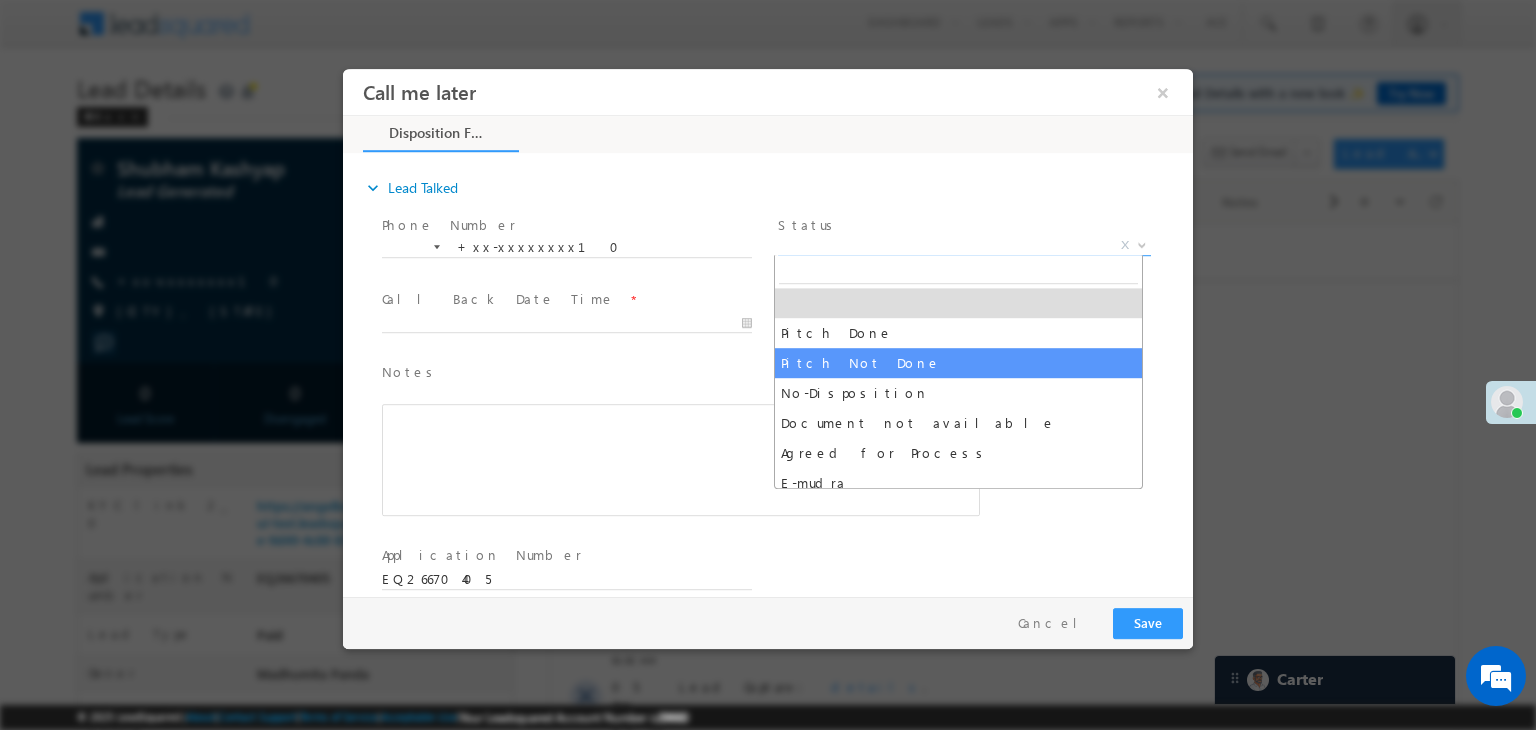 select on "Pitch Not Done" 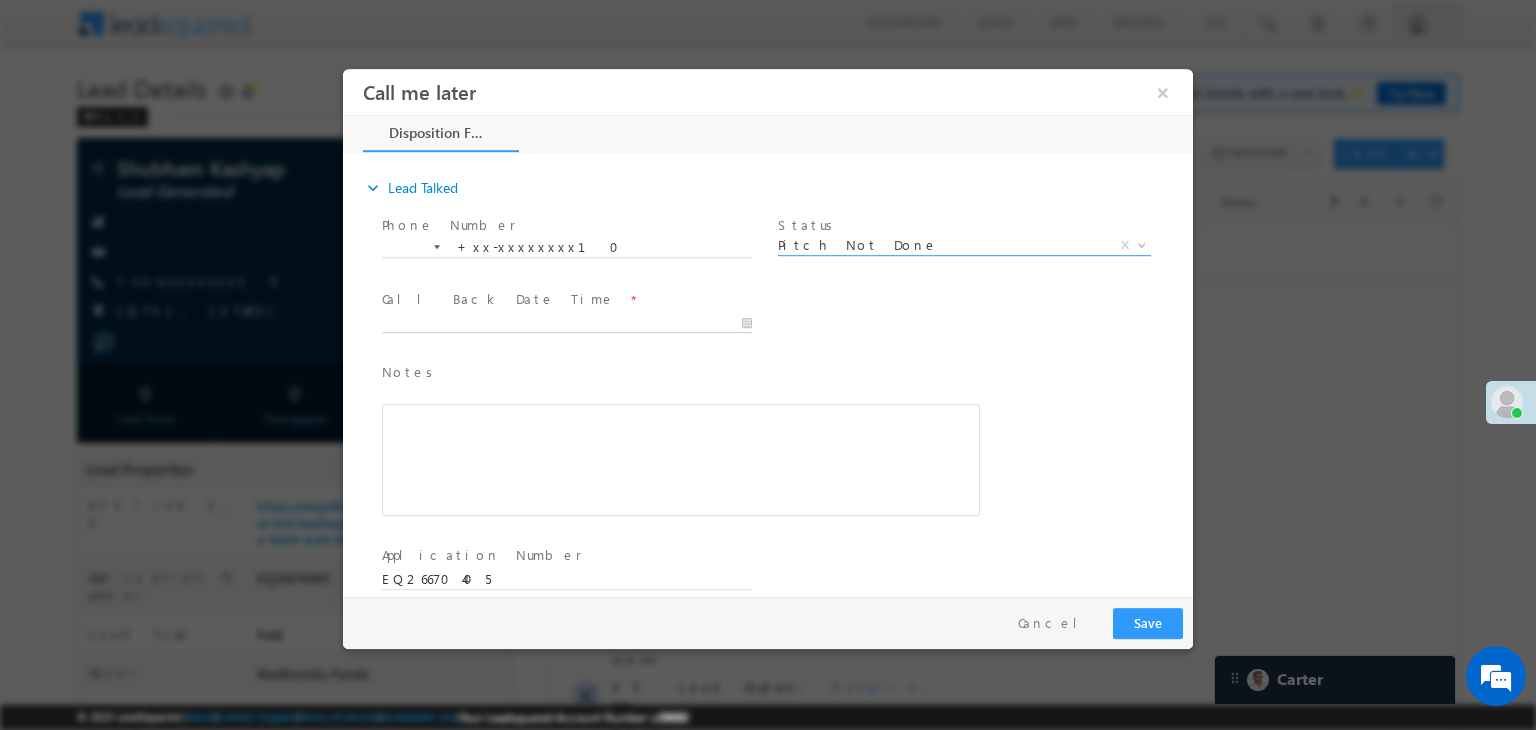 type on "08/05/25 9:58 AM" 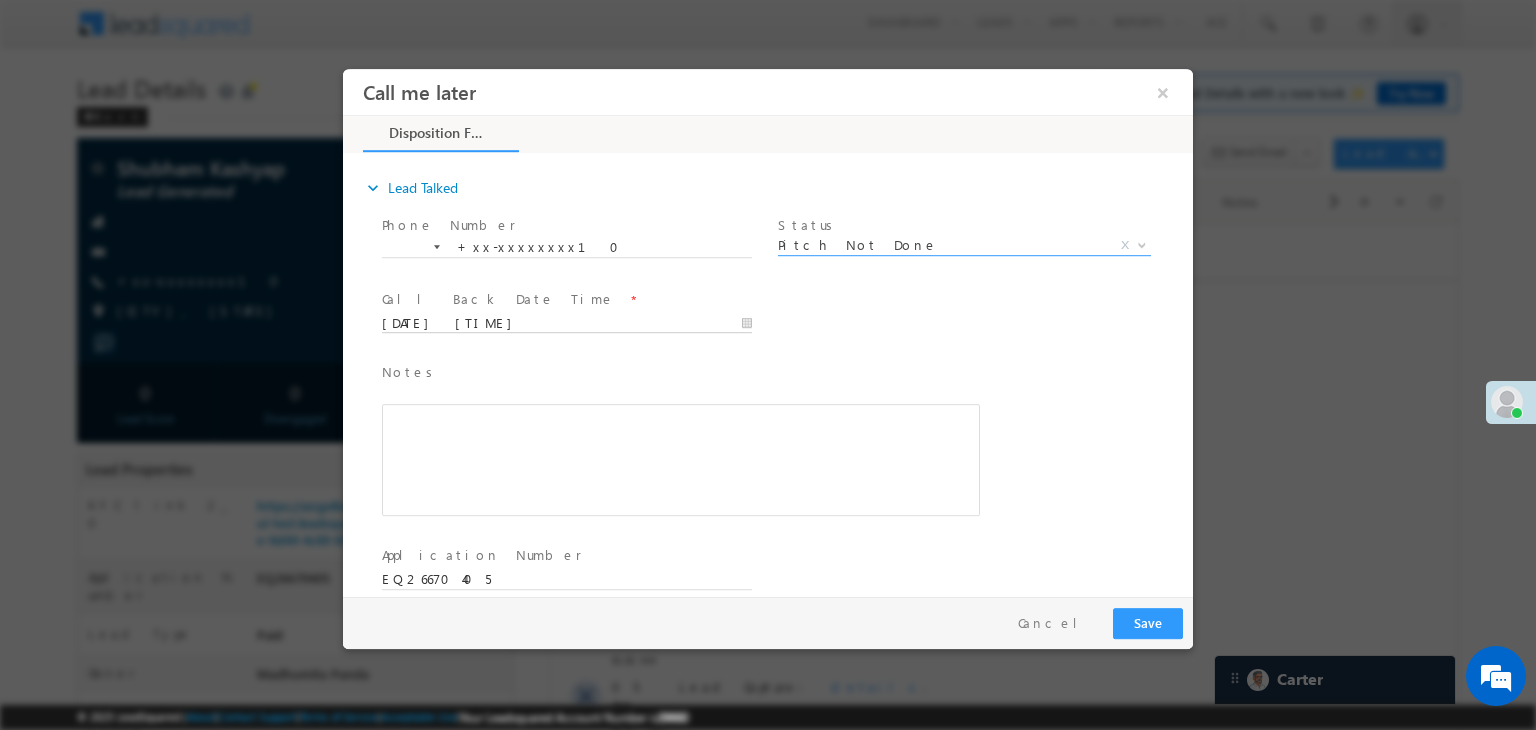 click on "08/05/25 9:58 AM" at bounding box center [567, 324] 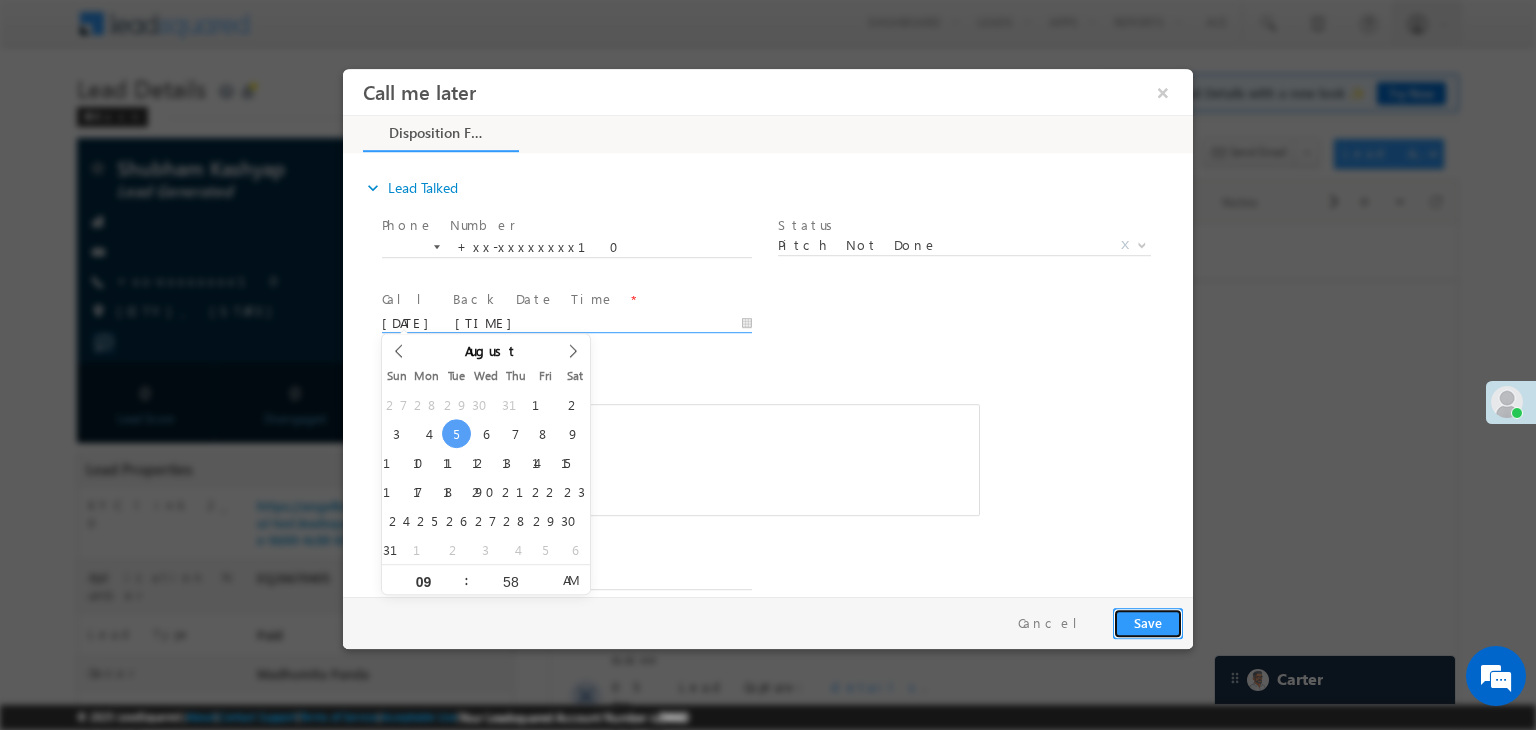 click on "Save" at bounding box center (1148, 623) 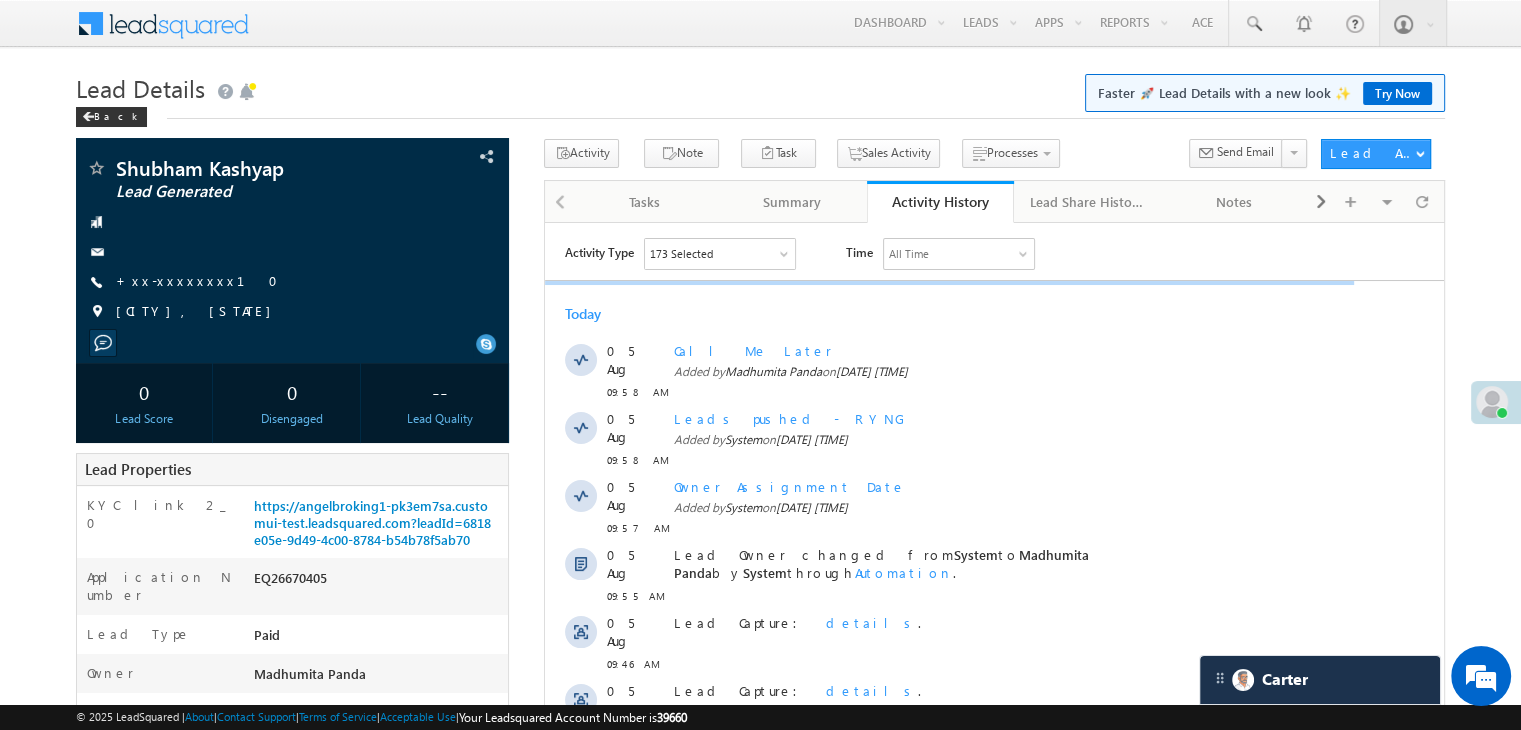 scroll, scrollTop: 0, scrollLeft: 0, axis: both 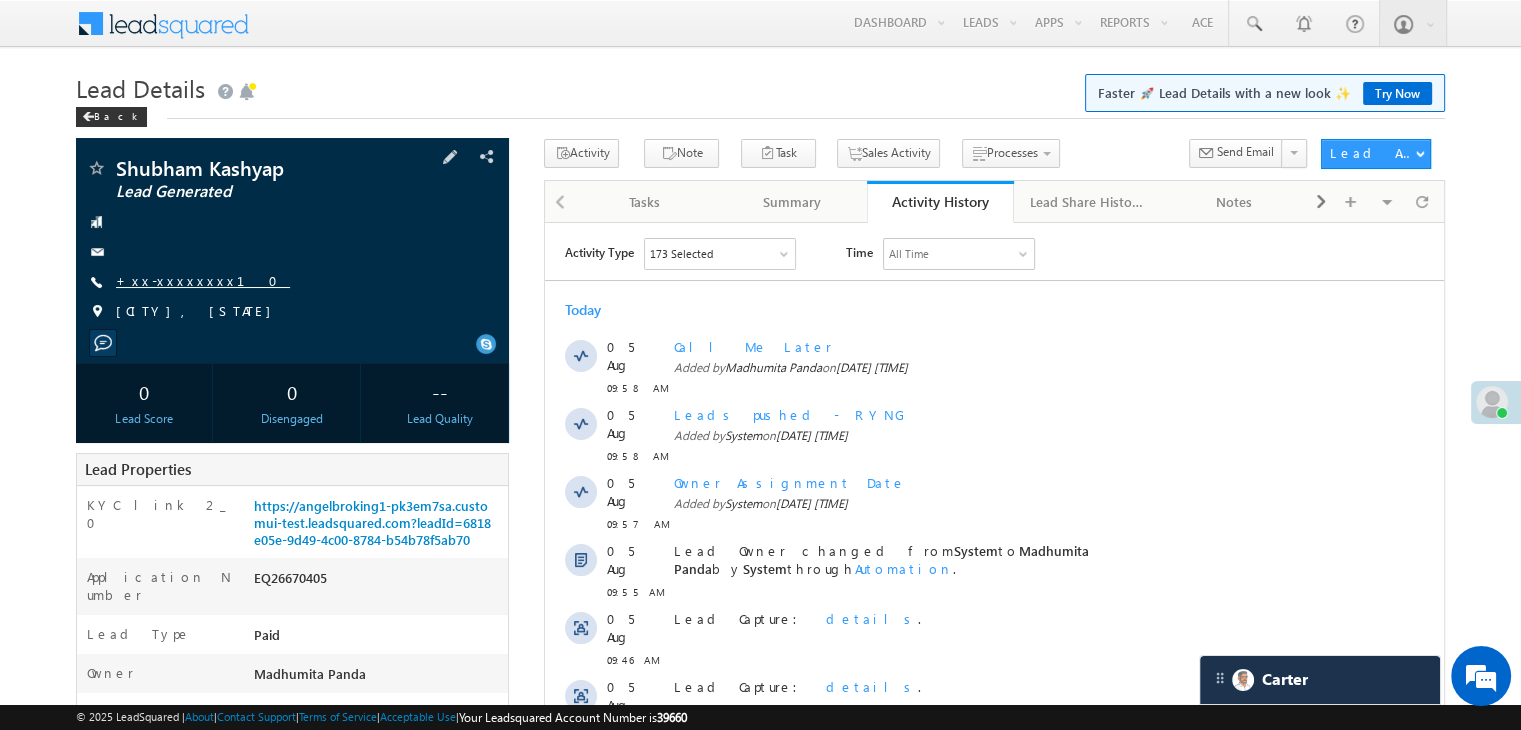 click on "+xx-xxxxxxxx10" at bounding box center [203, 280] 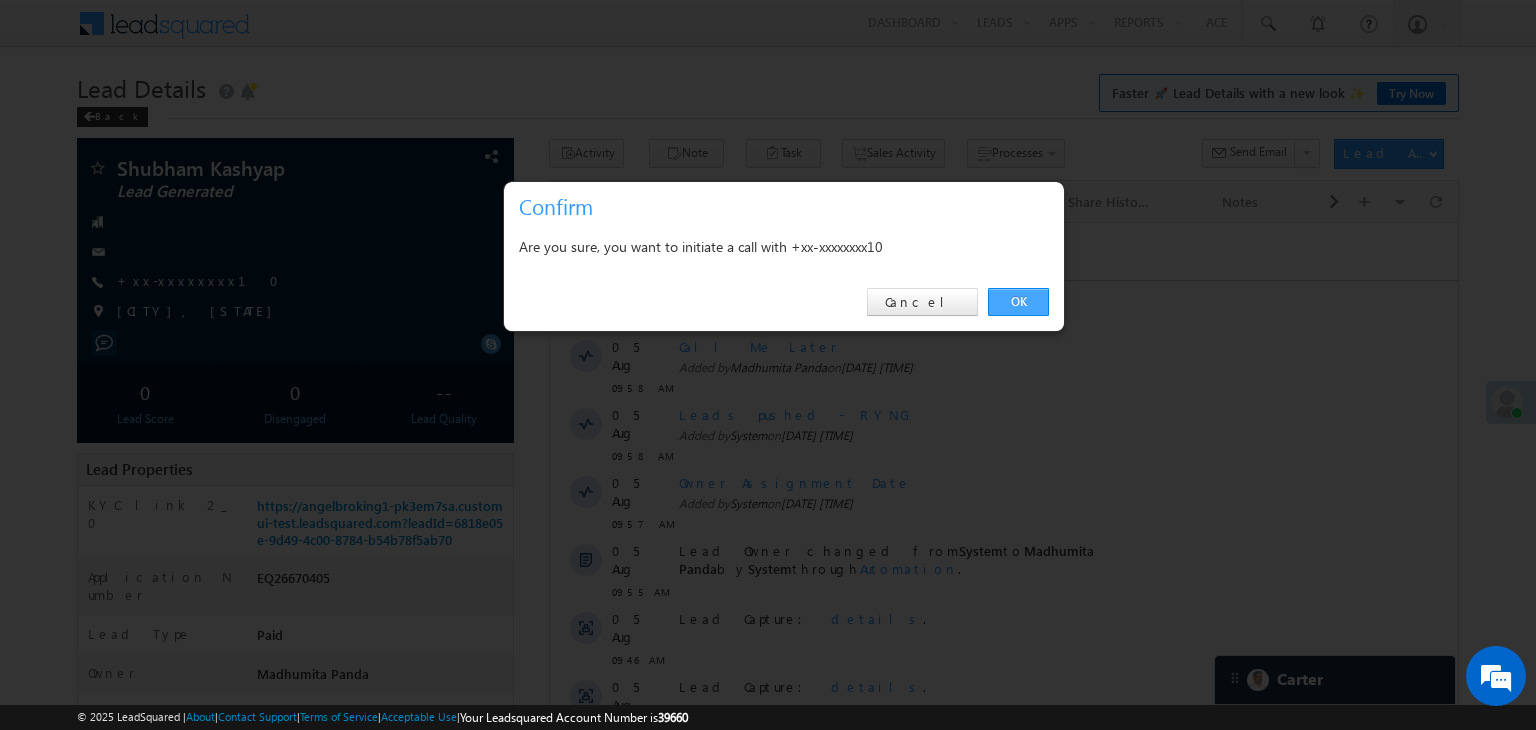 click on "OK" at bounding box center (1018, 302) 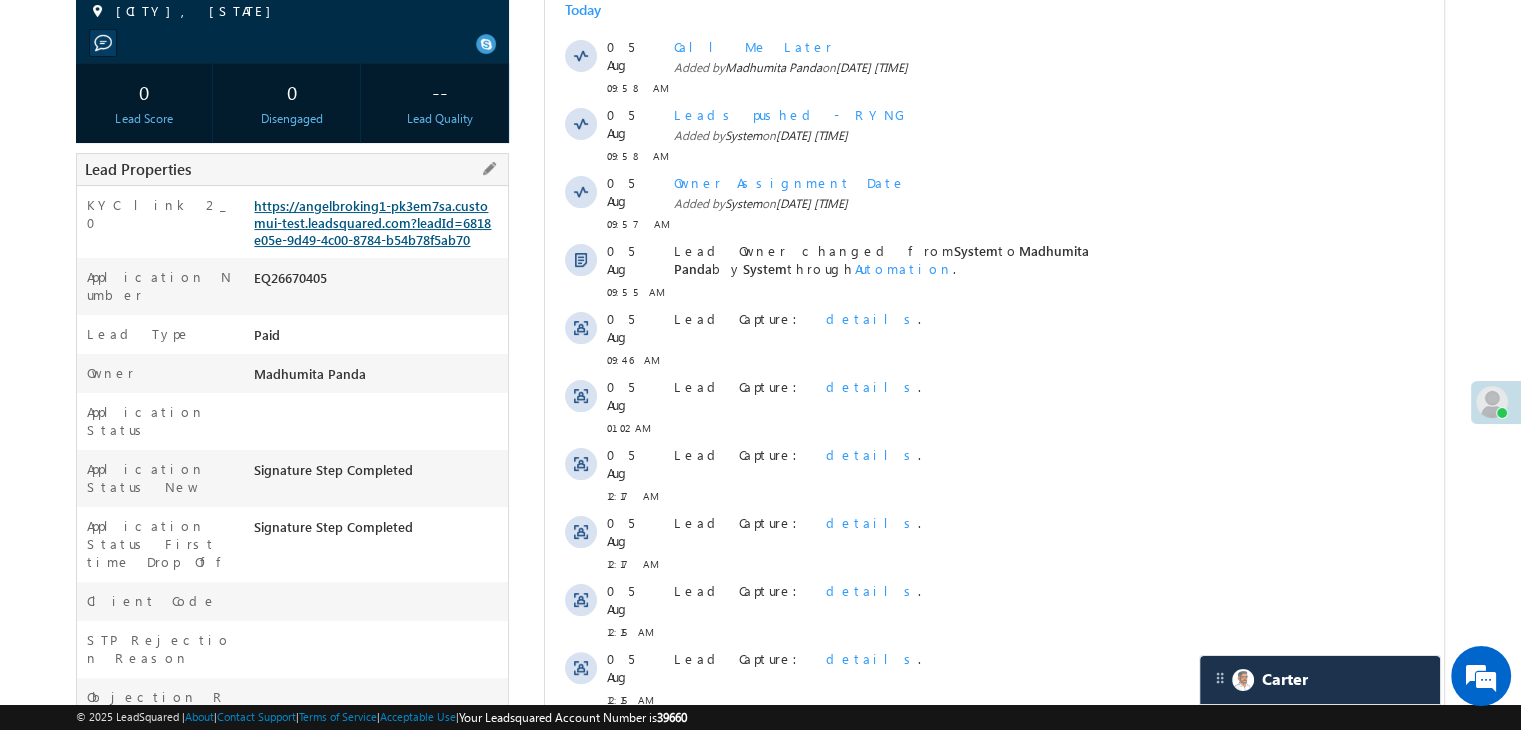 scroll, scrollTop: 353, scrollLeft: 0, axis: vertical 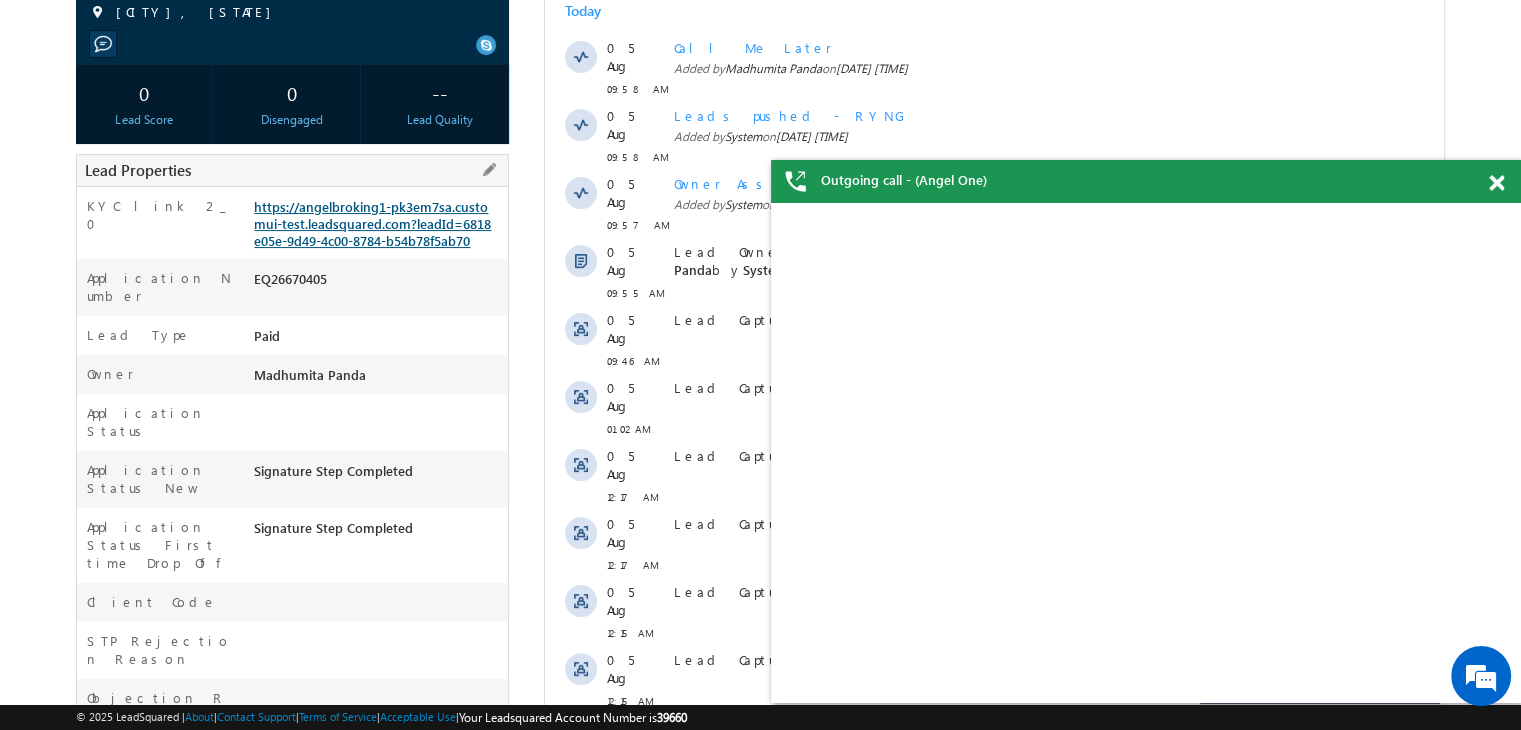 click on "https://angelbroking1-pk3em7sa.customui-test.leadsquared.com?leadId=6818e05e-9d49-4c00-8784-b54b78f5ab70" at bounding box center (372, 223) 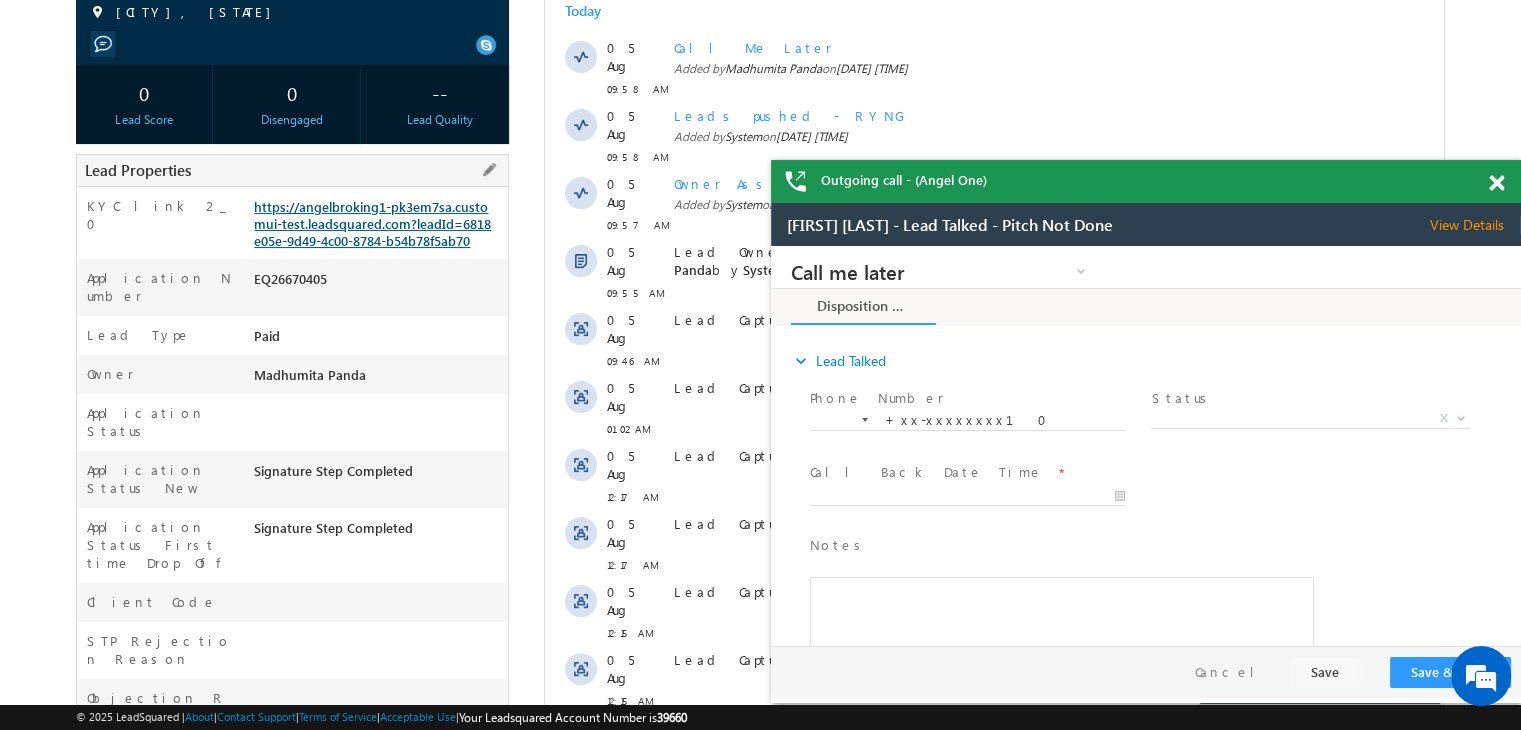scroll, scrollTop: 0, scrollLeft: 0, axis: both 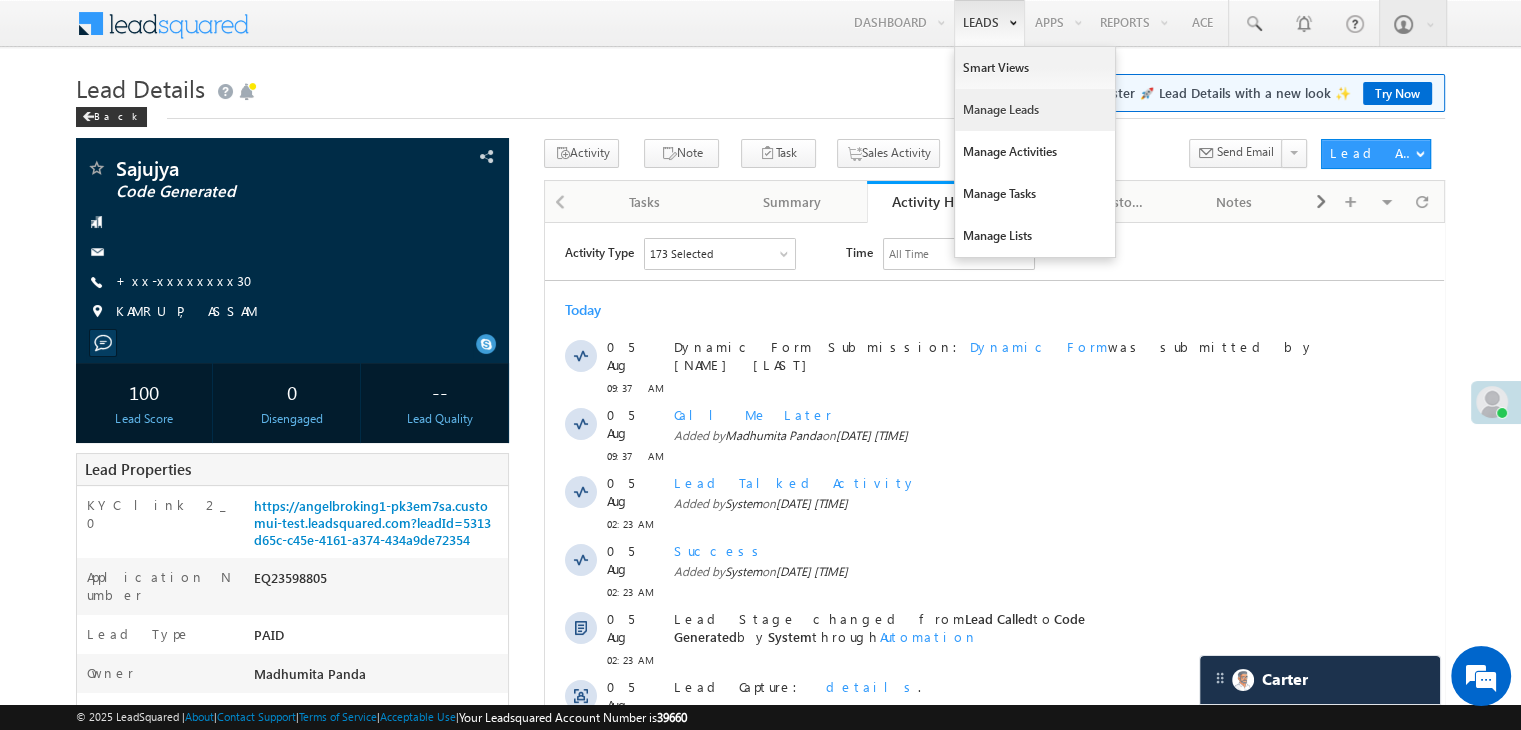 click on "Manage Leads" at bounding box center (1035, 110) 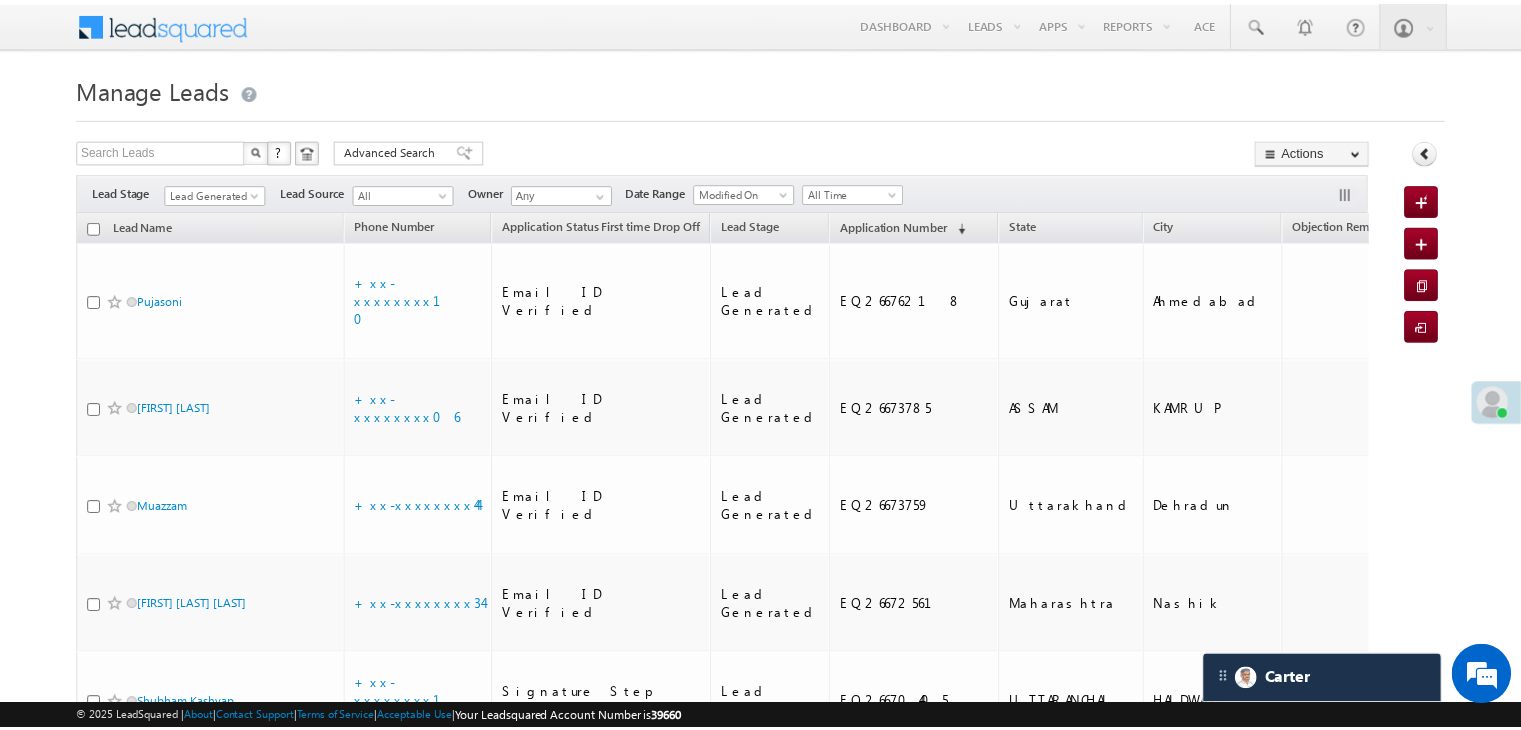 scroll, scrollTop: 0, scrollLeft: 0, axis: both 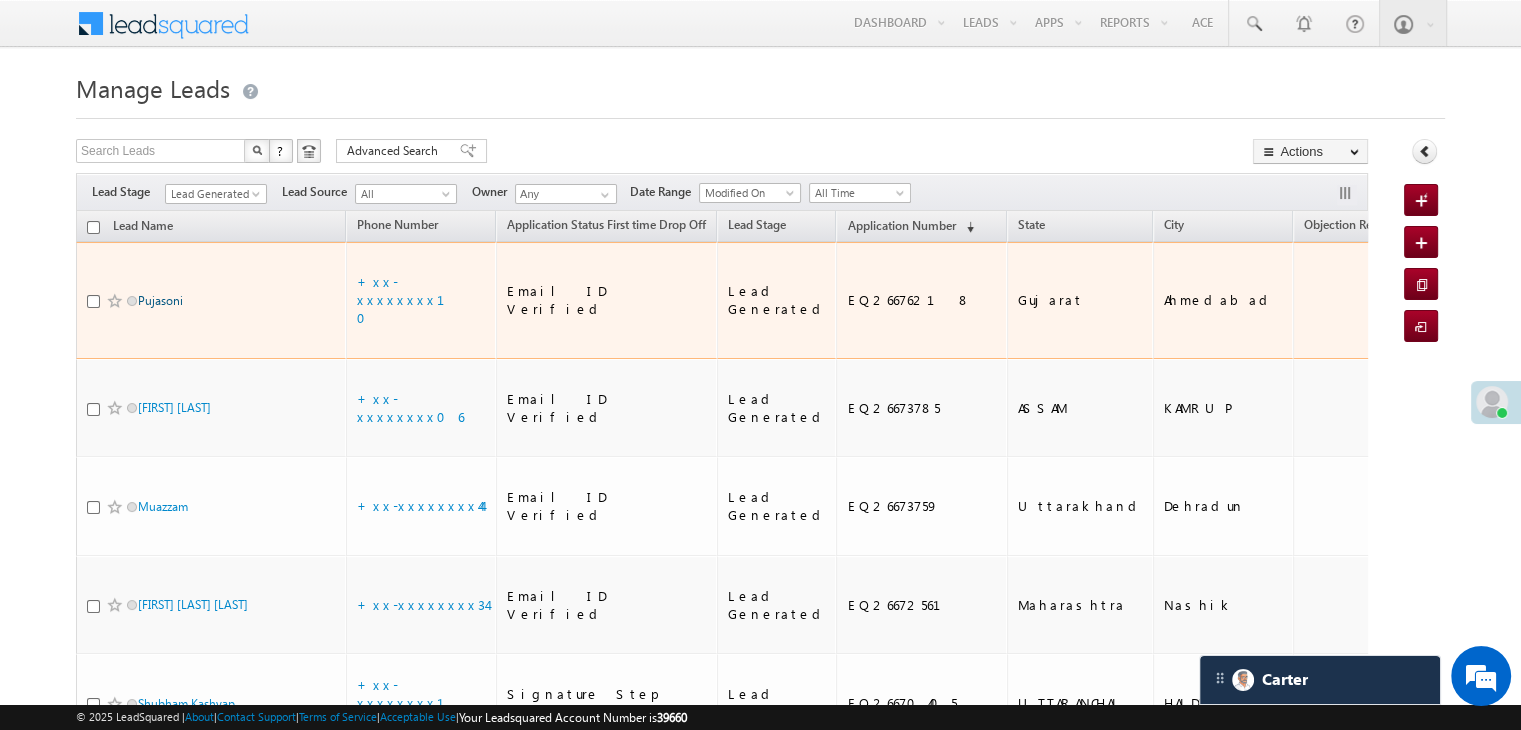 click on "Pujasoni" at bounding box center (160, 300) 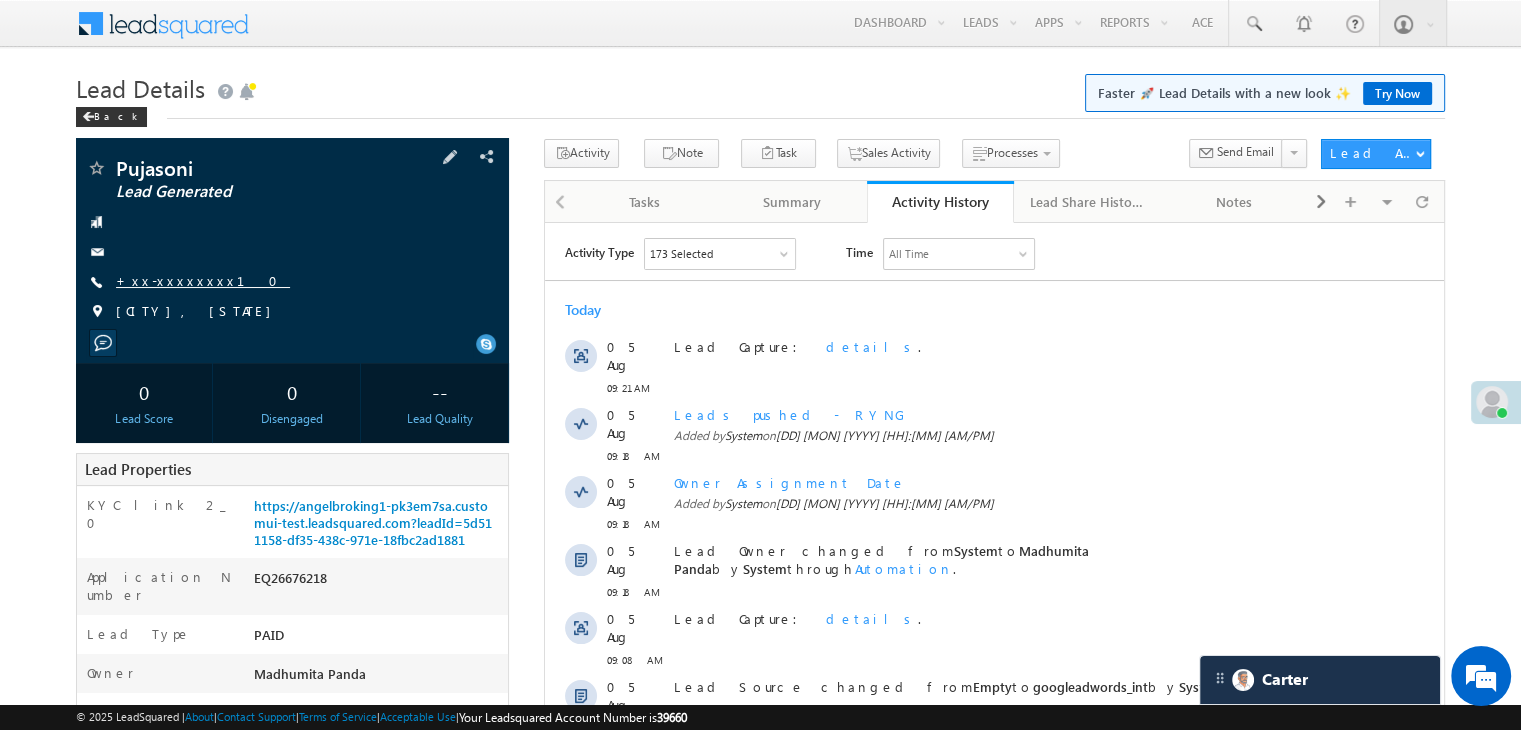 scroll, scrollTop: 0, scrollLeft: 0, axis: both 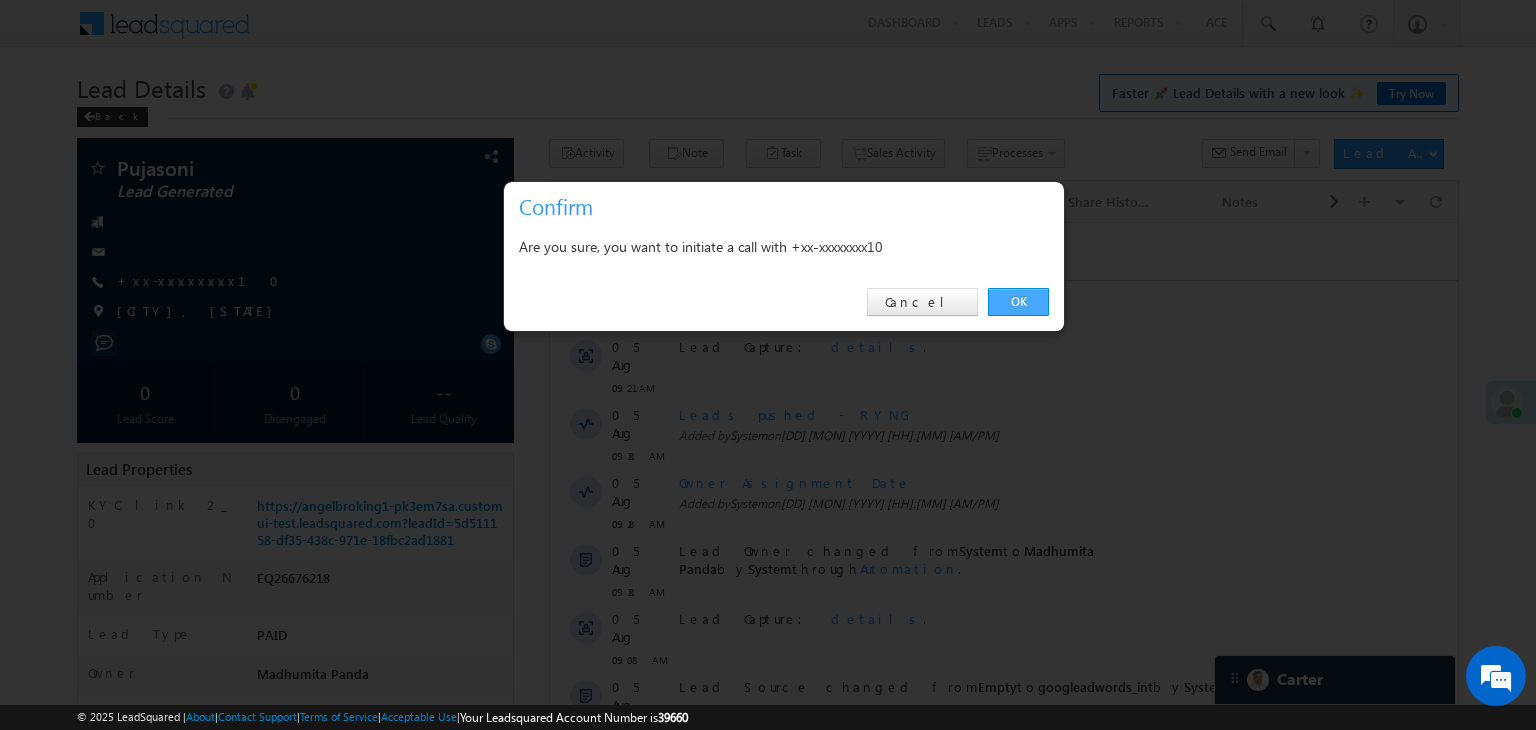 click on "OK" at bounding box center (1018, 302) 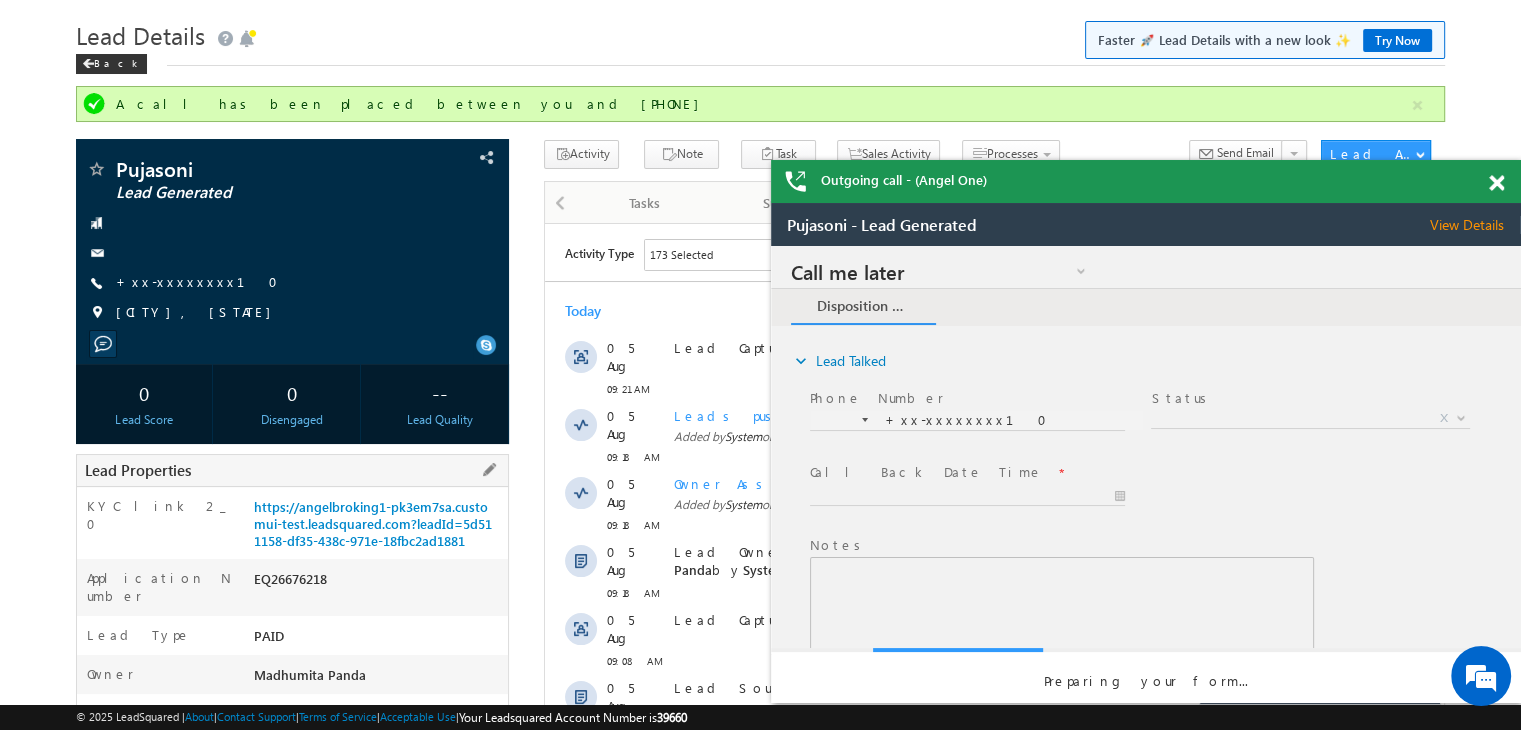 scroll, scrollTop: 0, scrollLeft: 0, axis: both 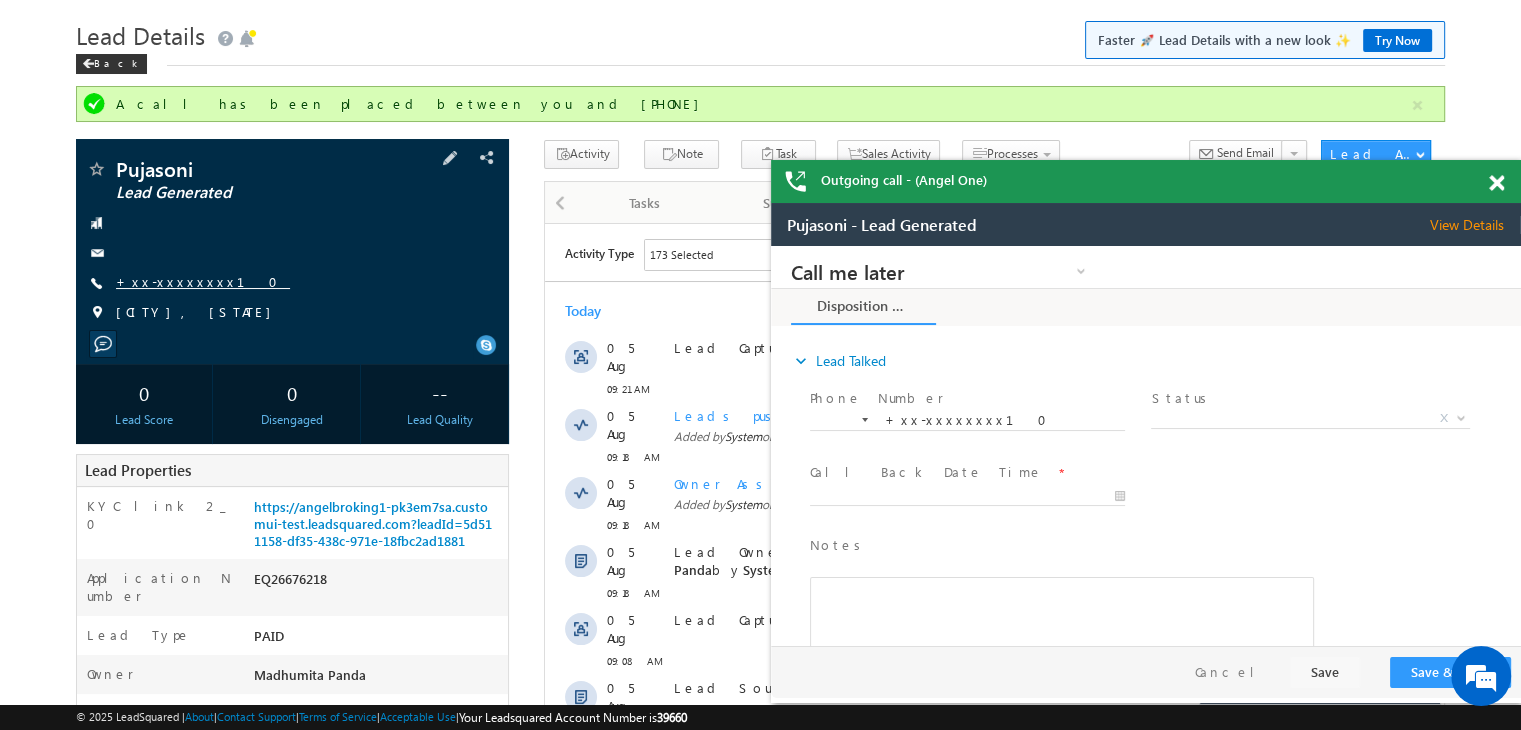 click on "+xx-xxxxxxxx10" at bounding box center [203, 281] 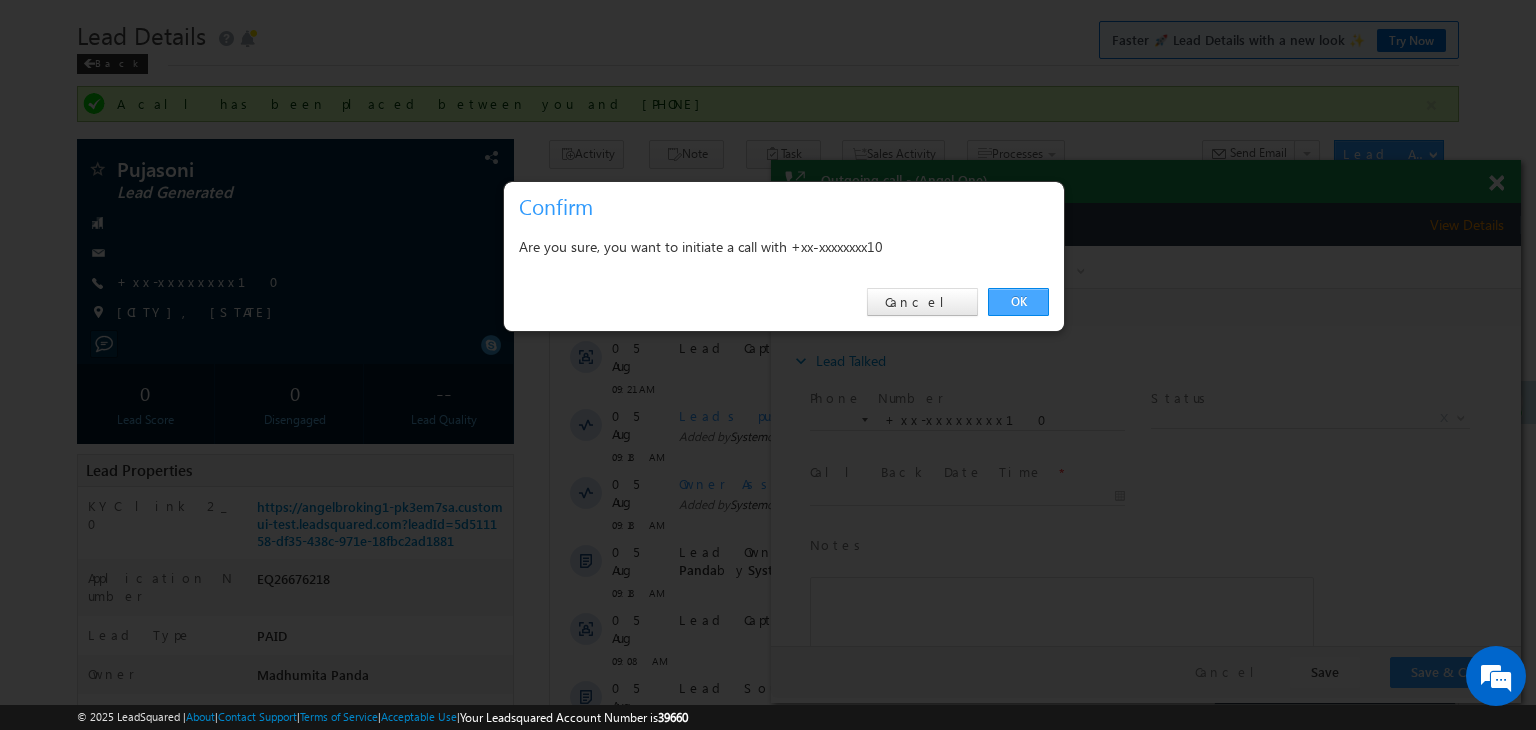 drag, startPoint x: 1028, startPoint y: 297, endPoint x: 289, endPoint y: 9, distance: 793.13617 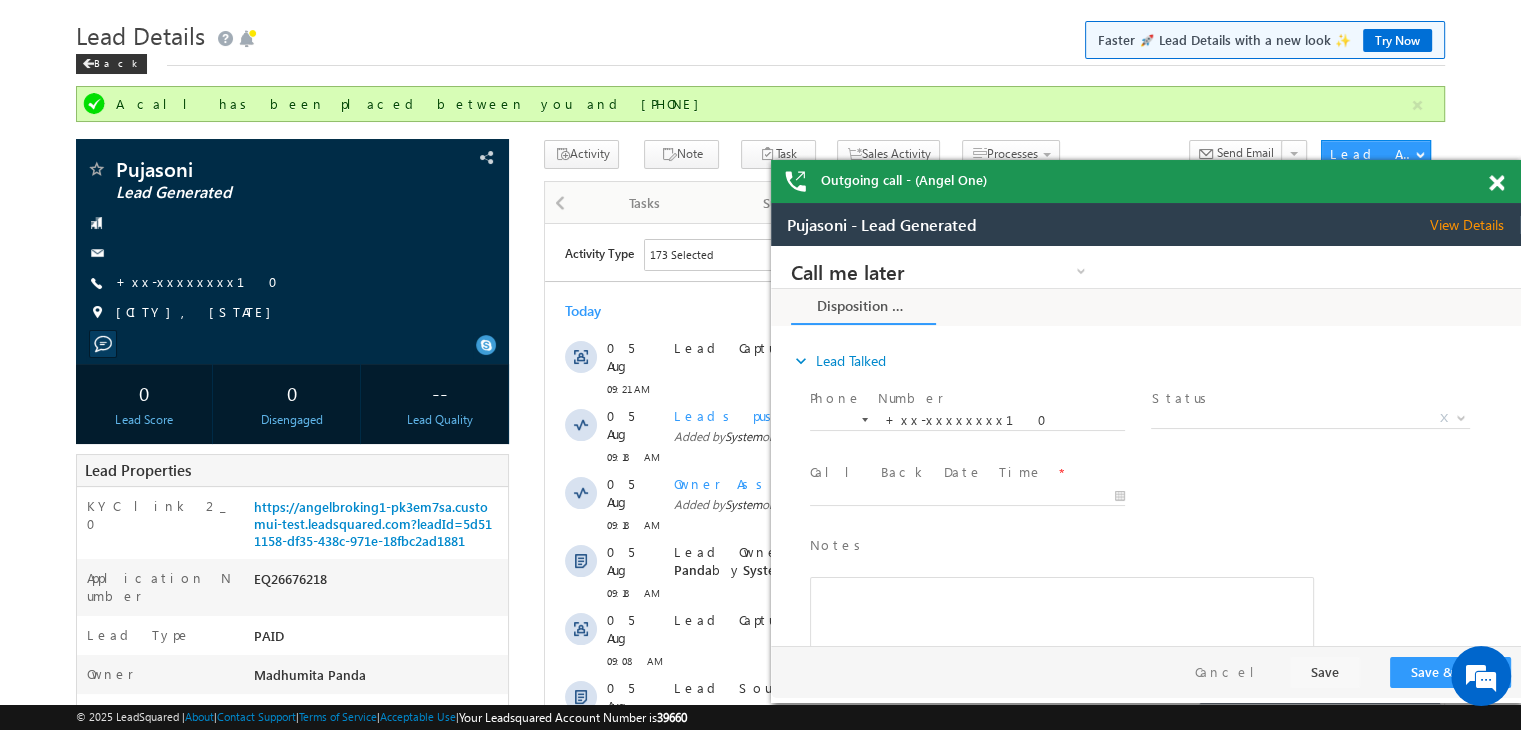 scroll, scrollTop: 0, scrollLeft: 0, axis: both 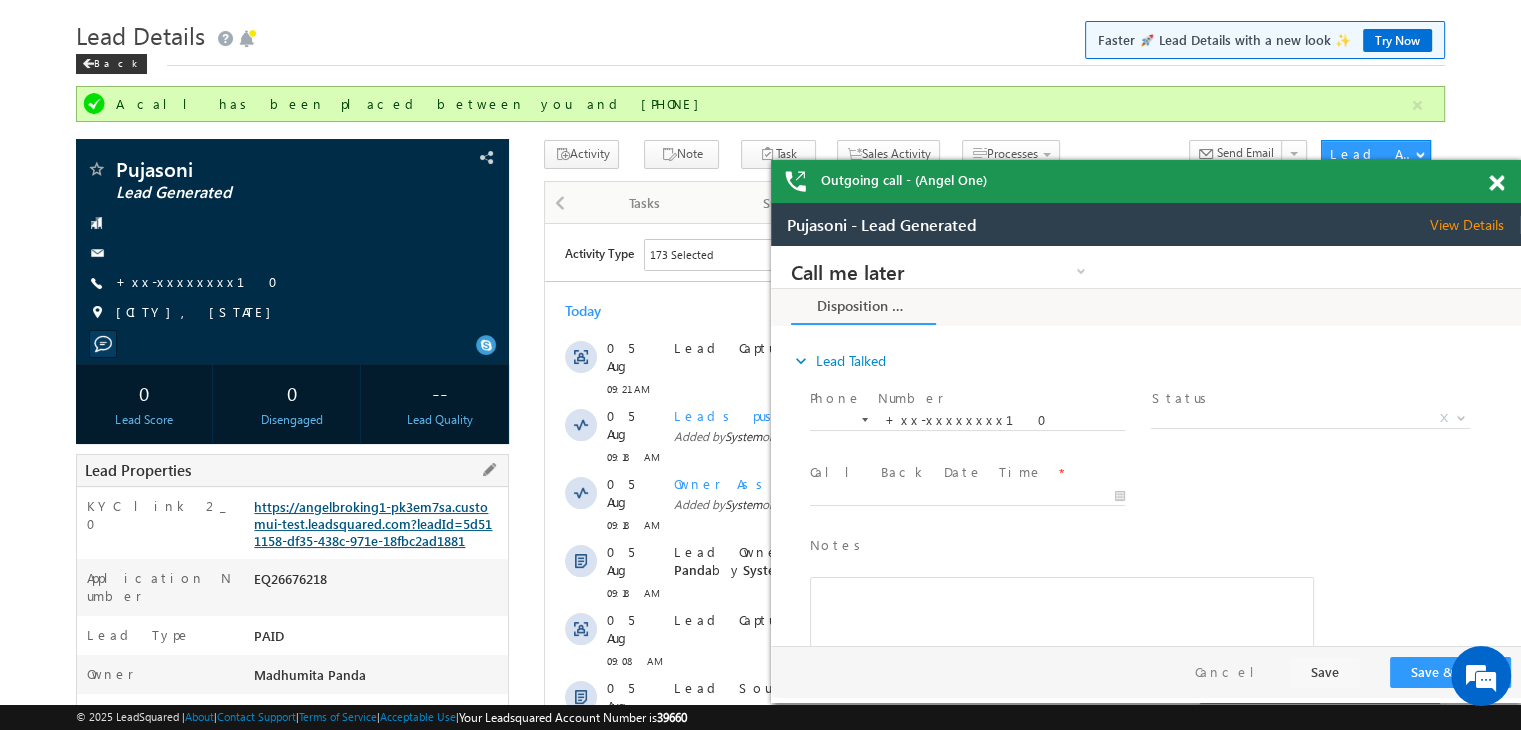 click on "https://angelbroking1-pk3em7sa.customui-test.leadsquared.com?leadId=5d511158-df35-438c-971e-18fbc2ad1881" at bounding box center (373, 523) 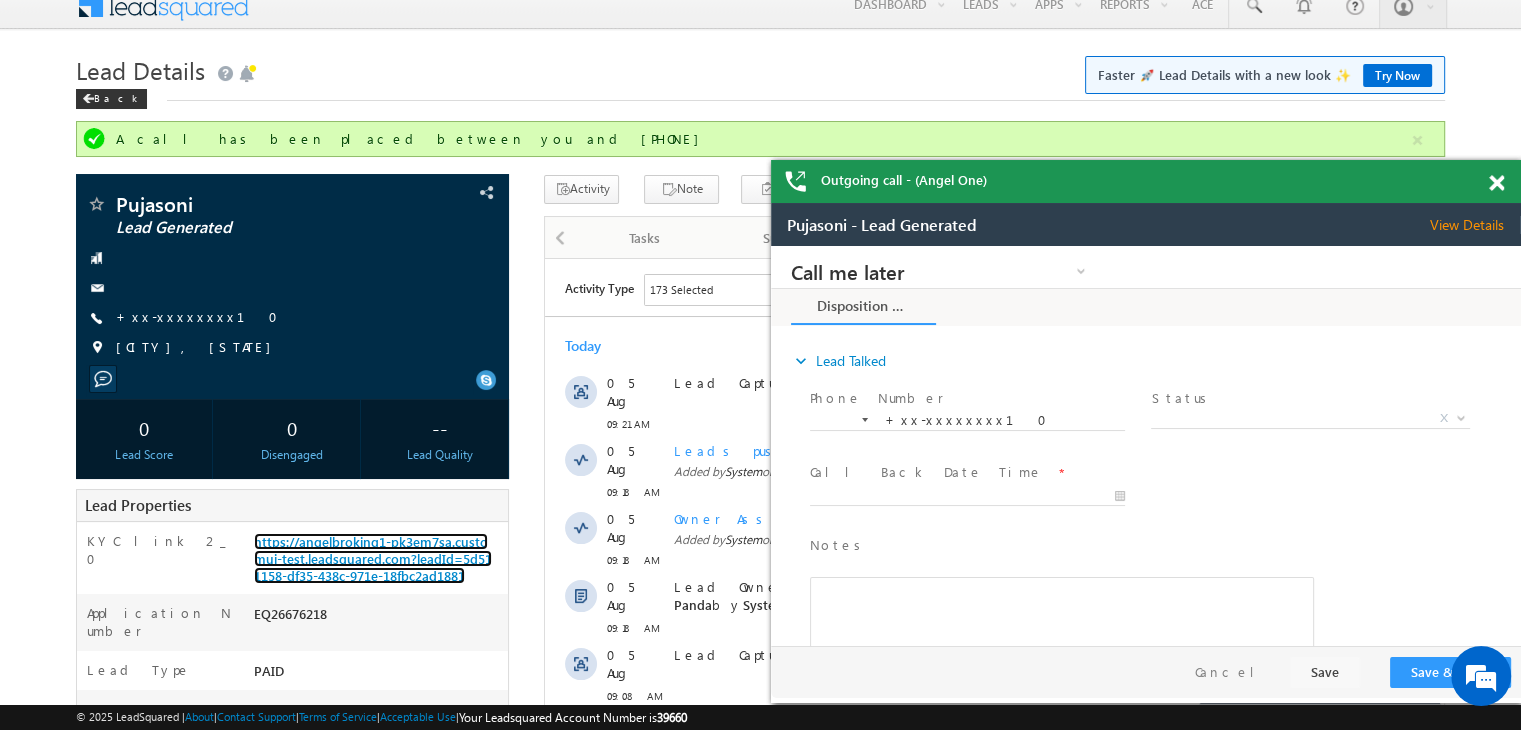 scroll, scrollTop: 0, scrollLeft: 0, axis: both 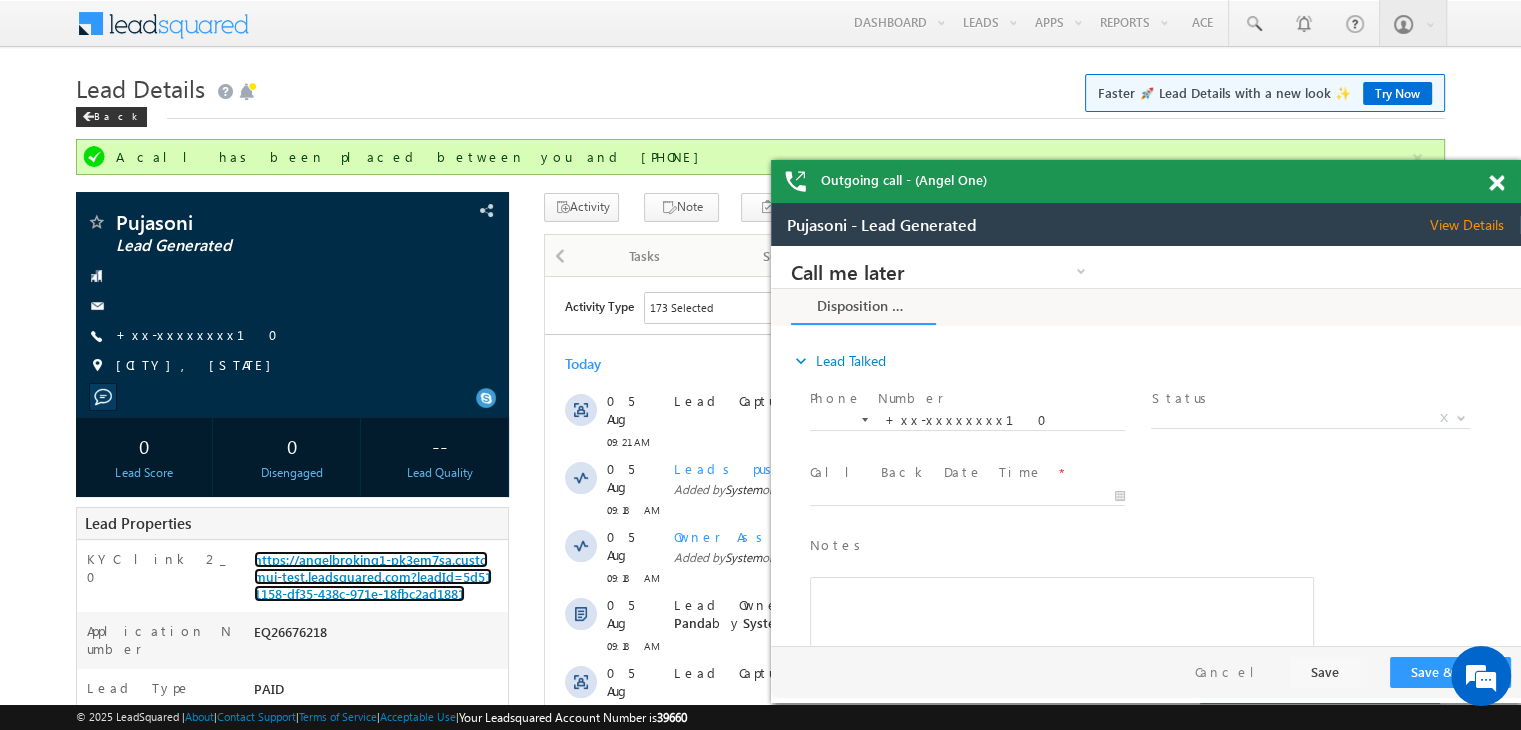 click at bounding box center [1496, 183] 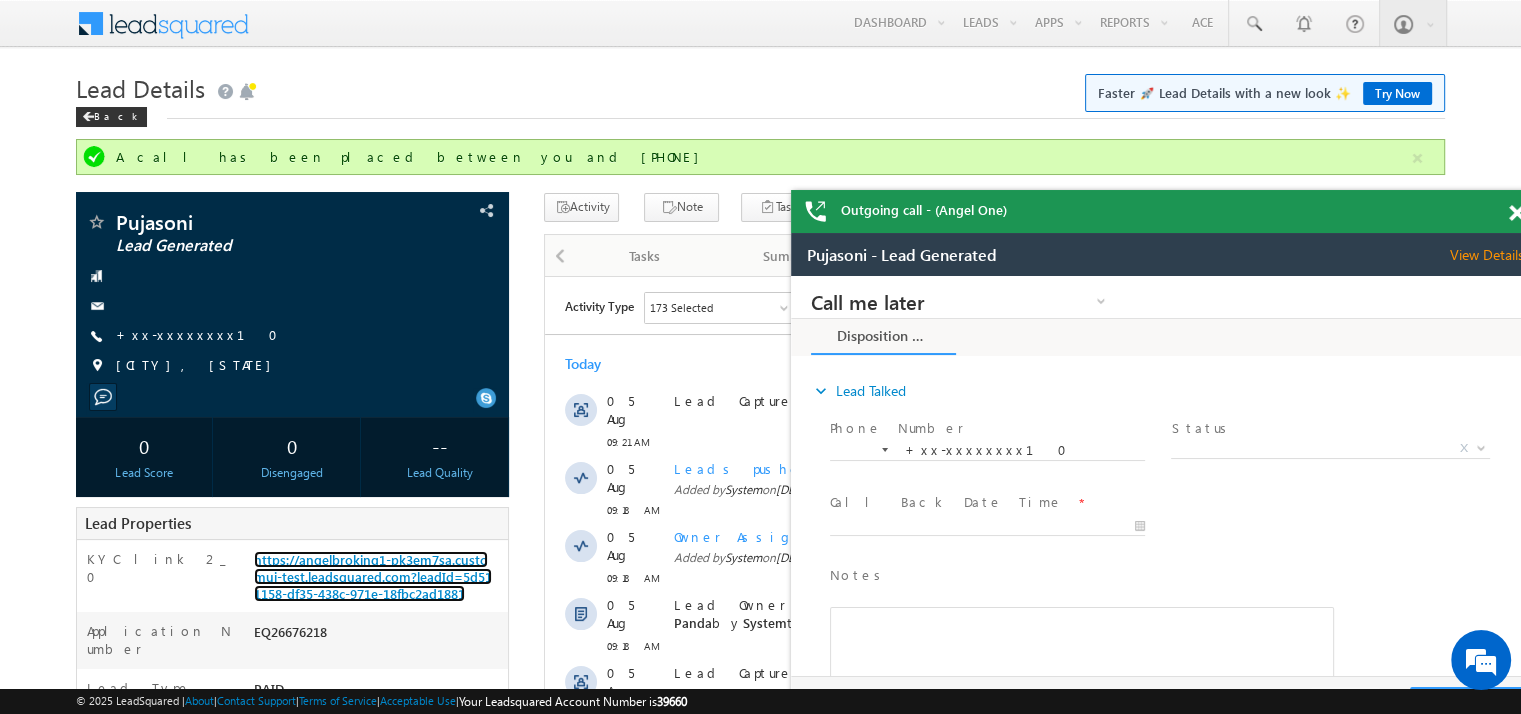 click at bounding box center [1516, 213] 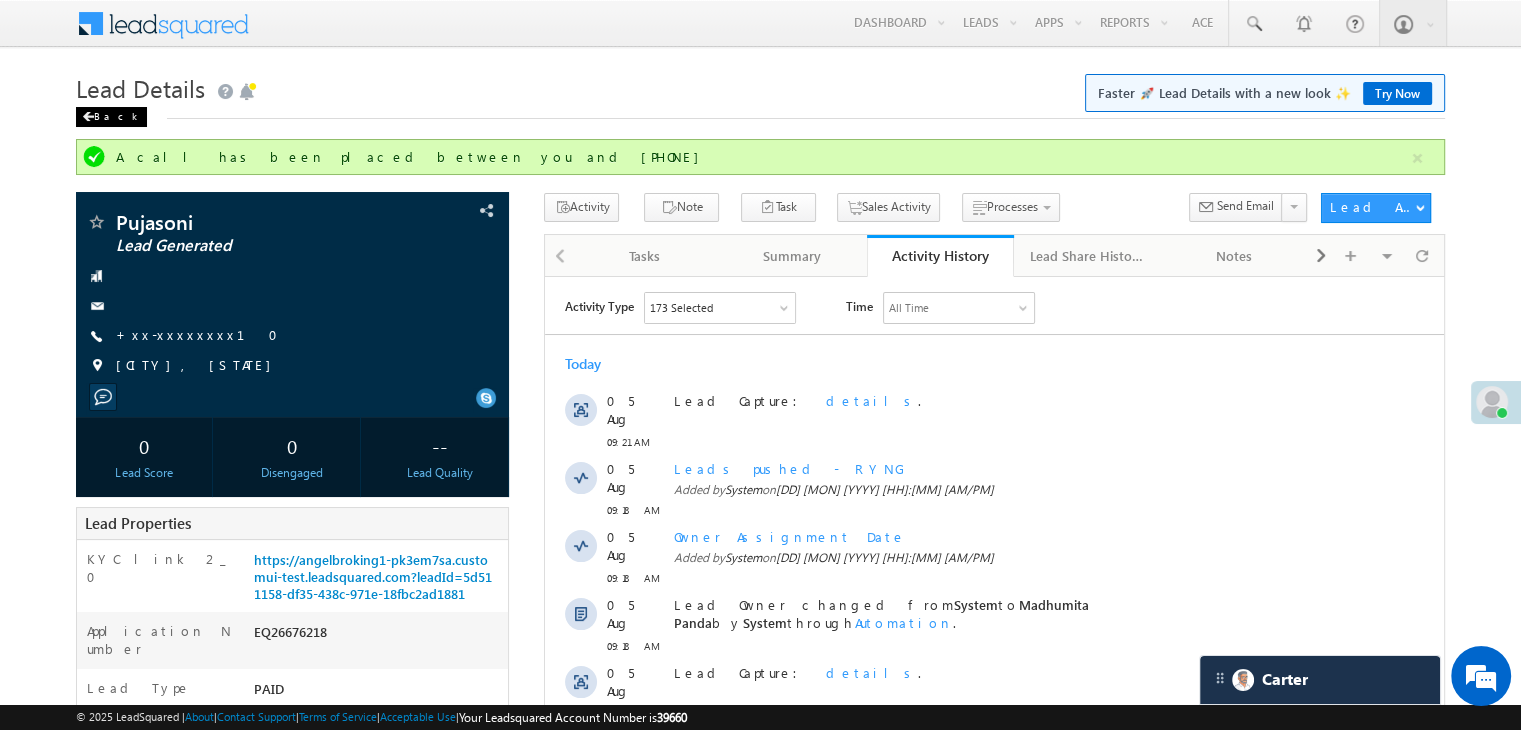 click at bounding box center [88, 117] 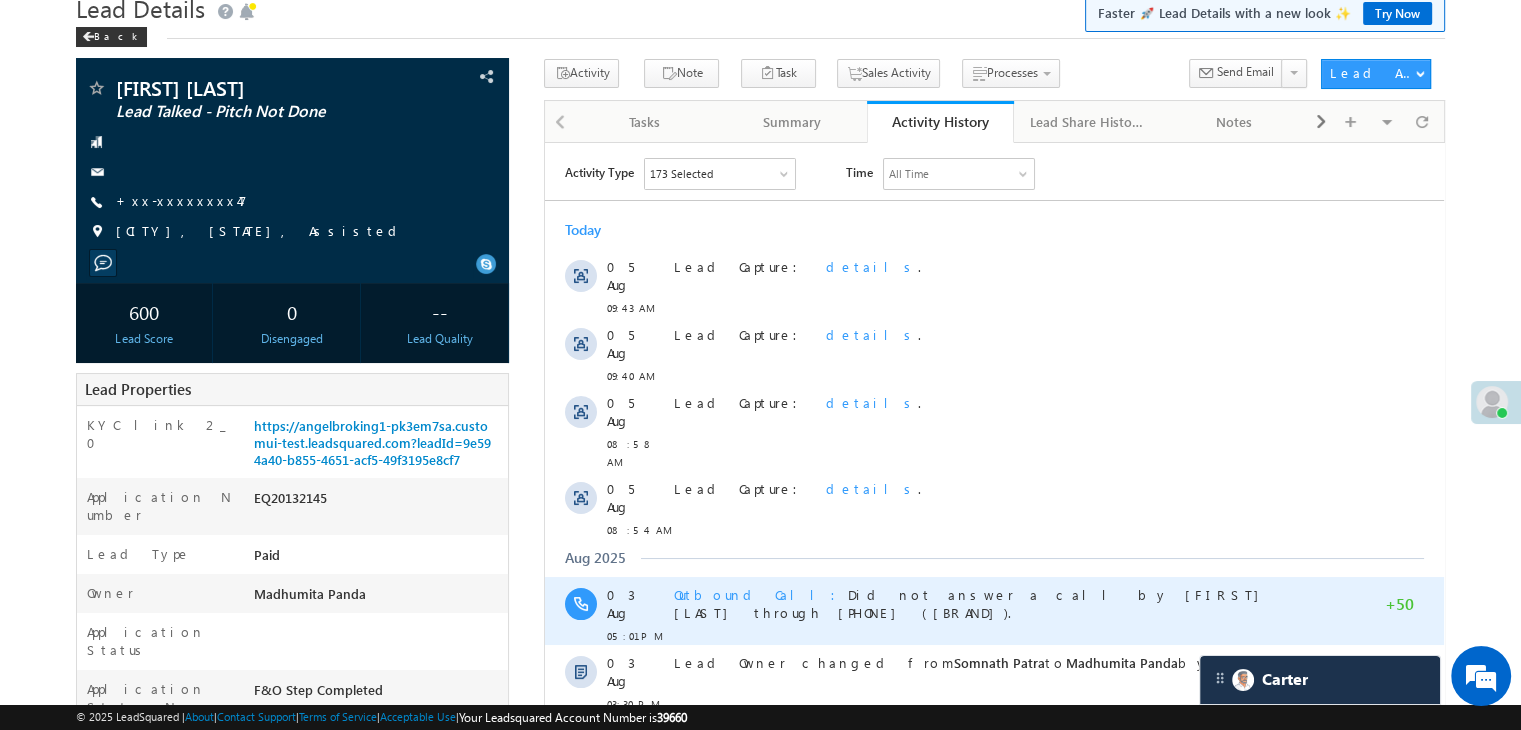 scroll, scrollTop: 0, scrollLeft: 0, axis: both 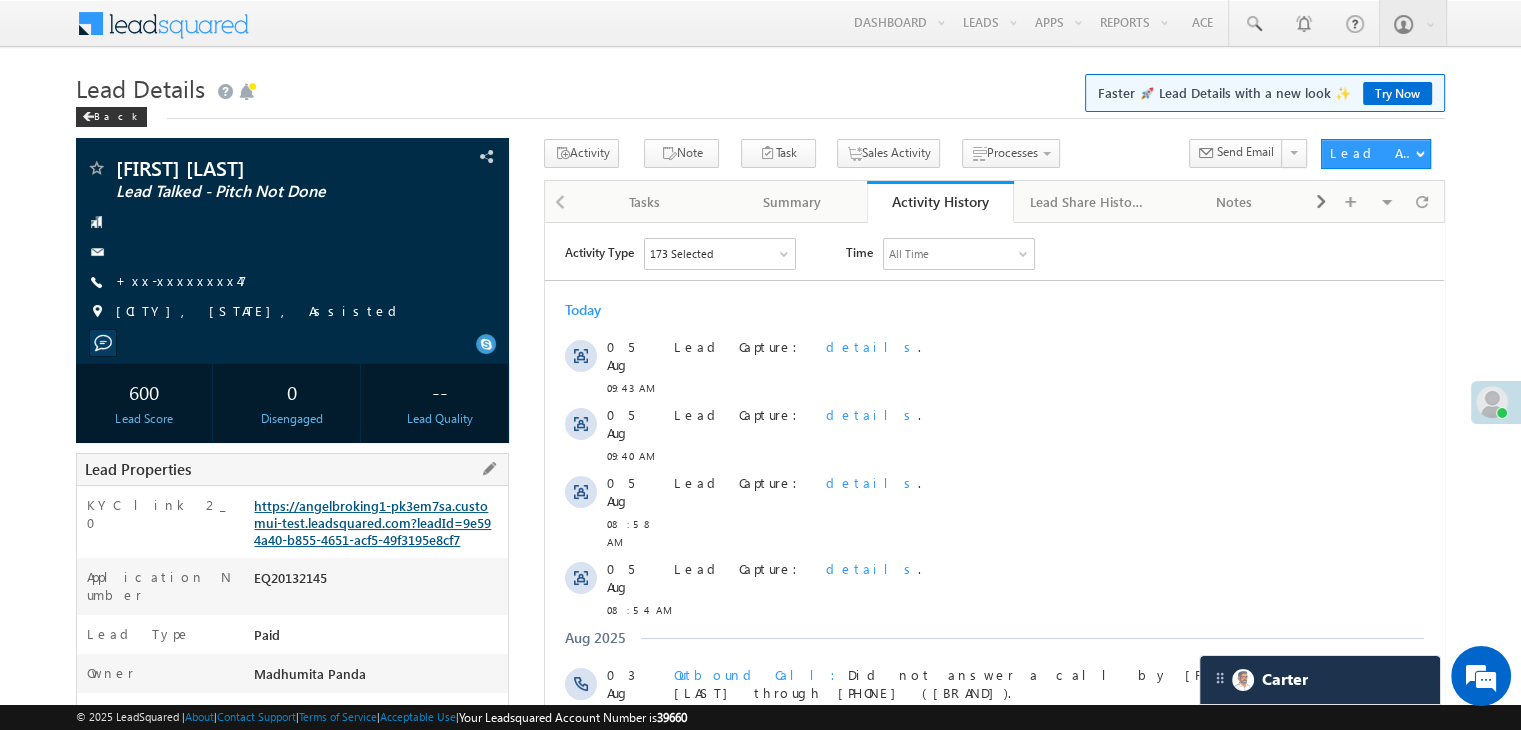 click on "https://angelbroking1-pk3em7sa.customui-test.leadsquared.com?leadId=9e594a40-b855-4651-acf5-49f3195e8cf7" at bounding box center (372, 522) 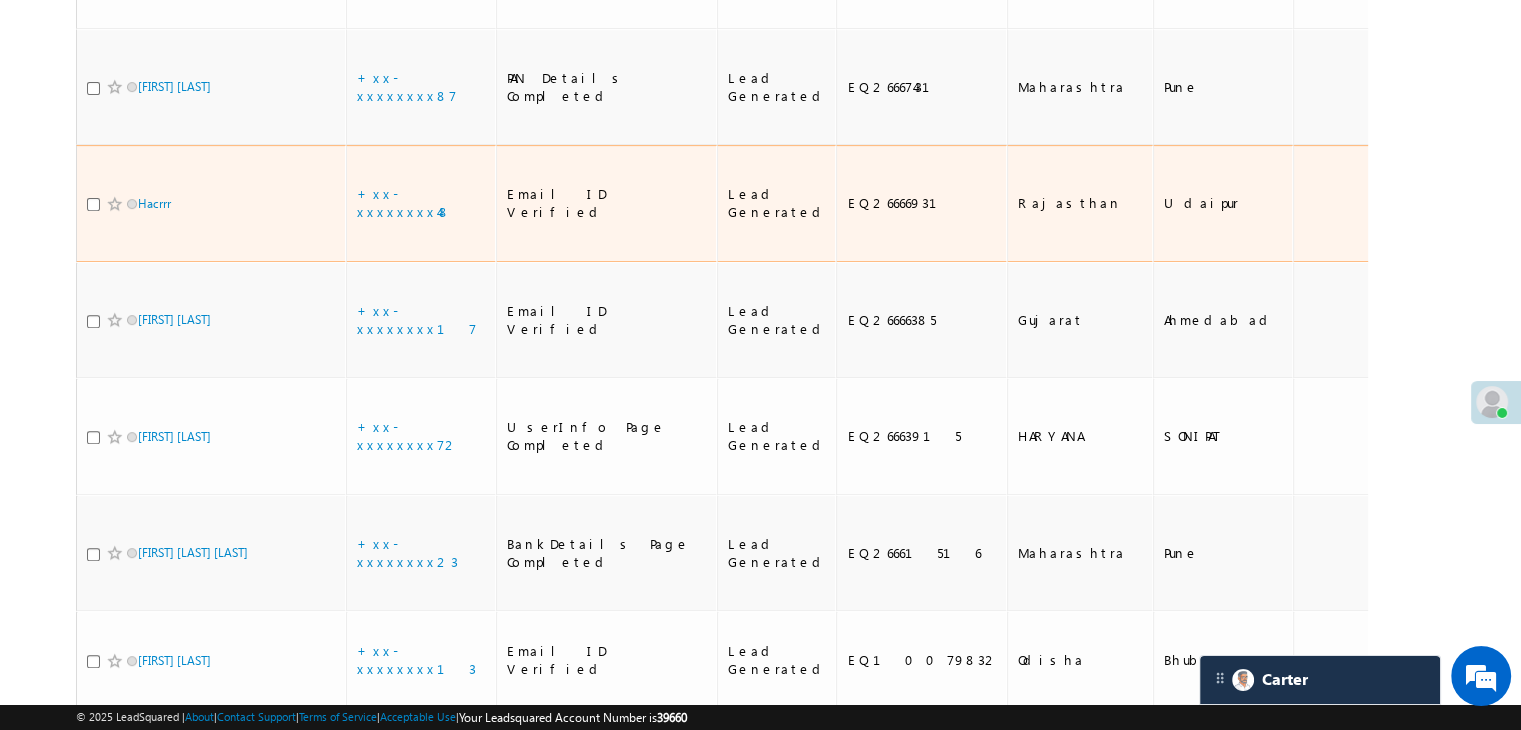 scroll, scrollTop: 964, scrollLeft: 0, axis: vertical 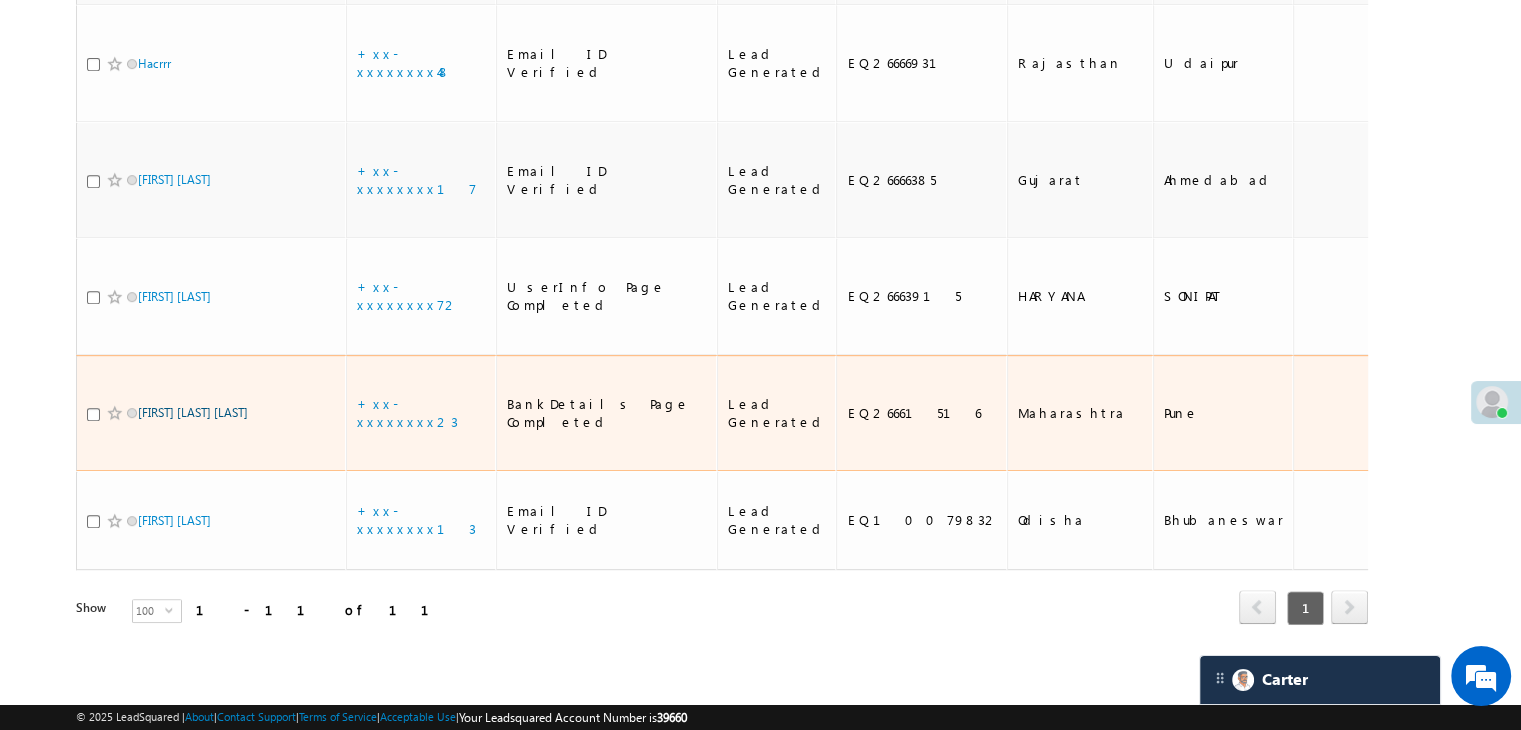 click on "[FIRST] [LAST] [LAST]" at bounding box center (193, 412) 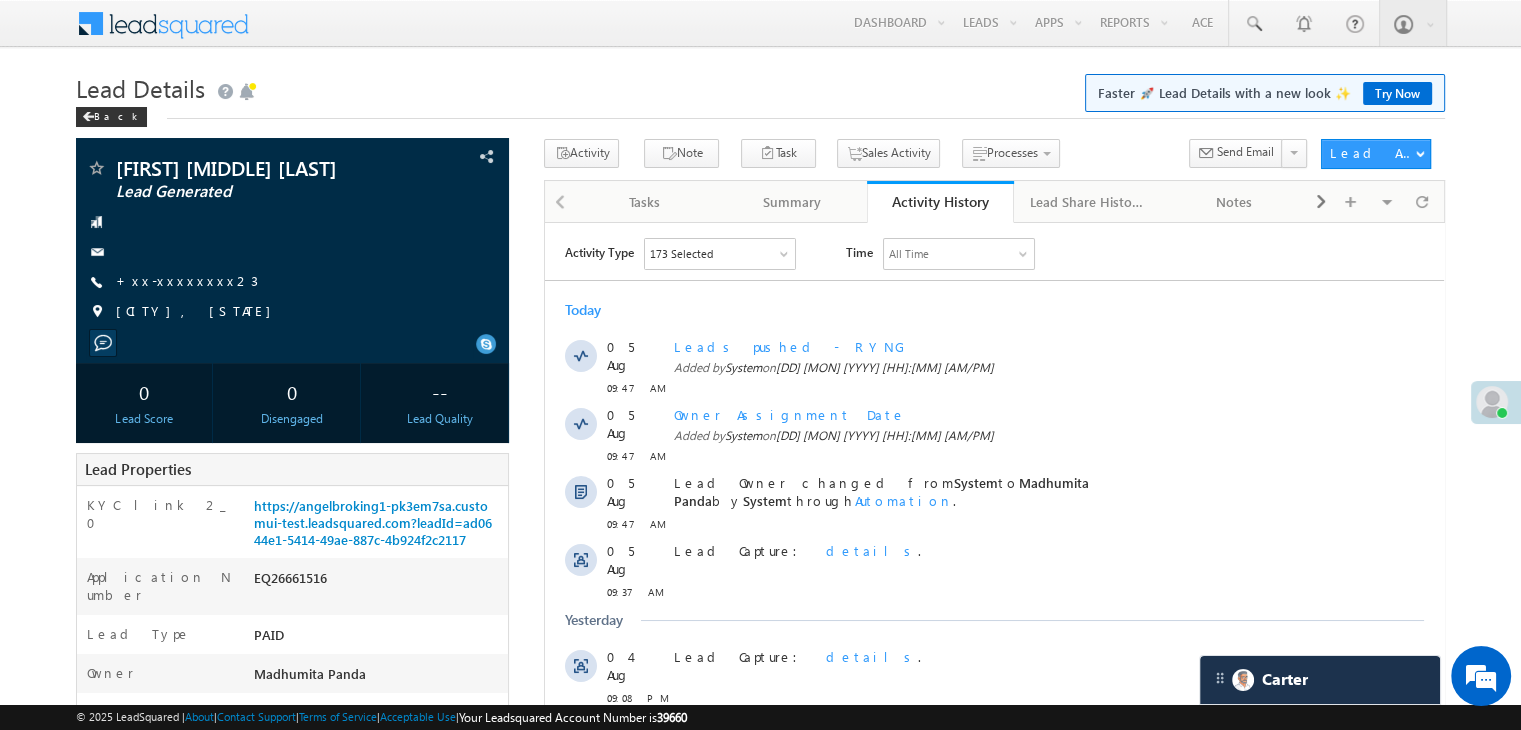 scroll, scrollTop: 0, scrollLeft: 0, axis: both 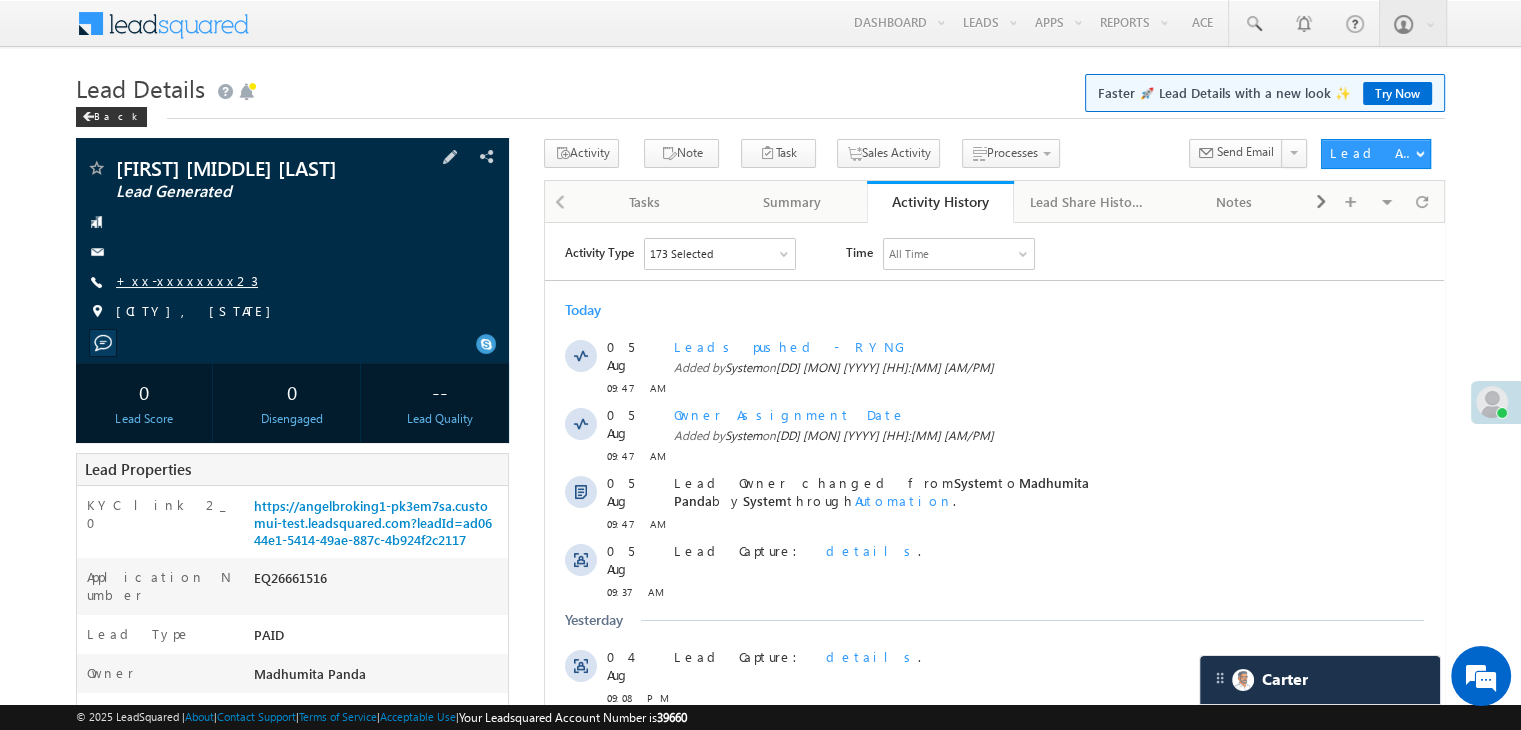 click on "+xx-xxxxxxxx23" at bounding box center [187, 280] 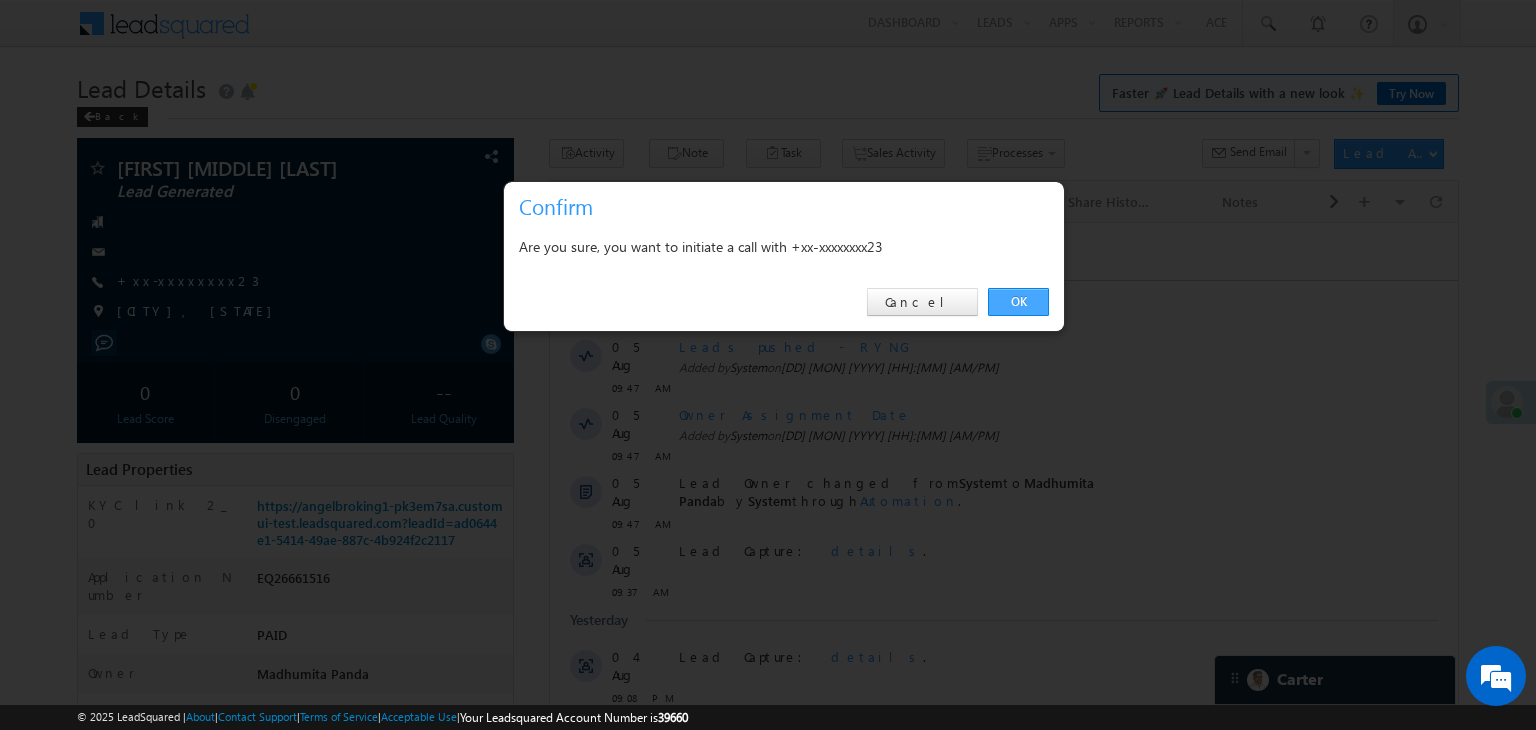 click on "OK" at bounding box center [1018, 302] 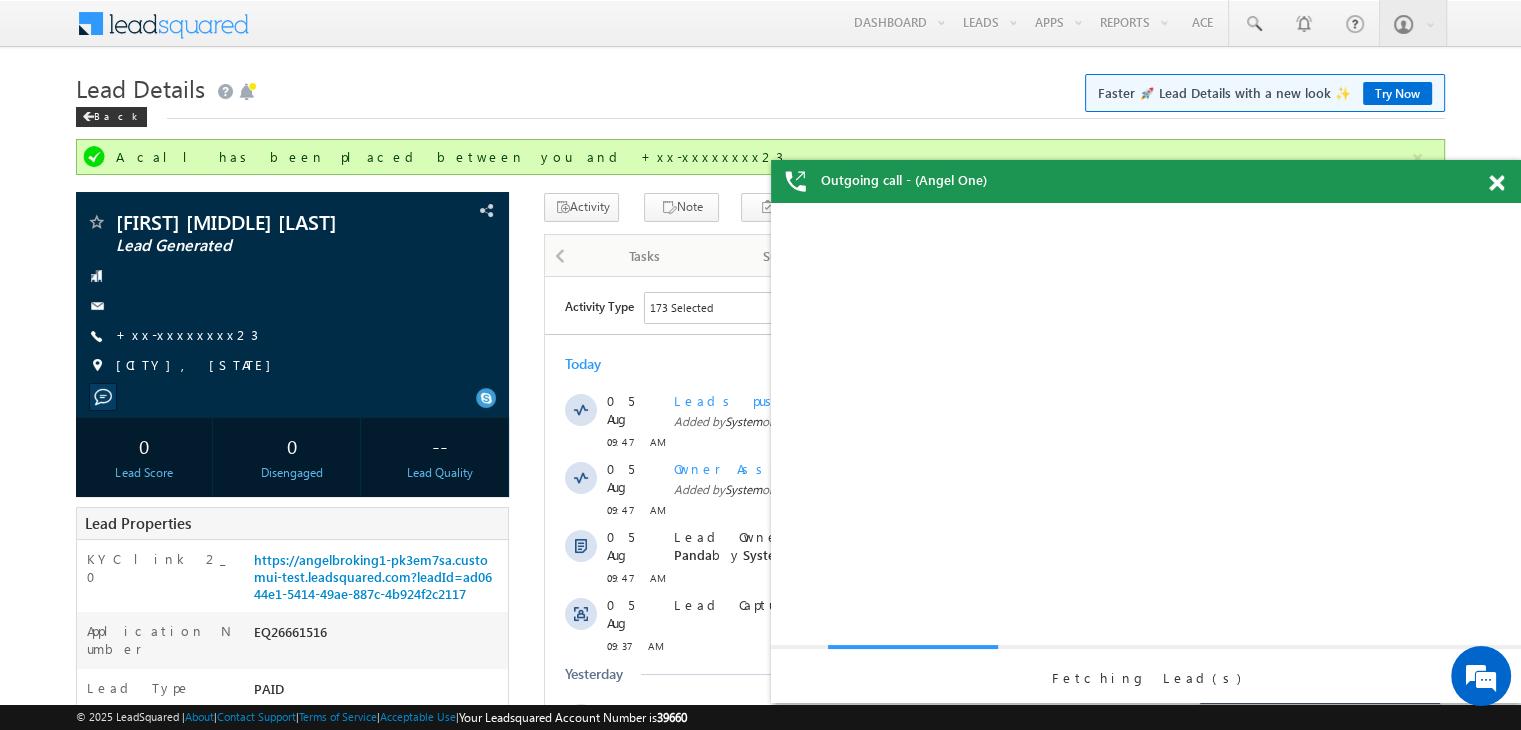 scroll, scrollTop: 0, scrollLeft: 0, axis: both 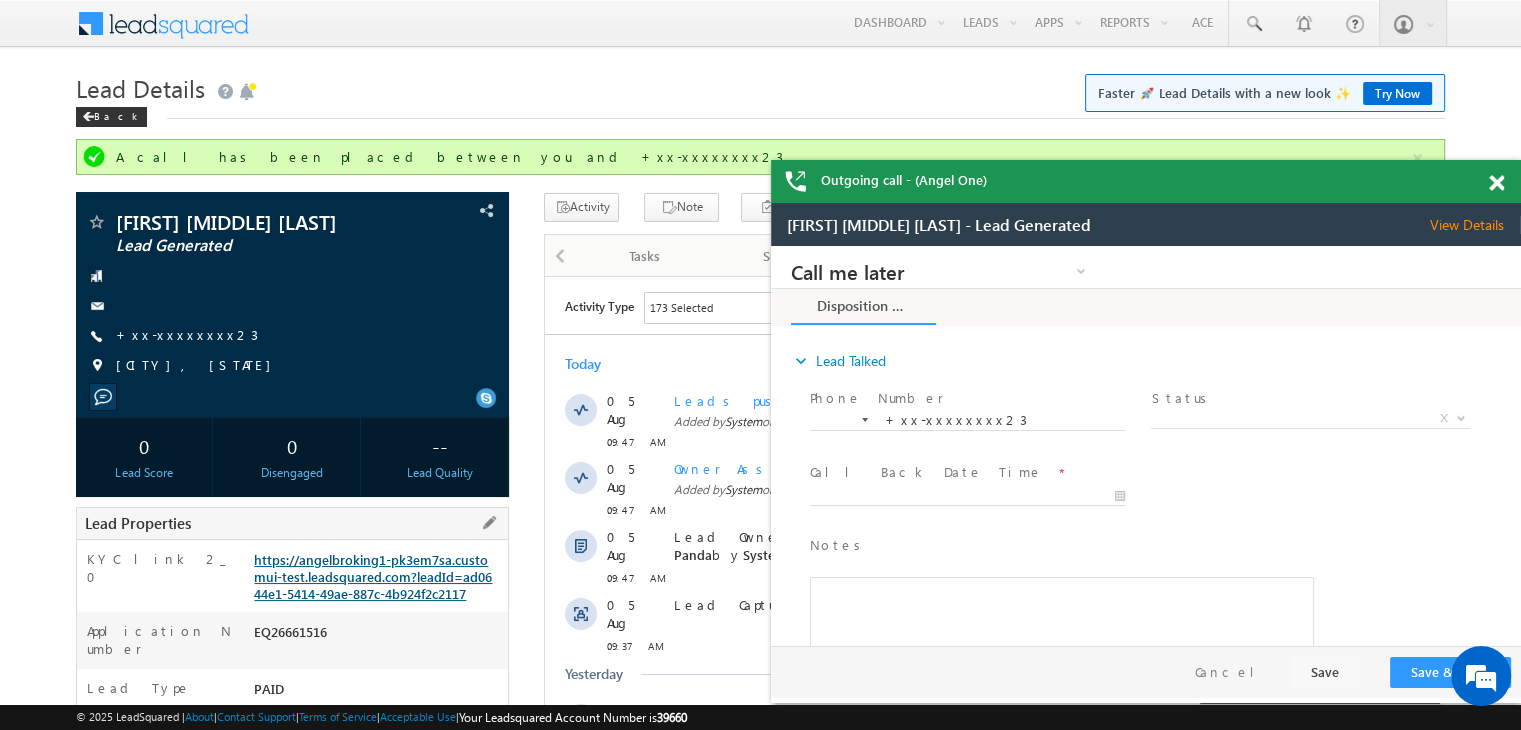 click on "https://angelbroking1-pk3em7sa.customui-test.leadsquared.com?leadId=ad0644e1-5414-49ae-887c-4b924f2c2117" at bounding box center (373, 576) 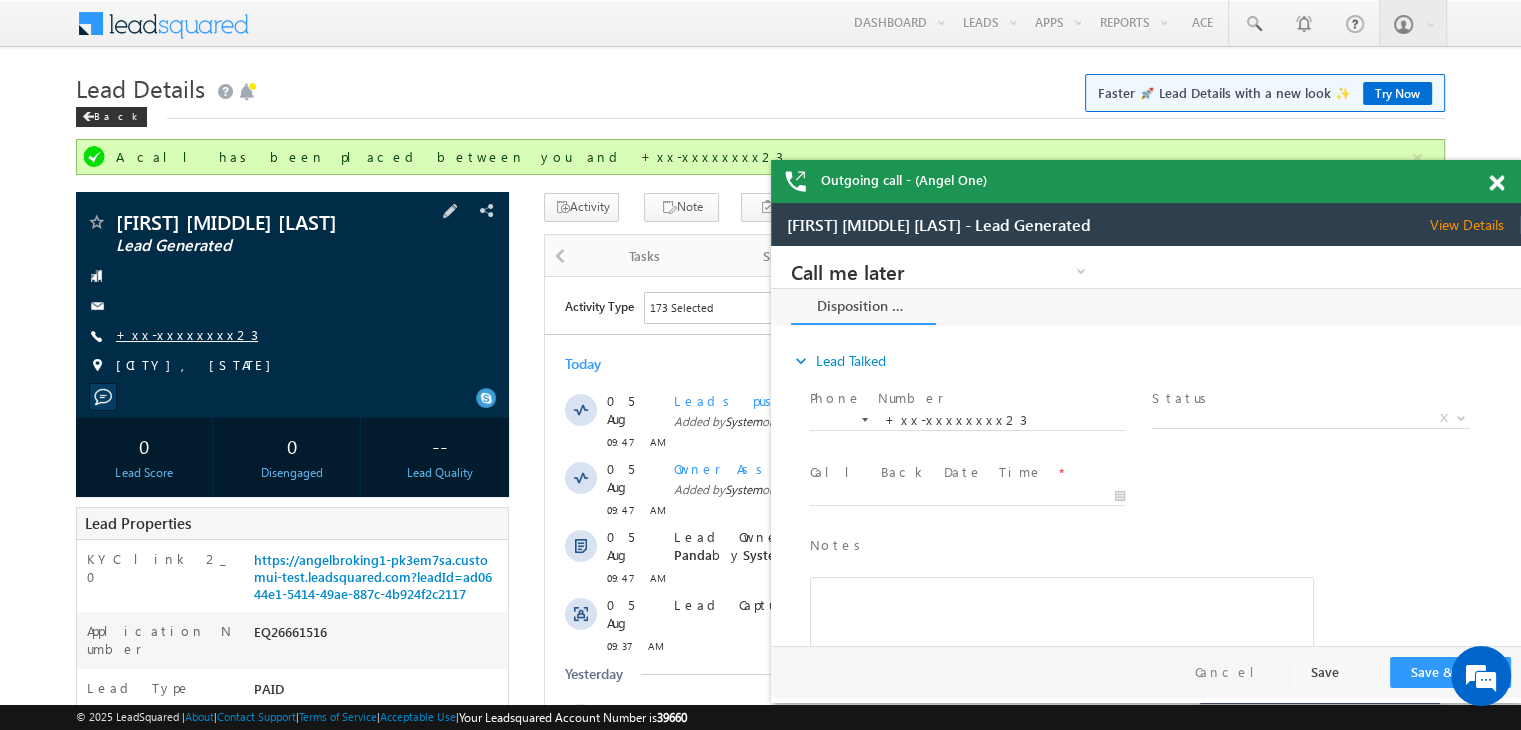 click on "+xx-xxxxxxxx23" at bounding box center [187, 334] 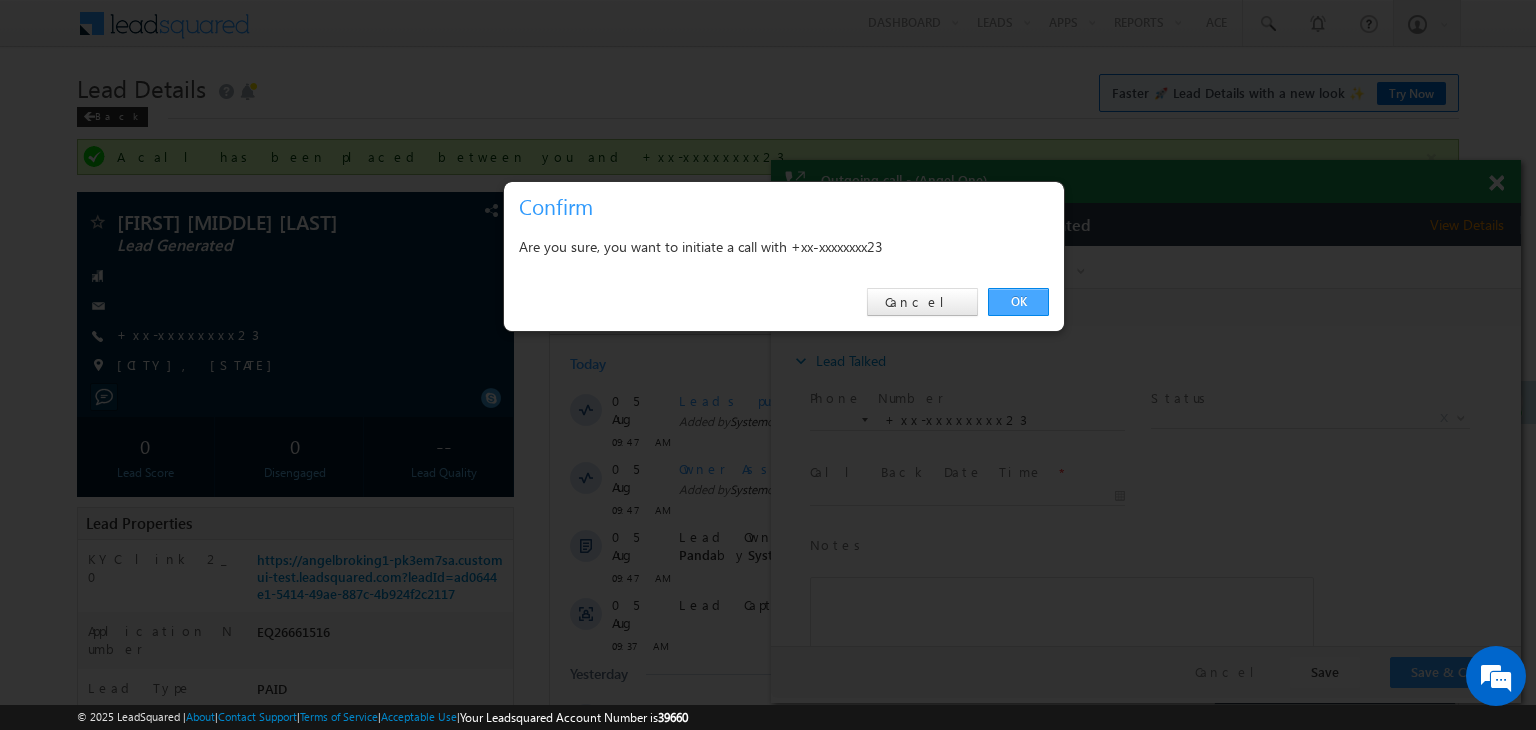 click on "OK" at bounding box center [1018, 302] 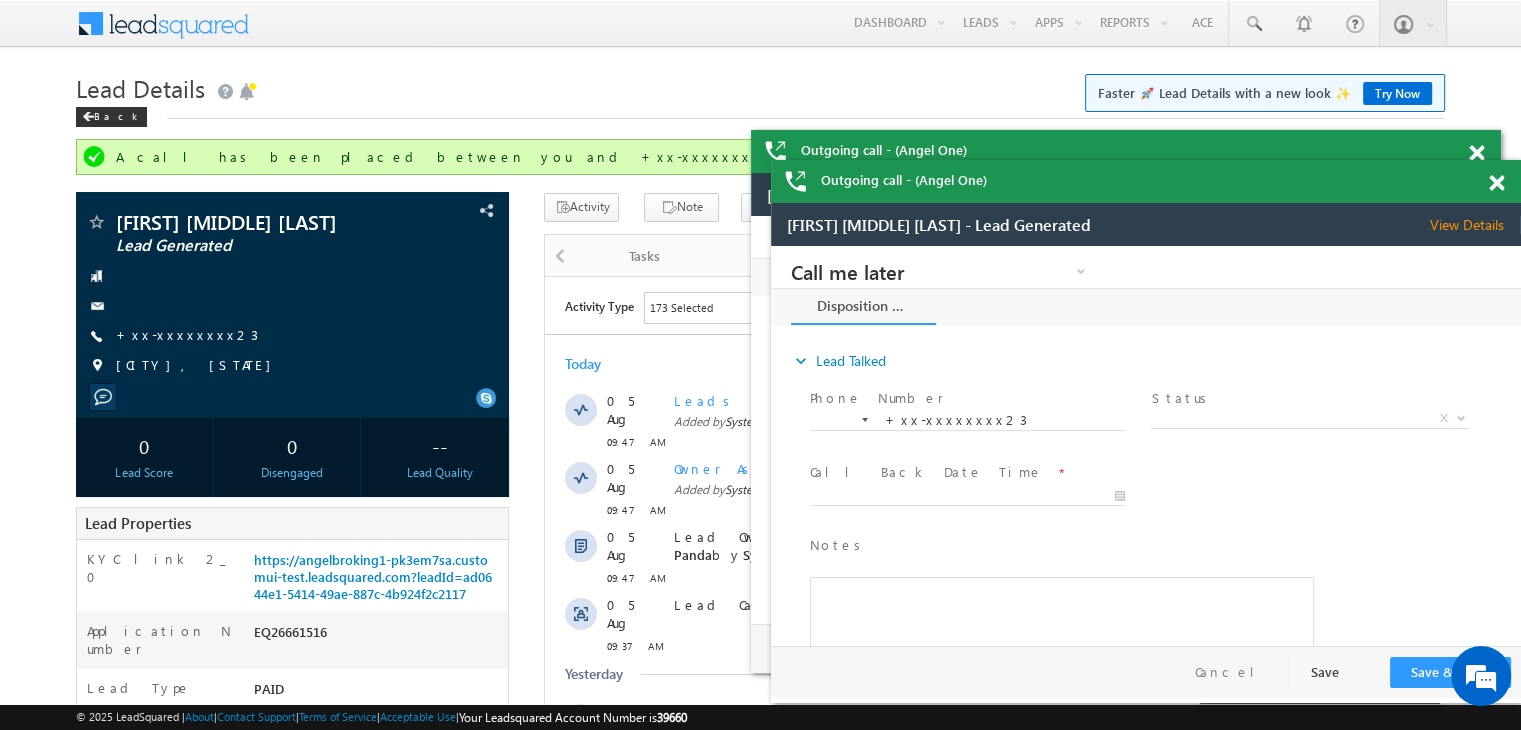 scroll, scrollTop: 0, scrollLeft: 0, axis: both 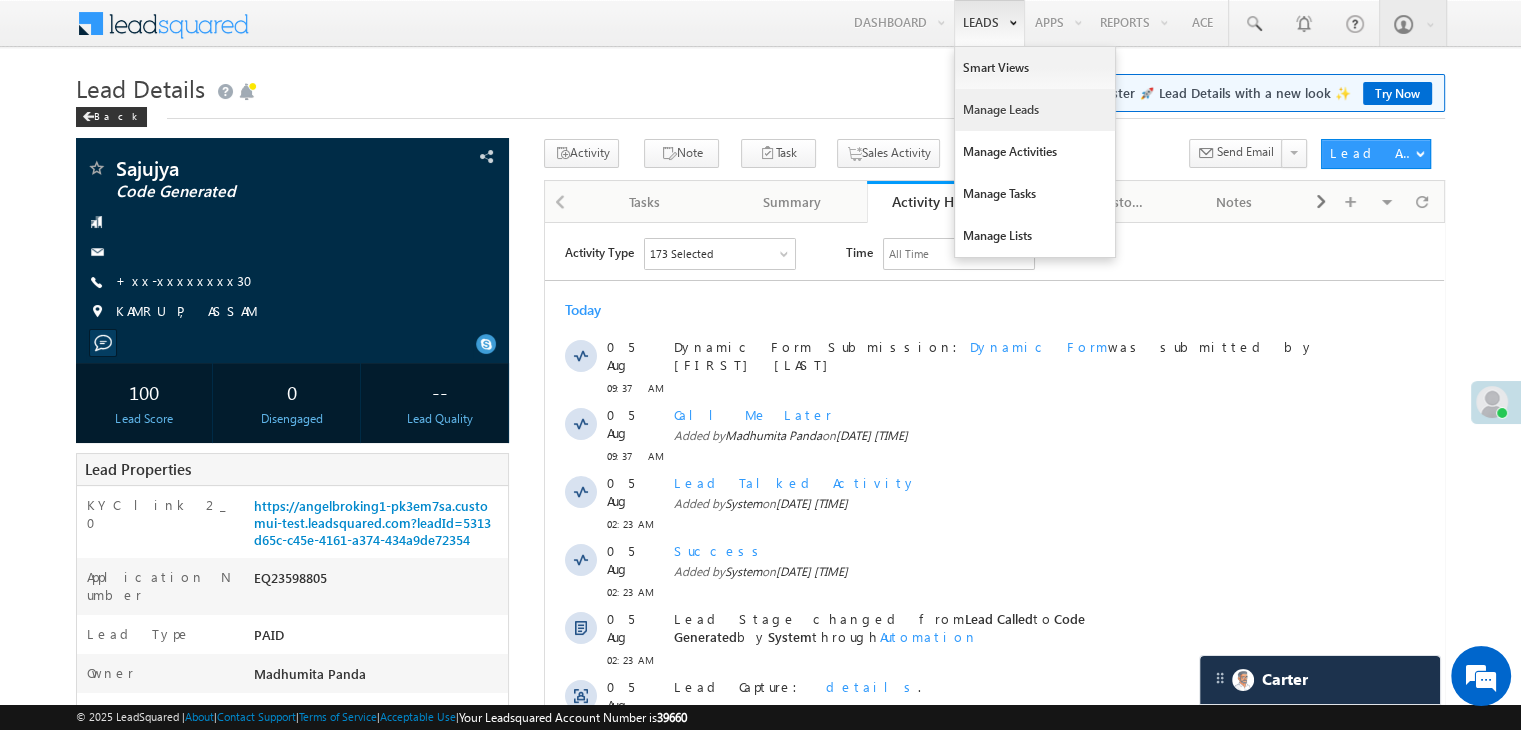 click on "Manage Leads" at bounding box center (1035, 110) 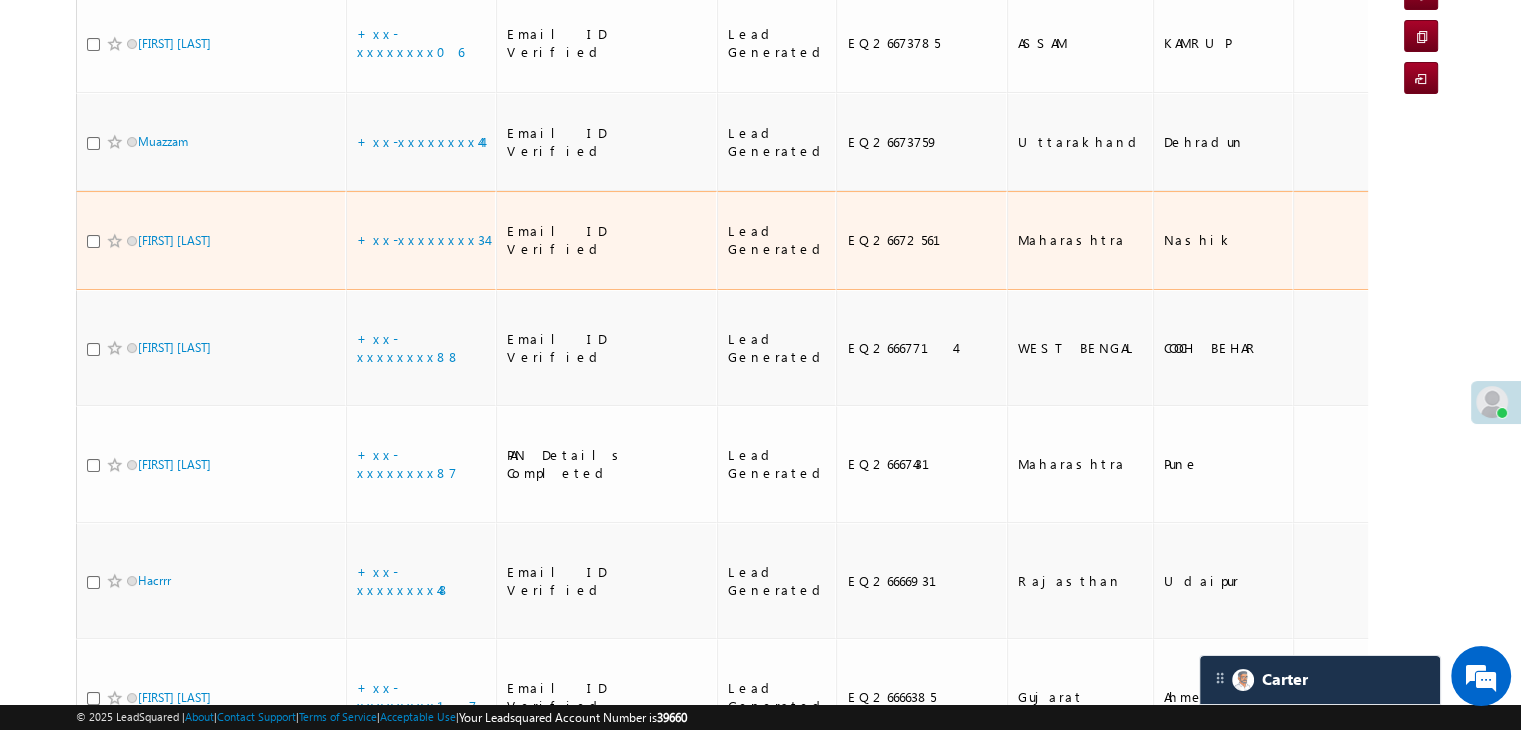 scroll, scrollTop: 600, scrollLeft: 0, axis: vertical 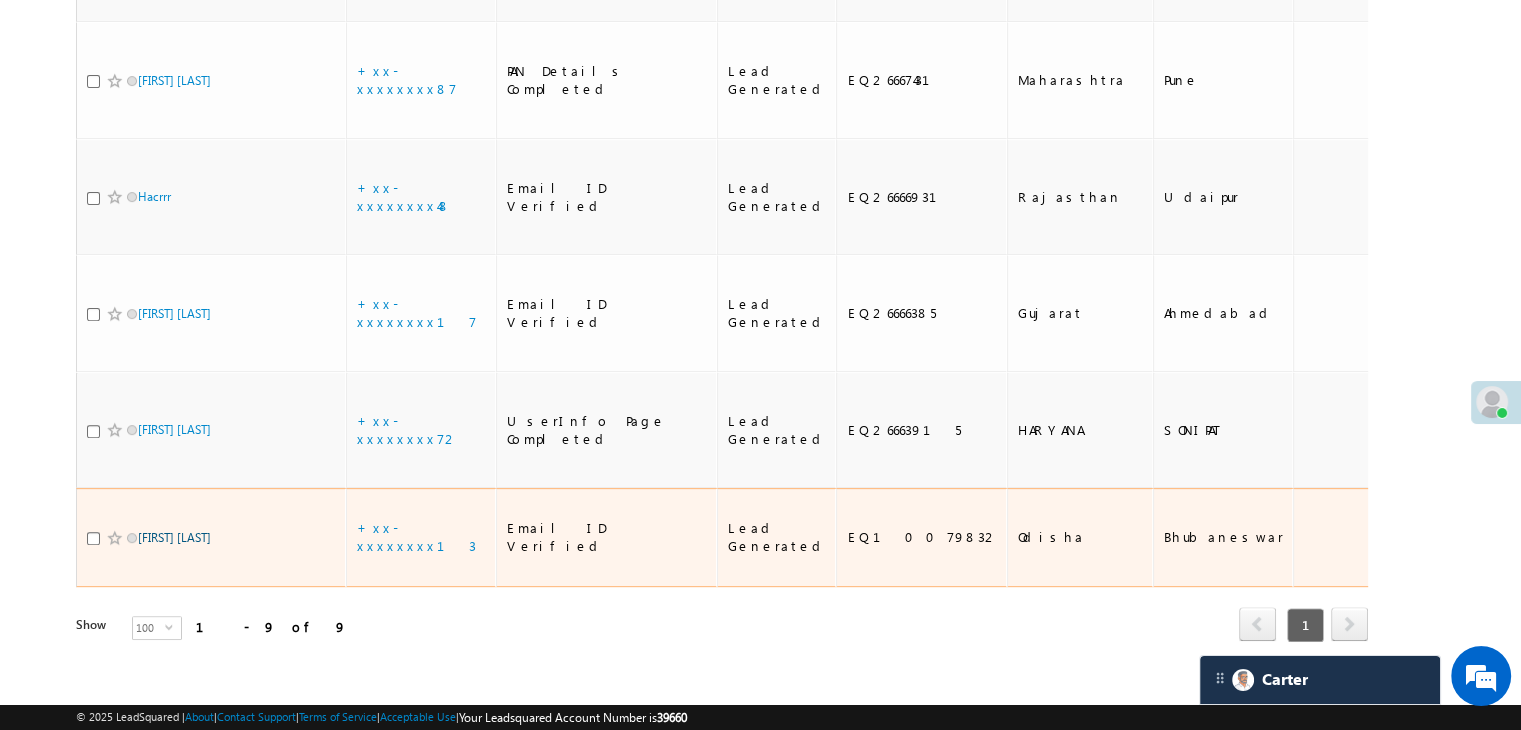 click on "[FIRST] [LAST]" at bounding box center [174, 537] 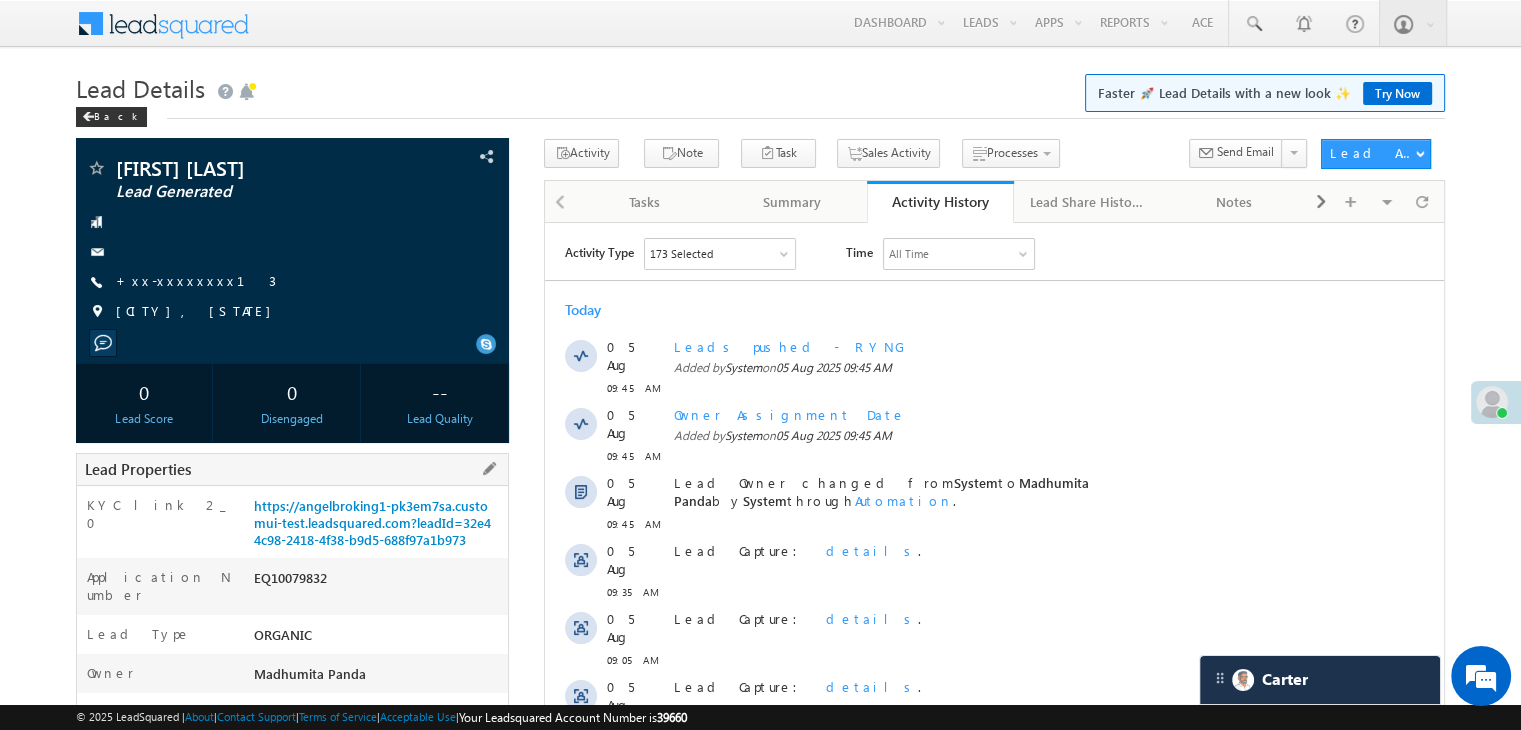 scroll, scrollTop: 200, scrollLeft: 0, axis: vertical 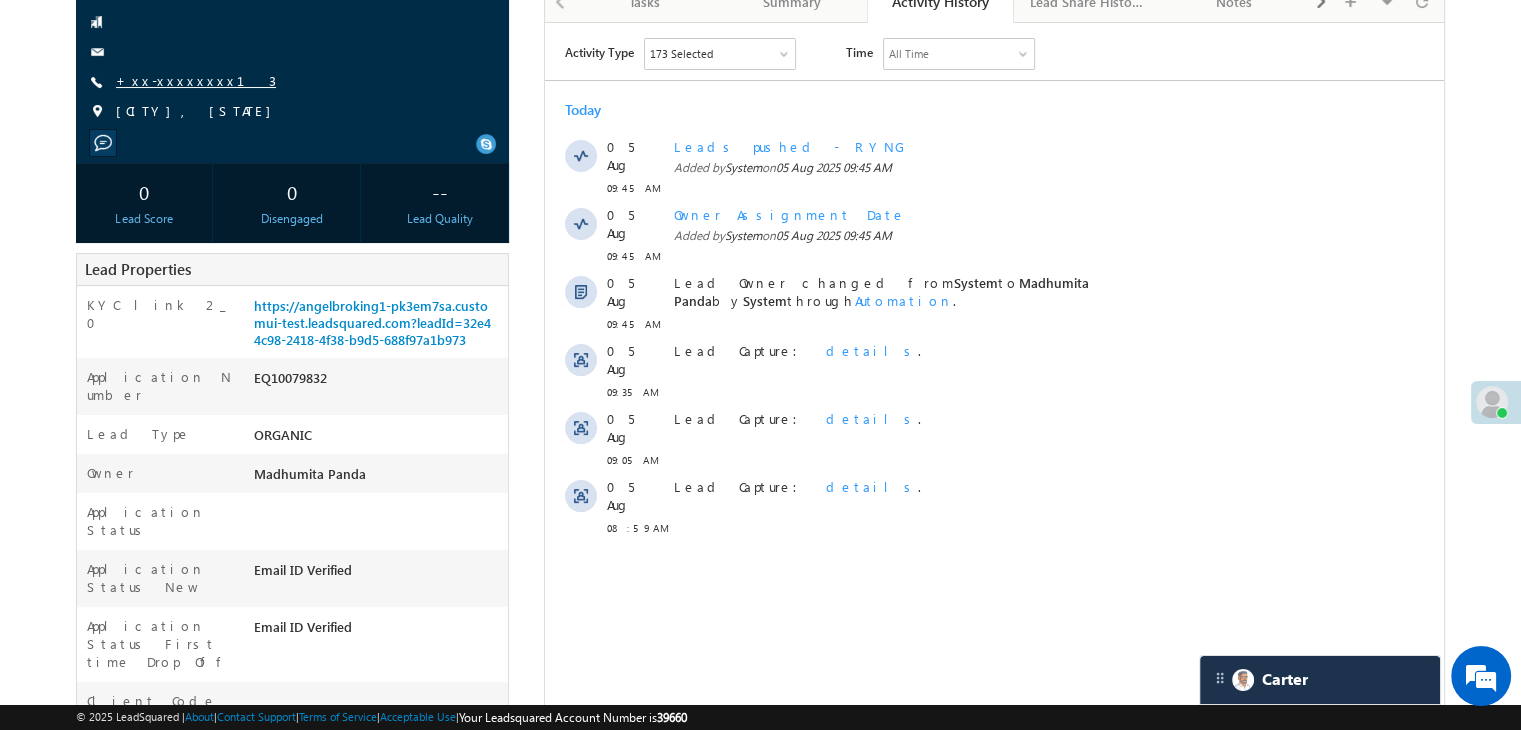 click on "+xx-xxxxxxxx13" at bounding box center [196, 80] 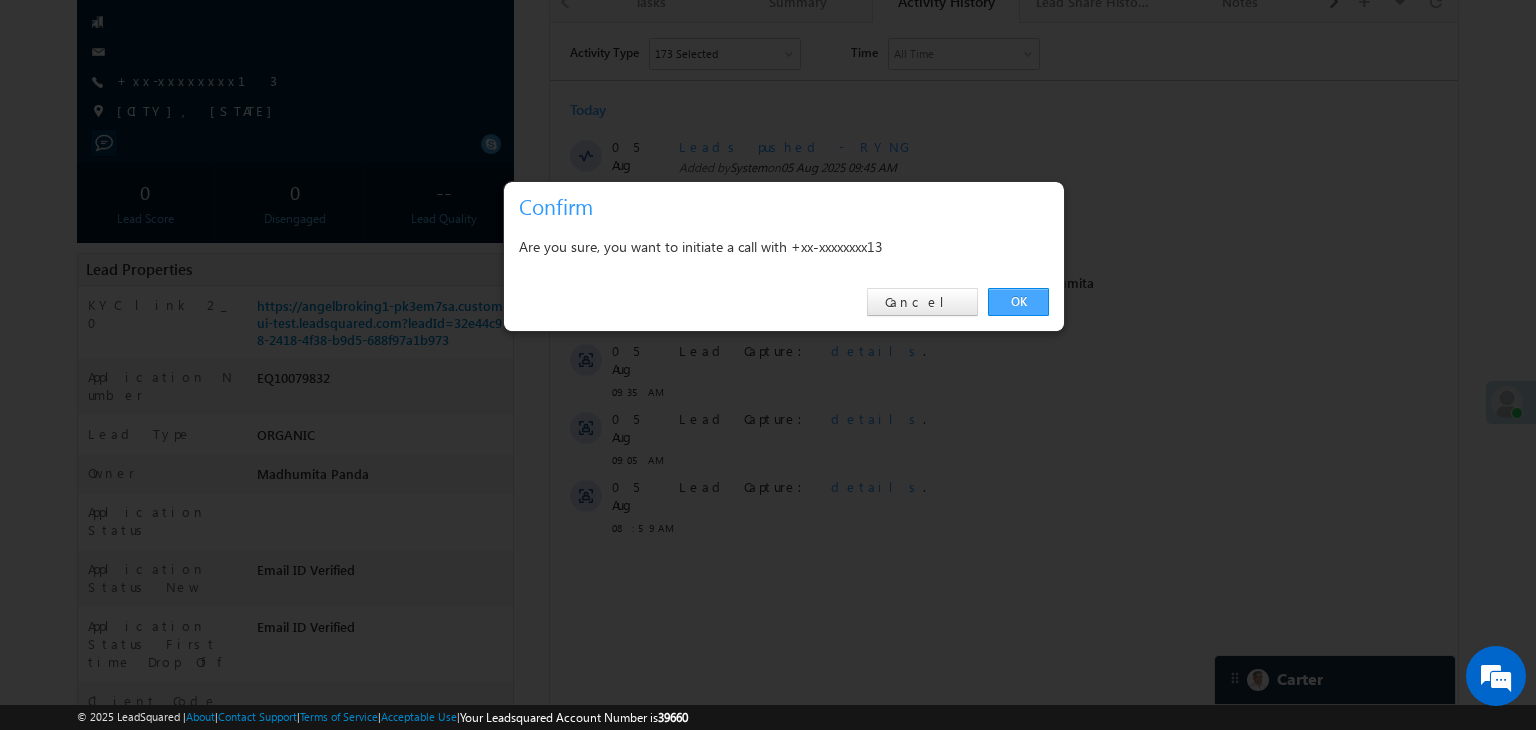 click on "OK" at bounding box center [1018, 302] 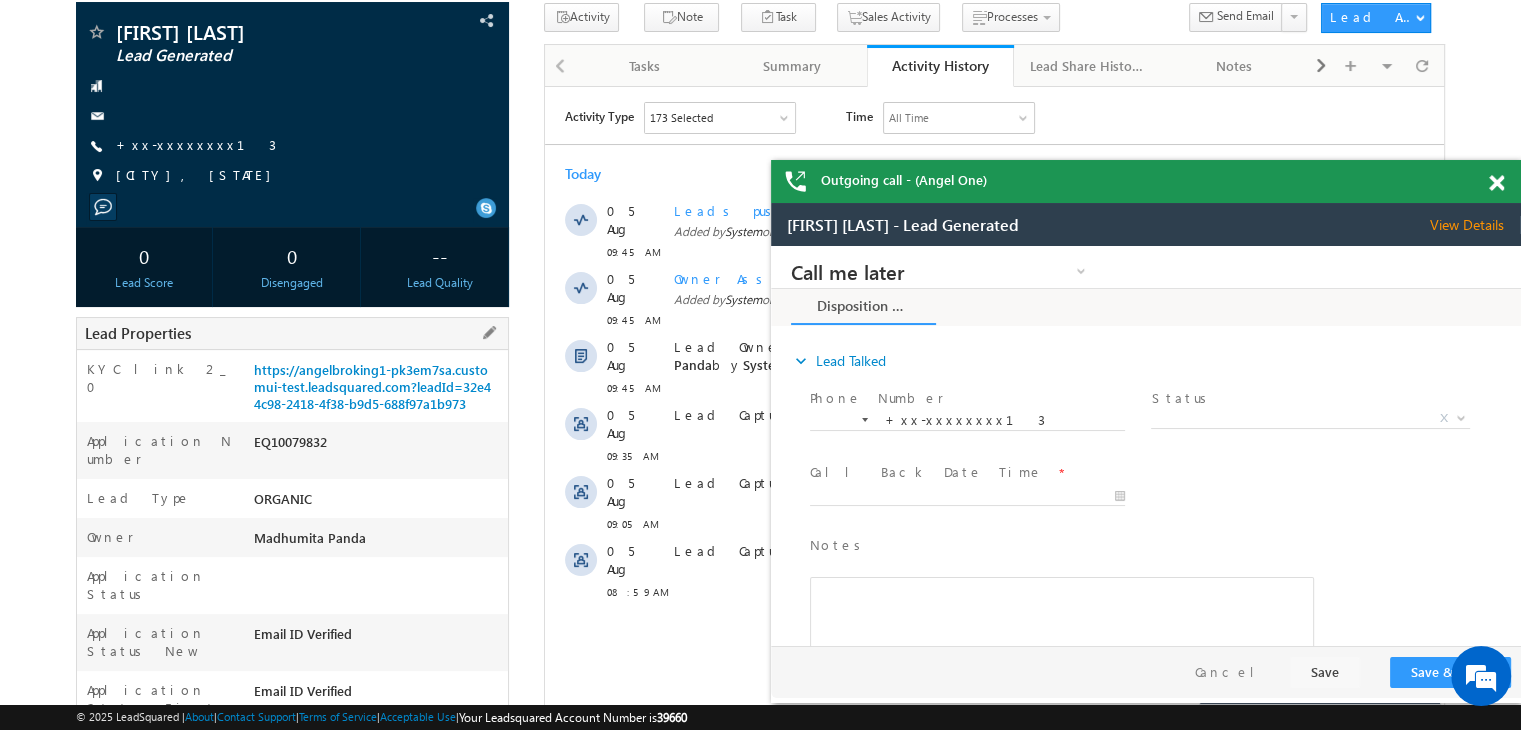 scroll, scrollTop: 200, scrollLeft: 0, axis: vertical 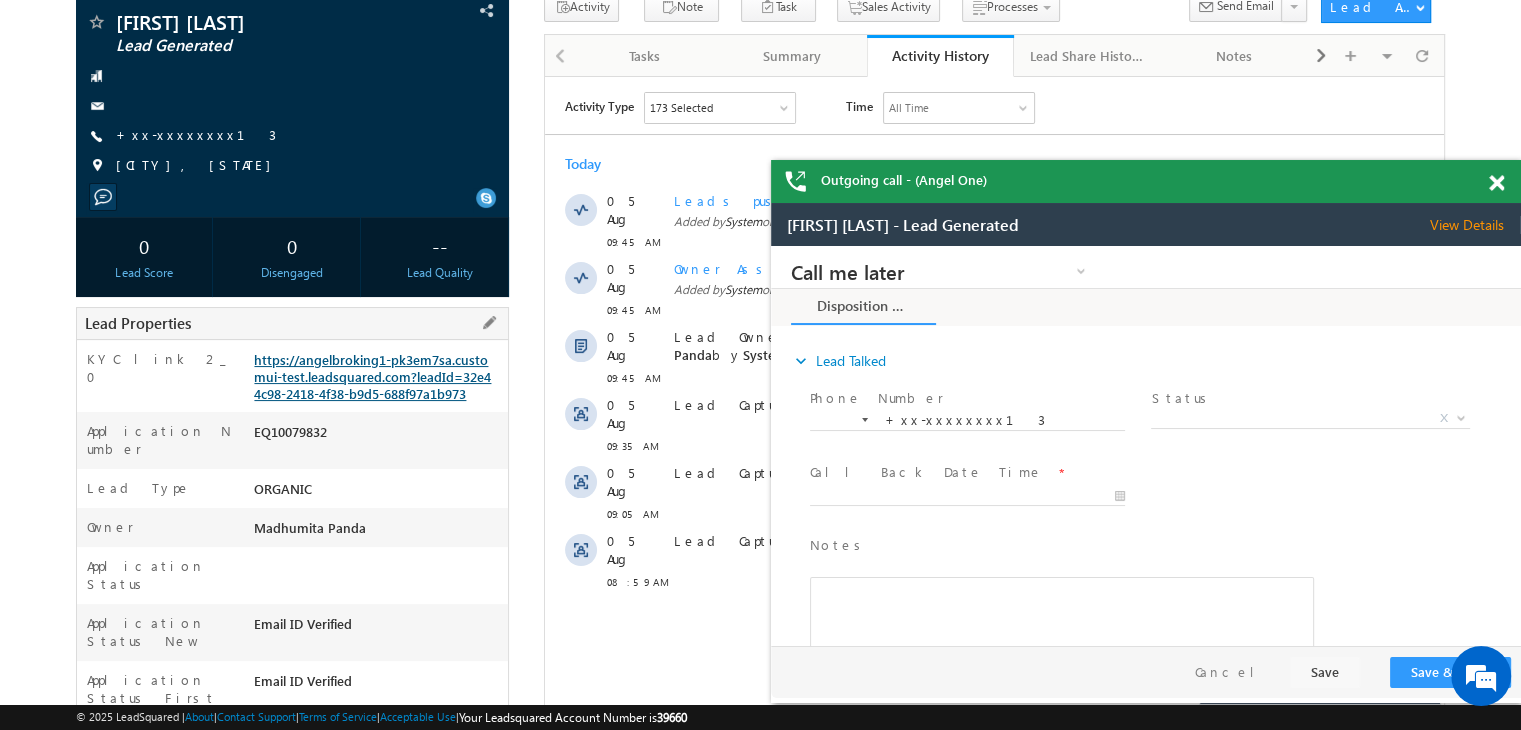 click on "https://angelbroking1-pk3em7sa.customui-test.leadsquared.com?leadId=32e44c98-2418-4f38-b9d5-688f97a1b973" at bounding box center [372, 376] 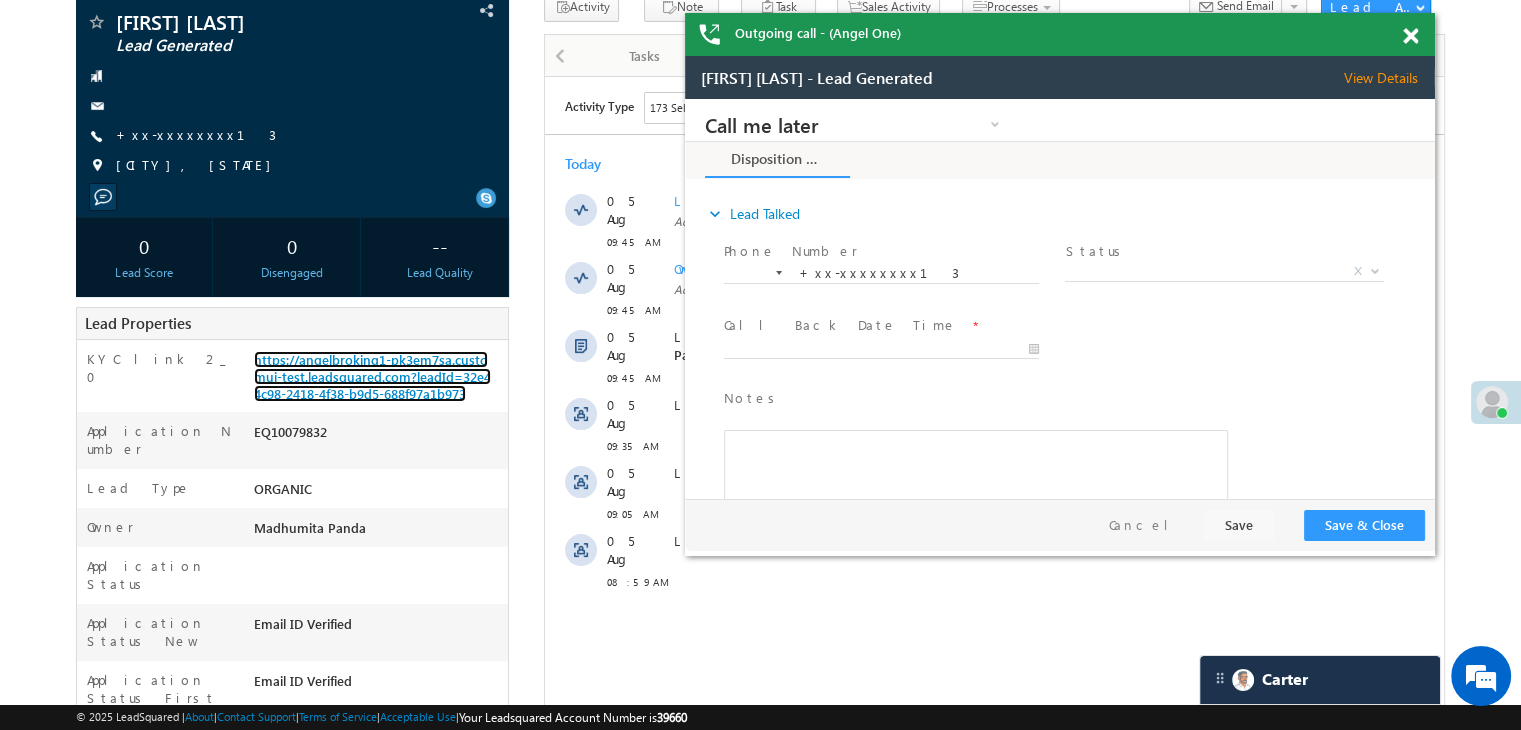 drag, startPoint x: 1349, startPoint y: 182, endPoint x: 1260, endPoint y: 31, distance: 175.27692 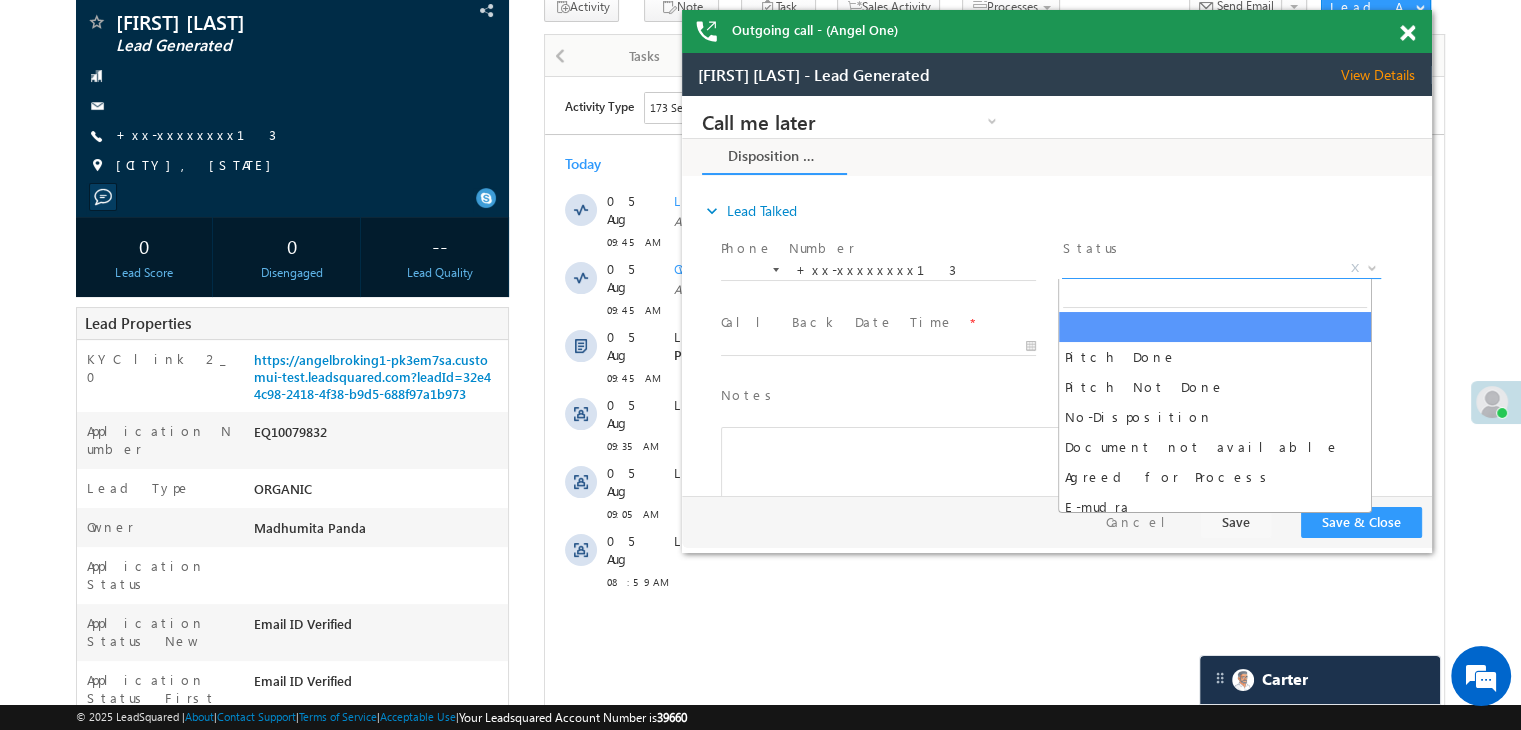 click on "X" at bounding box center (1221, 269) 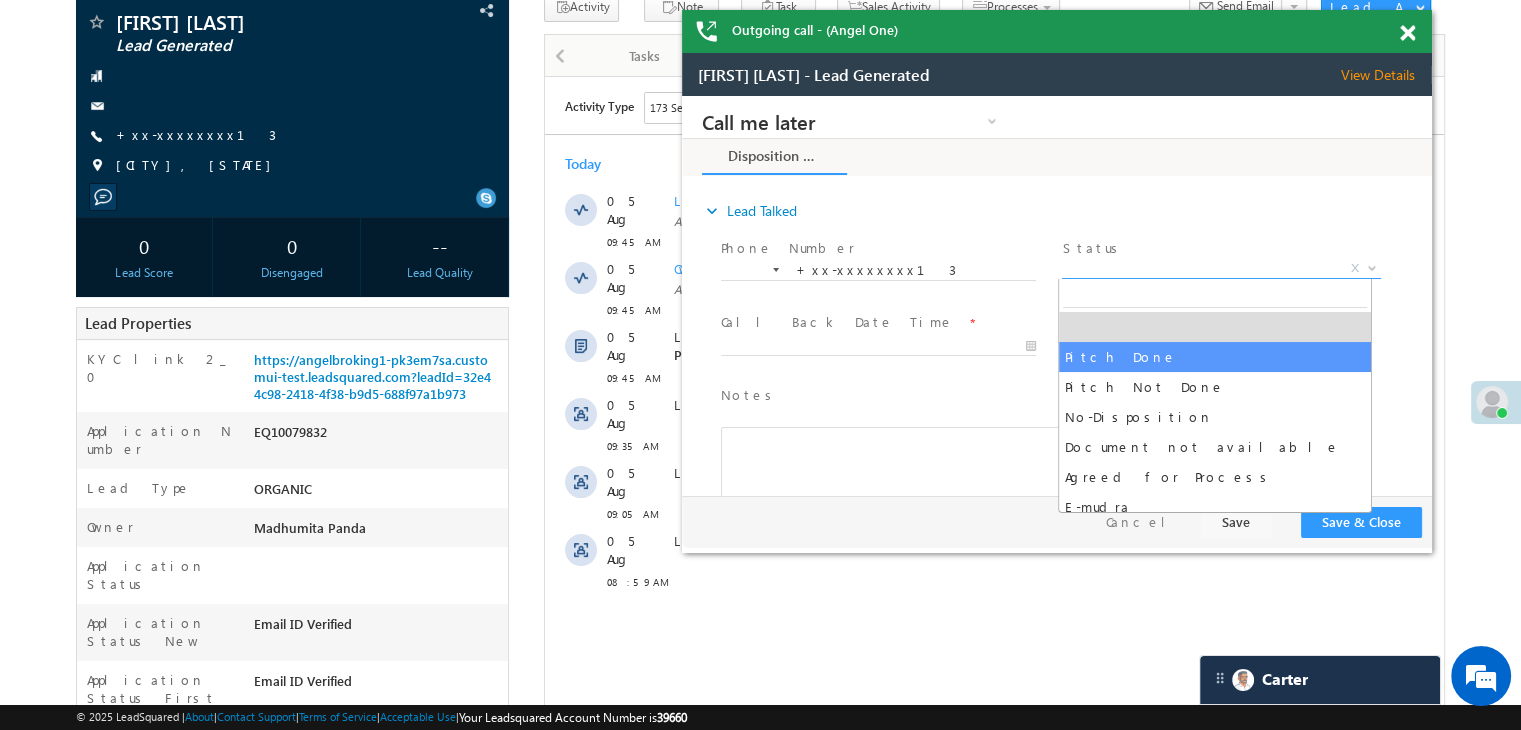 select on "Pitch Done" 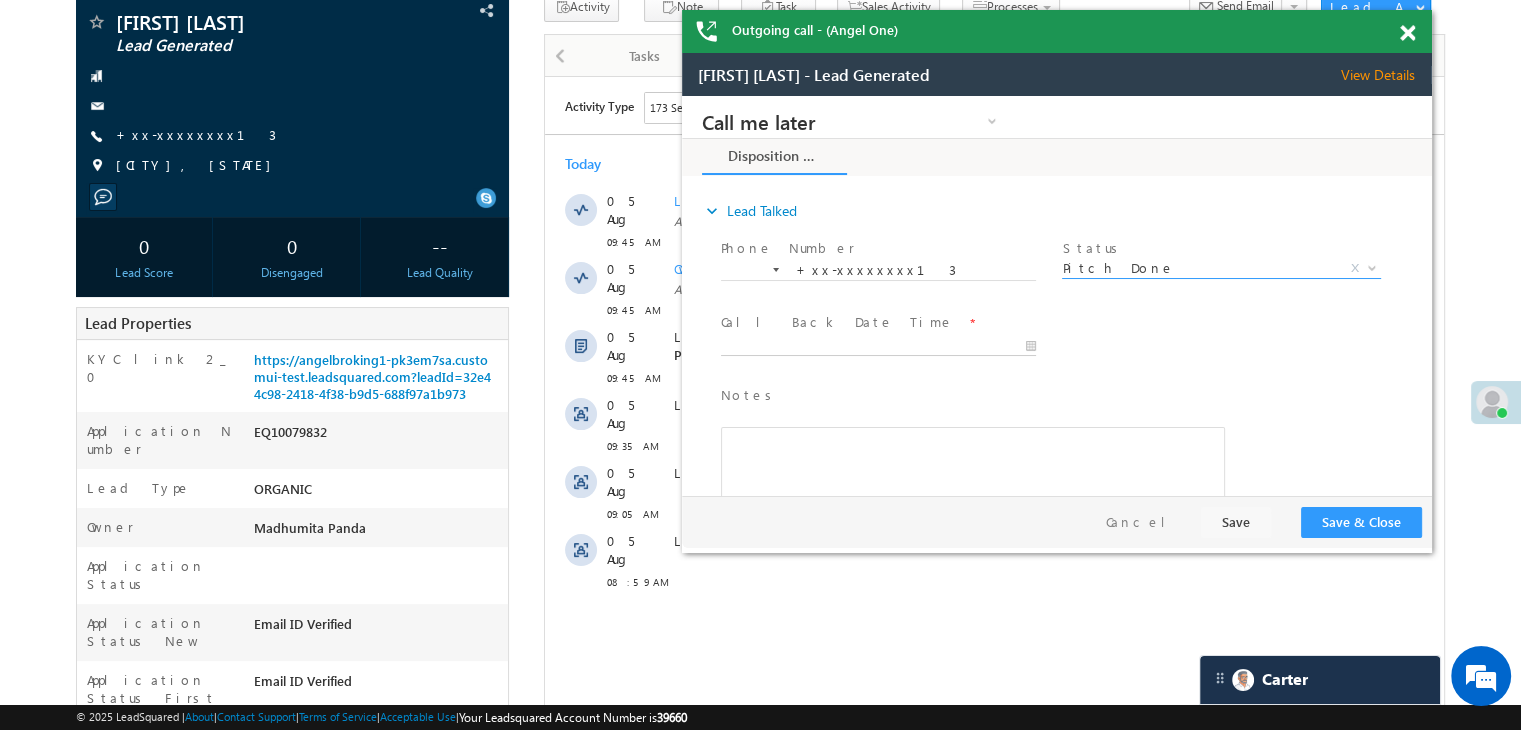 type on "08/05/25 10:16 AM" 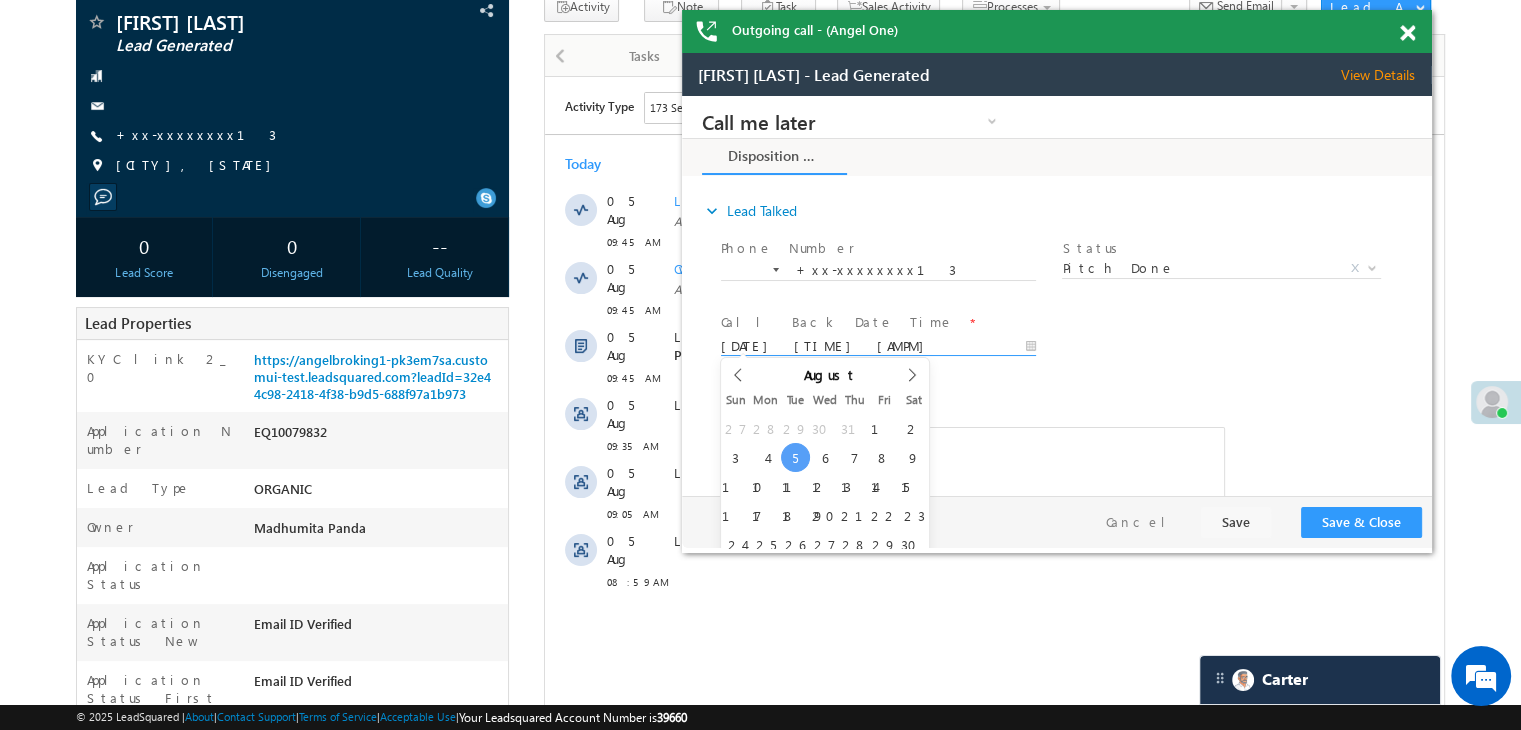 click on "08/05/25 10:16 AM" at bounding box center [878, 347] 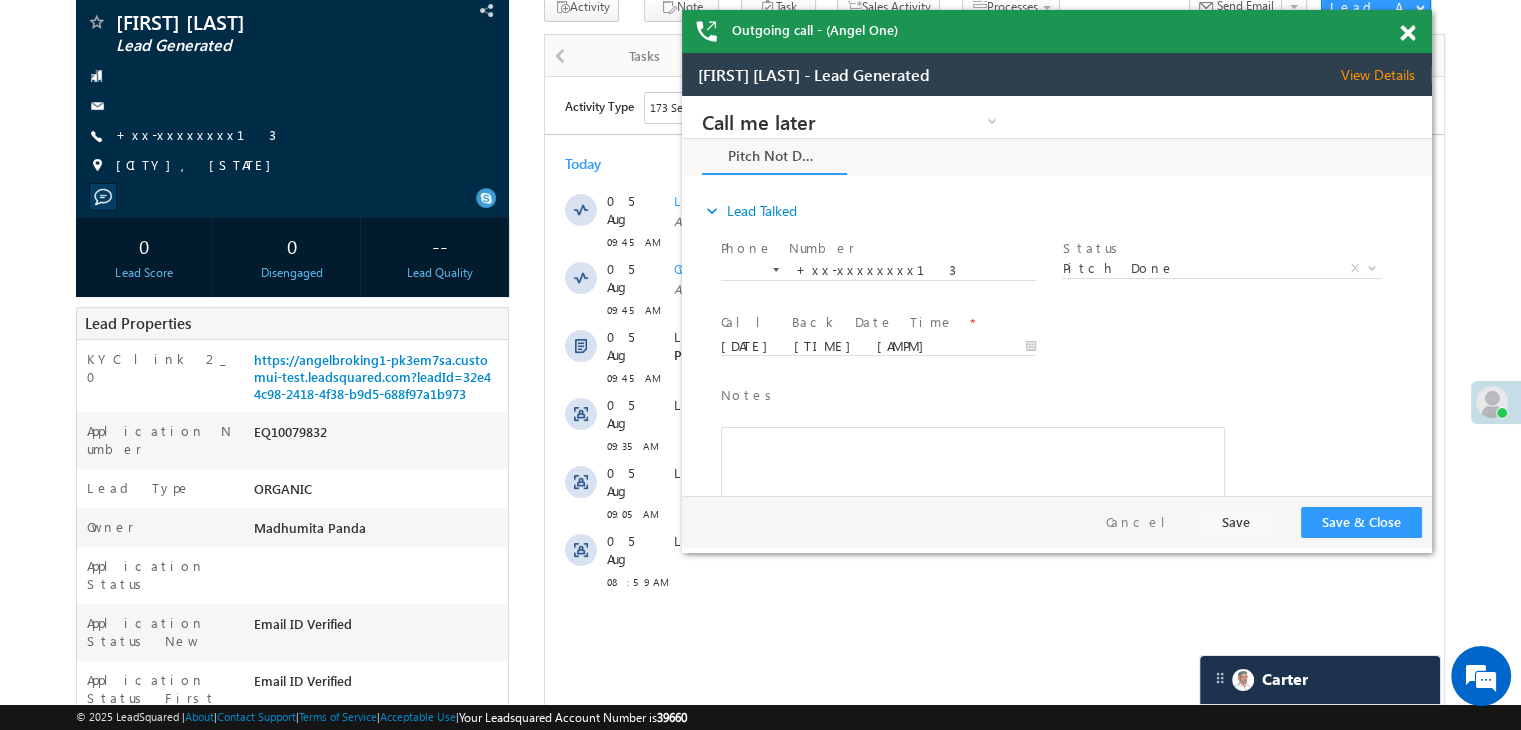 click on "Call Back Date Time
*
08/05/25 10:16 AM" at bounding box center (1074, 345) 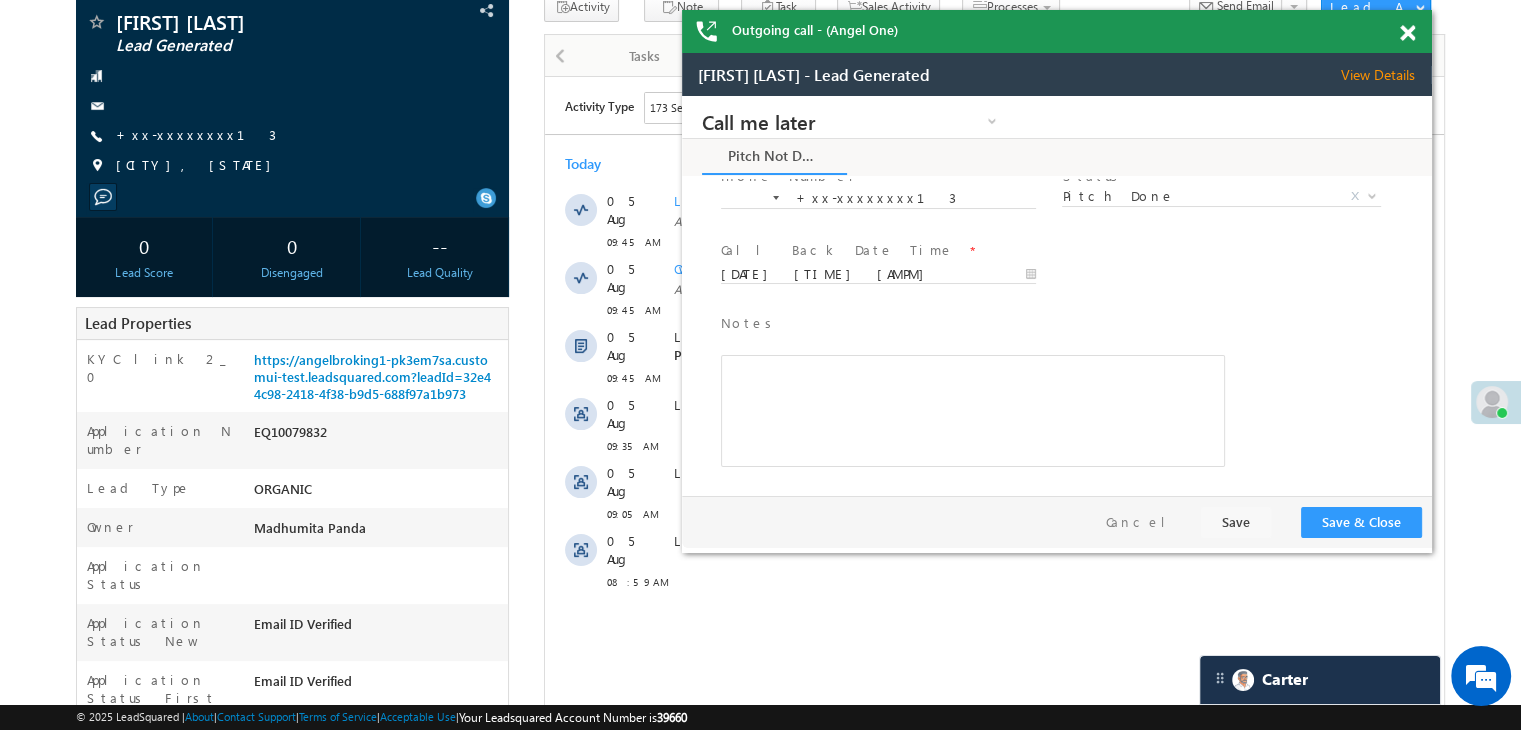 scroll, scrollTop: 147, scrollLeft: 0, axis: vertical 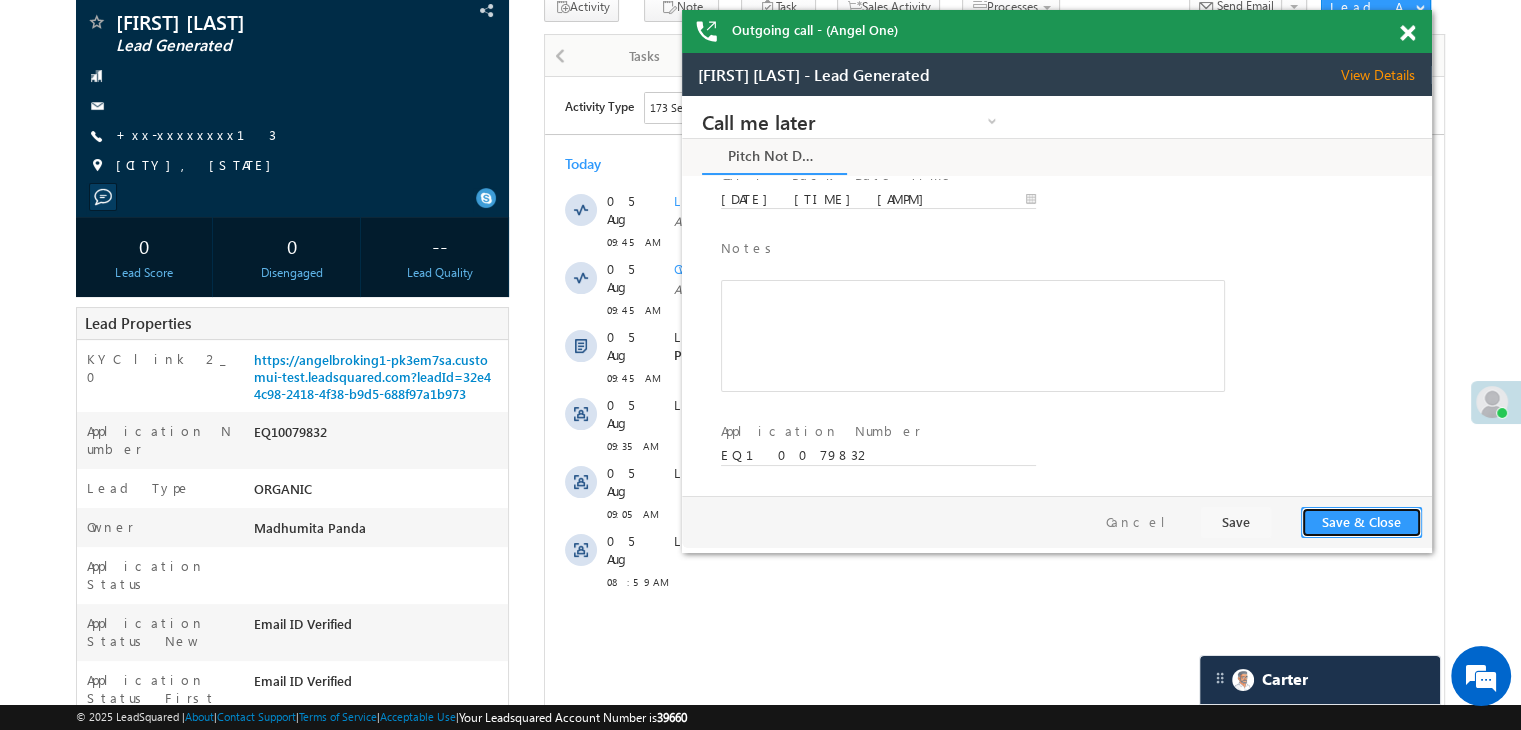click on "Save & Close" at bounding box center (1361, 522) 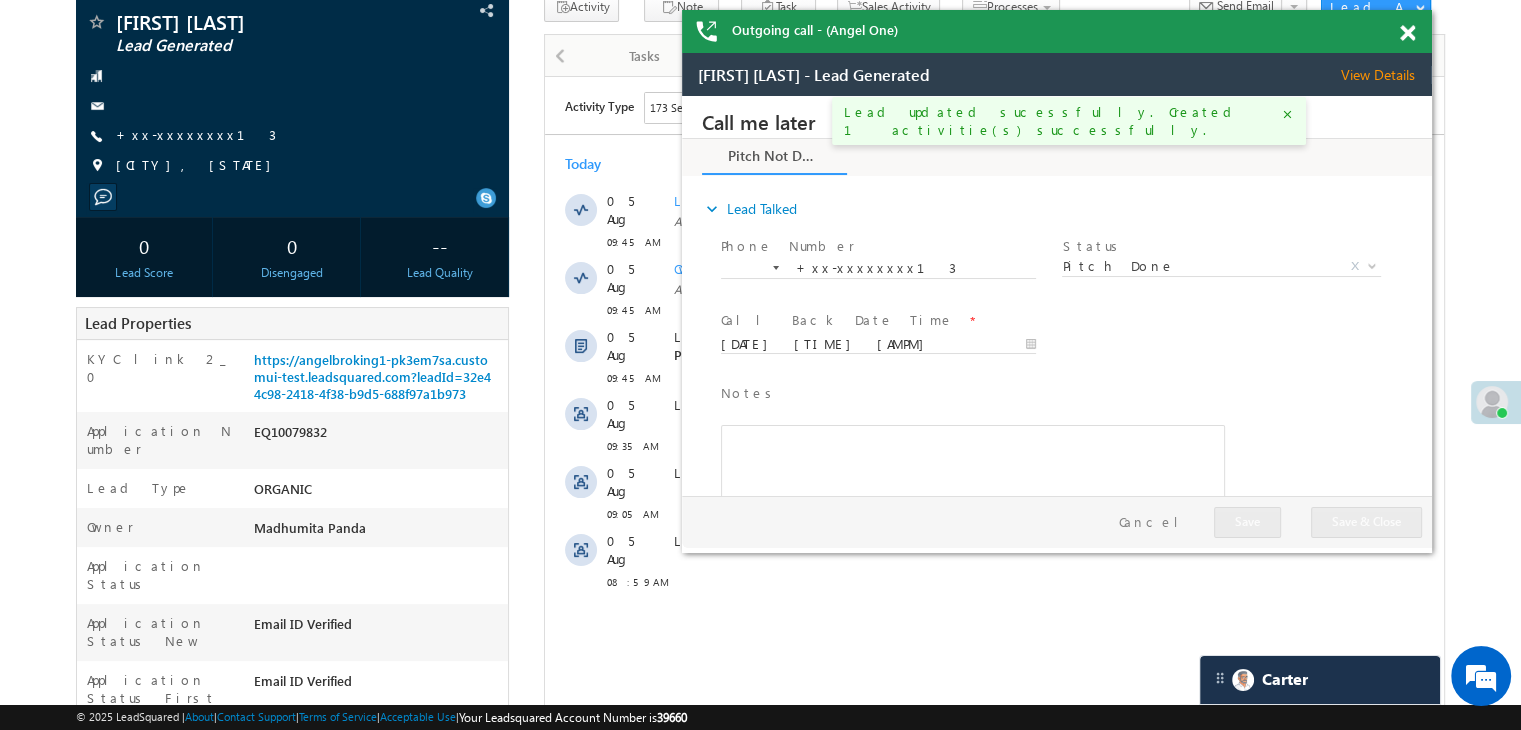 scroll, scrollTop: 0, scrollLeft: 0, axis: both 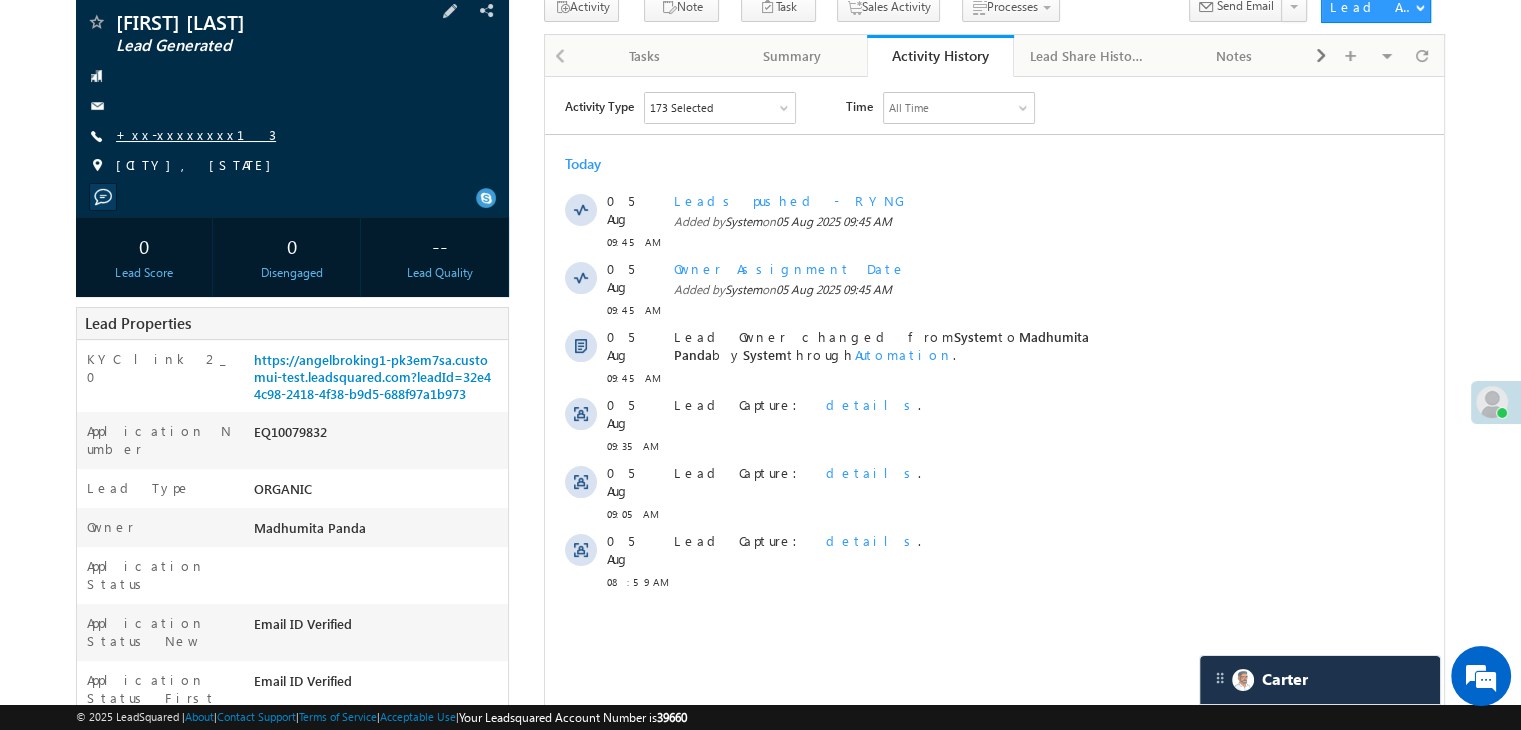 click on "+xx-xxxxxxxx13" at bounding box center [196, 134] 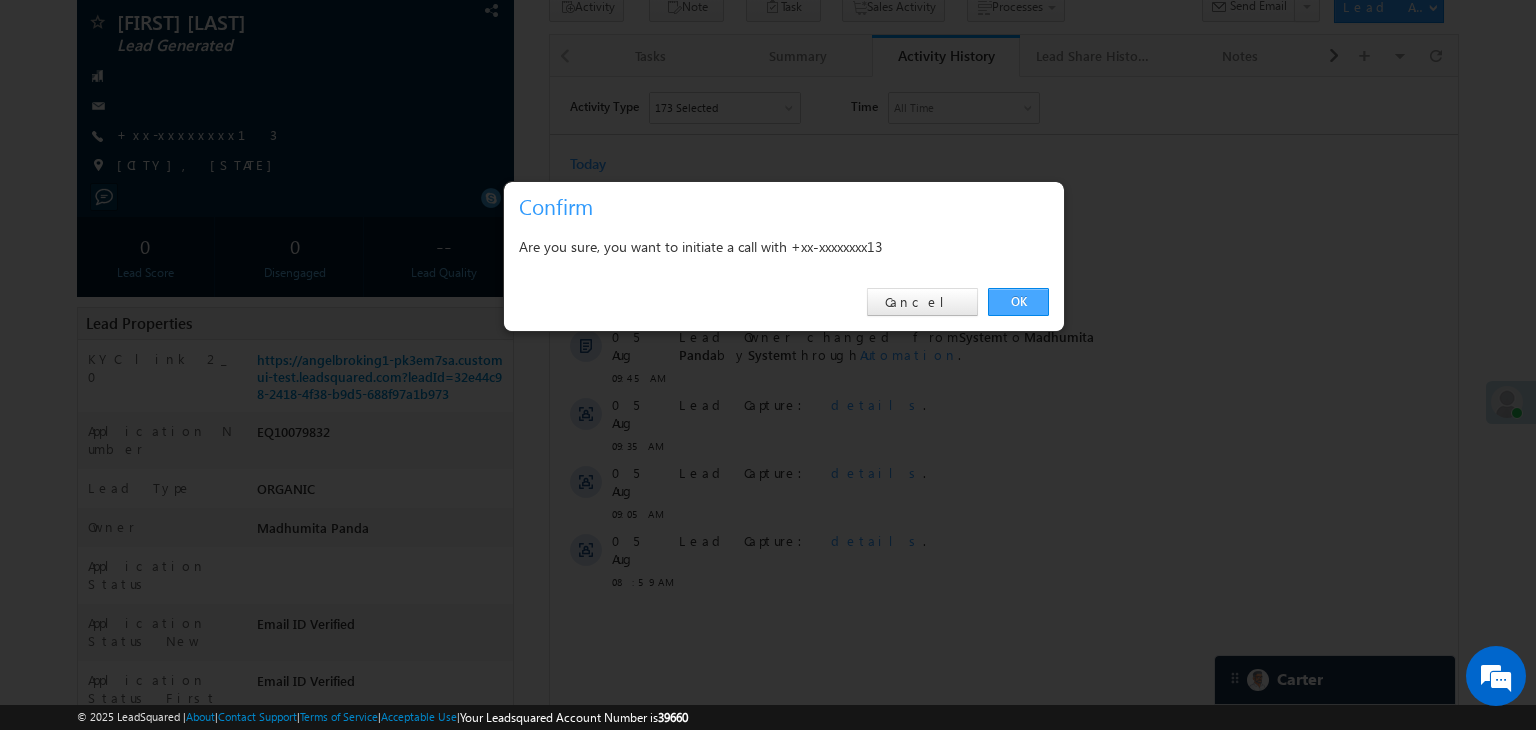 click on "OK" at bounding box center (1018, 302) 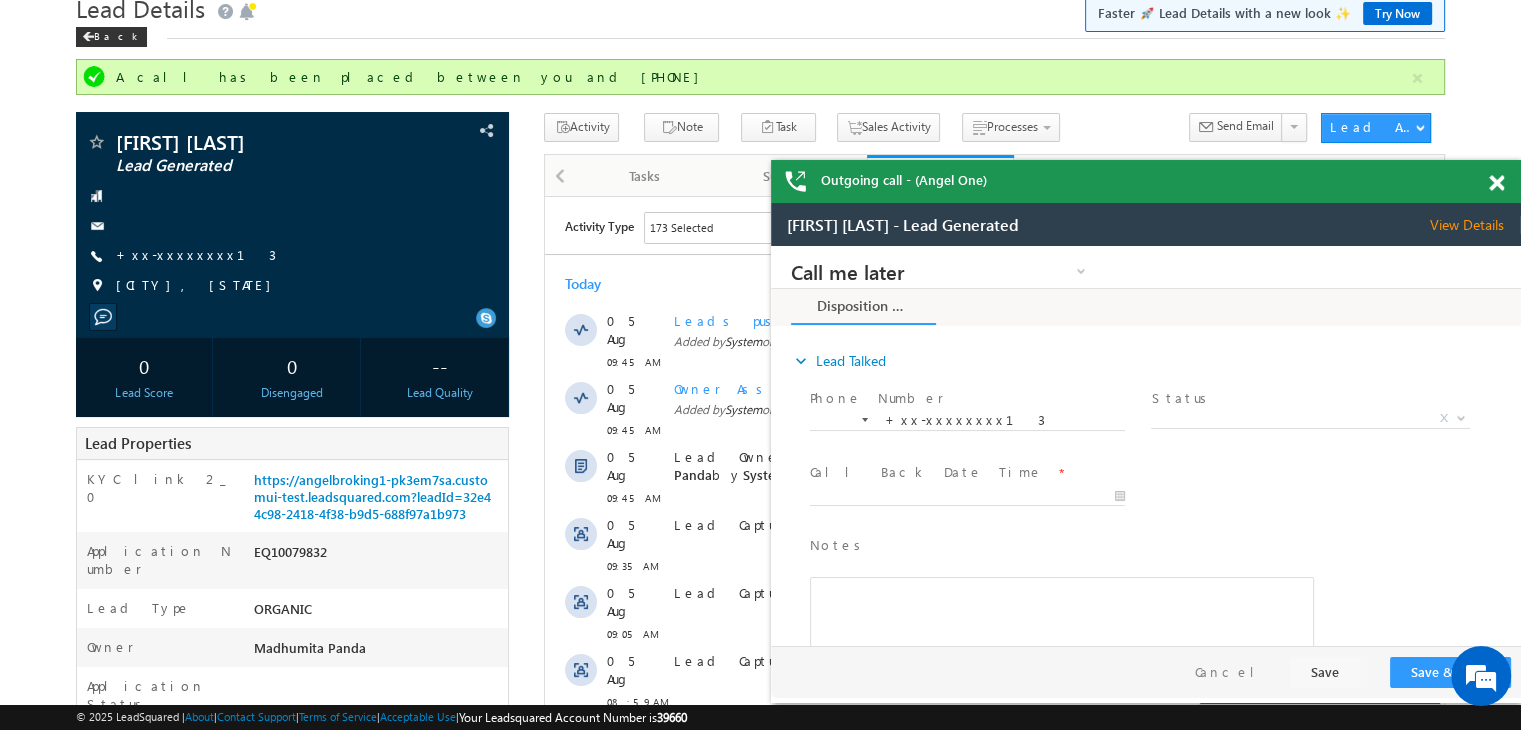 scroll, scrollTop: 0, scrollLeft: 0, axis: both 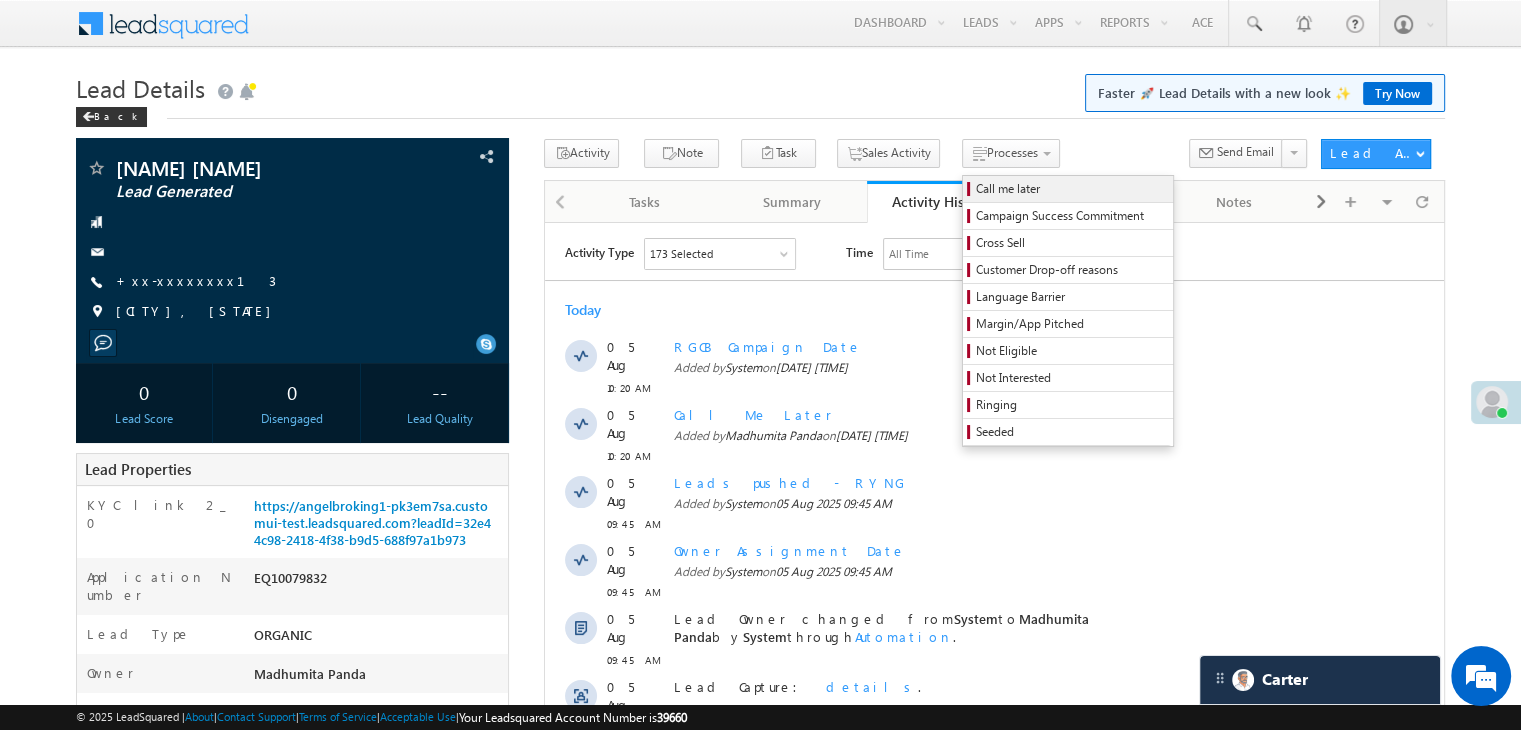 click on "Call me later" at bounding box center (1071, 189) 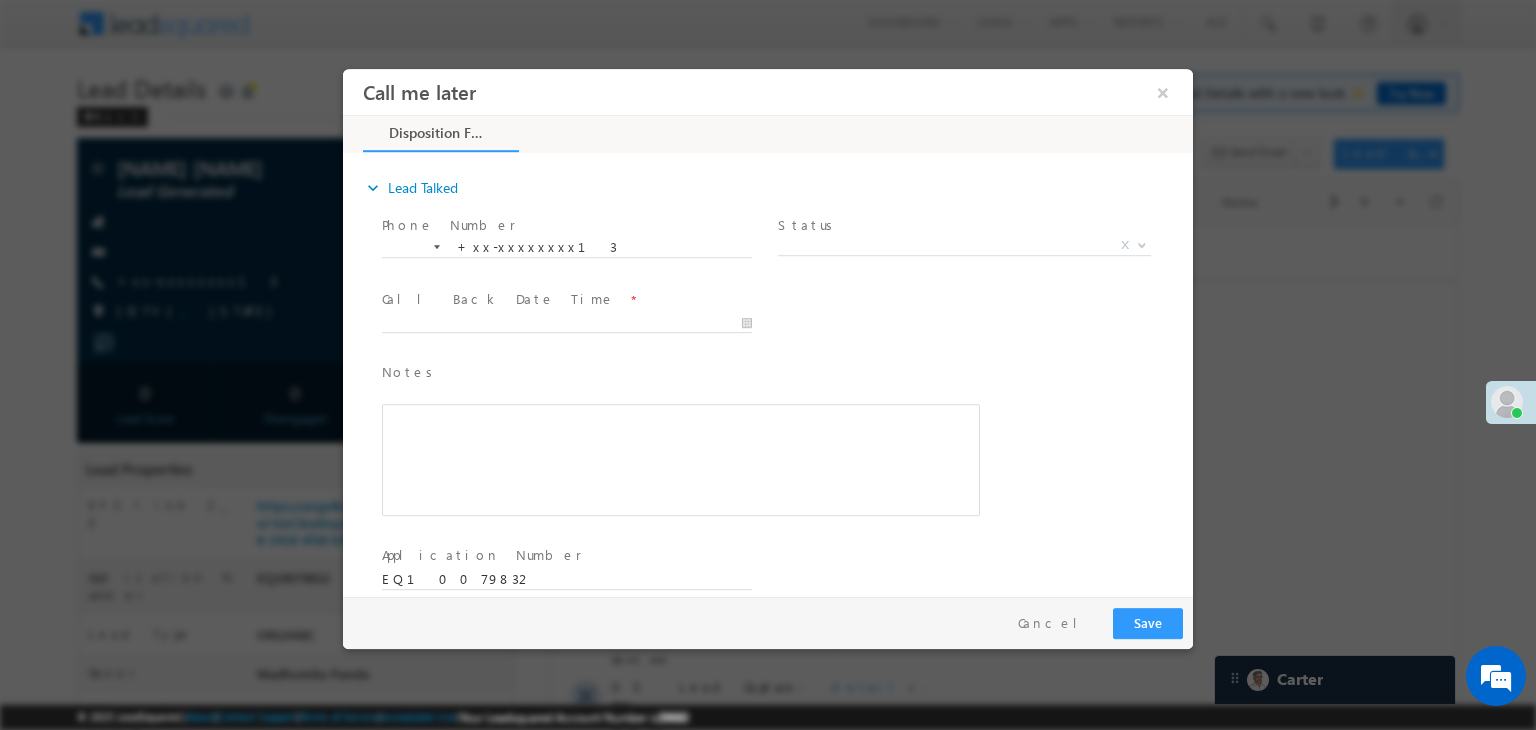 scroll, scrollTop: 0, scrollLeft: 0, axis: both 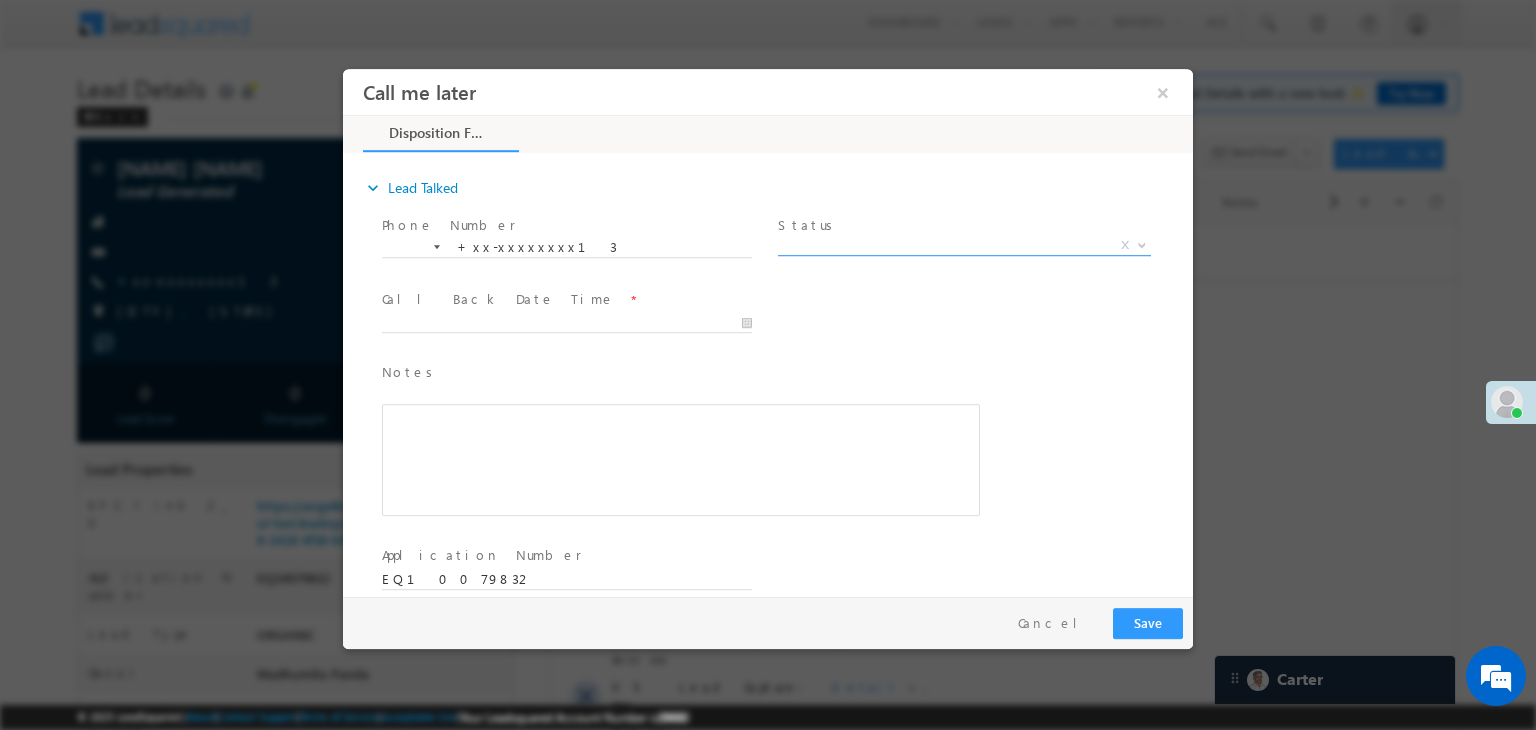 click on "X" at bounding box center (964, 246) 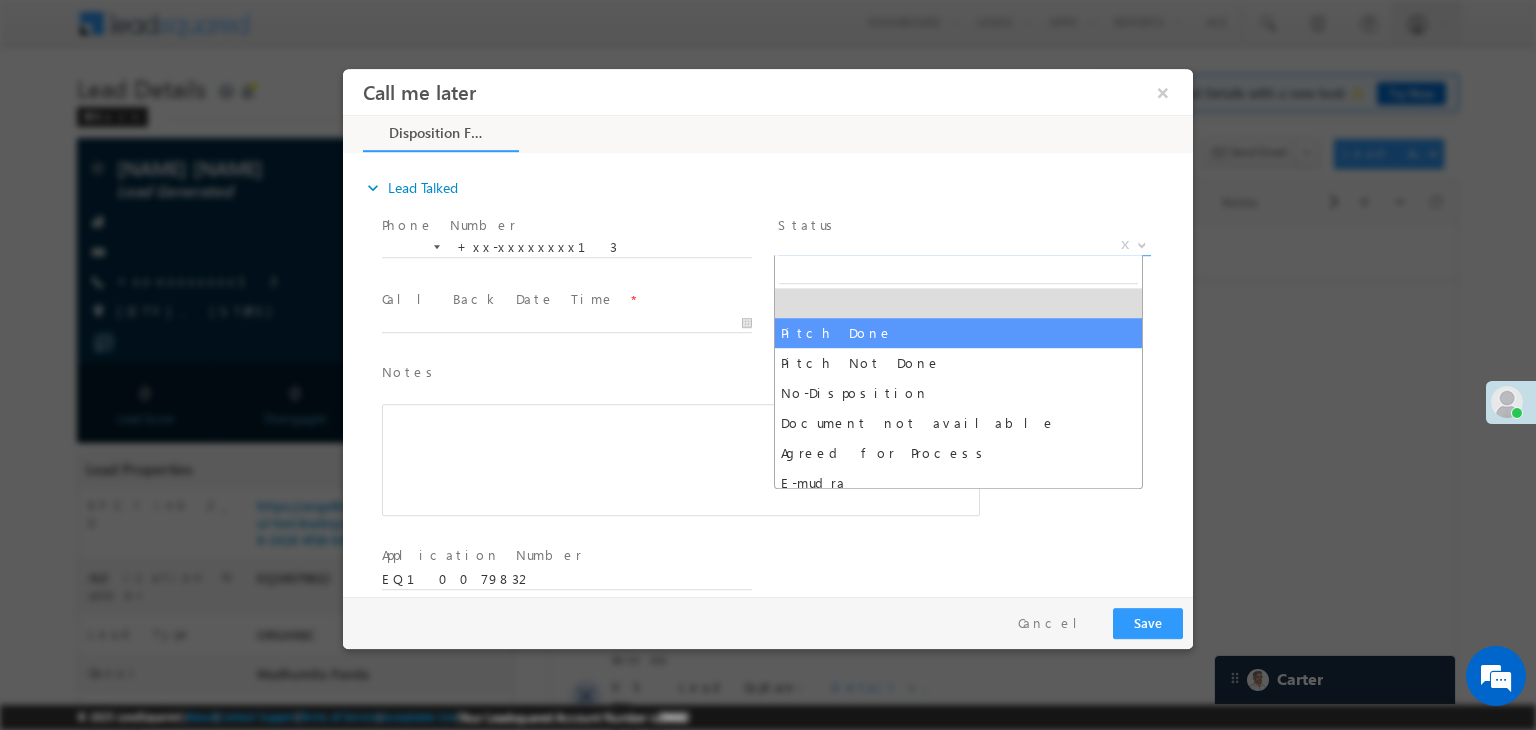select on "Pitch Done" 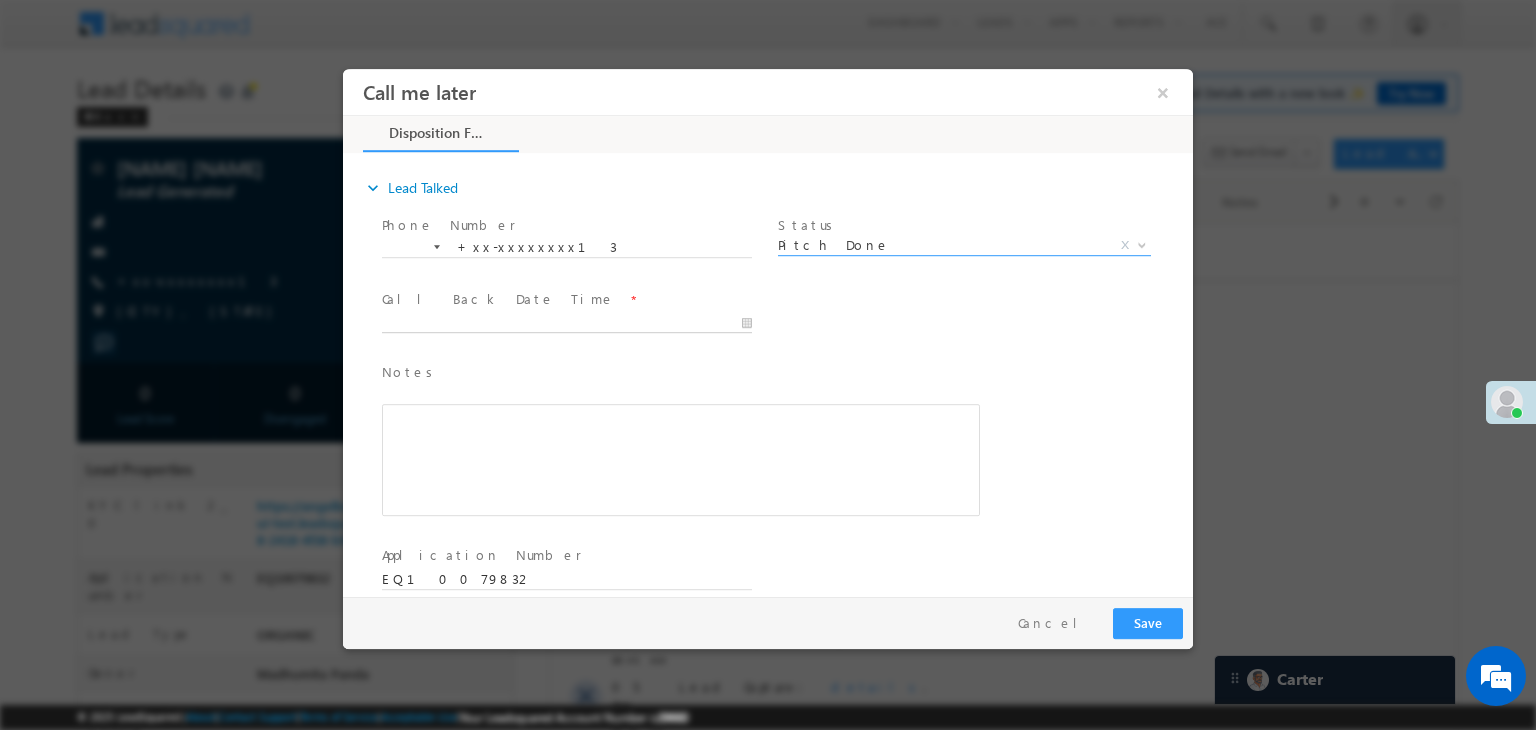 type on "08/05/25 10:20 AM" 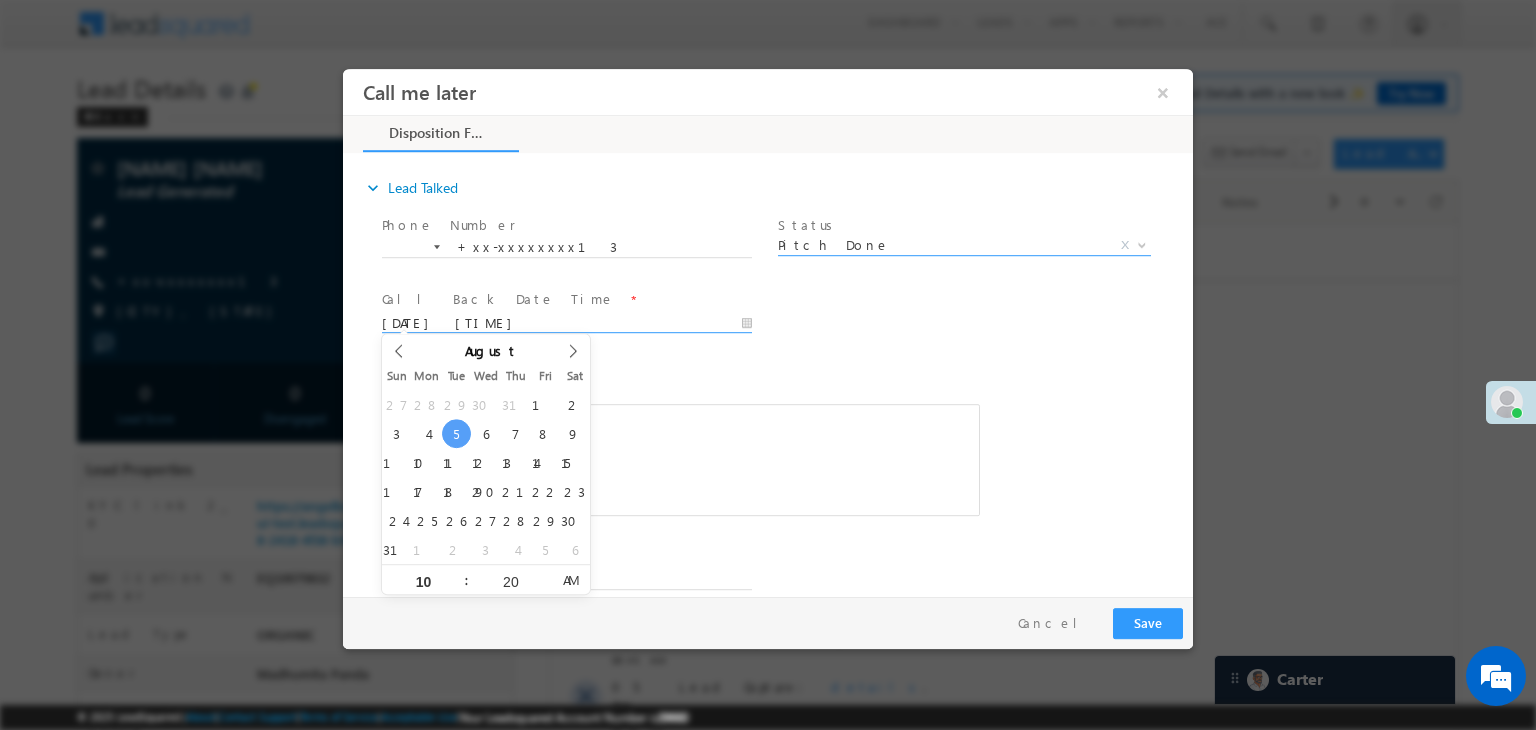 click on "08/05/25 10:20 AM" at bounding box center [567, 324] 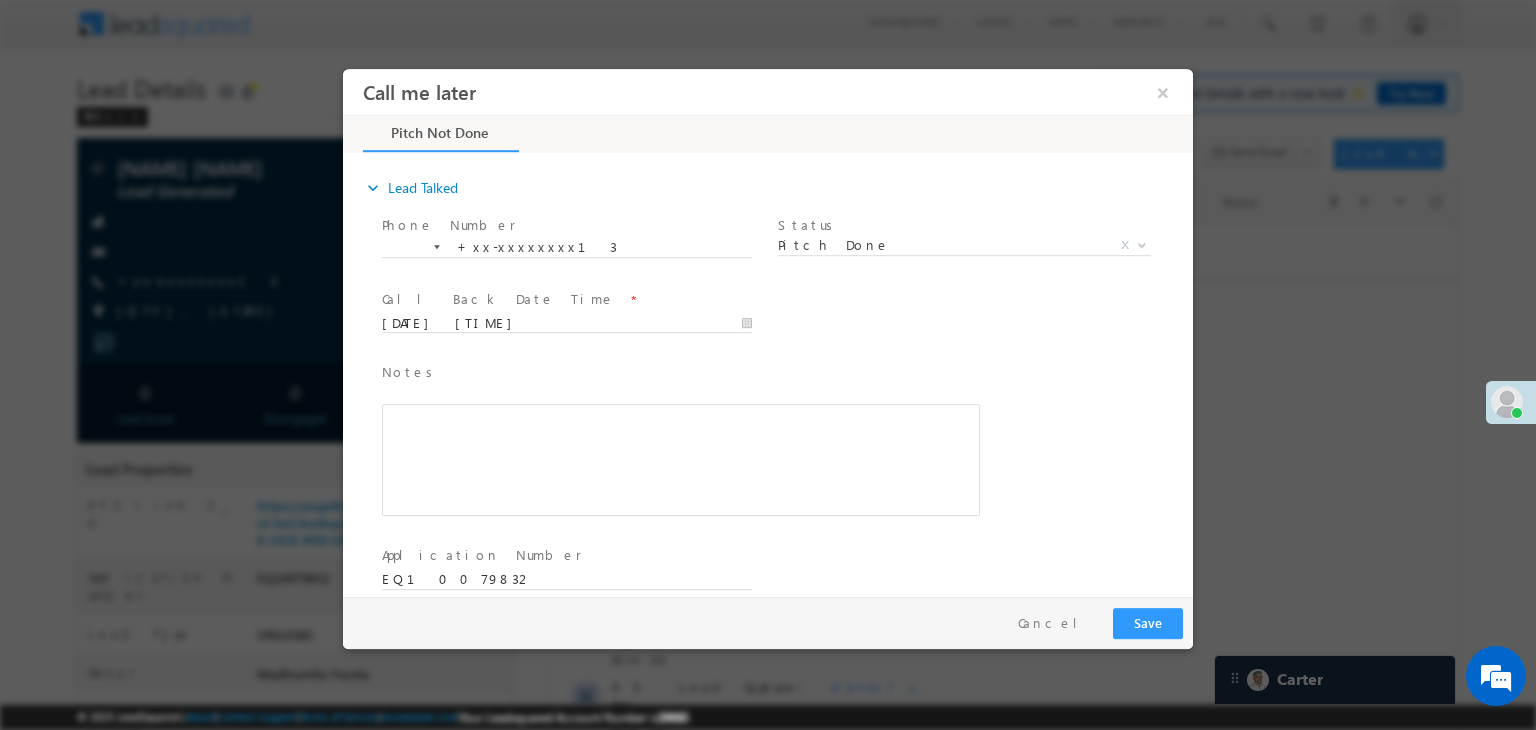 click on "Notes
*
Editor toolbars Basic Styles   Bold   Italic   Underline Paragraph   Insert/Remove Numbered List   Insert/Remove Bulleted List expandable   More Options Press ALT 0 for help" at bounding box center [681, 439] 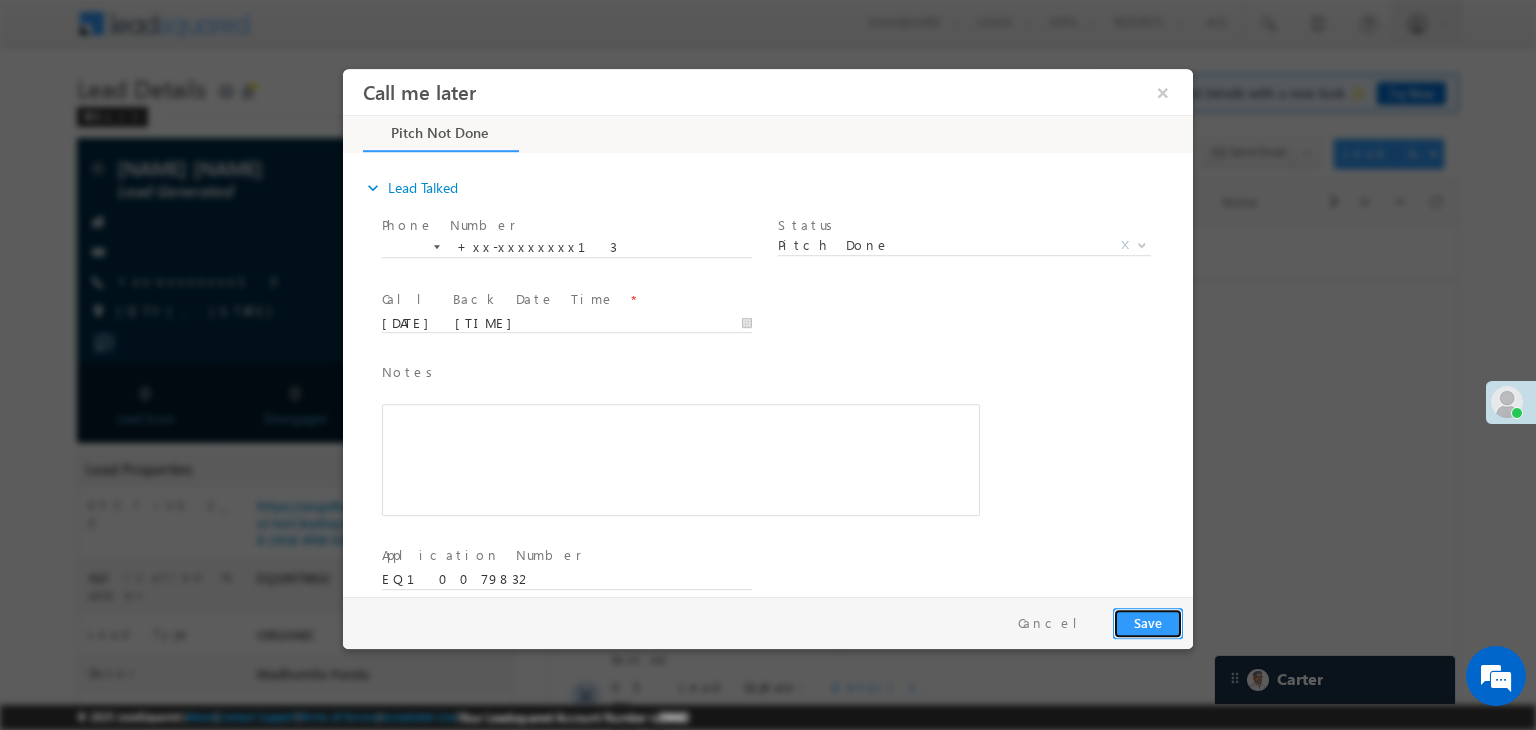 click on "Save" at bounding box center [1148, 623] 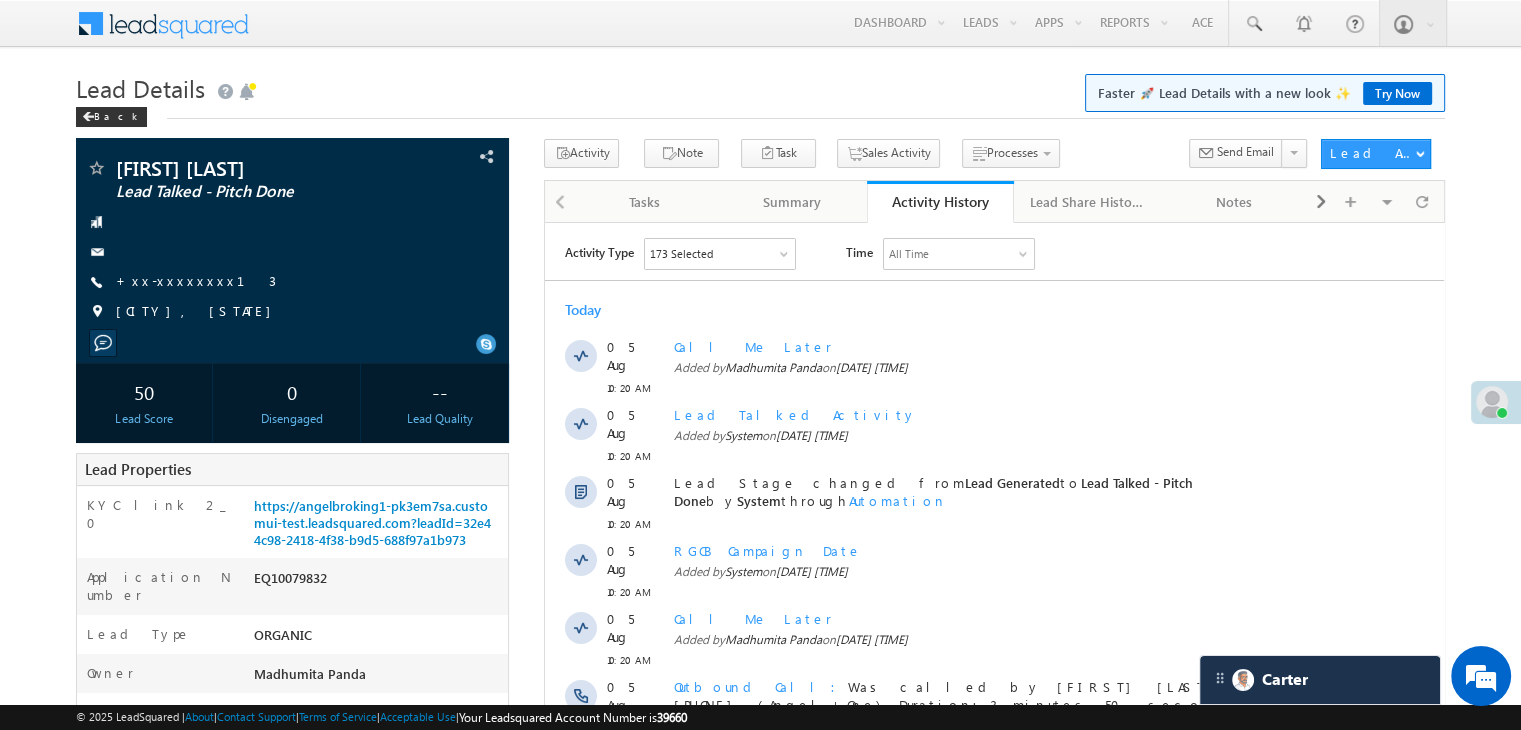 scroll, scrollTop: 0, scrollLeft: 0, axis: both 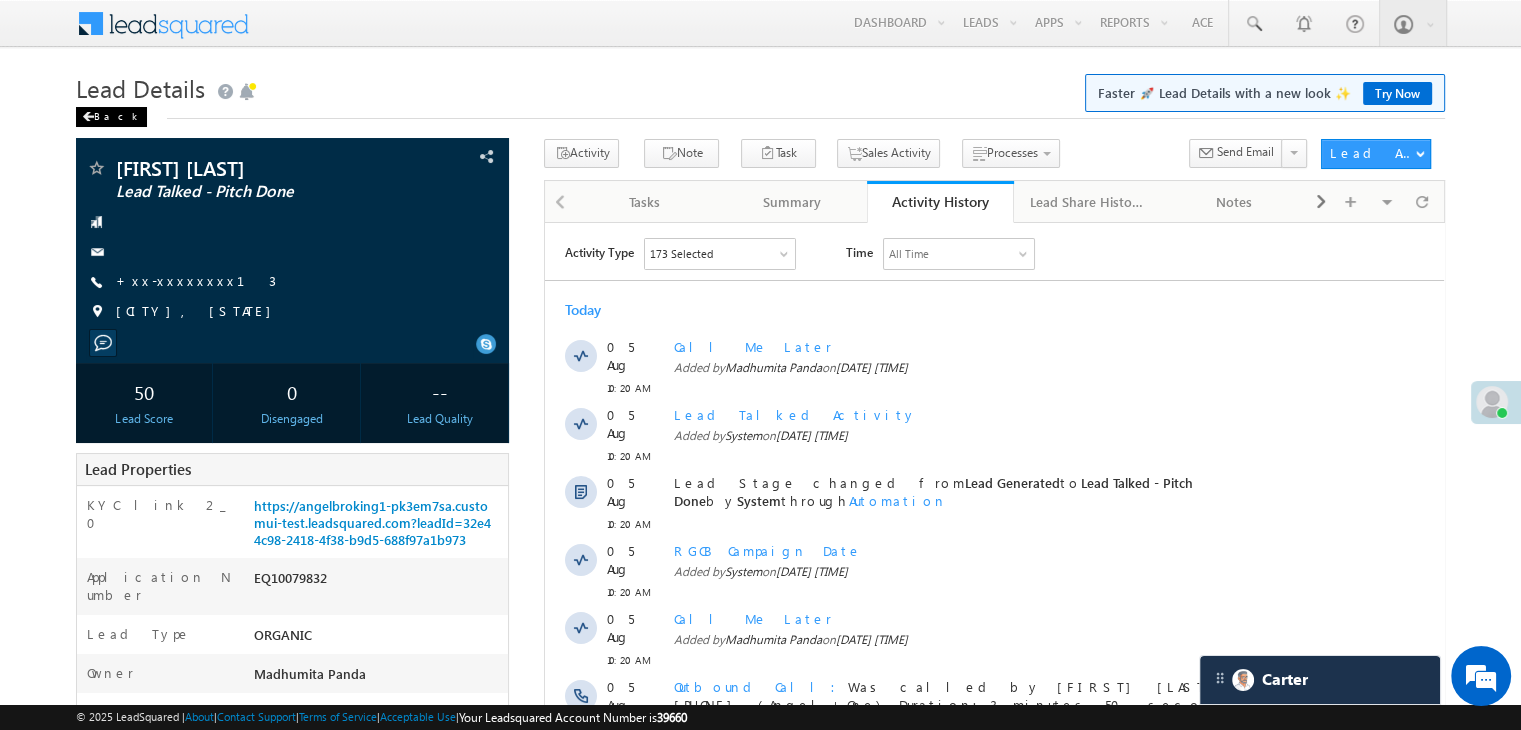 click on "Back" at bounding box center (111, 117) 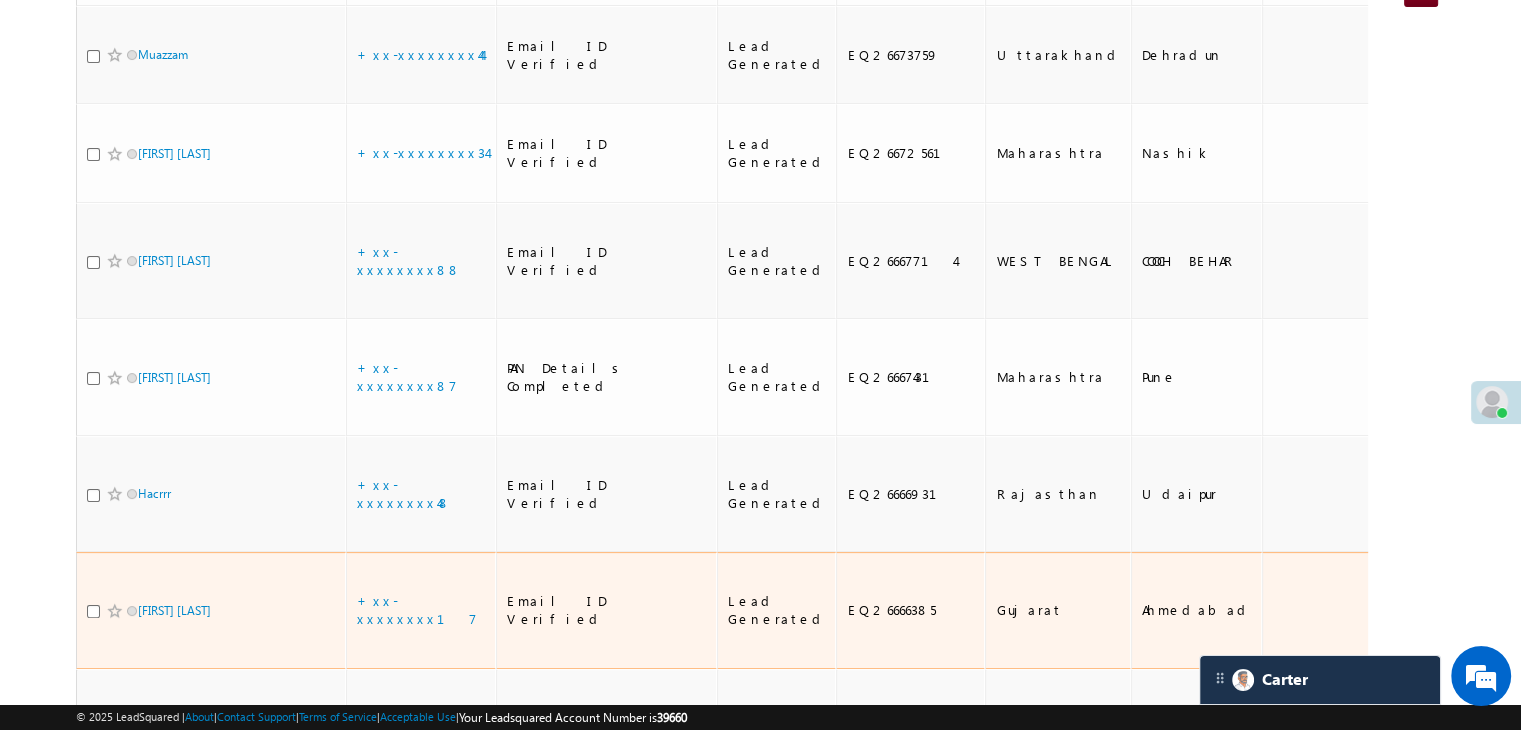scroll, scrollTop: 616, scrollLeft: 0, axis: vertical 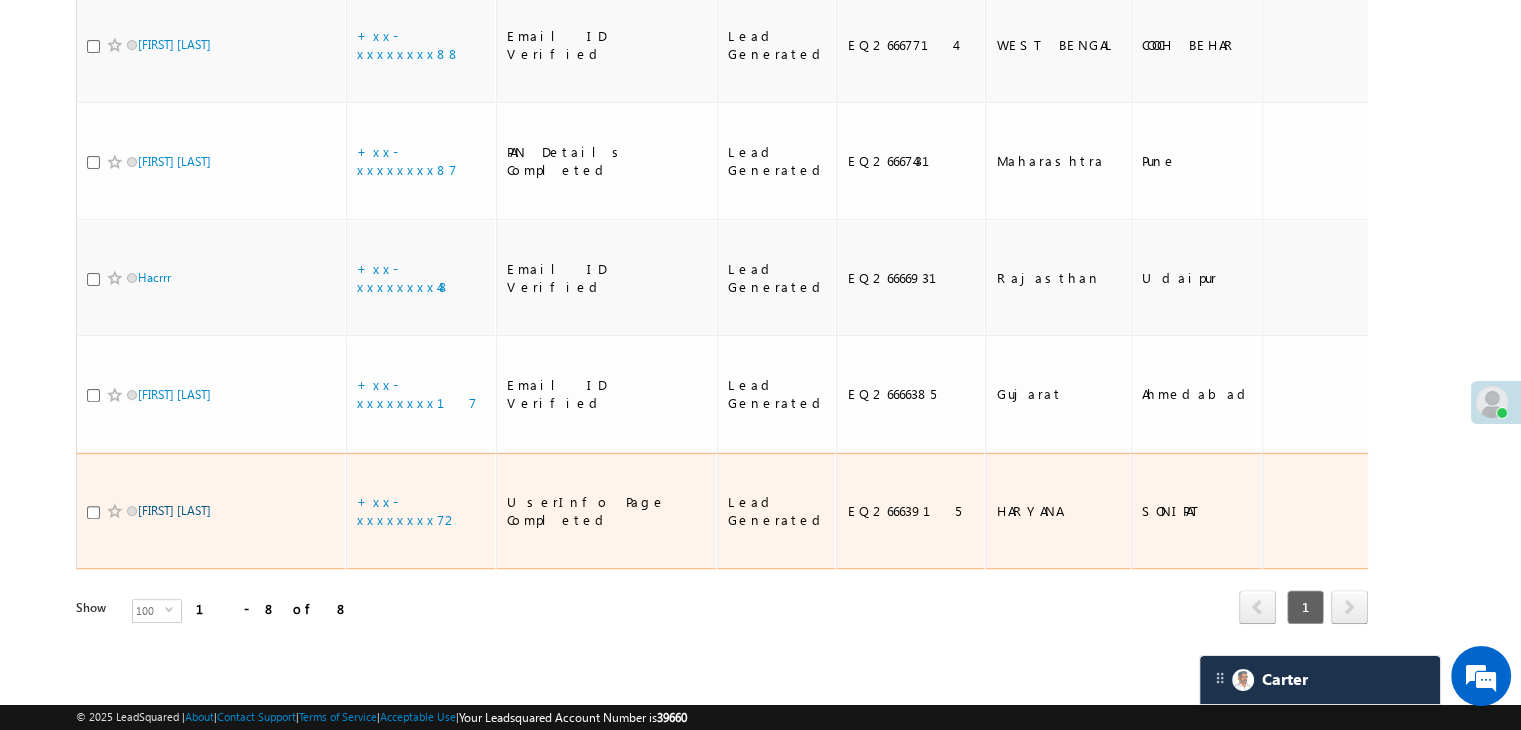 click on "[FIRST] [LAST]" at bounding box center [174, 510] 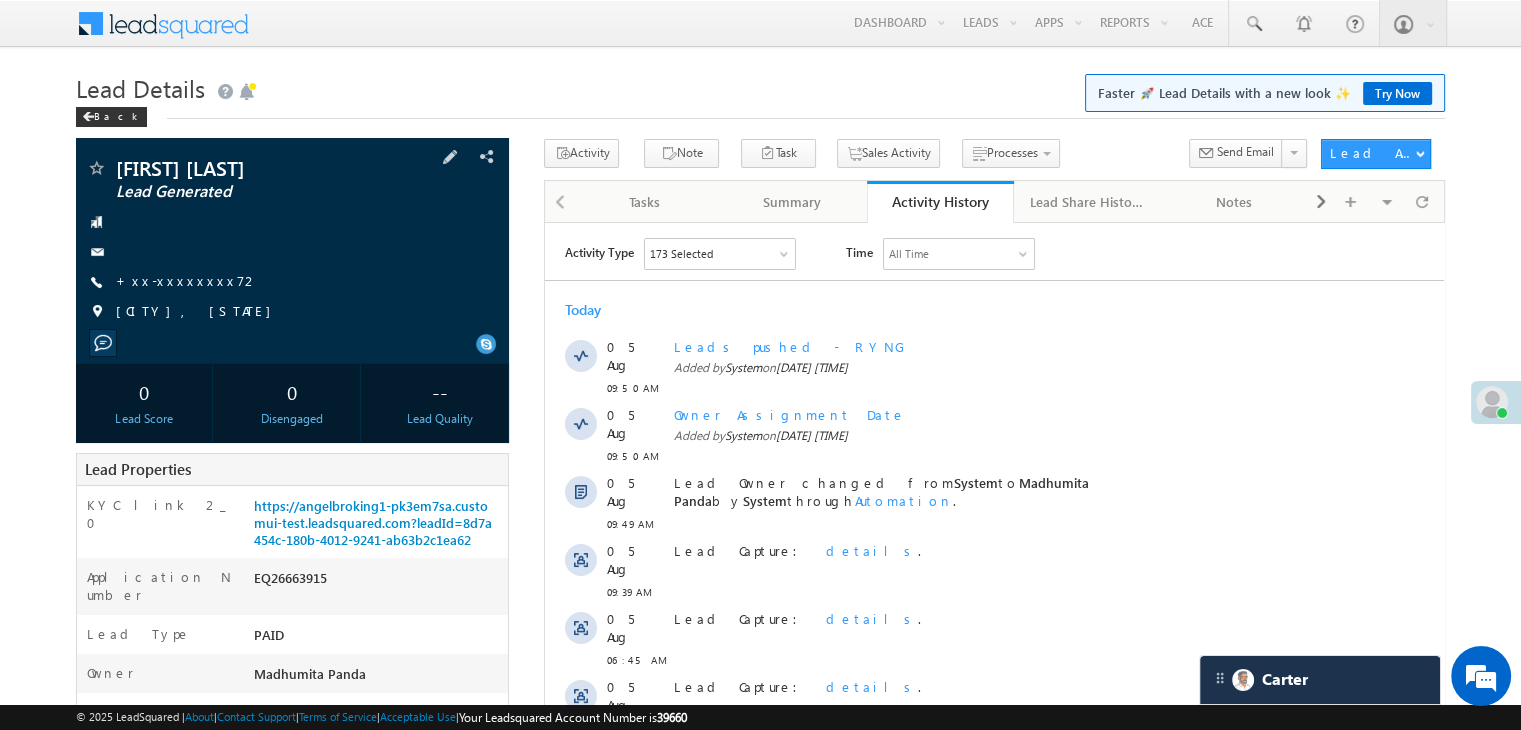 scroll, scrollTop: 0, scrollLeft: 0, axis: both 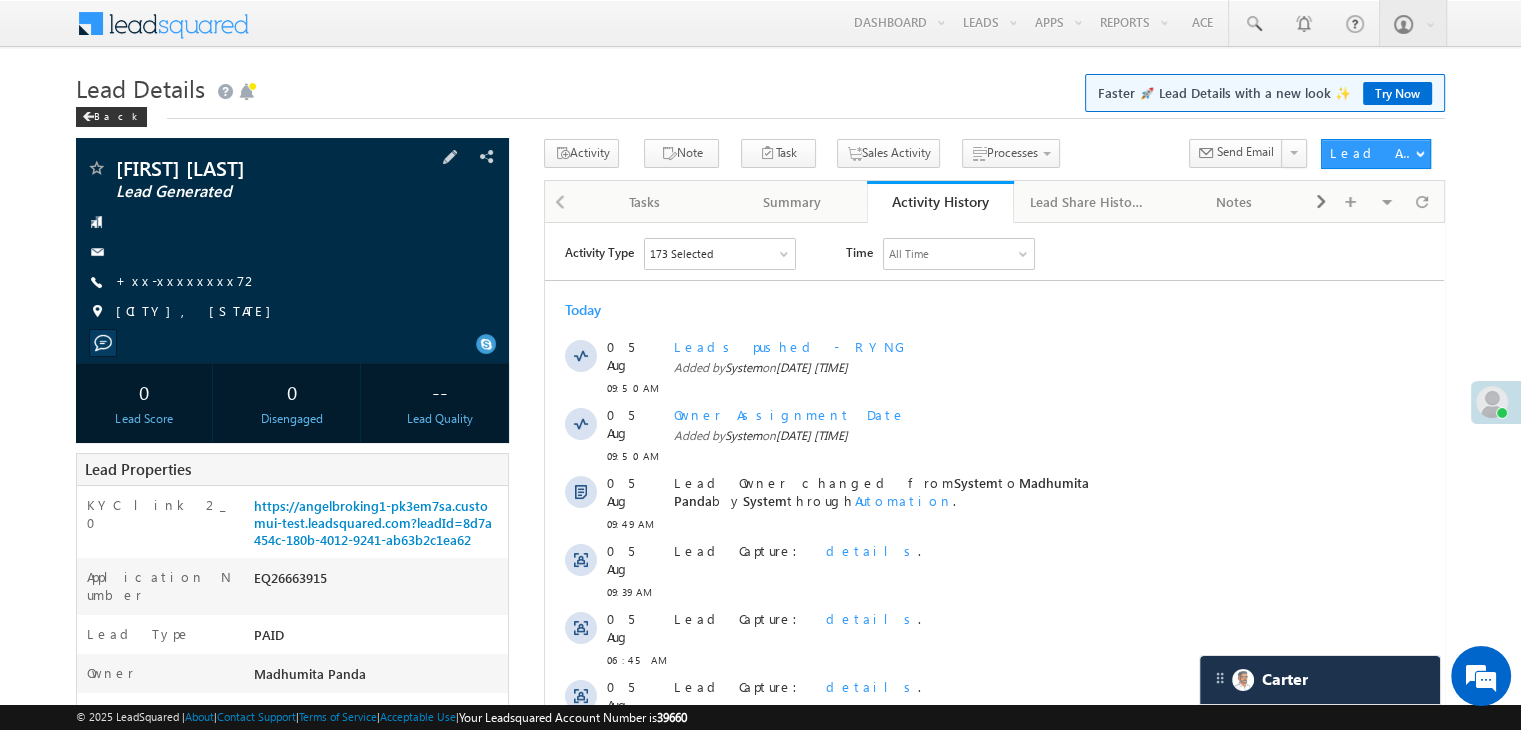 click on "[FIRST] [LAST]
Lead Generated
[PHONE]" at bounding box center (292, 245) 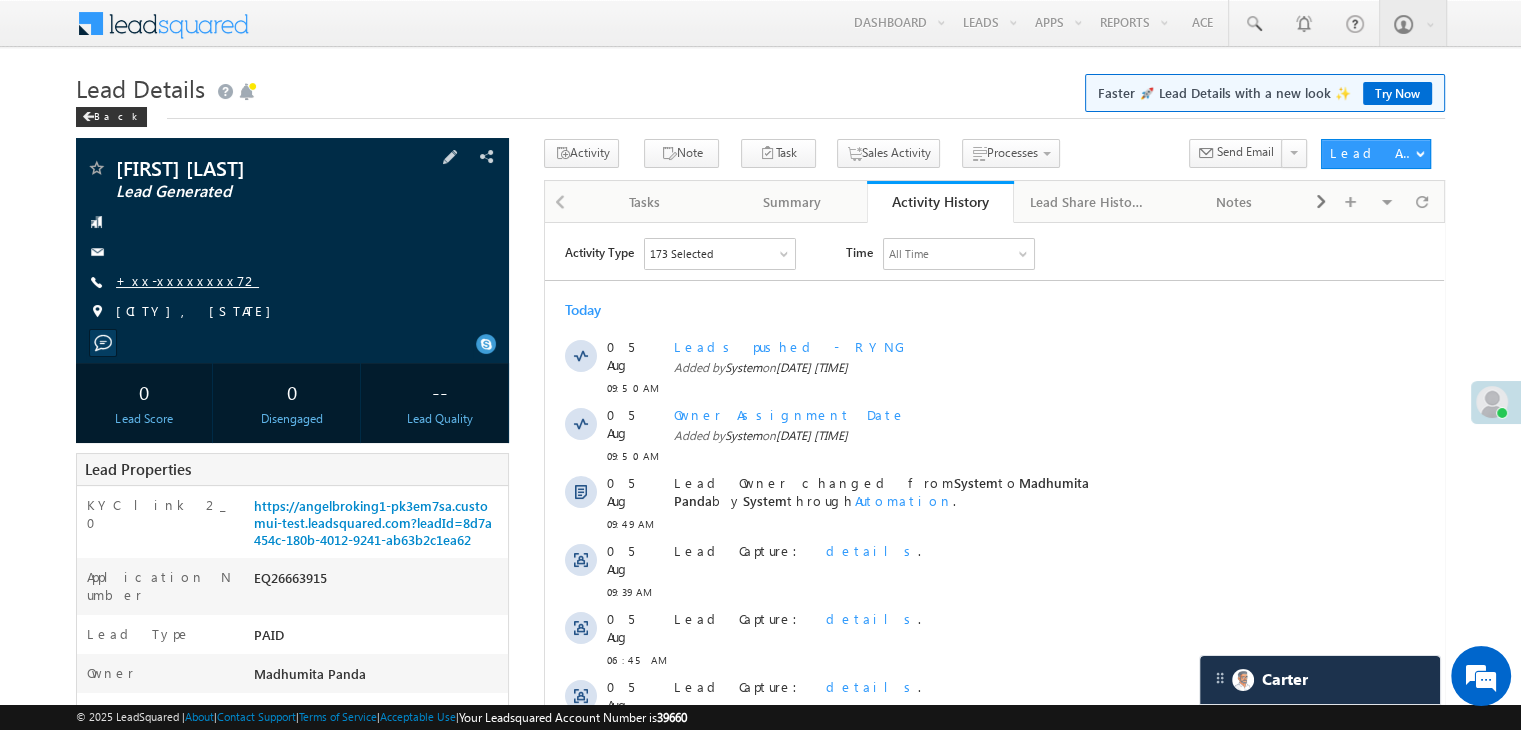 click on "+xx-xxxxxxxx72" at bounding box center (187, 280) 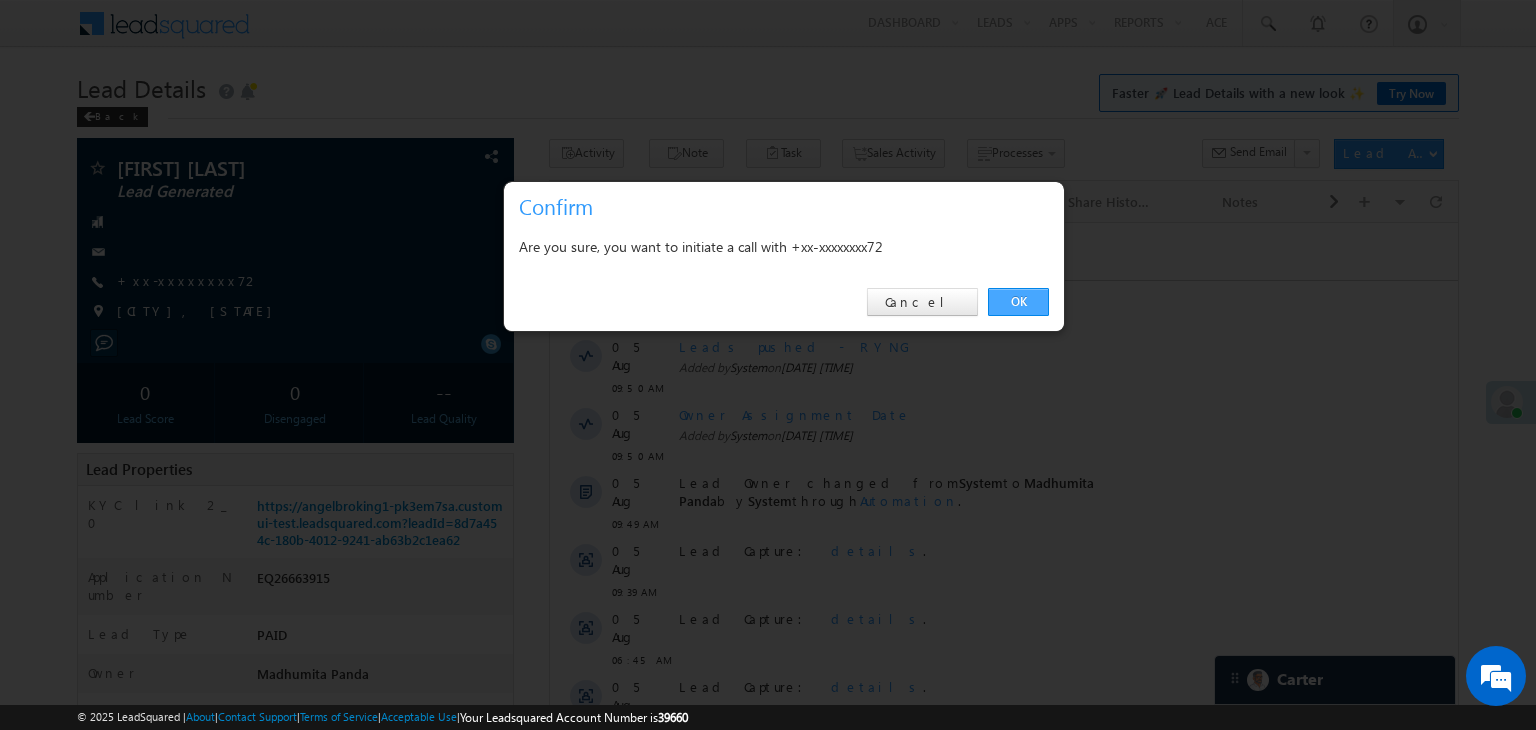 click on "OK" at bounding box center [1018, 302] 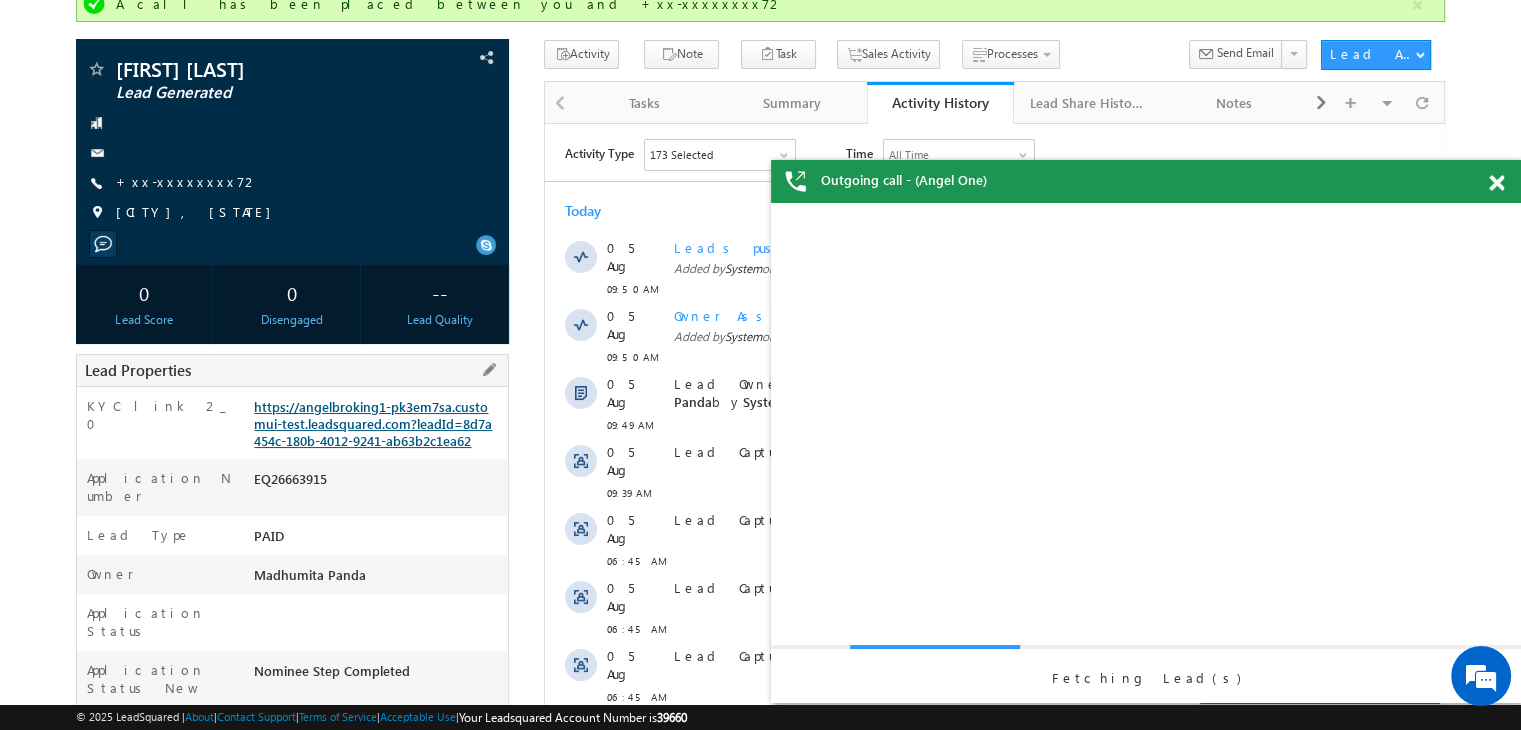 scroll, scrollTop: 0, scrollLeft: 0, axis: both 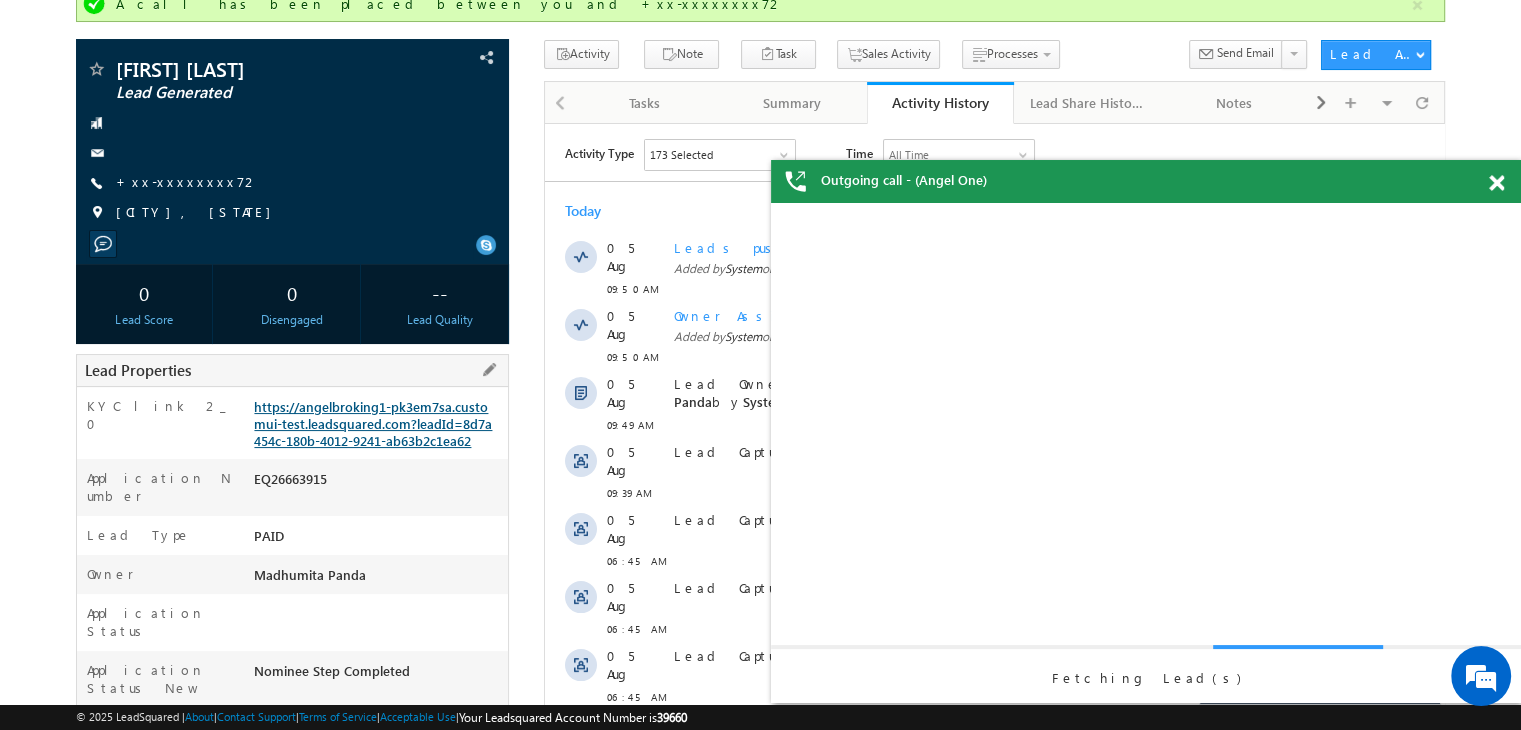 click on "https://angelbroking1-pk3em7sa.customui-test.leadsquared.com?leadId=8d7a454c-180b-4012-9241-ab63b2c1ea62" at bounding box center [373, 423] 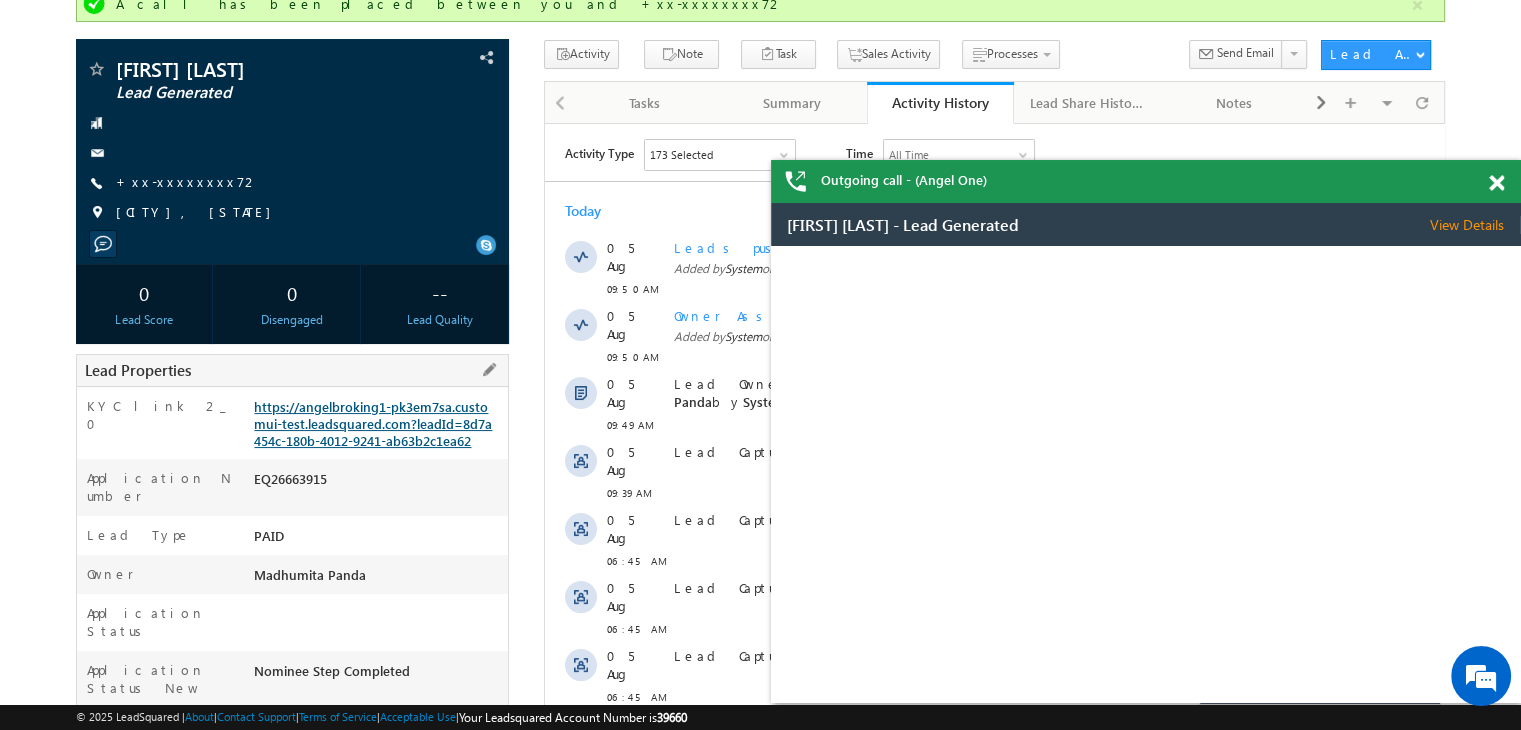 scroll, scrollTop: 0, scrollLeft: 0, axis: both 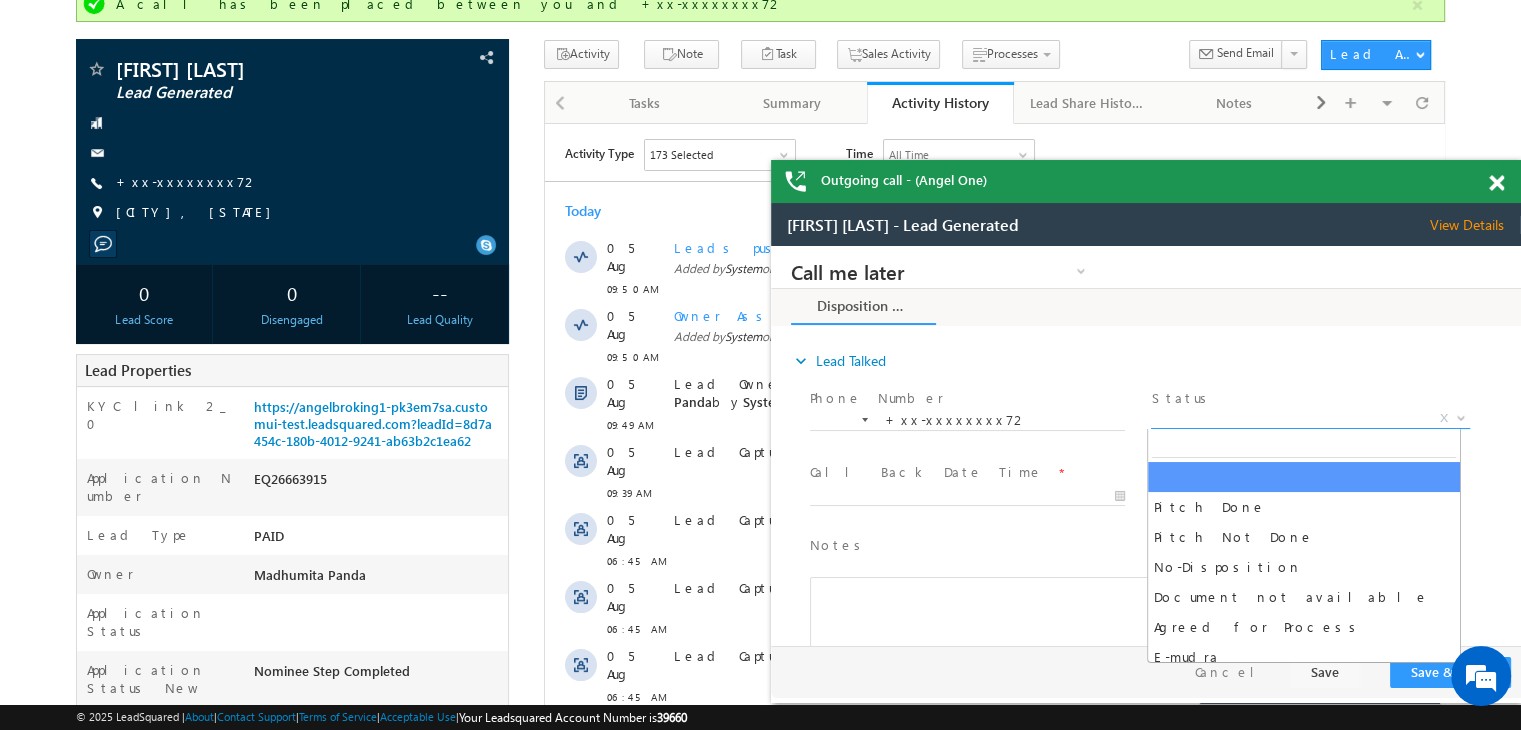 click on "X" at bounding box center (1310, 419) 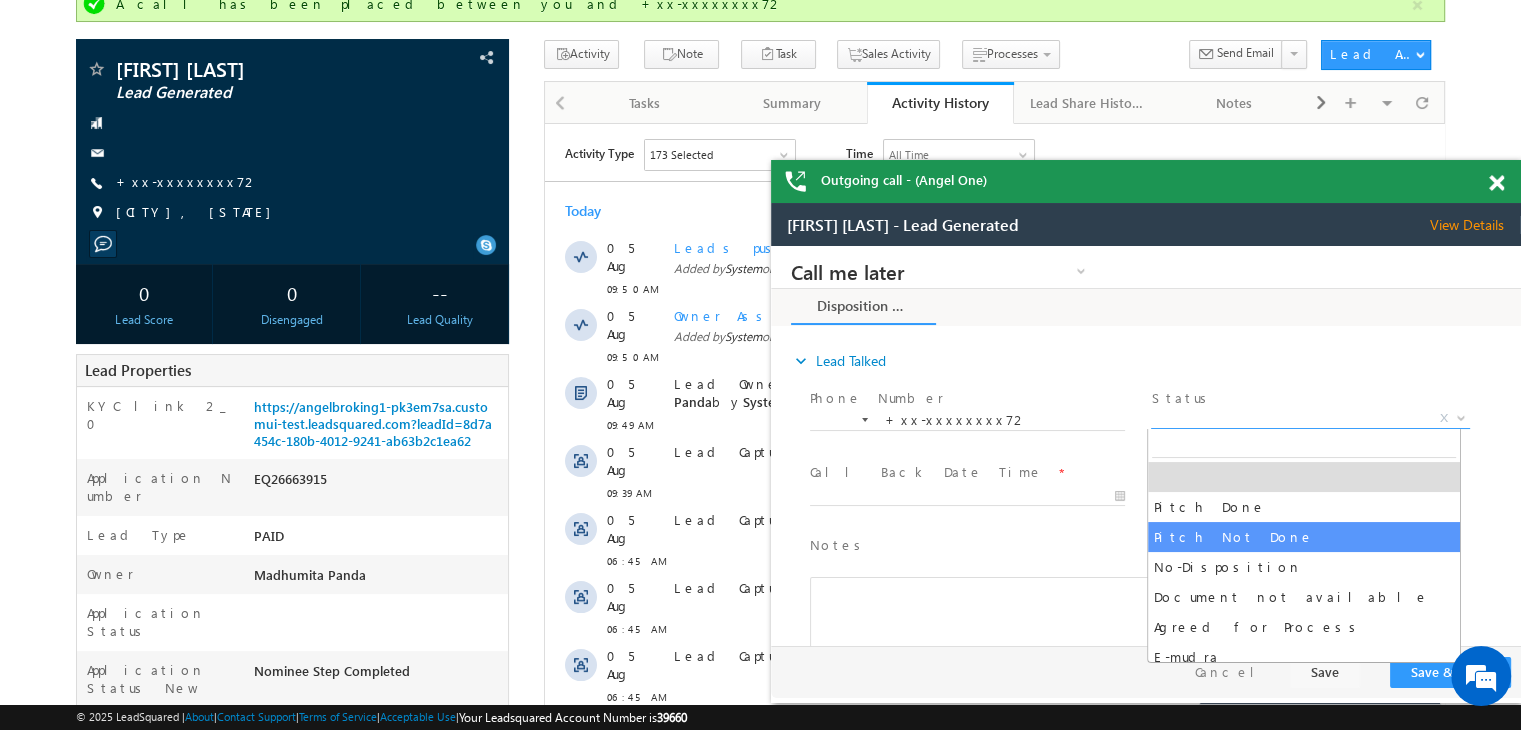 select on "Pitch Not Done" 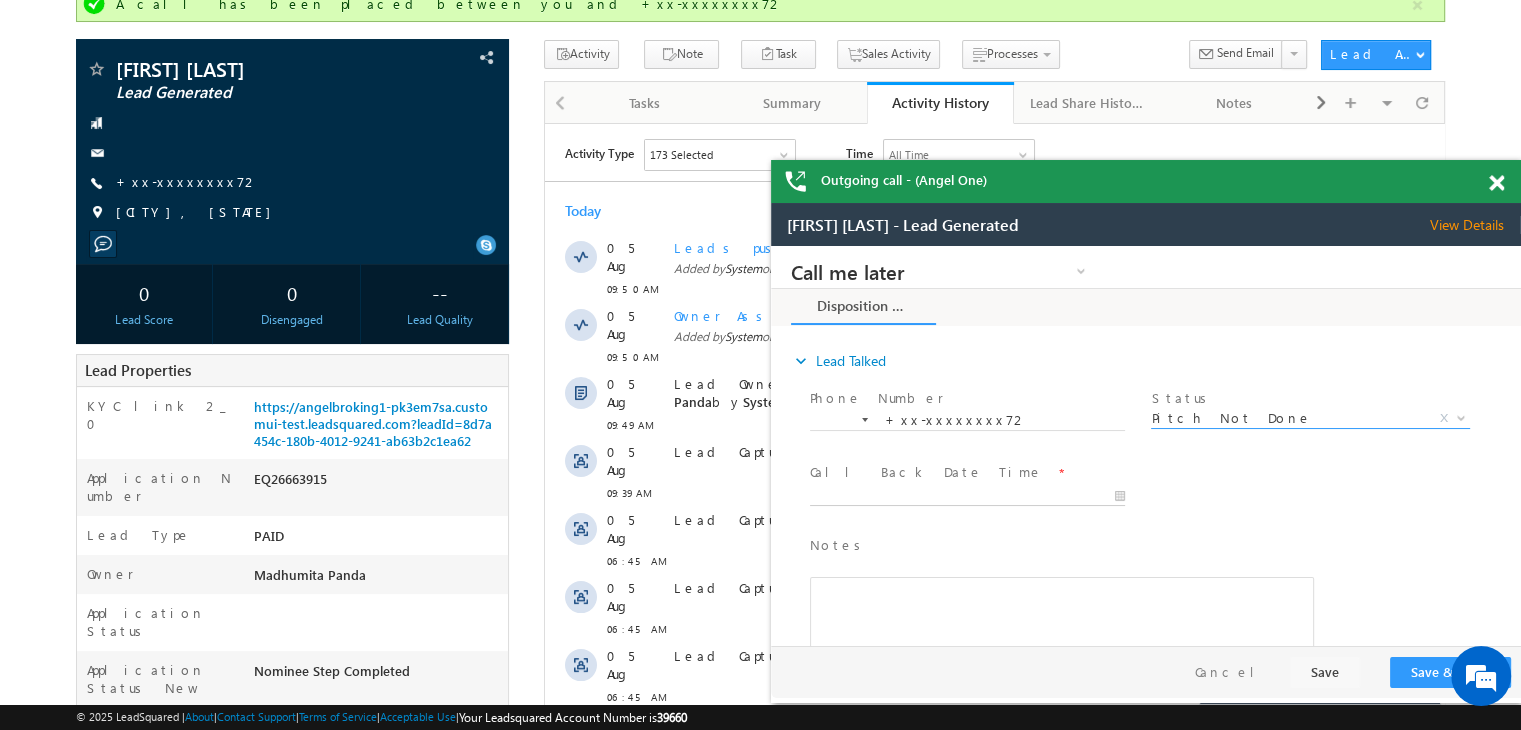 type on "[DATE] [TIME]" 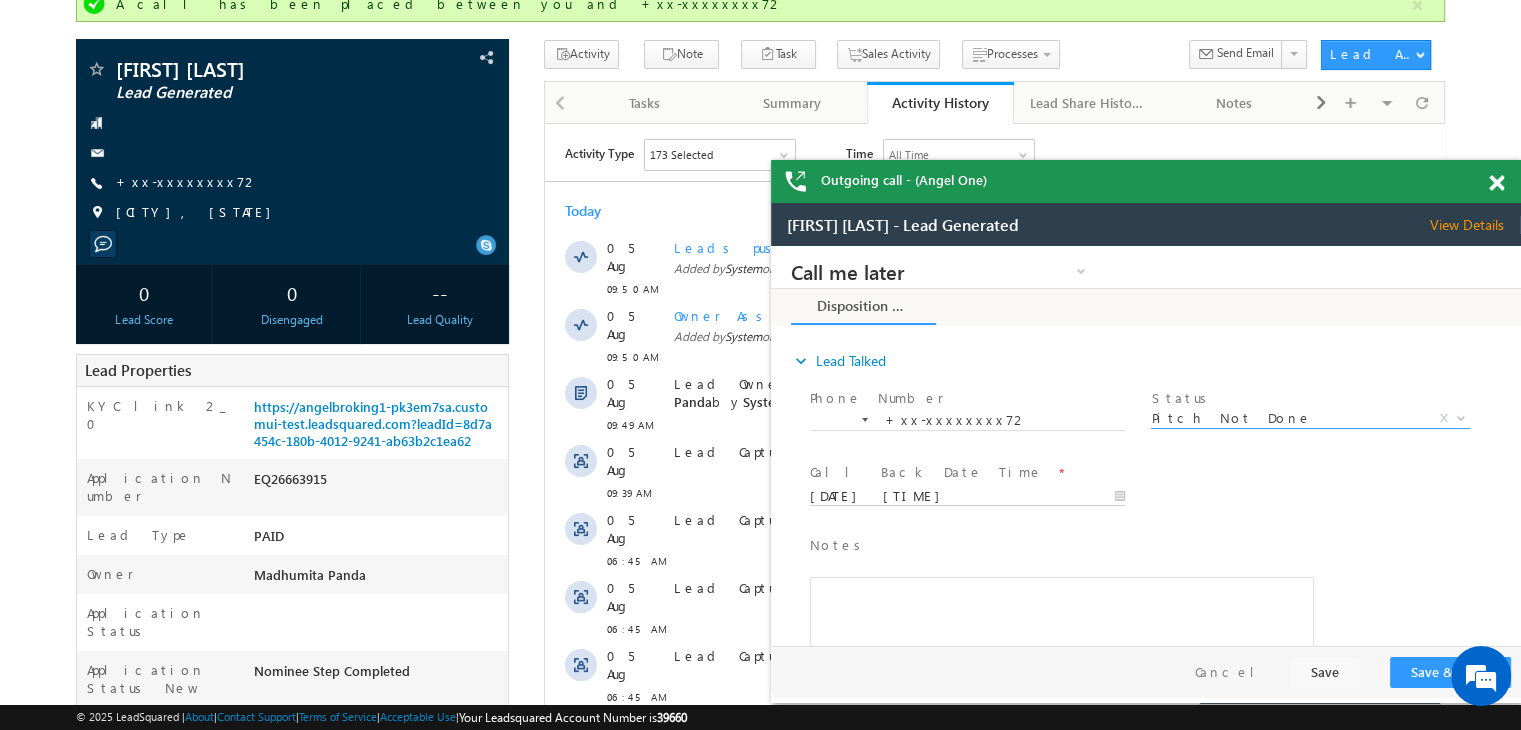 click on "[DATE] [TIME]" at bounding box center [967, 497] 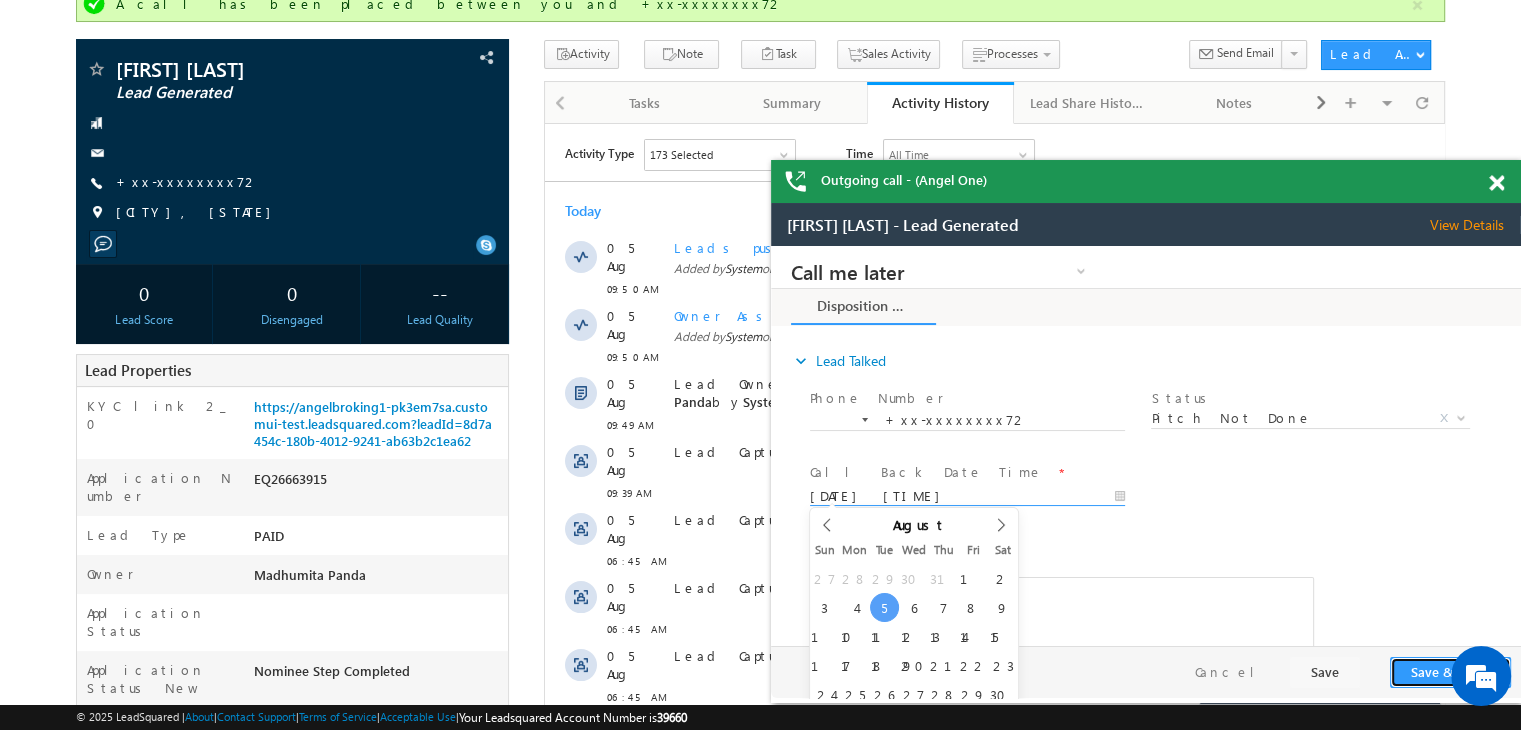 click on "Save & Close" at bounding box center (1450, 672) 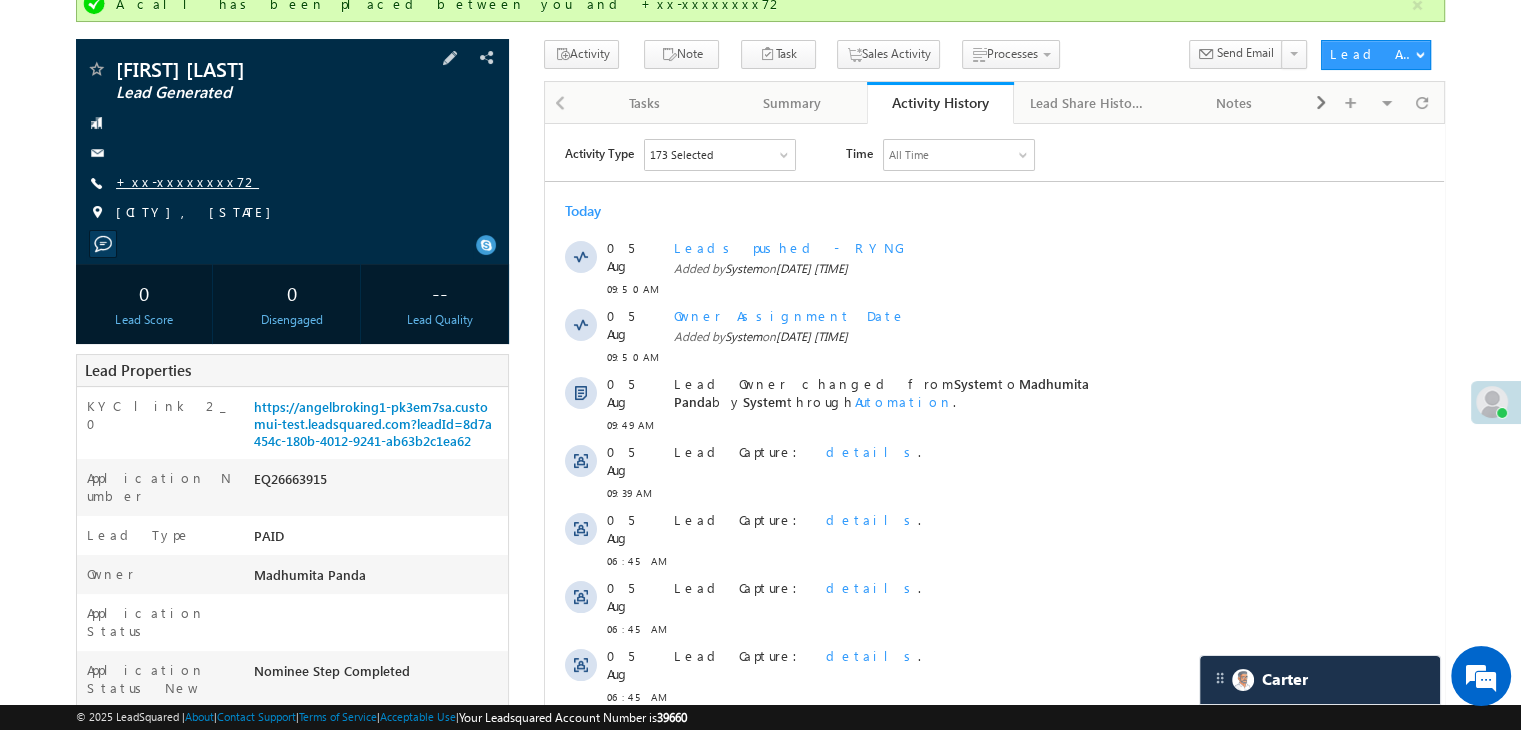 click on "+xx-xxxxxxxx72" at bounding box center [187, 181] 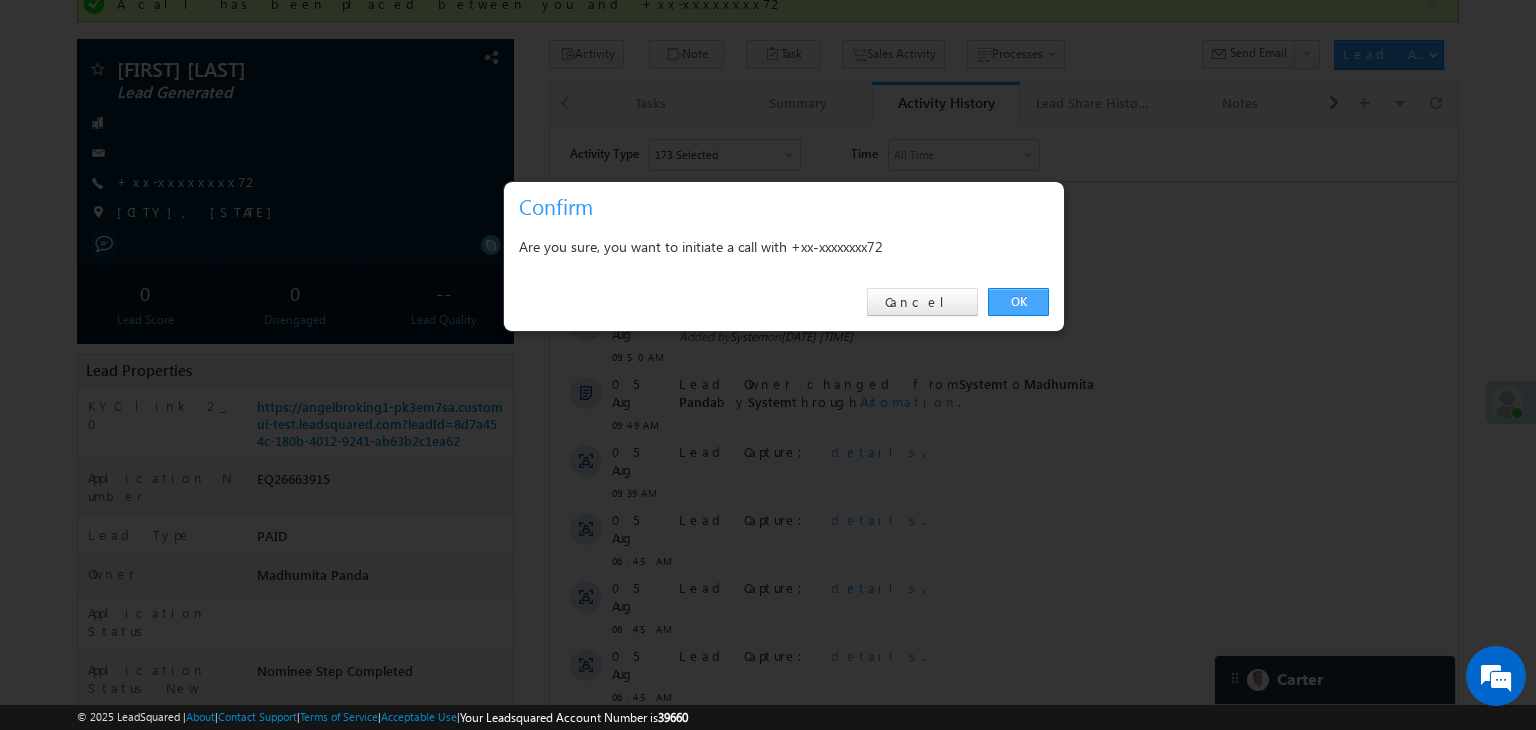 click on "OK" at bounding box center (1018, 302) 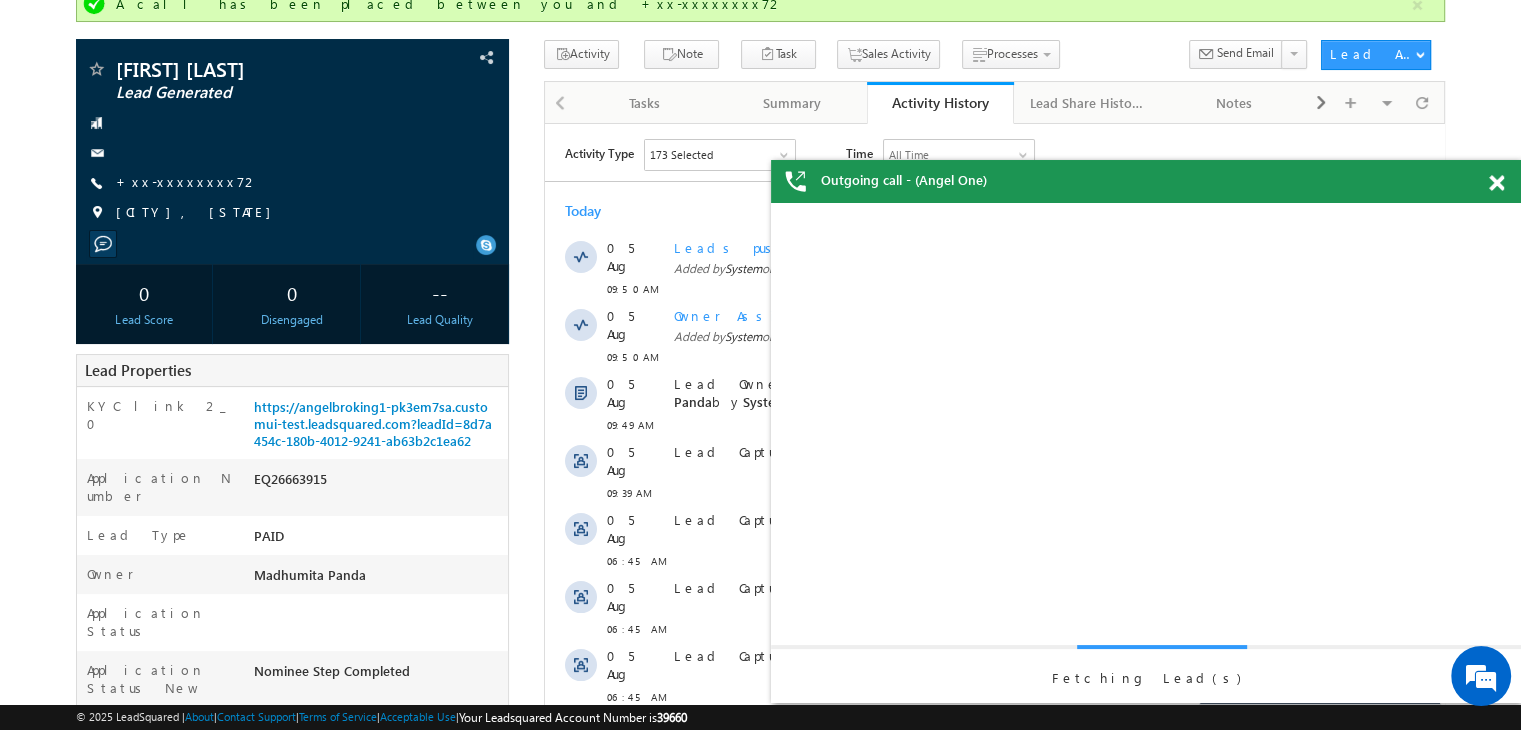 scroll, scrollTop: 0, scrollLeft: 0, axis: both 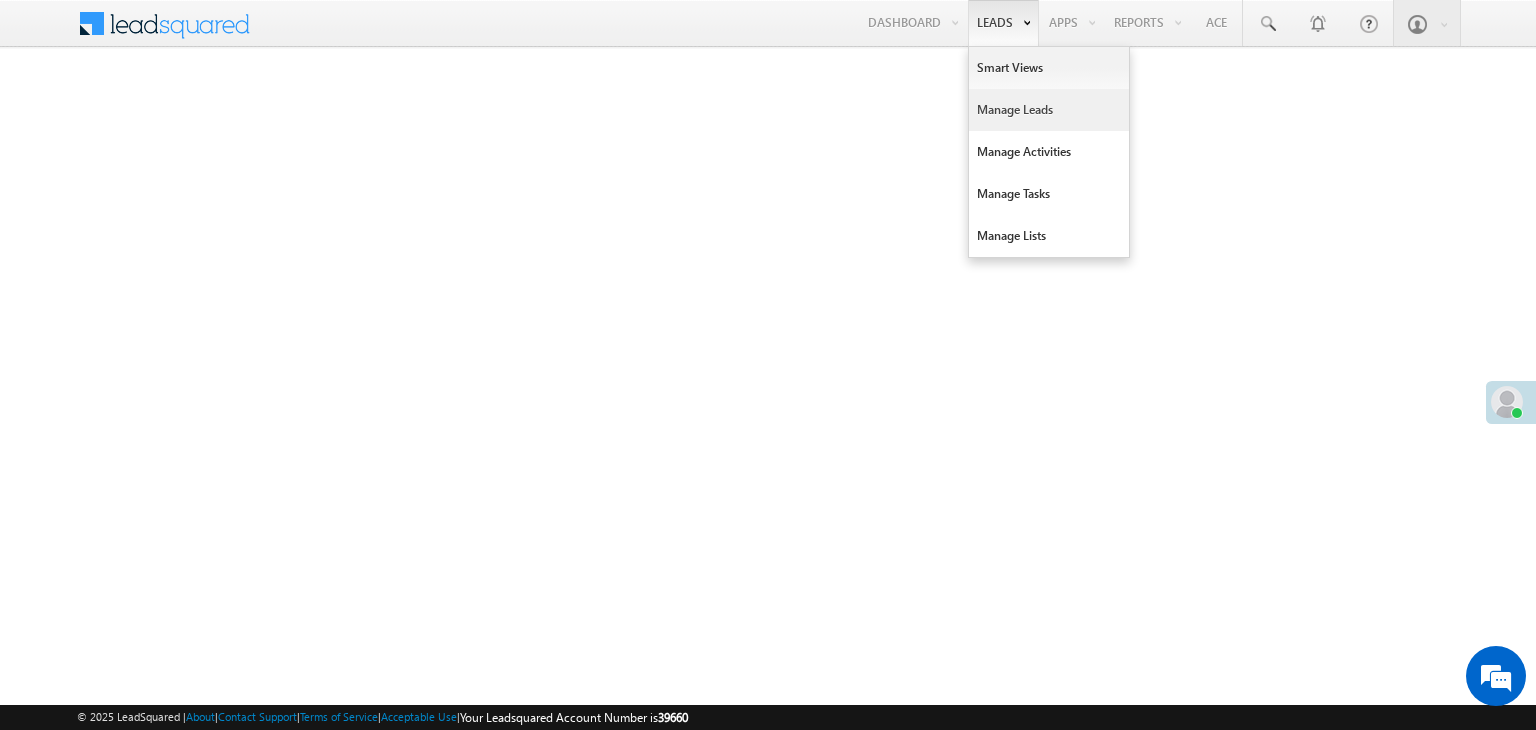 click on "Manage Leads" at bounding box center [1049, 110] 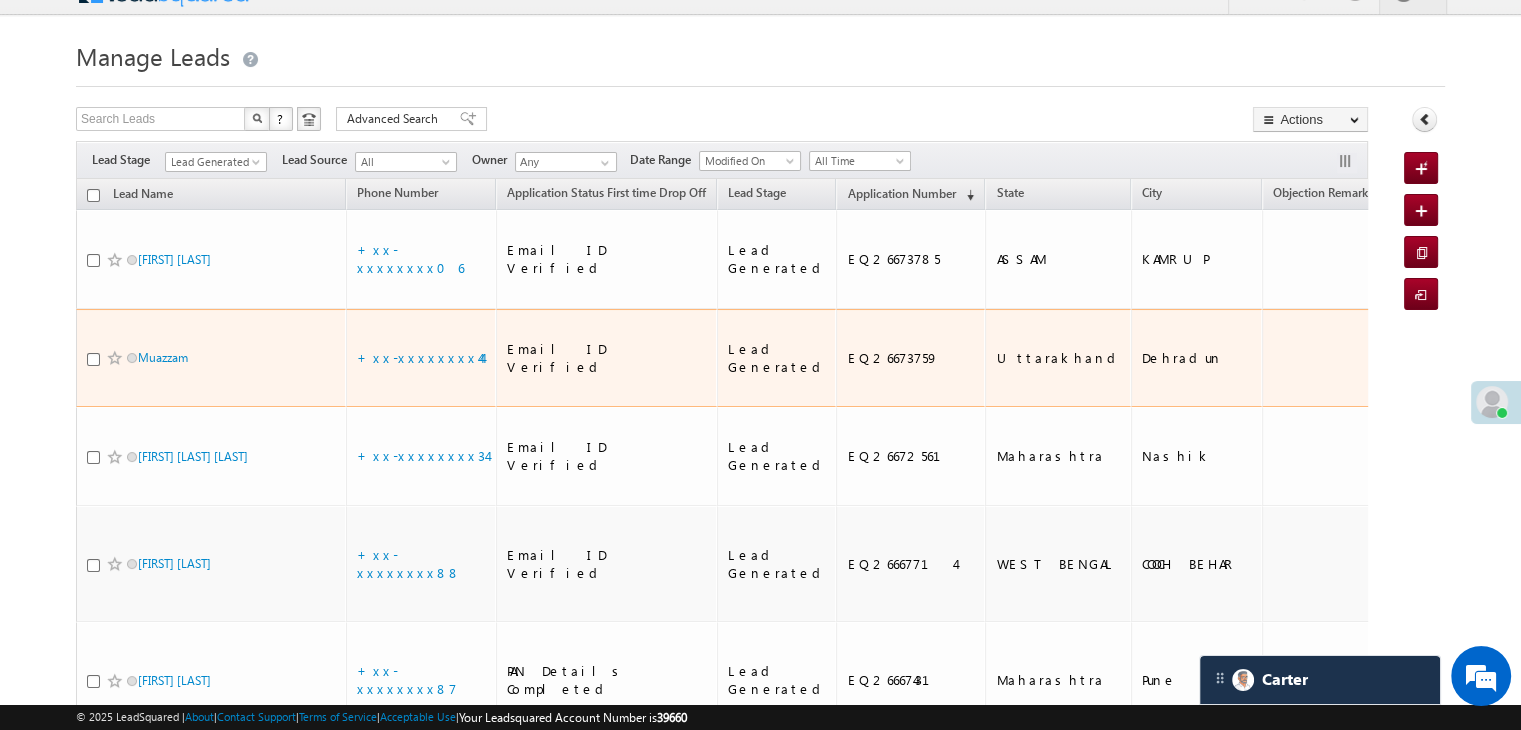 scroll, scrollTop: 0, scrollLeft: 0, axis: both 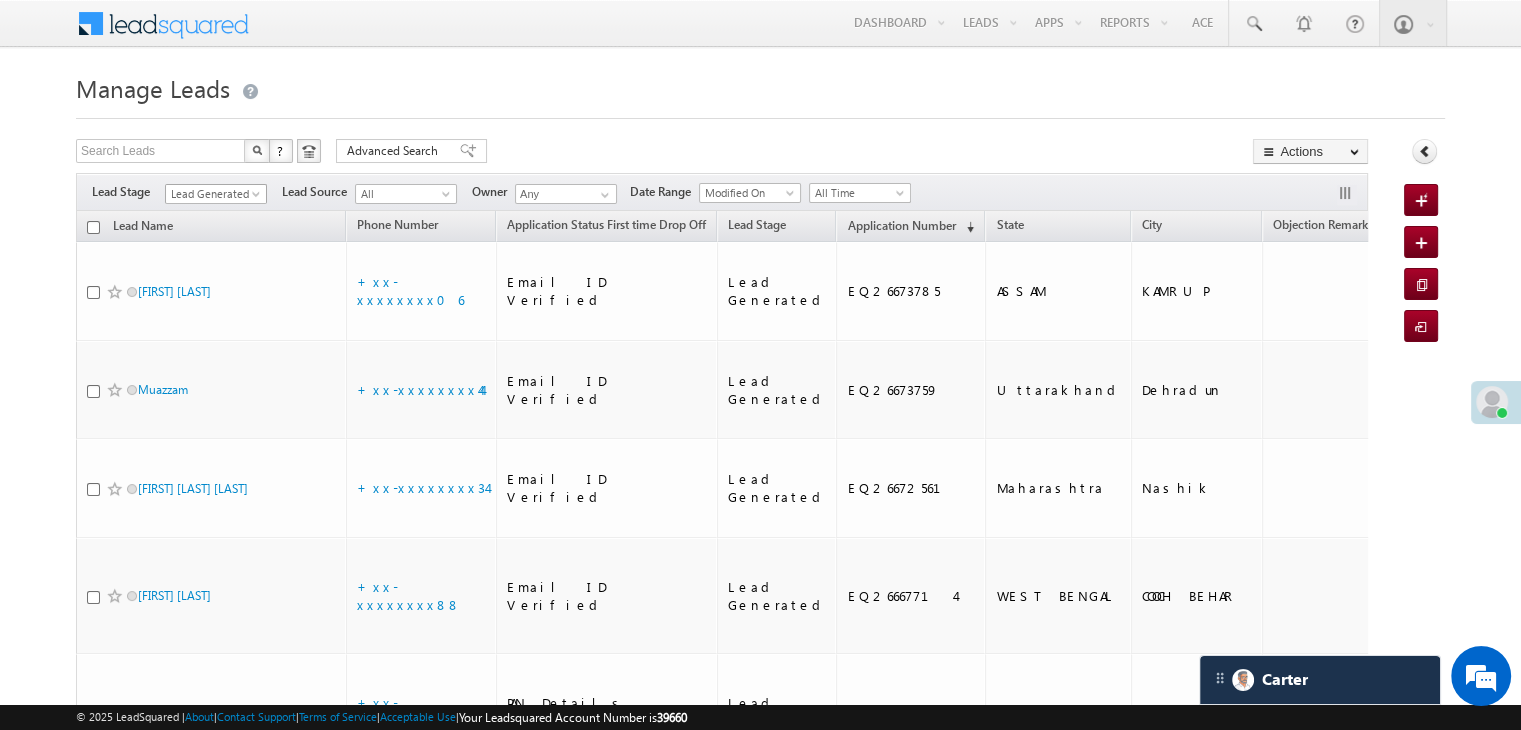 click at bounding box center [258, 198] 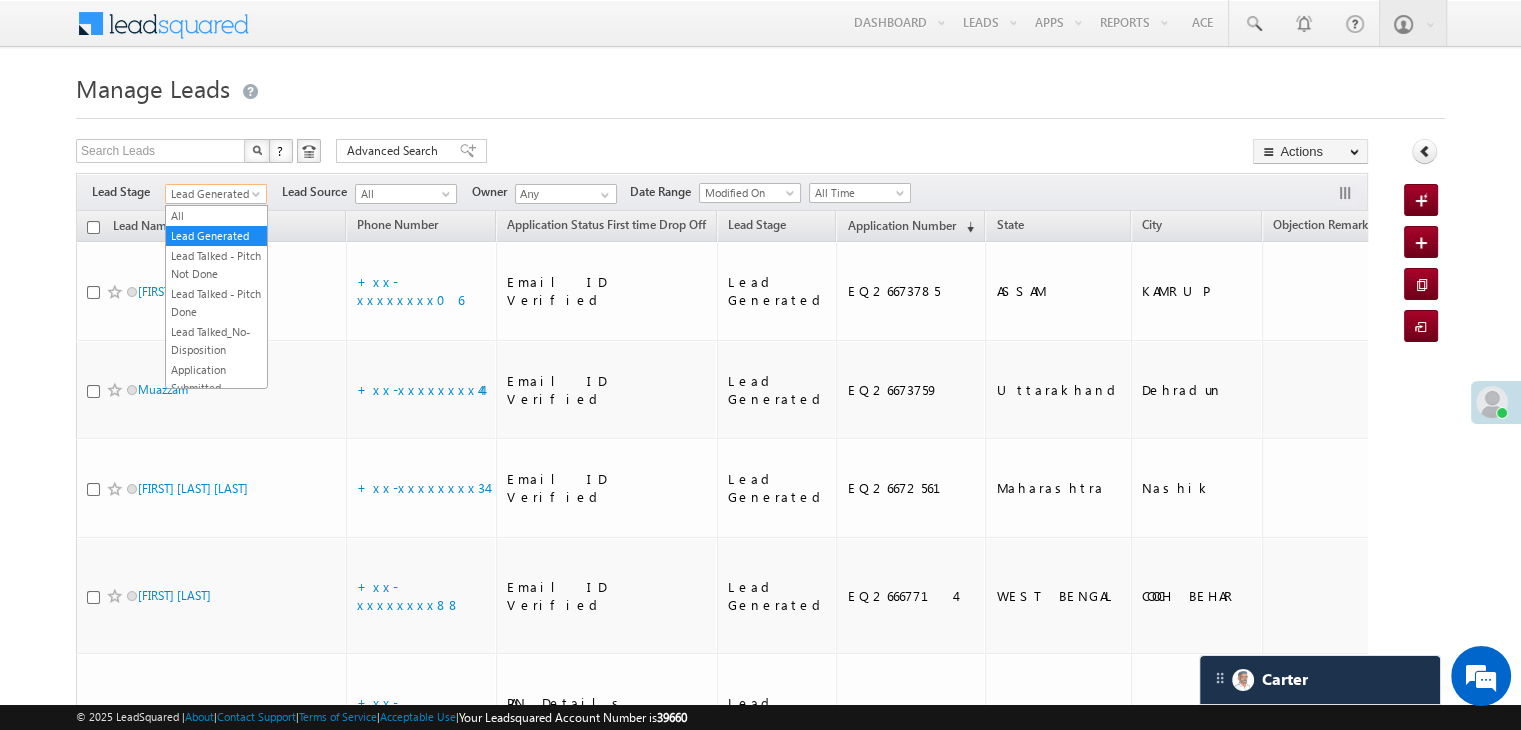scroll, scrollTop: 0, scrollLeft: 0, axis: both 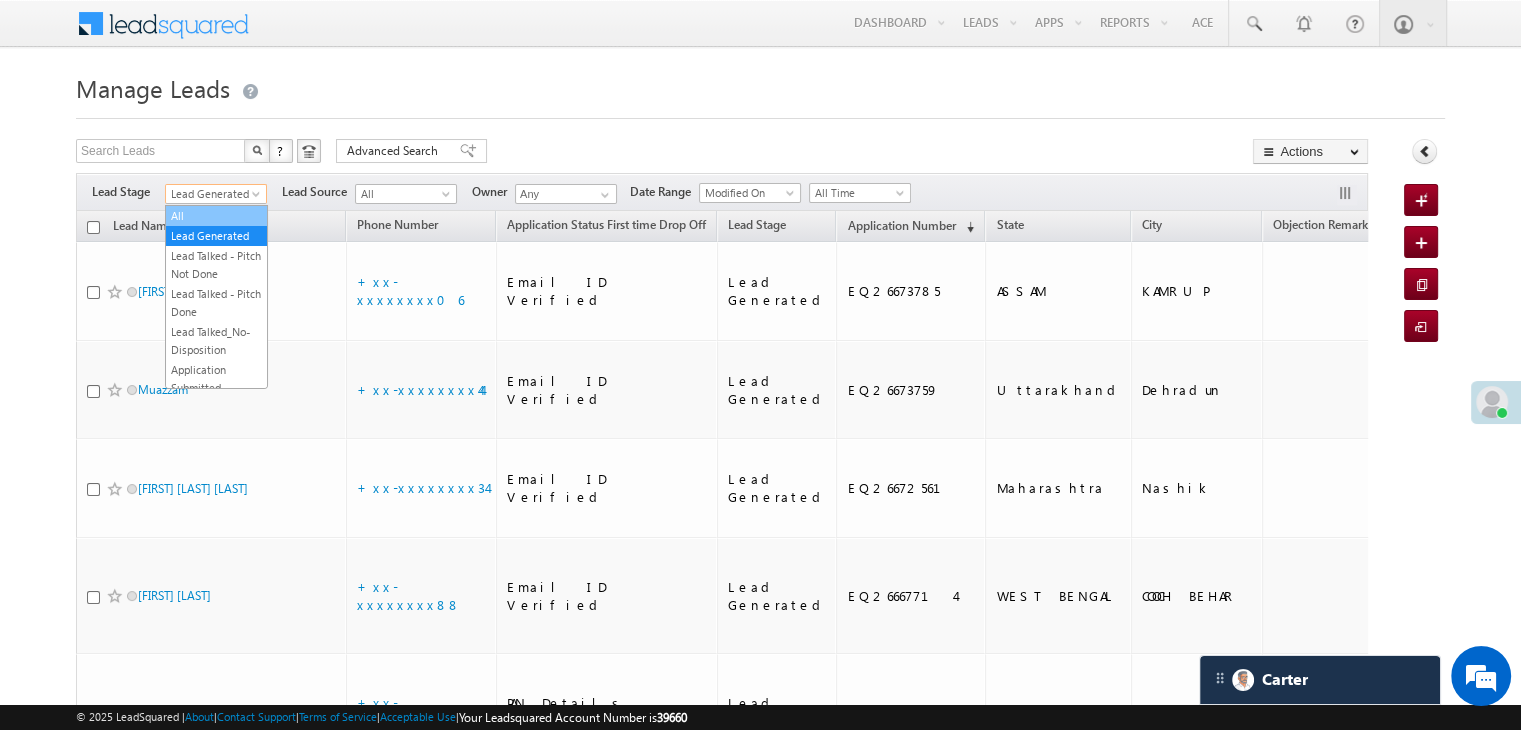 click on "All" at bounding box center [216, 216] 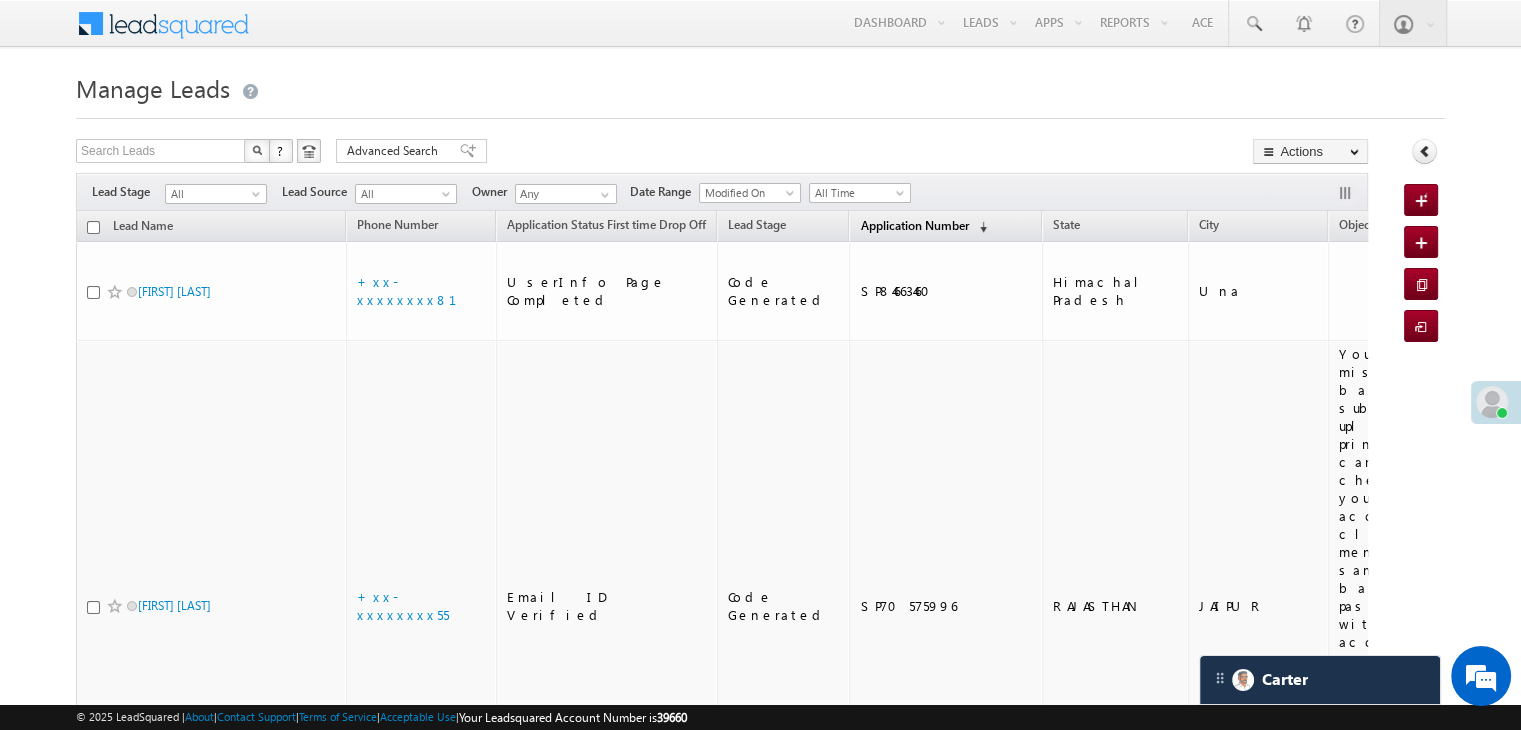 click on "Application Number" at bounding box center [914, 225] 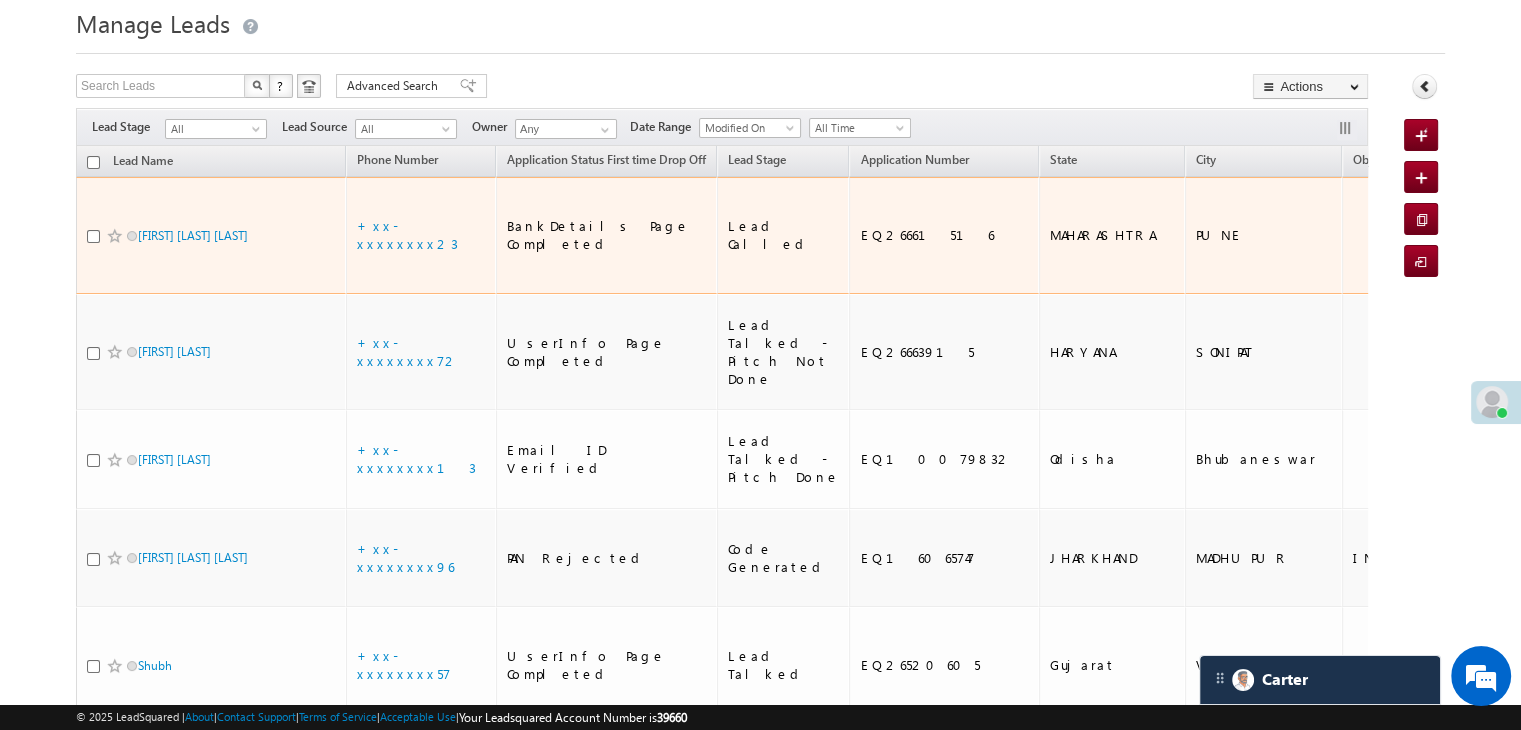 scroll, scrollTop: 100, scrollLeft: 0, axis: vertical 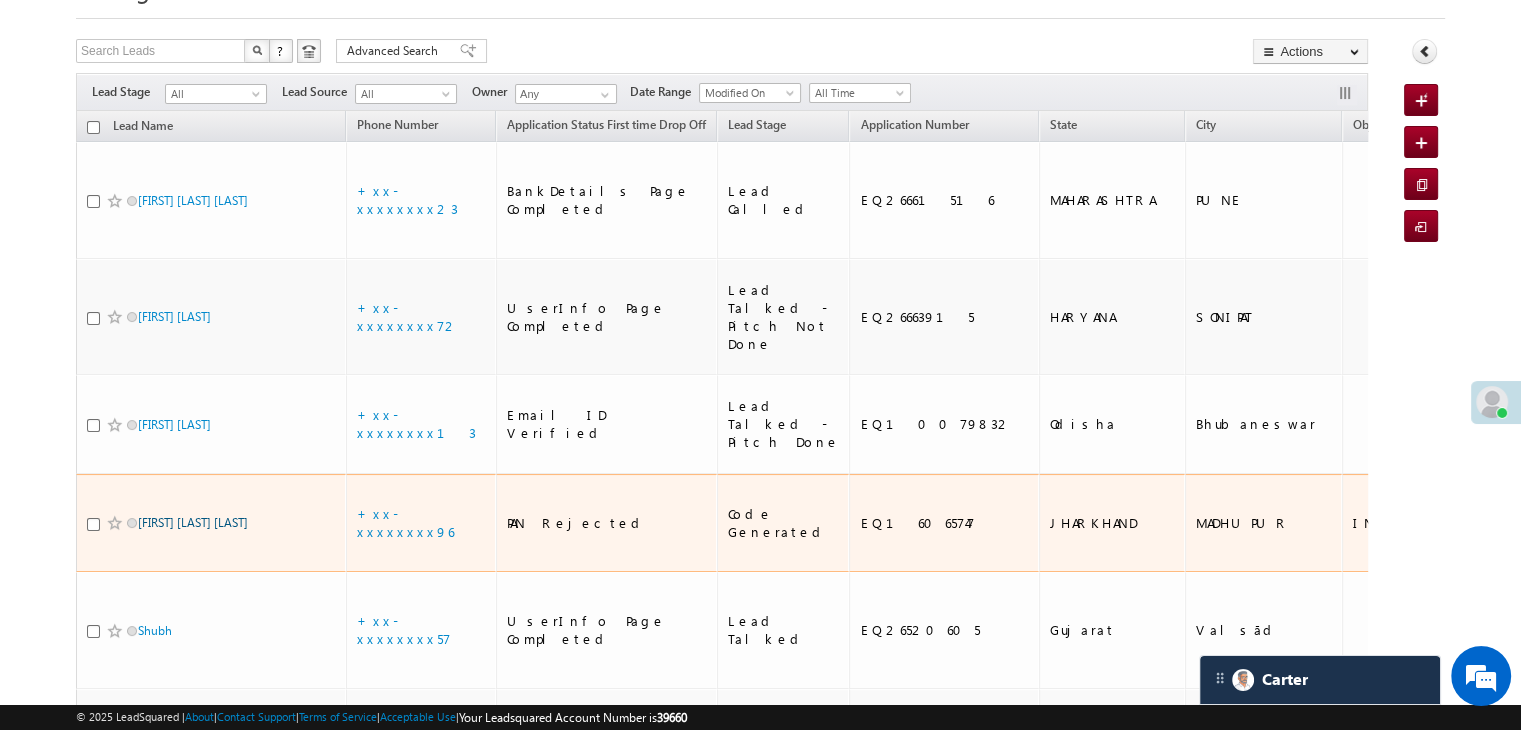 click on "[FIRST] [LAST]" at bounding box center (193, 522) 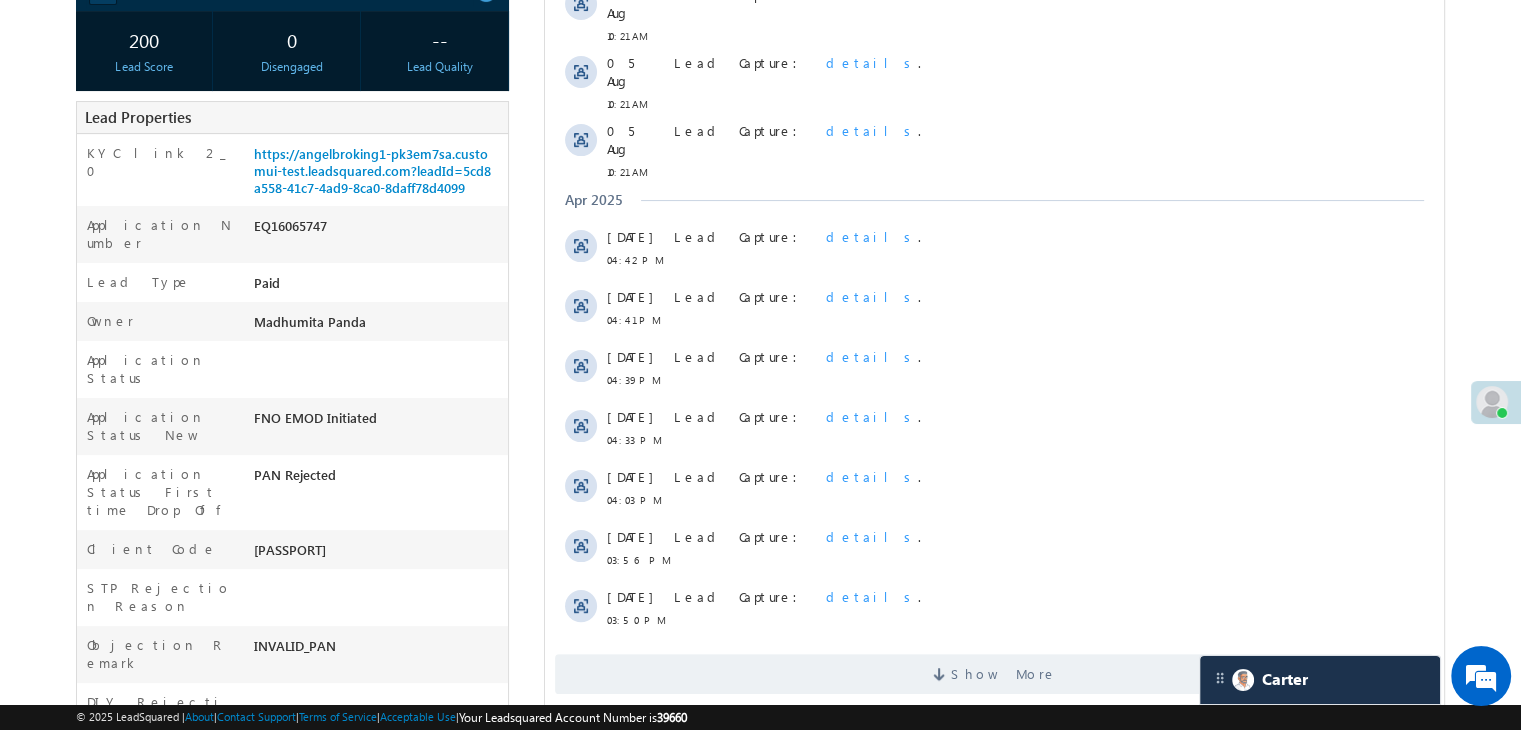 scroll, scrollTop: 400, scrollLeft: 0, axis: vertical 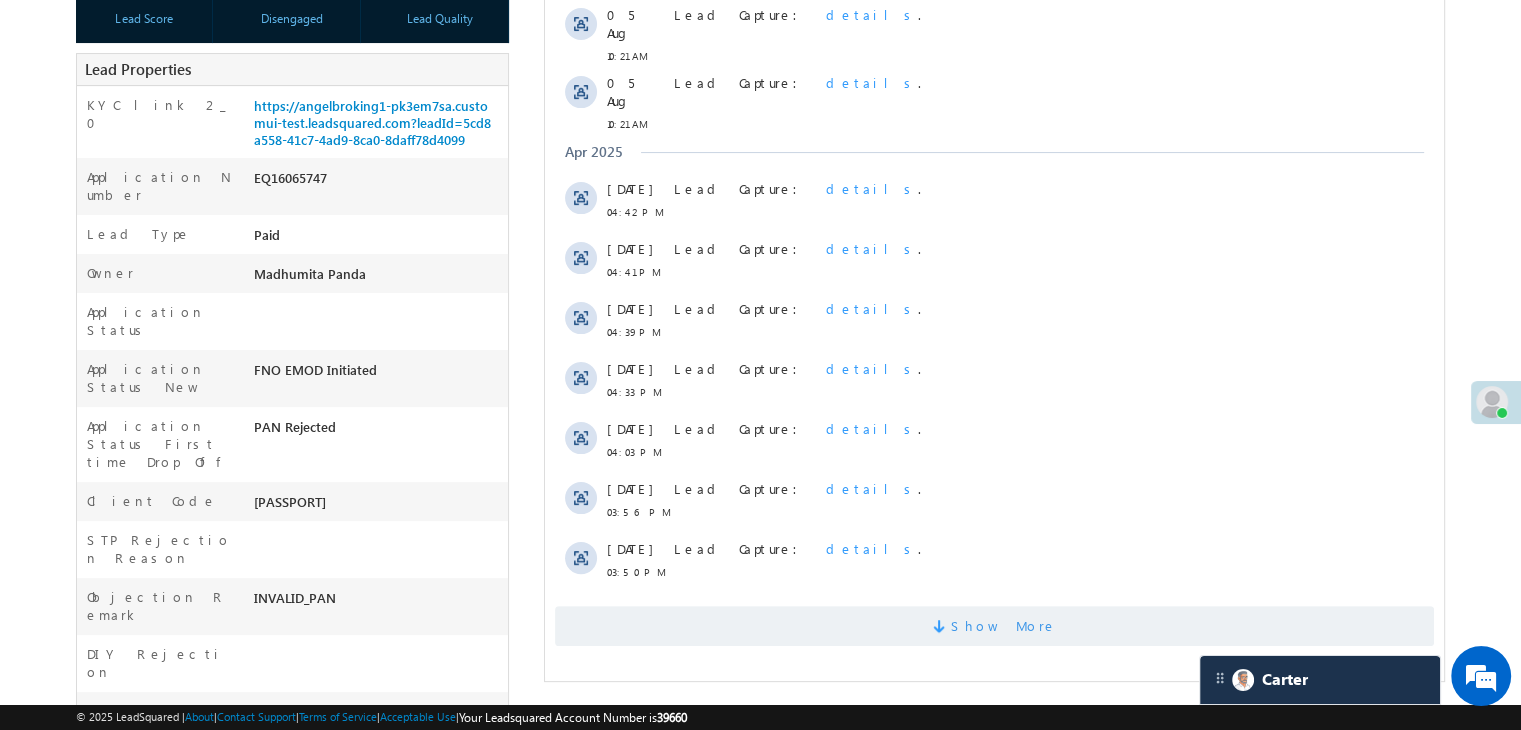 click on "Show More" at bounding box center (1004, 626) 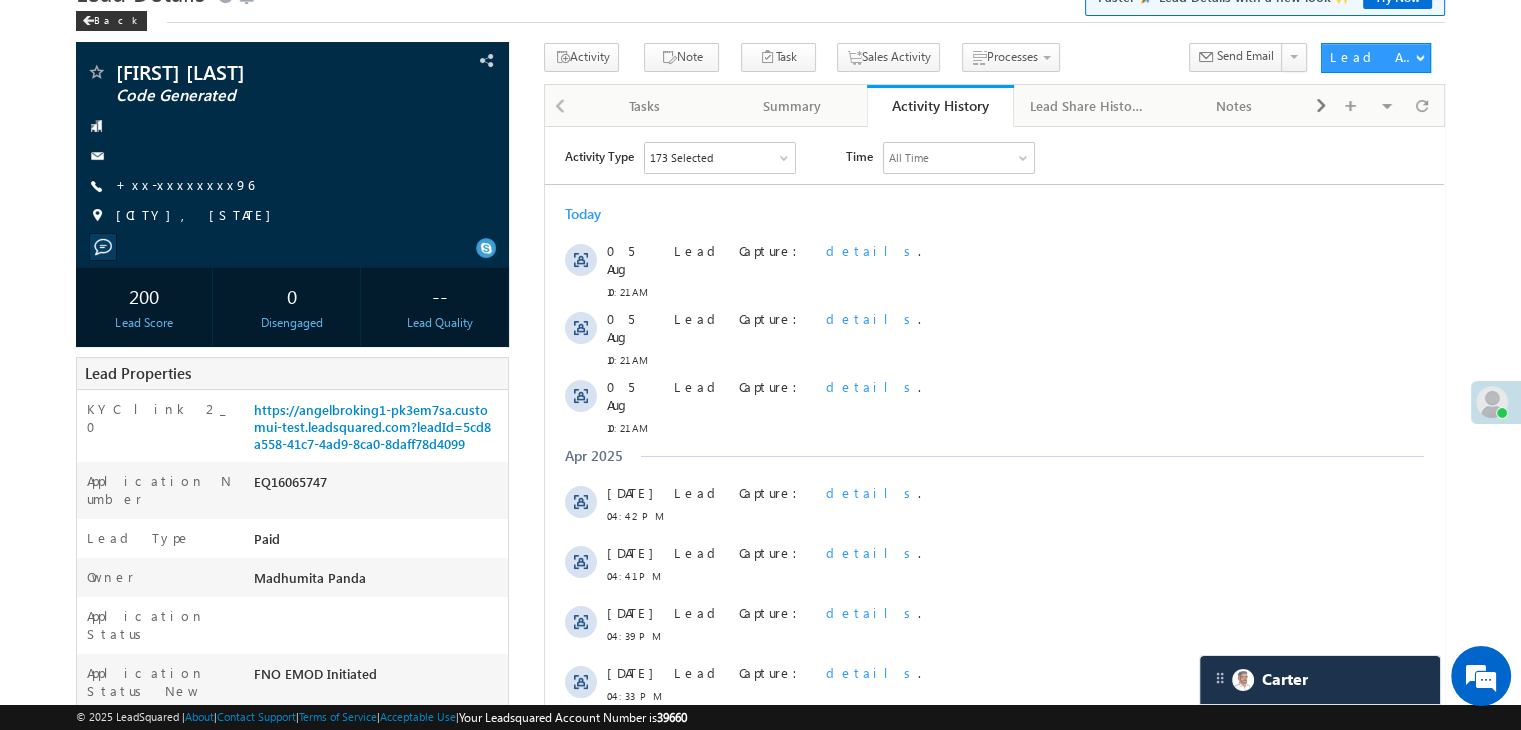 scroll, scrollTop: 0, scrollLeft: 0, axis: both 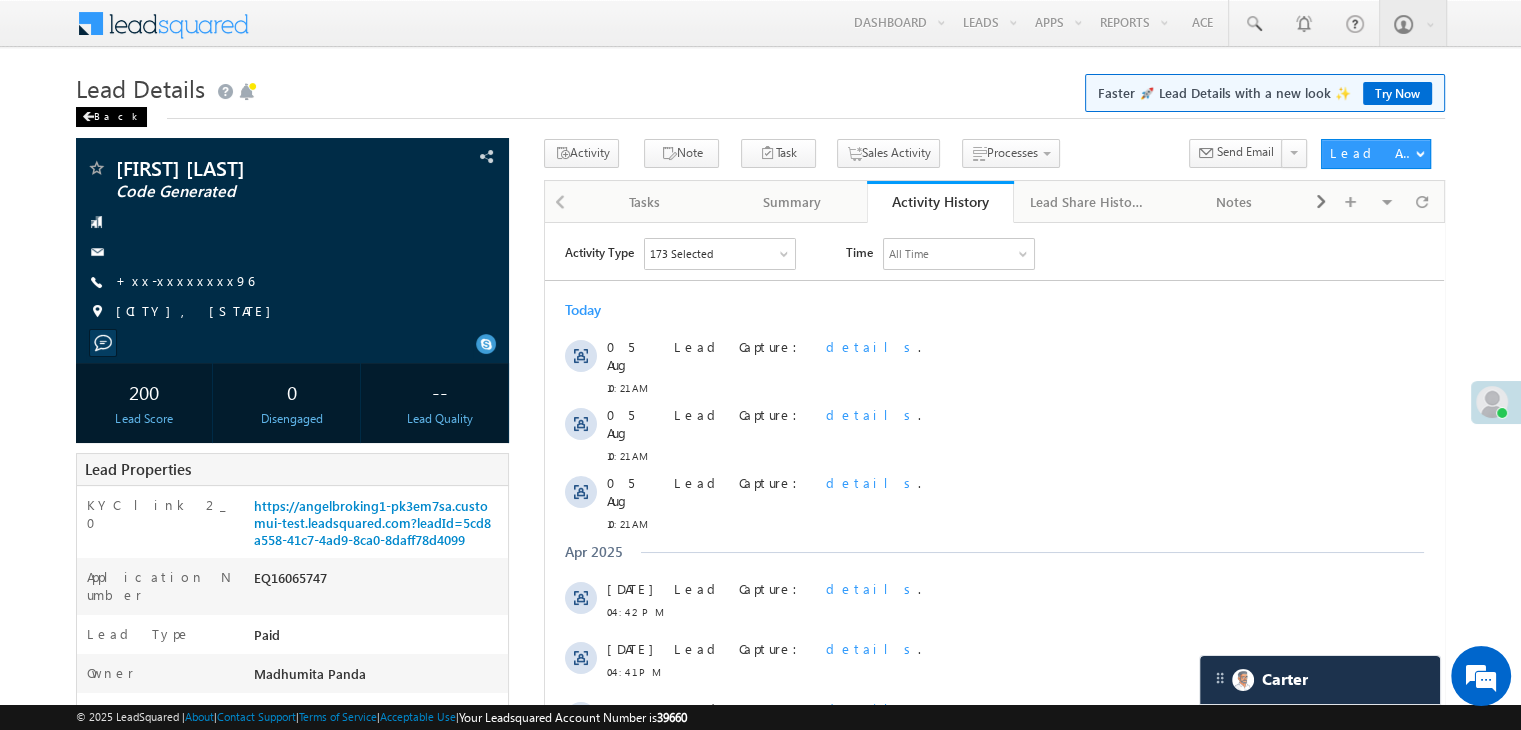 click on "Back" at bounding box center [111, 117] 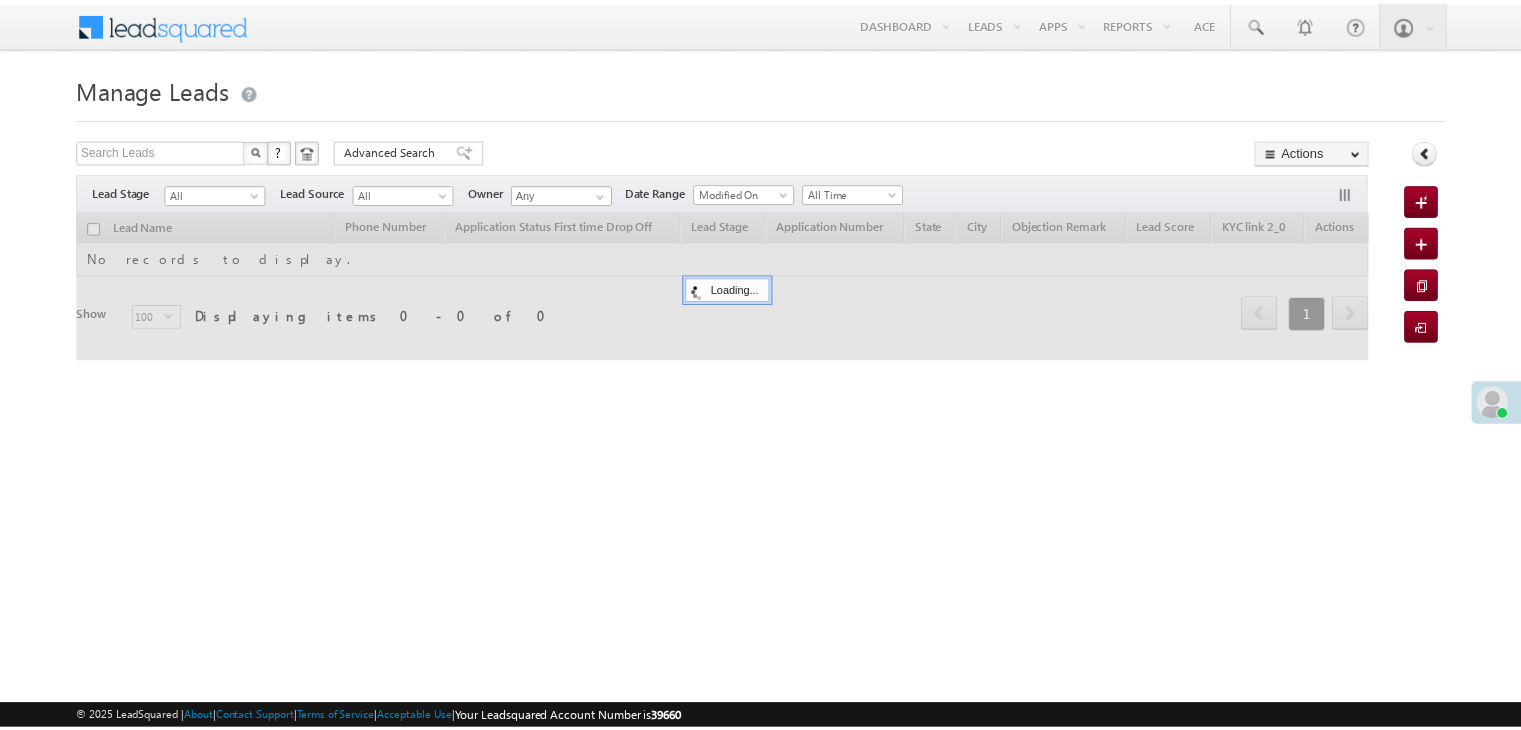scroll, scrollTop: 0, scrollLeft: 0, axis: both 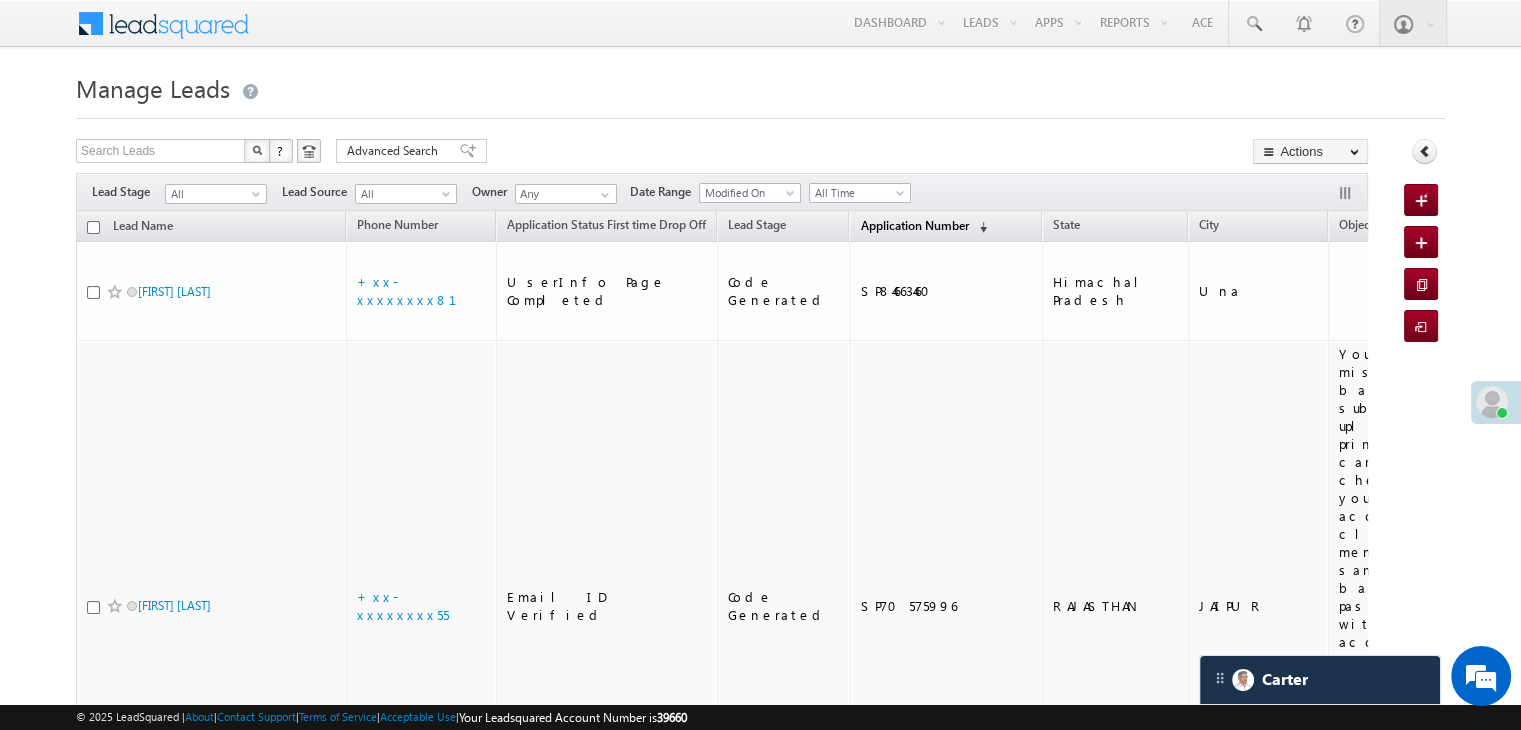 click on "Application Number" at bounding box center (914, 225) 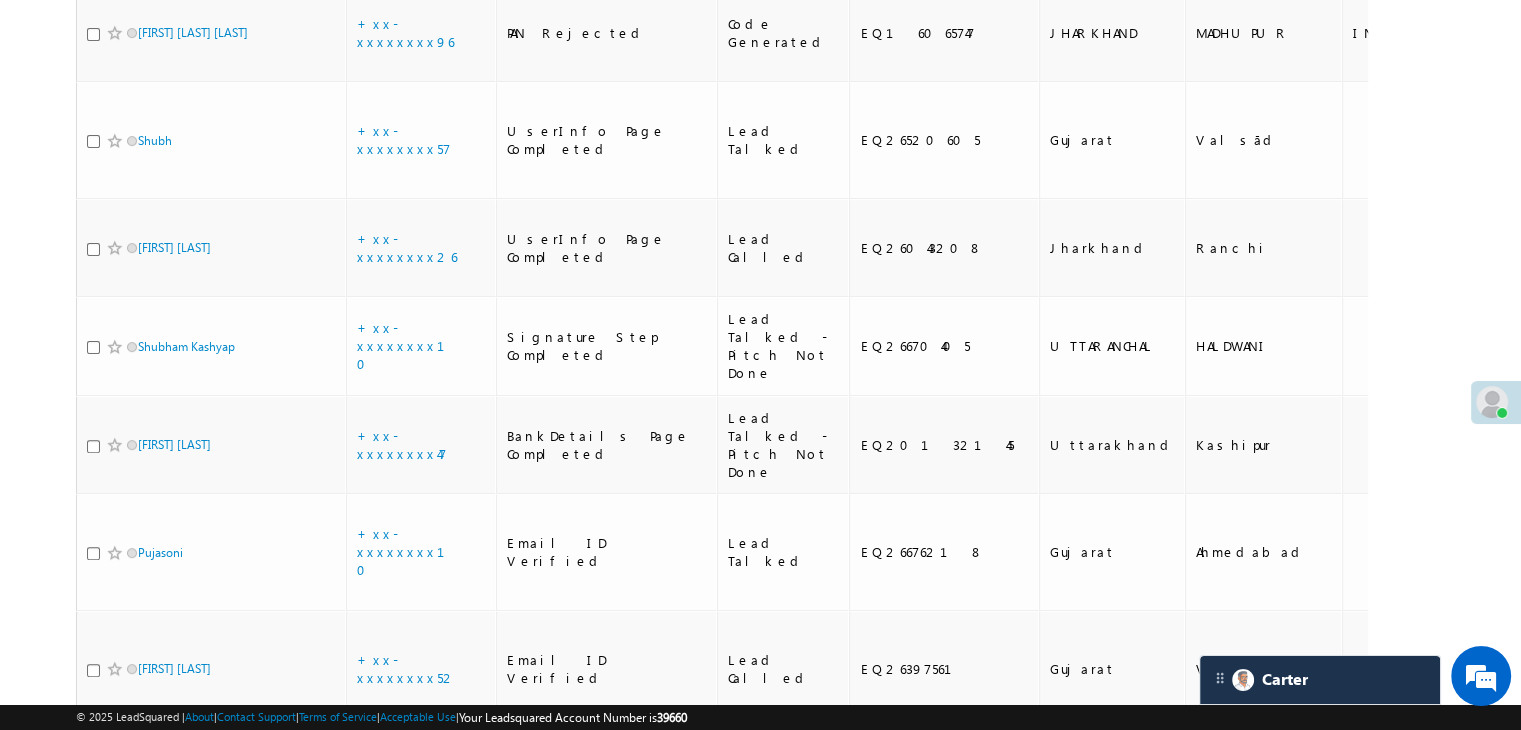scroll, scrollTop: 600, scrollLeft: 0, axis: vertical 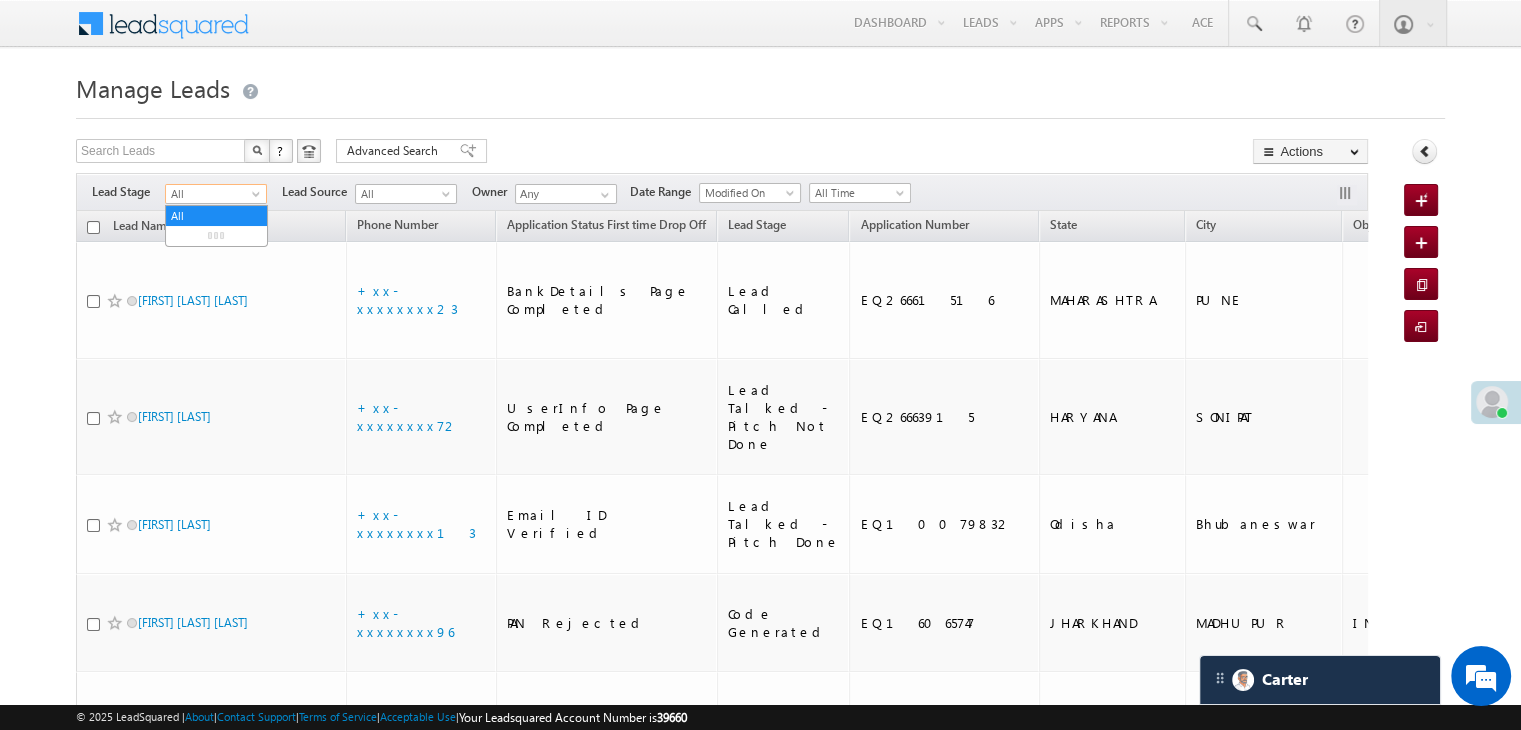 click at bounding box center [258, 198] 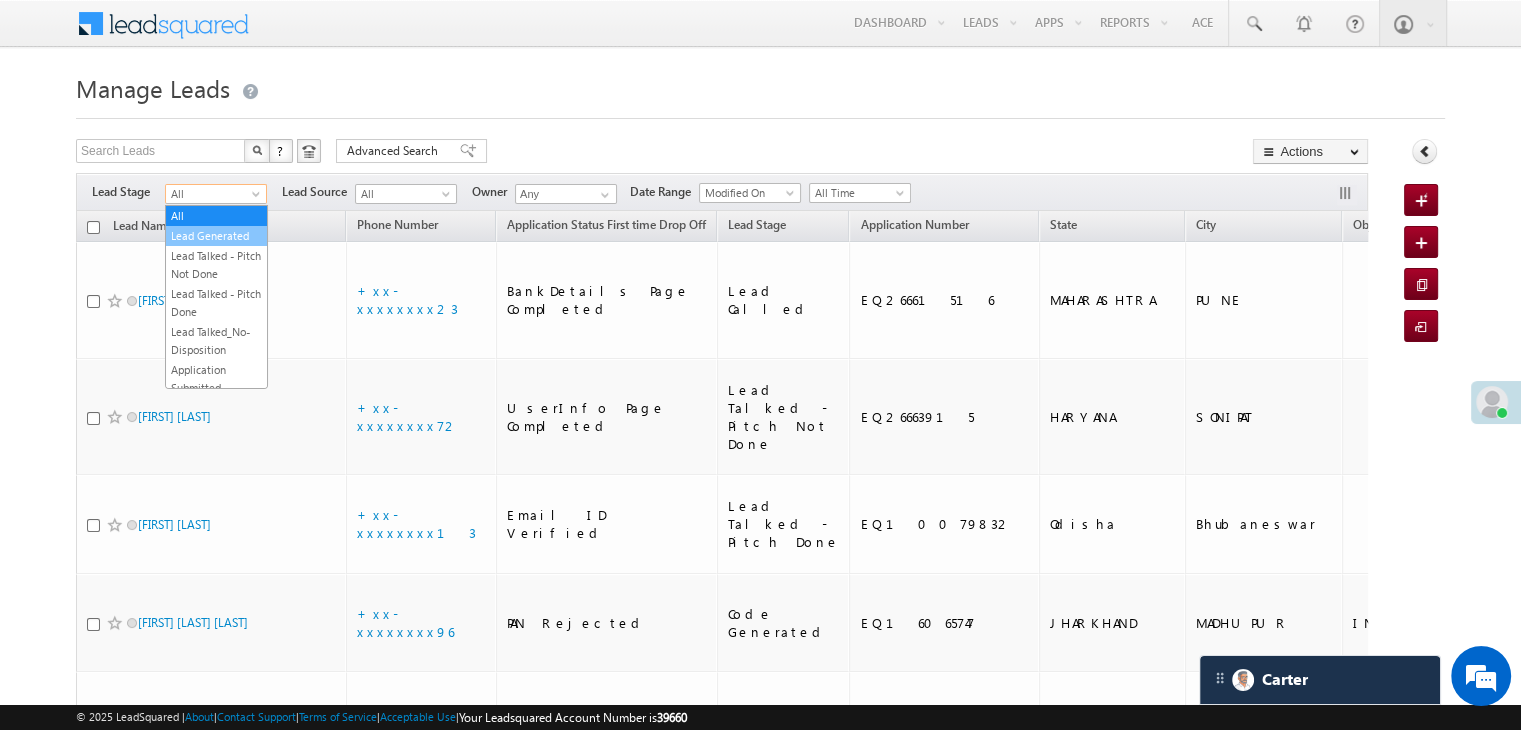 click on "Lead Generated" at bounding box center [216, 236] 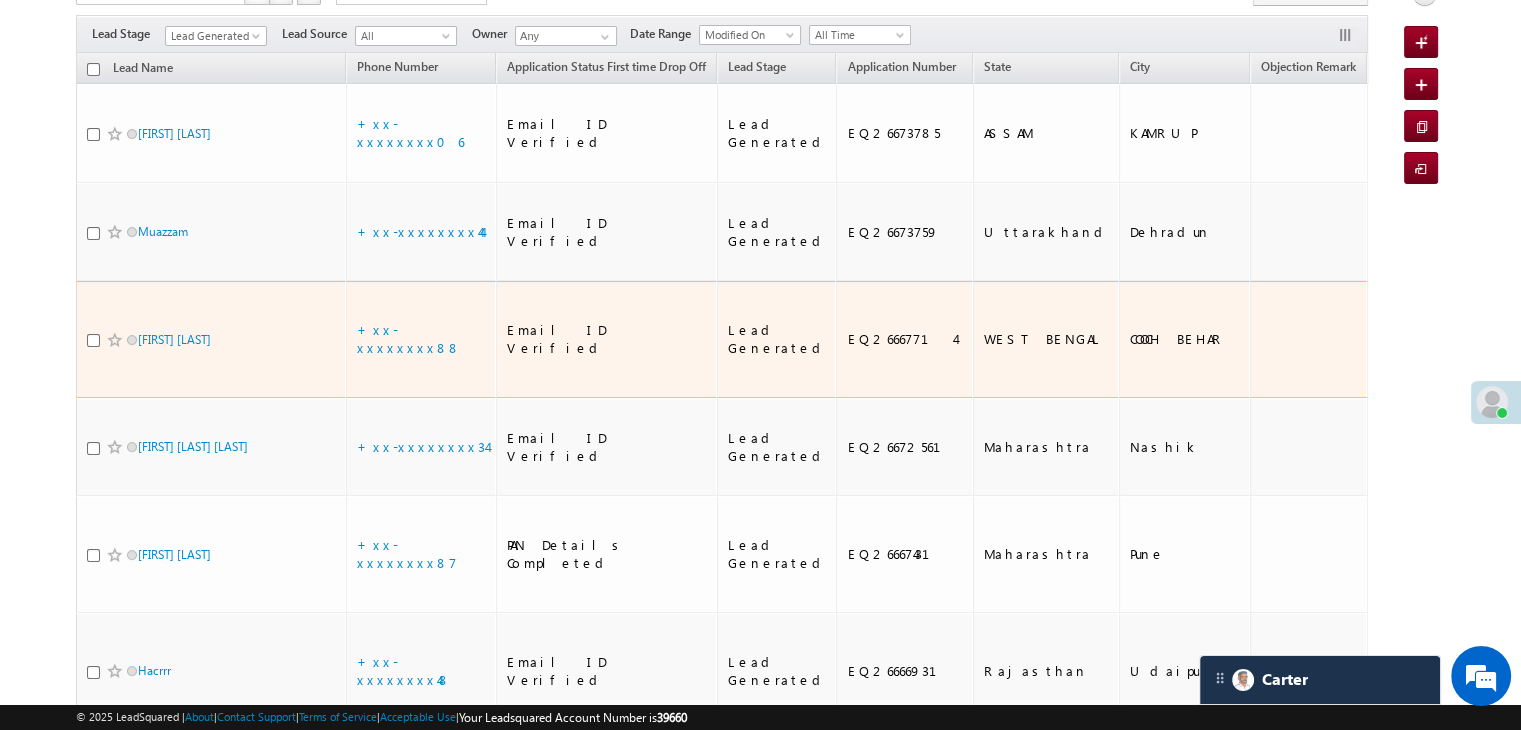 scroll, scrollTop: 499, scrollLeft: 0, axis: vertical 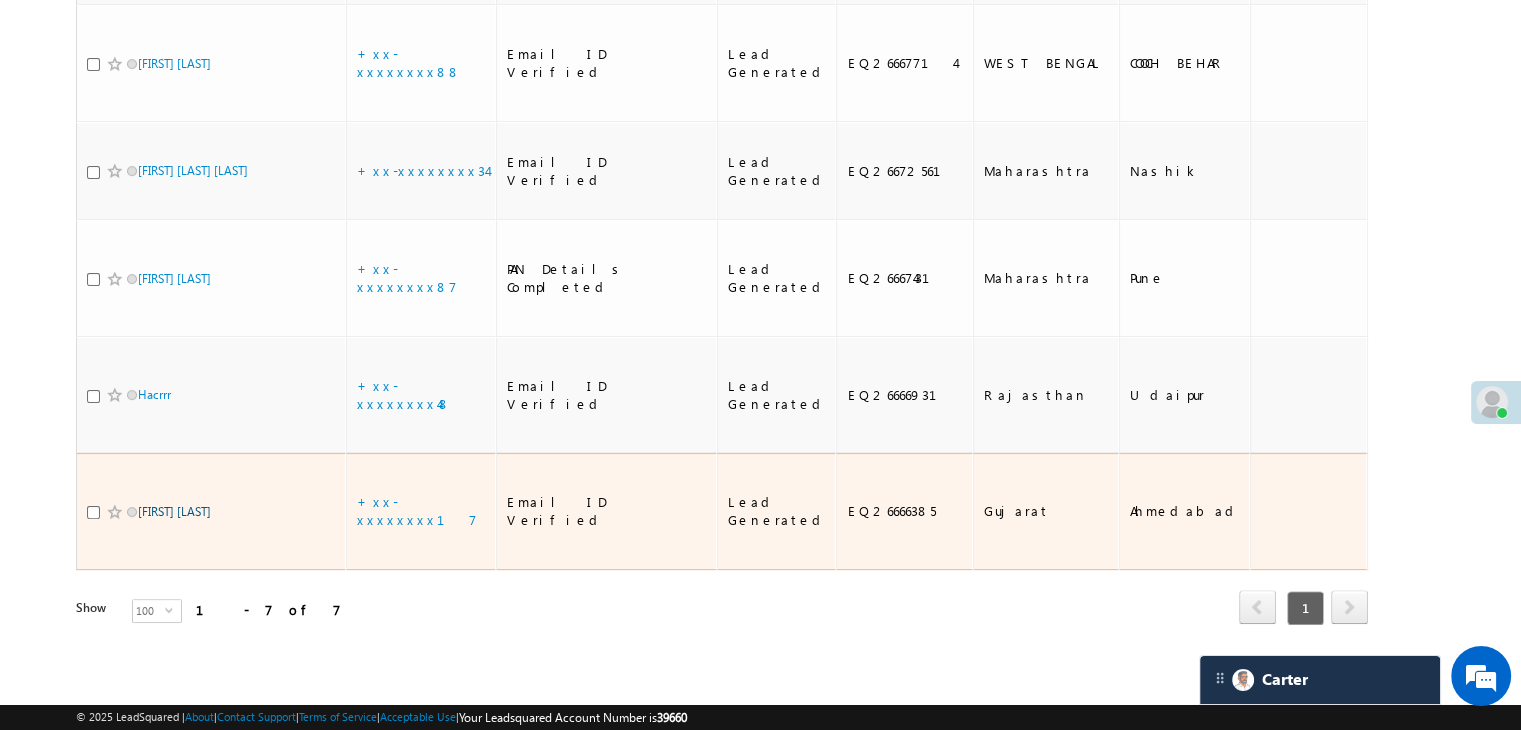 click on "Hitesh Rathod" at bounding box center (174, 511) 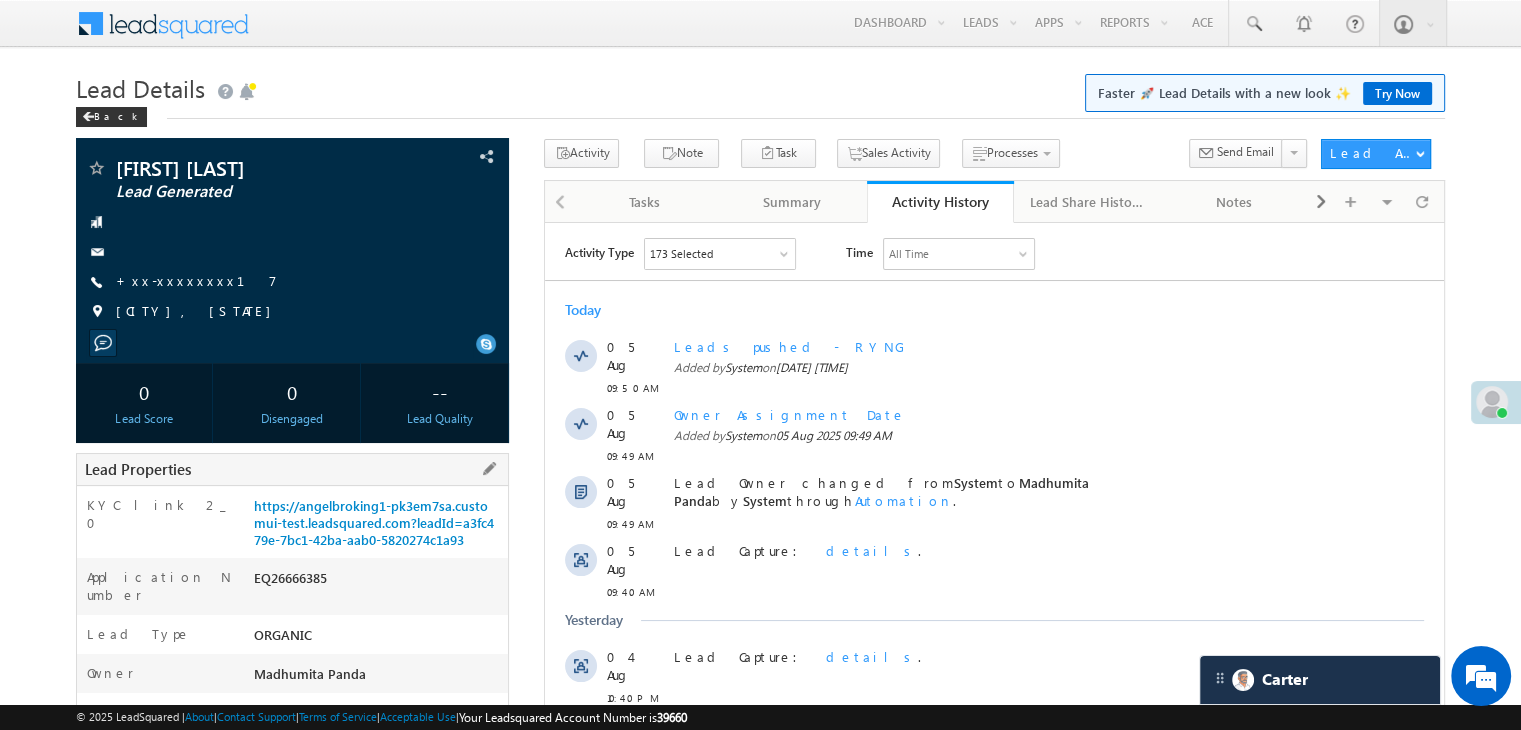 scroll, scrollTop: 144, scrollLeft: 0, axis: vertical 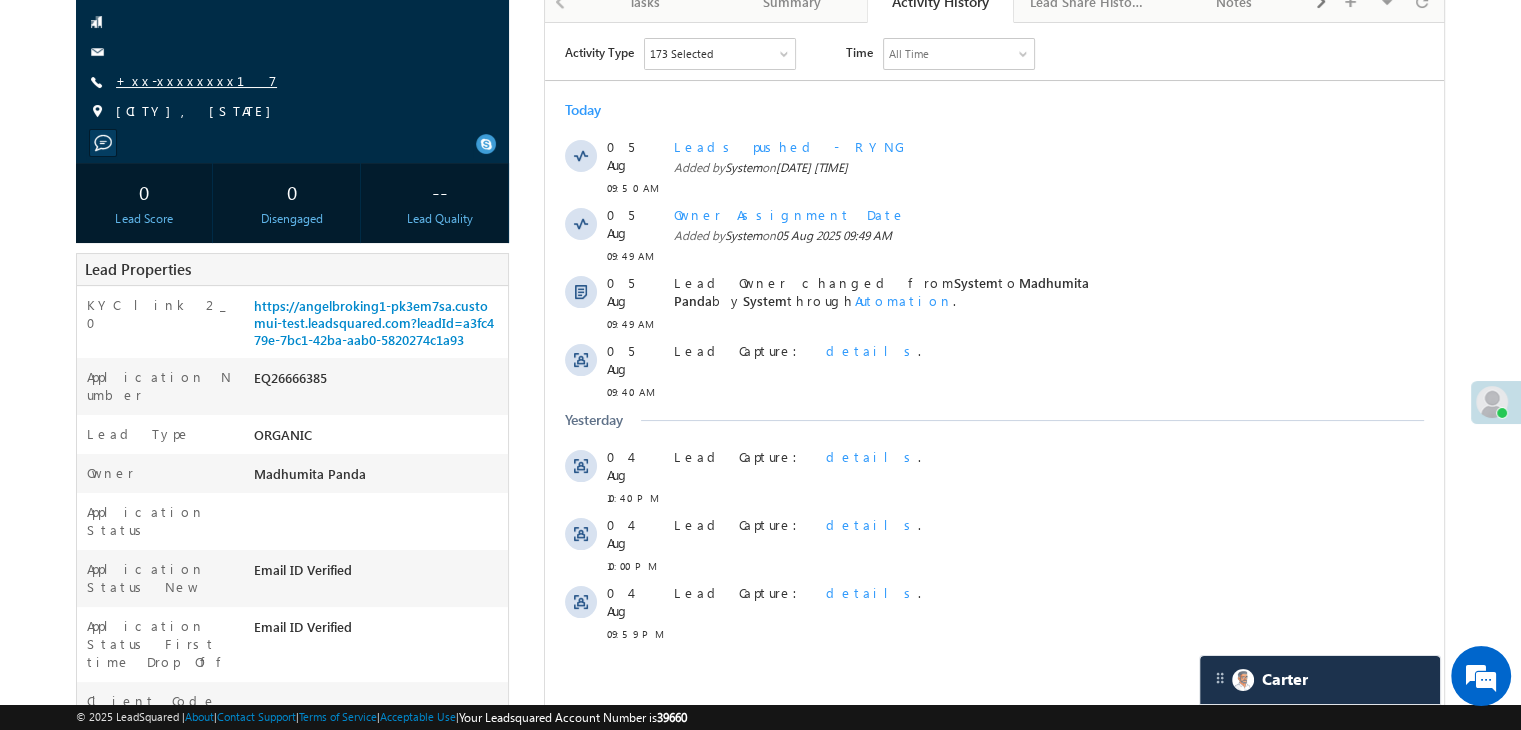 click on "+xx-xxxxxxxx17" at bounding box center (196, 80) 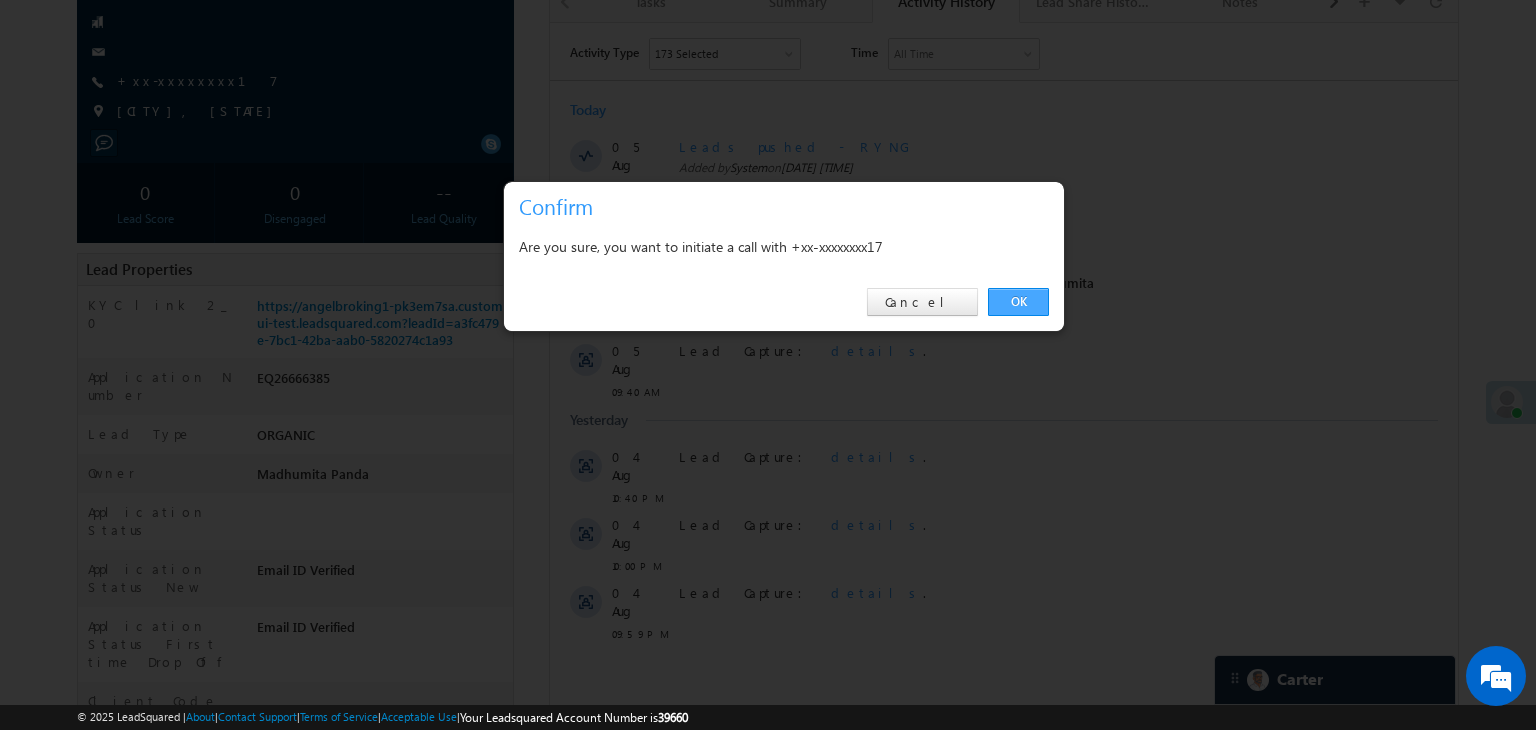click on "OK" at bounding box center (1018, 302) 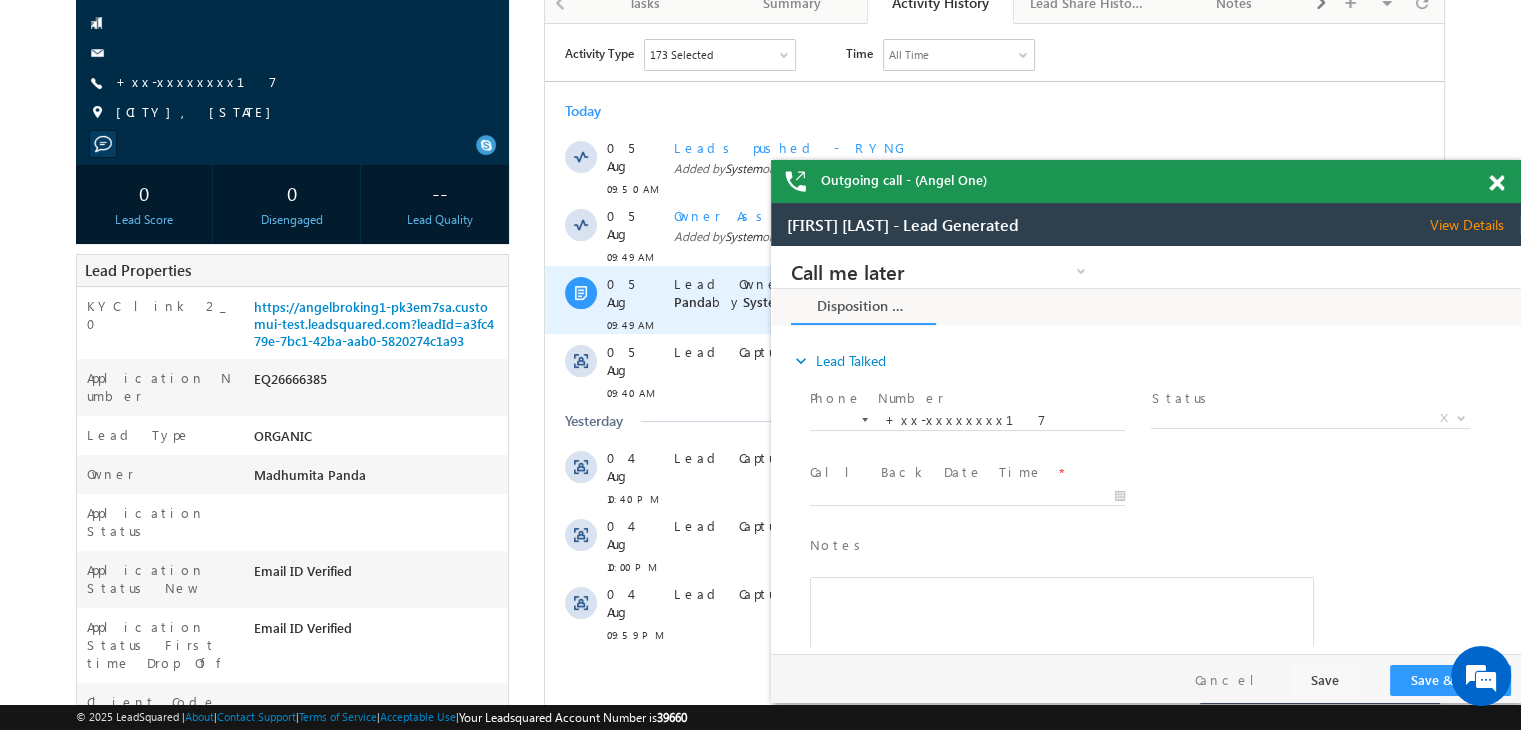 scroll, scrollTop: 0, scrollLeft: 0, axis: both 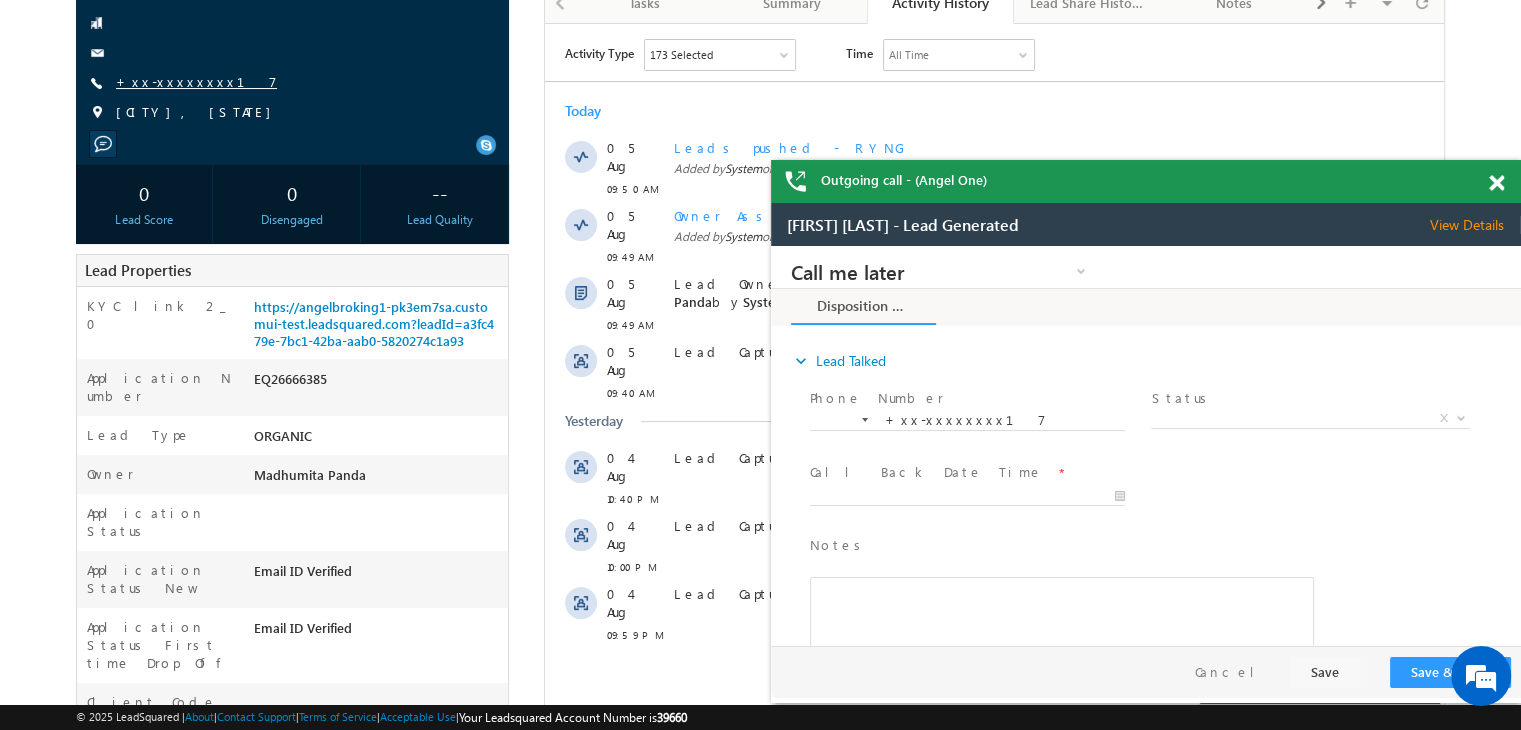click on "+xx-xxxxxxxx17" at bounding box center (196, 81) 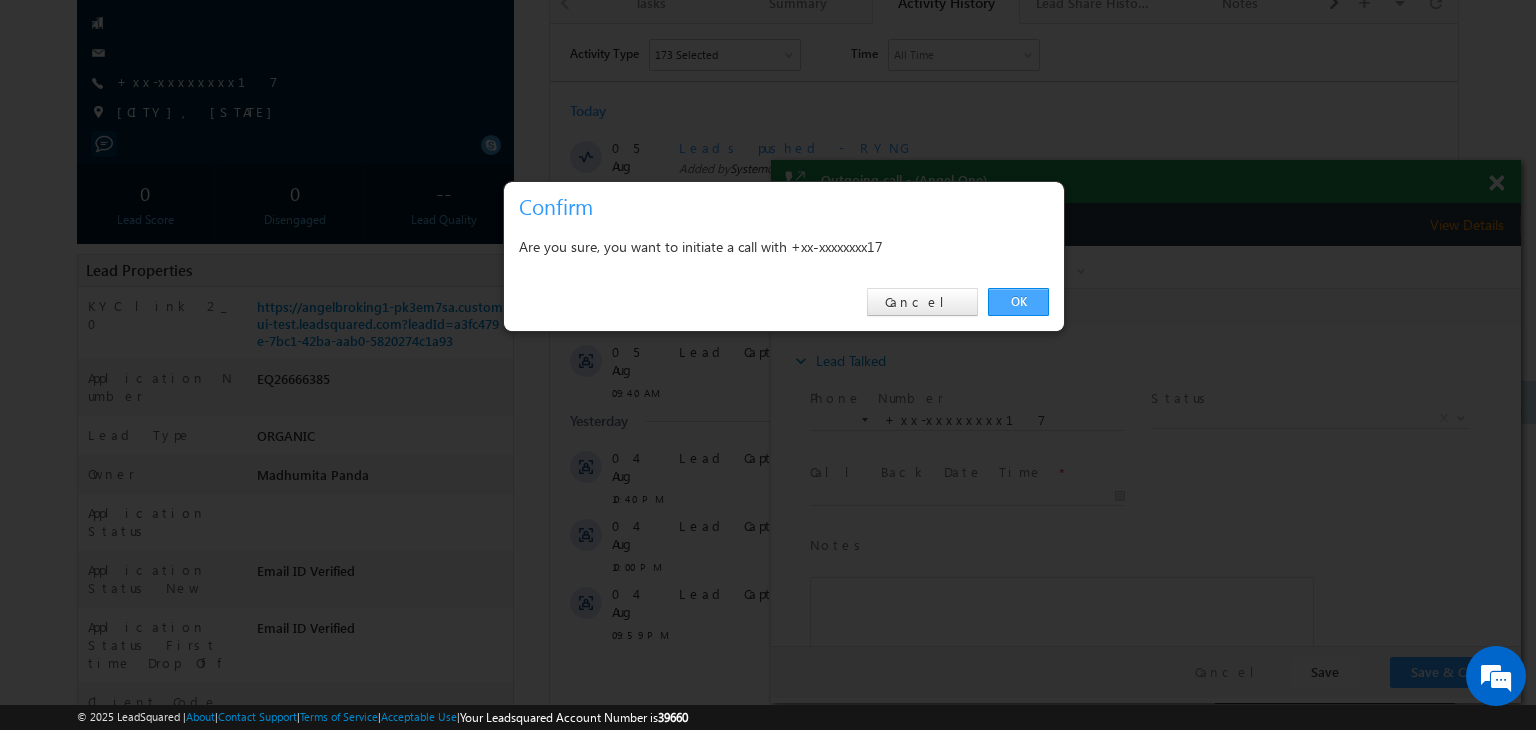 click on "OK" at bounding box center (1018, 302) 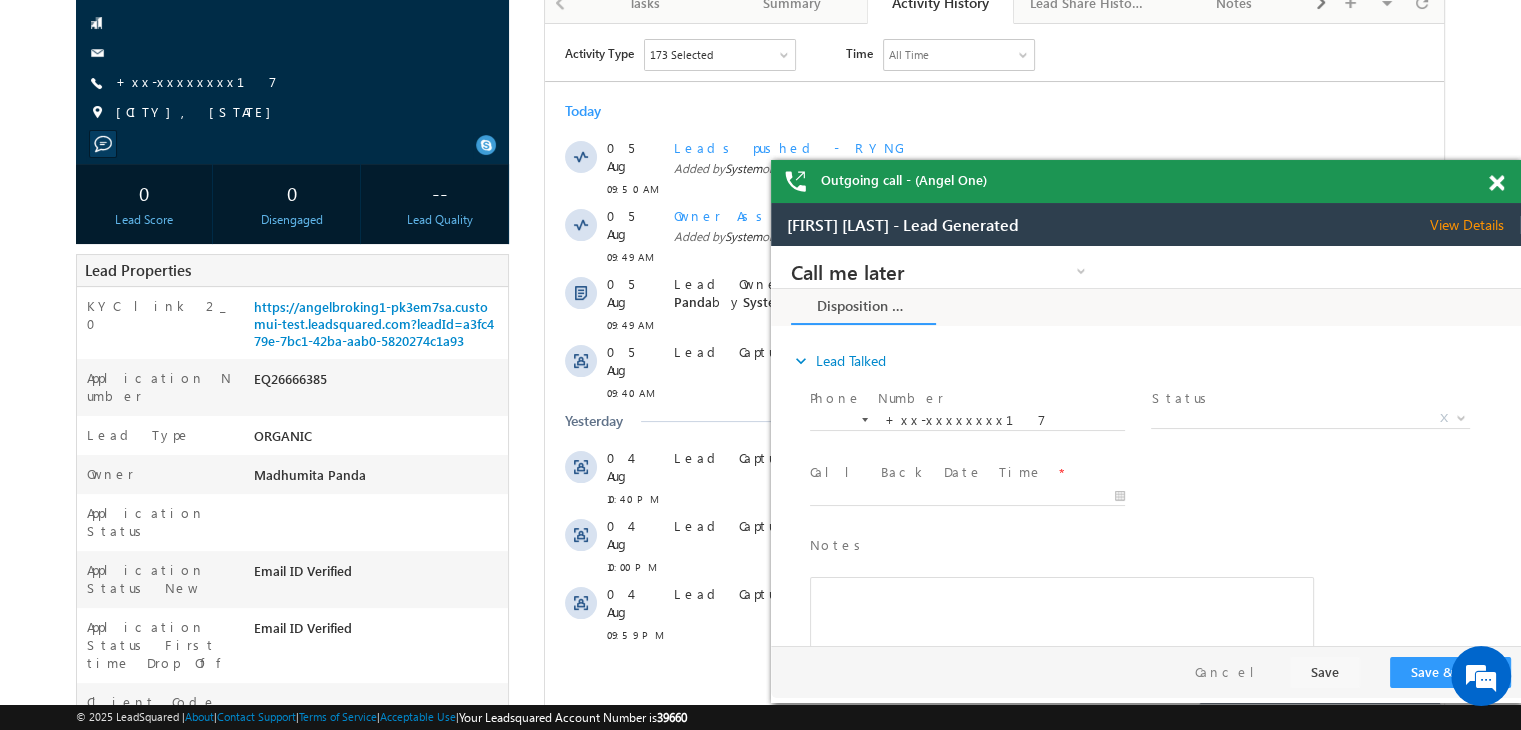 scroll, scrollTop: 0, scrollLeft: 0, axis: both 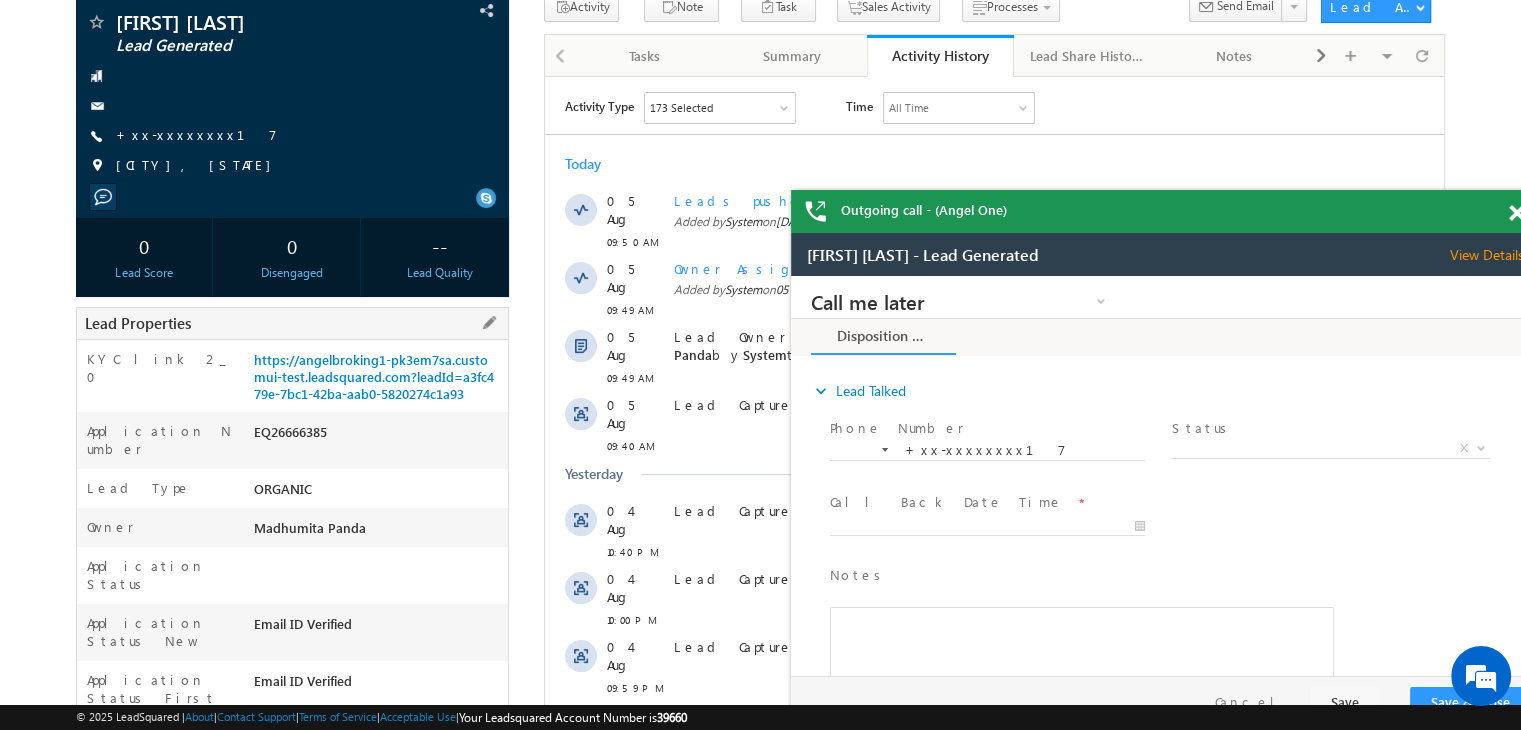 click on "EQ26666385" at bounding box center (378, 436) 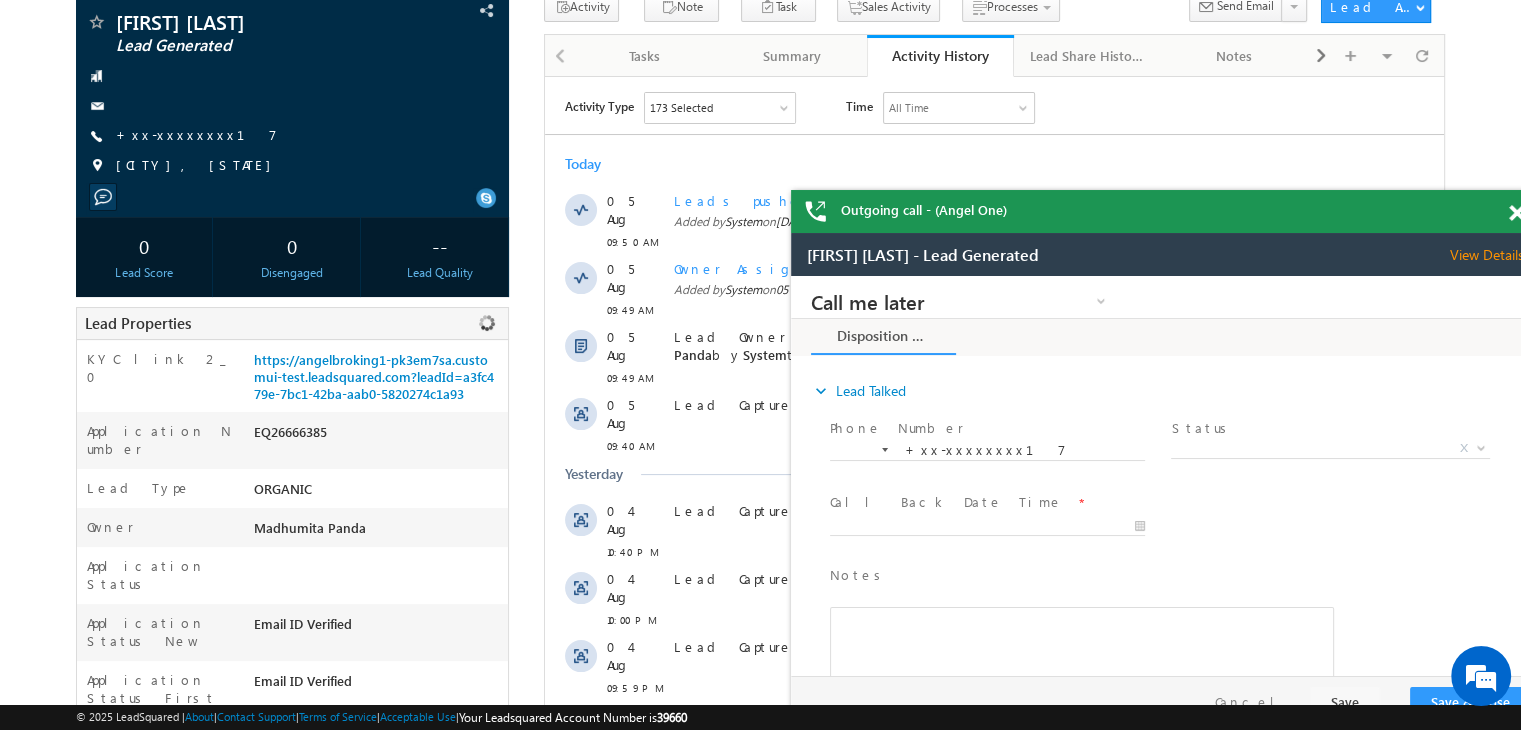 copy on "EQ26666385" 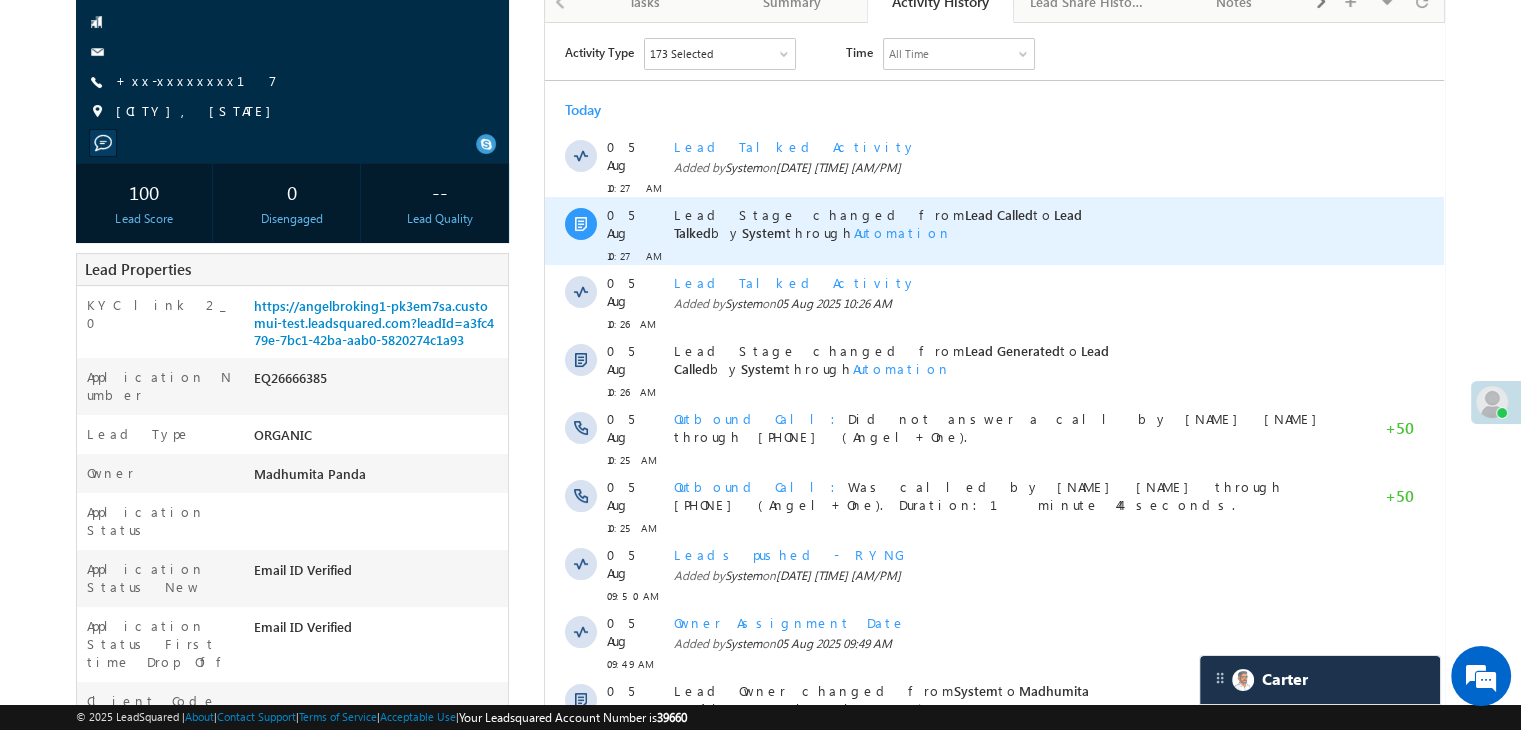 scroll, scrollTop: 0, scrollLeft: 0, axis: both 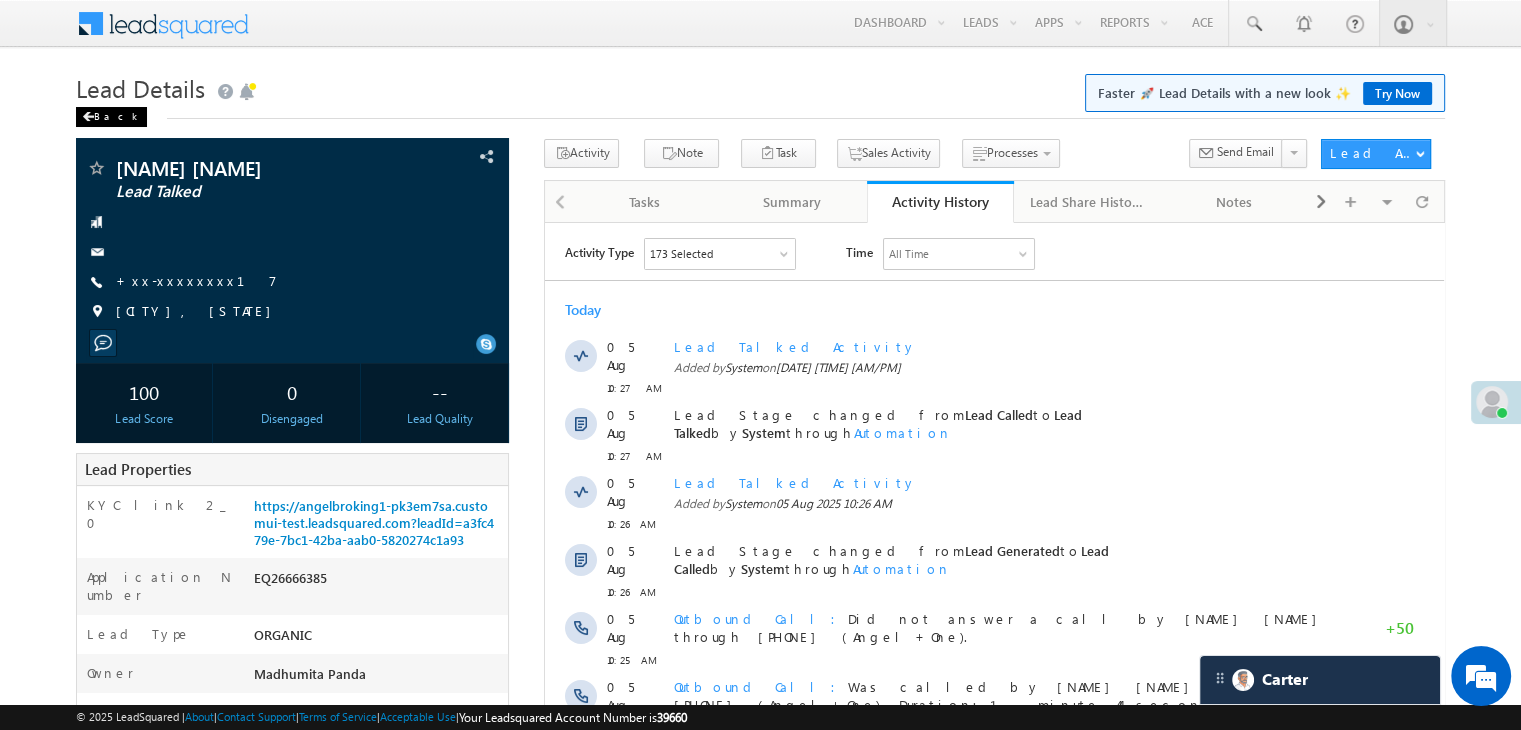 click on "Back" at bounding box center [111, 117] 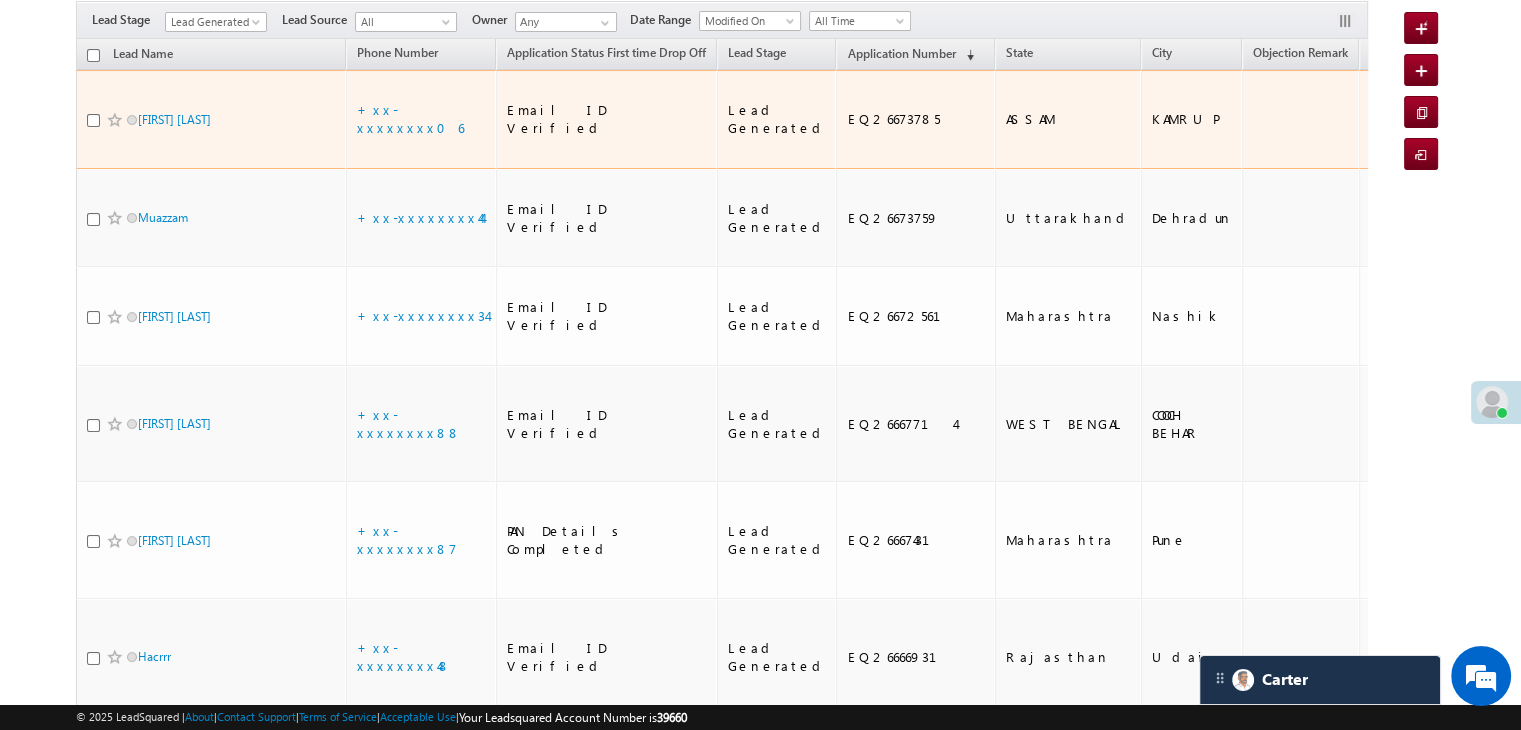 scroll, scrollTop: 499, scrollLeft: 0, axis: vertical 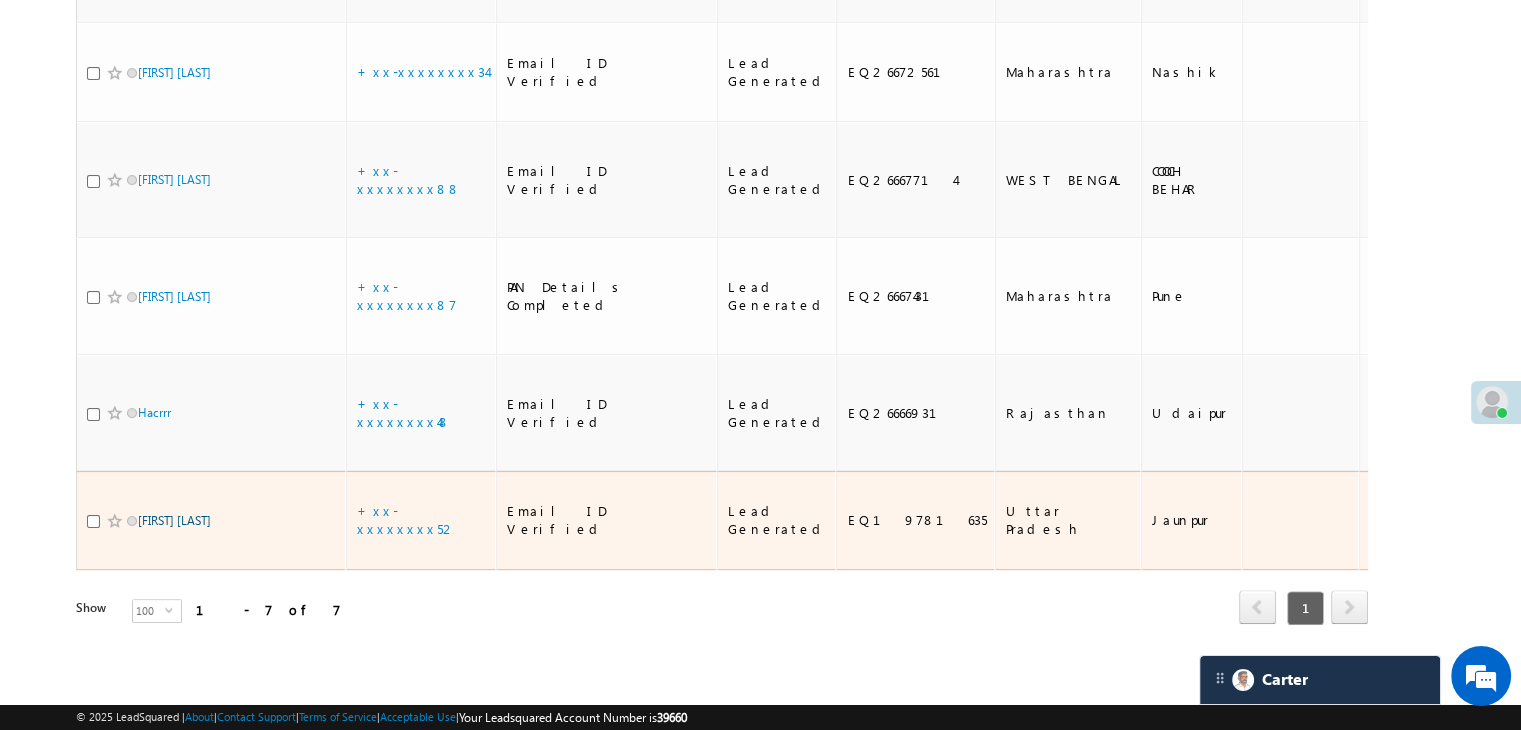 click on "[FIRST] [LAST]" at bounding box center (174, 520) 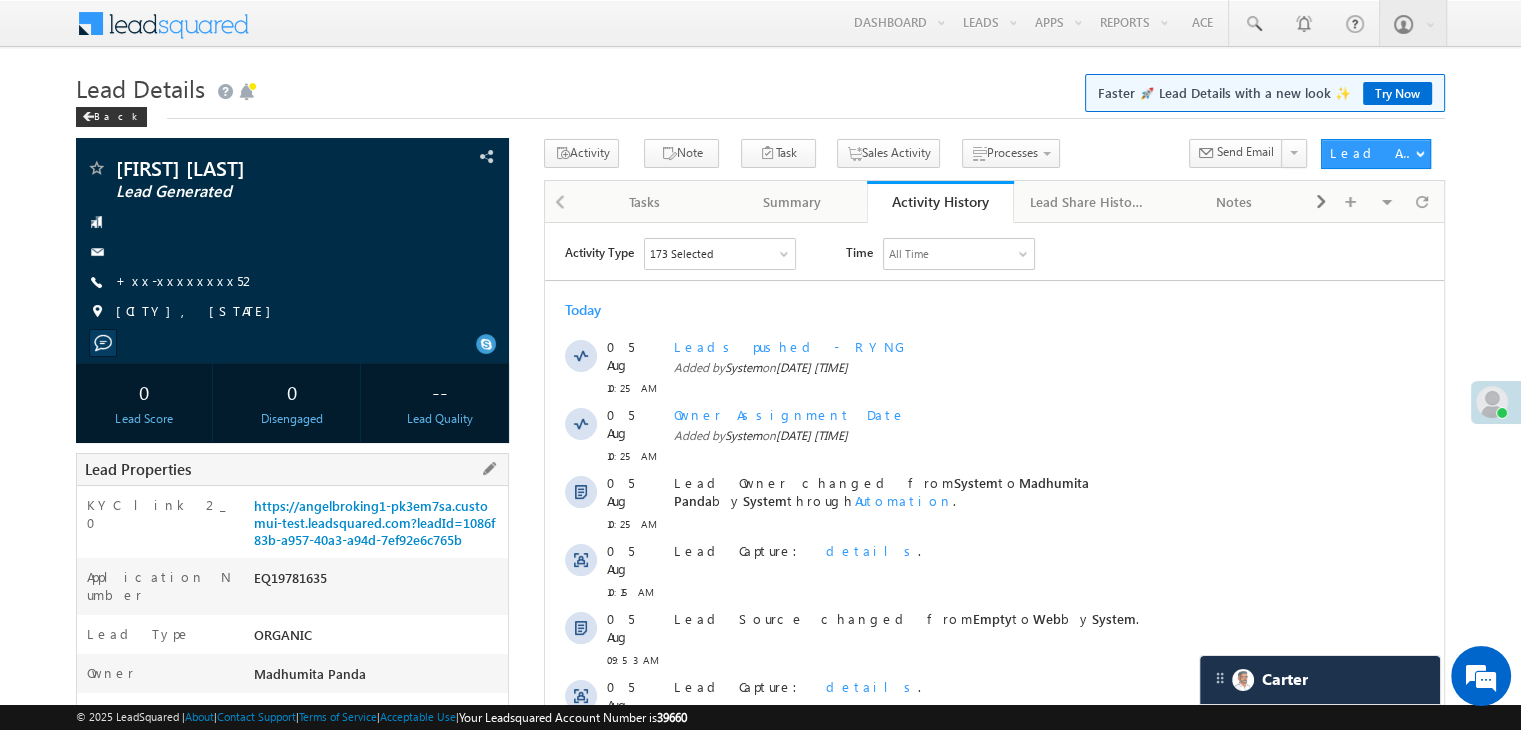 scroll, scrollTop: 0, scrollLeft: 0, axis: both 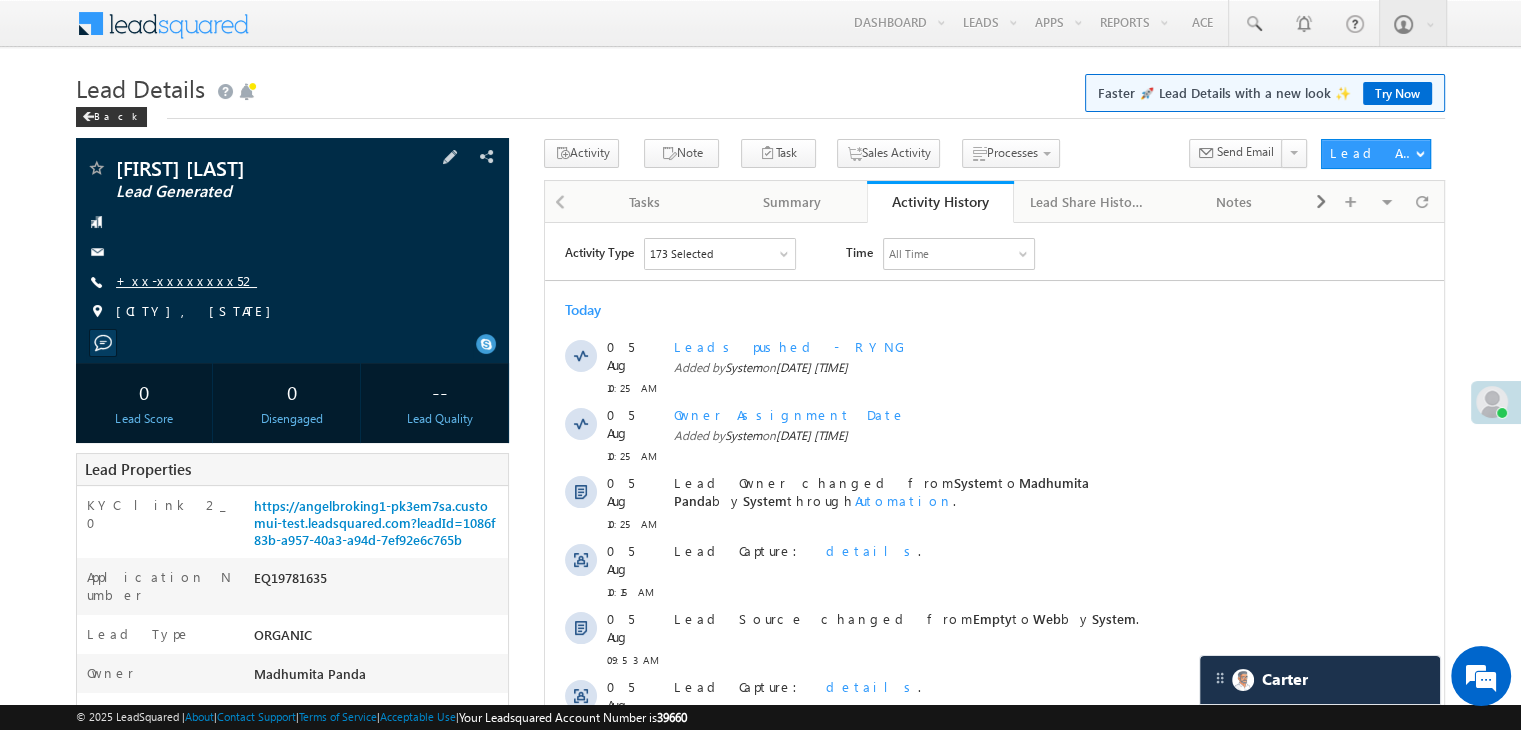 click on "+xx-xxxxxxxx52" at bounding box center (186, 280) 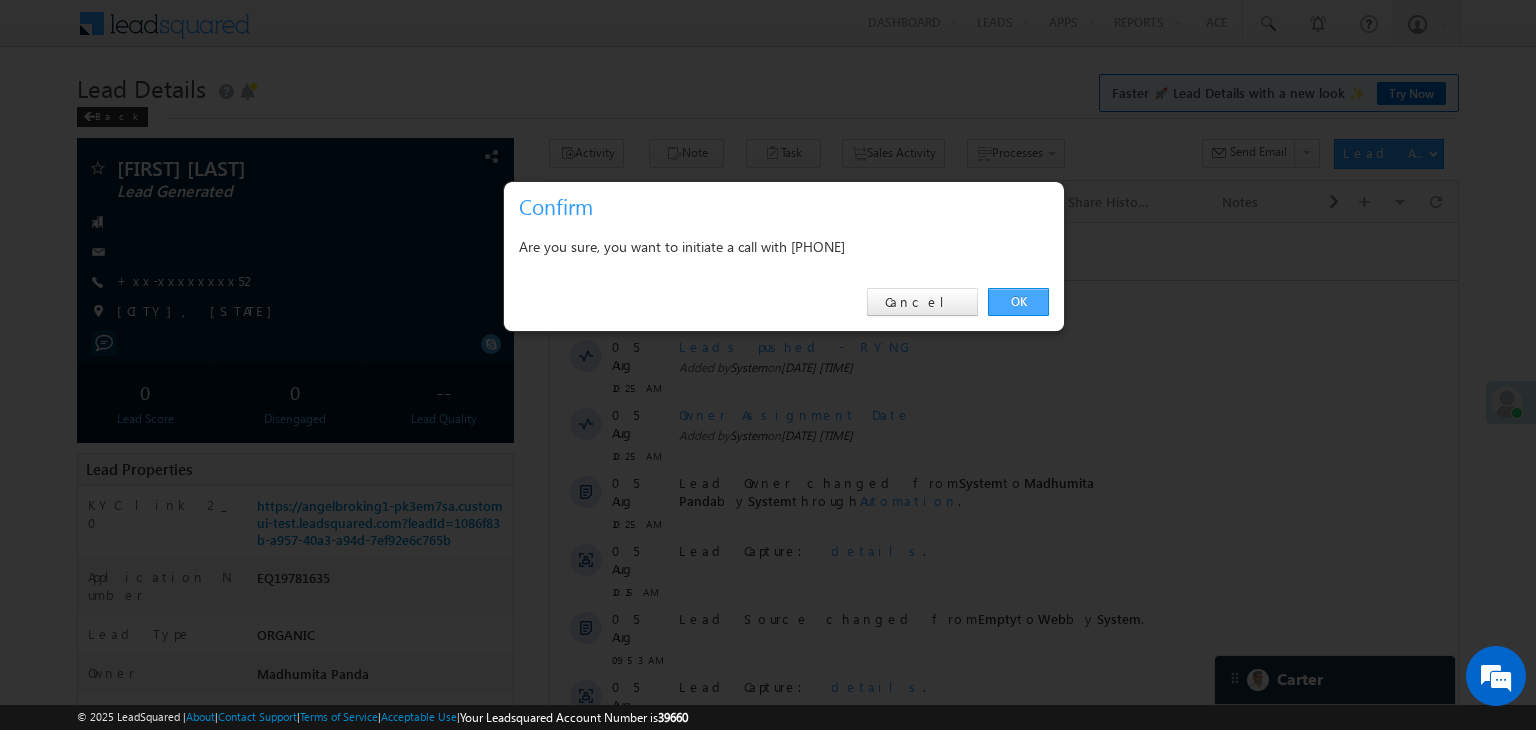 click on "OK" at bounding box center [1018, 302] 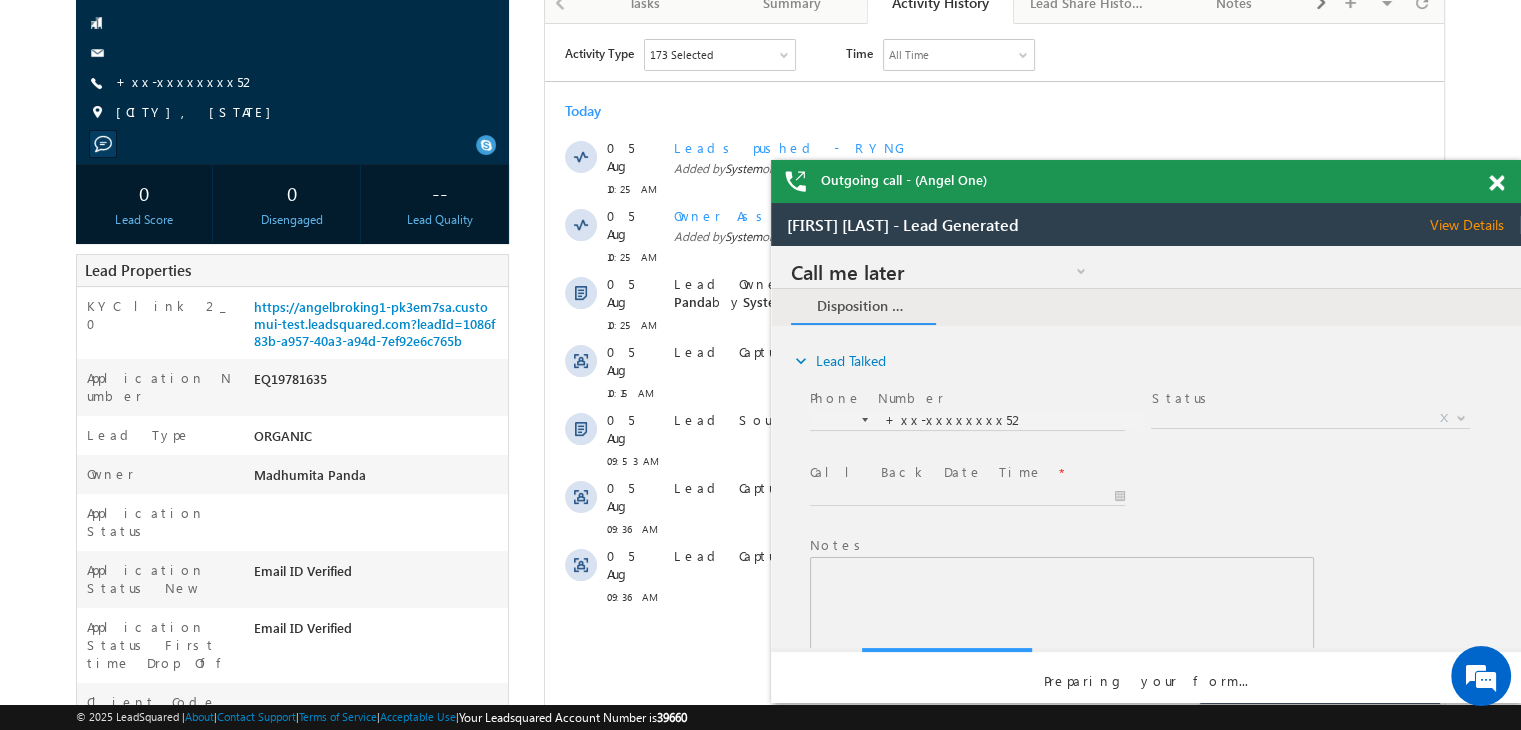 scroll, scrollTop: 0, scrollLeft: 0, axis: both 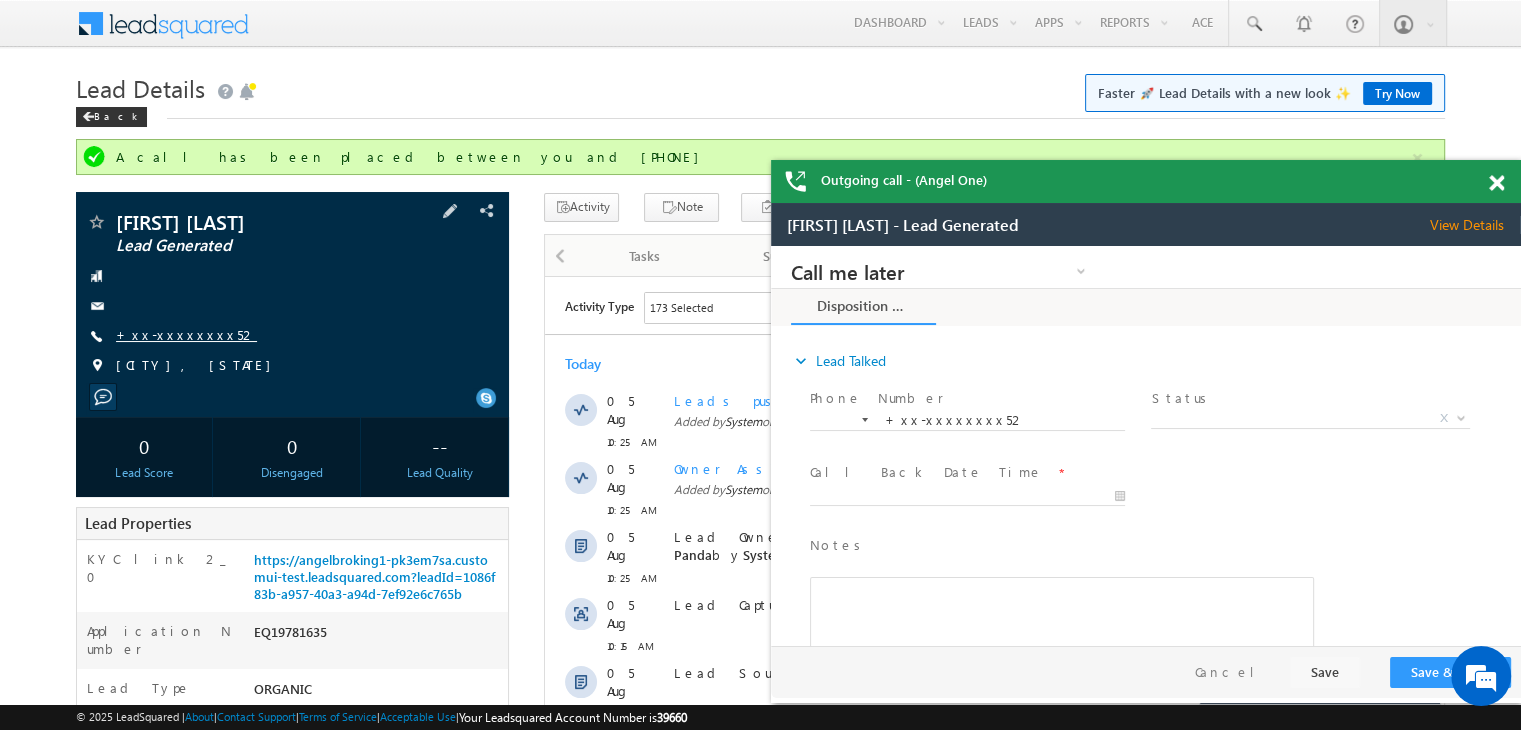 click on "+xx-xxxxxxxx52" at bounding box center (186, 334) 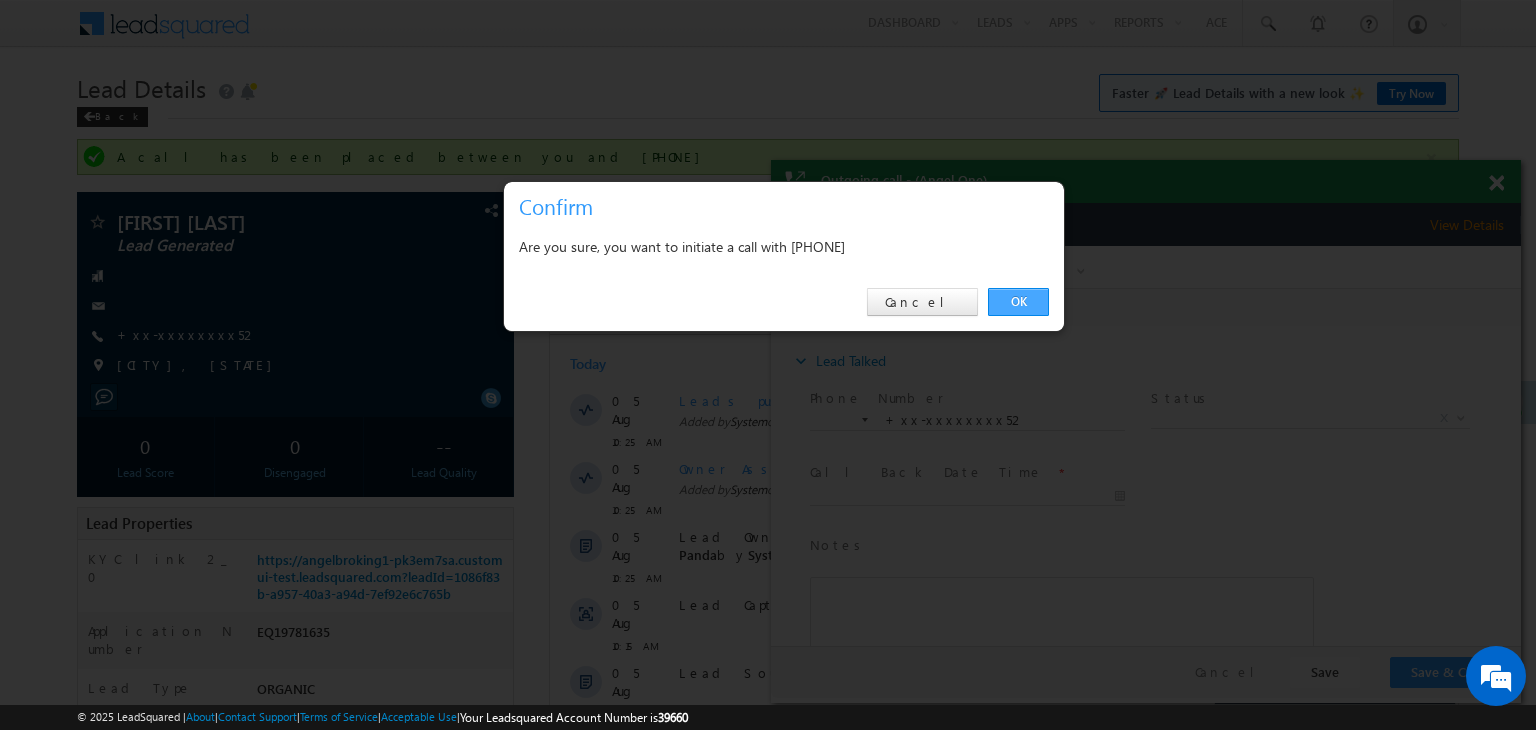 click on "OK" at bounding box center [1018, 302] 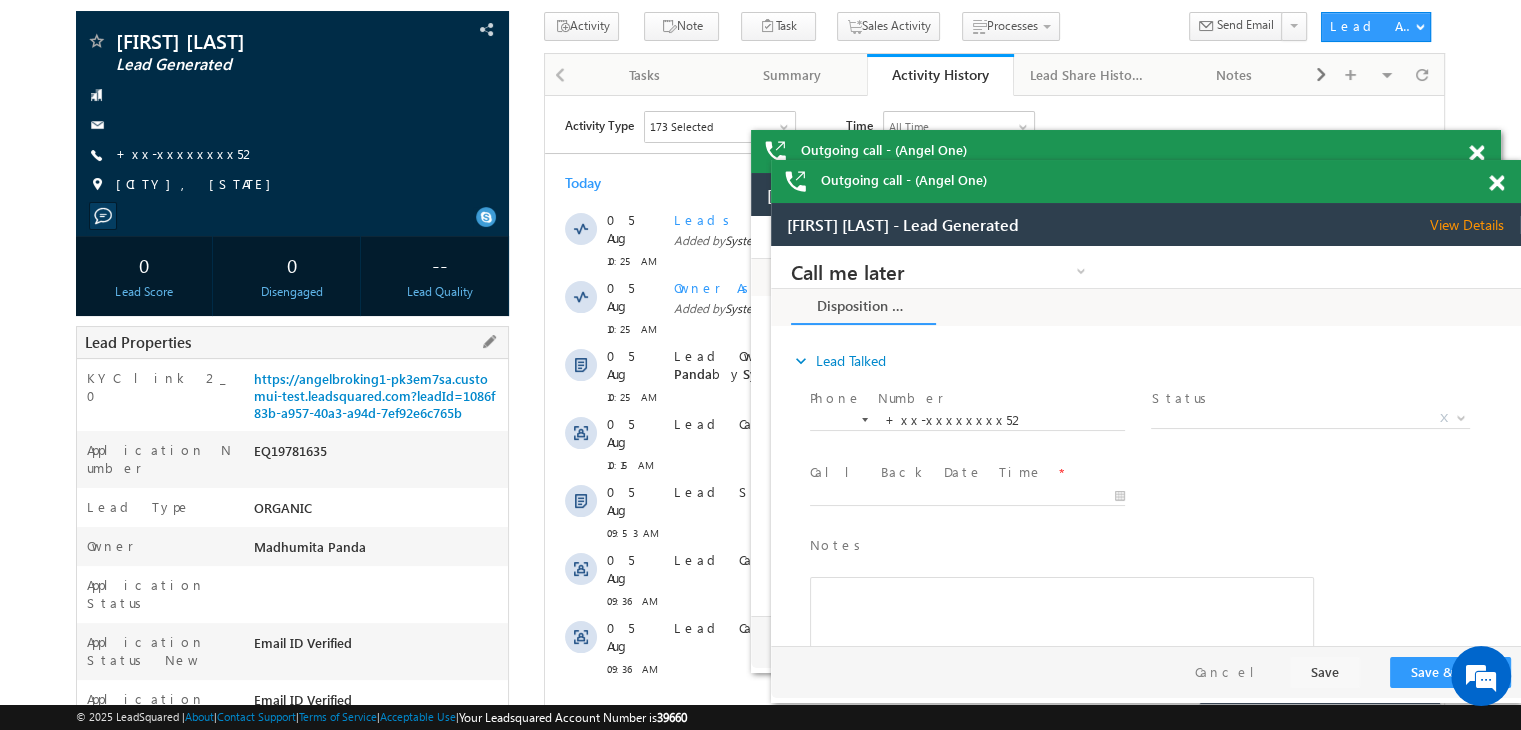 scroll, scrollTop: 0, scrollLeft: 0, axis: both 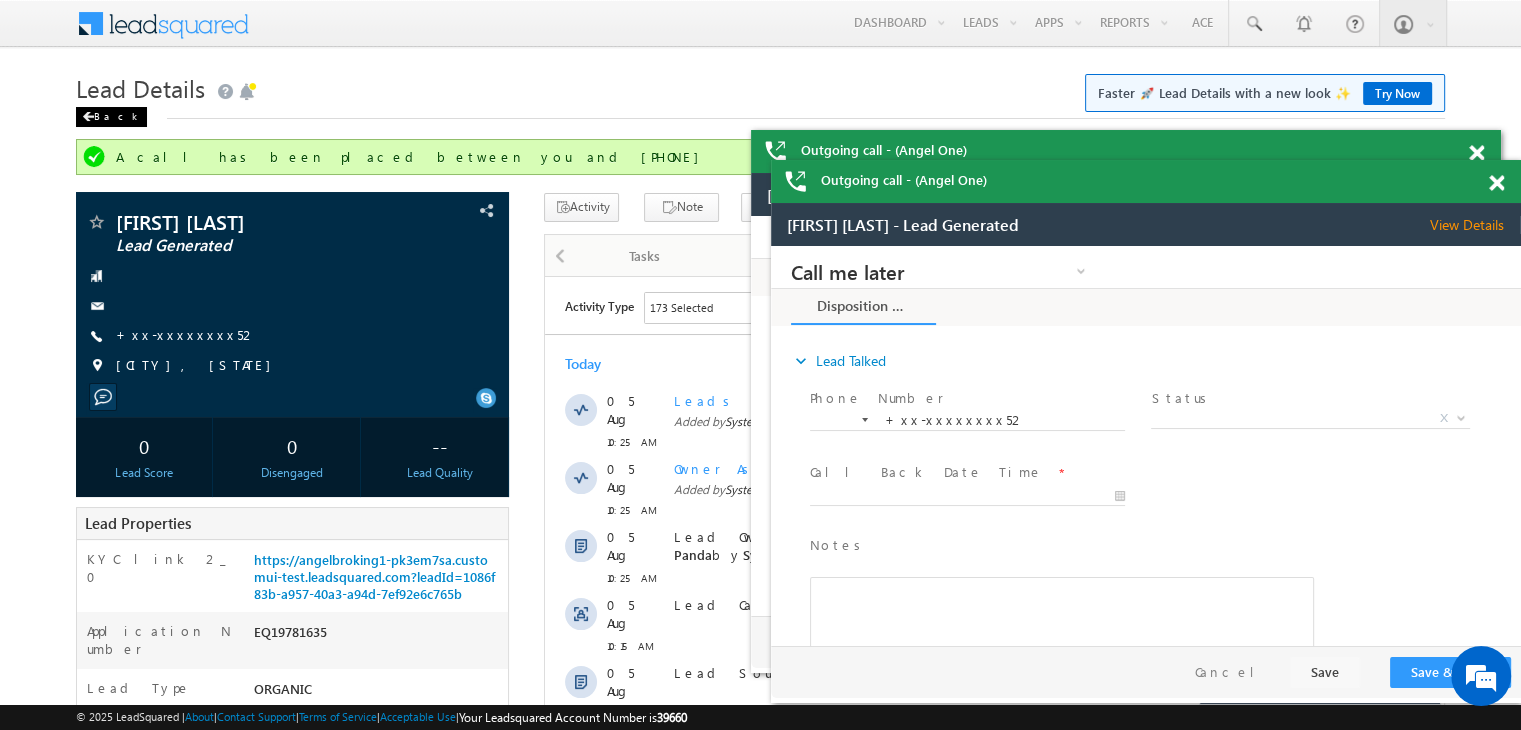 click at bounding box center [88, 117] 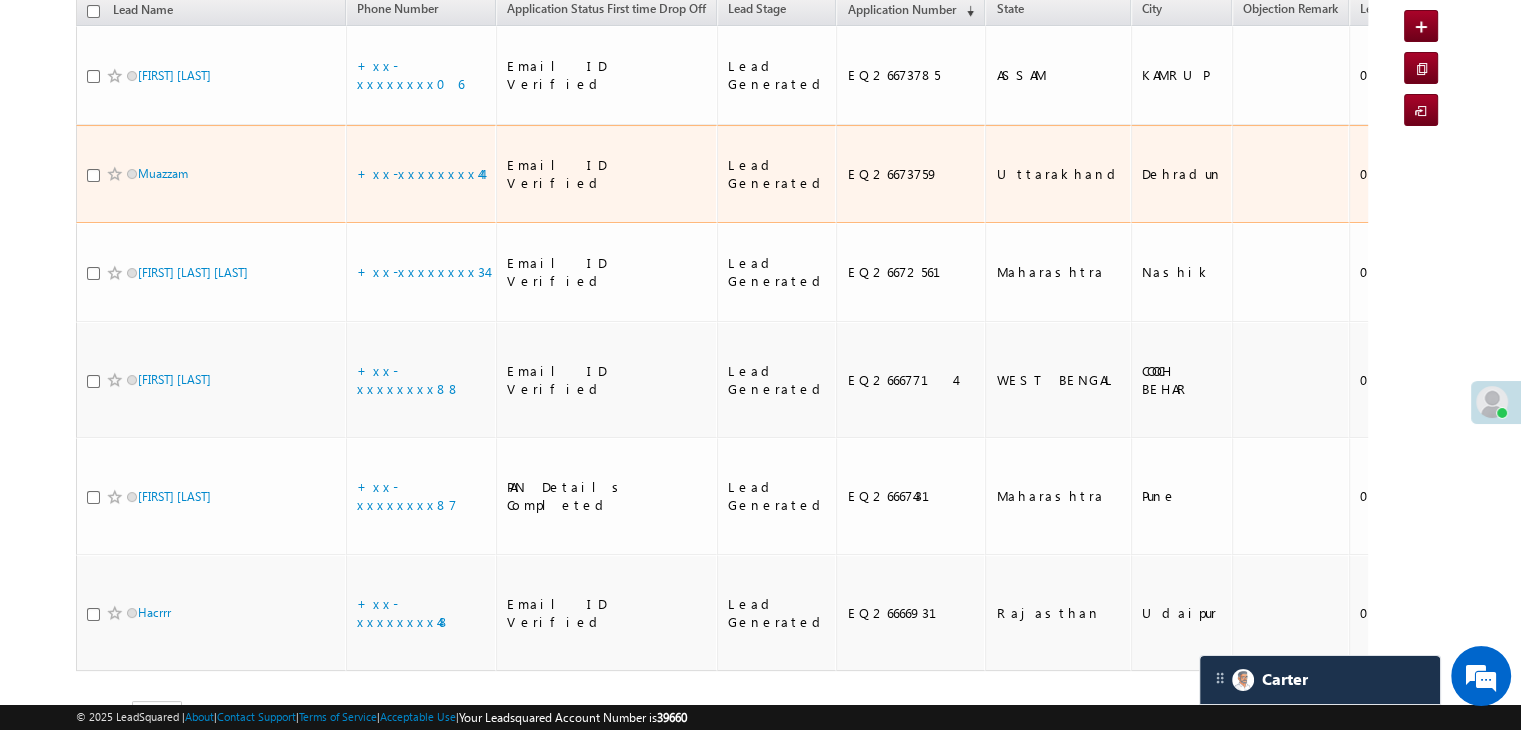 scroll, scrollTop: 383, scrollLeft: 0, axis: vertical 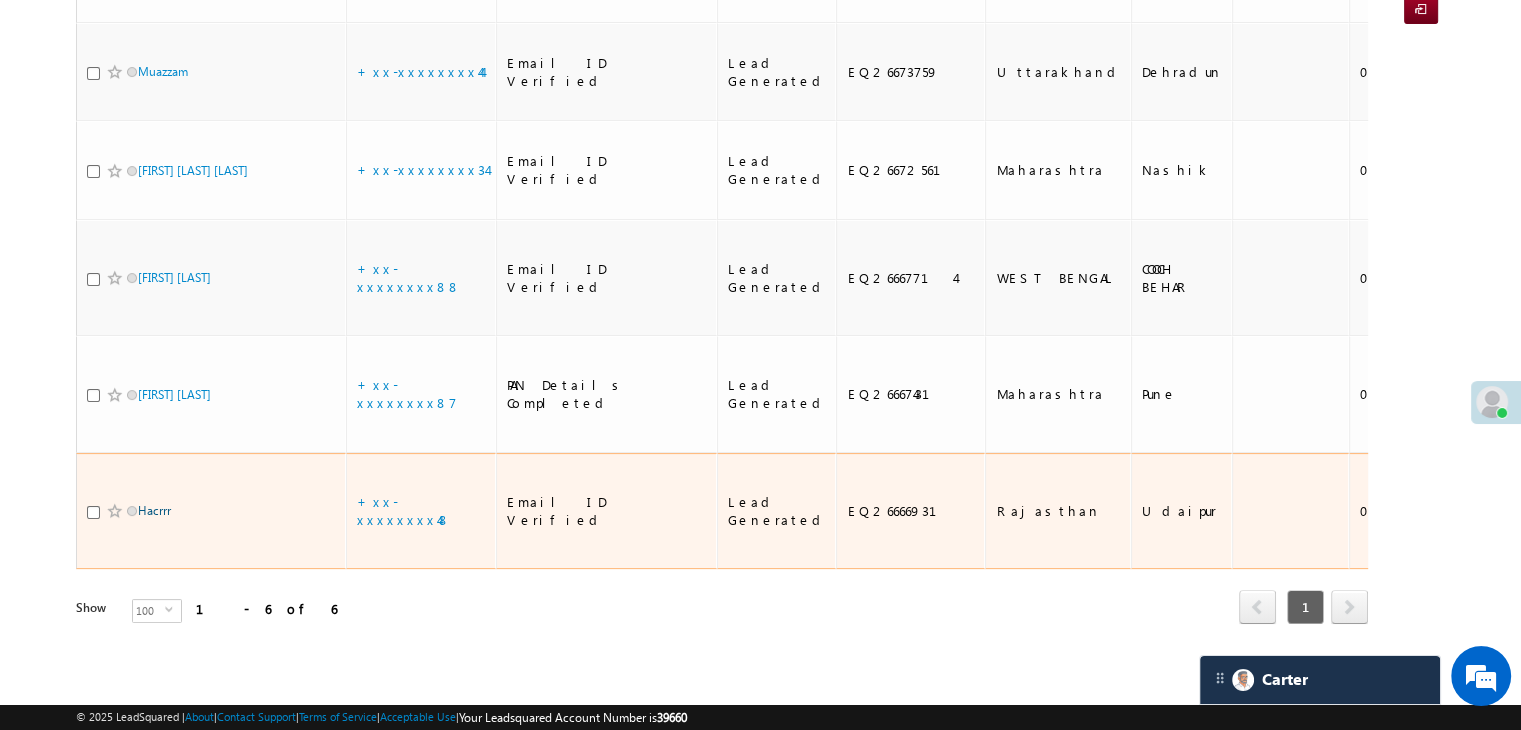 click on "Hacrrr" at bounding box center [154, 510] 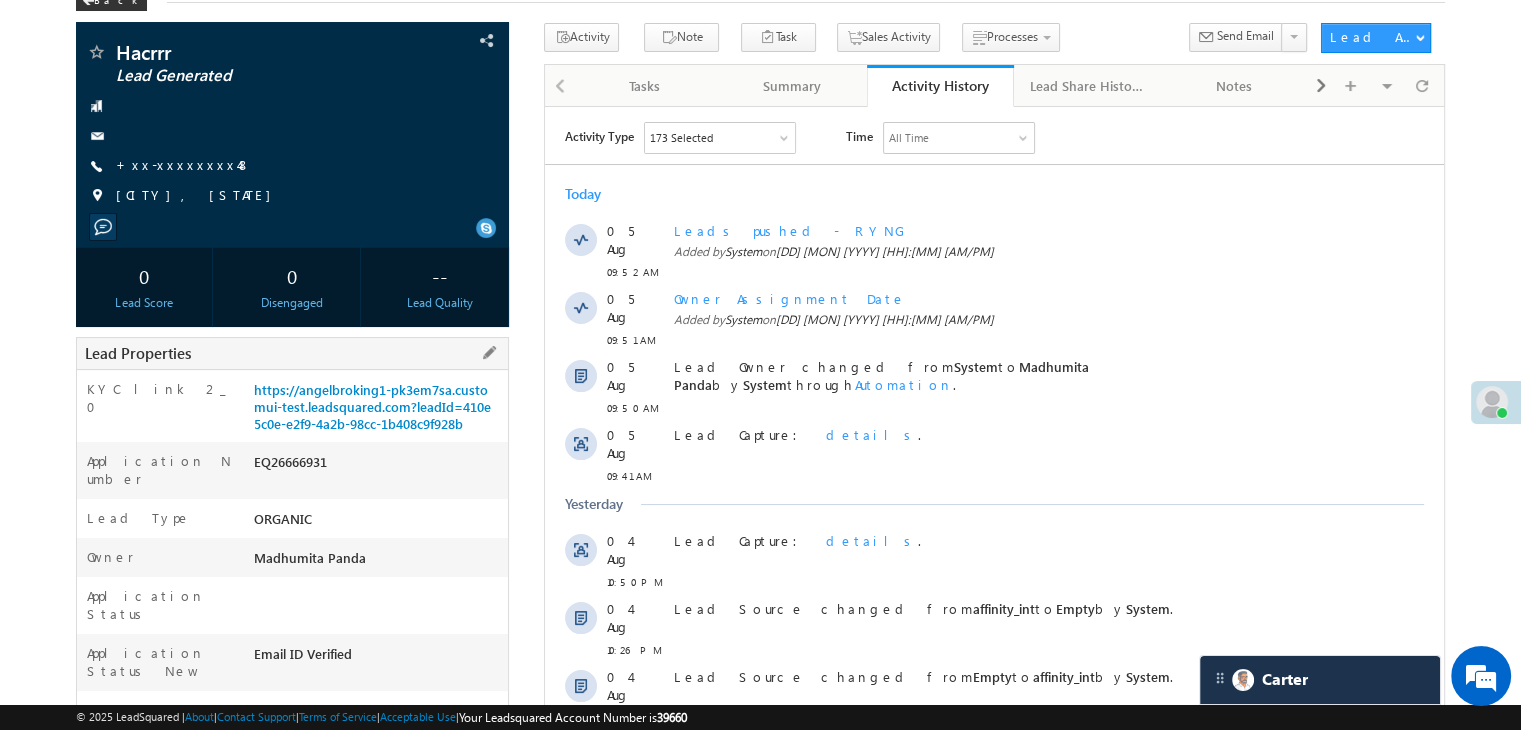 scroll, scrollTop: 300, scrollLeft: 0, axis: vertical 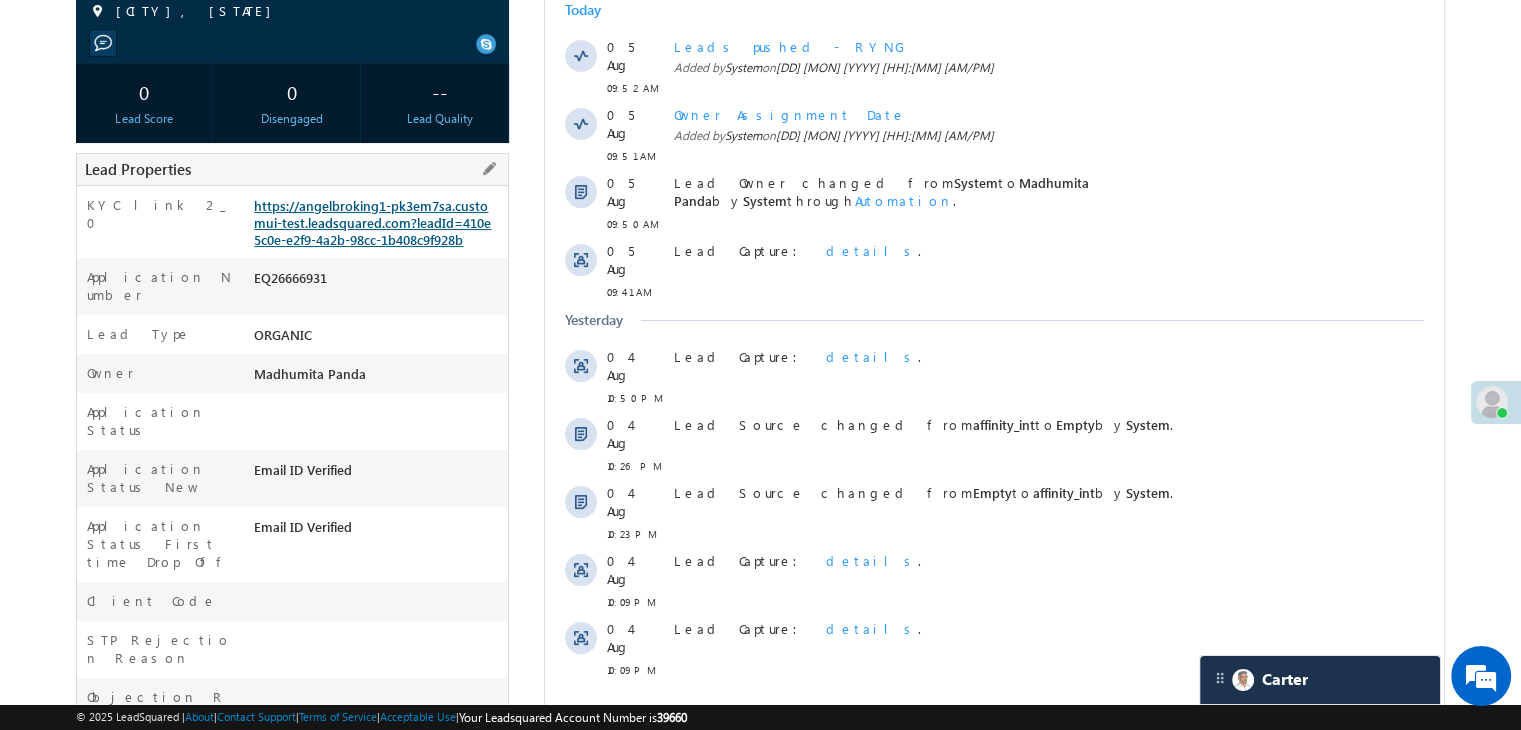 click on "https://angelbroking1-pk3em7sa.customui-test.leadsquared.com?leadId=410e5c0e-e2f9-4a2b-98cc-1b408c9f928b" at bounding box center [372, 222] 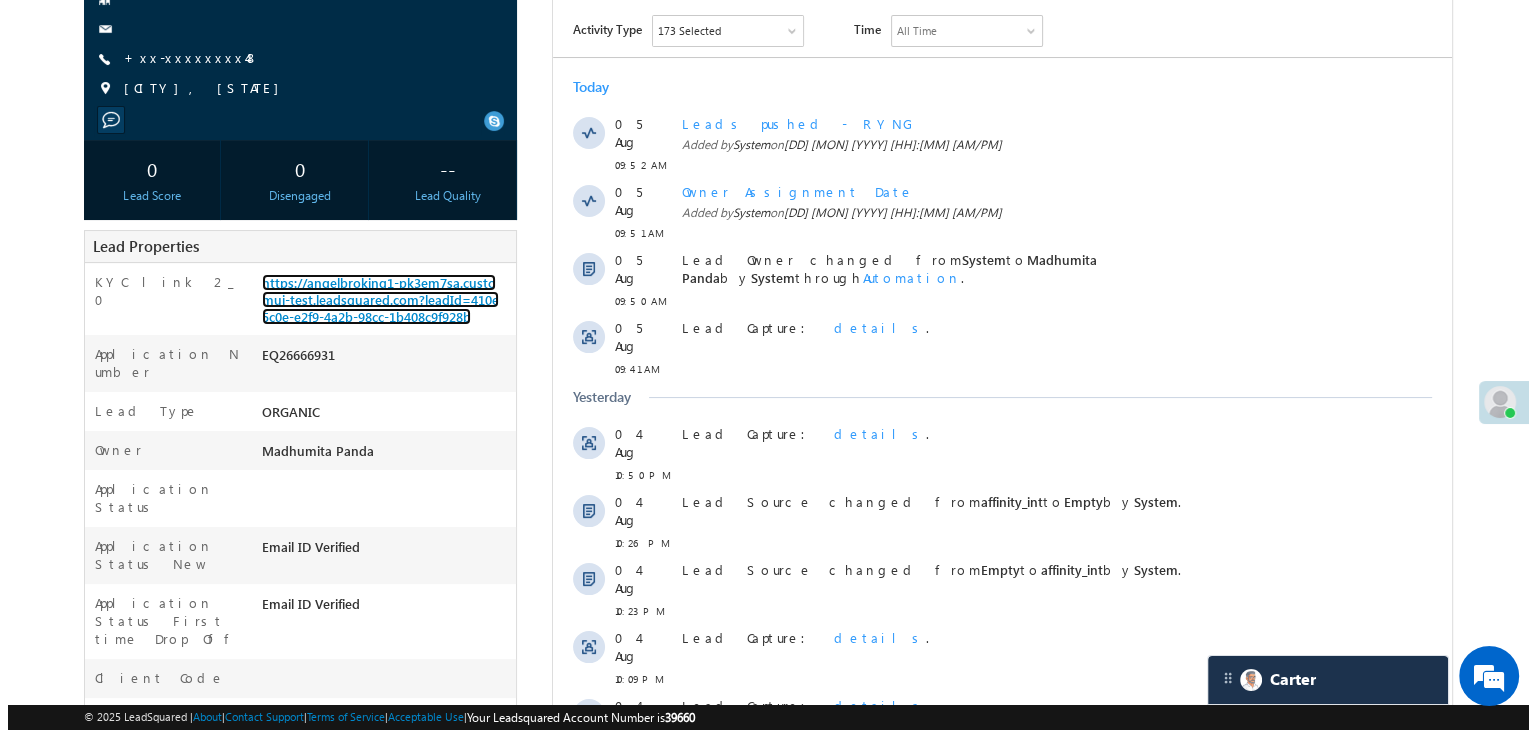 scroll, scrollTop: 100, scrollLeft: 0, axis: vertical 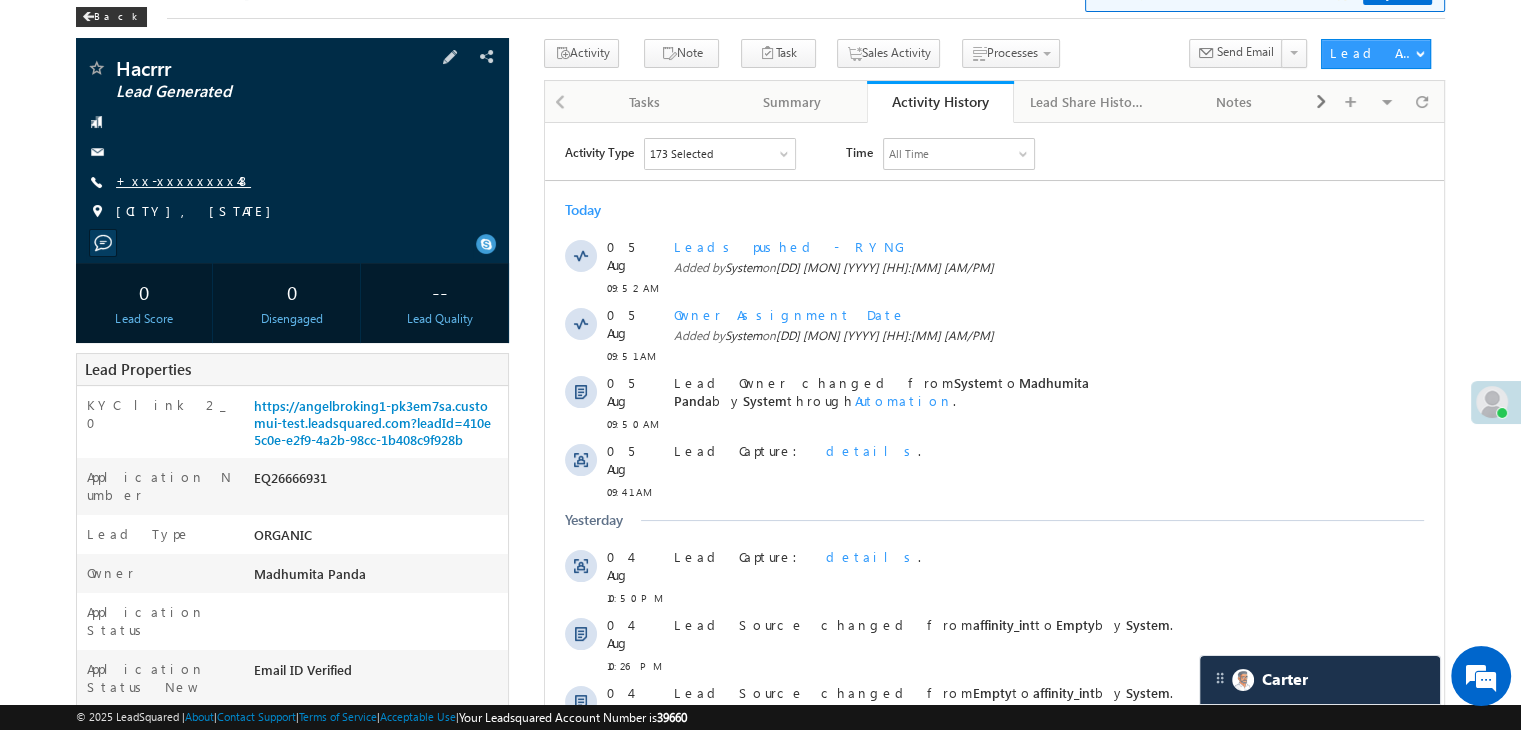 click on "+xx-xxxxxxxx48" at bounding box center [183, 180] 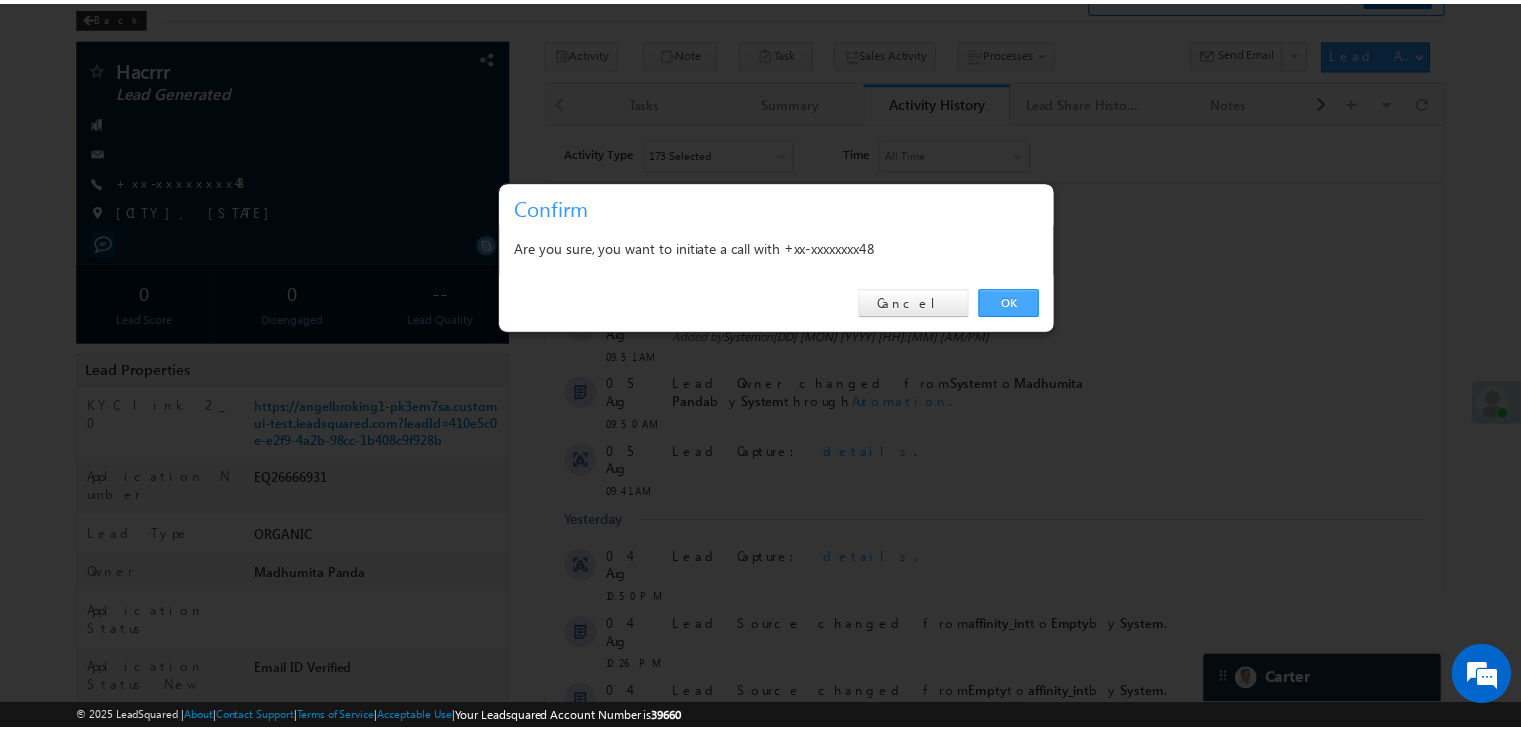 scroll, scrollTop: 0, scrollLeft: 0, axis: both 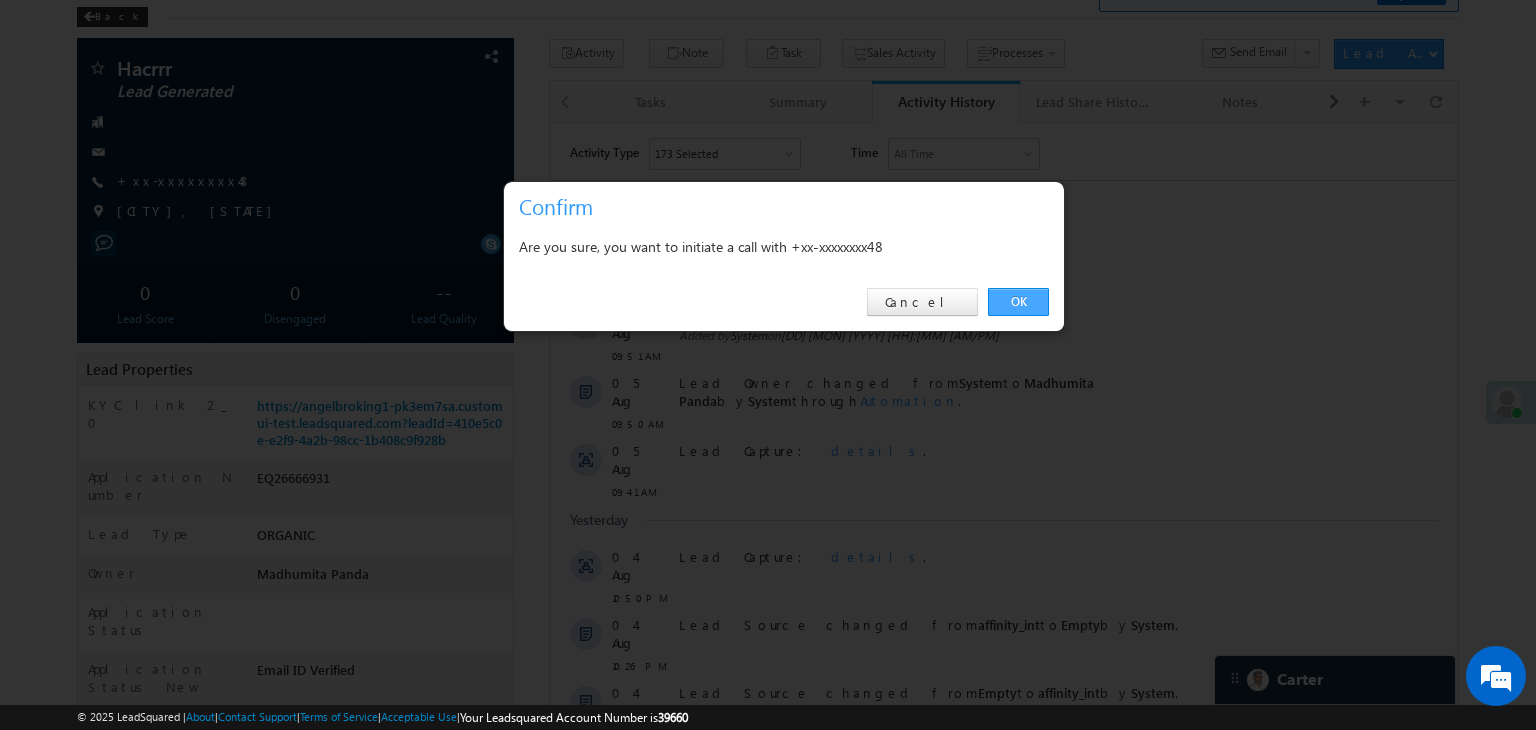 click on "OK" at bounding box center [1018, 302] 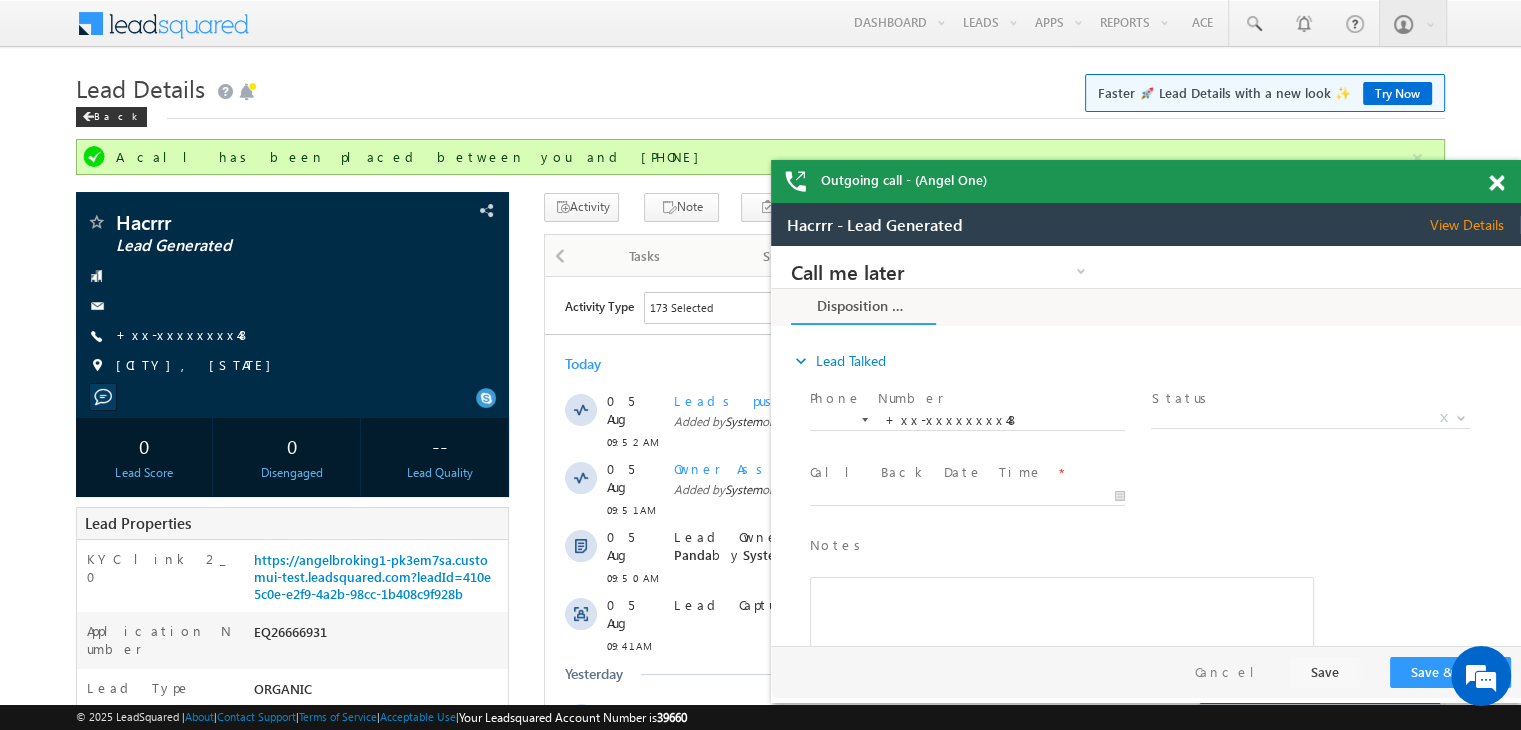 scroll, scrollTop: 0, scrollLeft: 0, axis: both 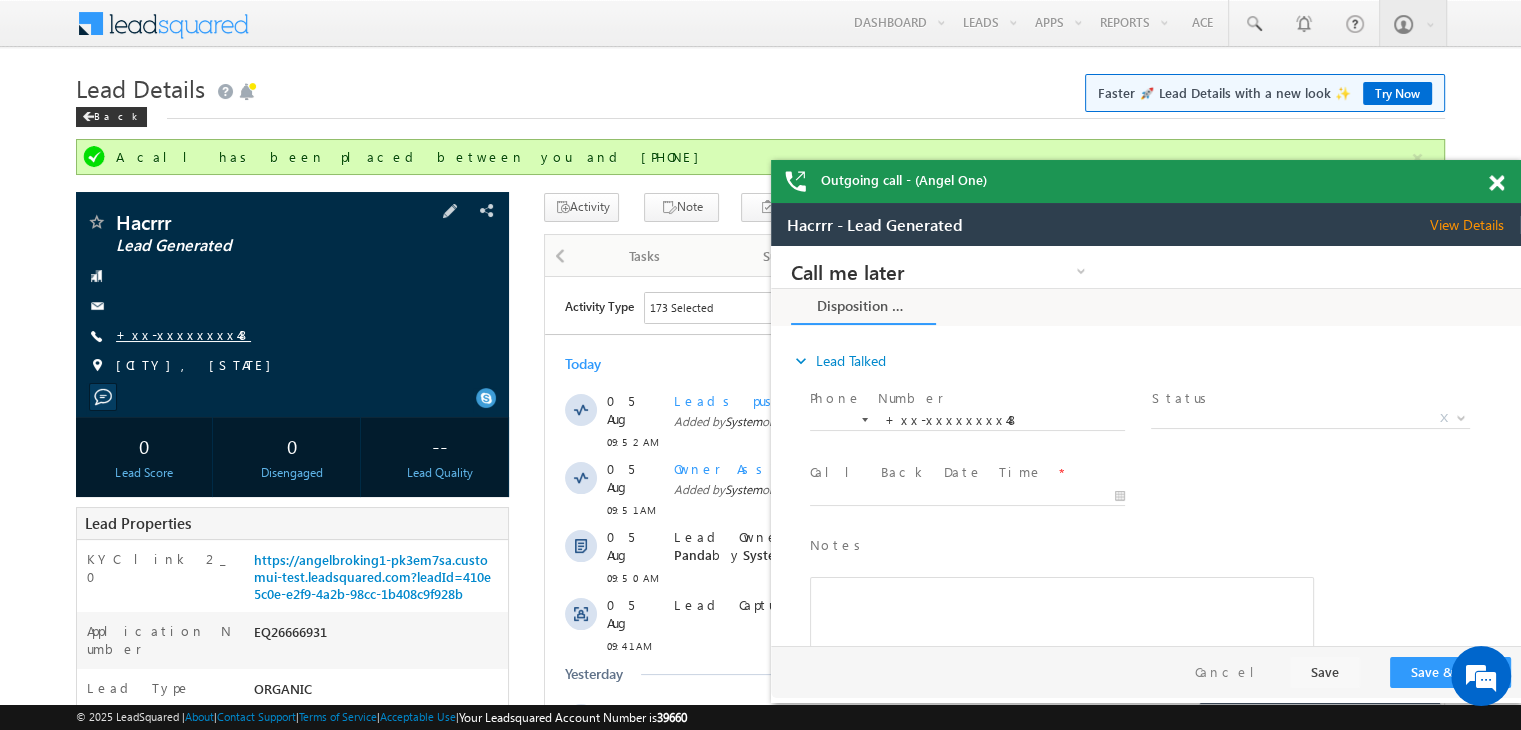click on "+xx-xxxxxxxx48" at bounding box center (183, 334) 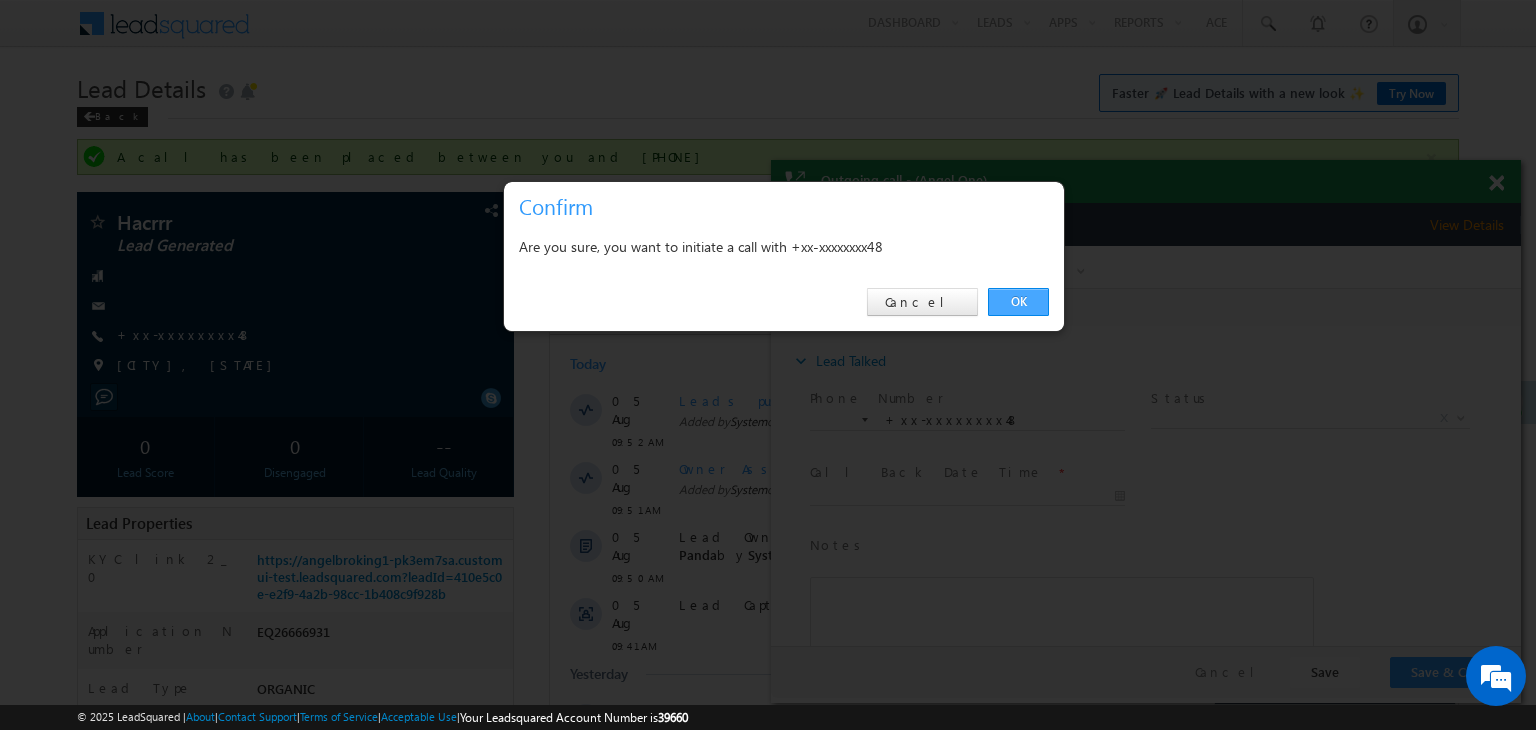click on "OK" at bounding box center [1018, 302] 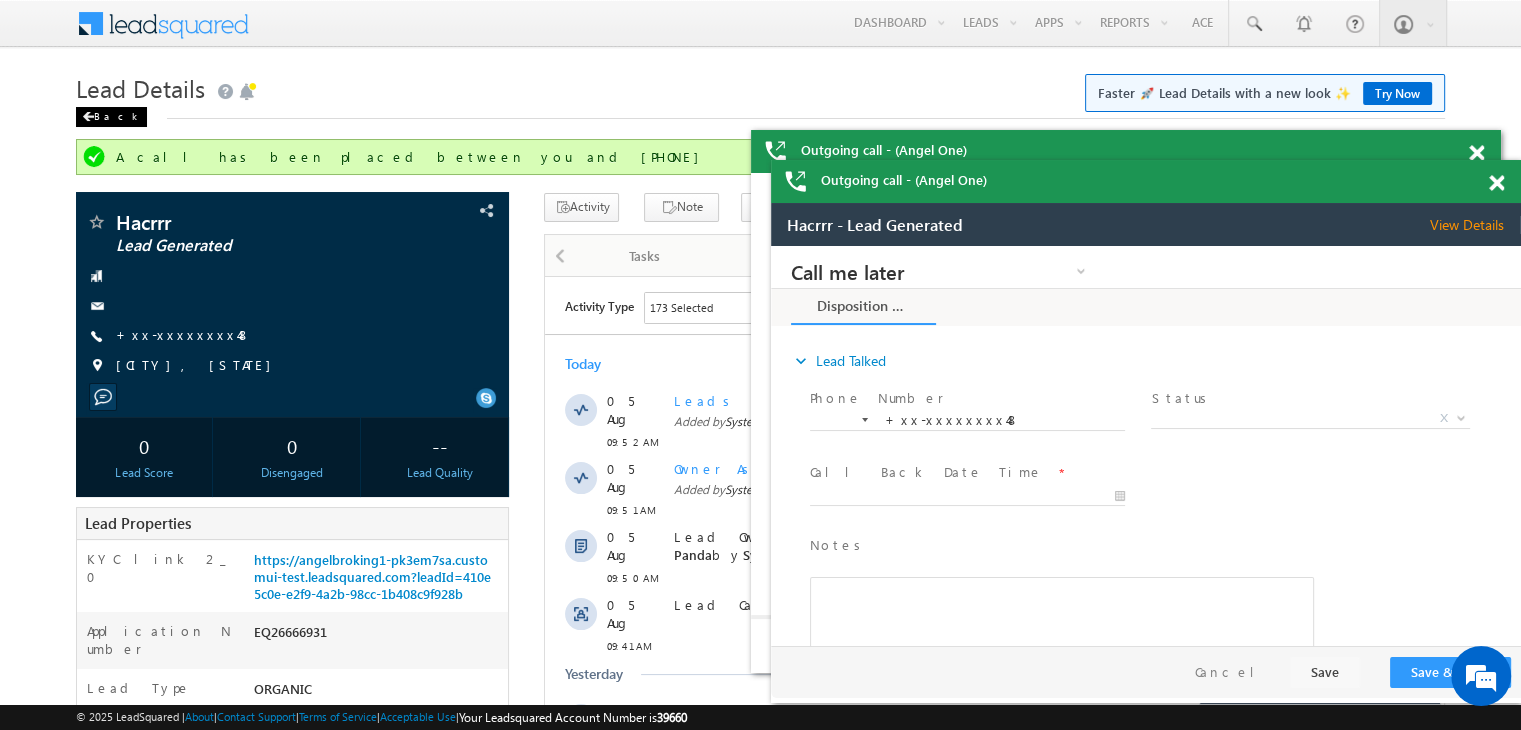 scroll, scrollTop: 0, scrollLeft: 0, axis: both 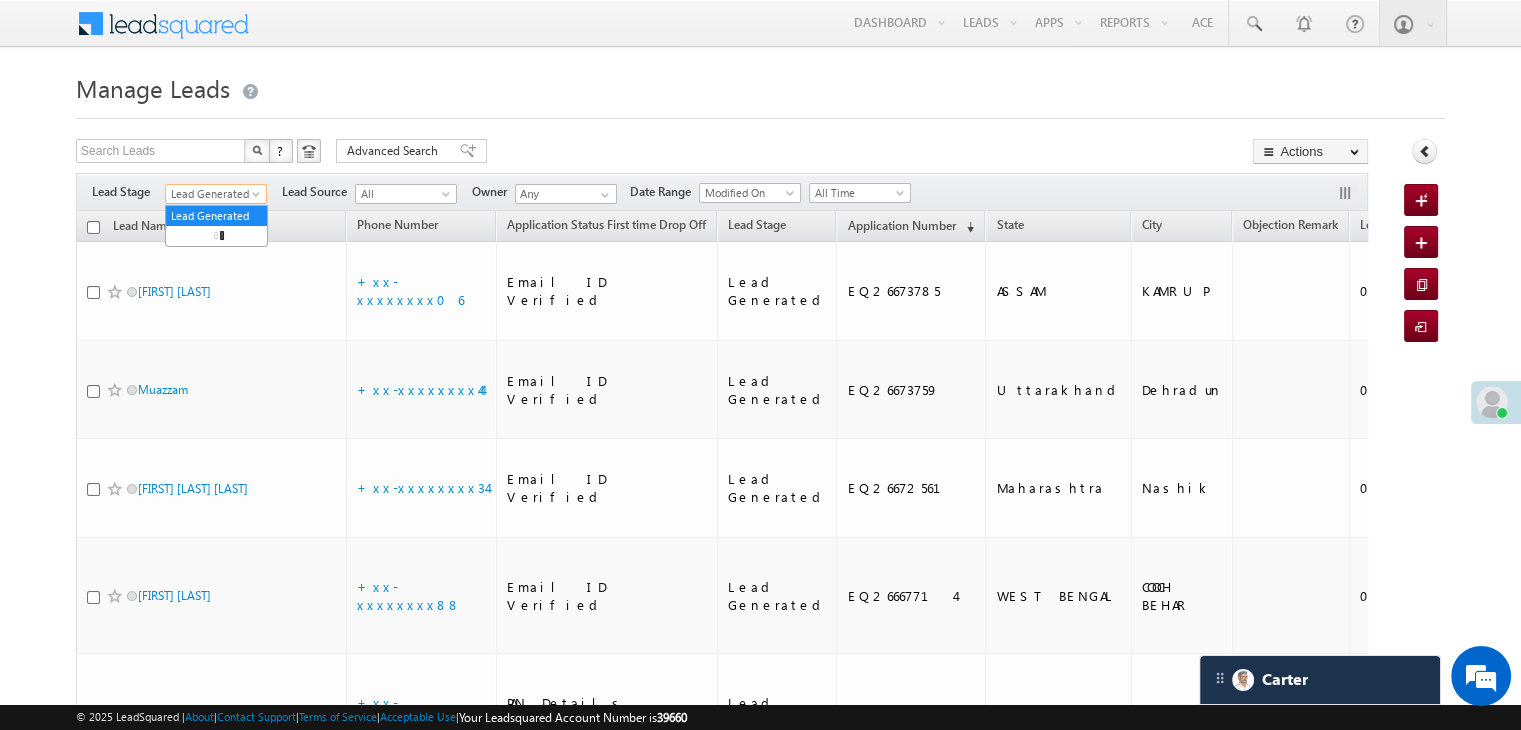 click at bounding box center [258, 198] 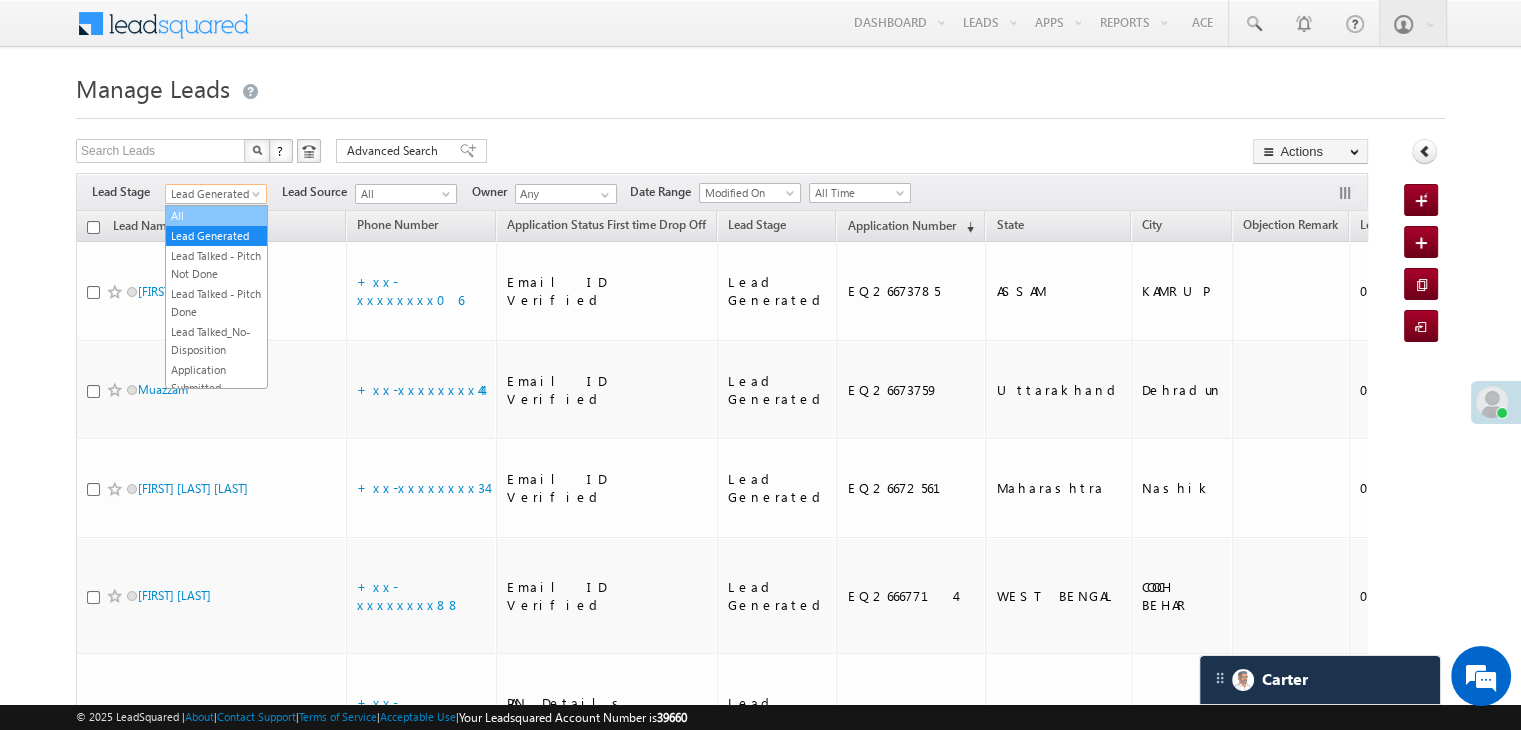 click on "All" at bounding box center (216, 216) 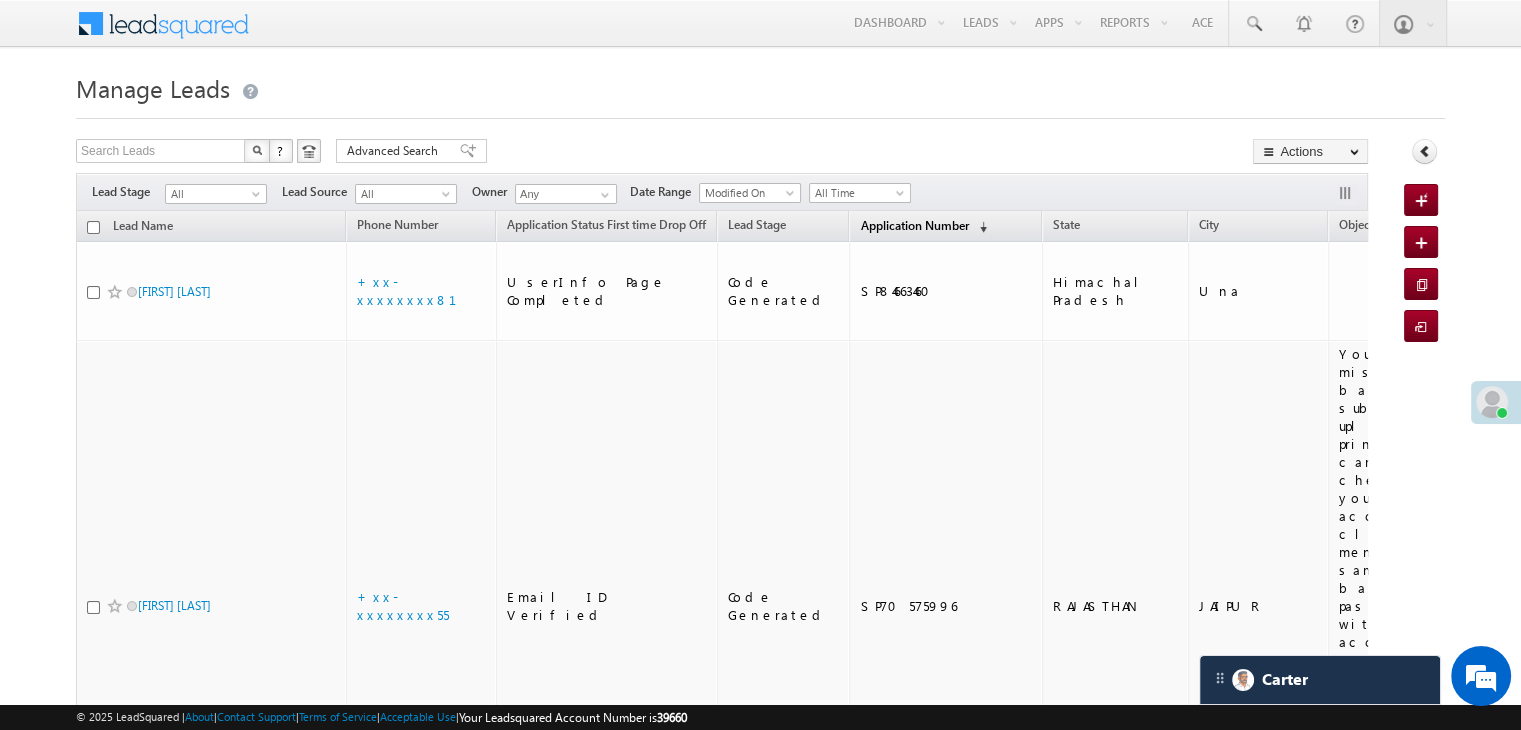 click on "Application Number" at bounding box center [914, 225] 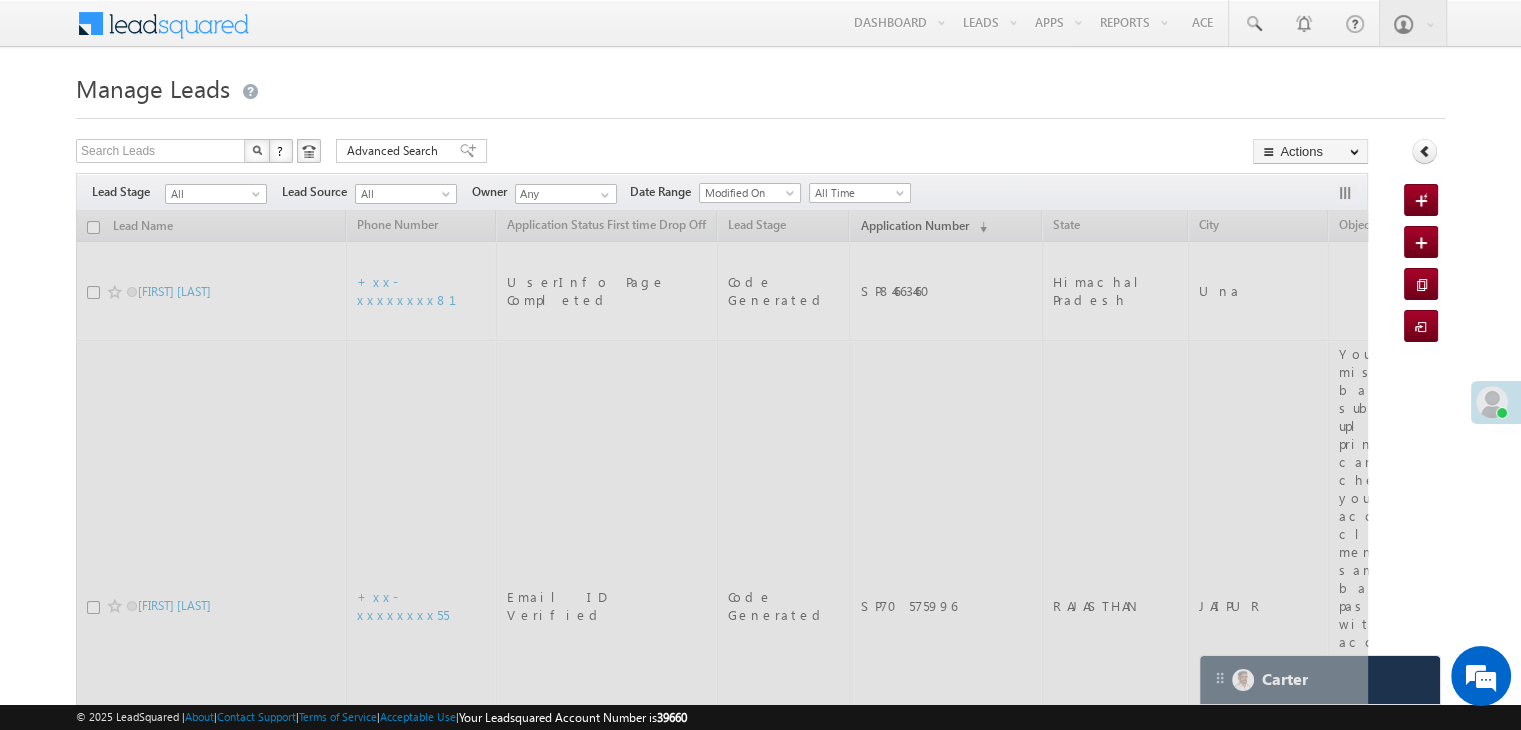 scroll, scrollTop: 0, scrollLeft: 0, axis: both 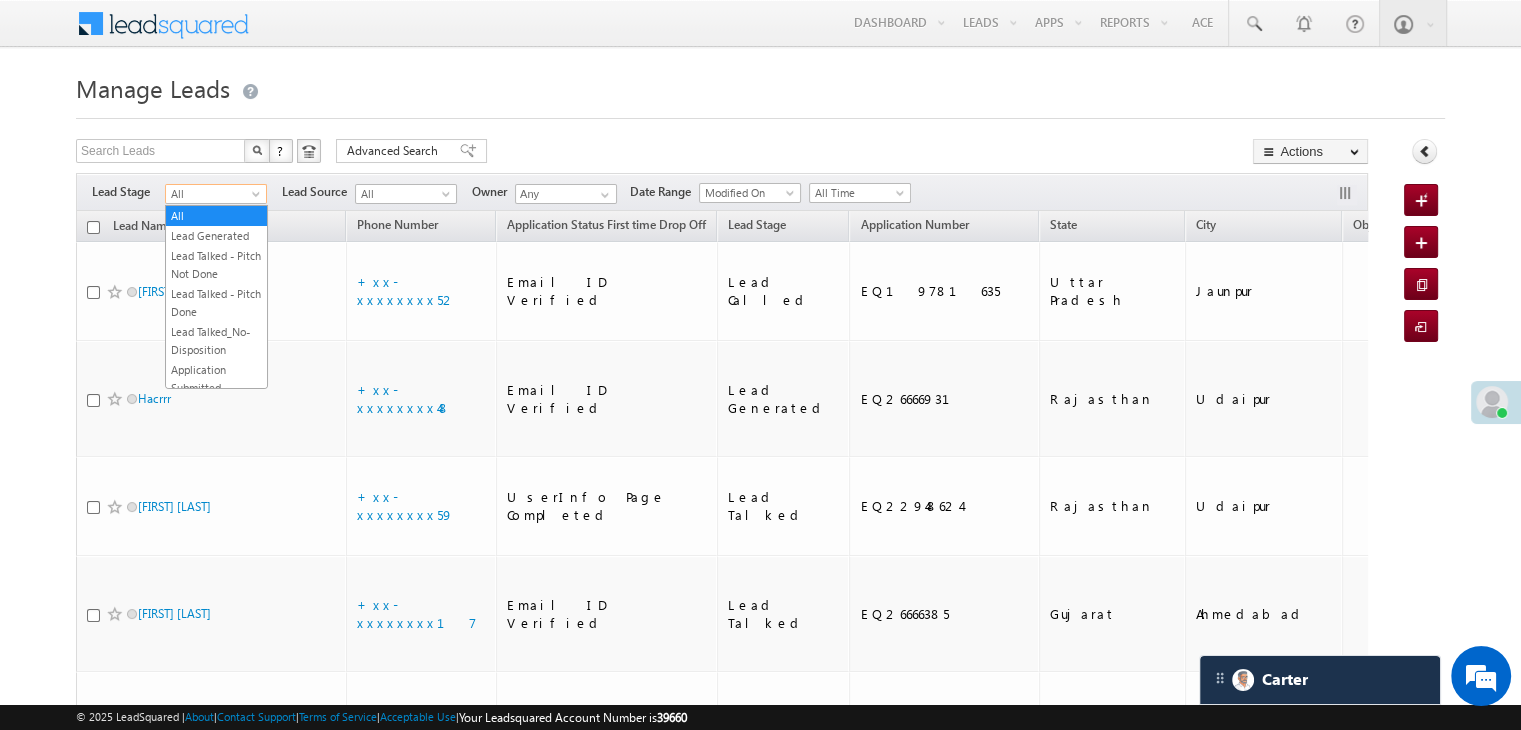 click at bounding box center [258, 198] 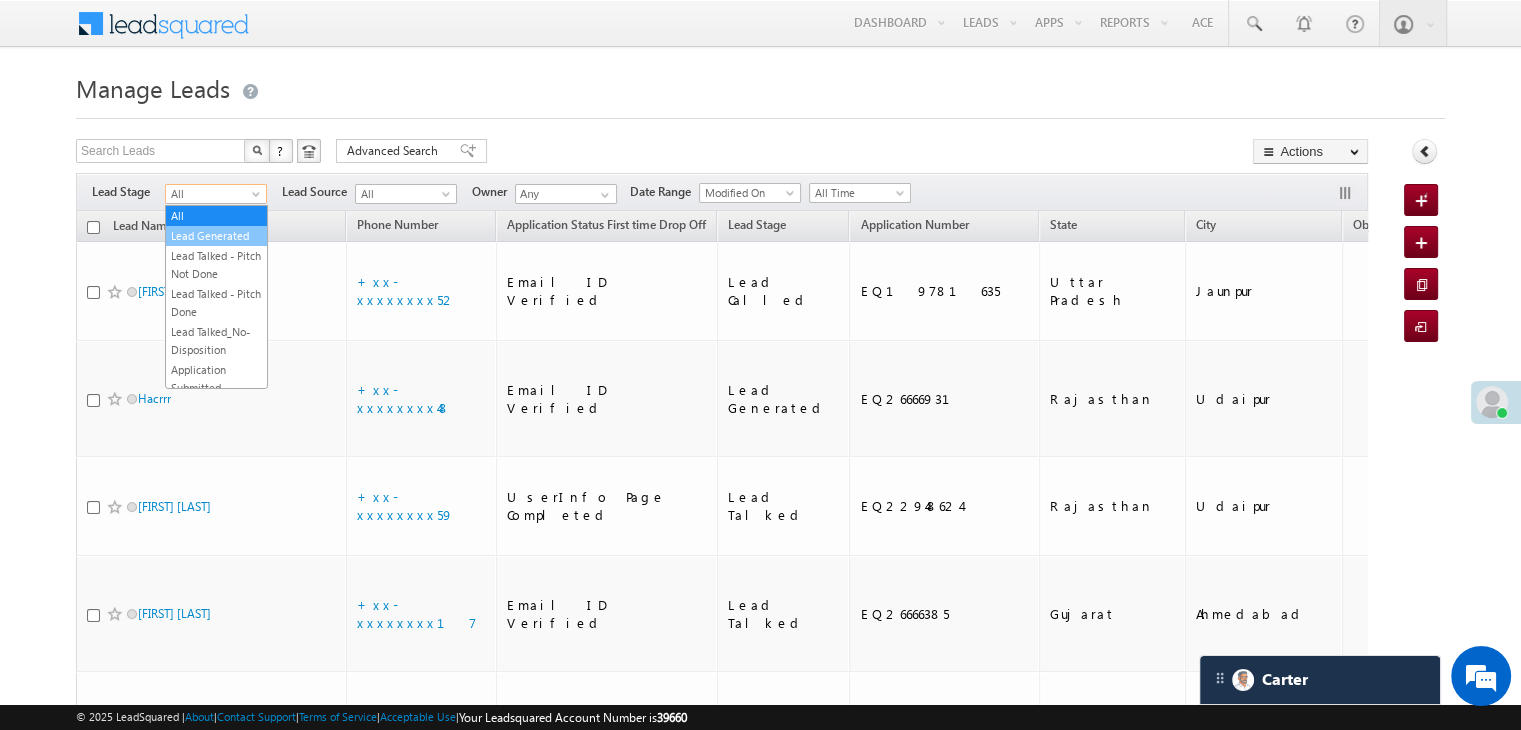 click on "Lead Generated" at bounding box center (216, 236) 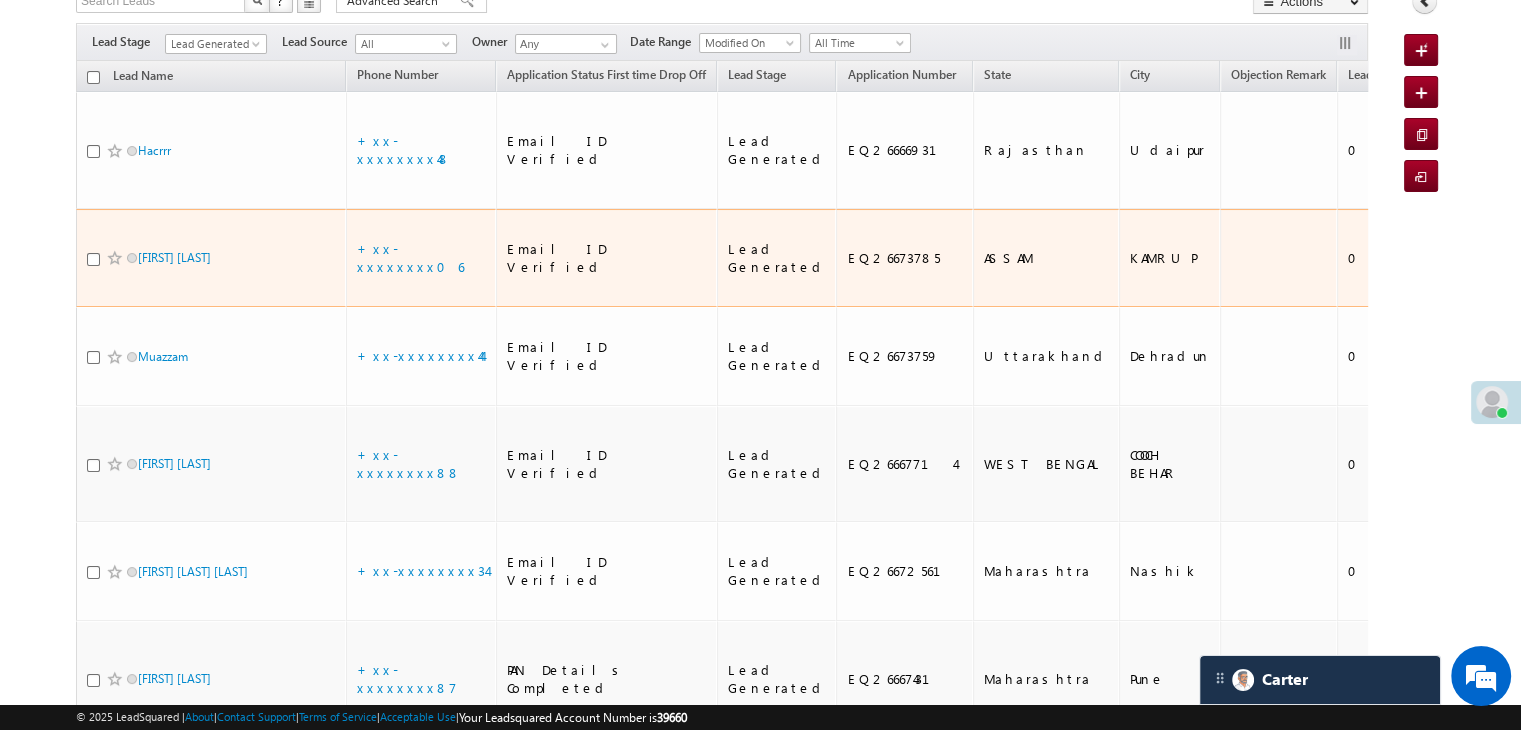 scroll, scrollTop: 383, scrollLeft: 0, axis: vertical 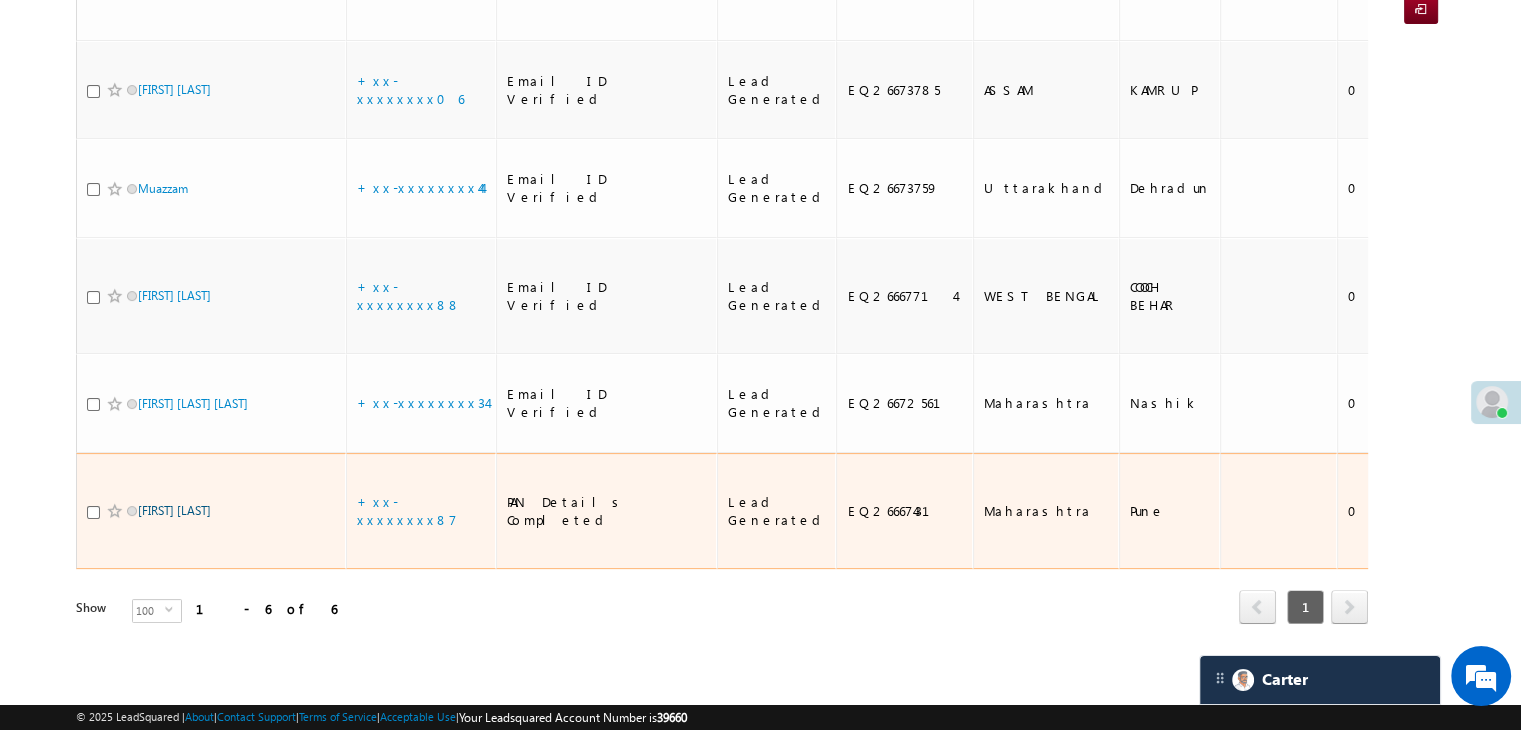 click on "Rohan Kananaik" at bounding box center (174, 510) 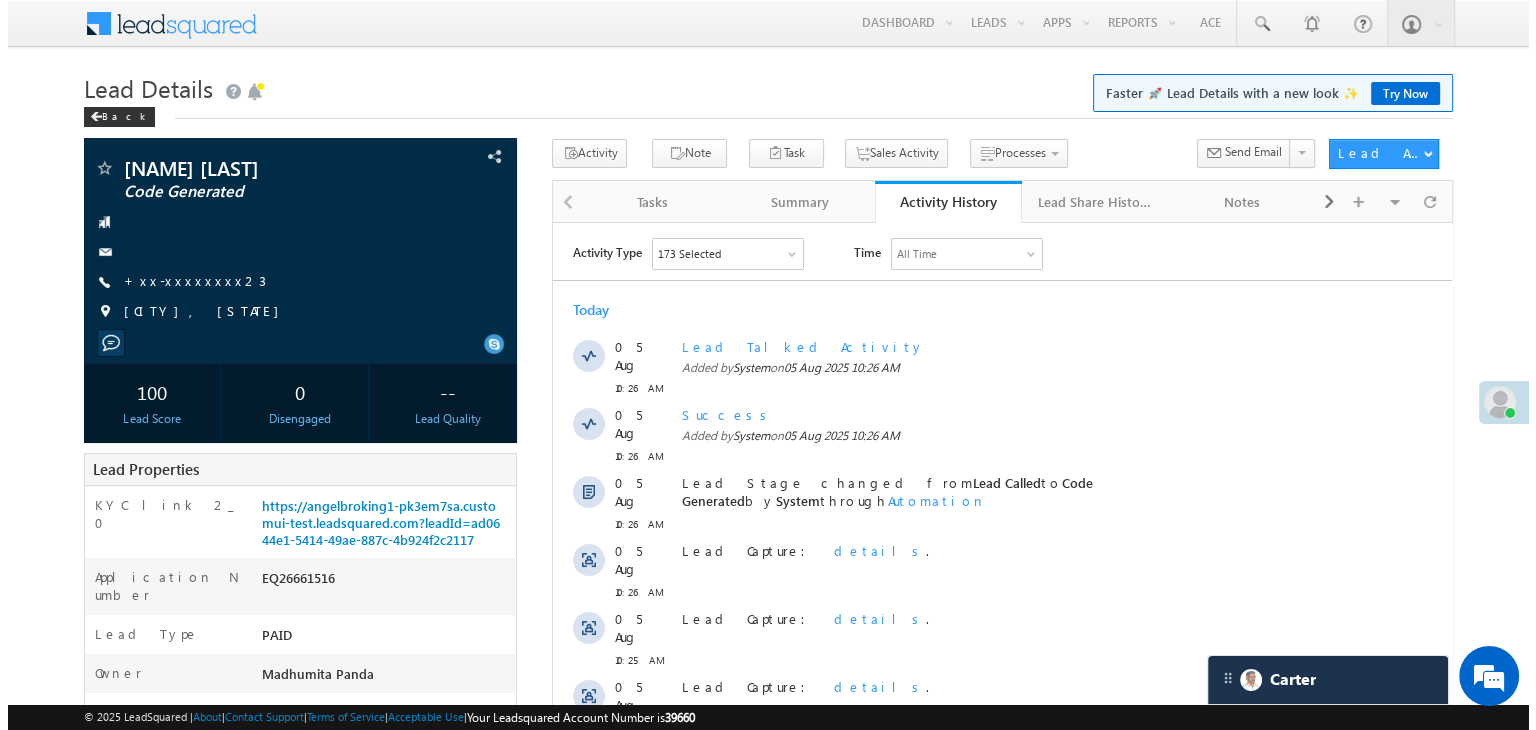 scroll, scrollTop: 0, scrollLeft: 0, axis: both 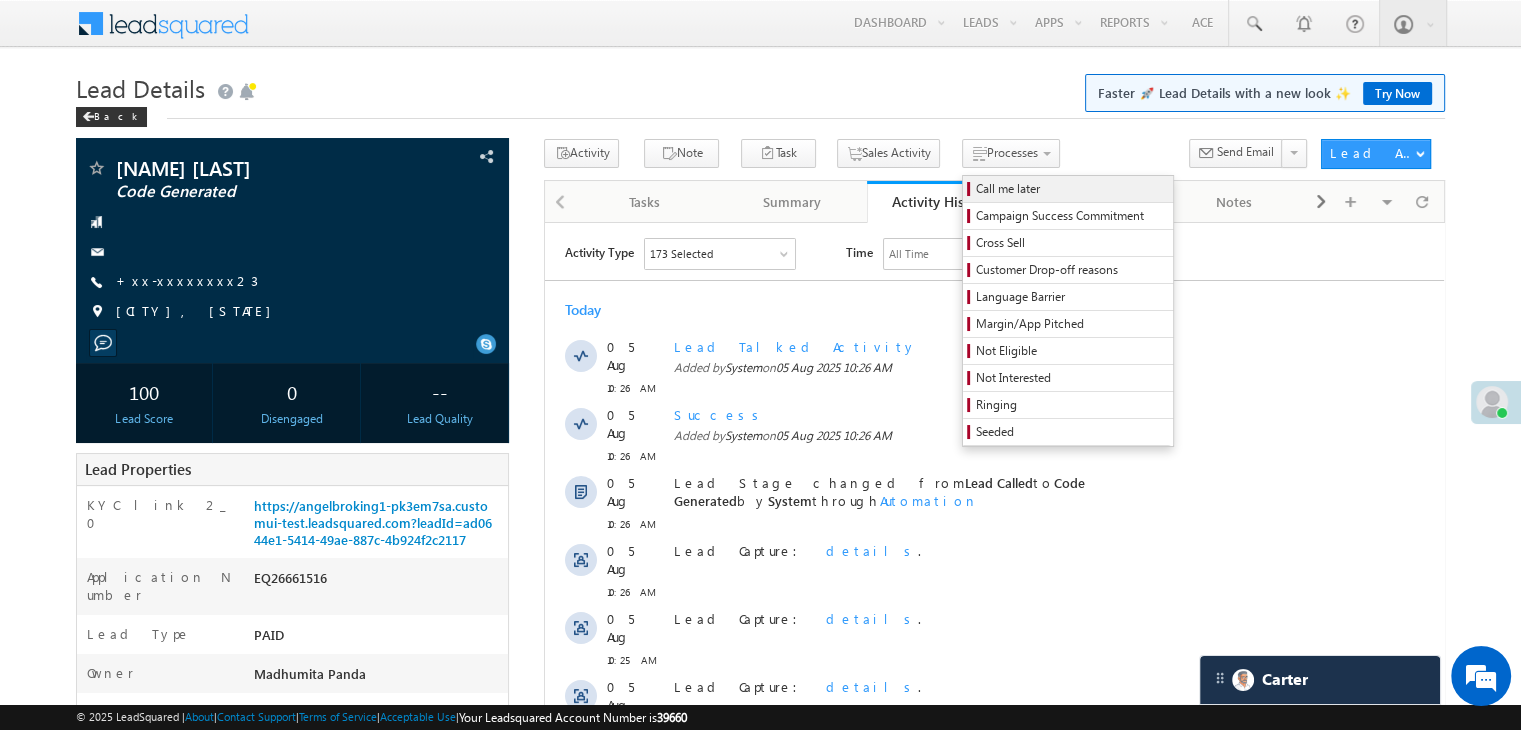click on "Call me later" at bounding box center [1071, 189] 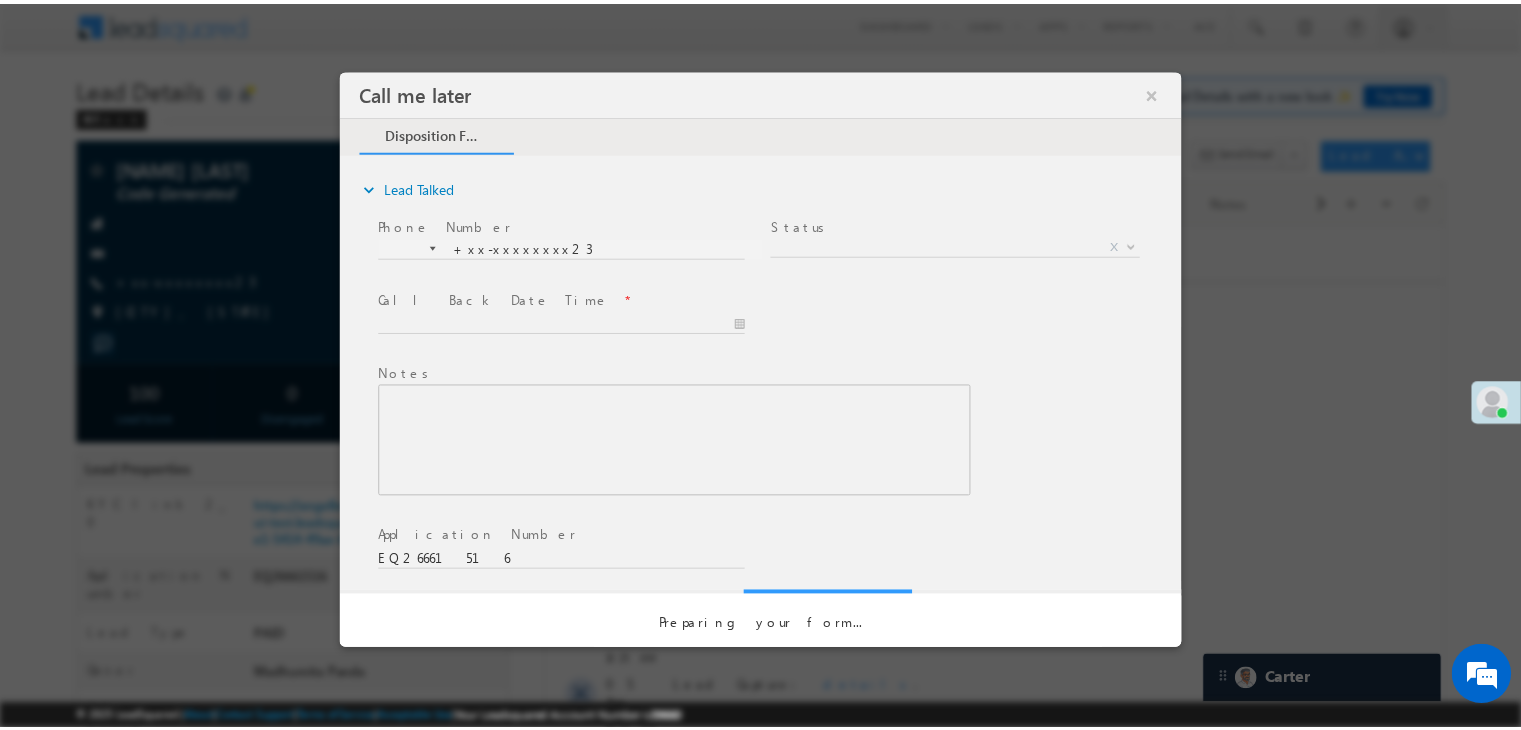 scroll, scrollTop: 0, scrollLeft: 0, axis: both 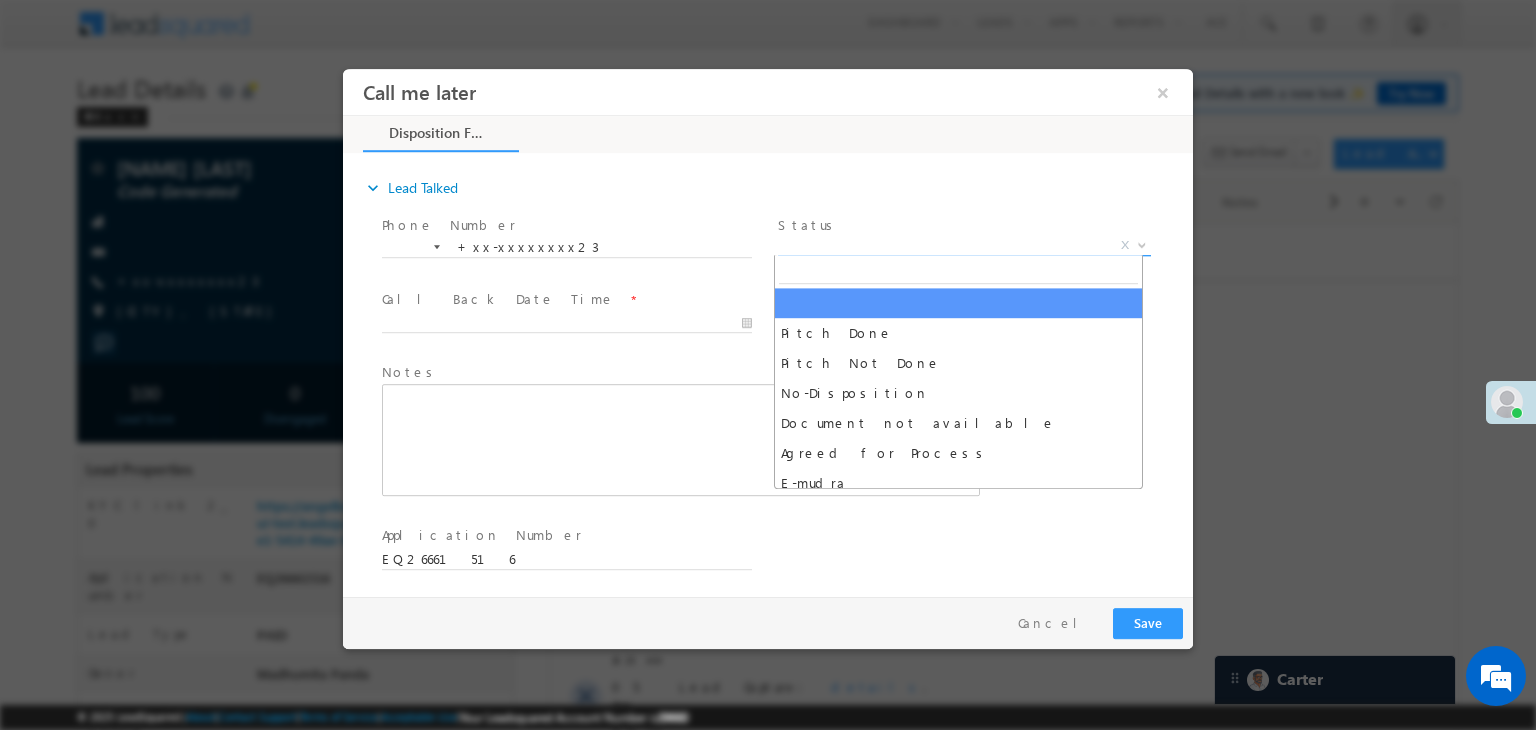 click on "X" at bounding box center [964, 246] 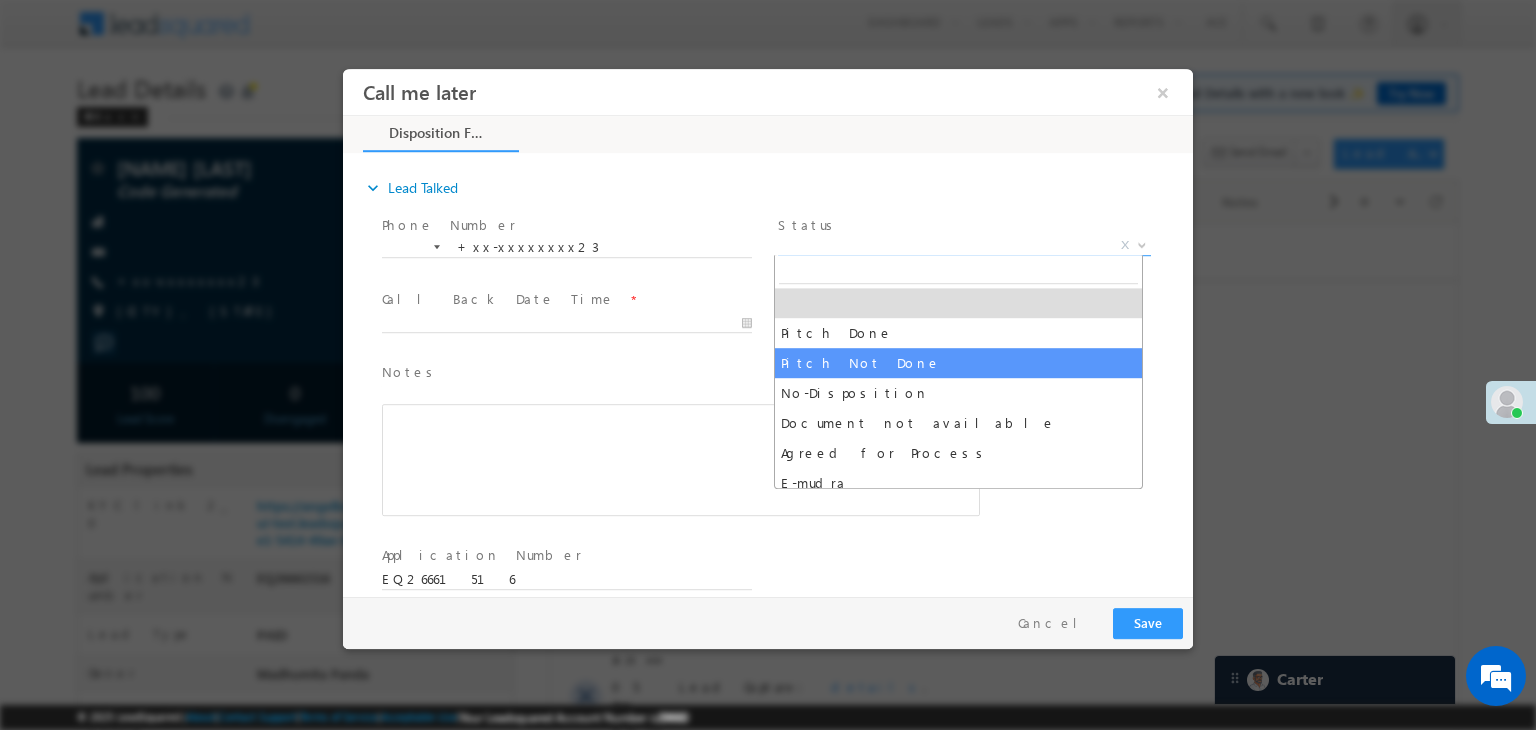 select on "Pitch Not Done" 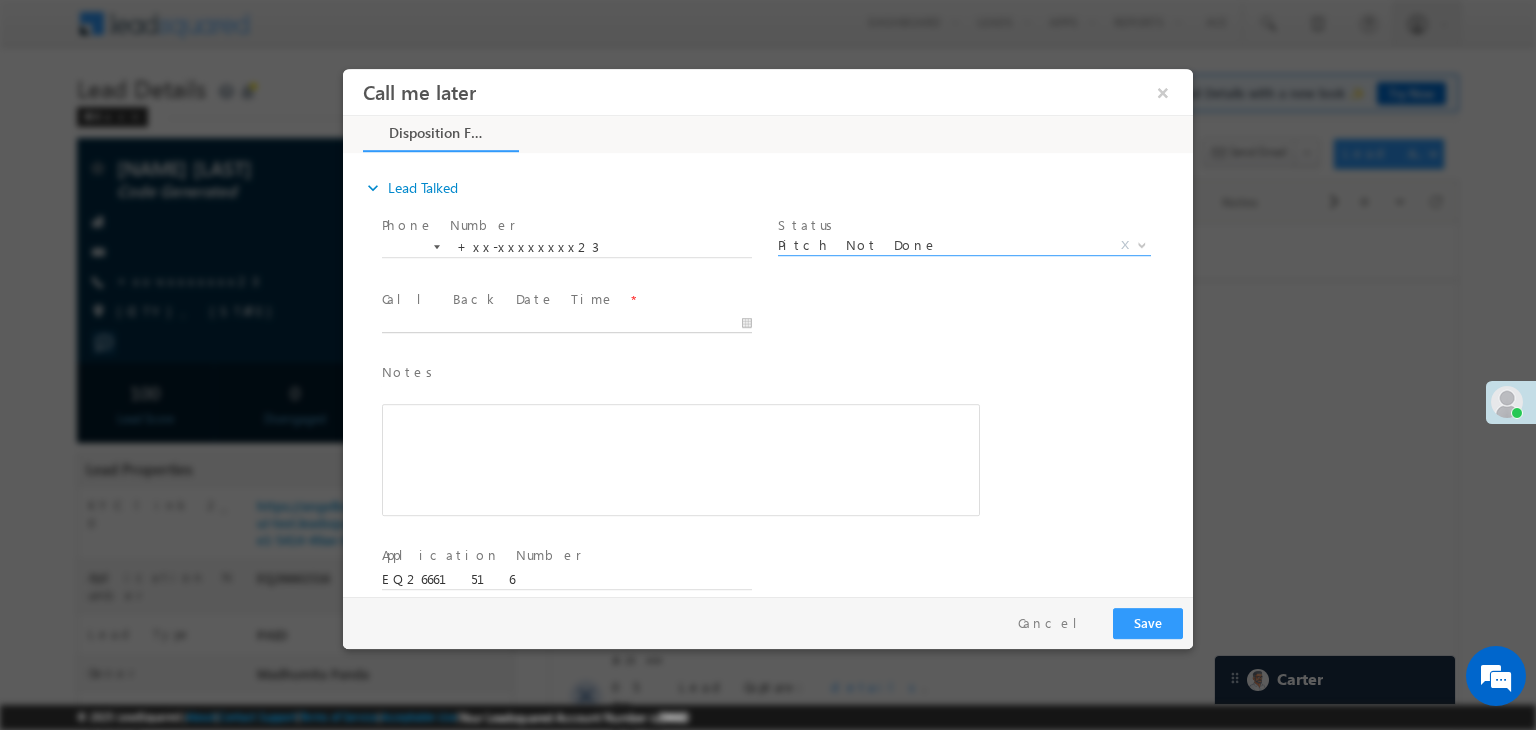type on "08/05/25 10:35 AM" 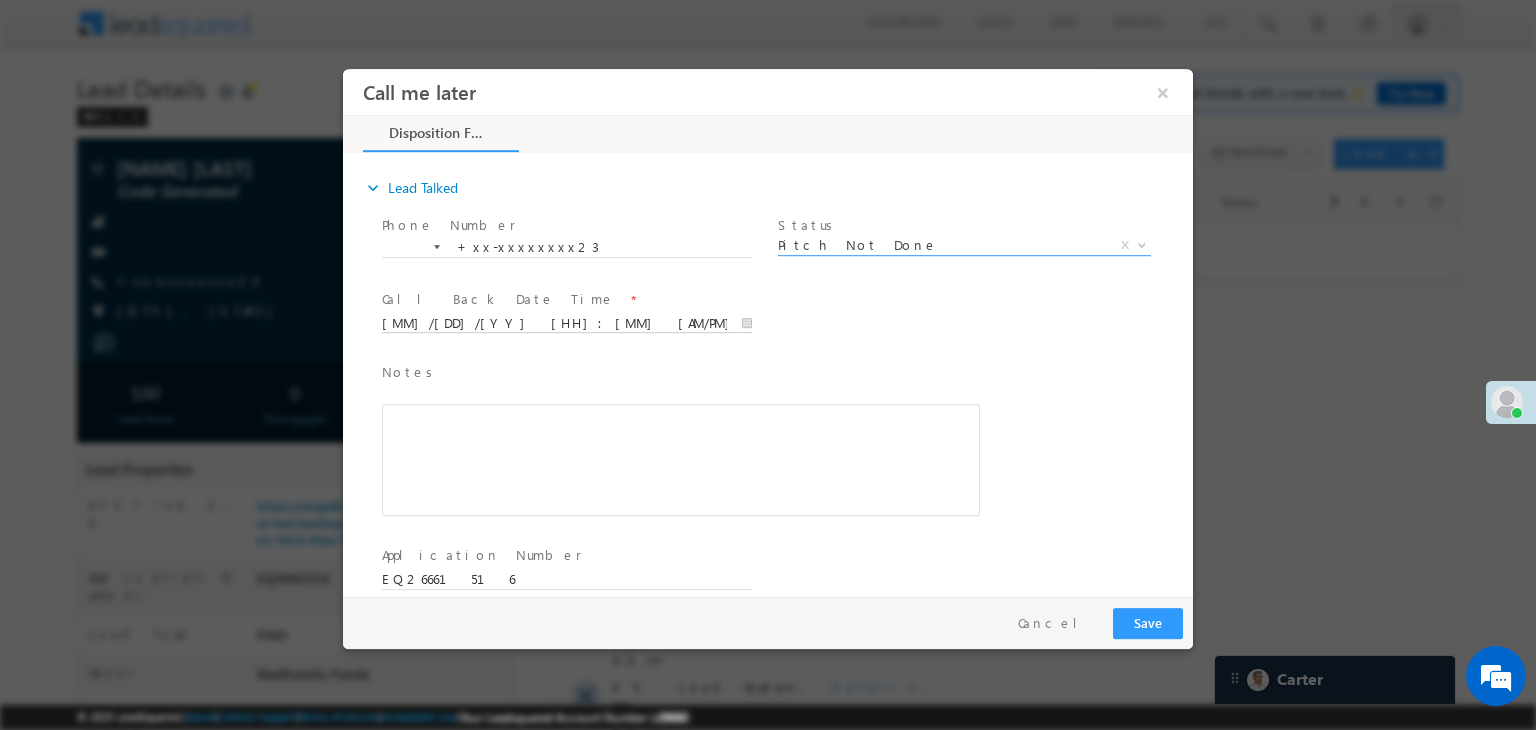 click on "08/05/25 10:35 AM" at bounding box center [567, 324] 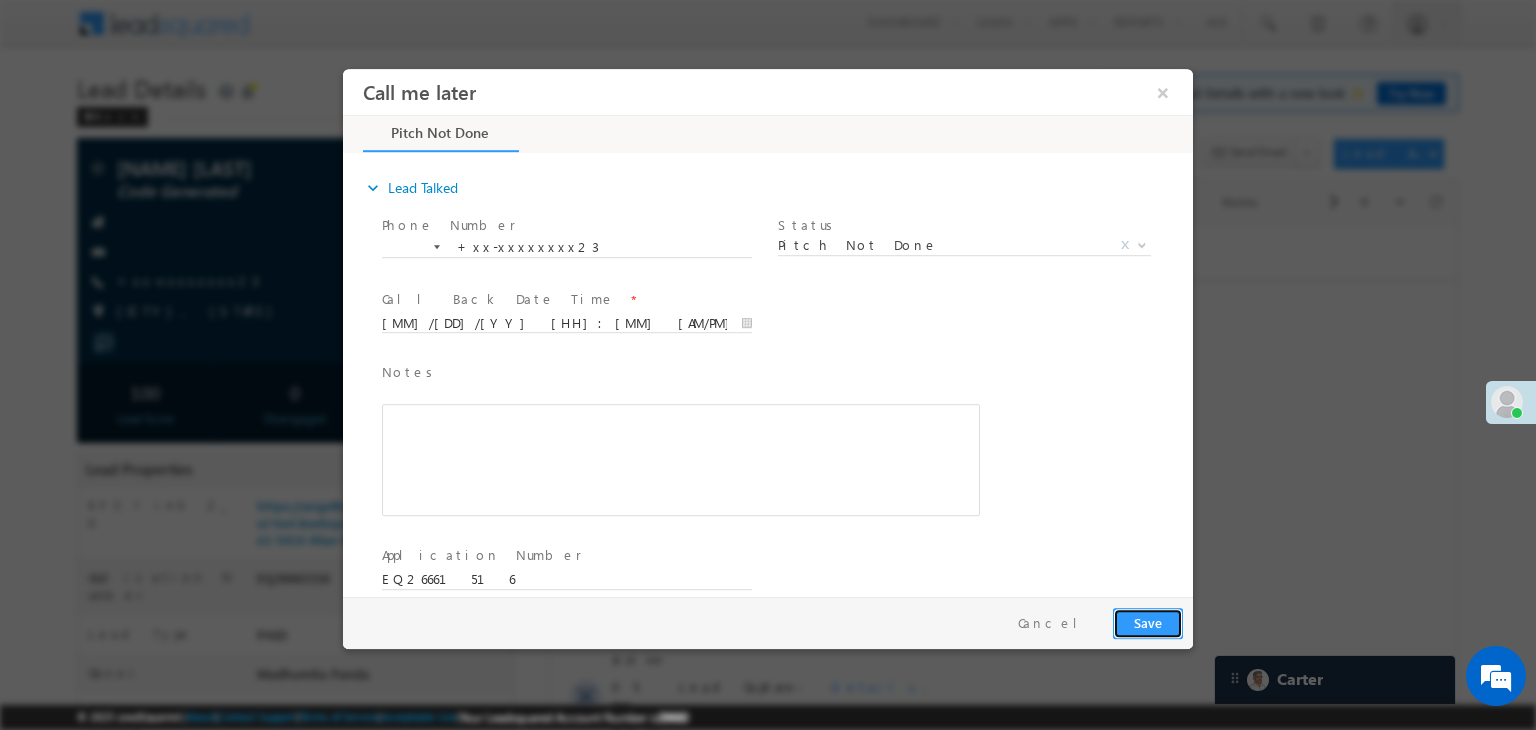 click on "Save" at bounding box center (1148, 623) 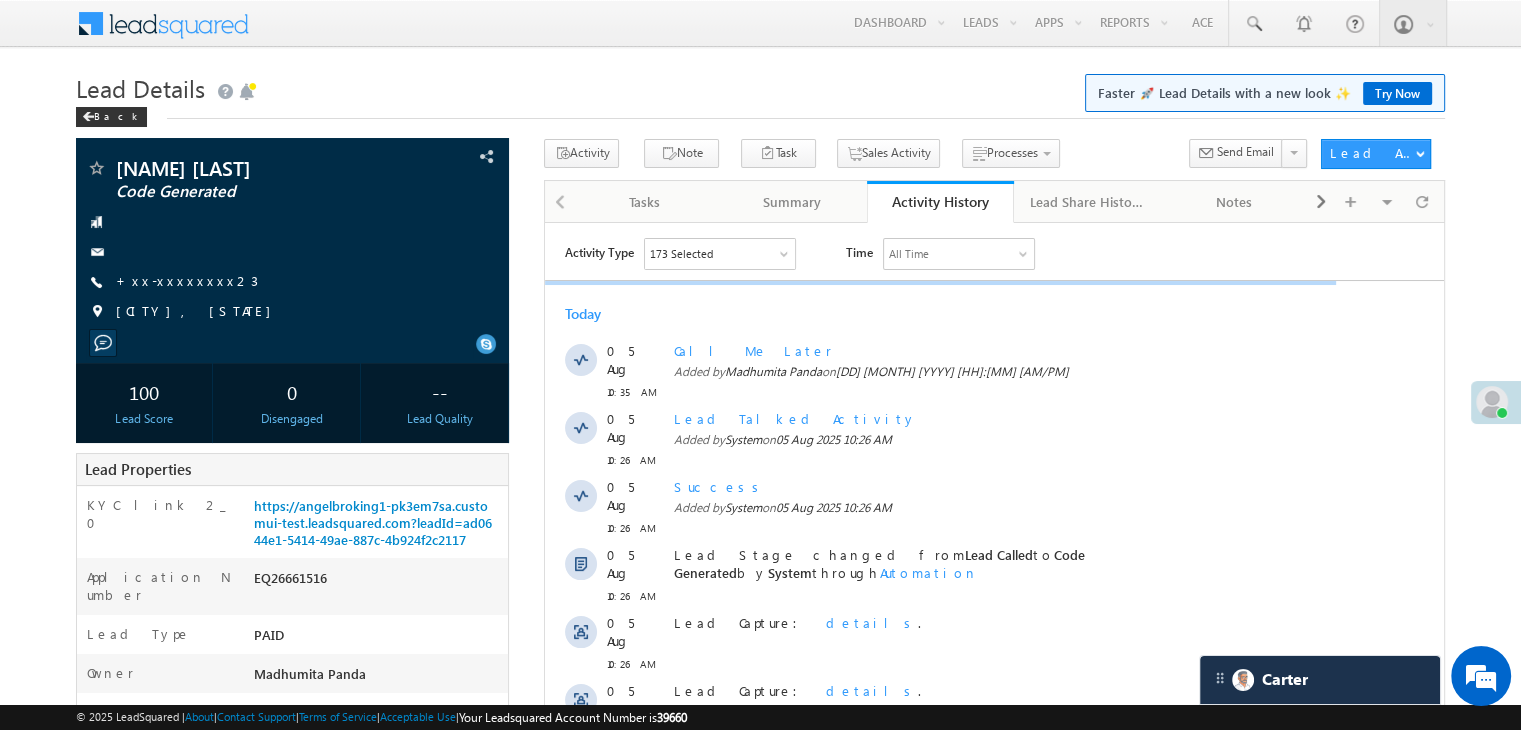 scroll, scrollTop: 8944, scrollLeft: 0, axis: vertical 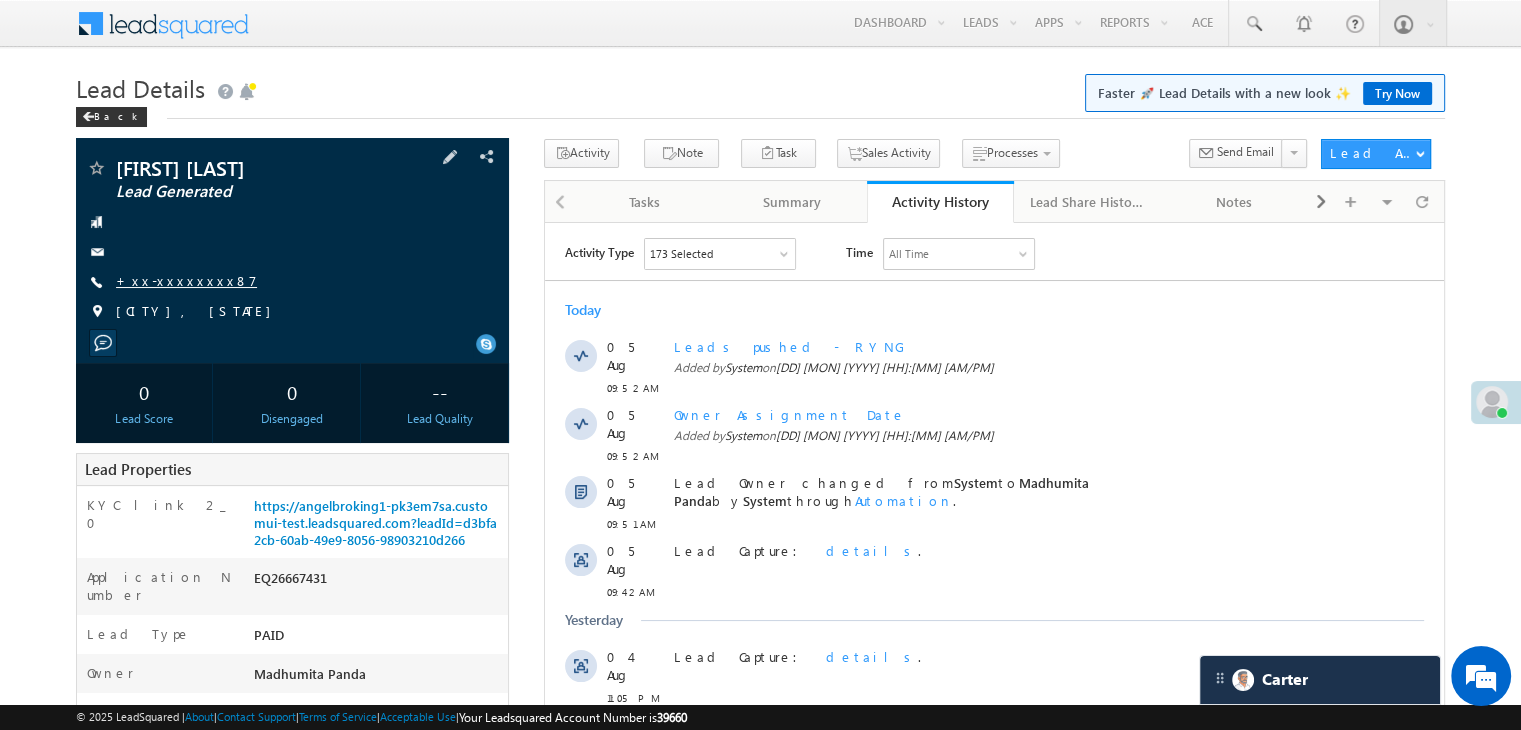 click on "+xx-xxxxxxxx87" at bounding box center (186, 280) 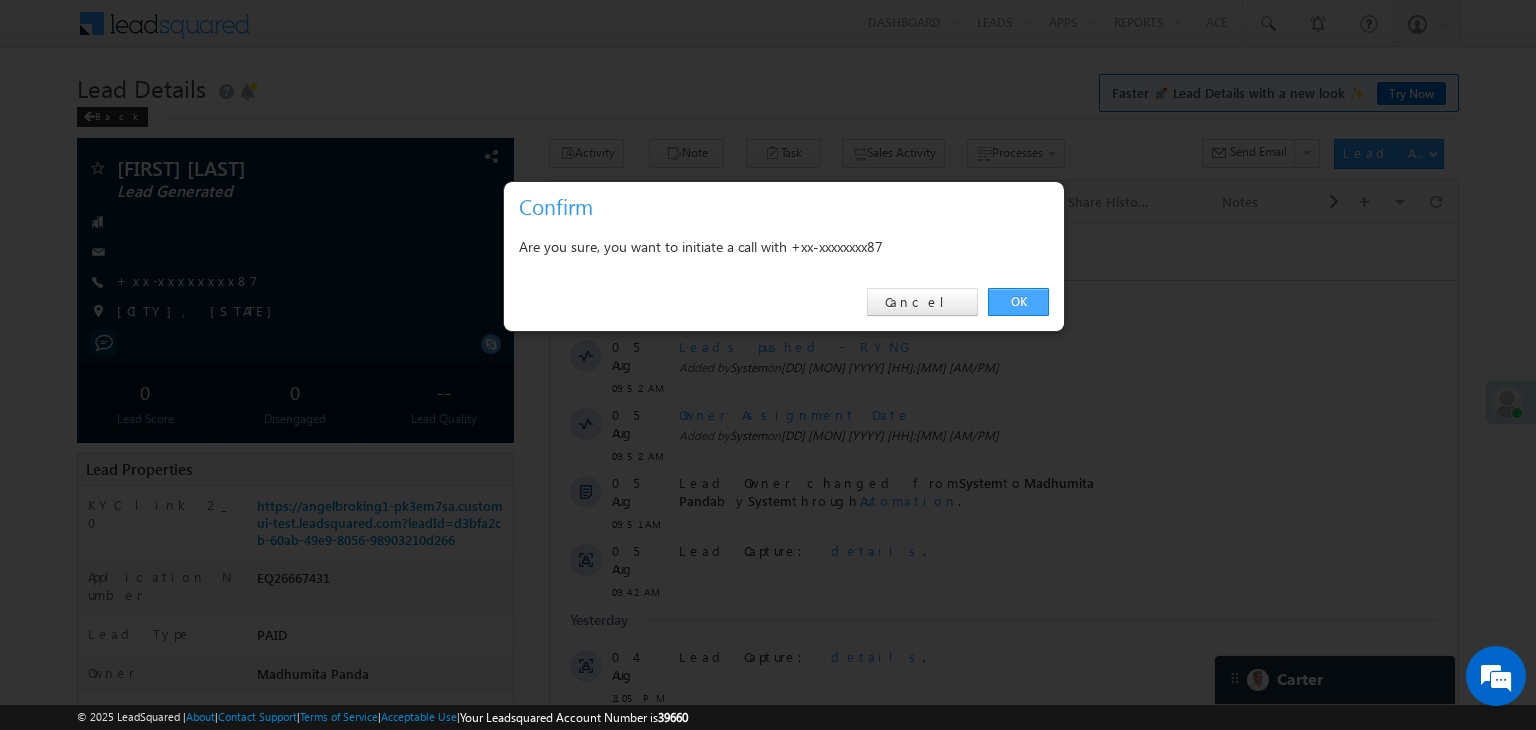 click on "OK" at bounding box center (1018, 302) 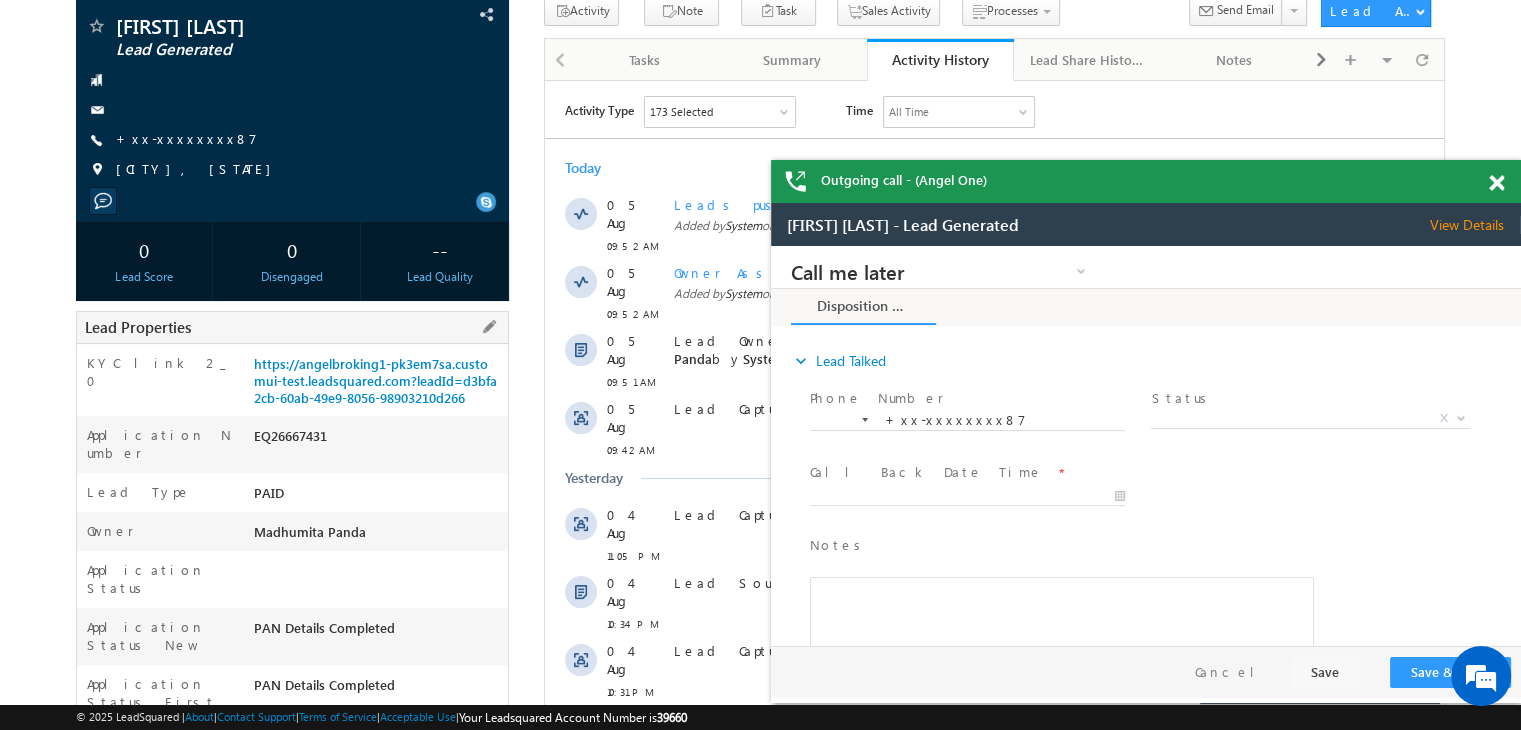 scroll, scrollTop: 200, scrollLeft: 0, axis: vertical 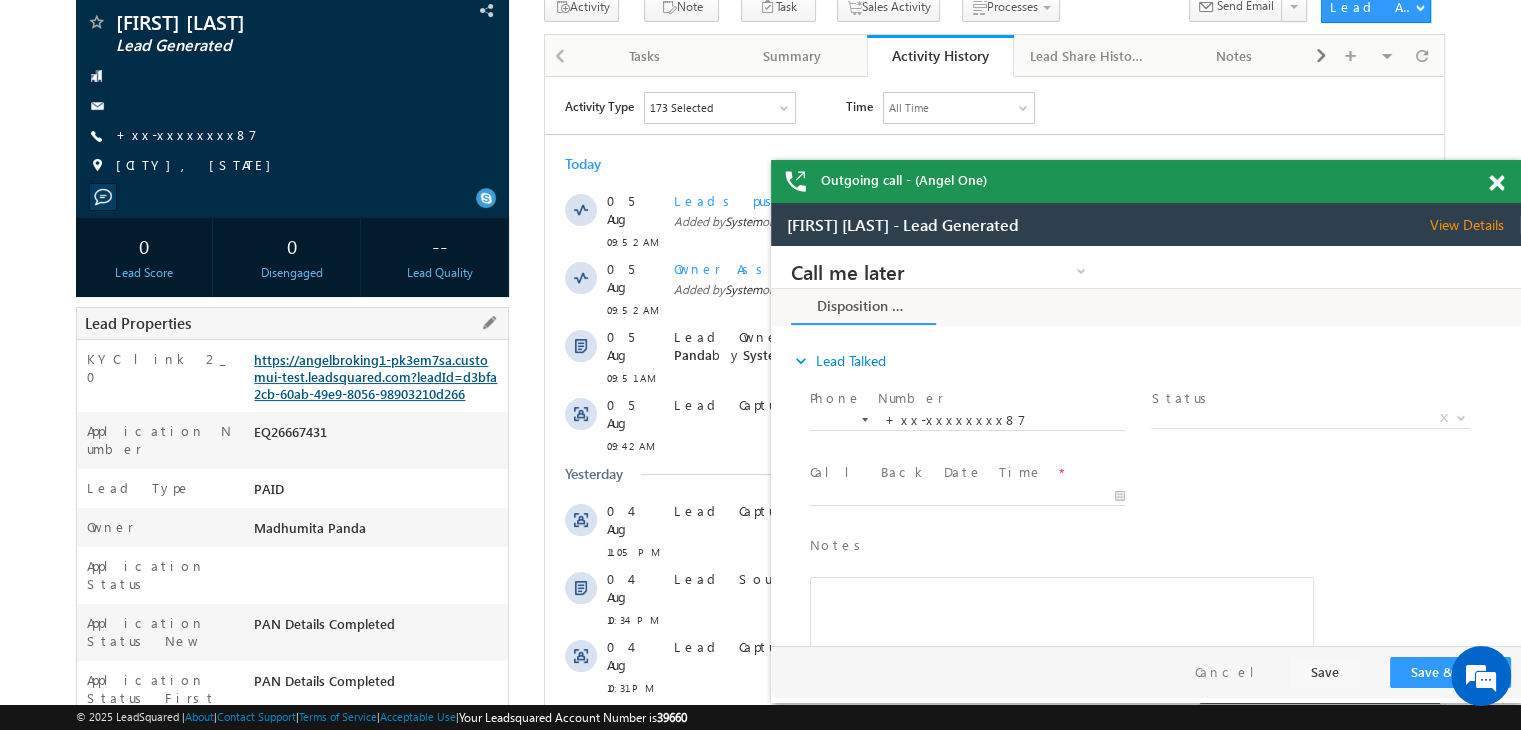 click on "https://angelbroking1-pk3em7sa.customui-test.leadsquared.com?leadId=d3bfa2cb-60ab-49e9-8056-98903210d266" at bounding box center (375, 376) 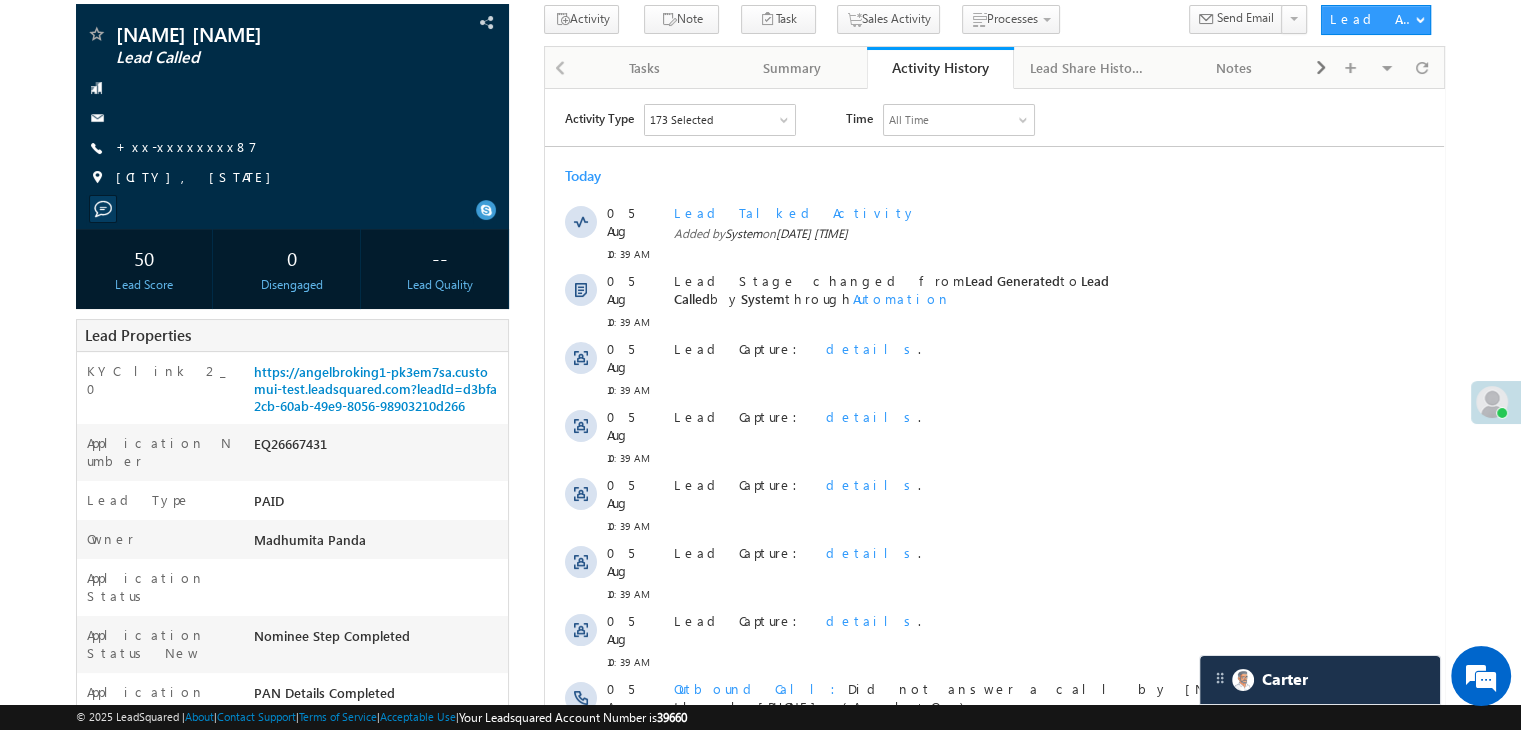 scroll, scrollTop: 100, scrollLeft: 0, axis: vertical 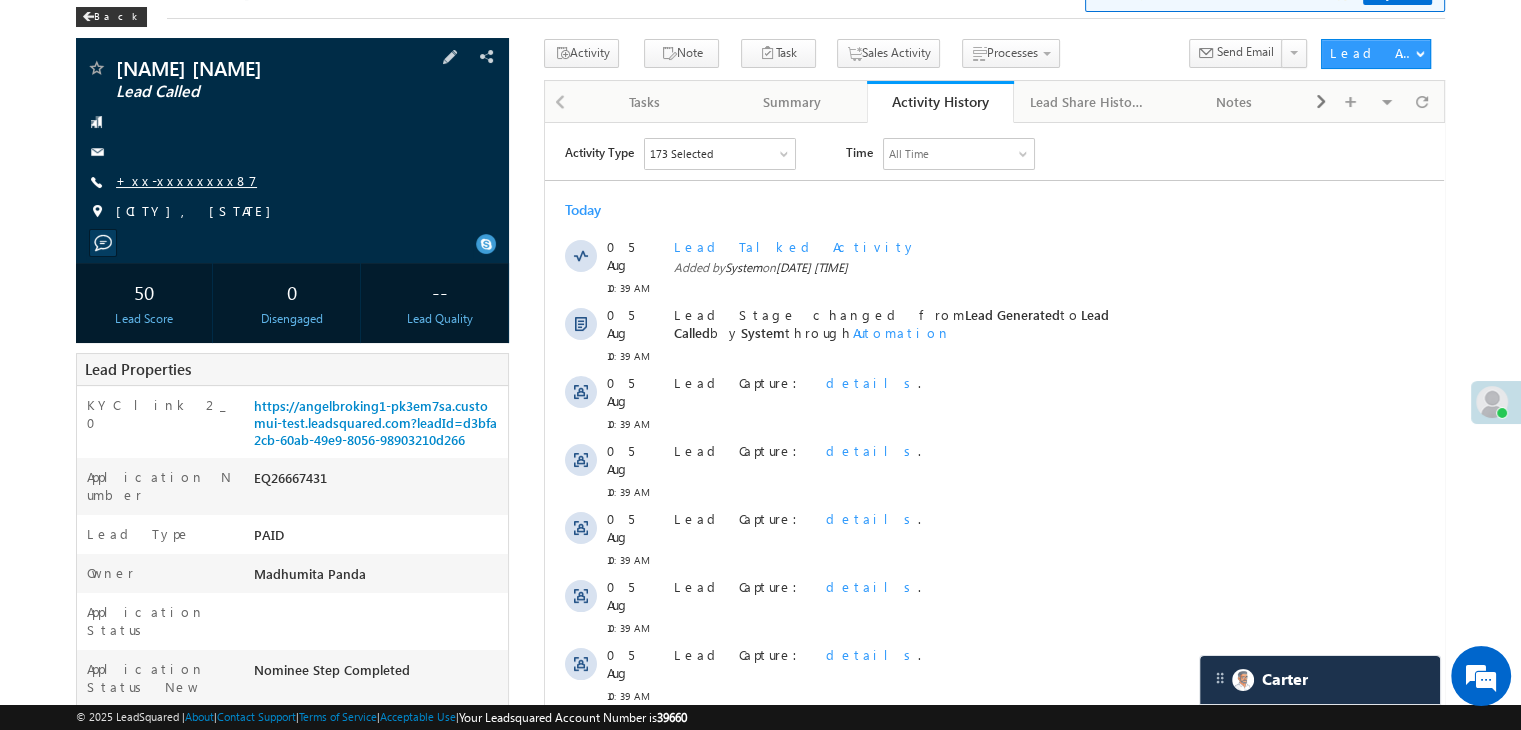 click on "+xx-xxxxxxxx87" at bounding box center [186, 180] 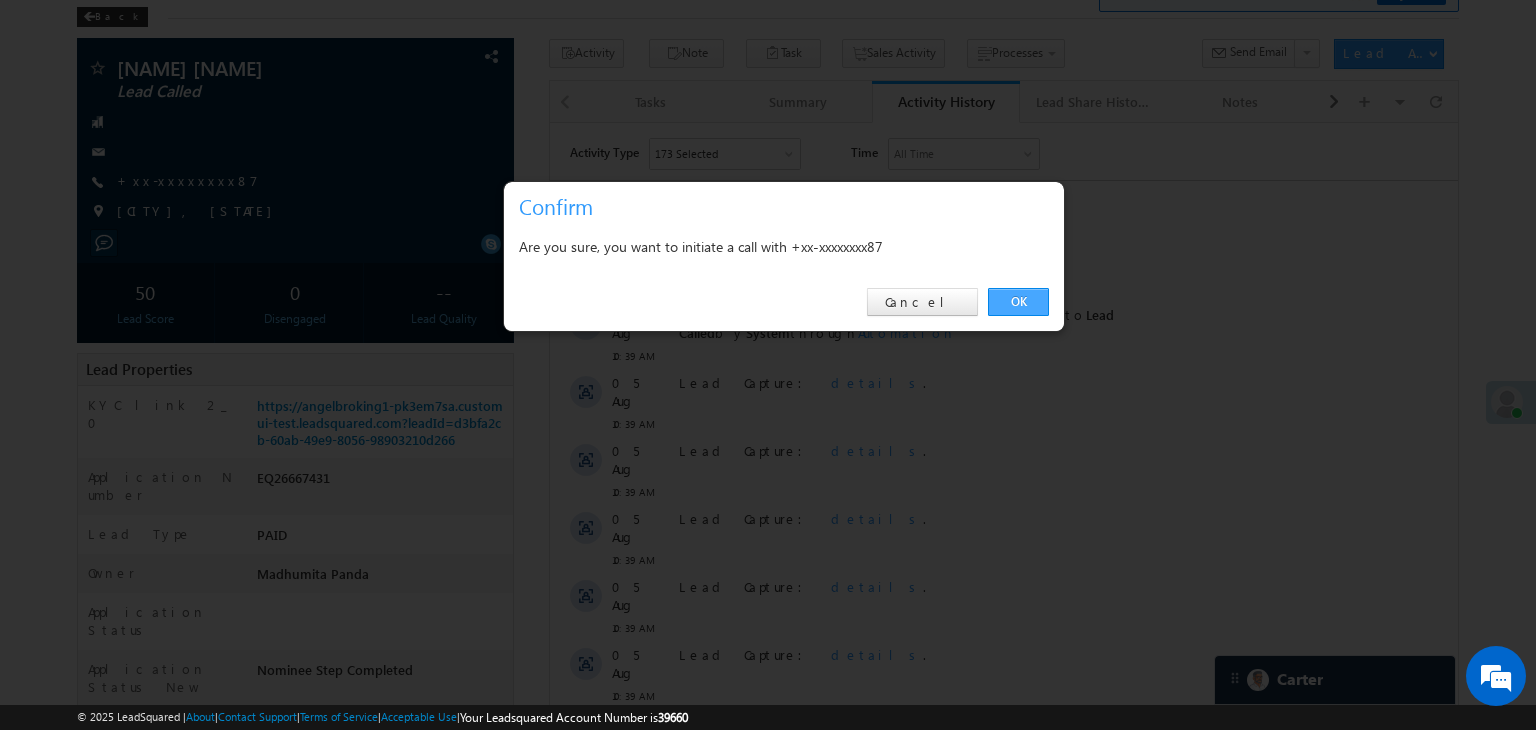 click on "OK" at bounding box center [1018, 302] 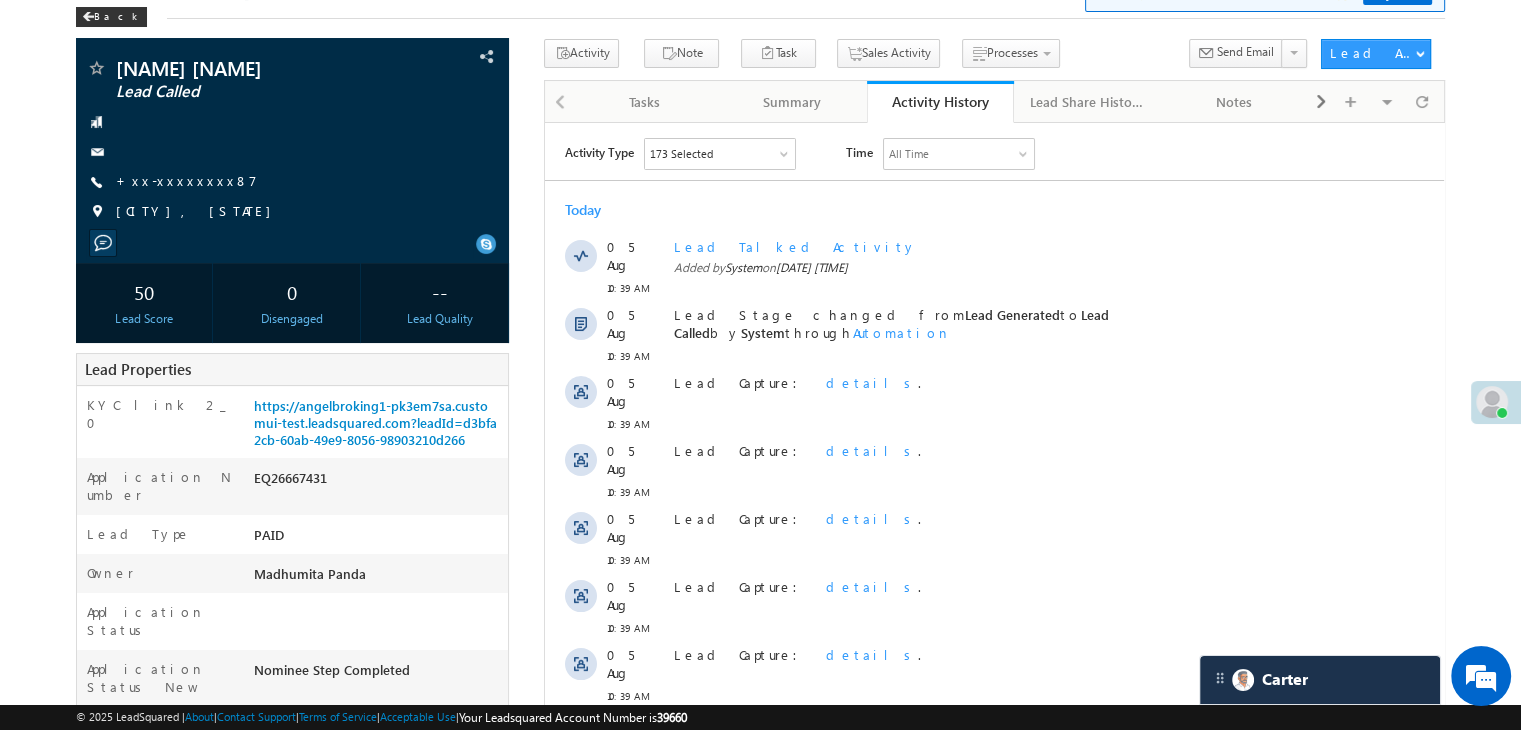 scroll, scrollTop: 0, scrollLeft: 0, axis: both 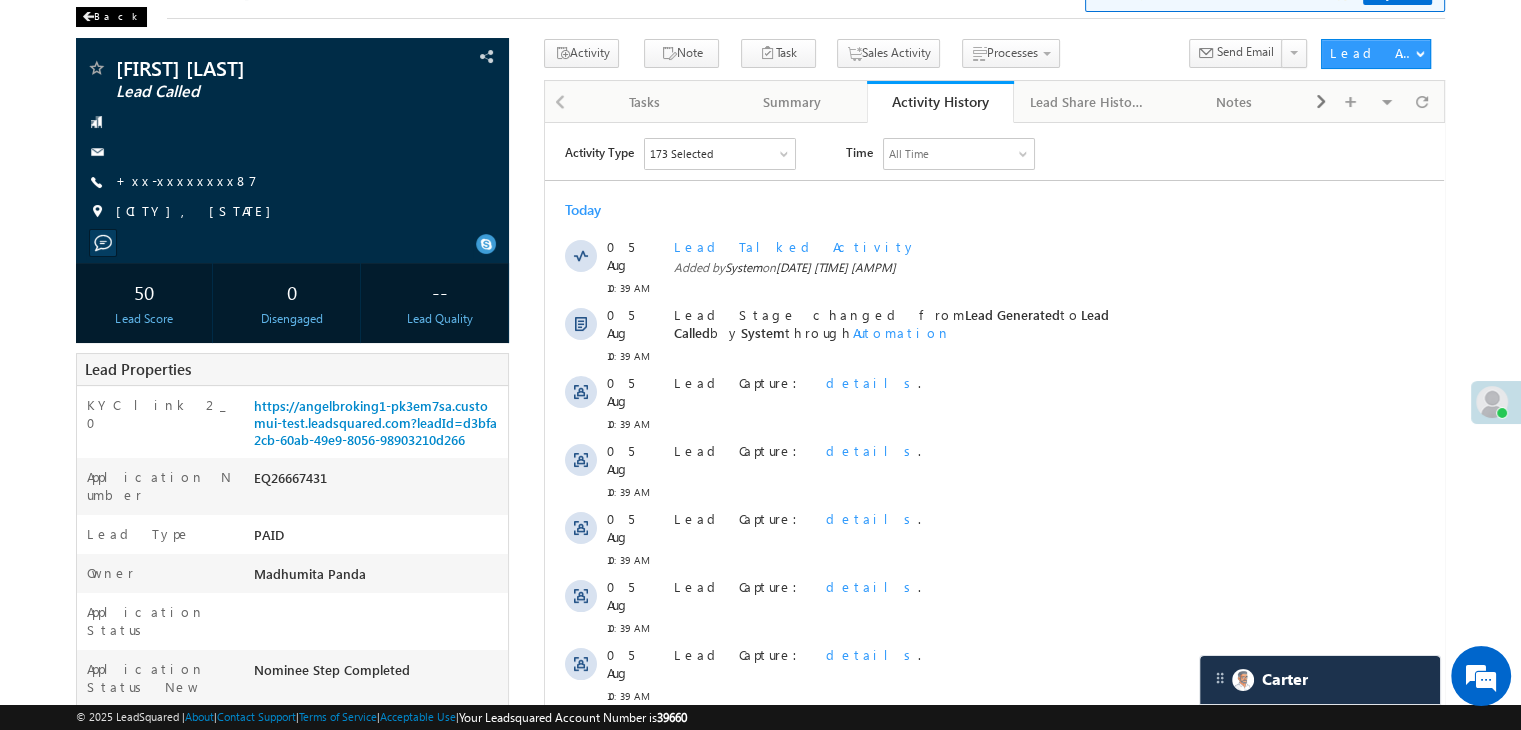 click at bounding box center [88, 17] 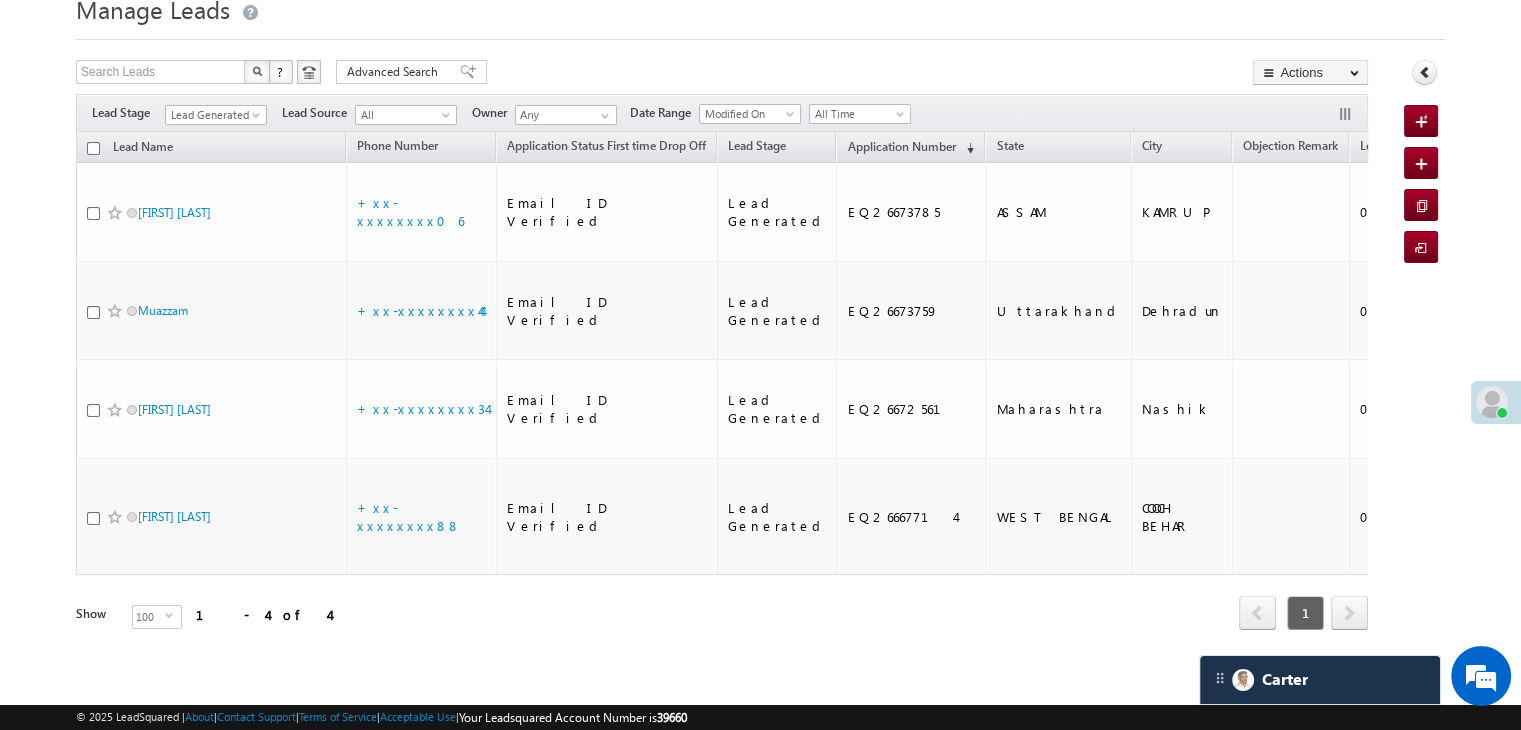 scroll, scrollTop: 151, scrollLeft: 0, axis: vertical 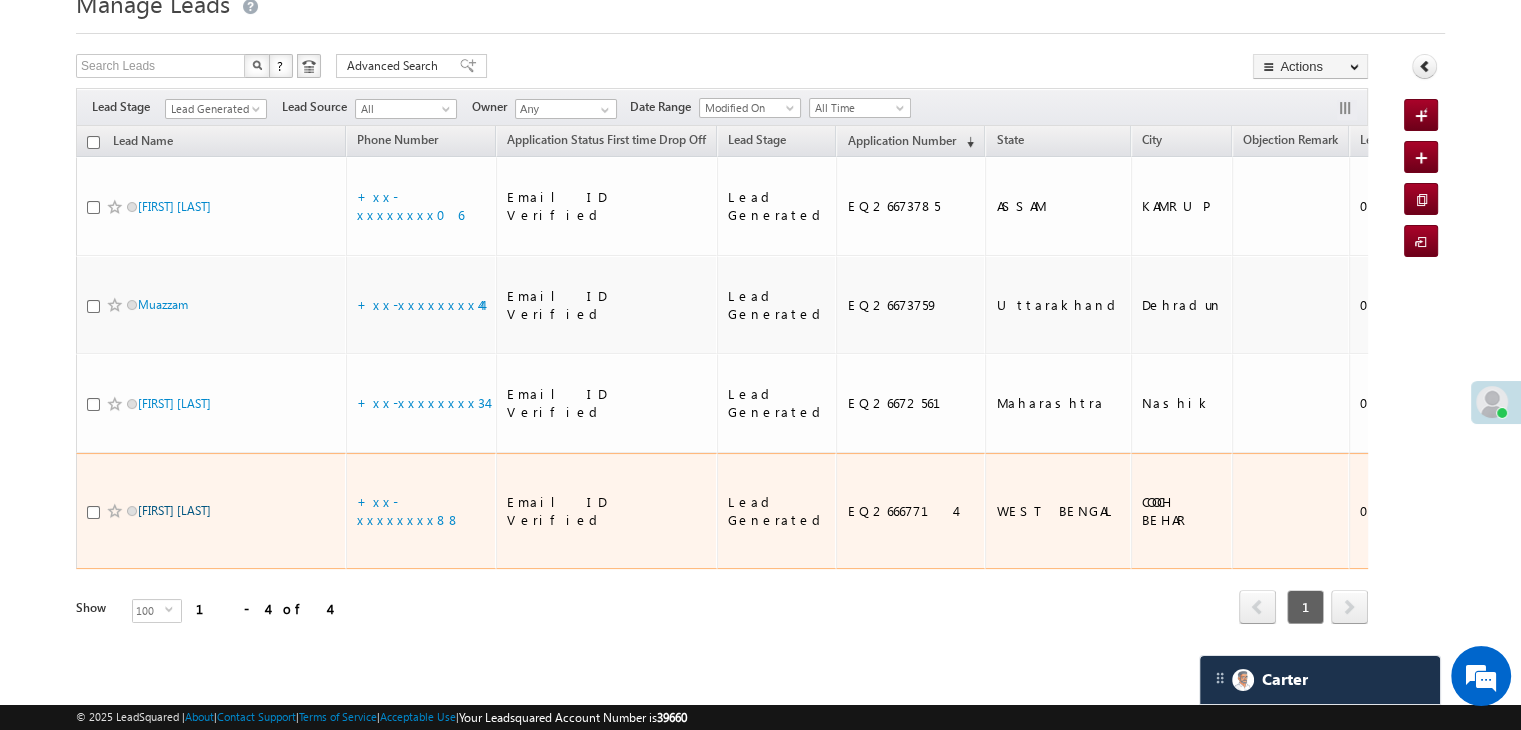 click on "[FIRST] [LAST]" at bounding box center (174, 510) 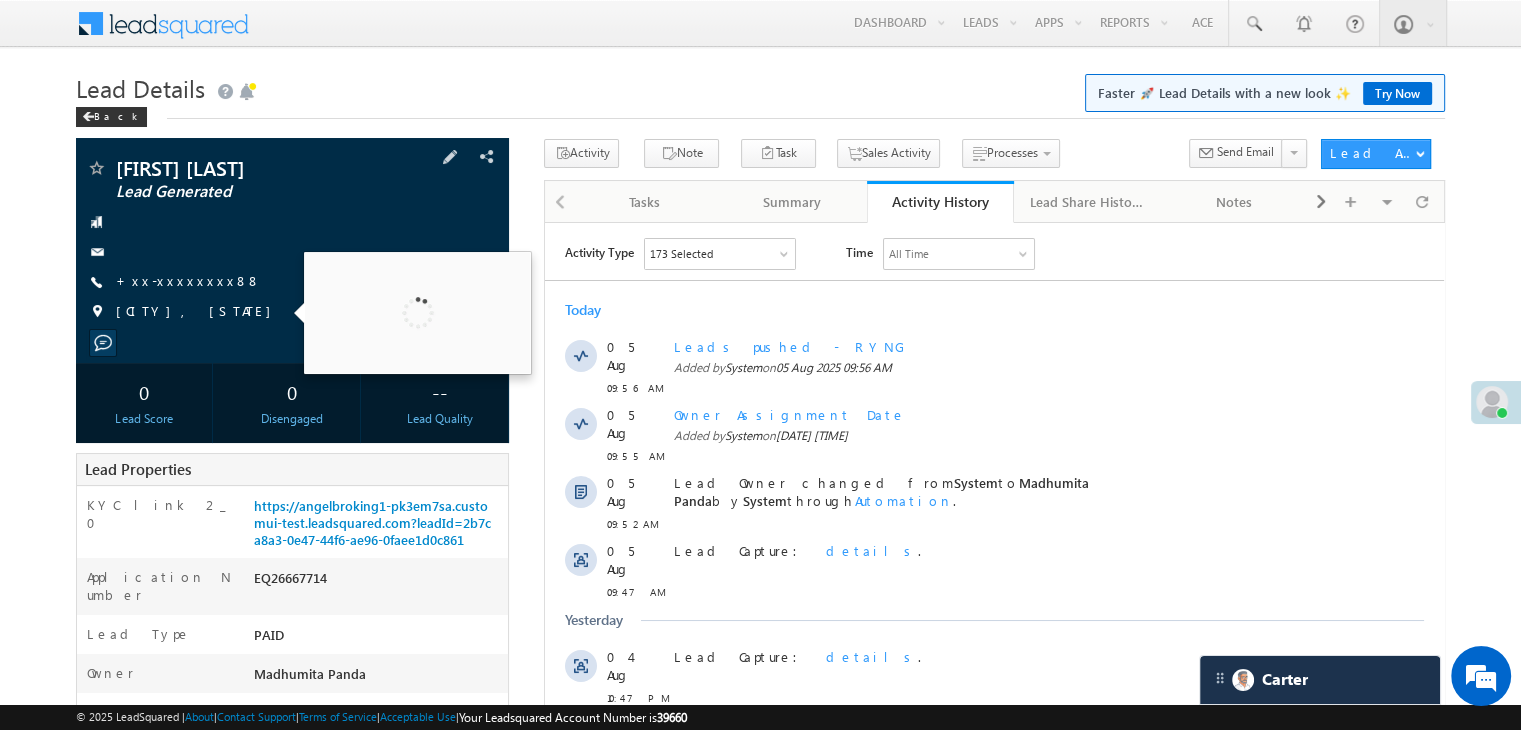 scroll, scrollTop: 0, scrollLeft: 0, axis: both 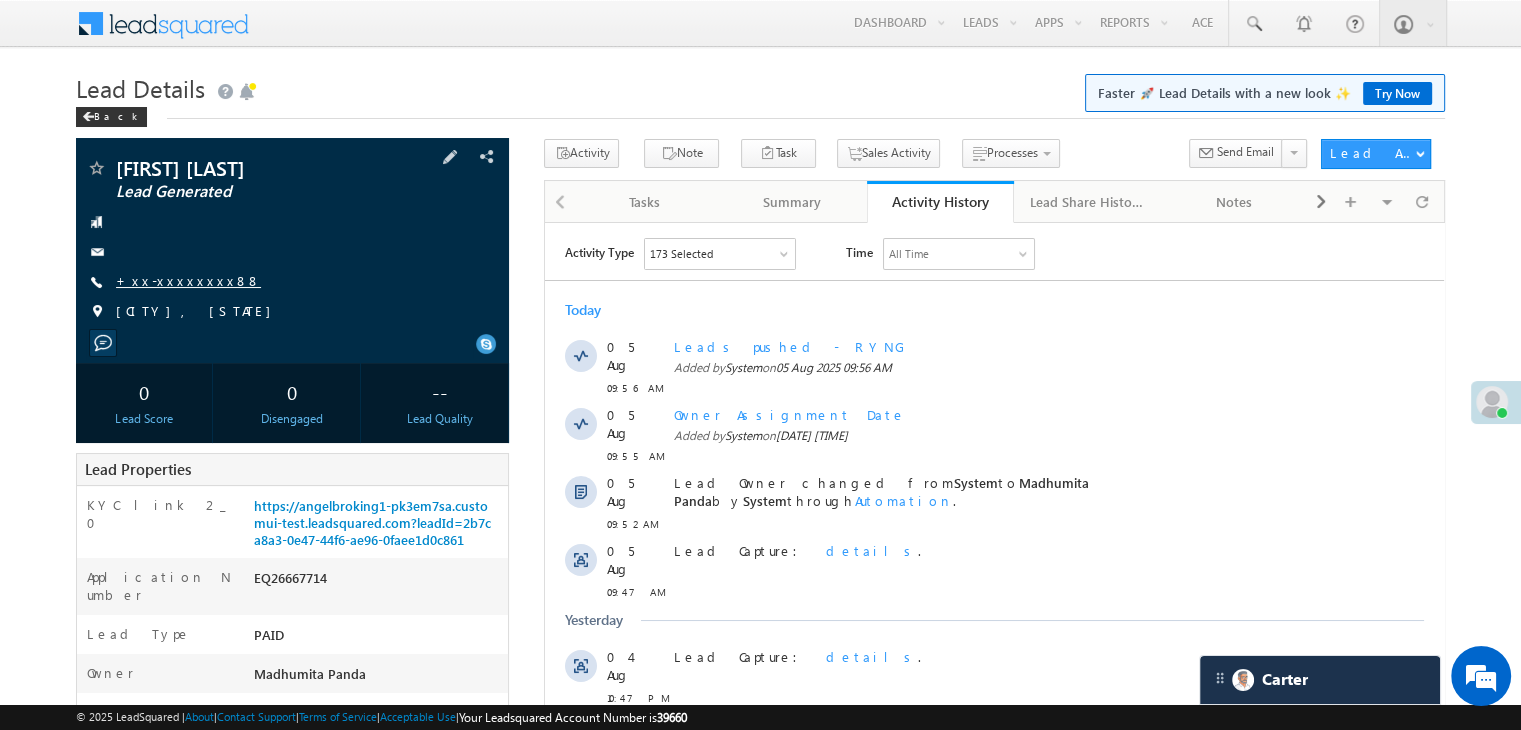 click on "+xx-xxxxxxxx88" at bounding box center (188, 280) 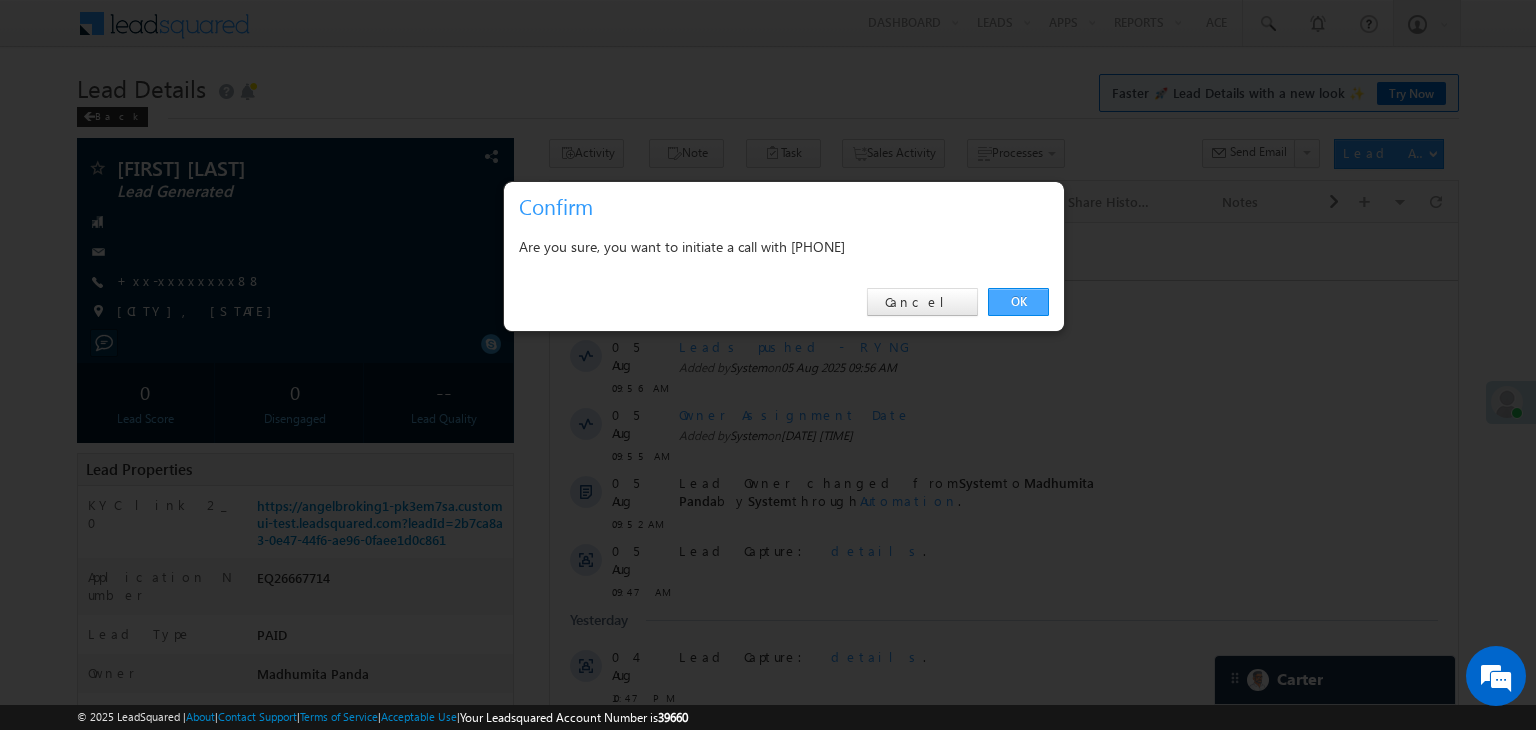 click on "OK" at bounding box center [1018, 302] 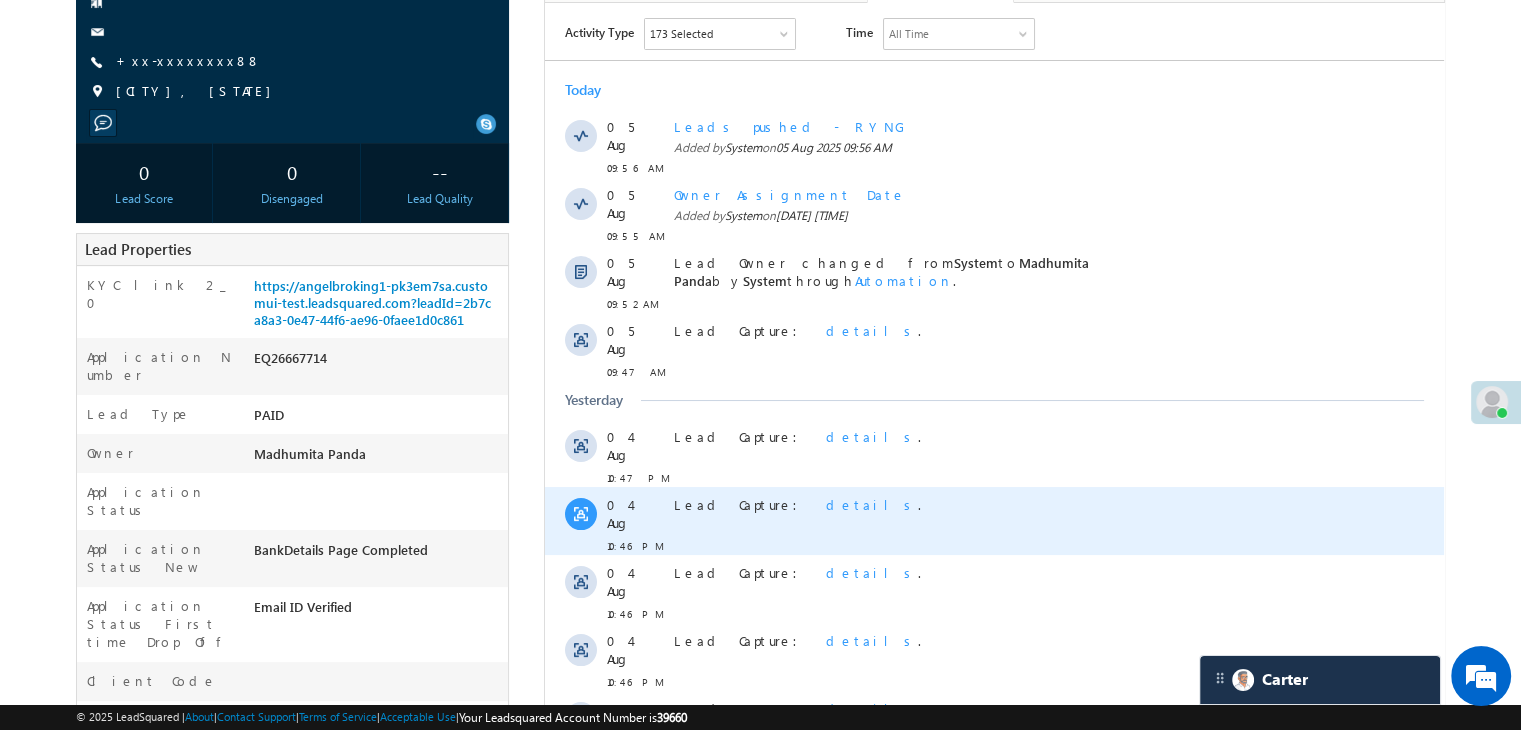 scroll, scrollTop: 100, scrollLeft: 0, axis: vertical 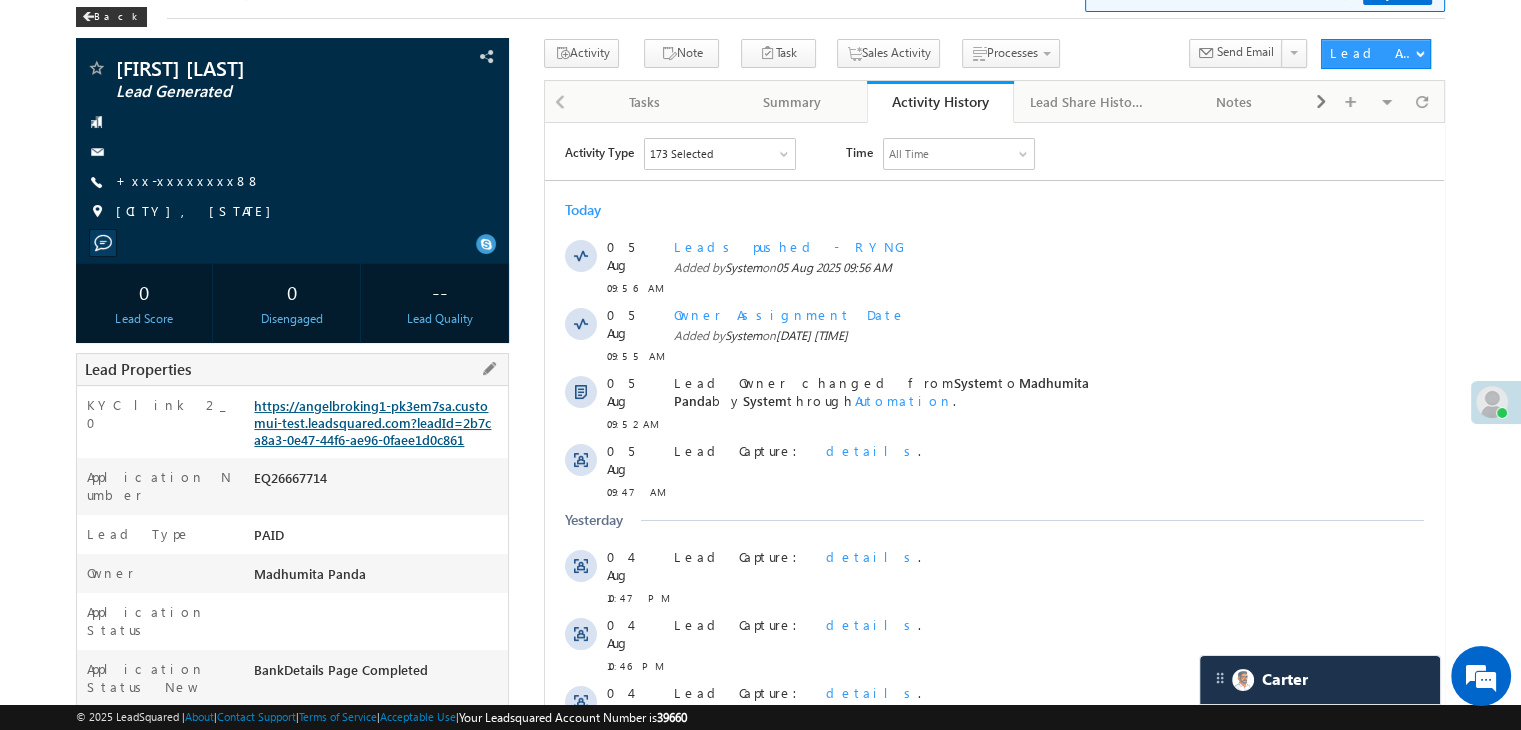 click on "https://angelbroking1-pk3em7sa.customui-test.leadsquared.com?leadId=2b7ca8a3-0e47-44f6-ae96-0faee1d0c861" at bounding box center (372, 422) 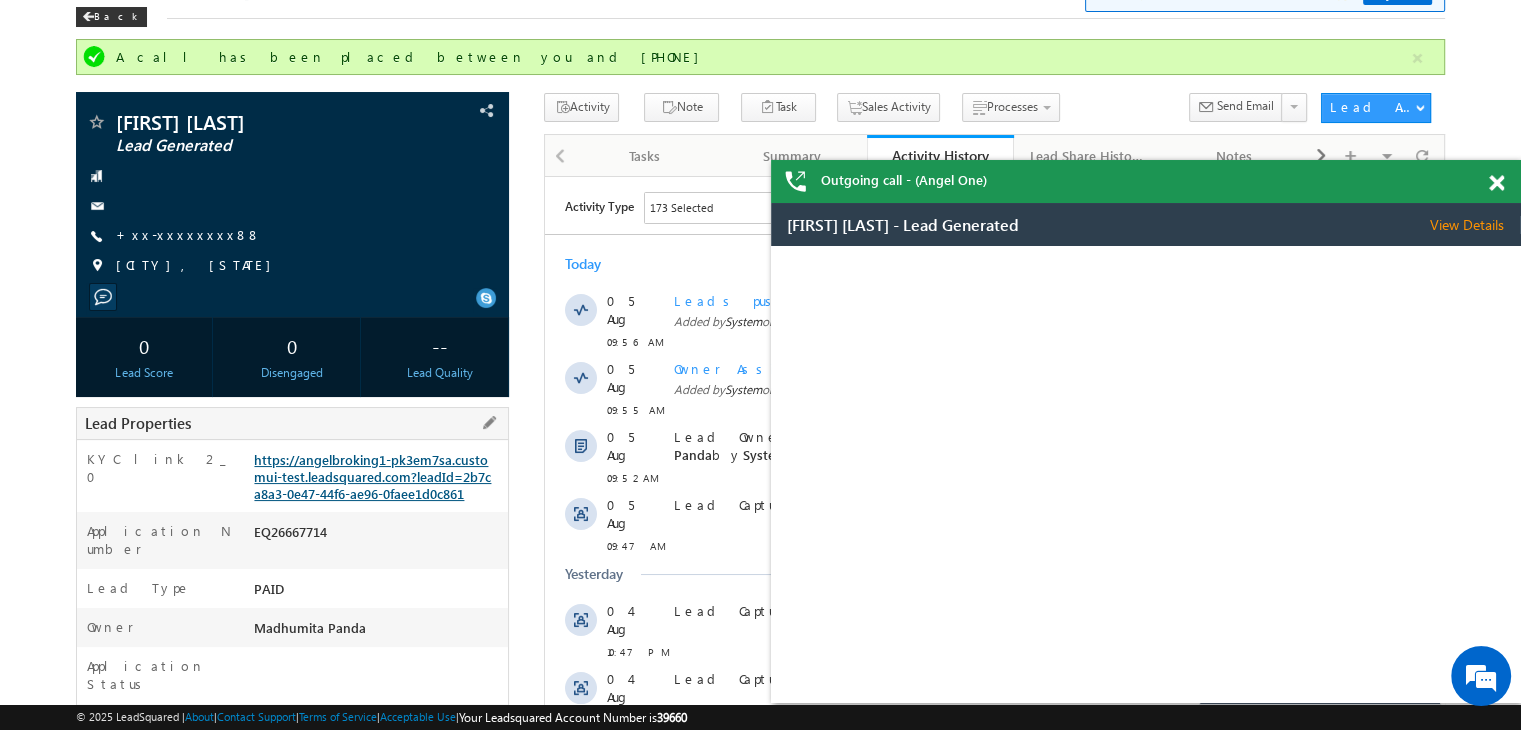 scroll, scrollTop: 0, scrollLeft: 0, axis: both 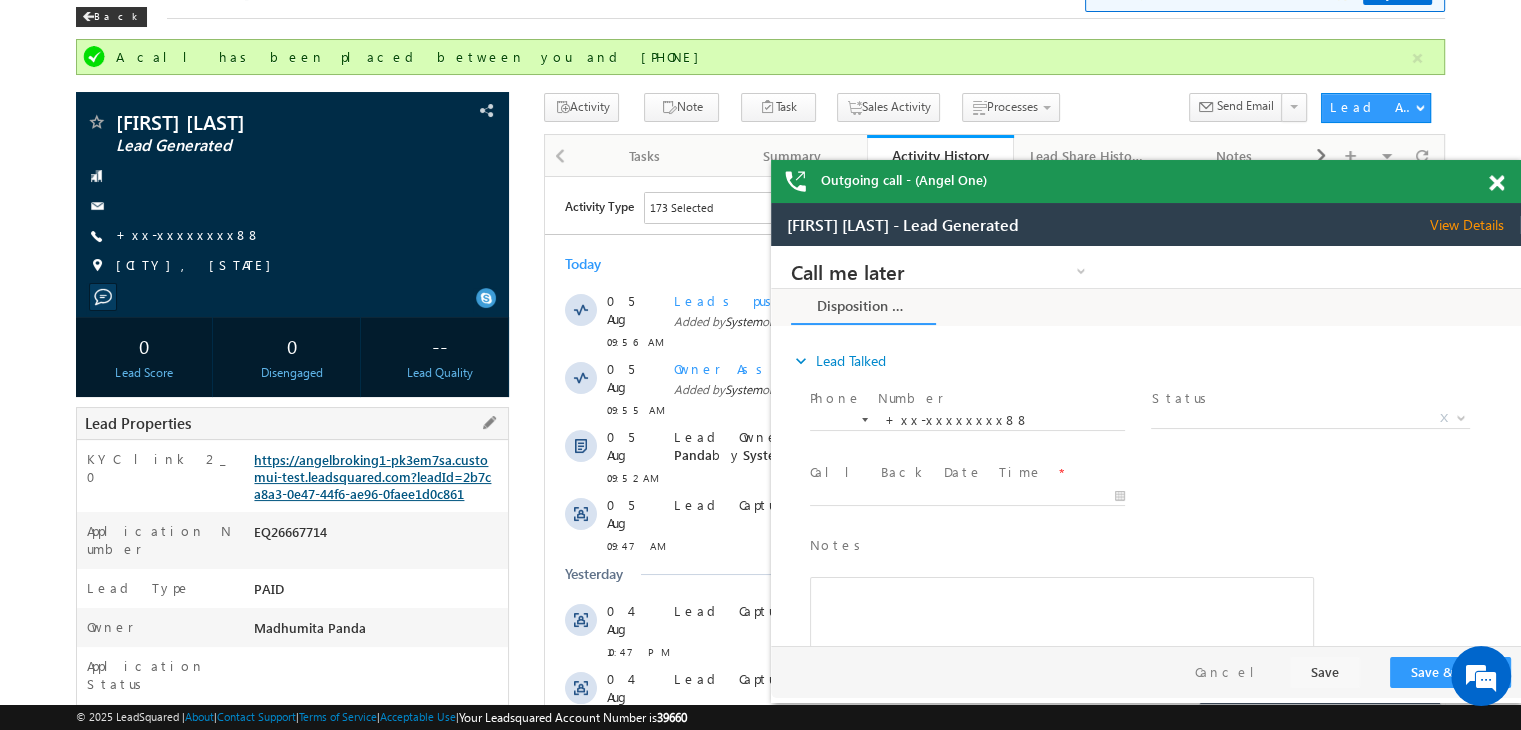 click on "https://angelbroking1-pk3em7sa.customui-test.leadsquared.com?leadId=2b7ca8a3-0e47-44f6-ae96-0faee1d0c861" at bounding box center [372, 476] 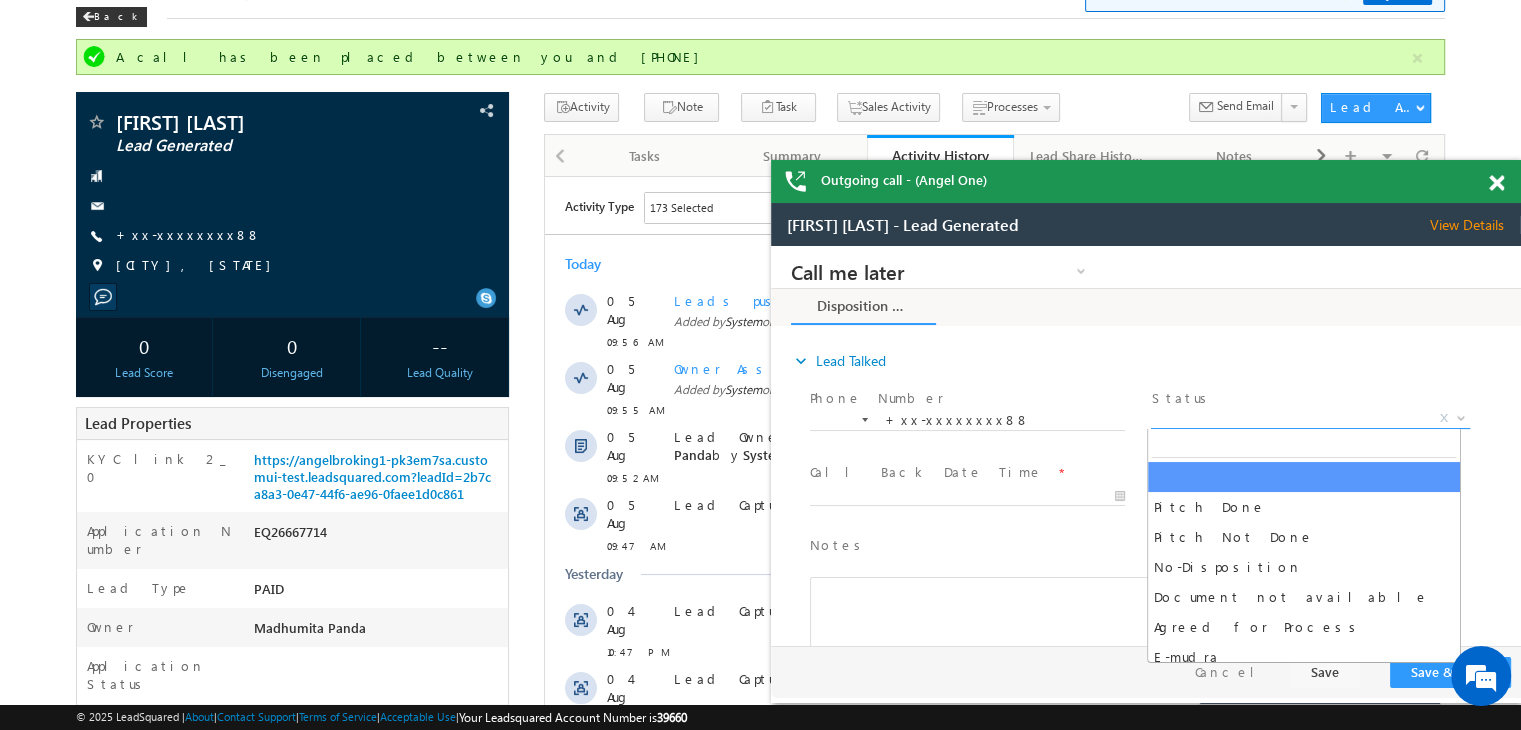 click on "X" at bounding box center (1310, 419) 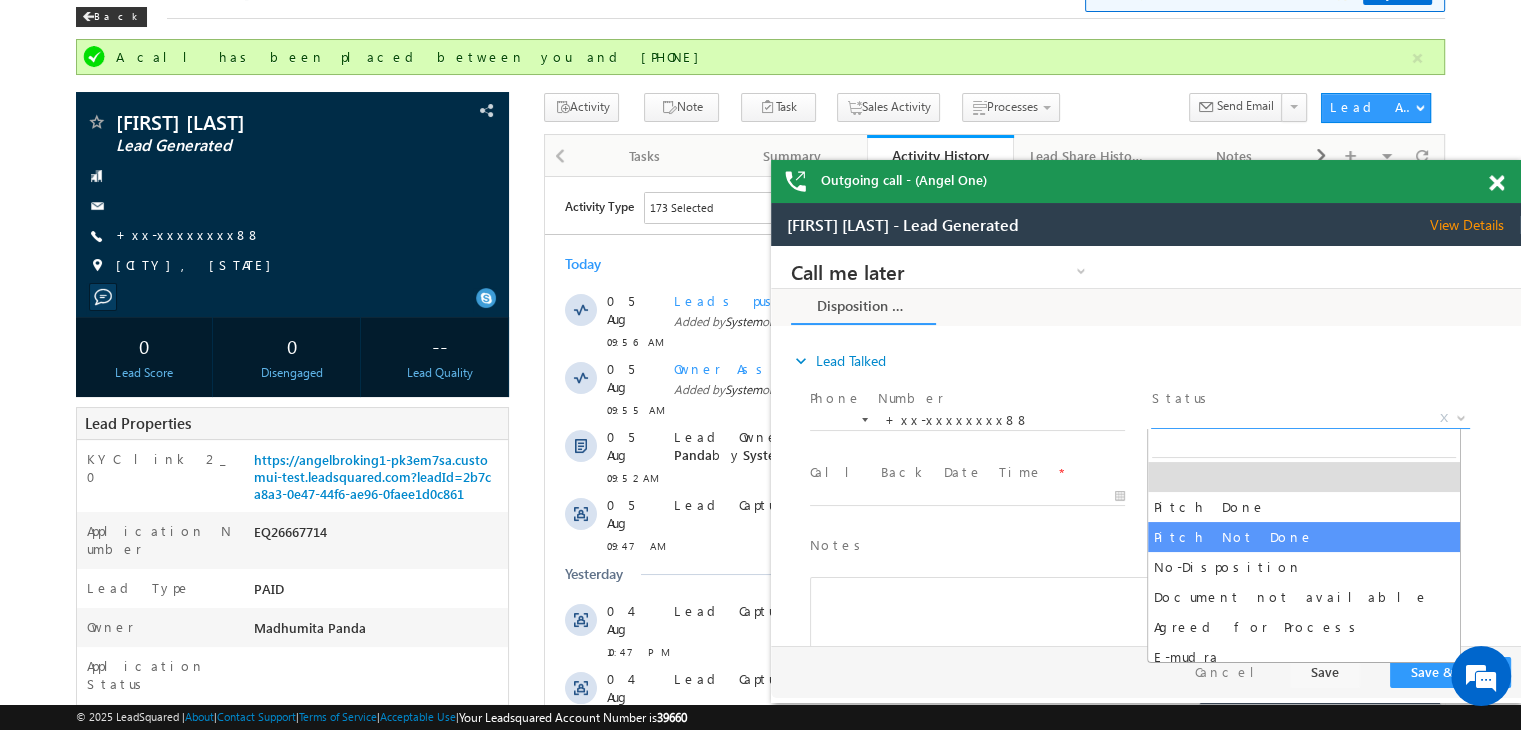 select on "Pitch Not Done" 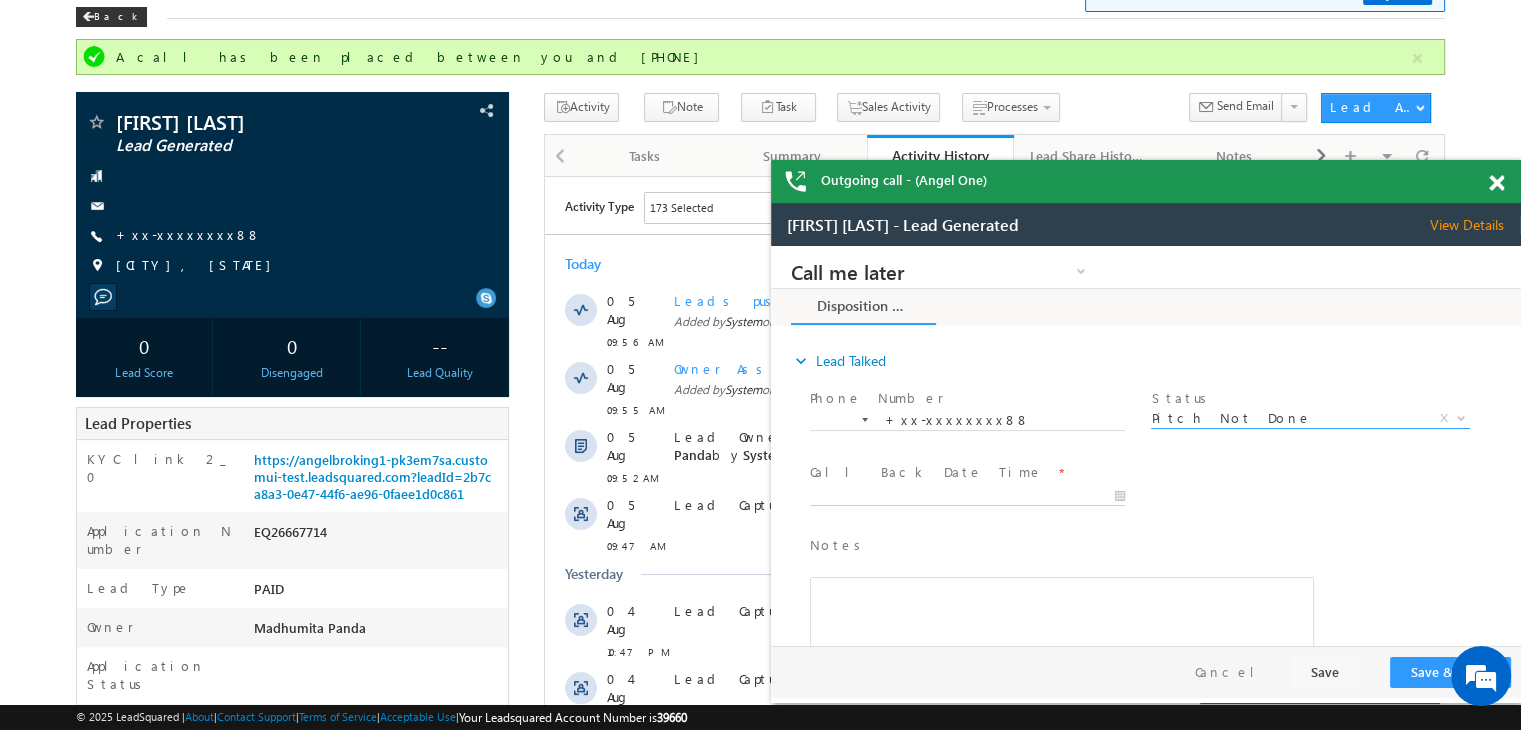 type on "08/05/25 10:41 AM" 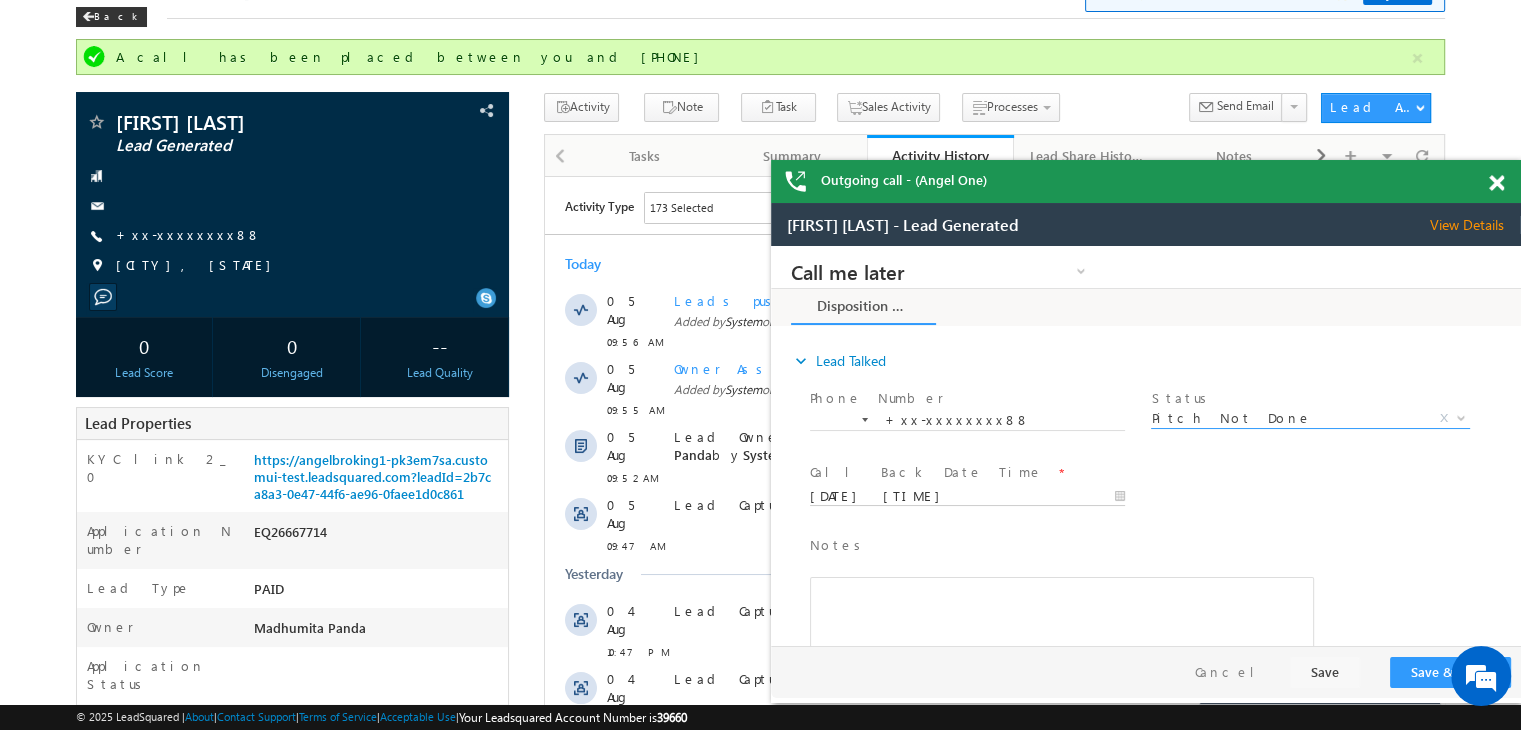 click on "08/05/25 10:41 AM" at bounding box center (967, 497) 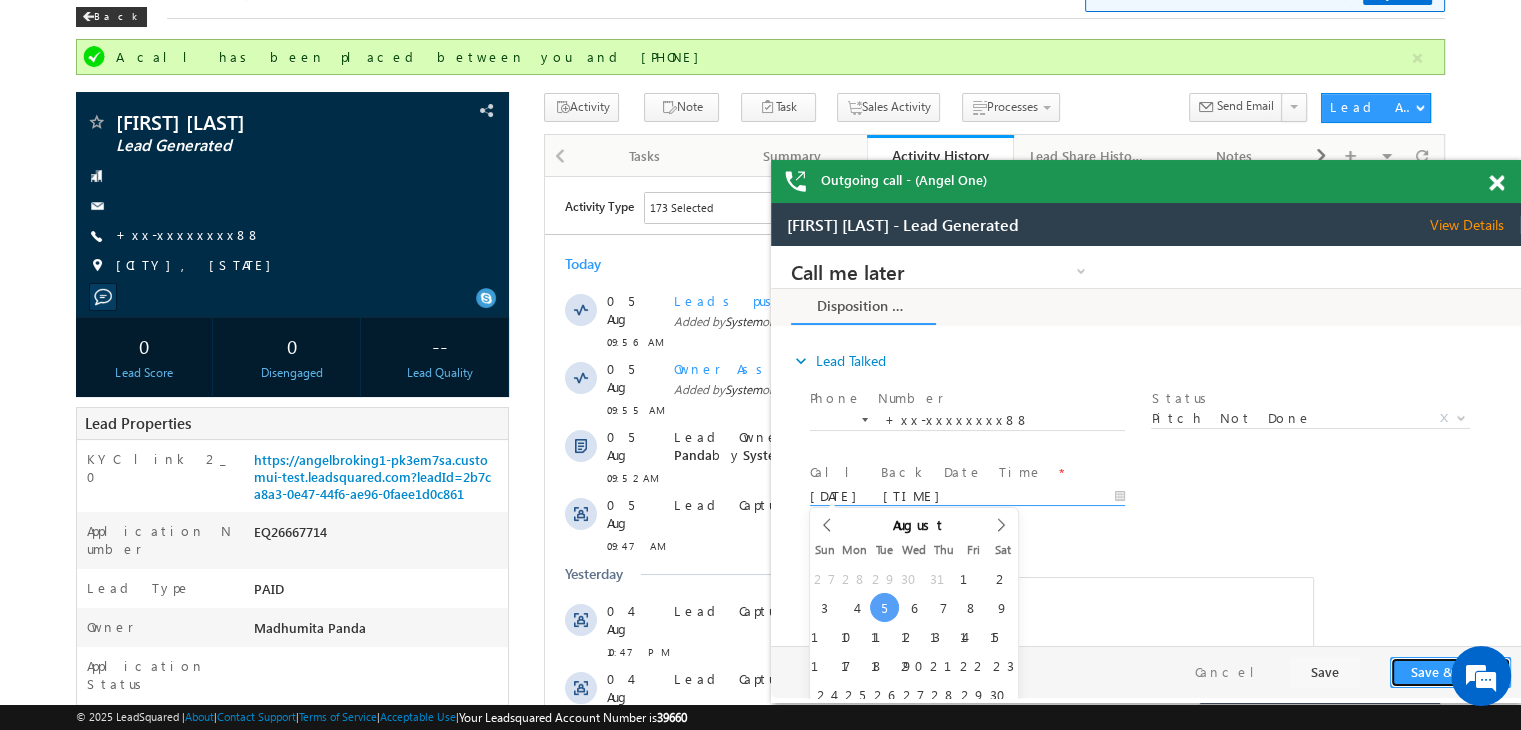 click on "Save & Close" at bounding box center [1450, 672] 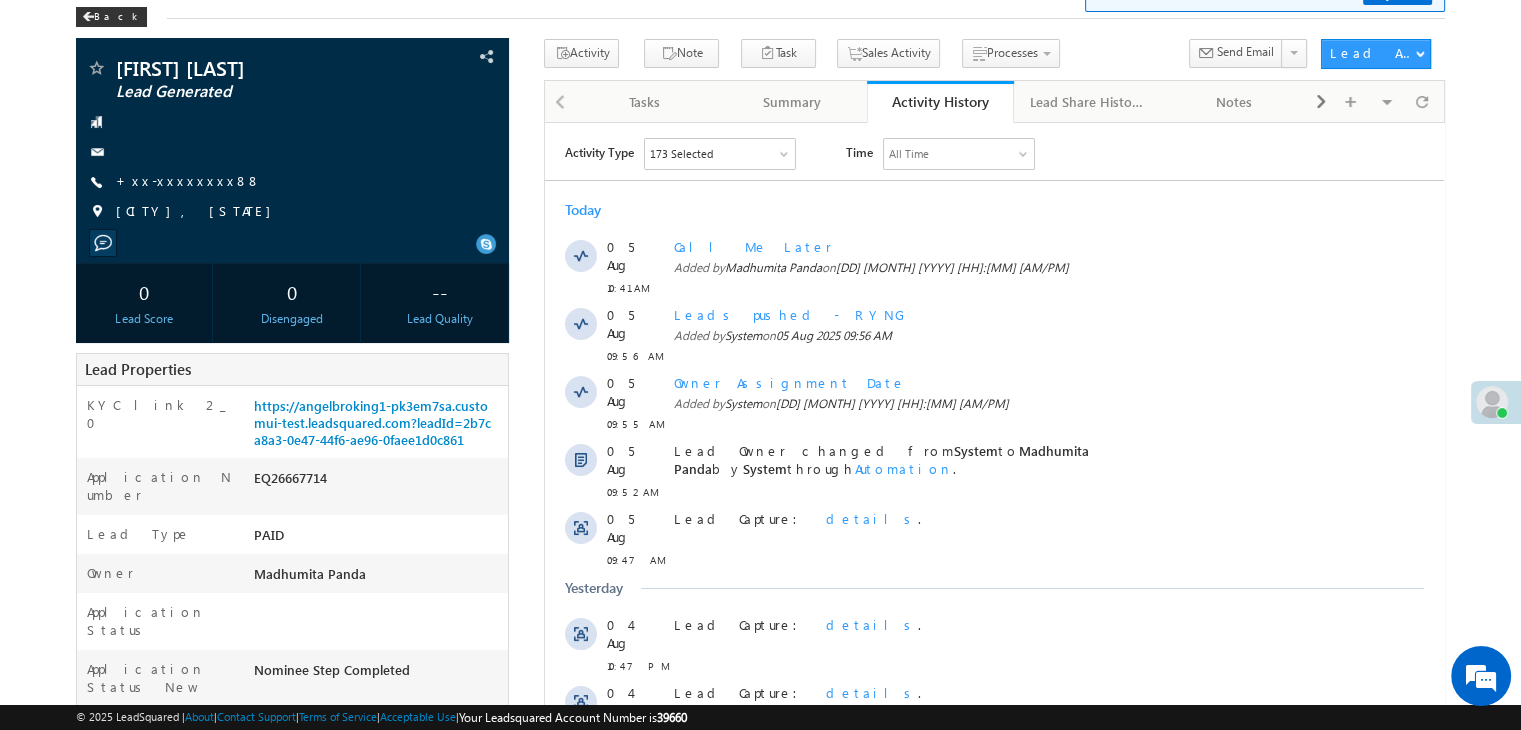 scroll, scrollTop: 0, scrollLeft: 0, axis: both 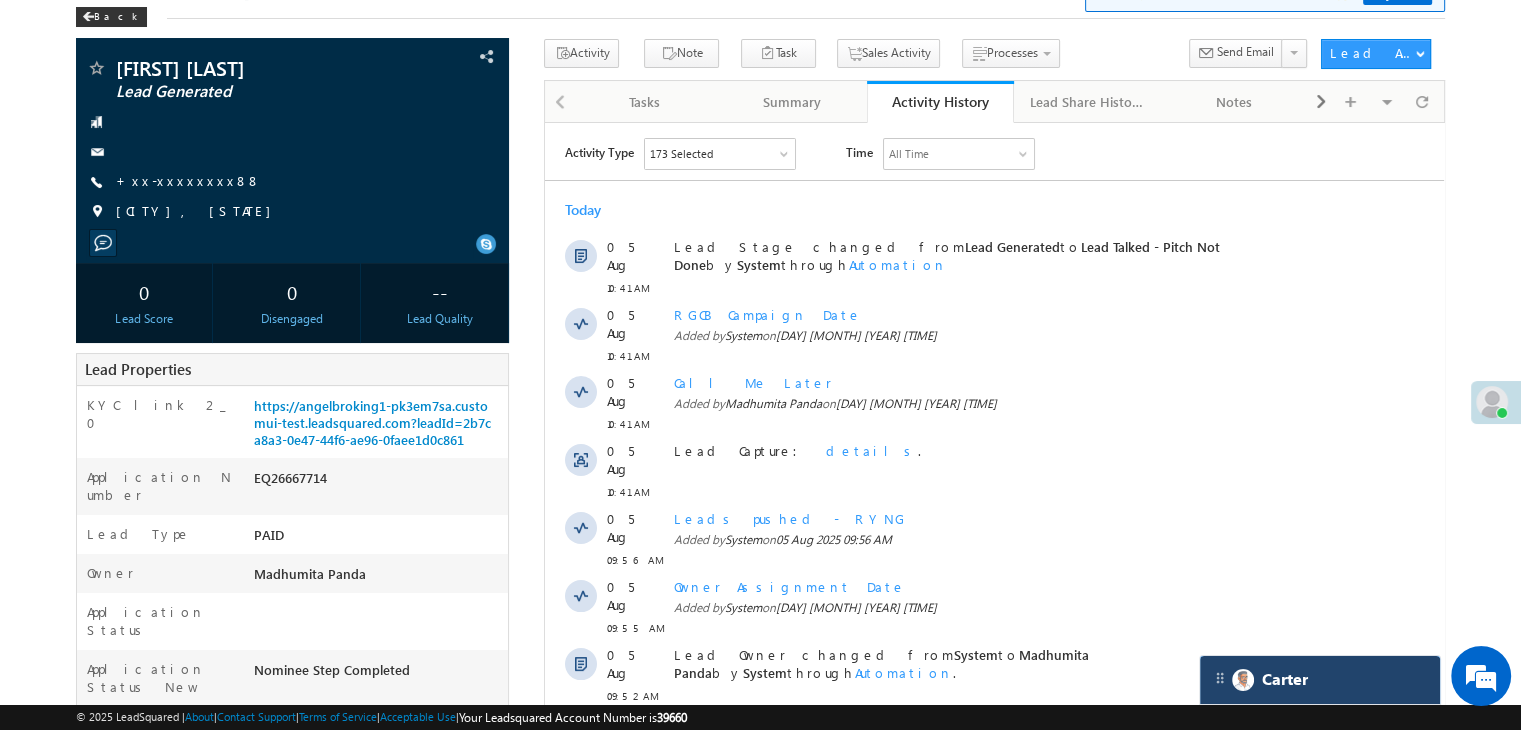 click on "Carter" at bounding box center [1320, 680] 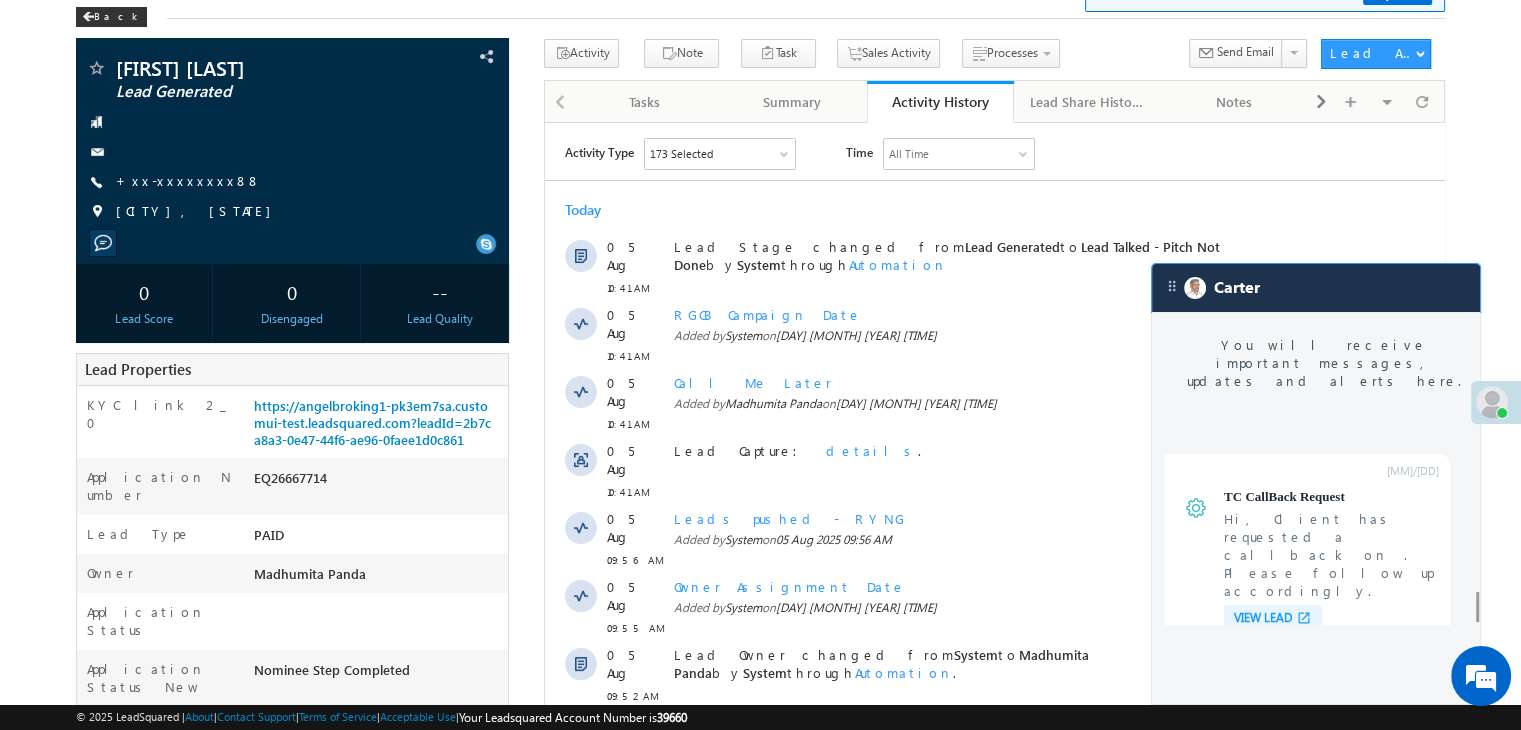 scroll, scrollTop: 7716, scrollLeft: 0, axis: vertical 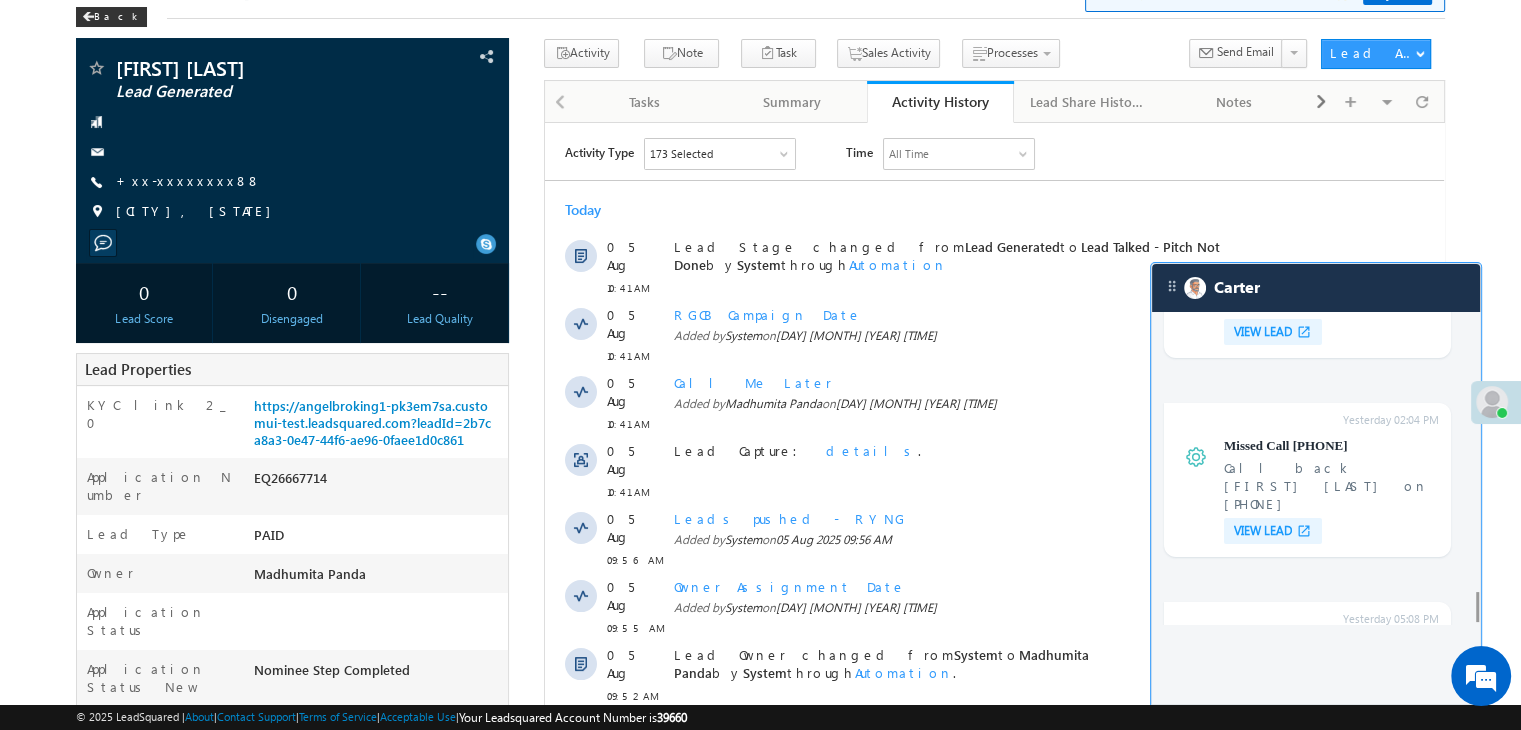click on "VIEW LEAD" at bounding box center [1263, 1363] 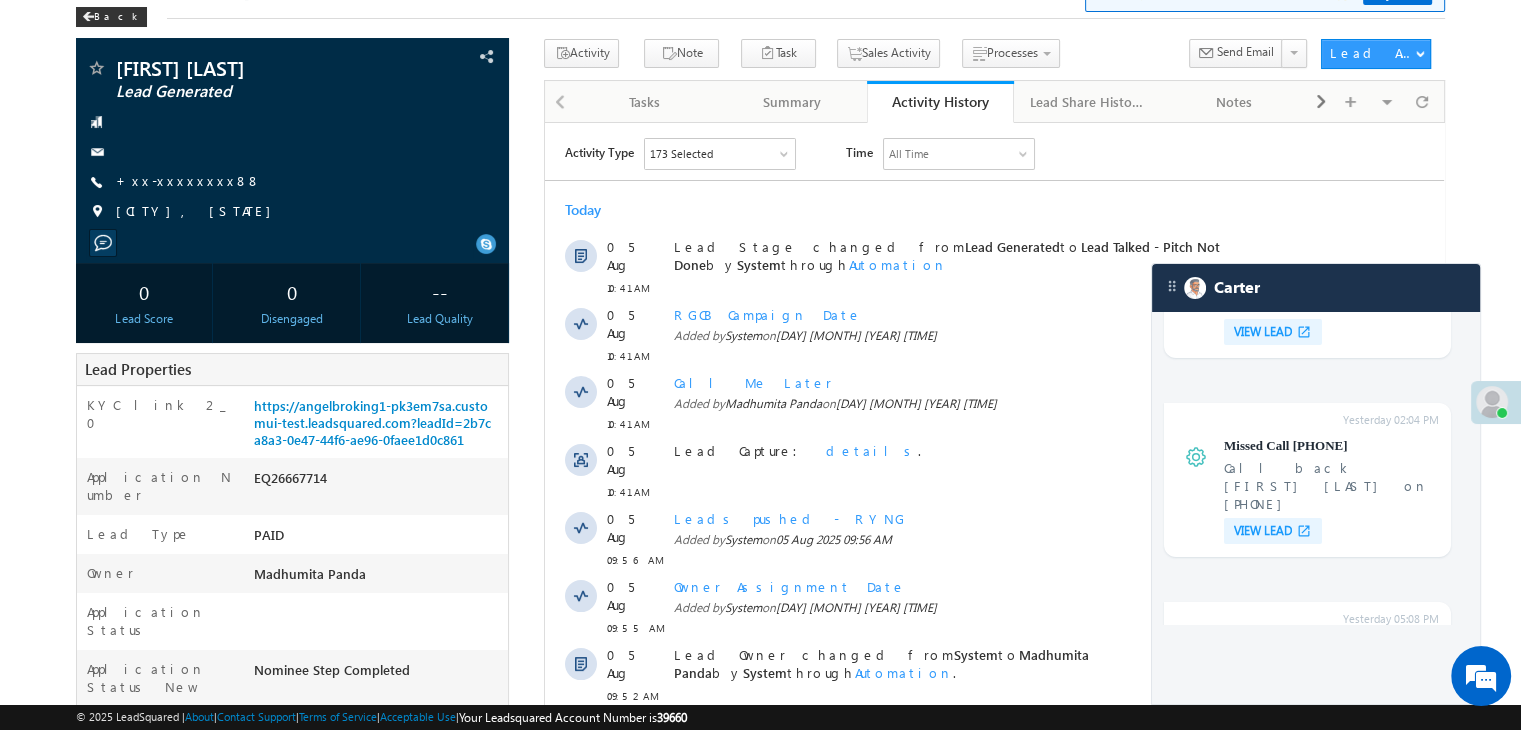 drag, startPoint x: 1897, startPoint y: 407, endPoint x: 1245, endPoint y: 157, distance: 698.2865 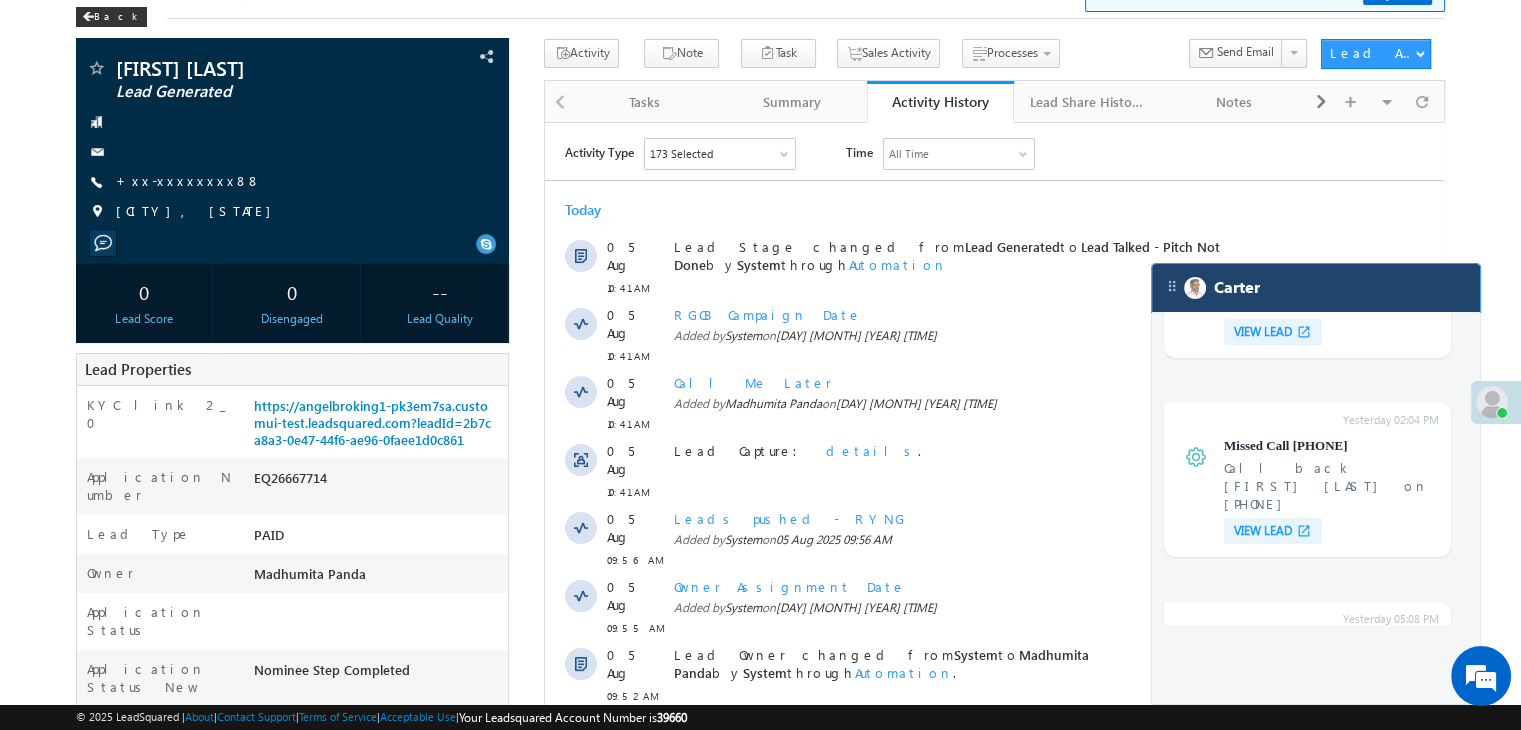 drag, startPoint x: 1333, startPoint y: 293, endPoint x: 371, endPoint y: 79, distance: 985.5151 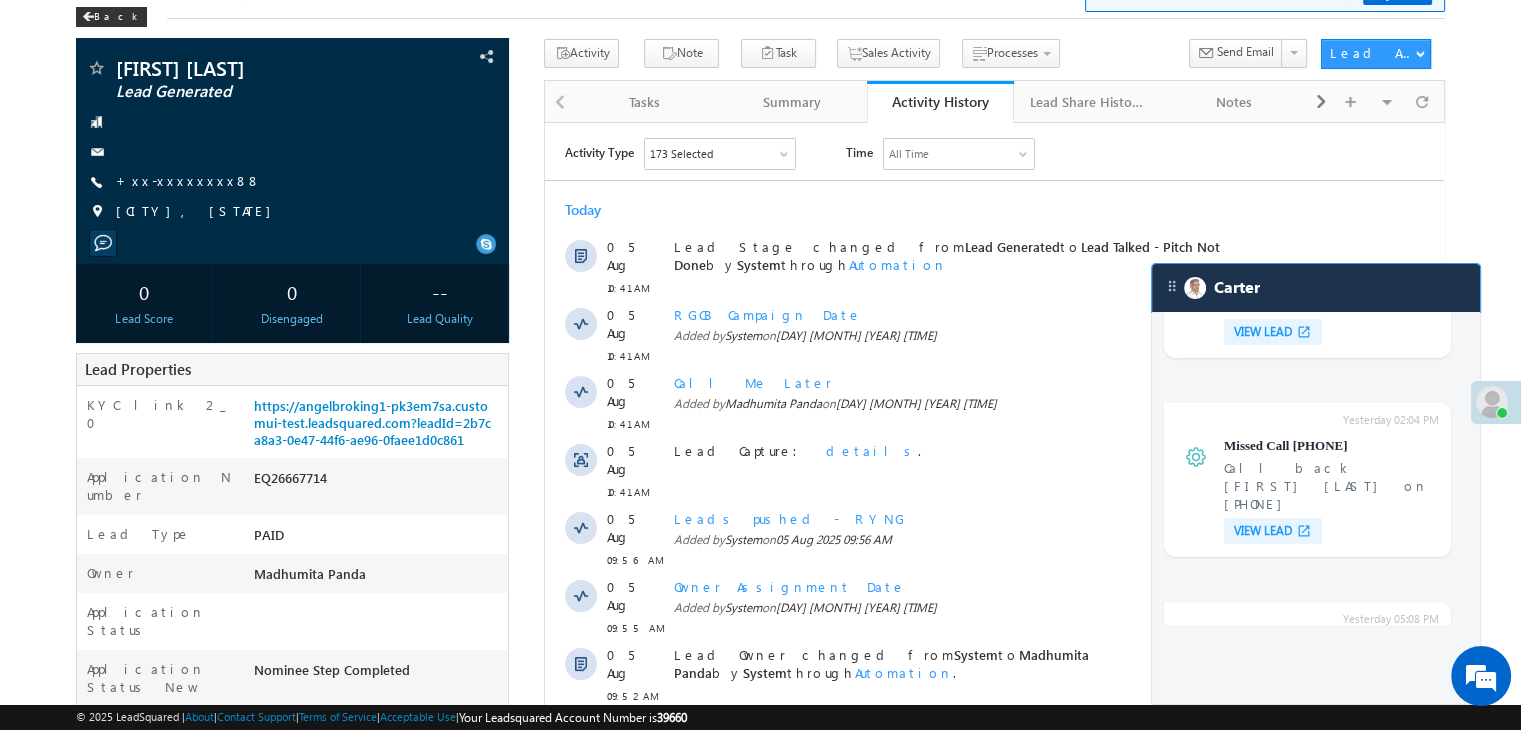 scroll, scrollTop: 7811, scrollLeft: 0, axis: vertical 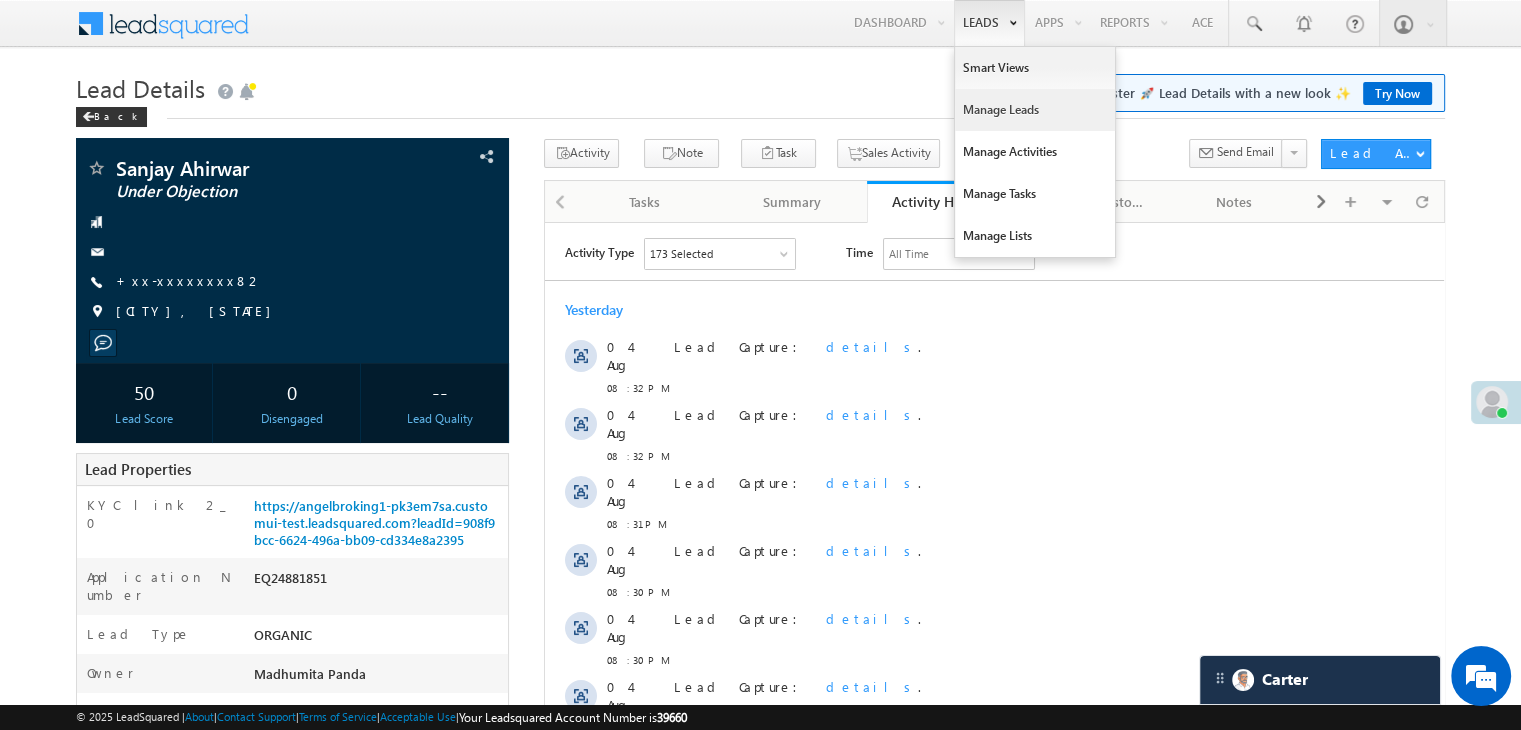 click on "Manage Leads" at bounding box center [1035, 110] 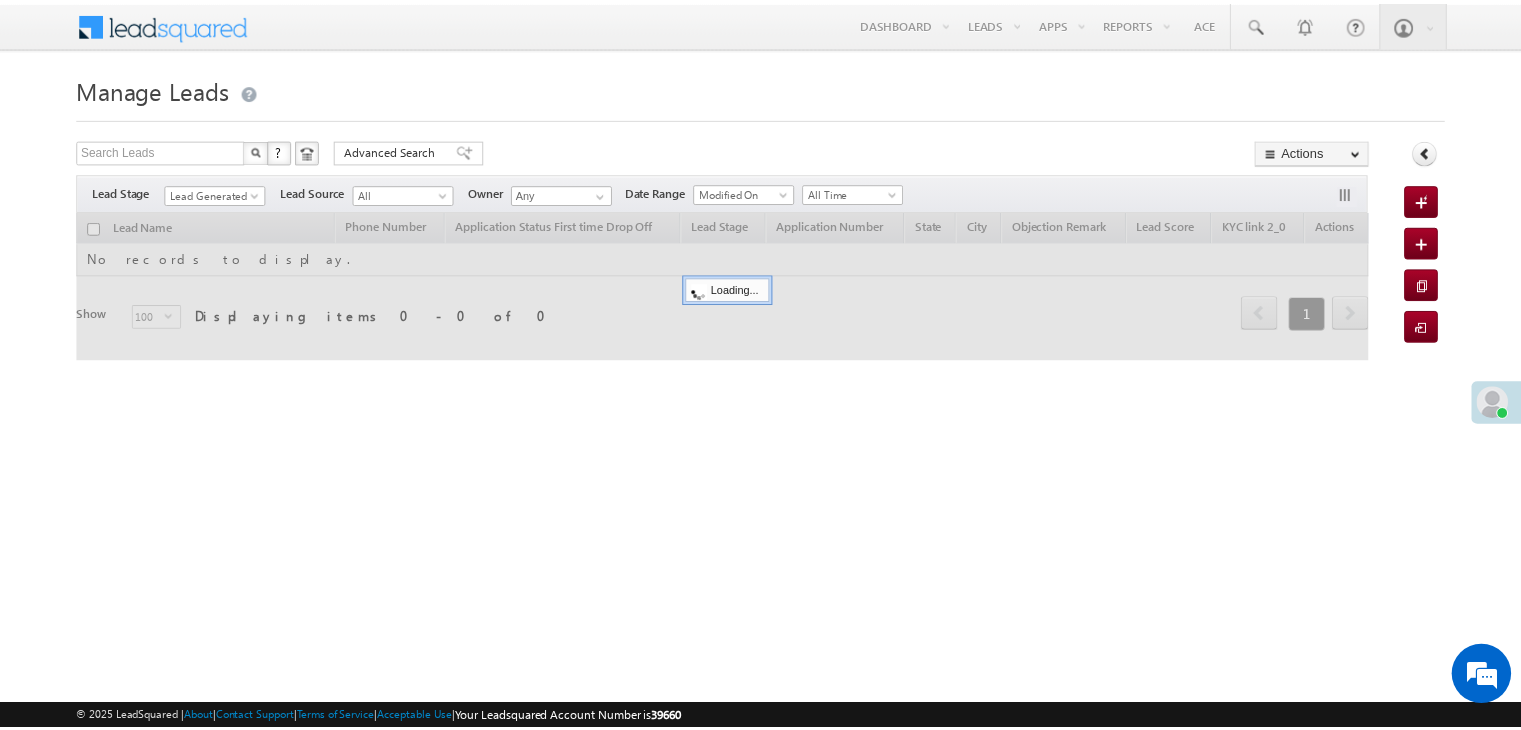 scroll, scrollTop: 0, scrollLeft: 0, axis: both 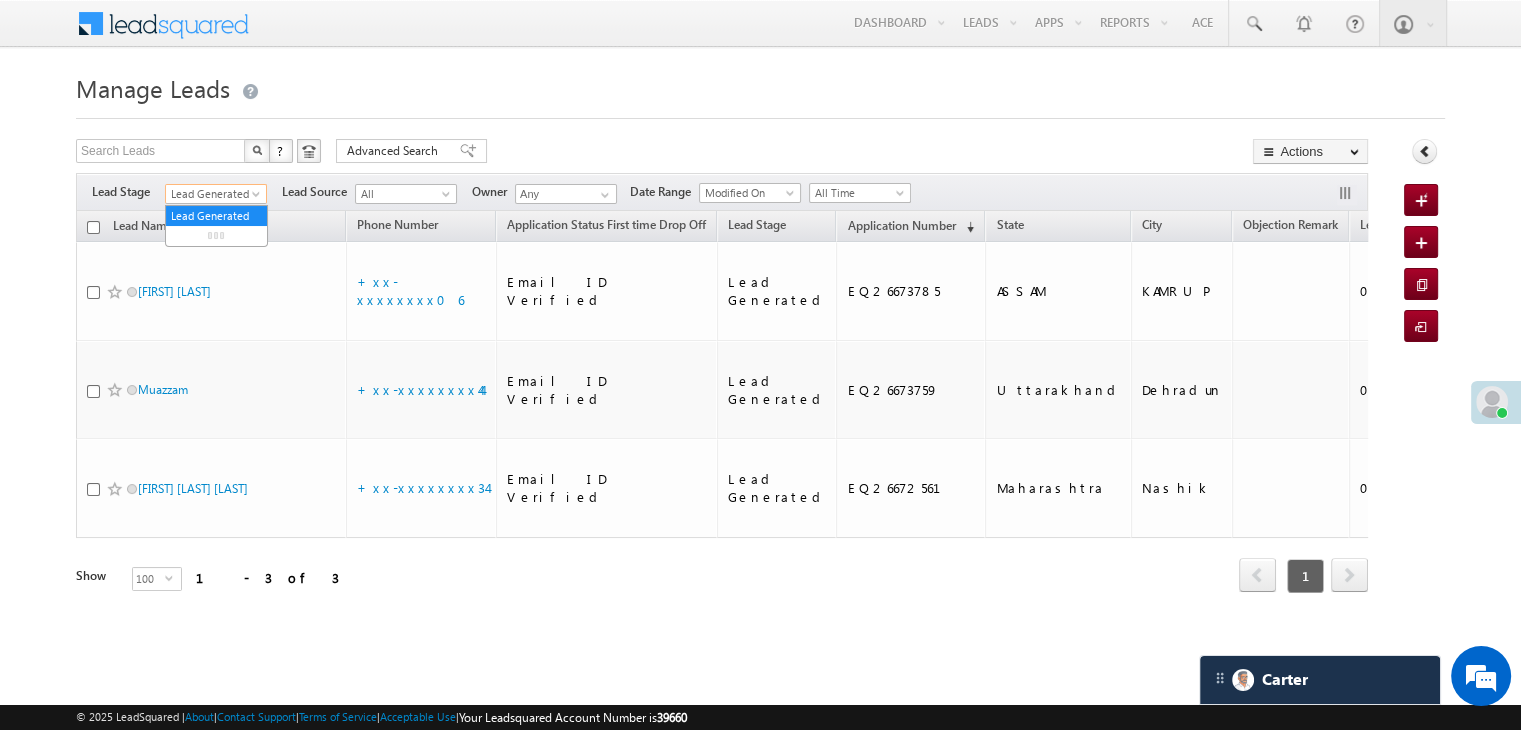 click at bounding box center (258, 198) 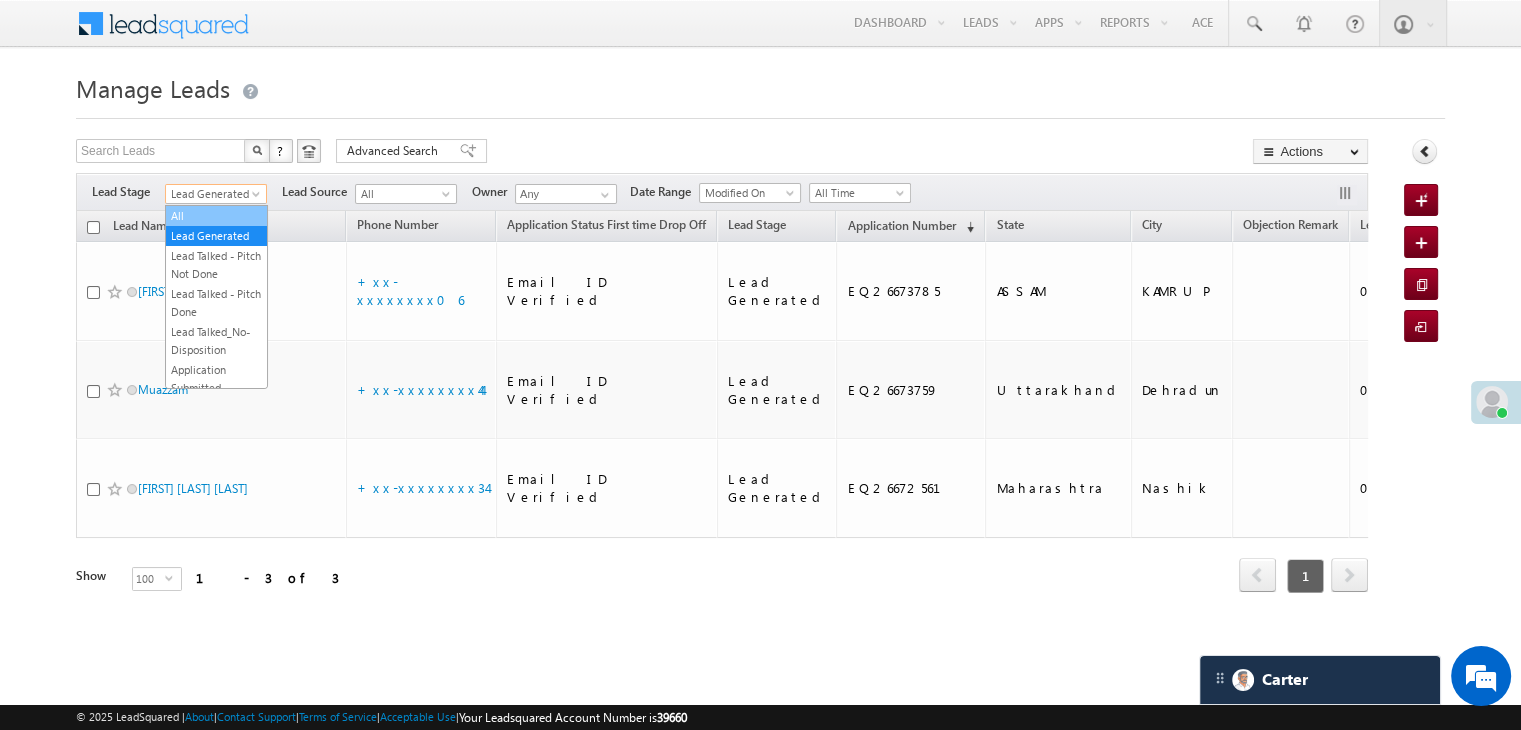 click on "All" at bounding box center (216, 216) 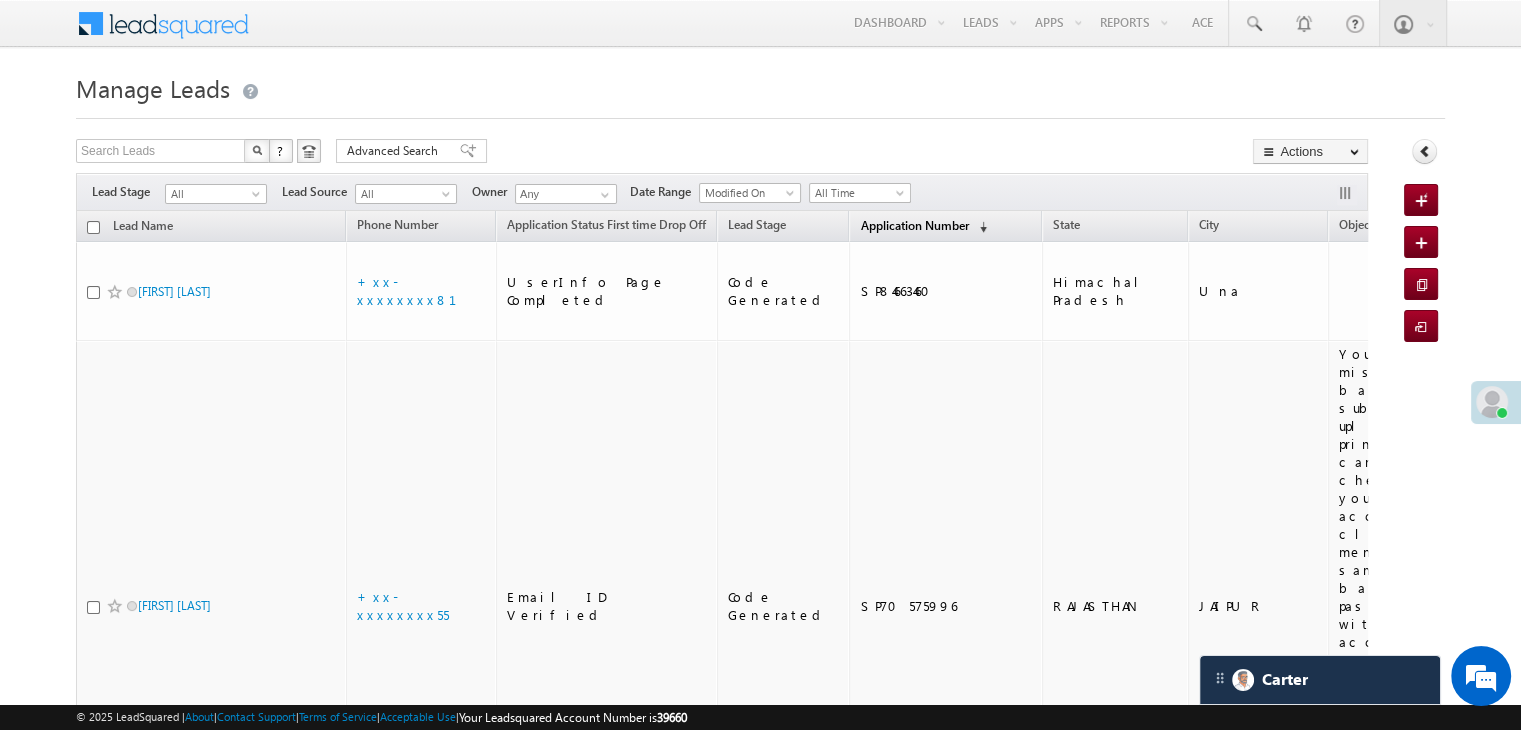 click on "Application Number" at bounding box center (914, 225) 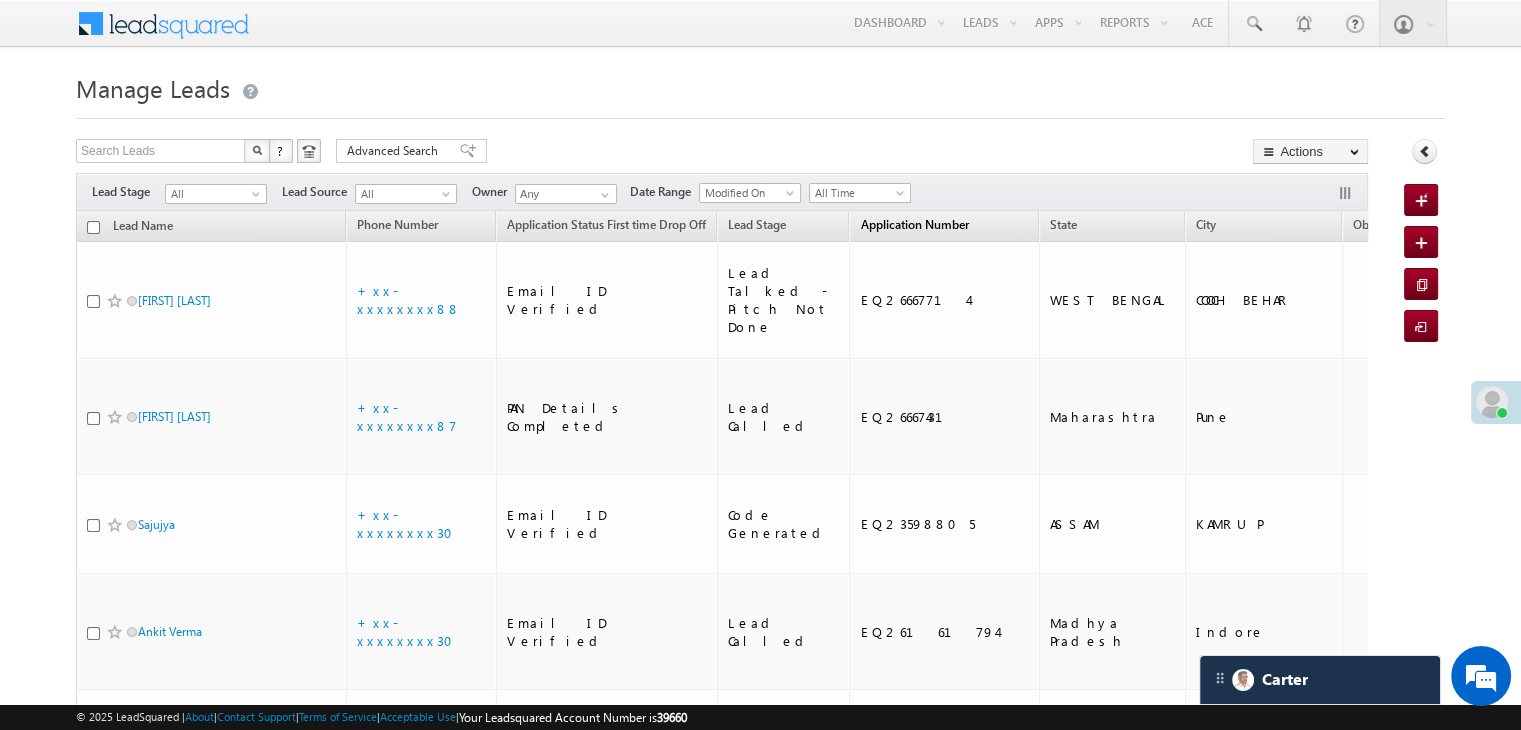 scroll, scrollTop: 0, scrollLeft: 0, axis: both 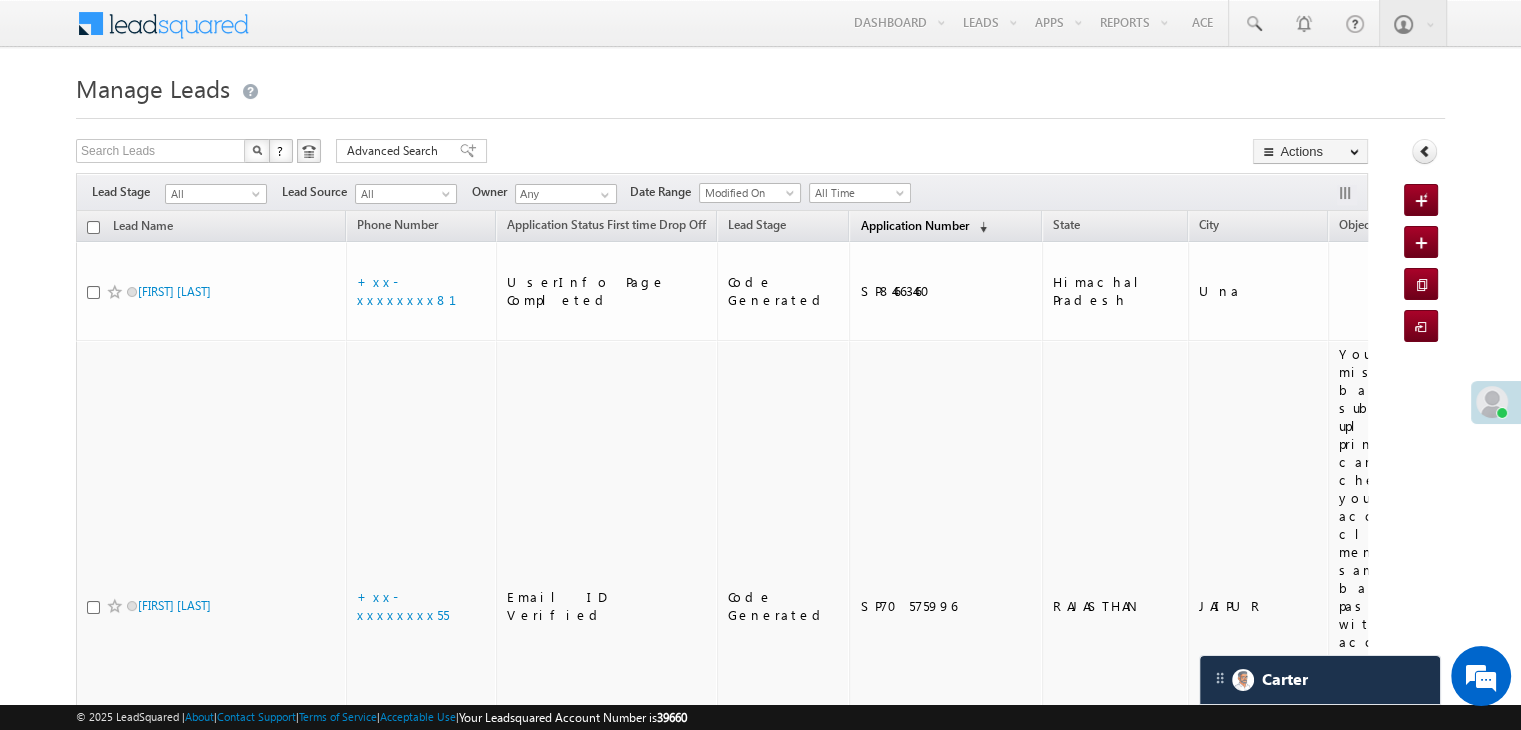 click on "Application Number" at bounding box center [914, 225] 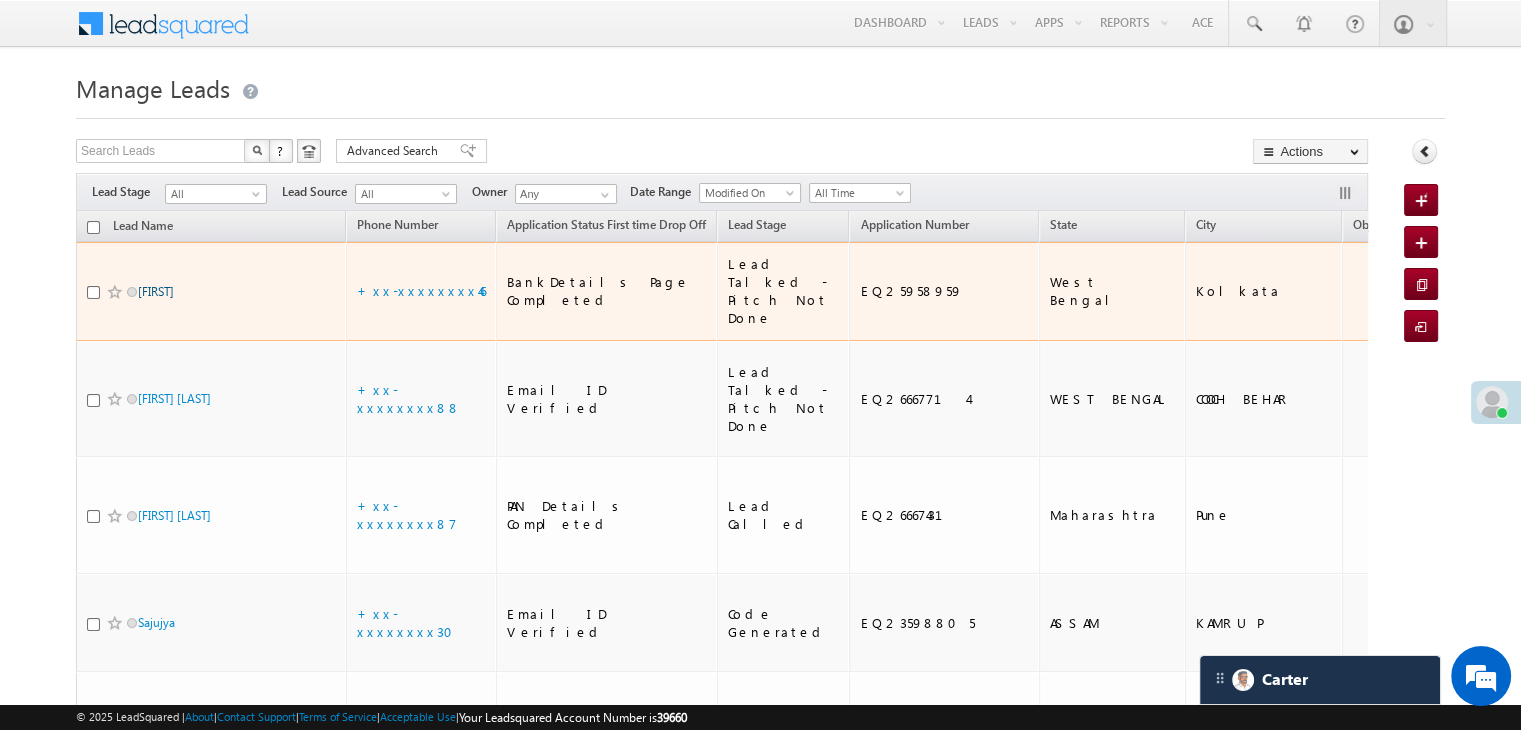 click on "[FIRST]" at bounding box center (156, 291) 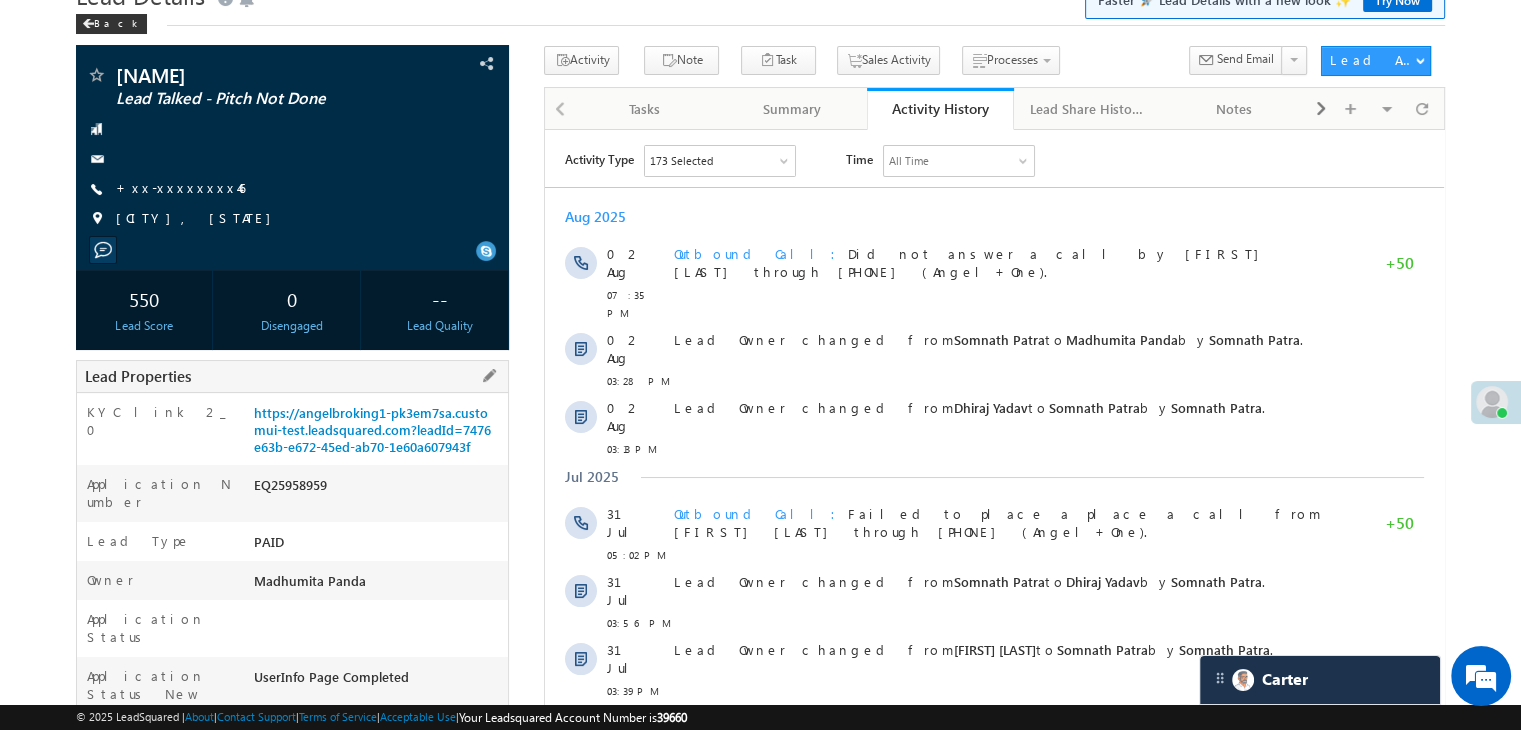 scroll, scrollTop: 0, scrollLeft: 0, axis: both 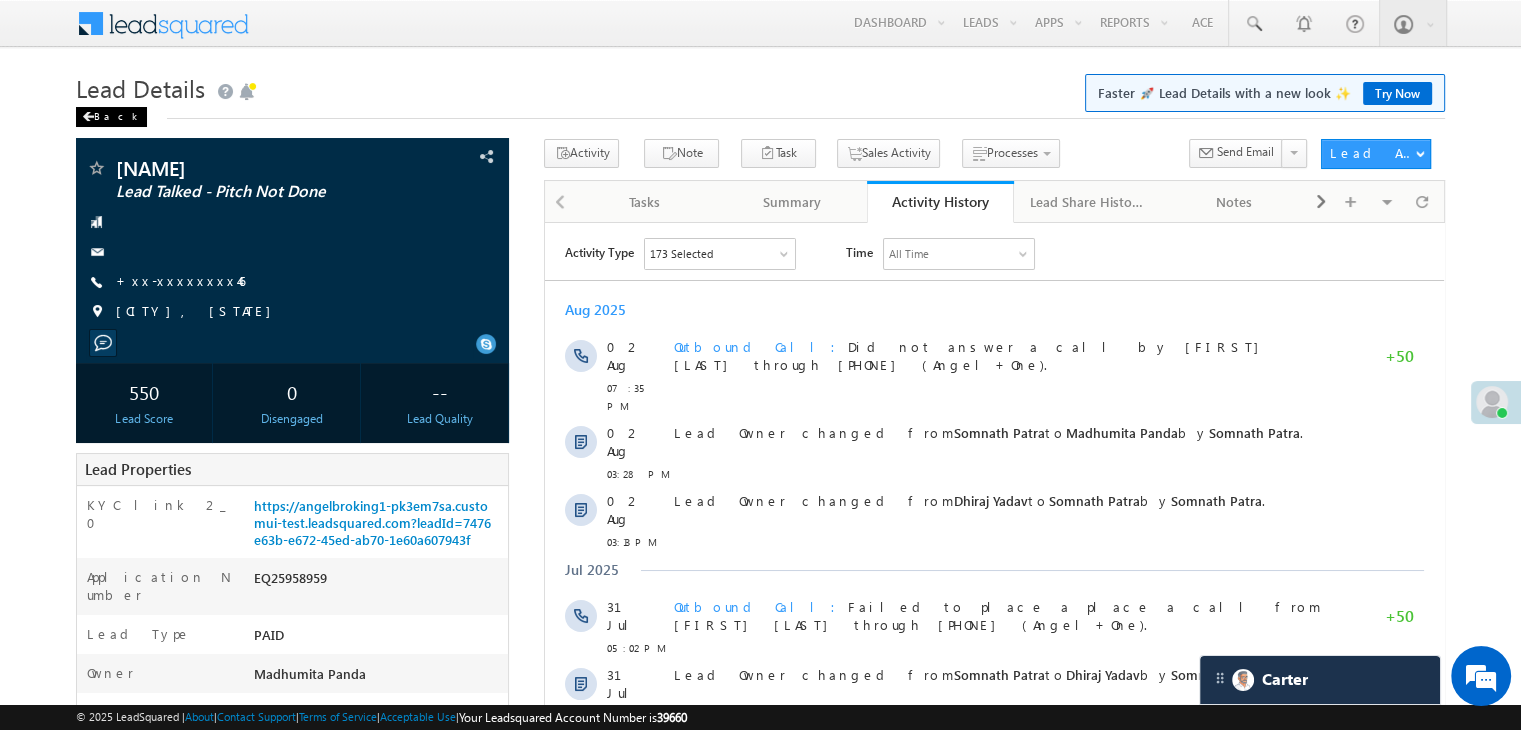 click on "Back" at bounding box center [111, 117] 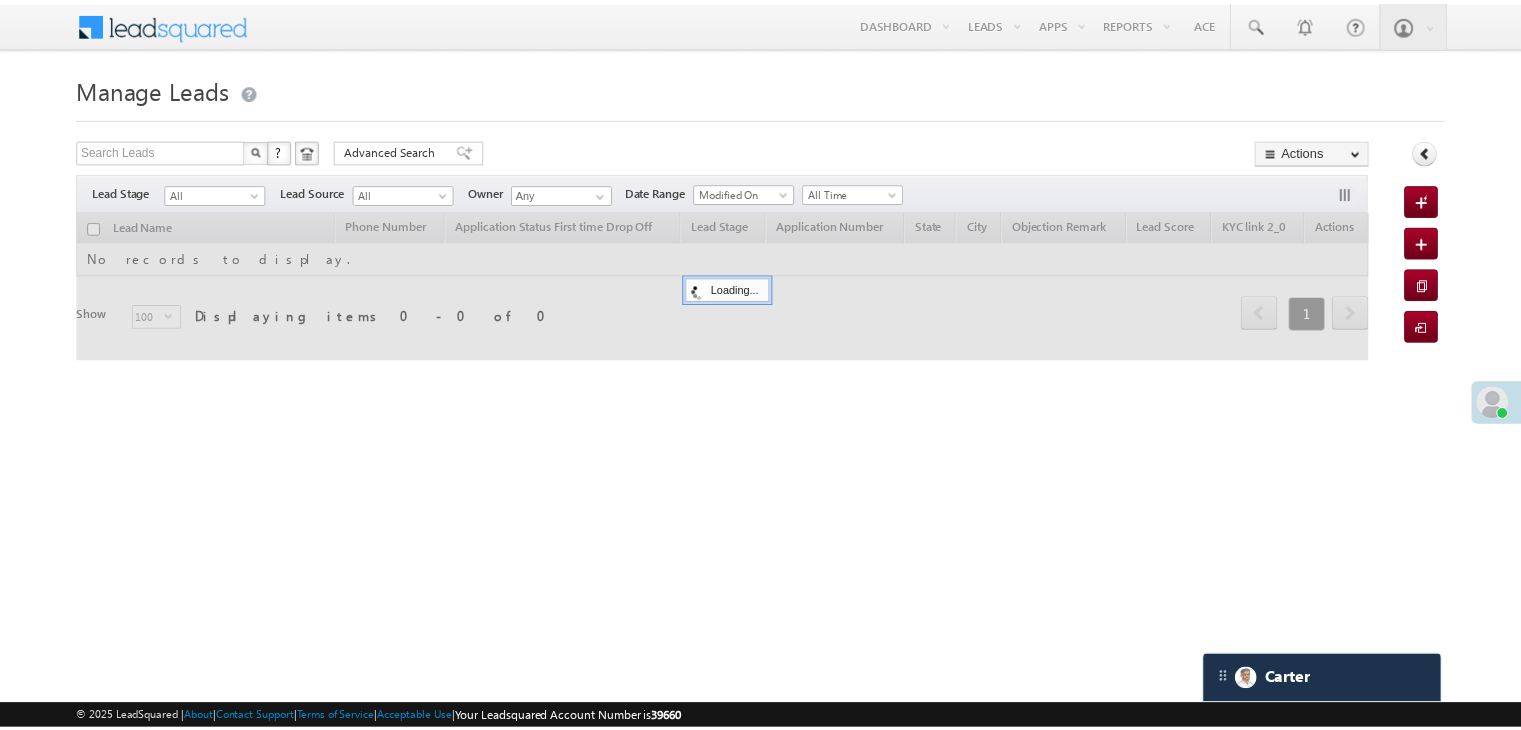 scroll, scrollTop: 0, scrollLeft: 0, axis: both 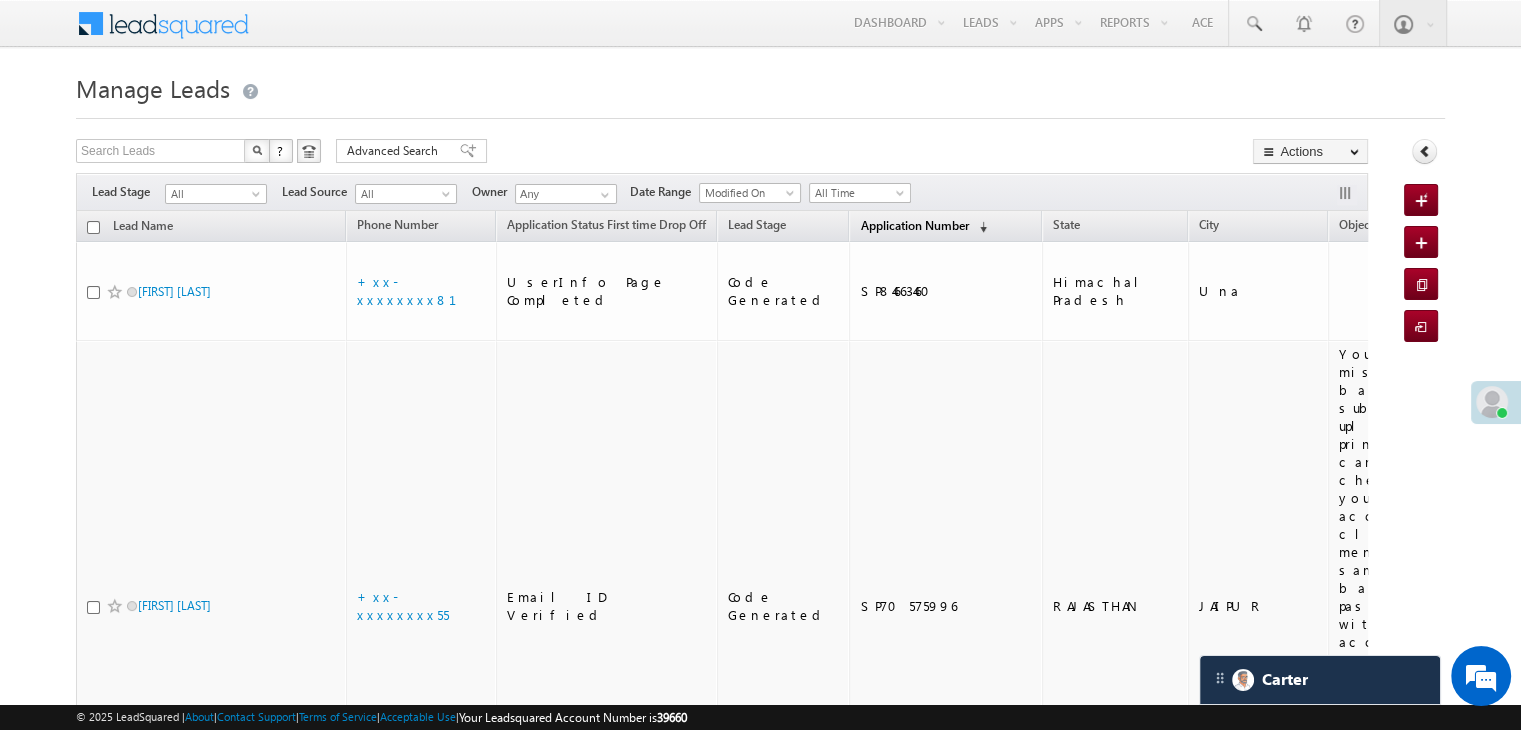 click on "Application Number" at bounding box center [914, 225] 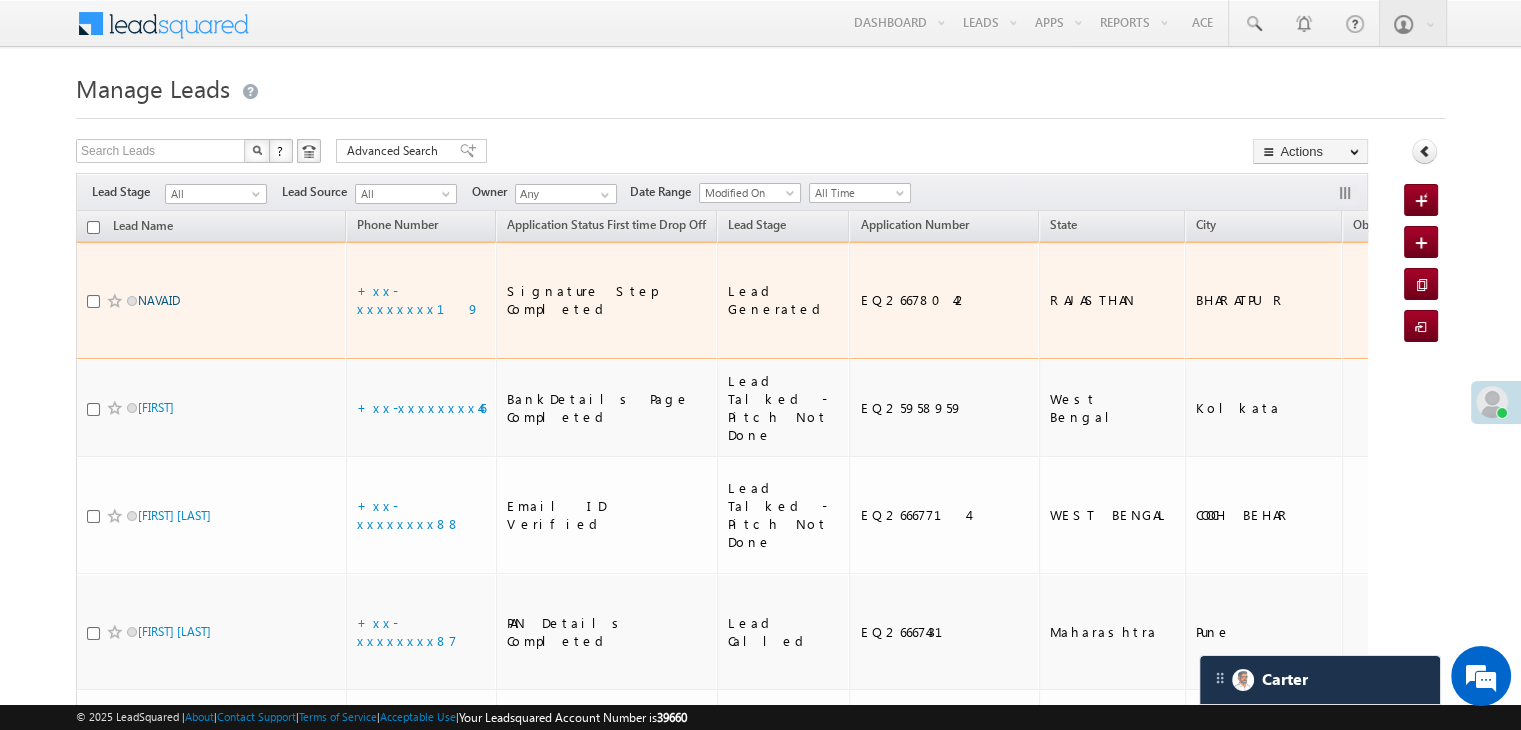 click on "NAVAID" at bounding box center (159, 300) 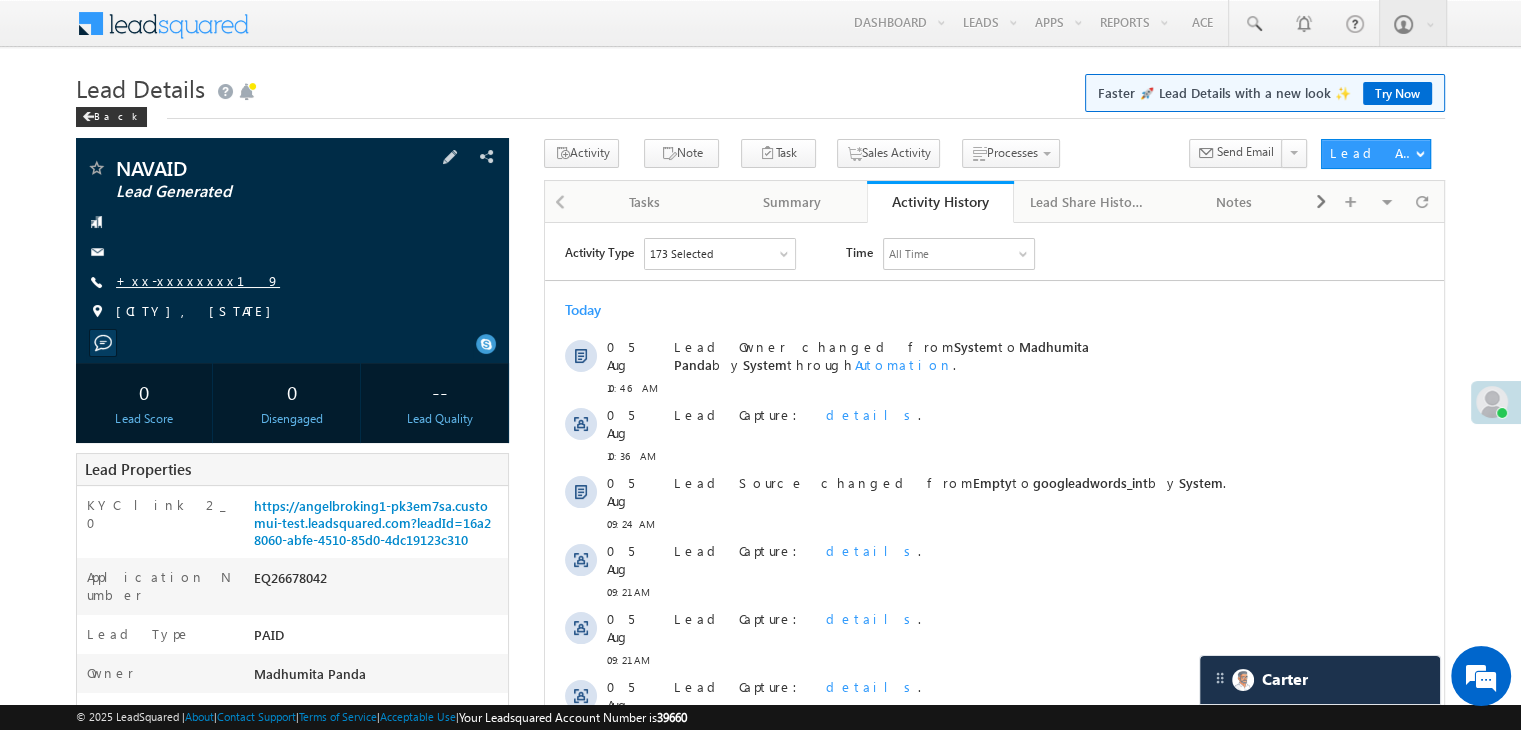 scroll, scrollTop: 0, scrollLeft: 0, axis: both 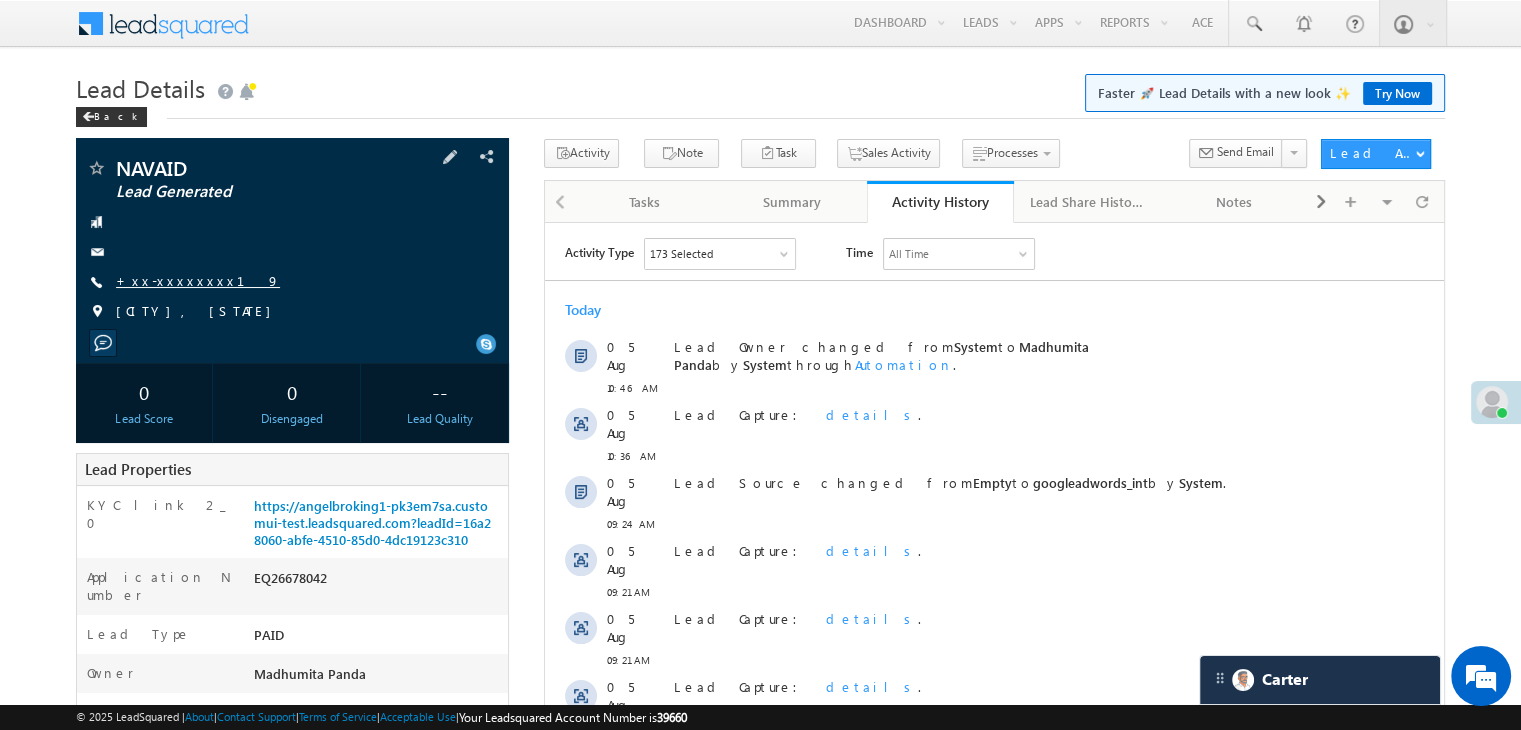 click on "+xx-xxxxxxxx19" at bounding box center [198, 280] 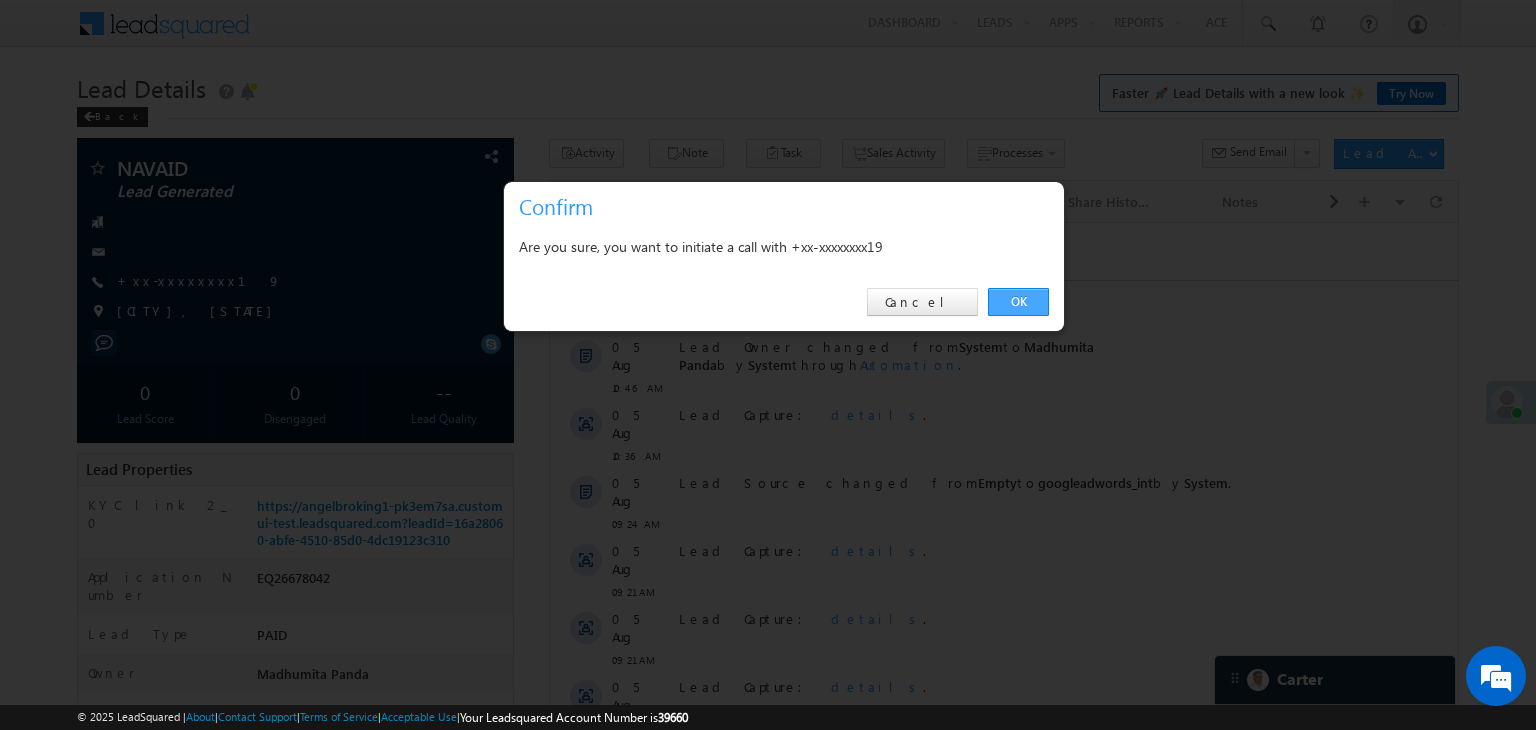 click on "OK" at bounding box center (1018, 302) 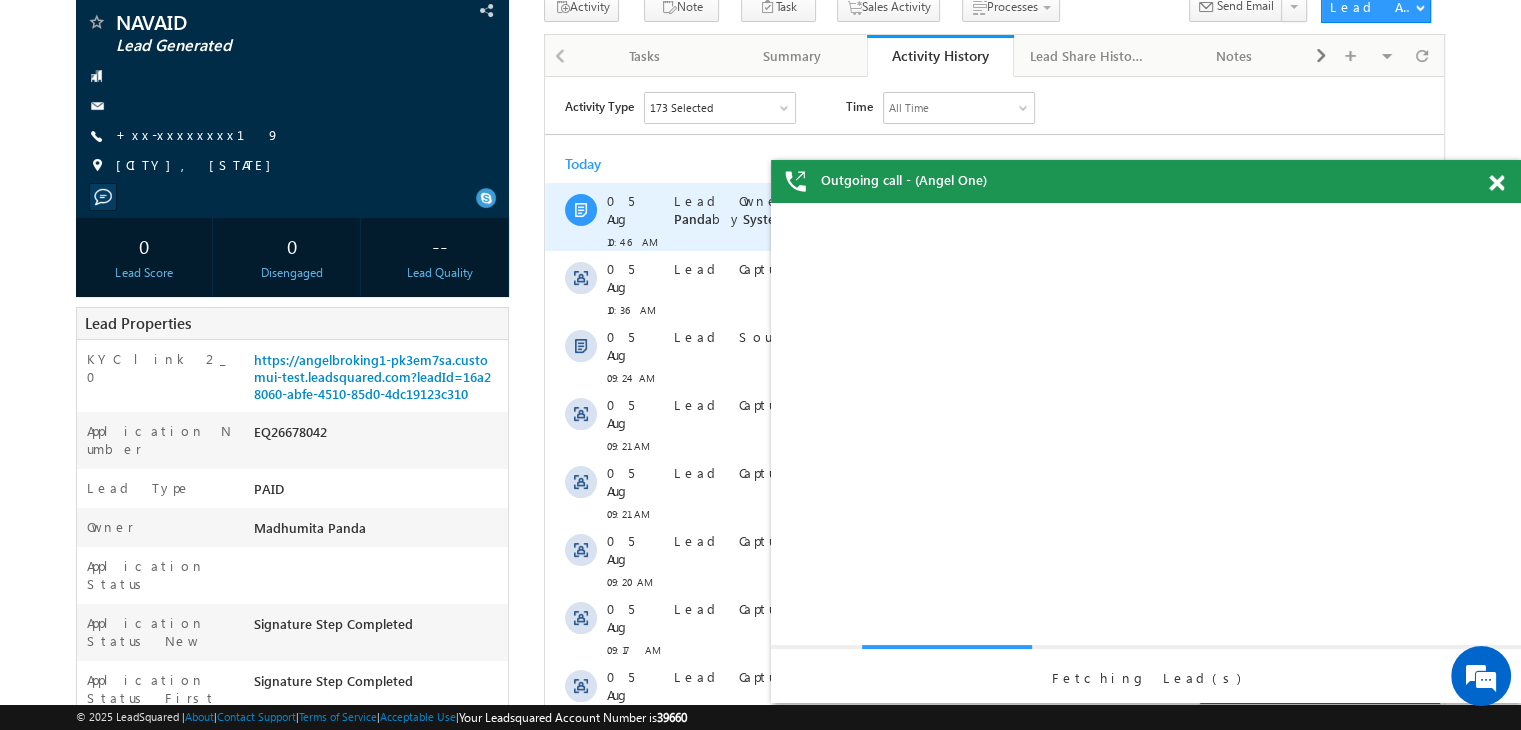 scroll, scrollTop: 0, scrollLeft: 0, axis: both 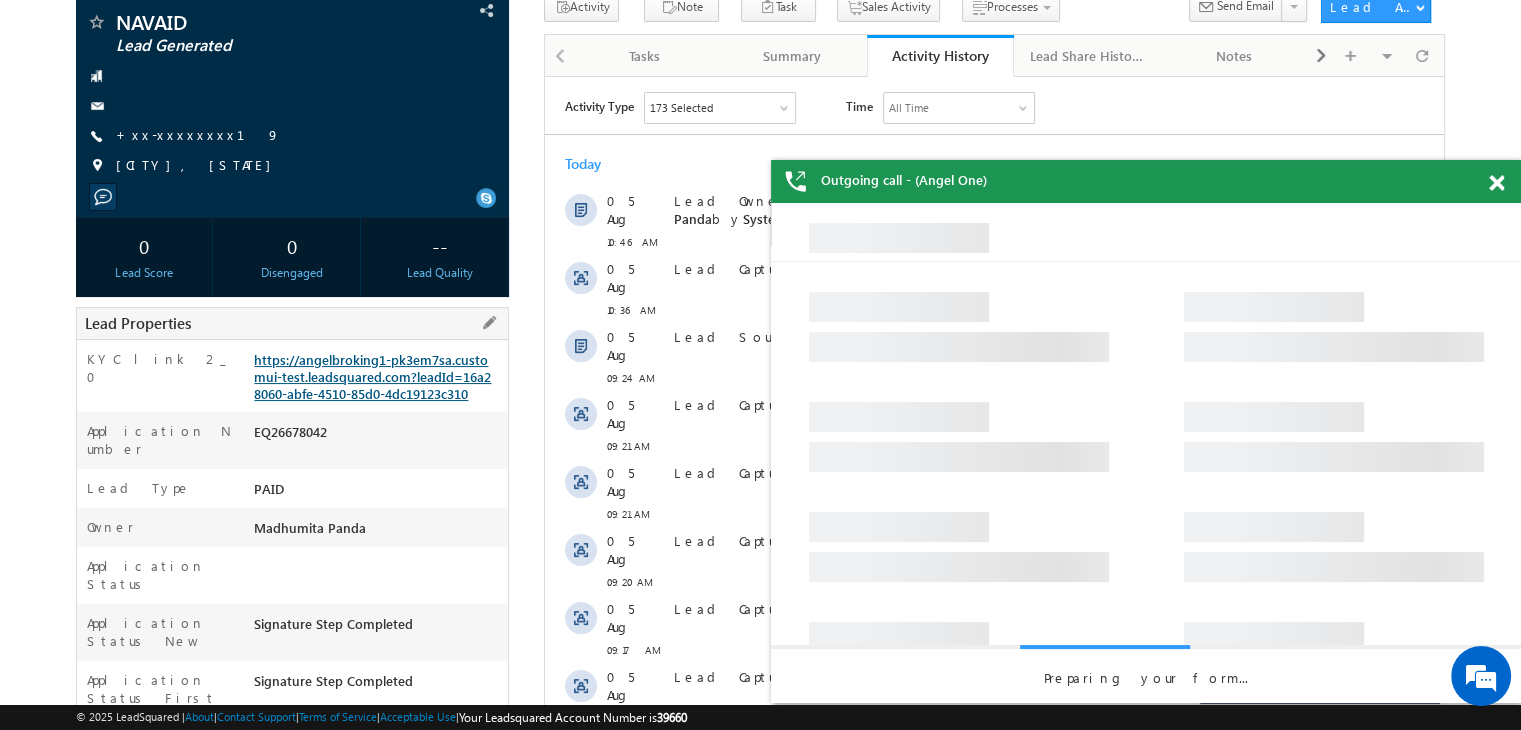click on "https://angelbroking1-pk3em7sa.customui-test.leadsquared.com?leadId=16a28060-abfe-4510-85d0-4dc19123c310" at bounding box center (372, 376) 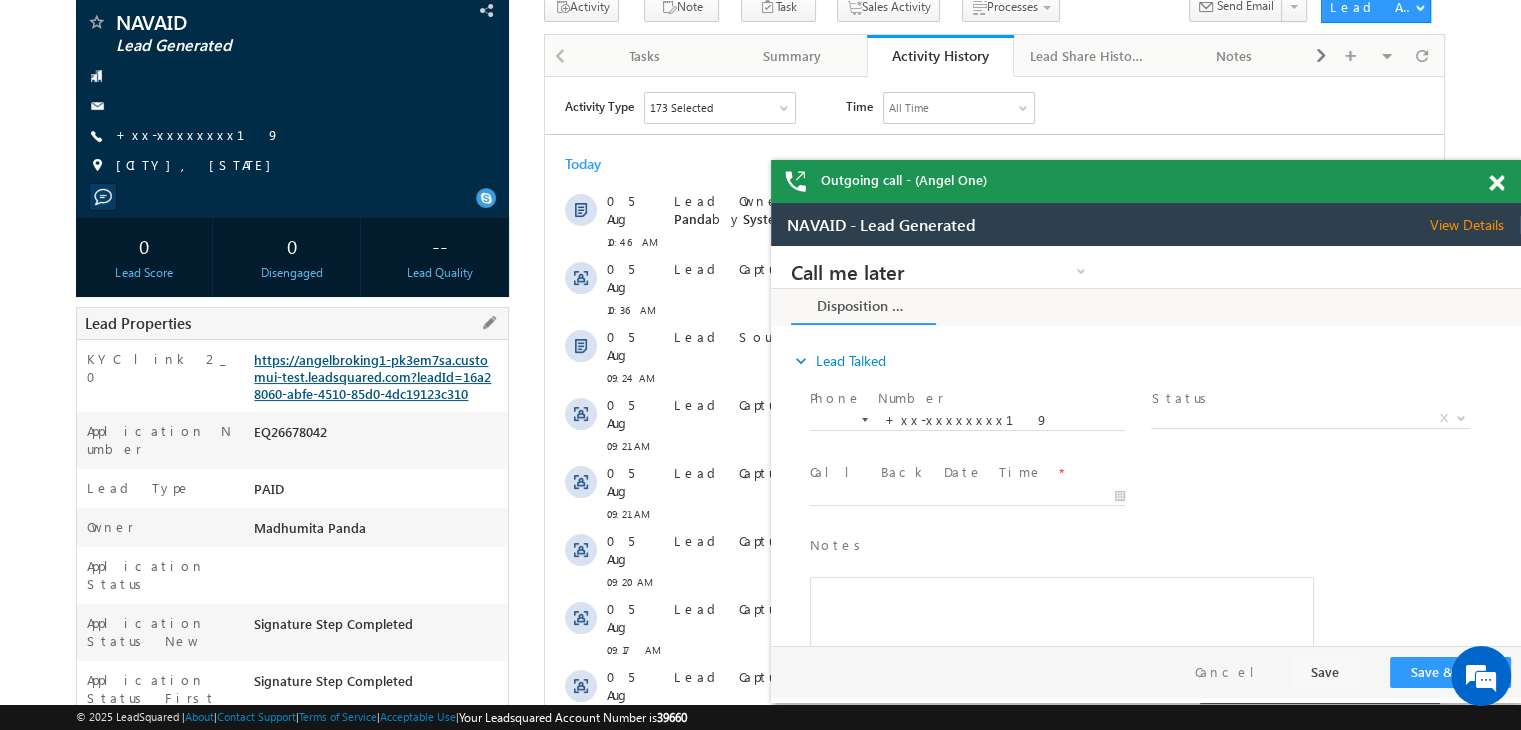 scroll, scrollTop: 0, scrollLeft: 0, axis: both 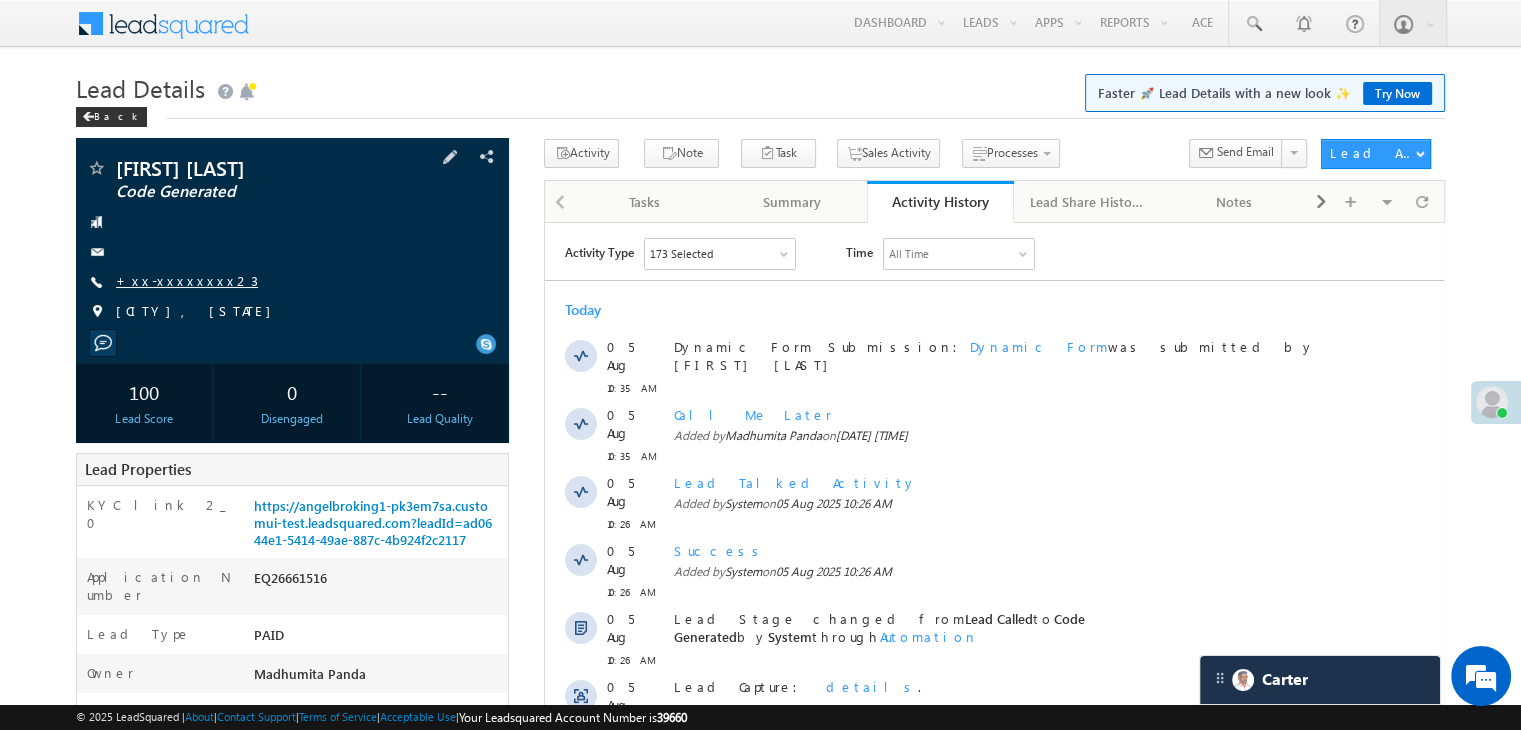 click on "+xx-xxxxxxxx23" at bounding box center [187, 280] 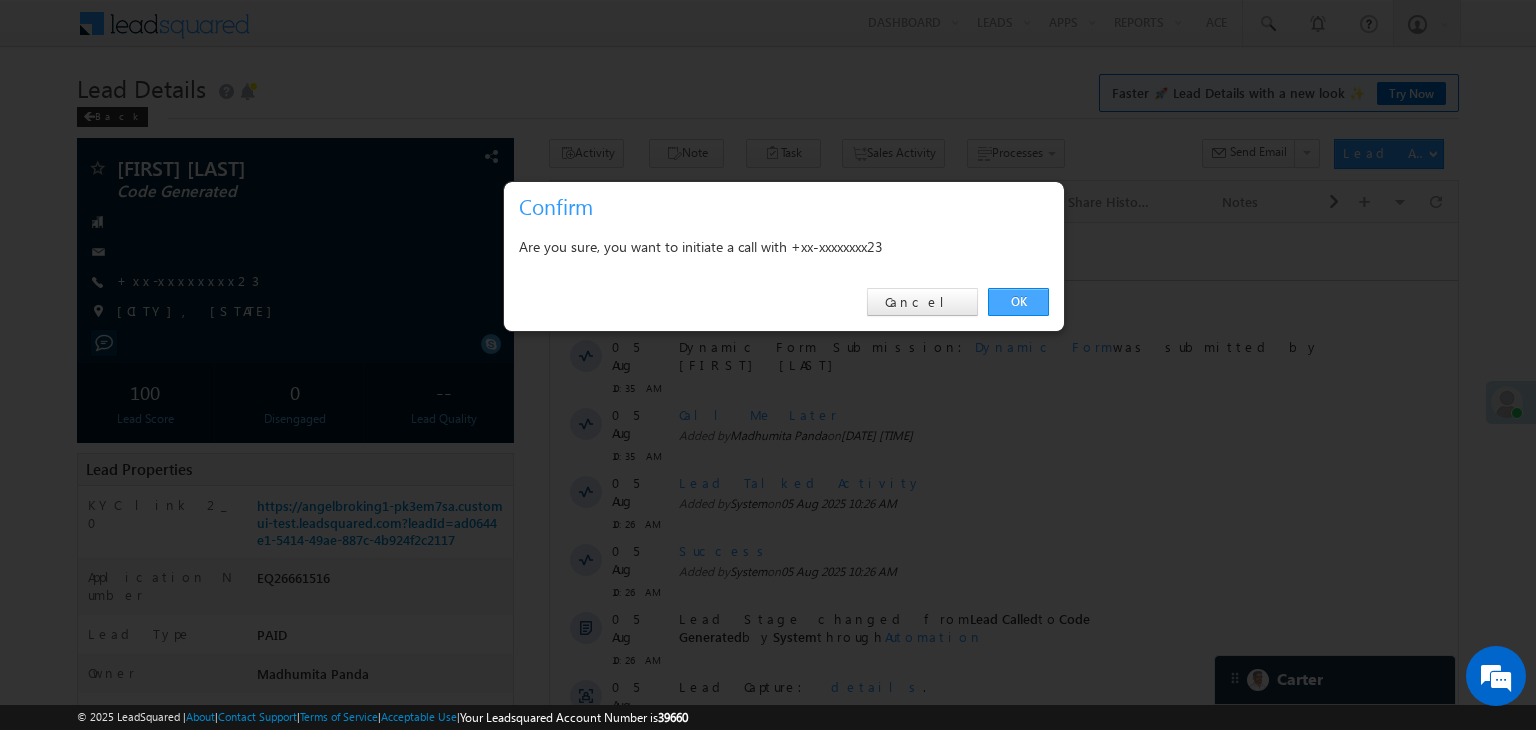 click on "OK" at bounding box center (1018, 302) 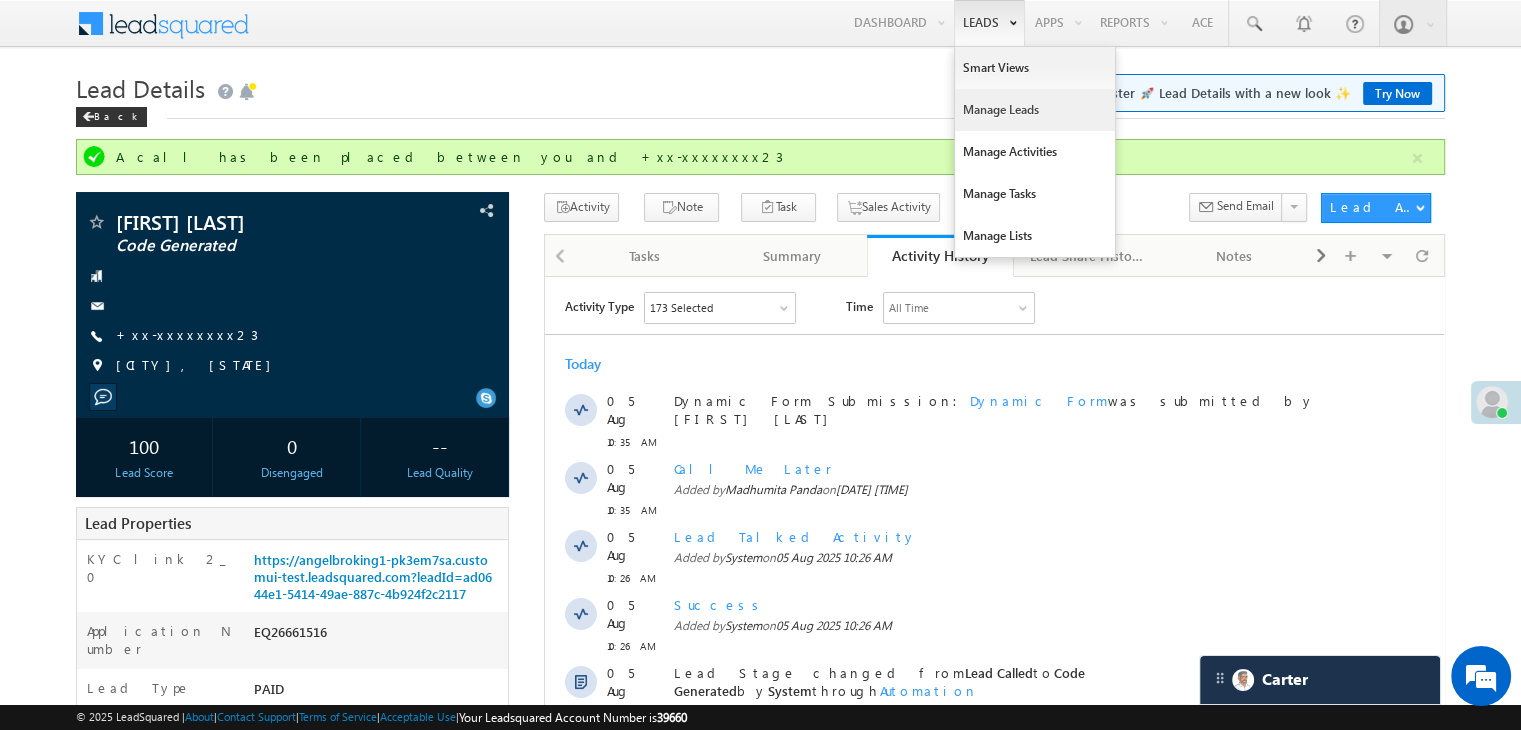 click on "Manage Leads" at bounding box center (1035, 110) 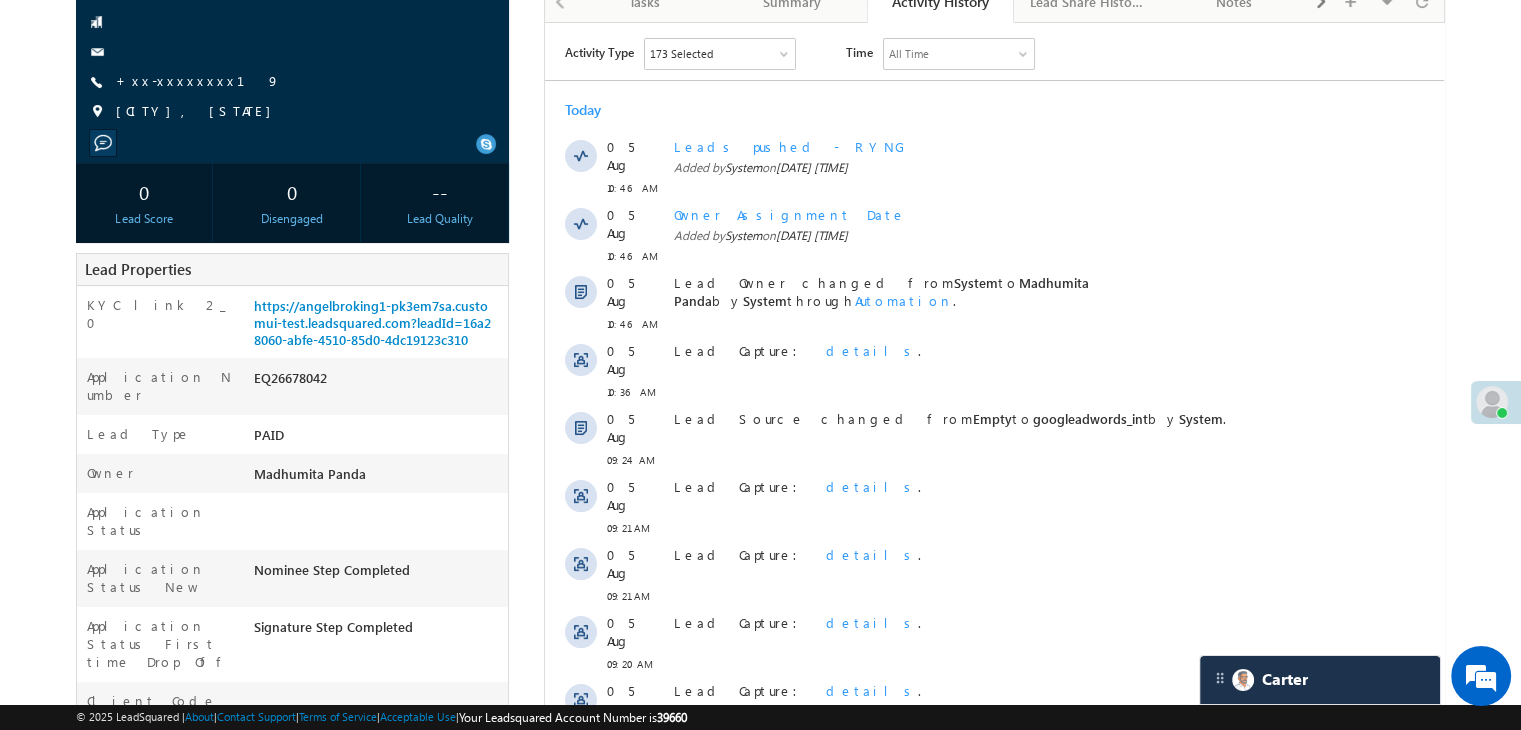 scroll, scrollTop: 0, scrollLeft: 0, axis: both 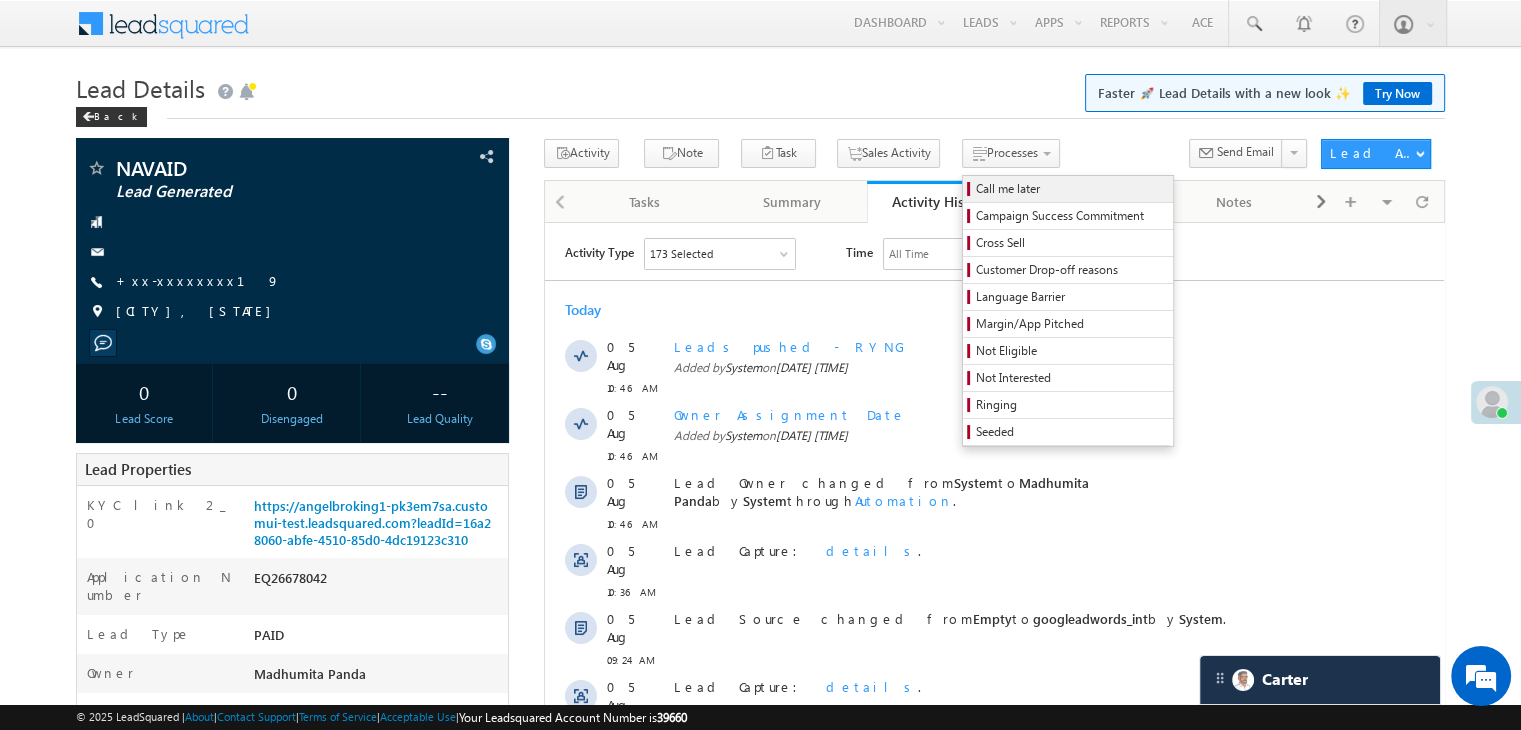 click on "Call me later" at bounding box center [1071, 189] 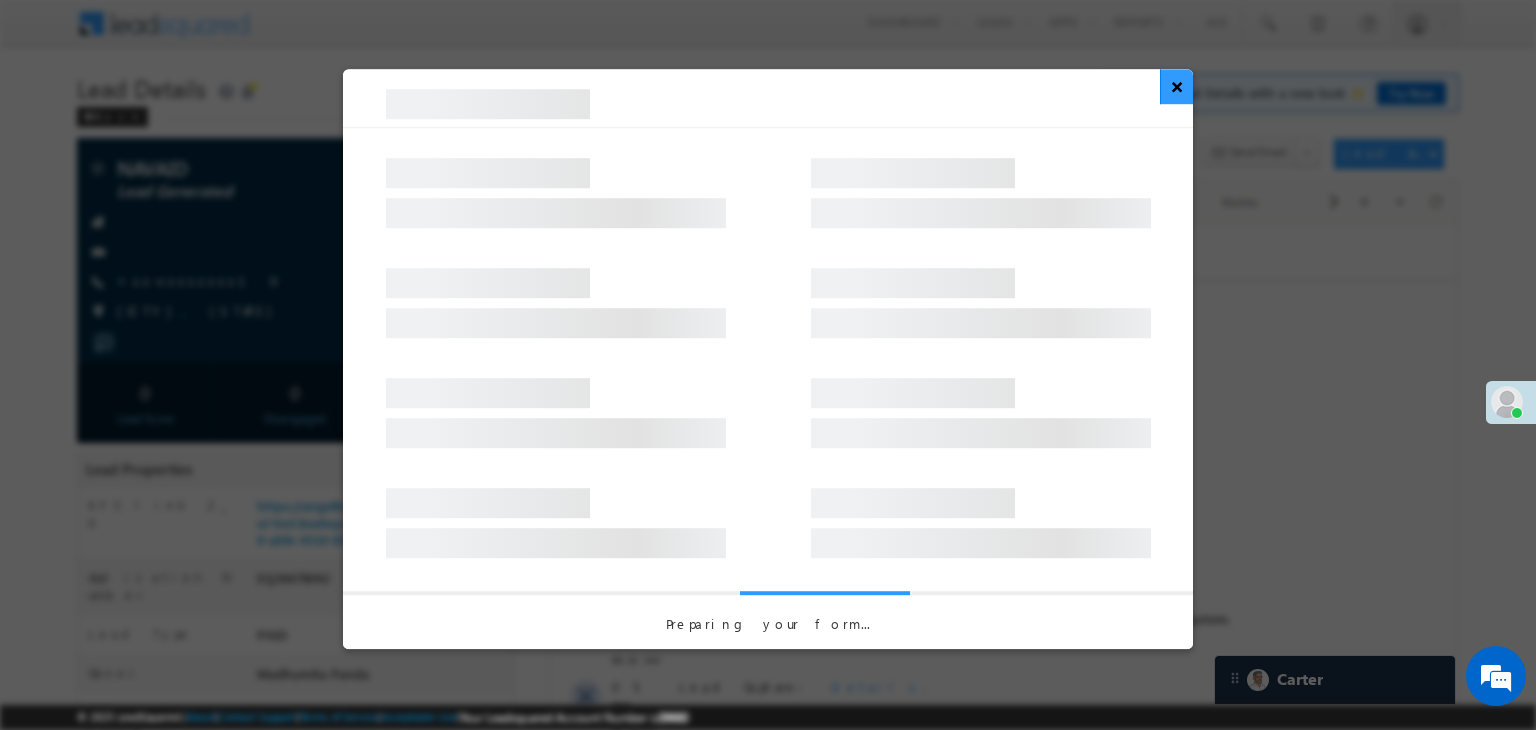click on "×" at bounding box center (1176, 86) 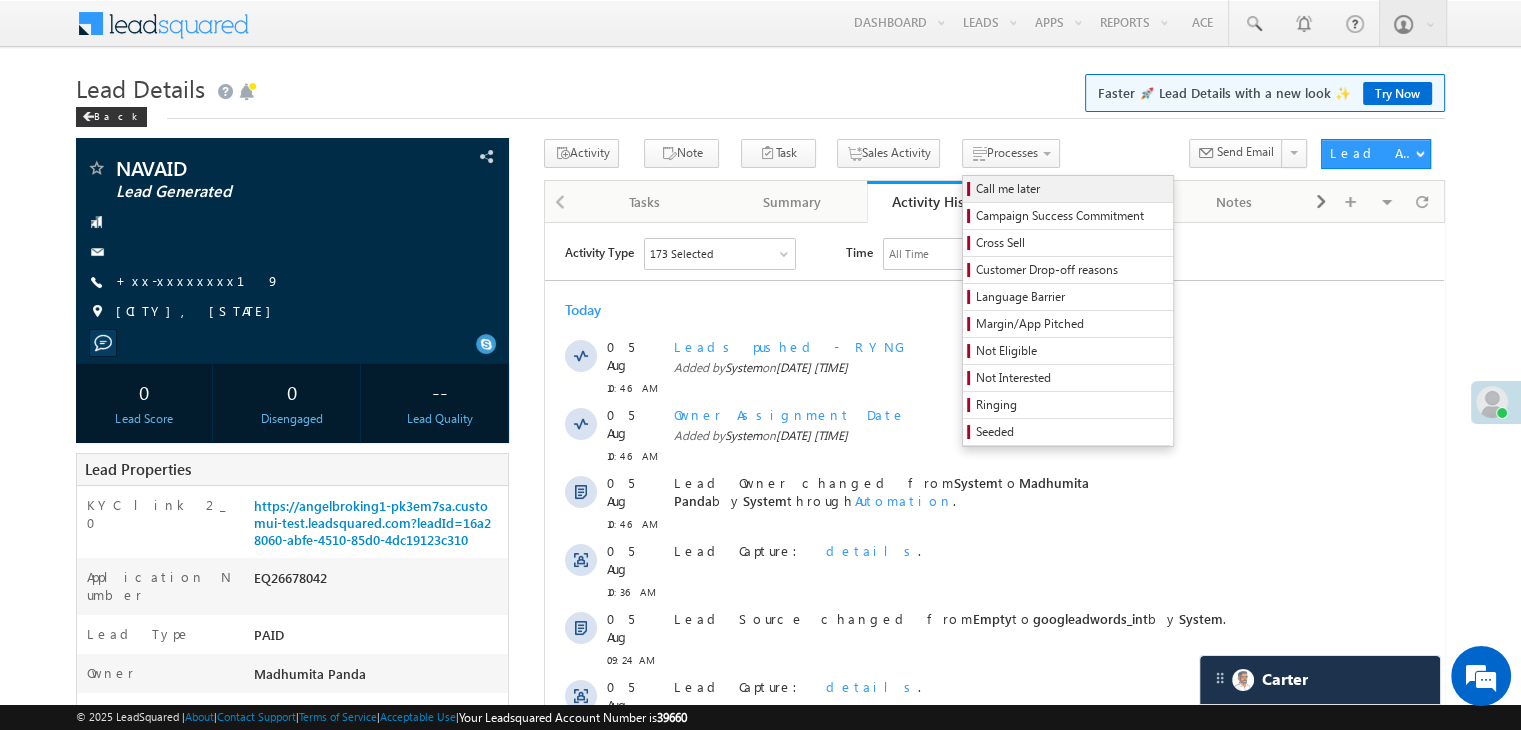 click on "Call me later" at bounding box center (1071, 189) 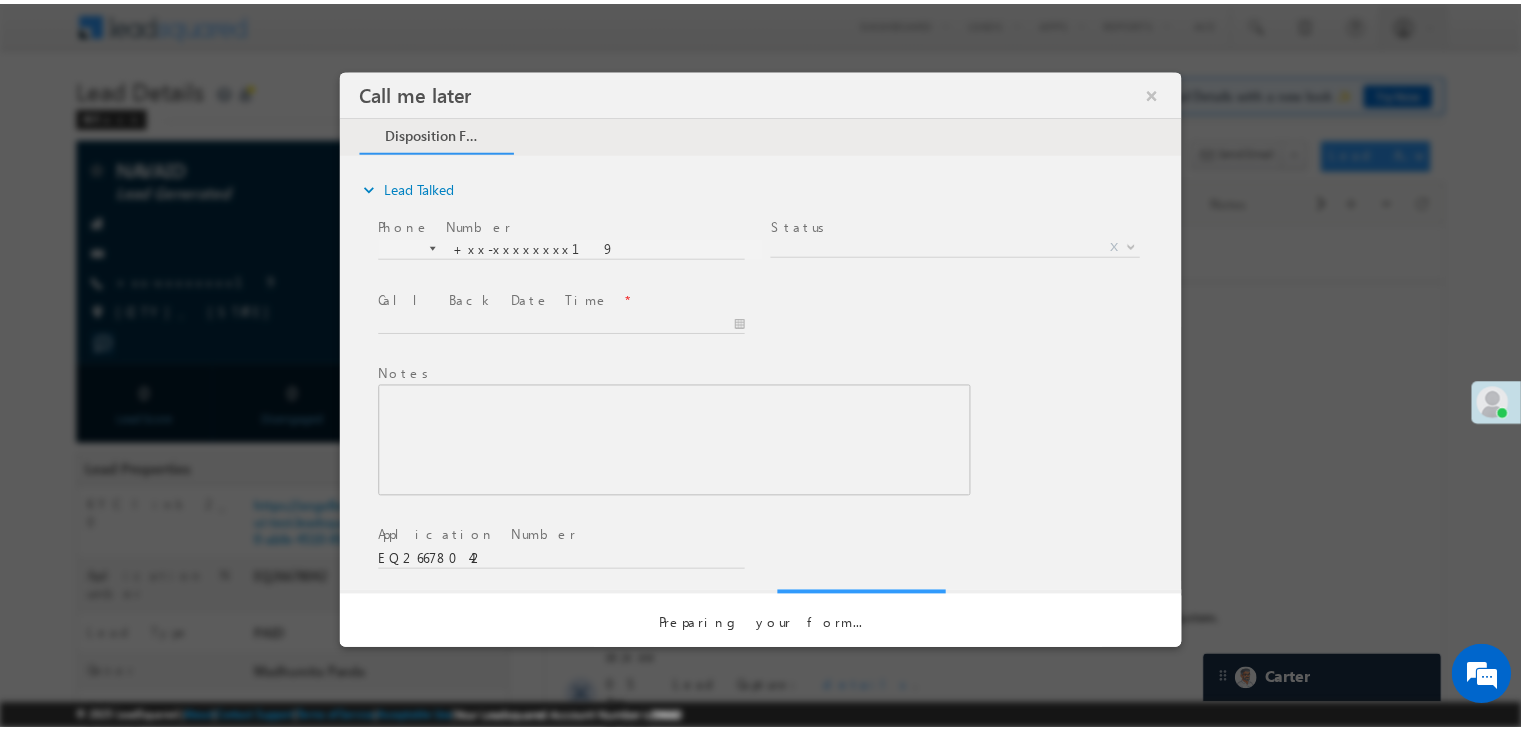 scroll, scrollTop: 0, scrollLeft: 0, axis: both 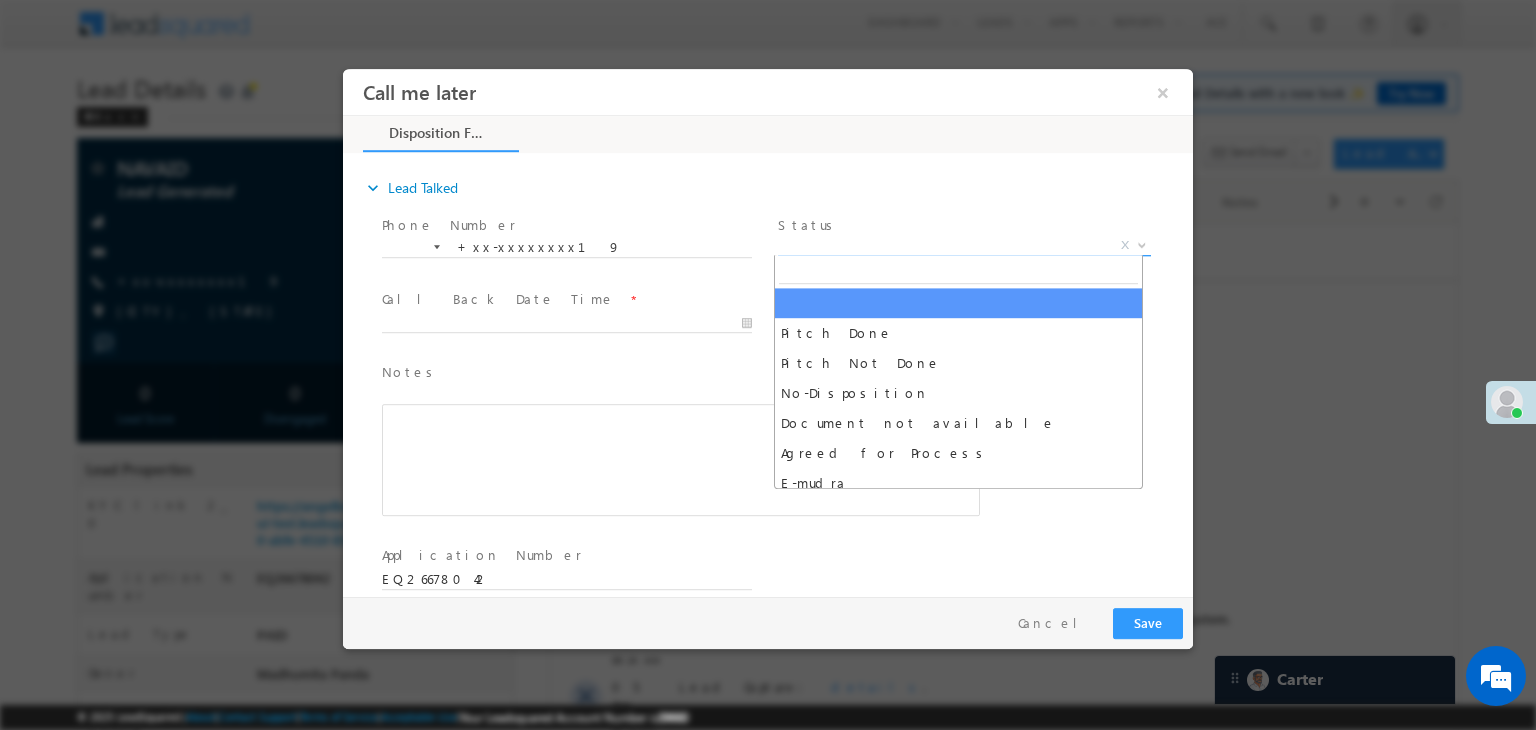 click on "X" at bounding box center (964, 246) 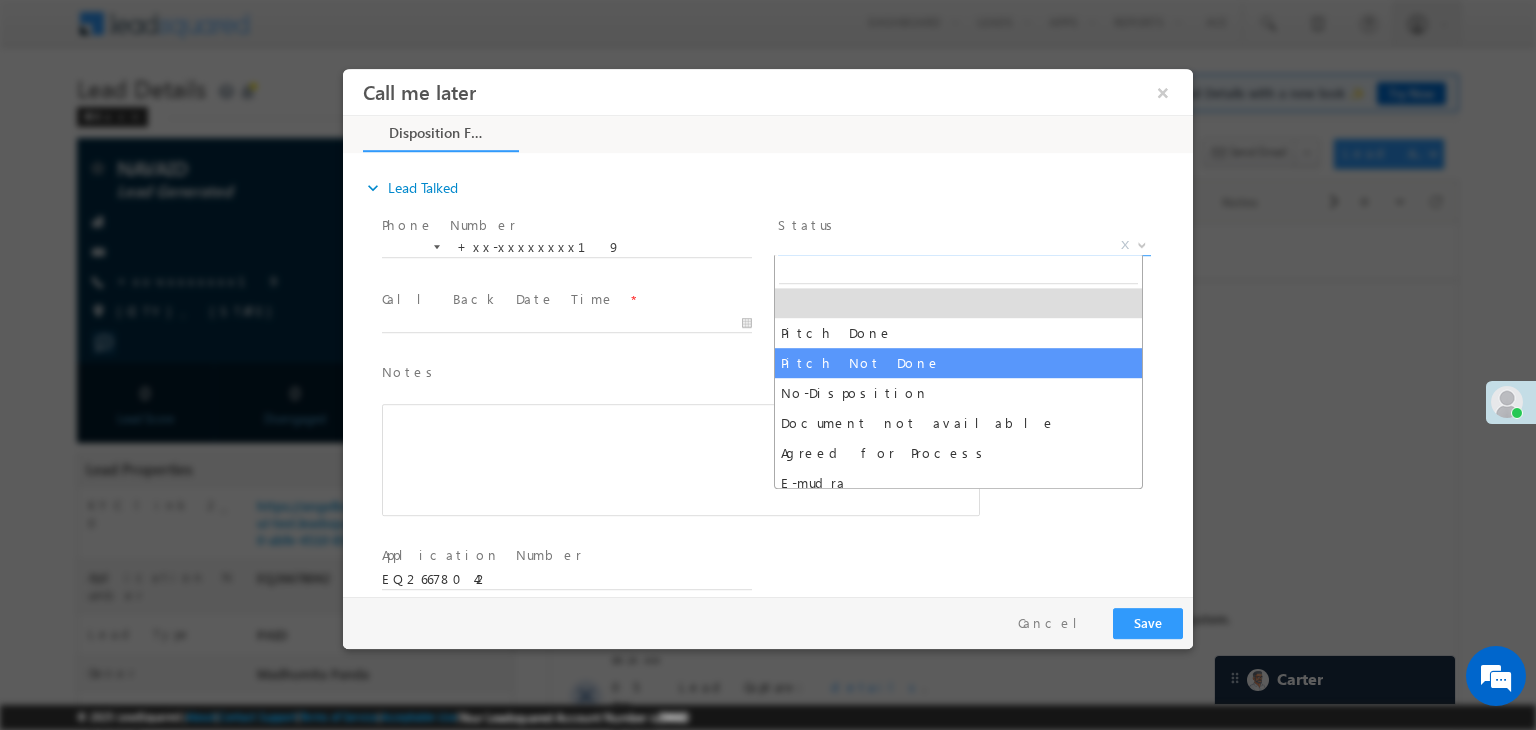 select on "Pitch Not Done" 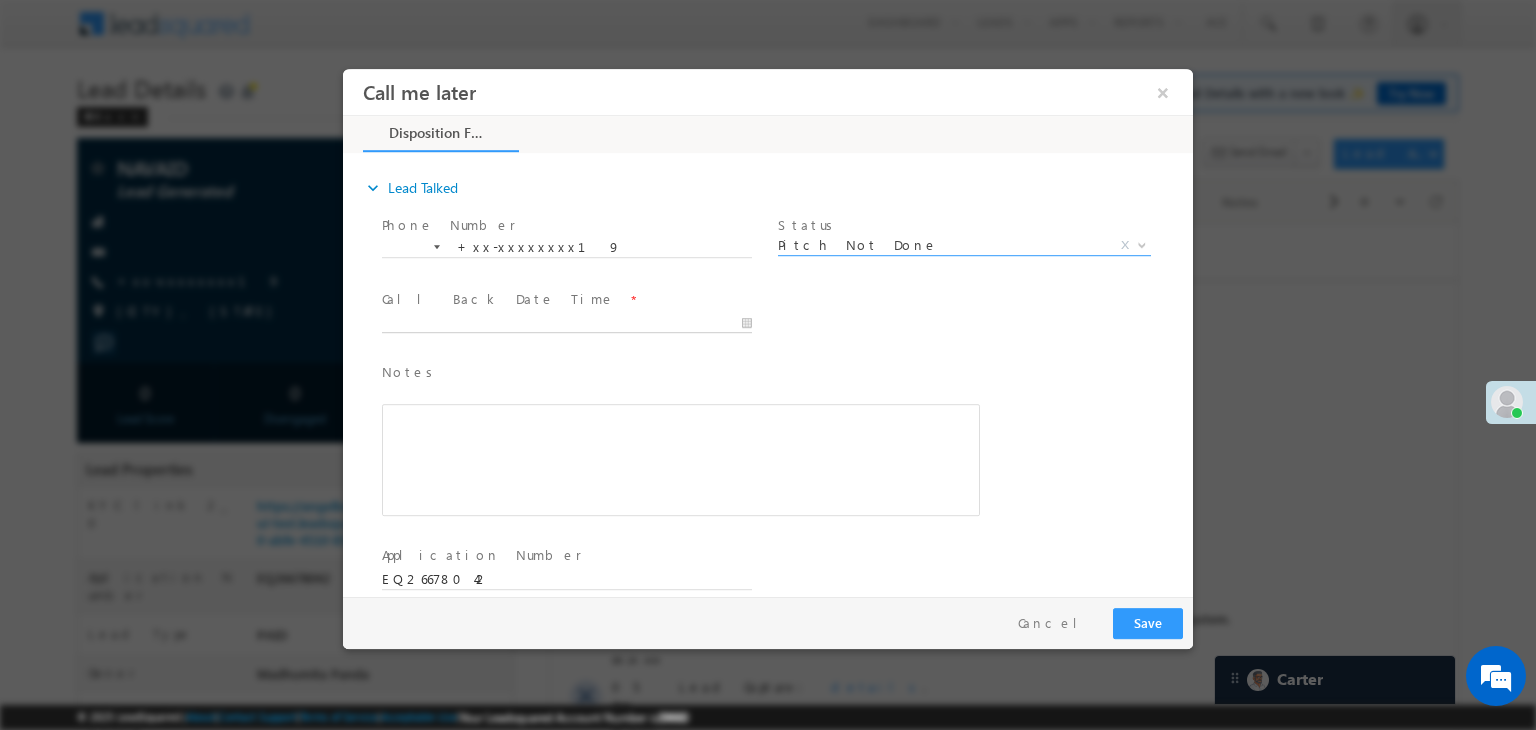 click at bounding box center (567, 324) 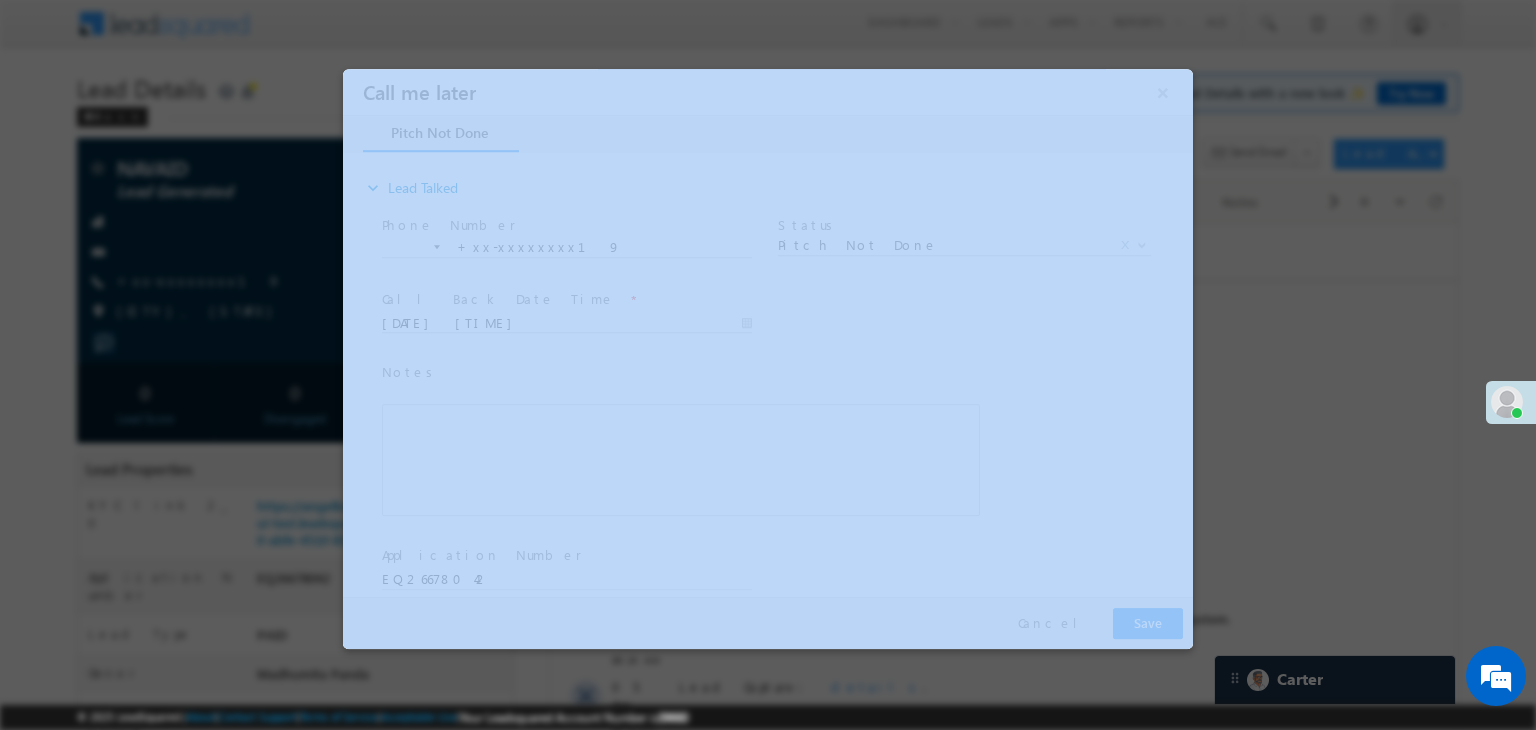 click at bounding box center [768, 365] 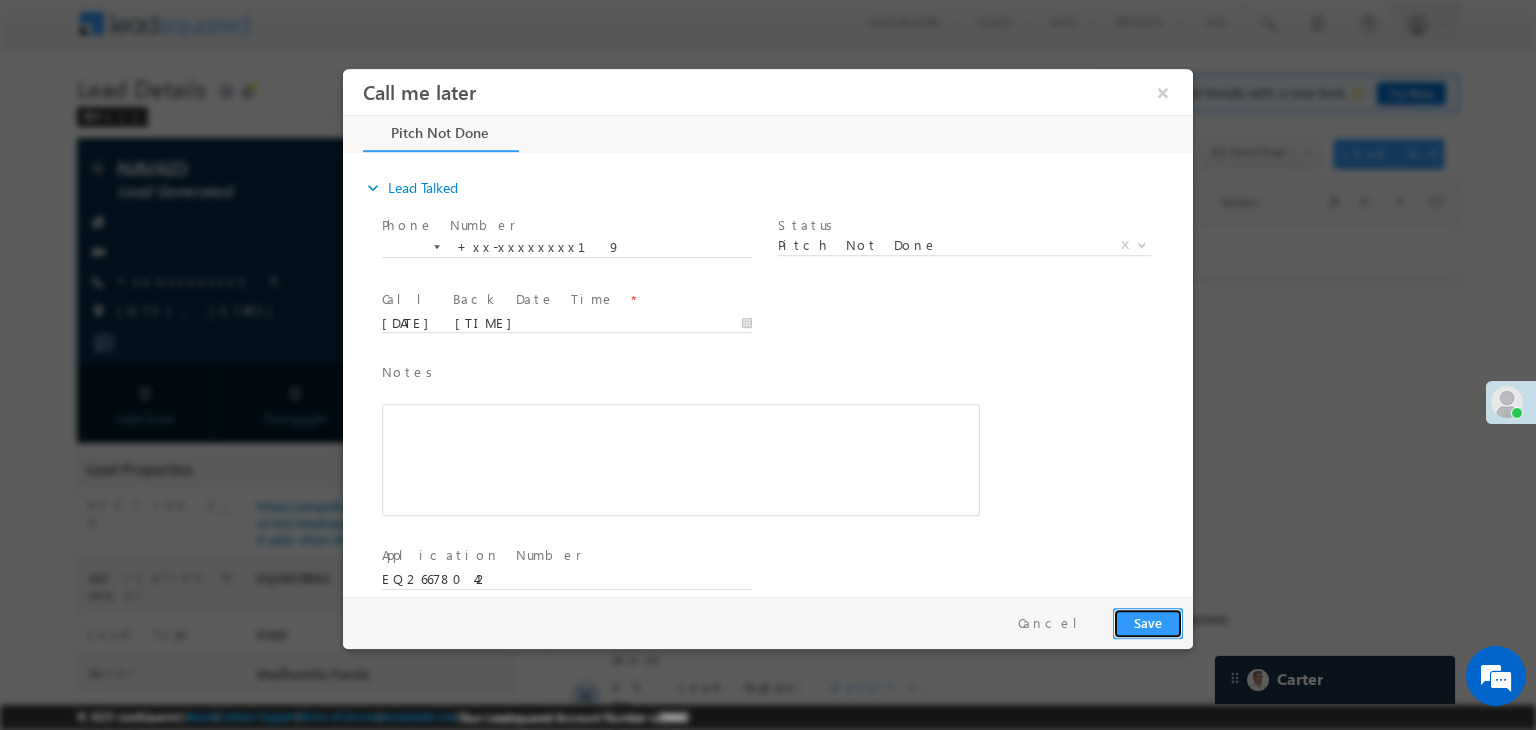 click on "Save" at bounding box center [1148, 623] 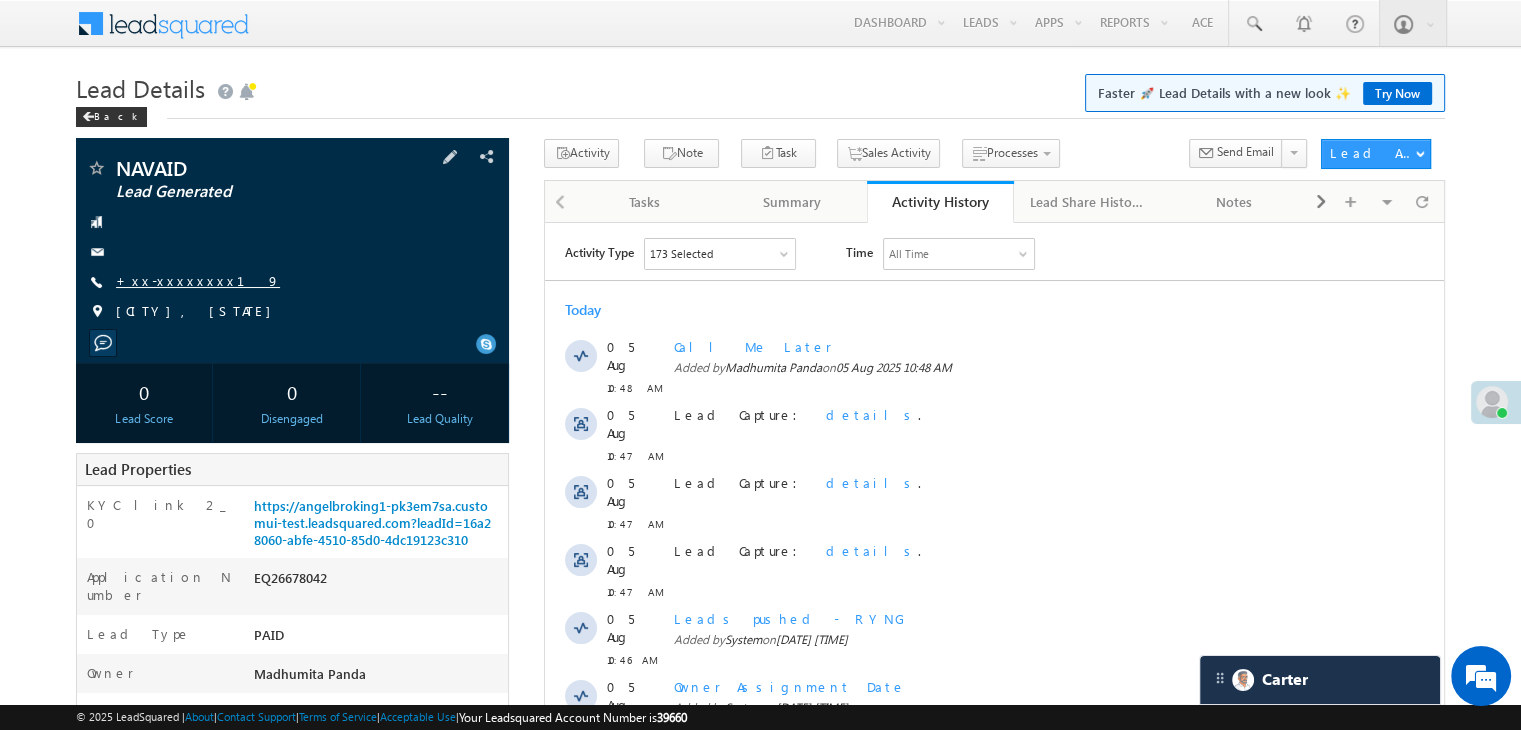 click on "+xx-xxxxxxxx19" at bounding box center [198, 280] 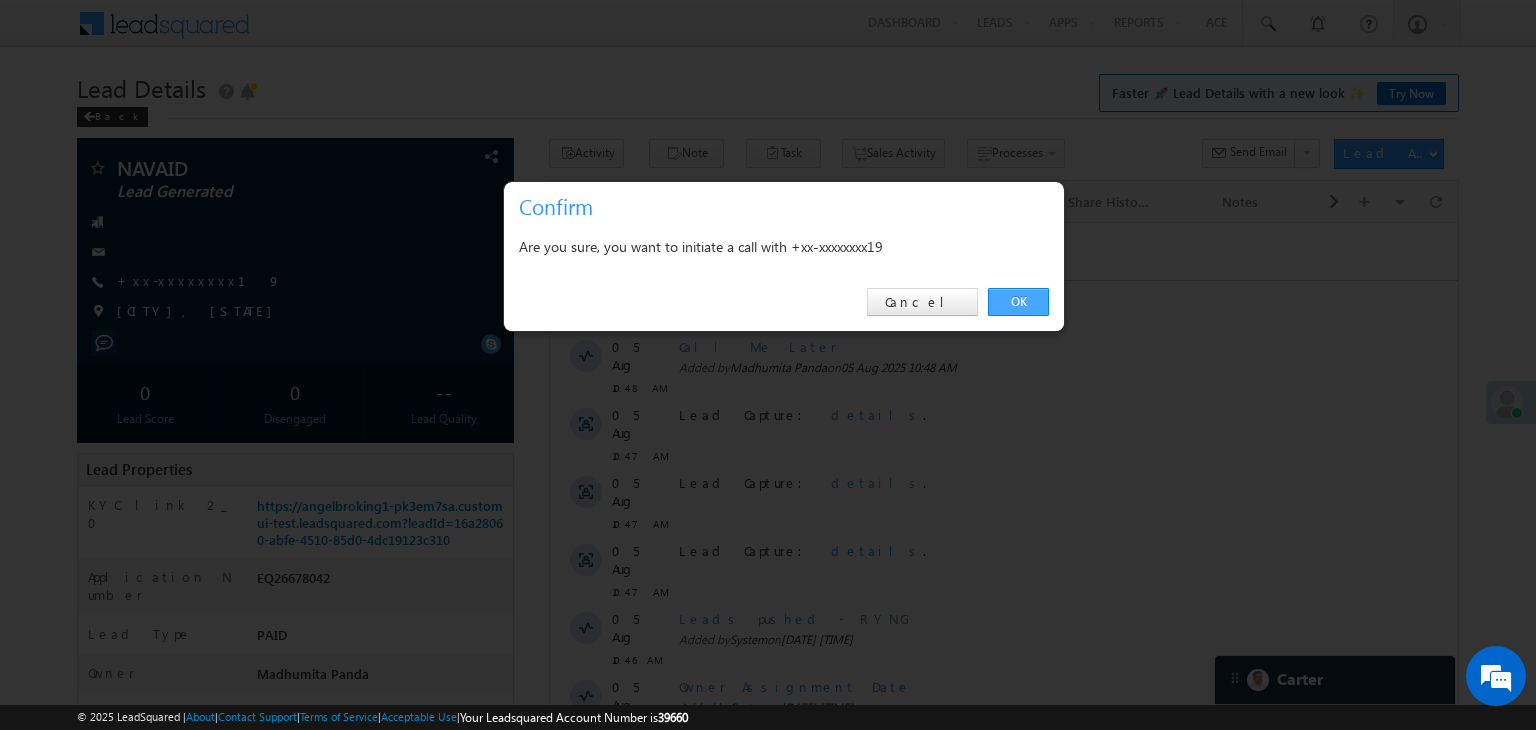 click on "OK" at bounding box center [1018, 302] 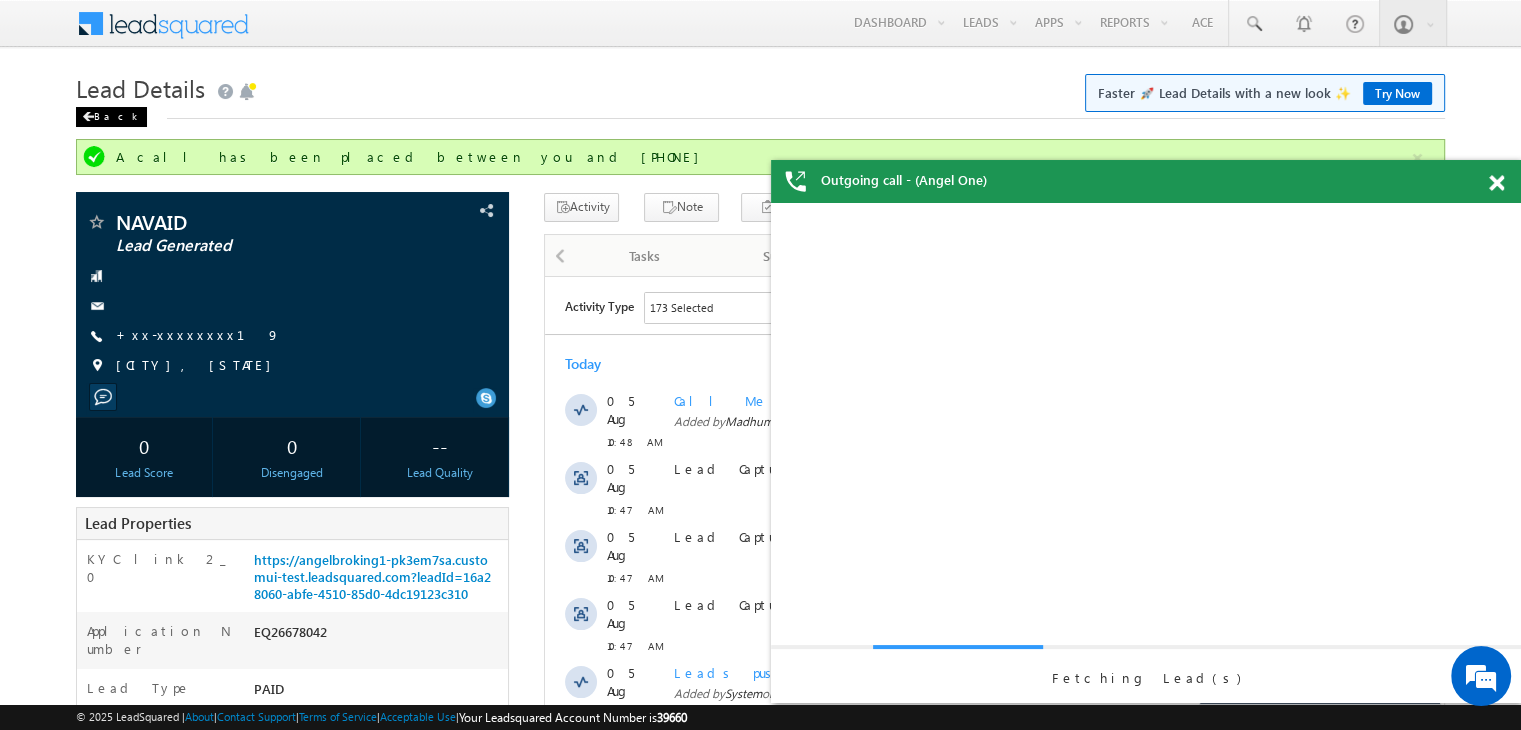 scroll, scrollTop: 0, scrollLeft: 0, axis: both 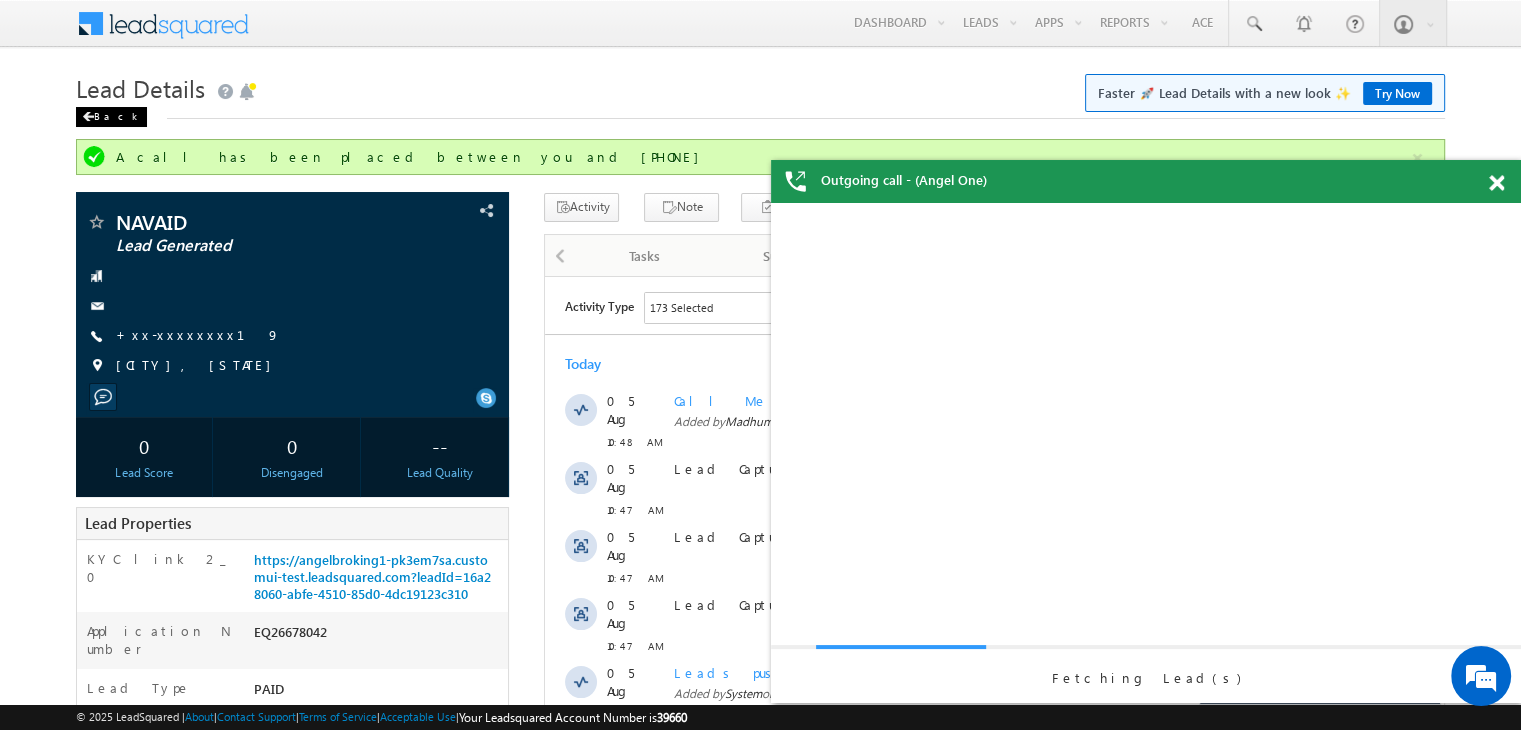 click on "Back" at bounding box center (111, 117) 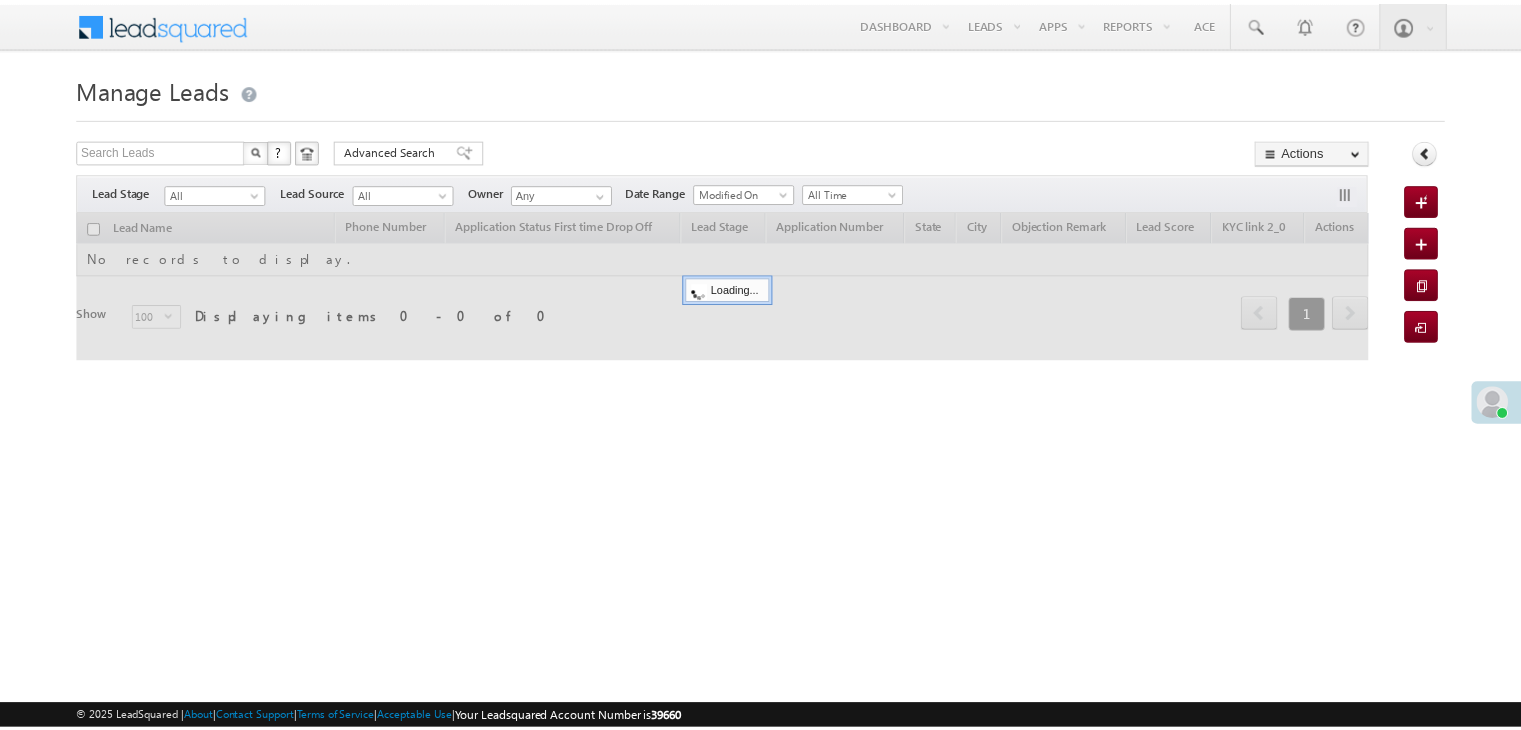 scroll, scrollTop: 0, scrollLeft: 0, axis: both 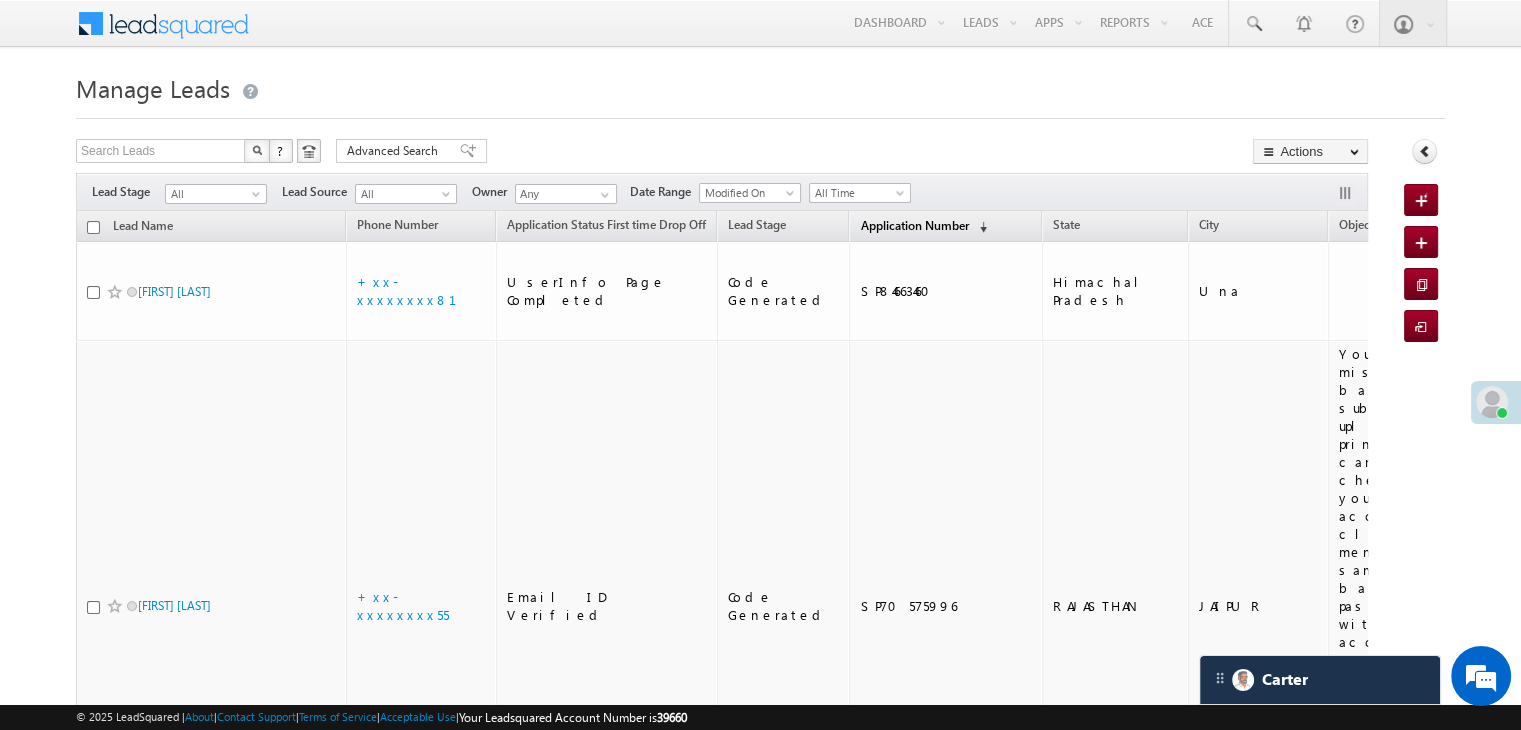 click on "Application Number" at bounding box center (914, 225) 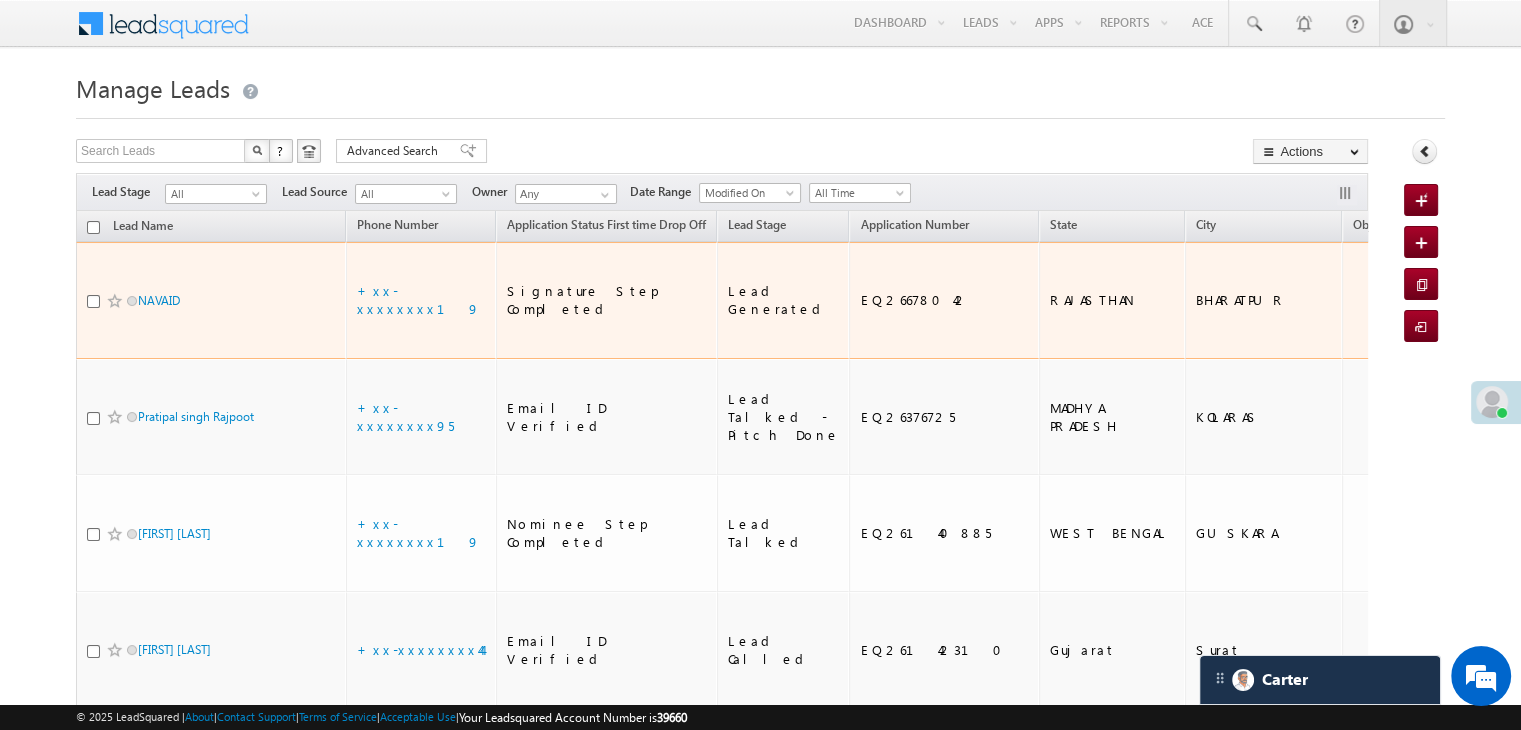 click at bounding box center [115, 301] 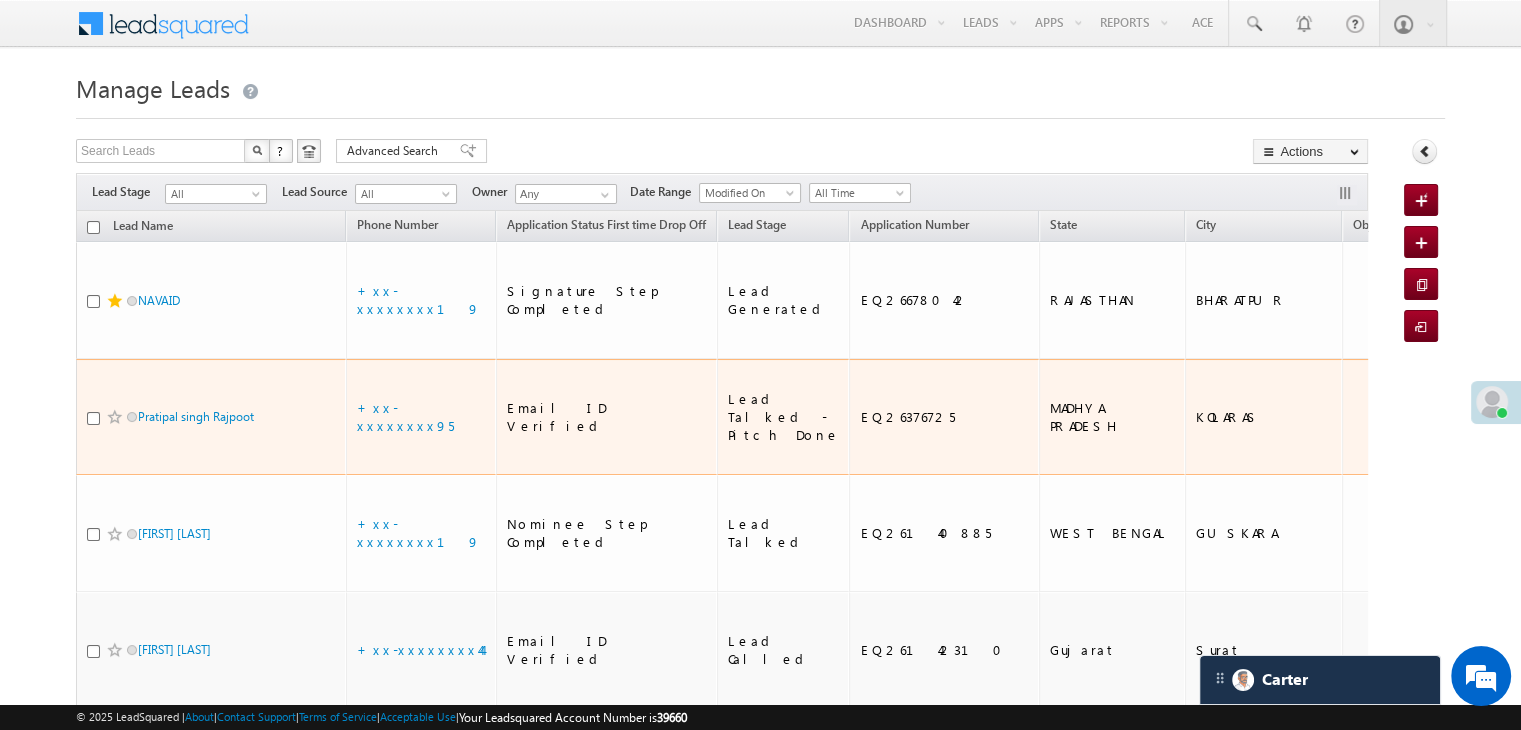 scroll, scrollTop: 0, scrollLeft: 0, axis: both 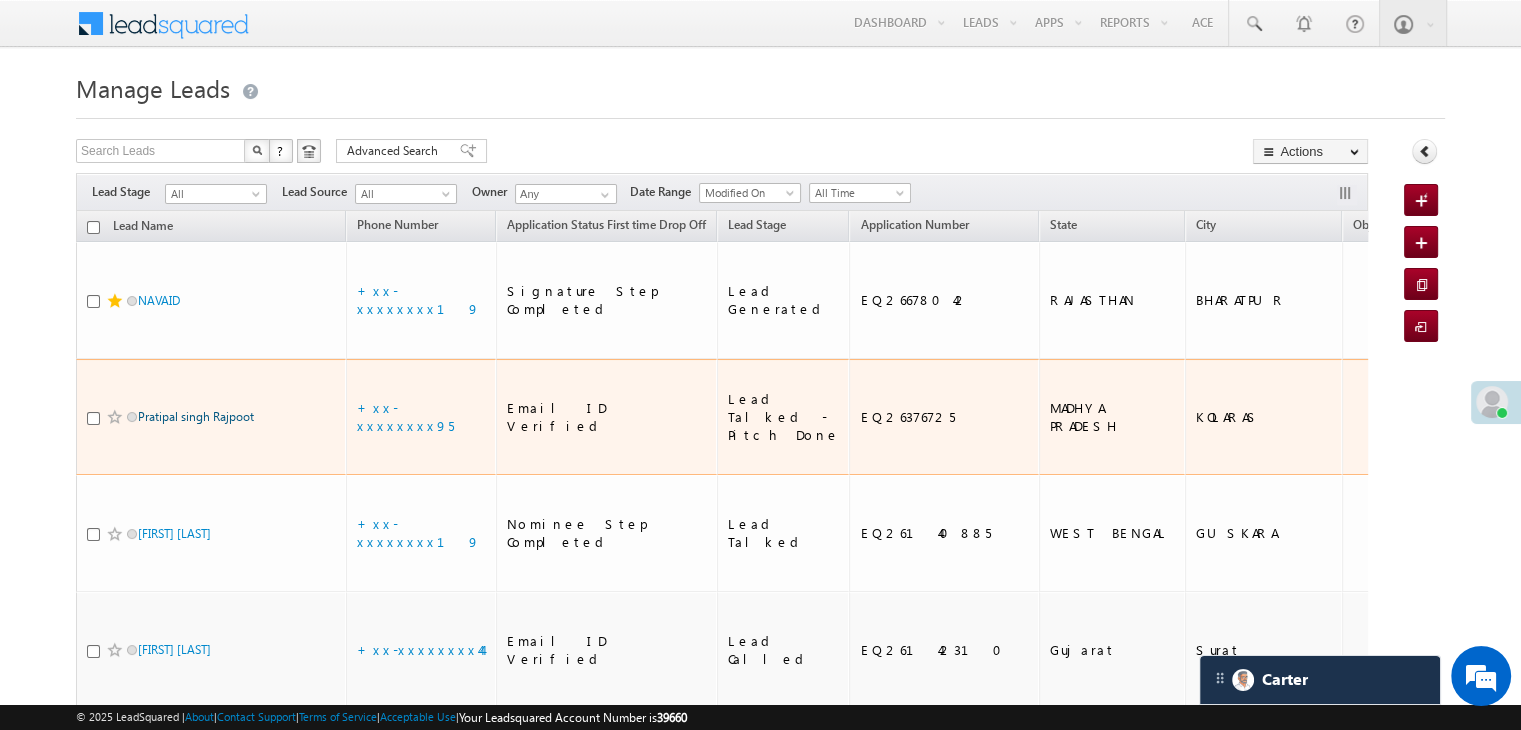click on "Pratipal singh Rajpoot" at bounding box center (196, 416) 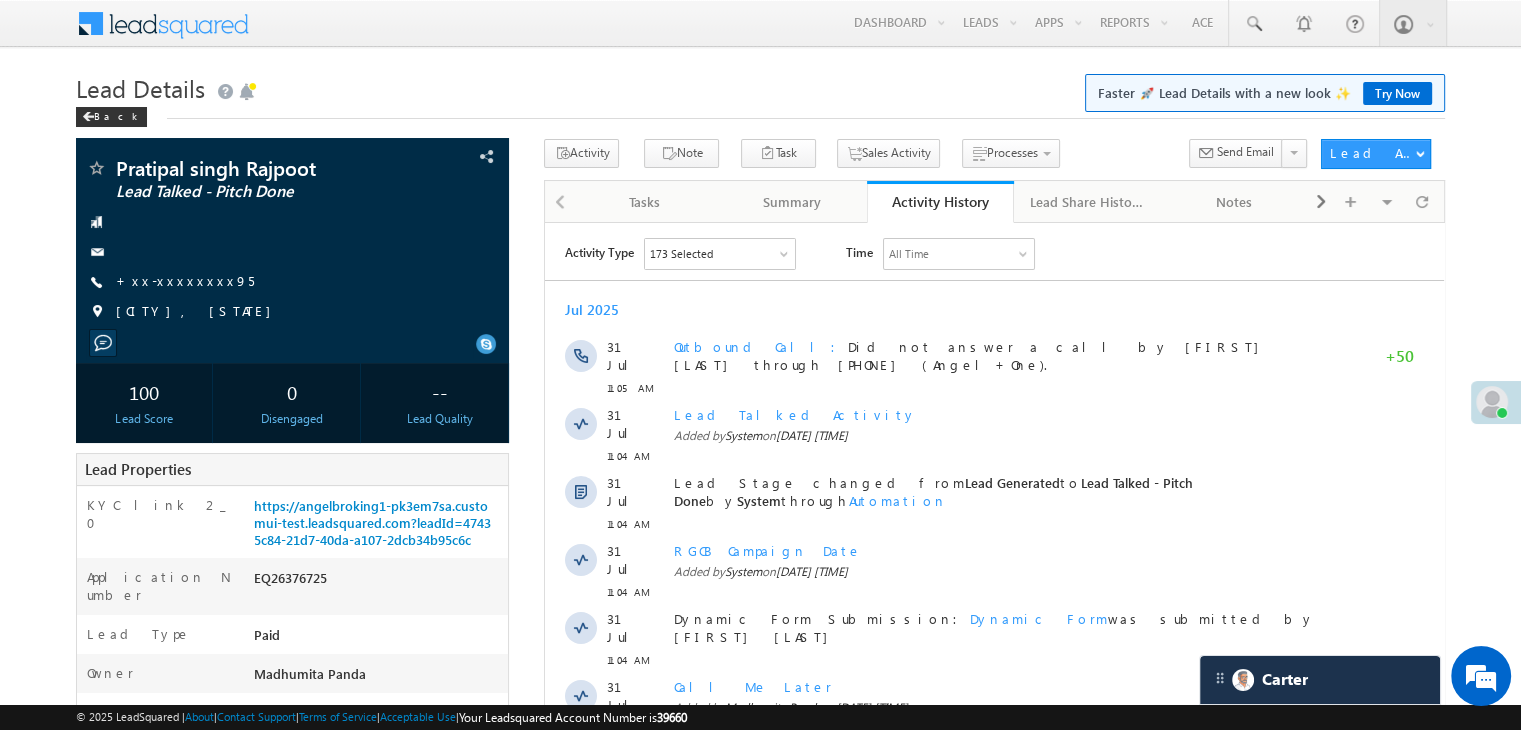 scroll, scrollTop: 0, scrollLeft: 0, axis: both 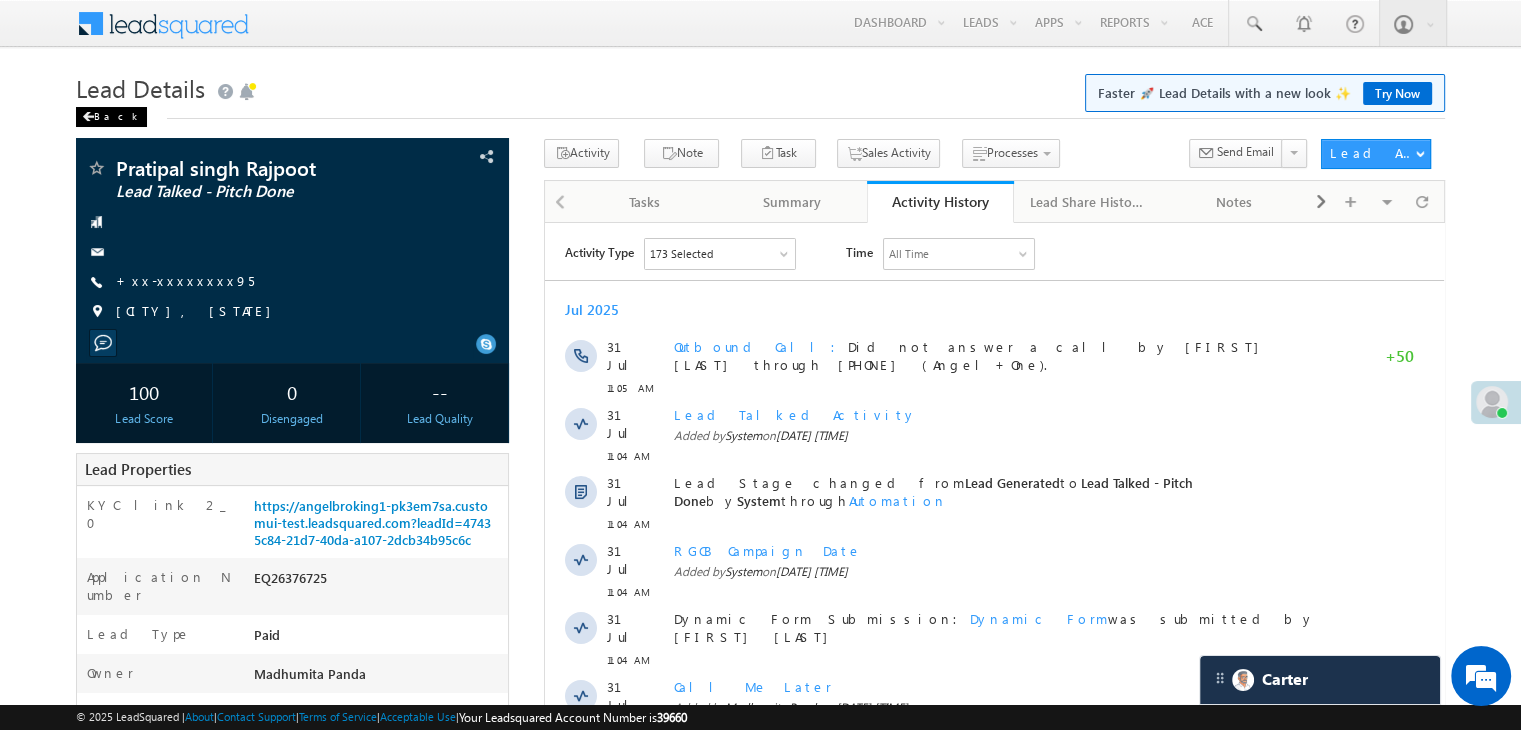click on "Back" at bounding box center [111, 117] 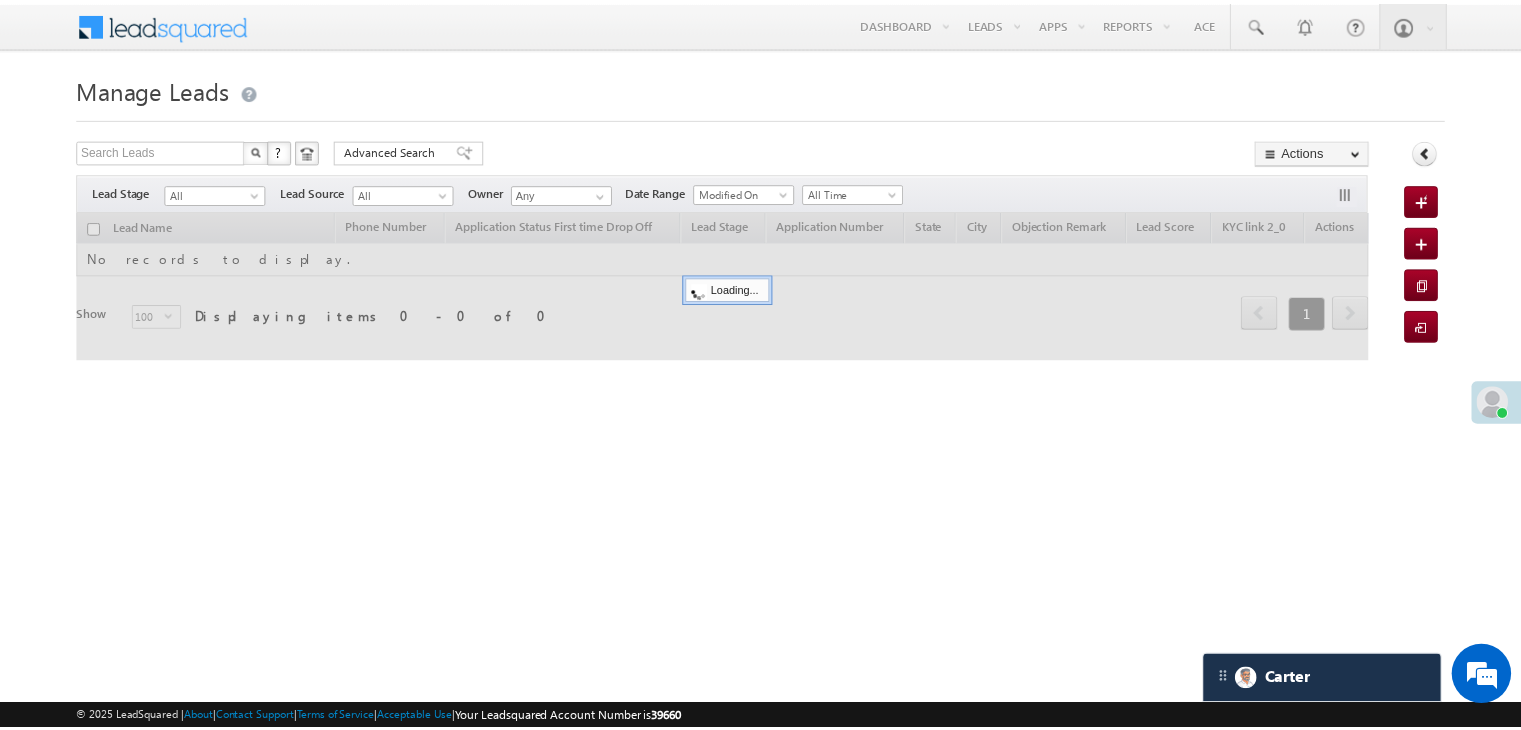 scroll, scrollTop: 0, scrollLeft: 0, axis: both 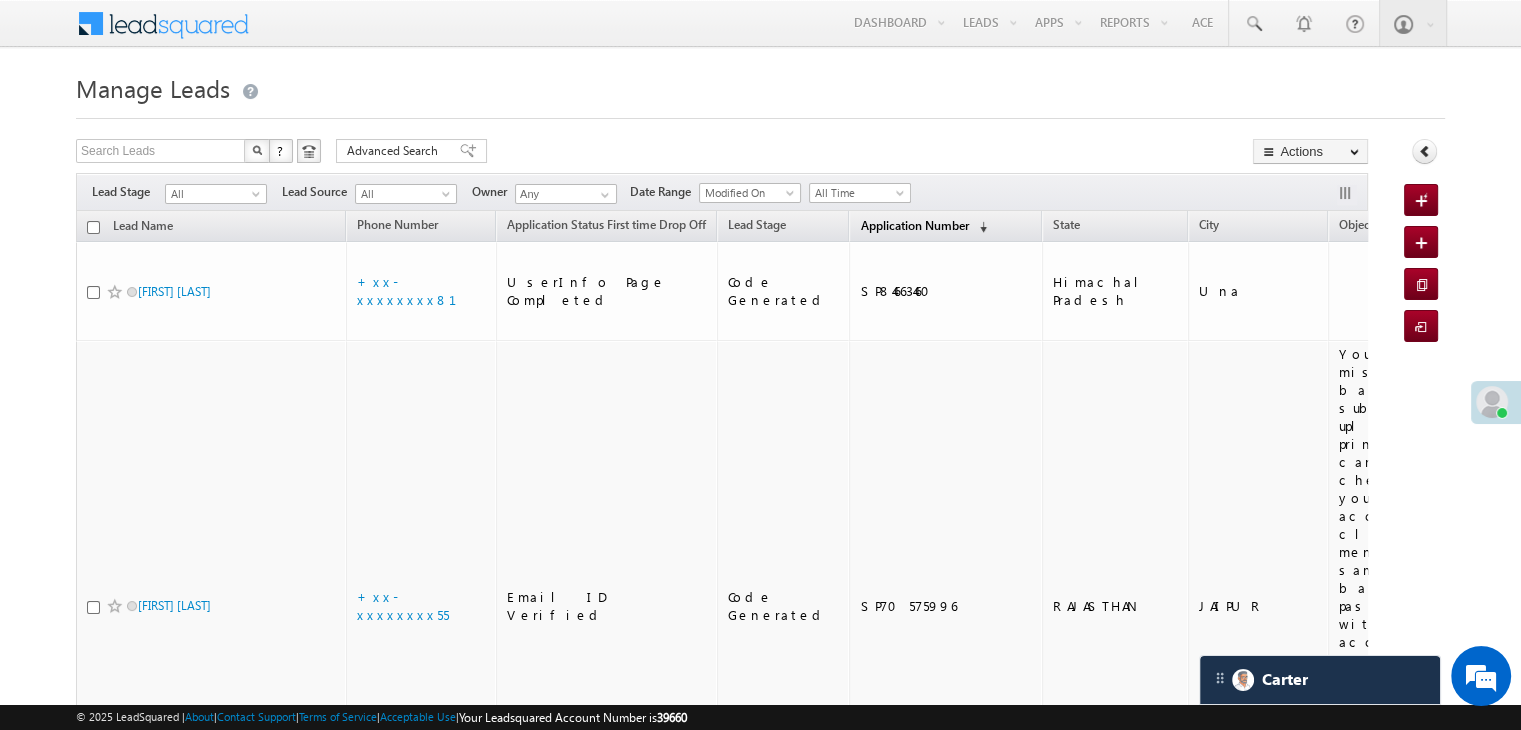 click on "Application Number" at bounding box center [914, 225] 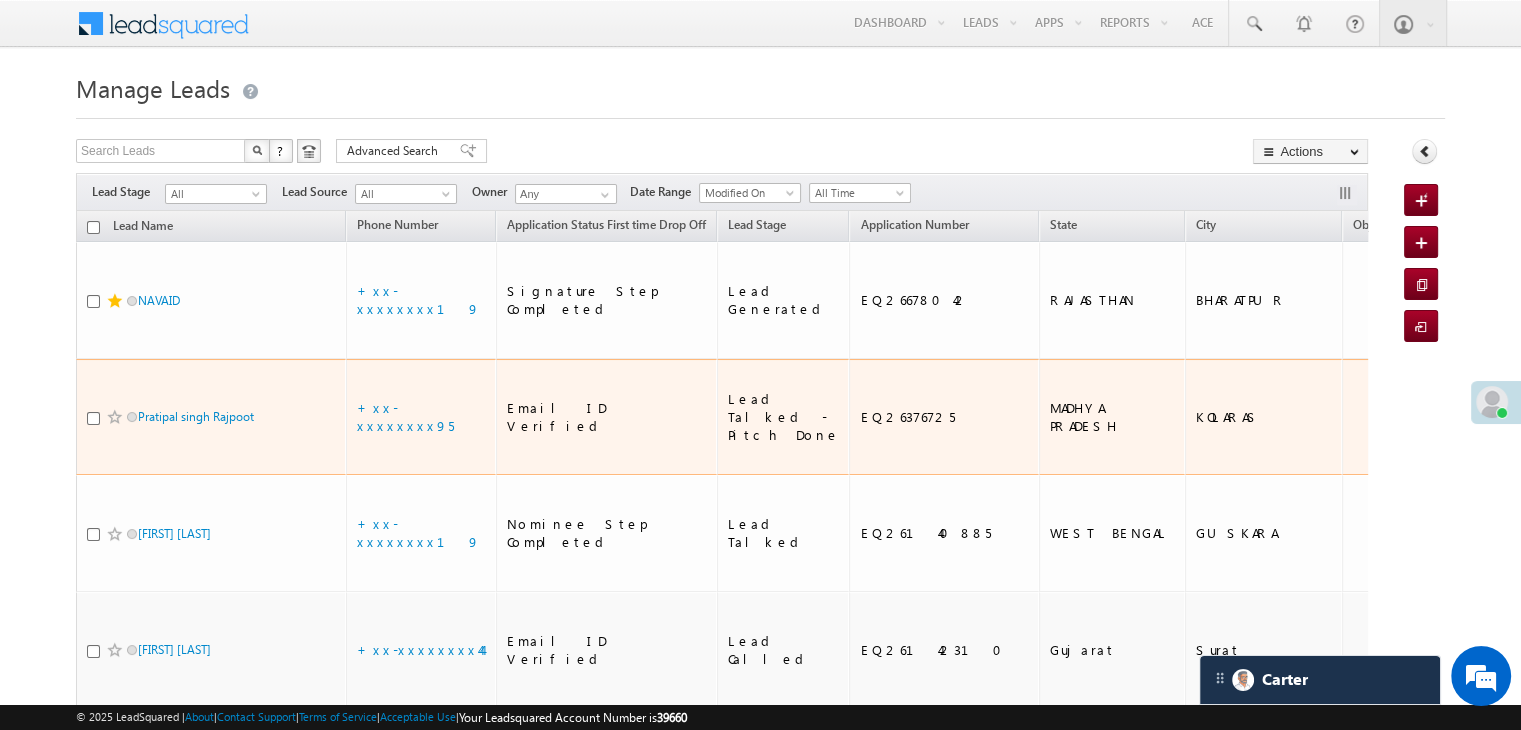 scroll, scrollTop: 0, scrollLeft: 0, axis: both 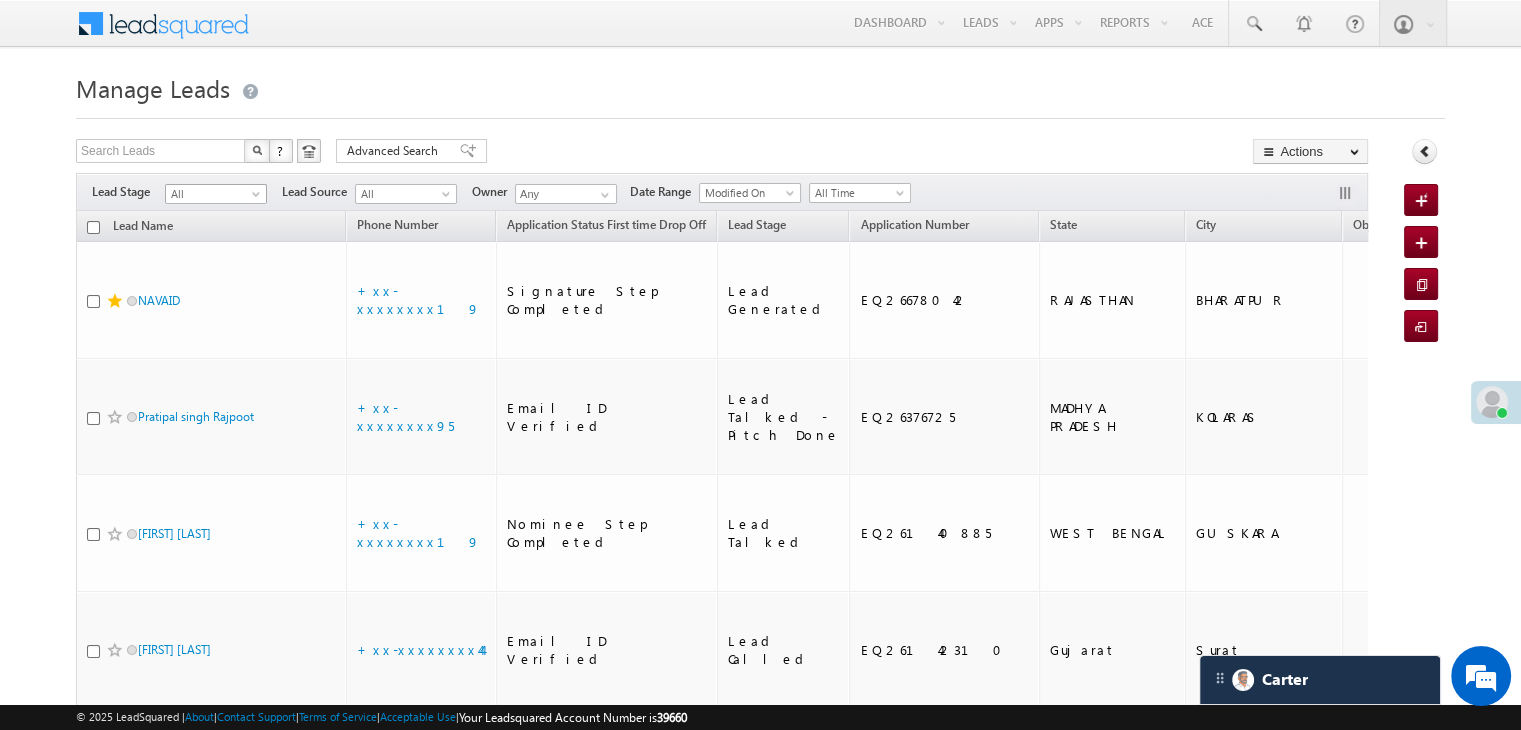 click at bounding box center (258, 198) 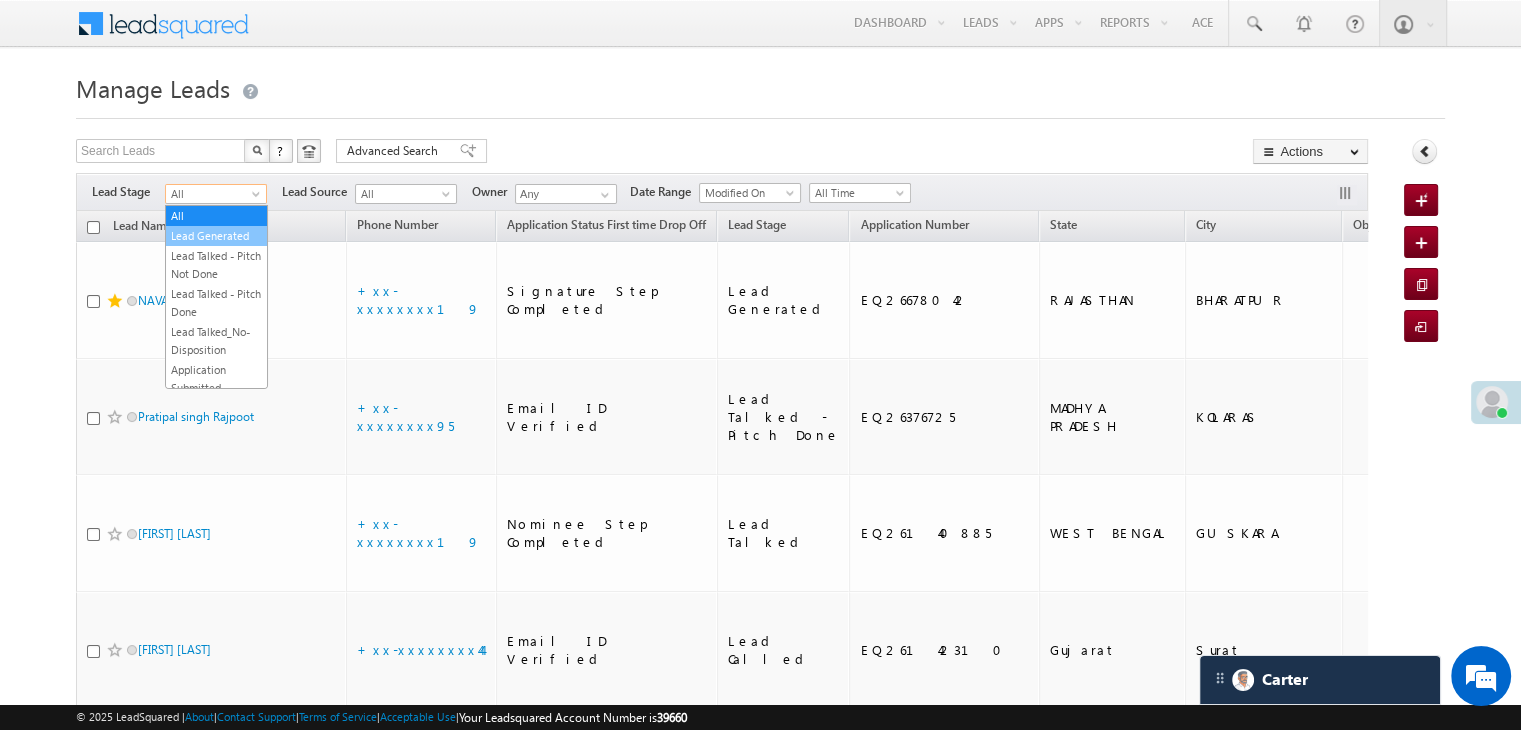 click on "Lead Generated" at bounding box center (216, 236) 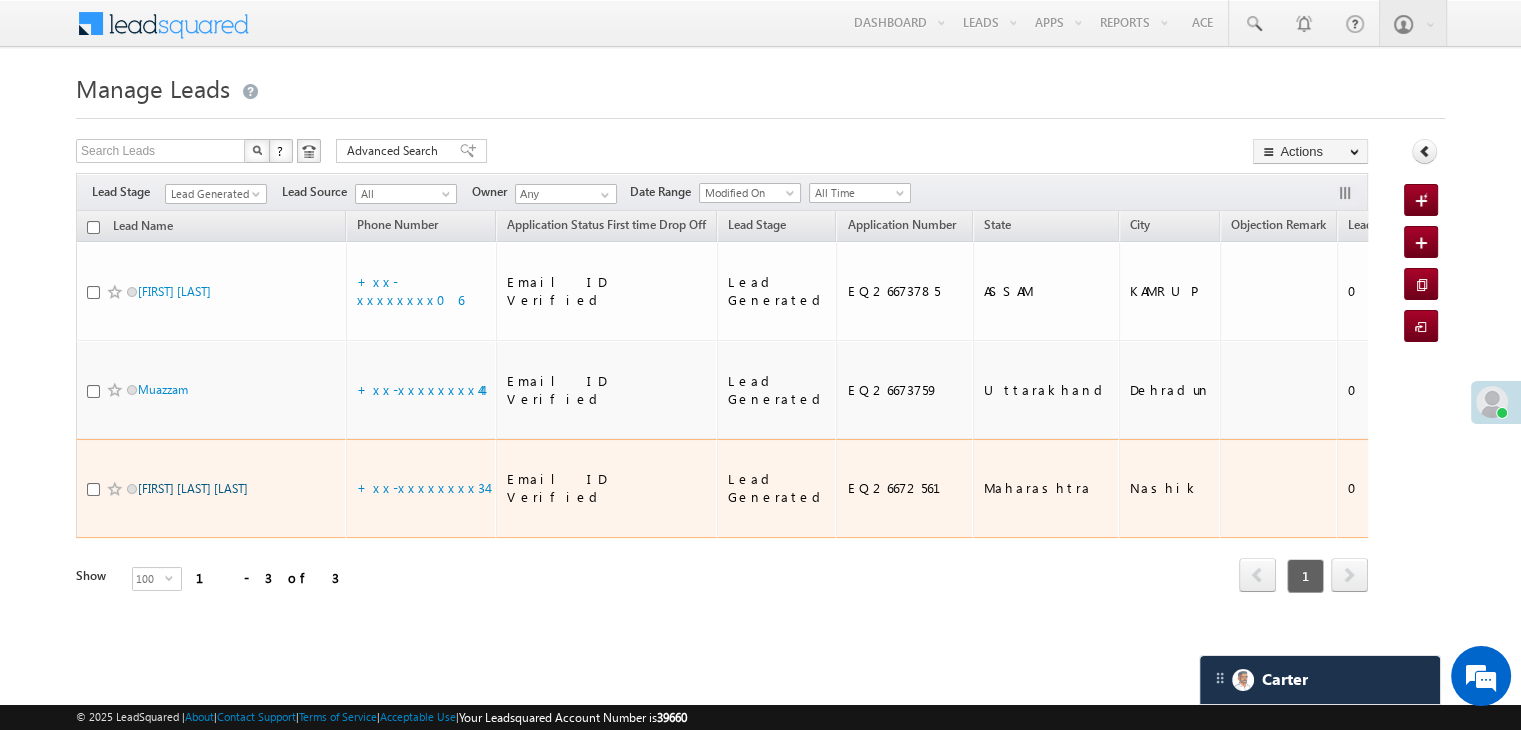 click on "Krushna rupa padvi" at bounding box center [193, 488] 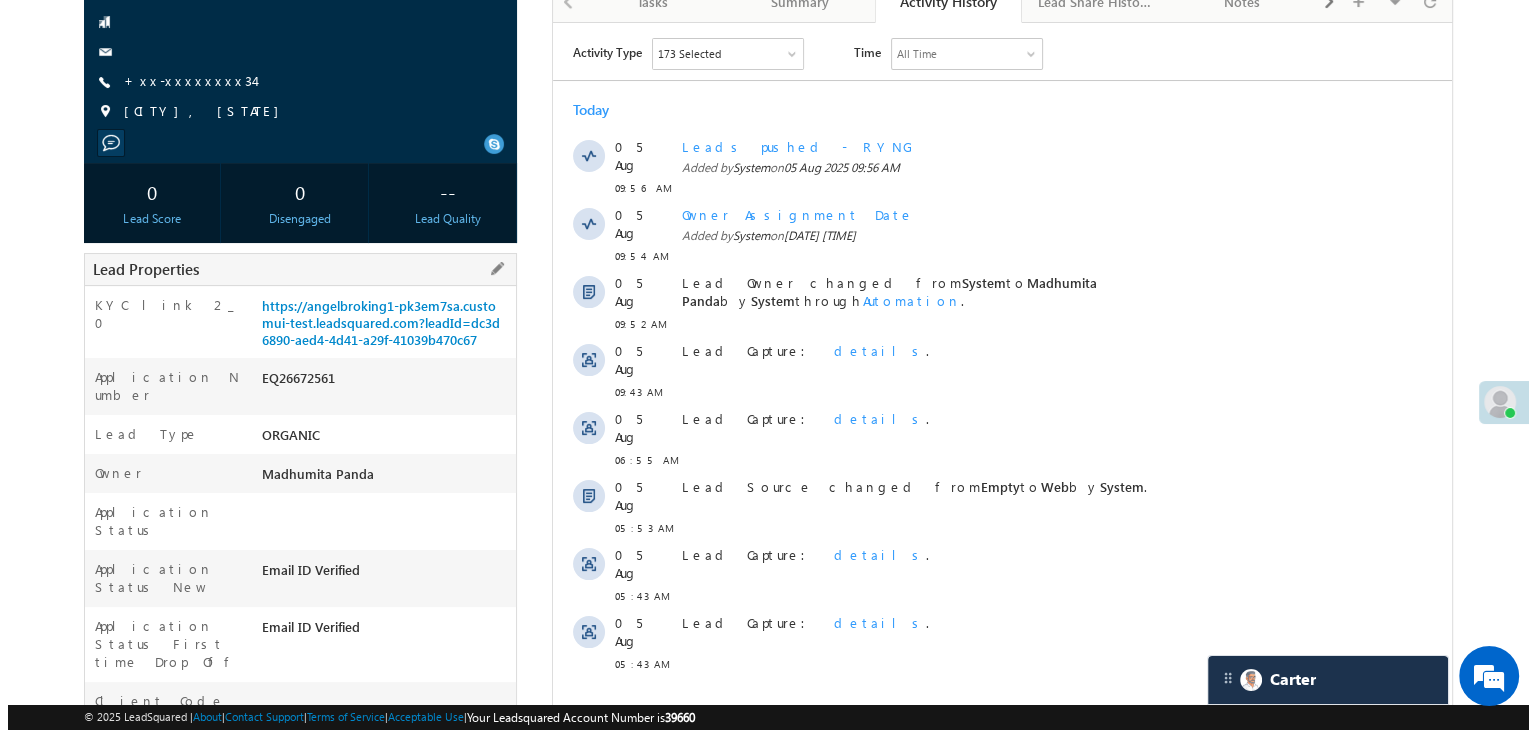 scroll, scrollTop: 100, scrollLeft: 0, axis: vertical 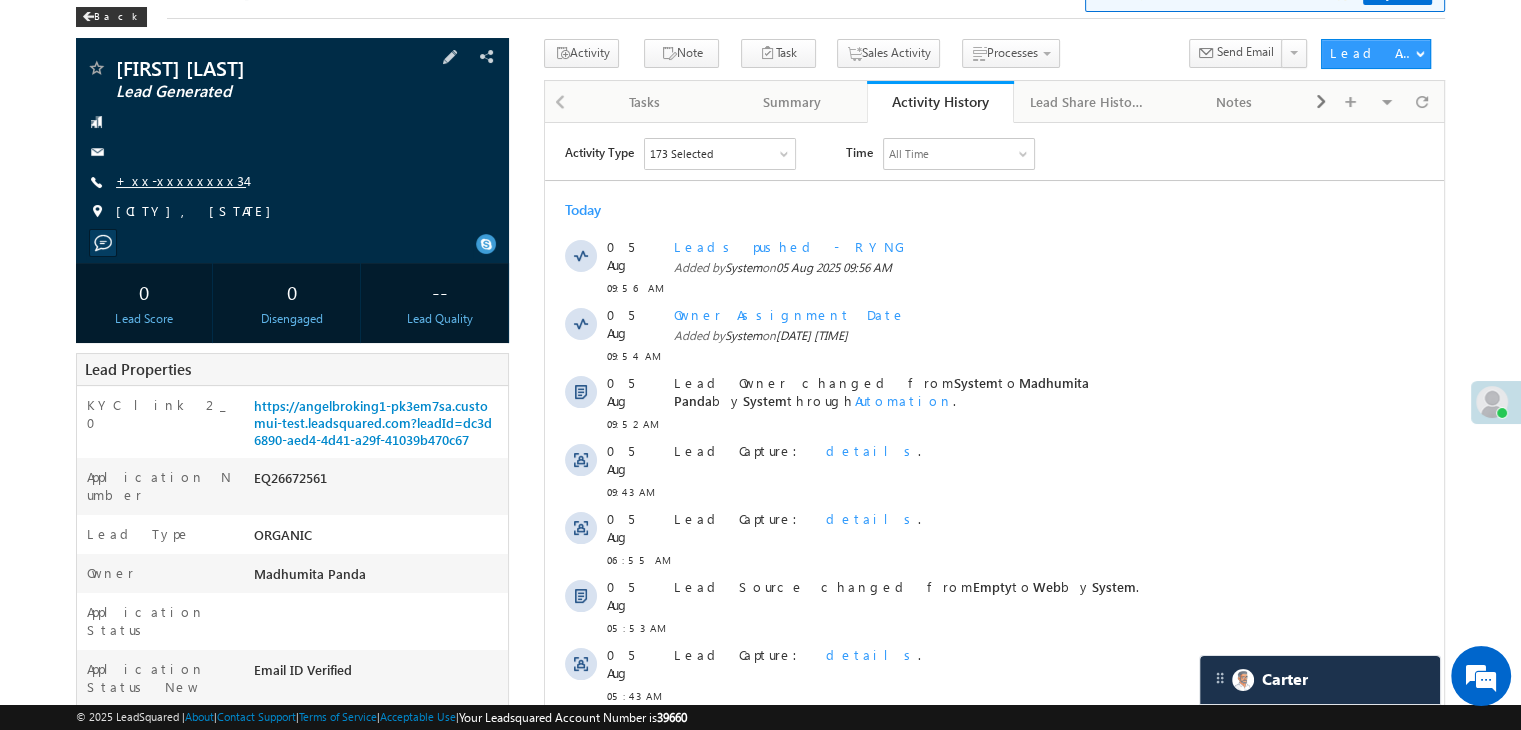click on "+xx-xxxxxxxx34" at bounding box center [181, 180] 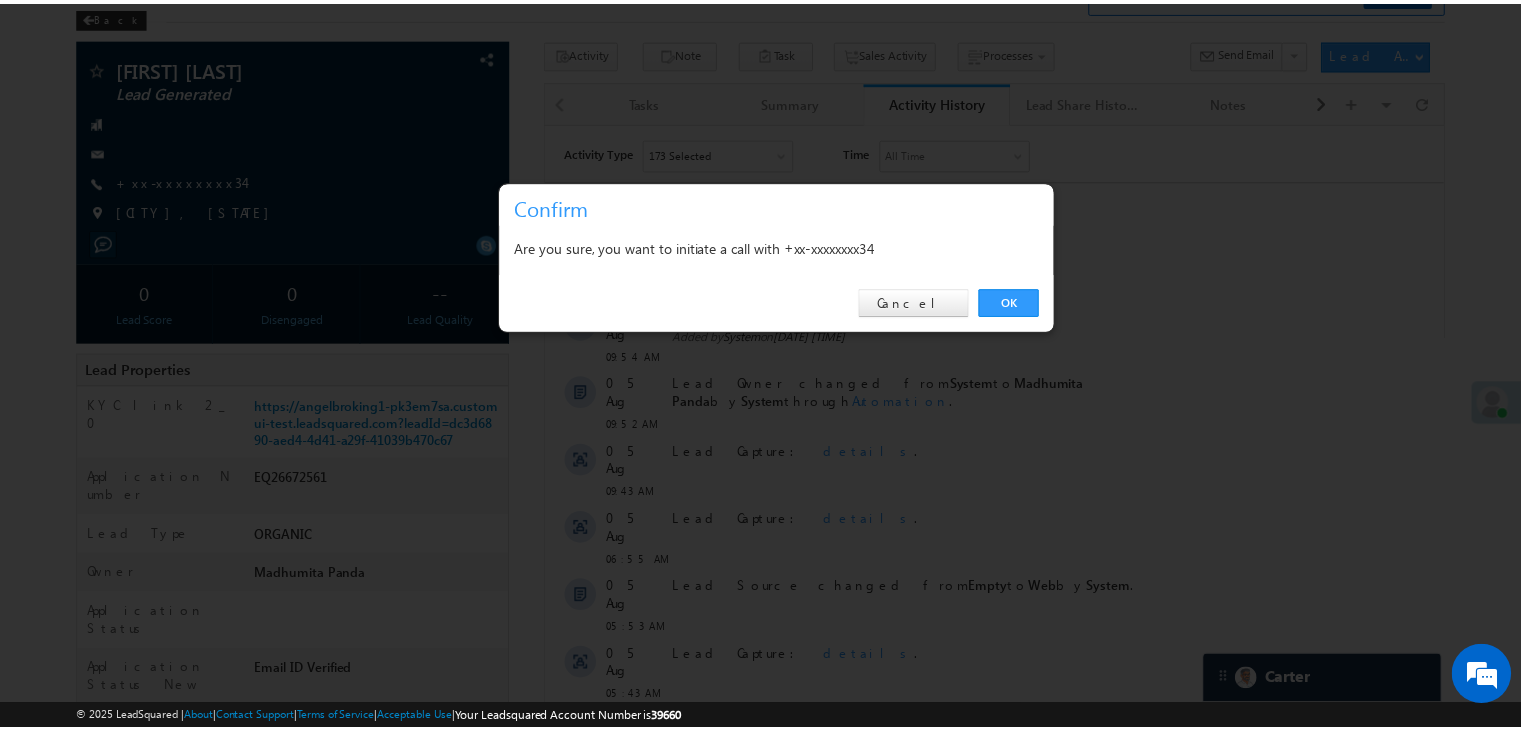 scroll, scrollTop: 0, scrollLeft: 0, axis: both 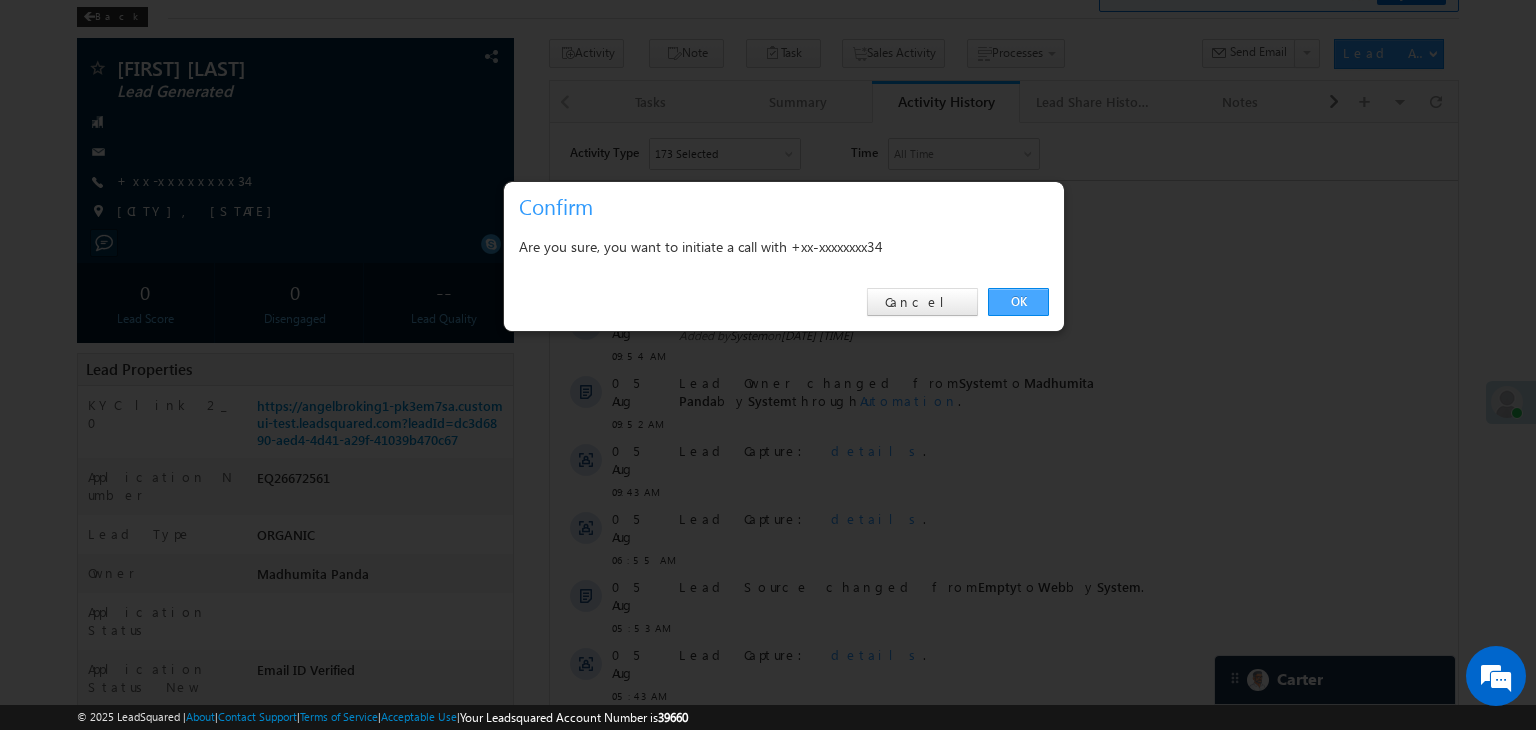 click on "OK" at bounding box center [1018, 302] 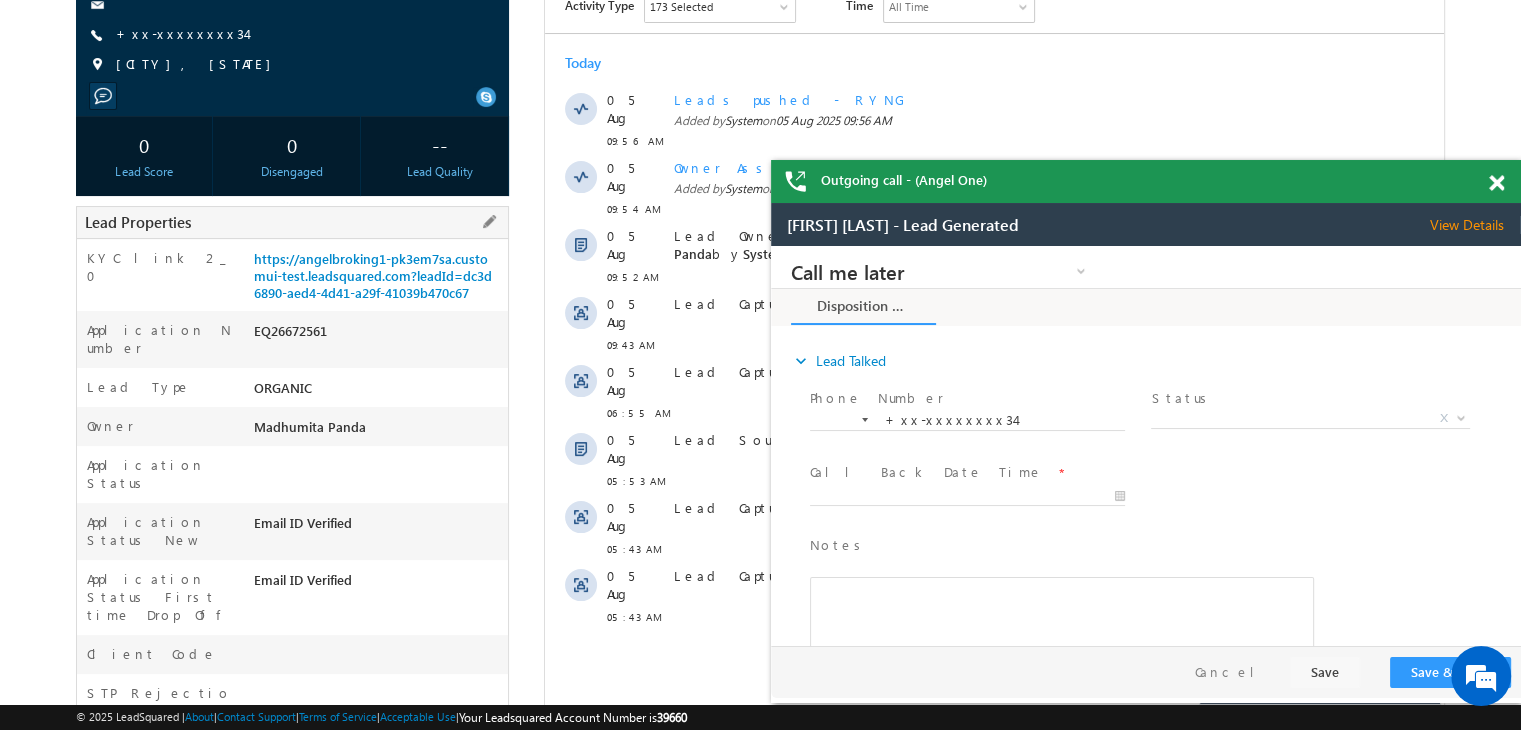 scroll, scrollTop: 100, scrollLeft: 0, axis: vertical 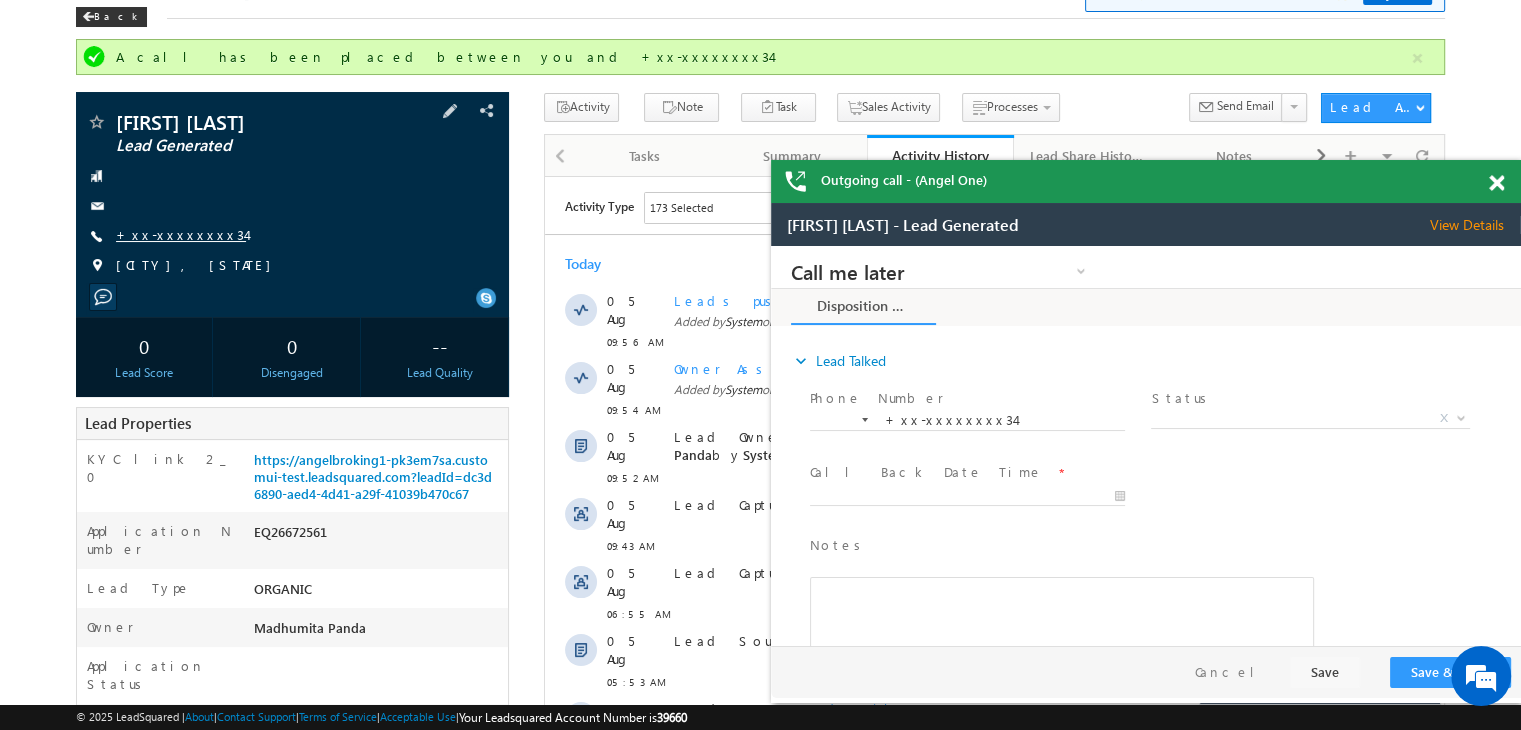 click on "+xx-xxxxxxxx34" at bounding box center (181, 234) 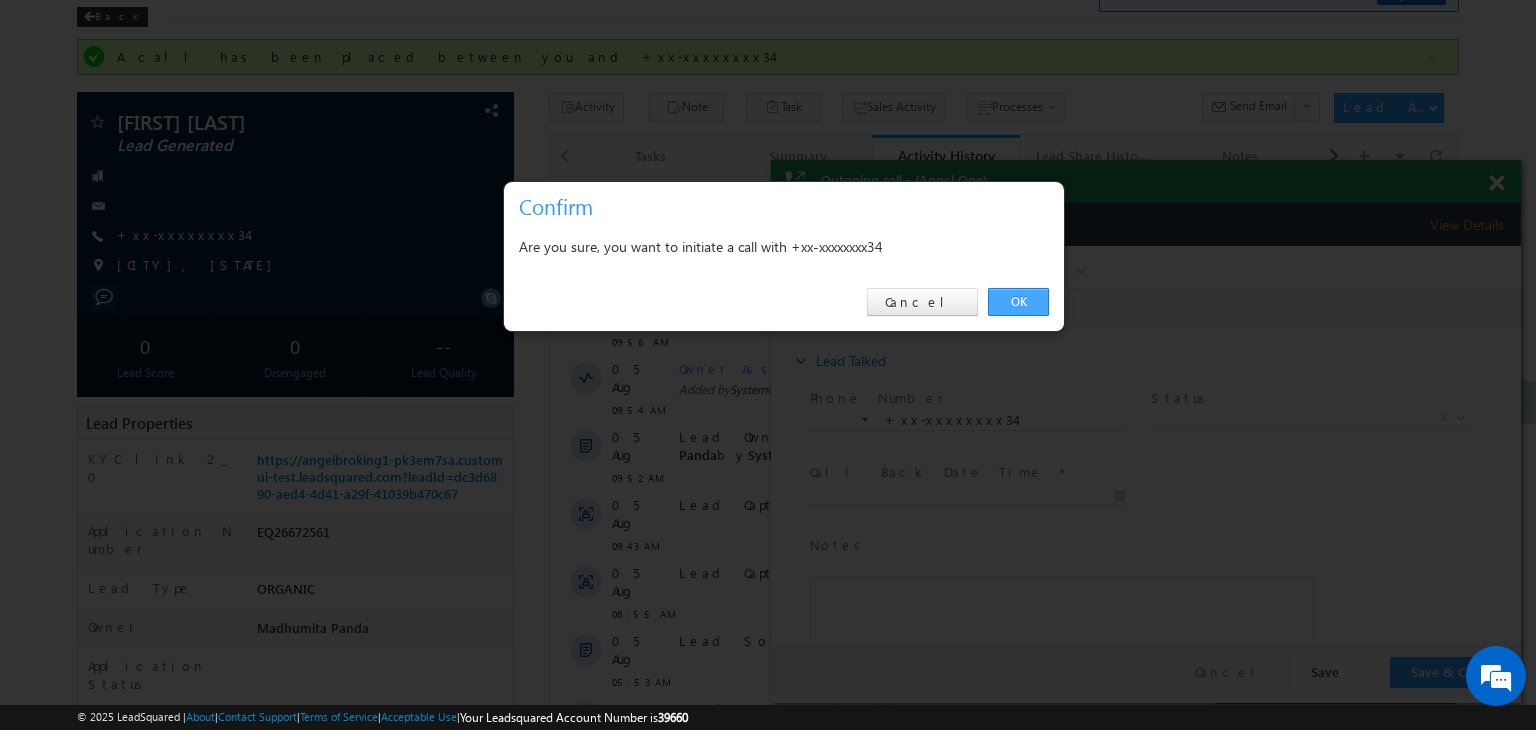 click on "OK" at bounding box center (1018, 302) 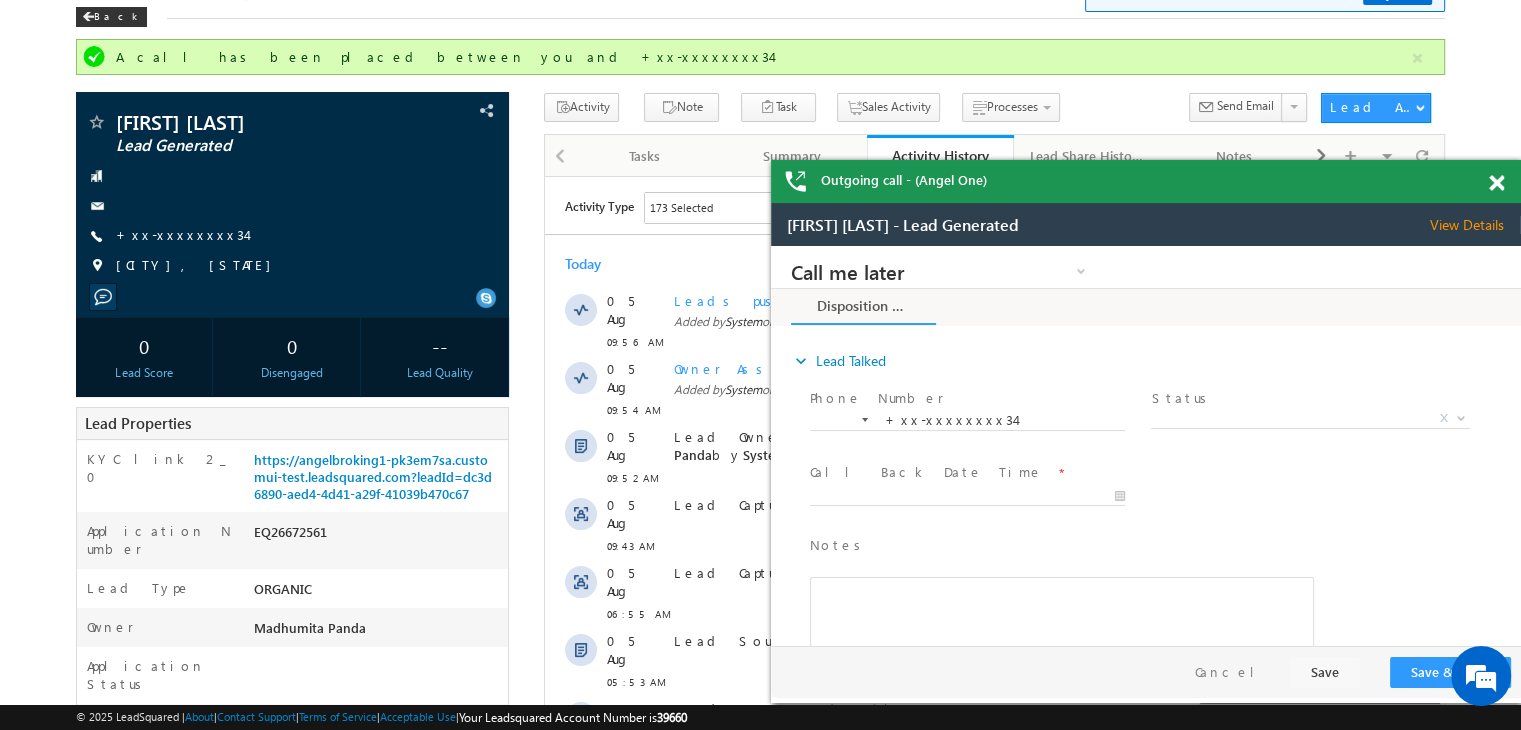 scroll, scrollTop: 0, scrollLeft: 0, axis: both 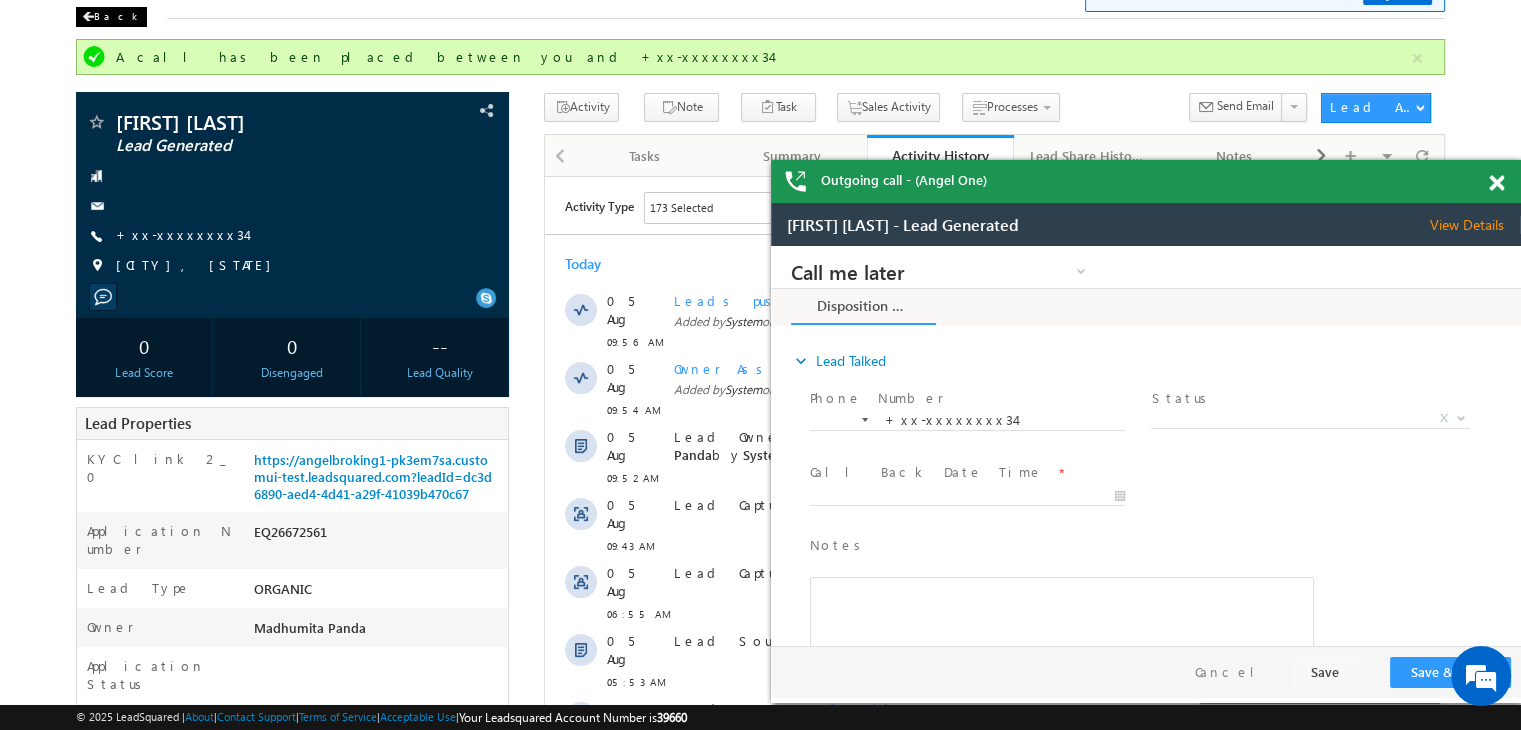 click on "Back" at bounding box center [111, 17] 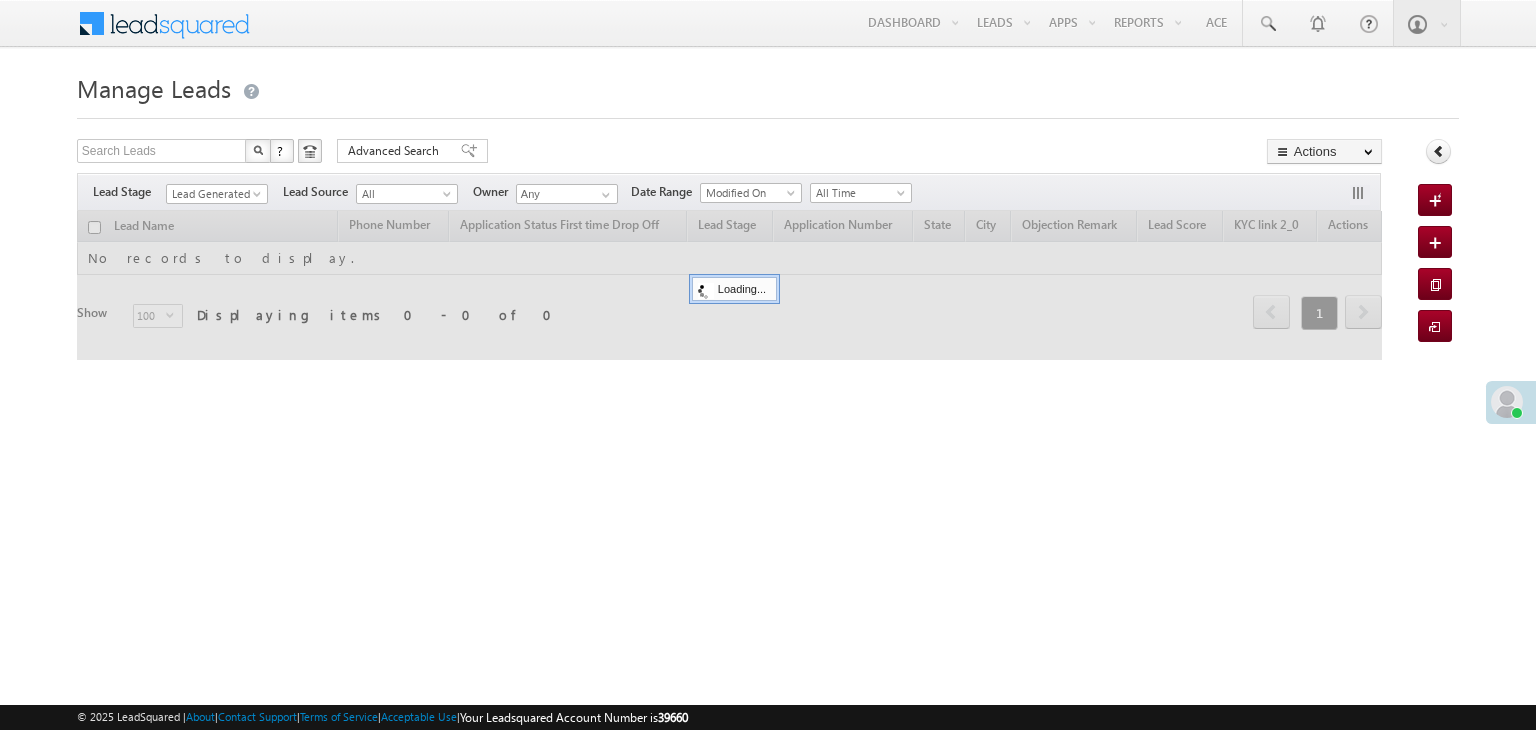 scroll, scrollTop: 0, scrollLeft: 0, axis: both 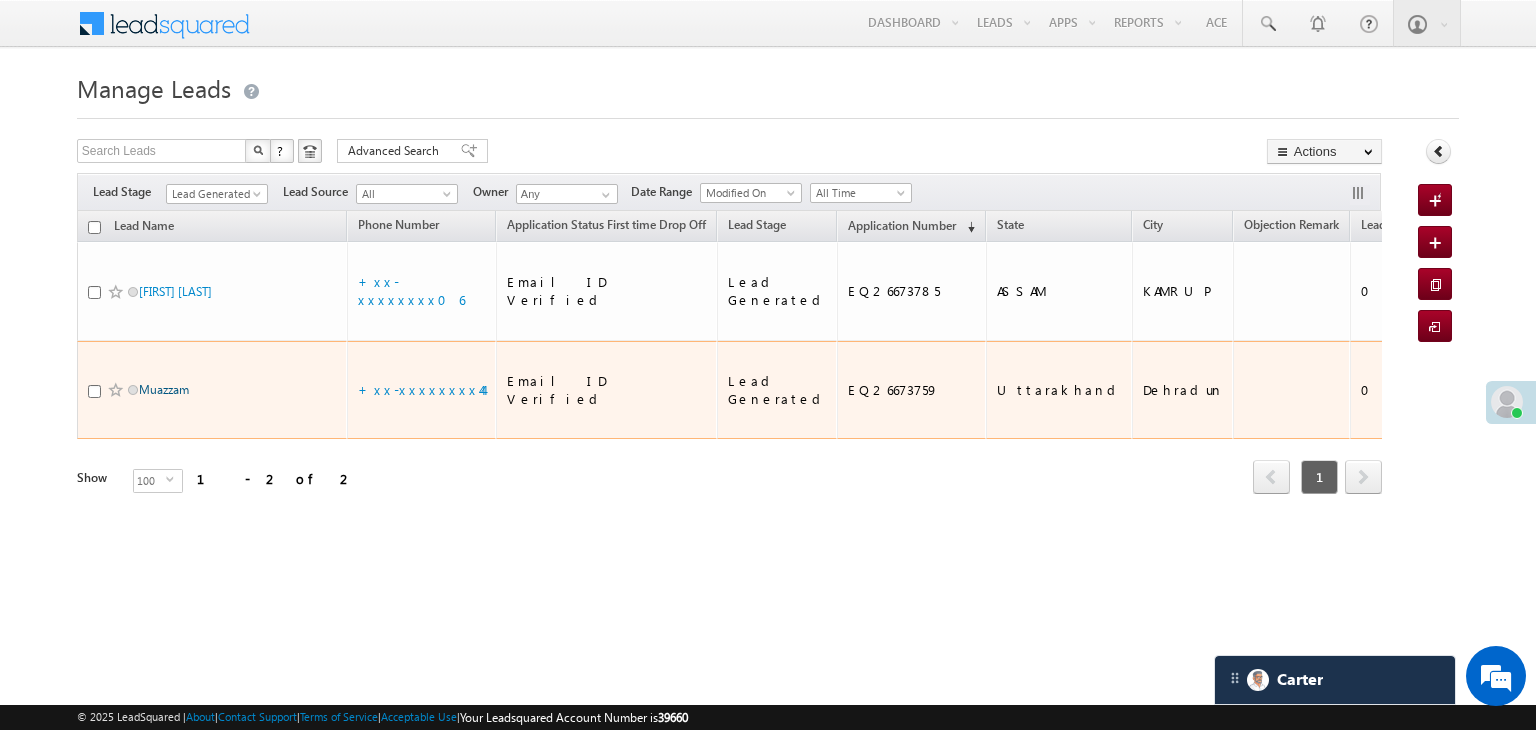 click on "Muazzam" at bounding box center (164, 389) 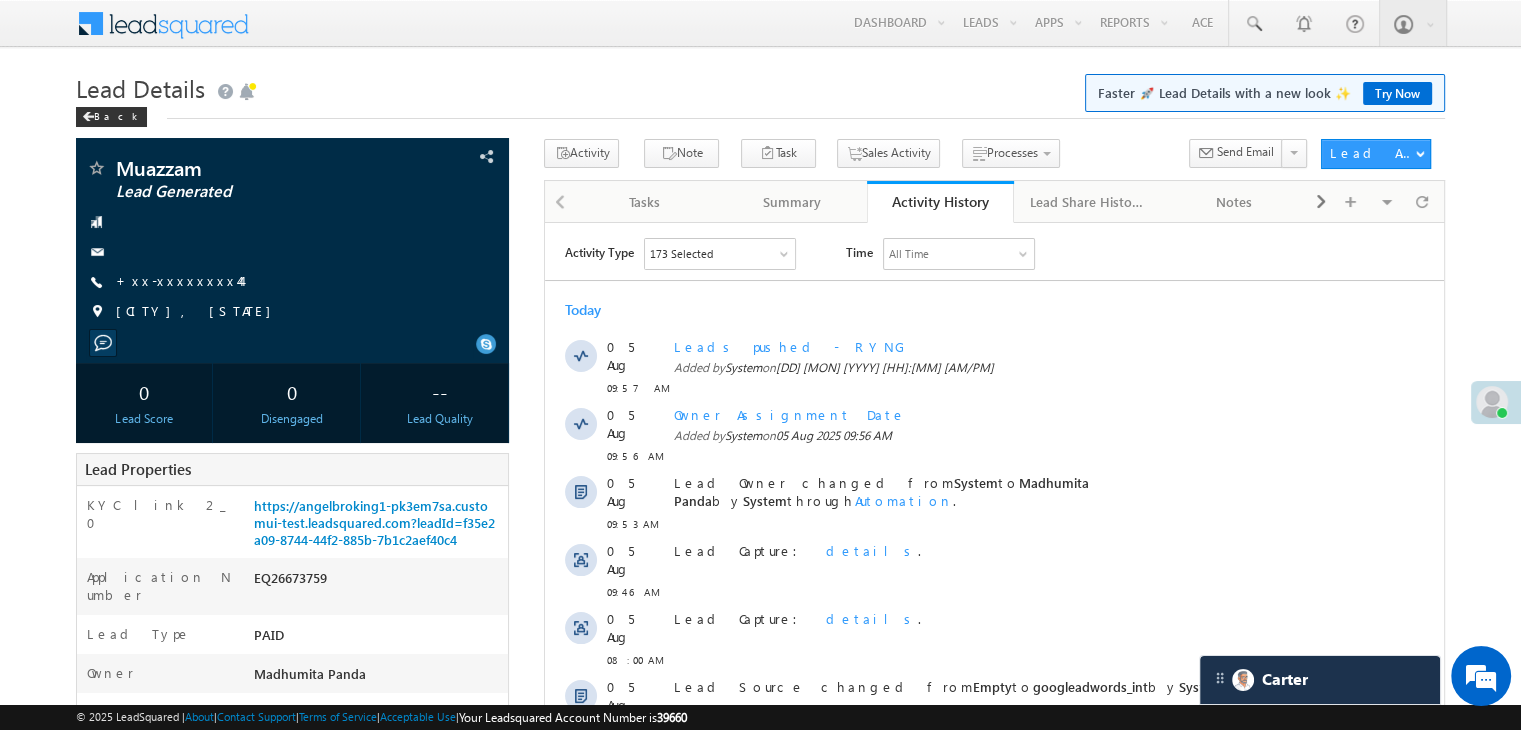 scroll, scrollTop: 0, scrollLeft: 0, axis: both 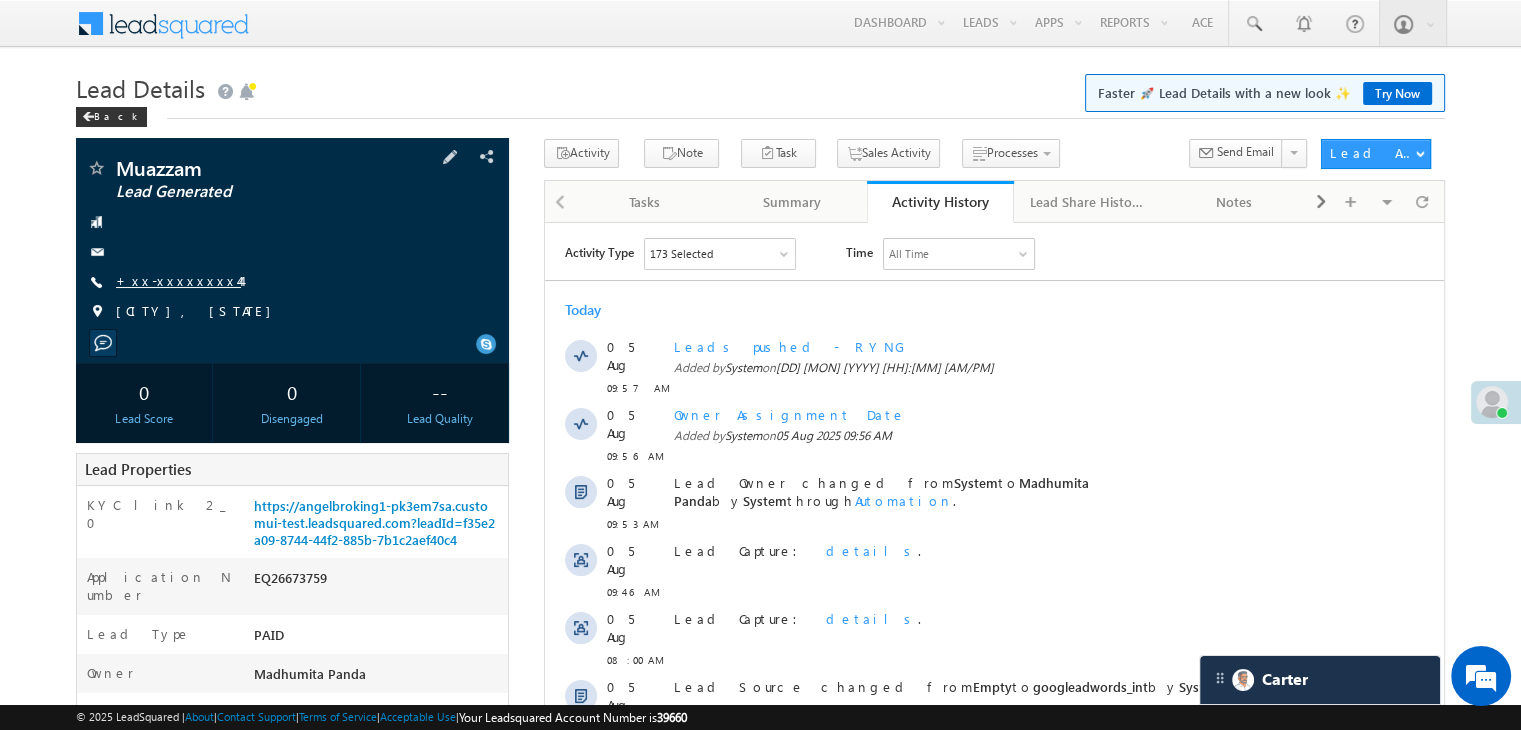 click on "+xx-xxxxxxxx44" at bounding box center (178, 280) 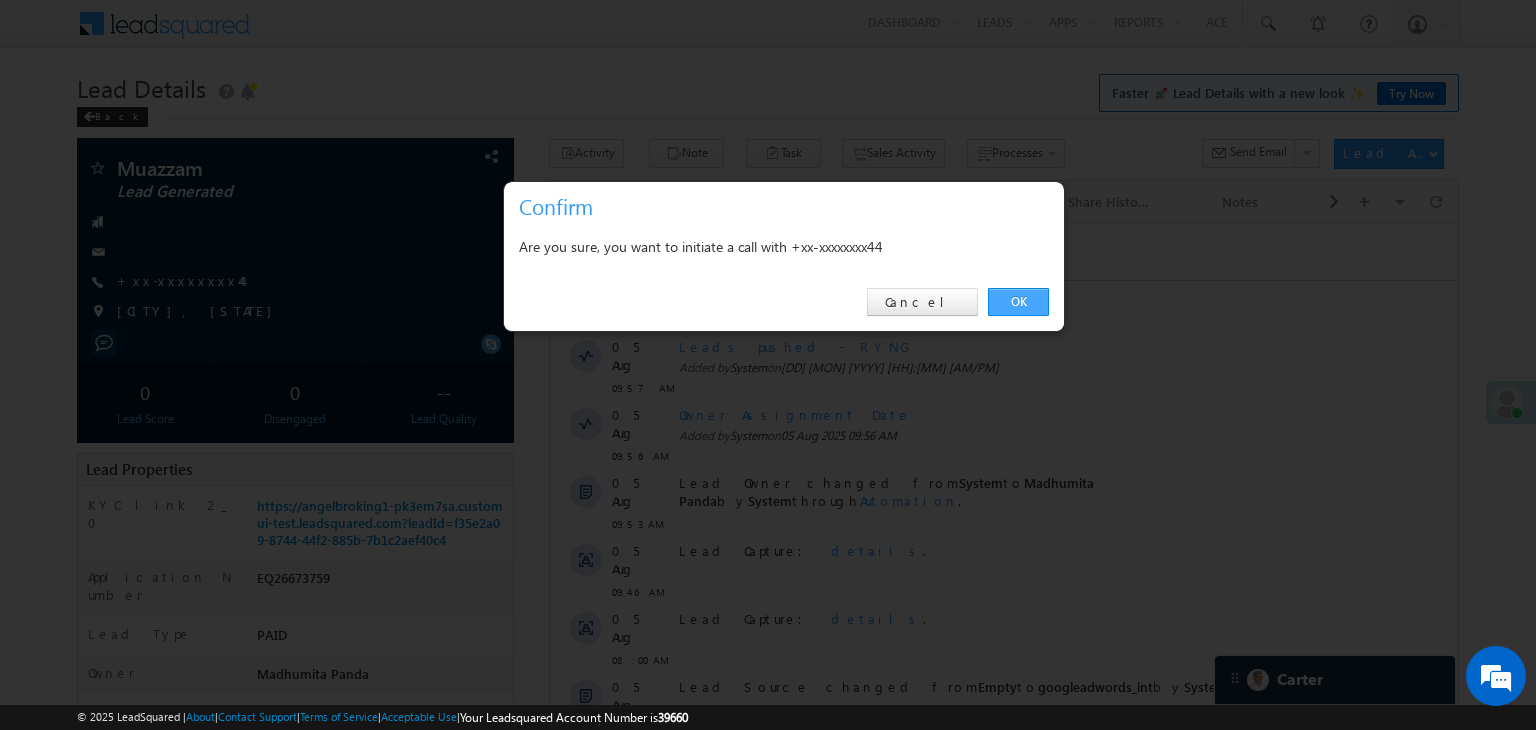 click on "OK" at bounding box center [1018, 302] 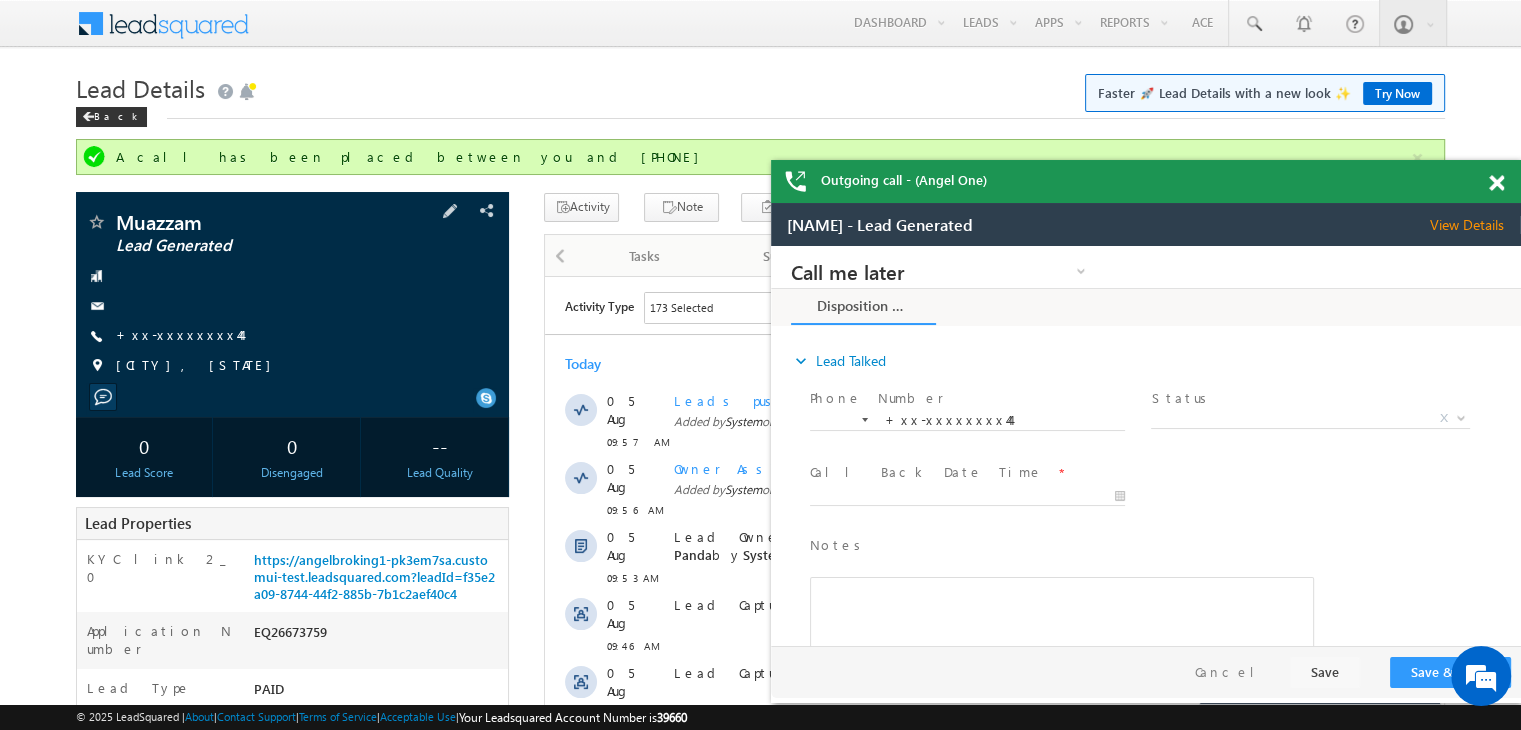 scroll, scrollTop: 0, scrollLeft: 0, axis: both 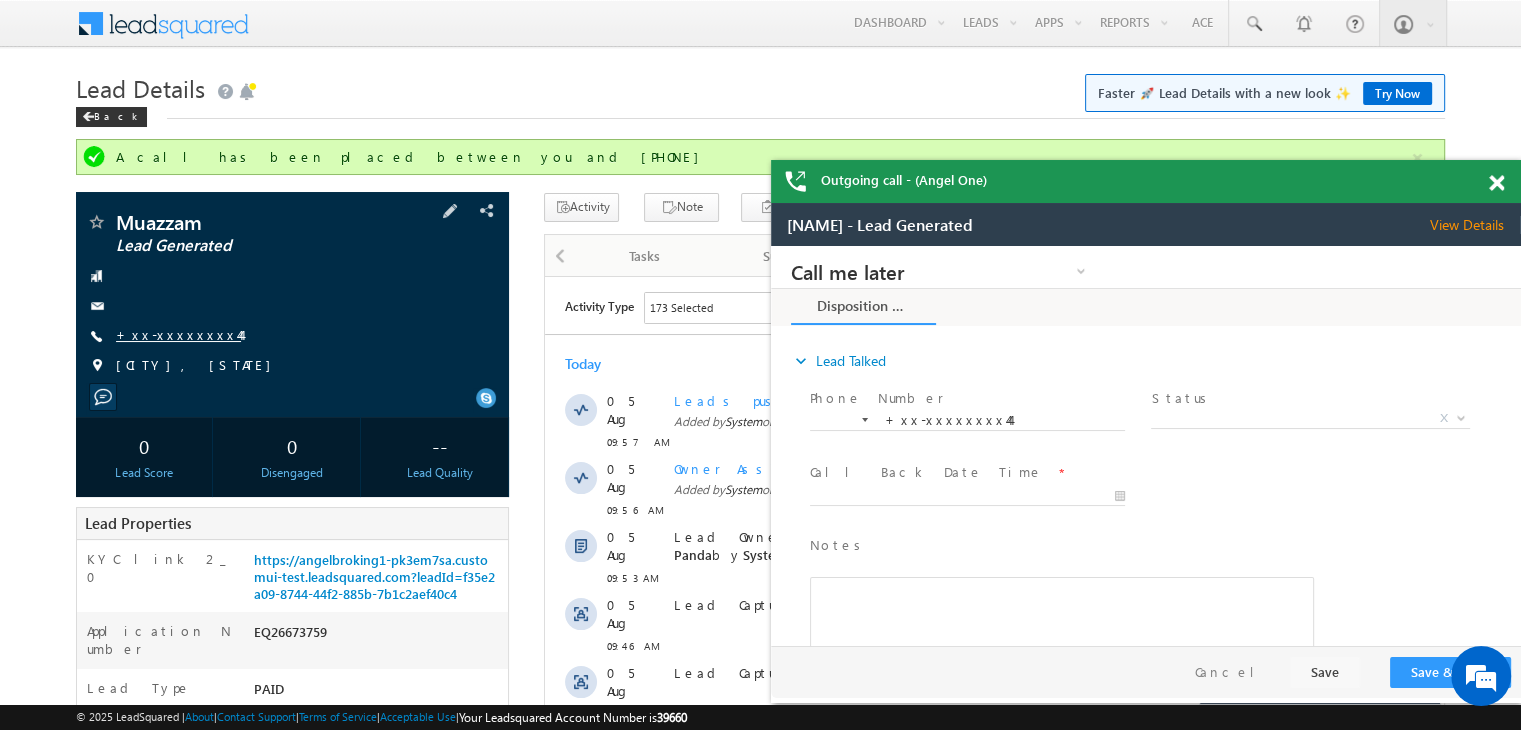 click on "+xx-xxxxxxxx44" at bounding box center [178, 334] 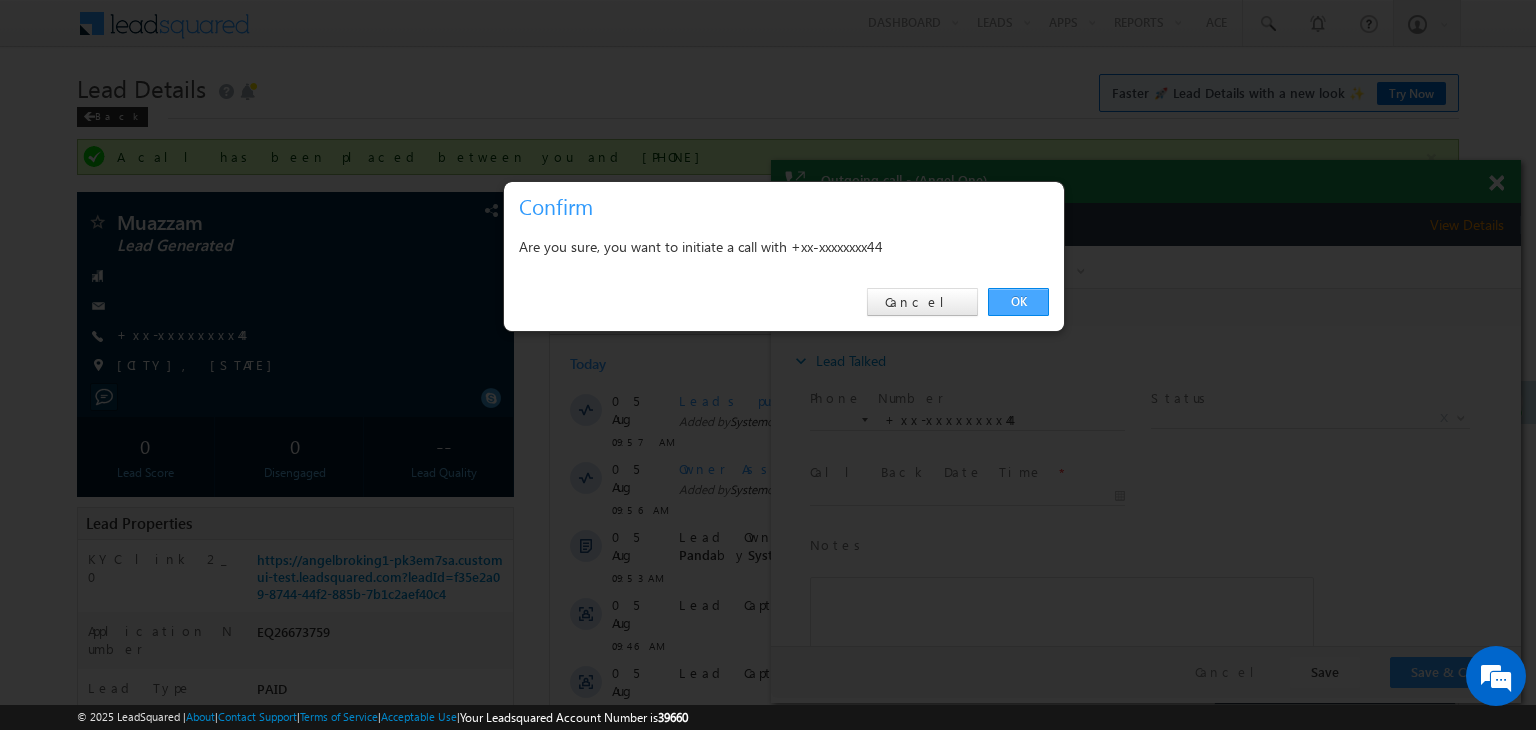 click on "OK" at bounding box center [1018, 302] 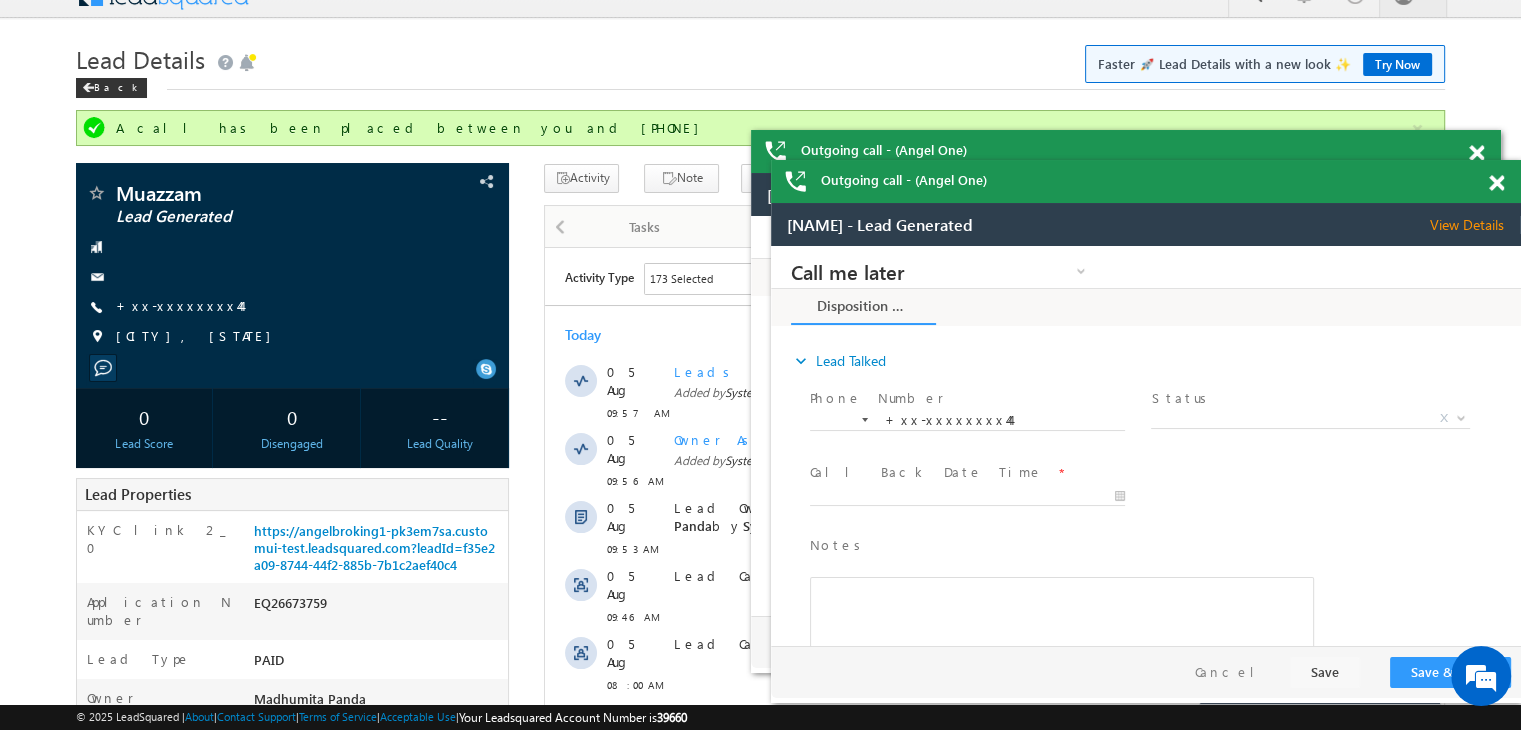 scroll, scrollTop: 0, scrollLeft: 0, axis: both 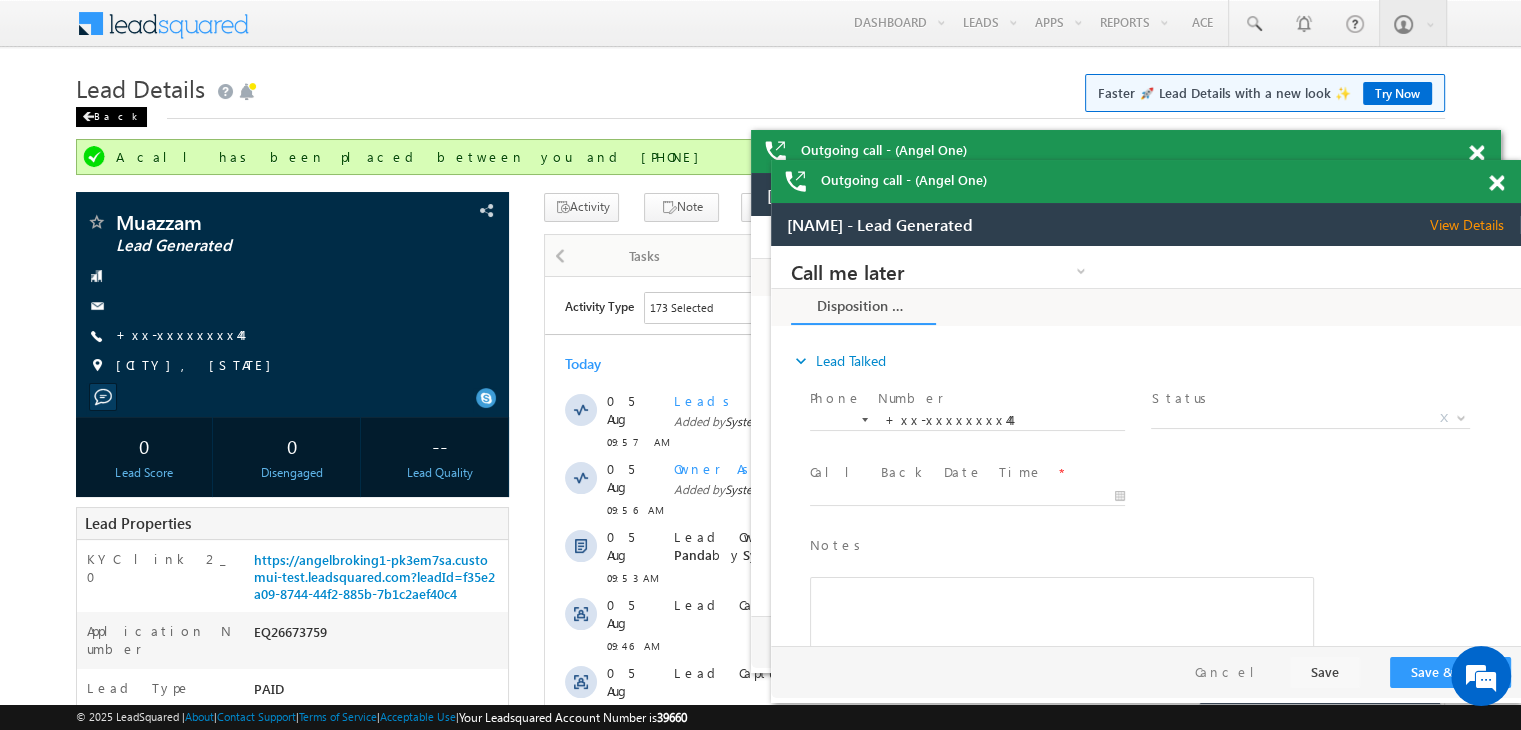click at bounding box center [88, 117] 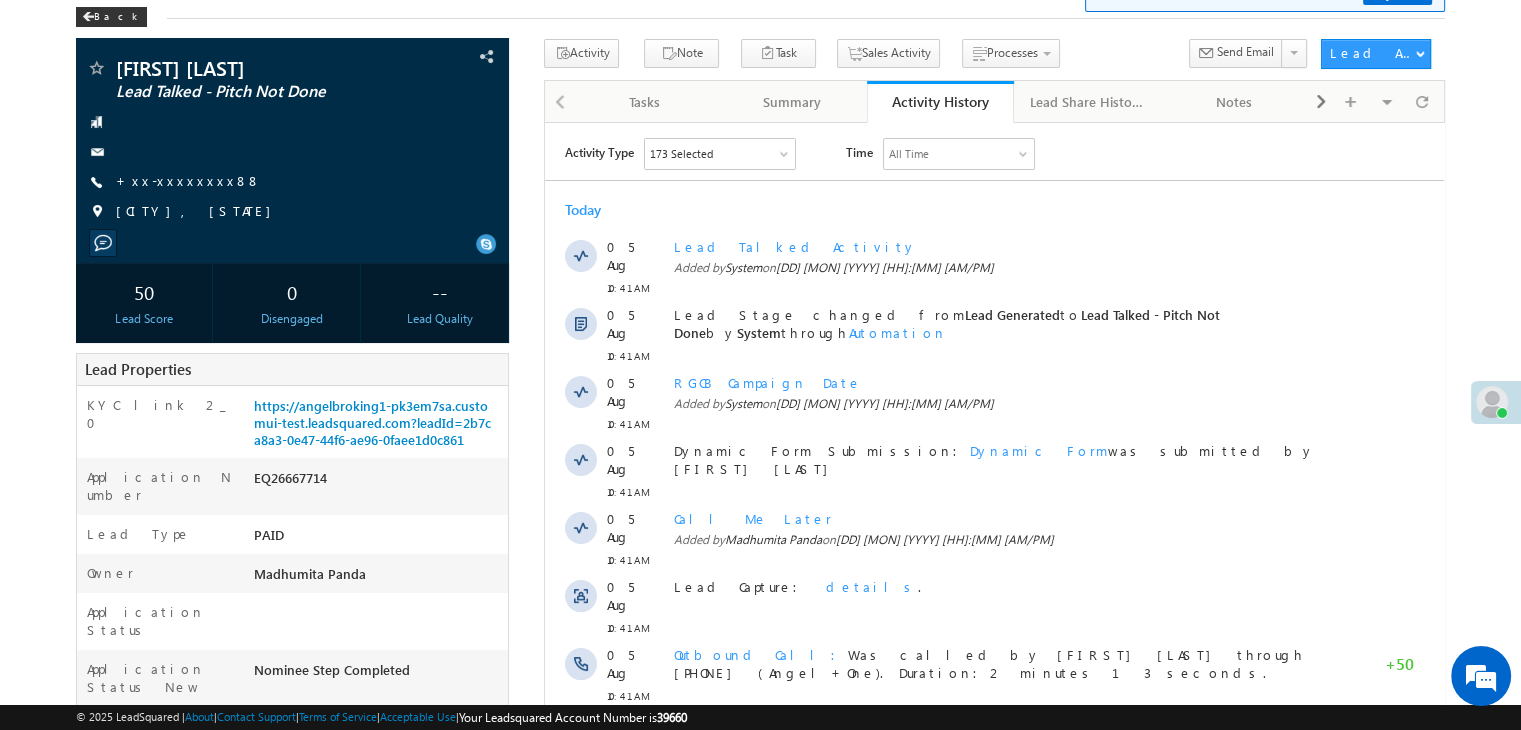 scroll, scrollTop: 0, scrollLeft: 0, axis: both 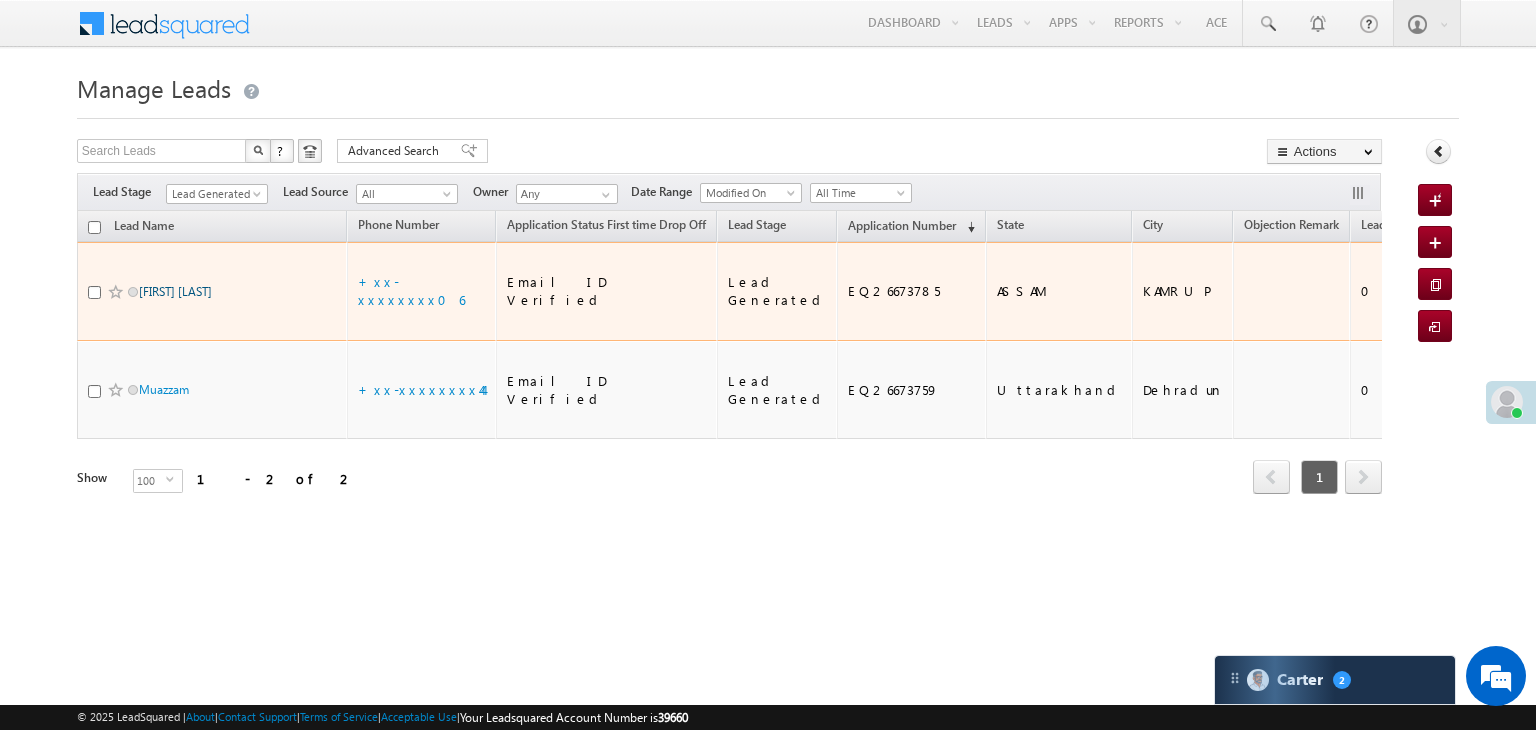 click on "[FIRST] [LAST]" at bounding box center [175, 291] 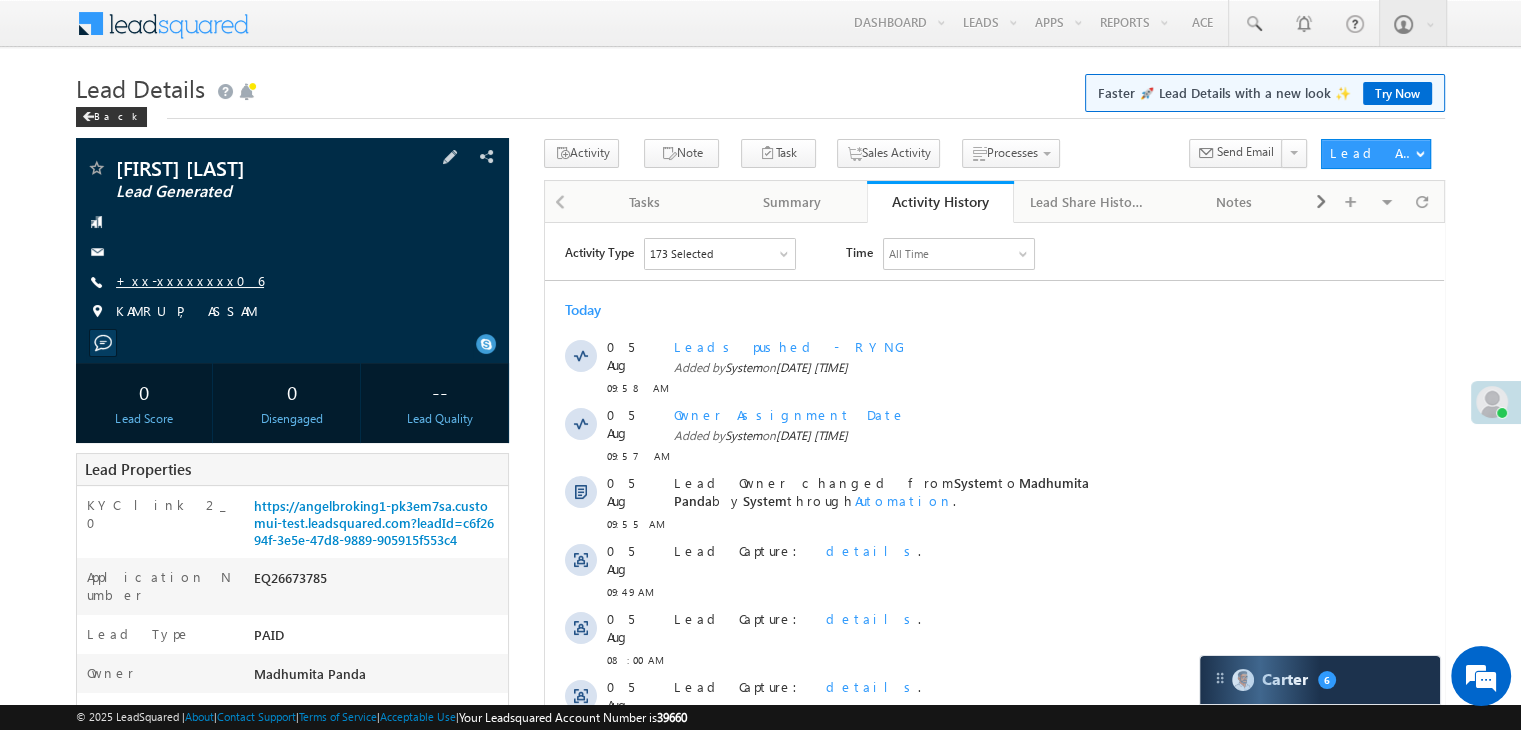 scroll, scrollTop: 0, scrollLeft: 0, axis: both 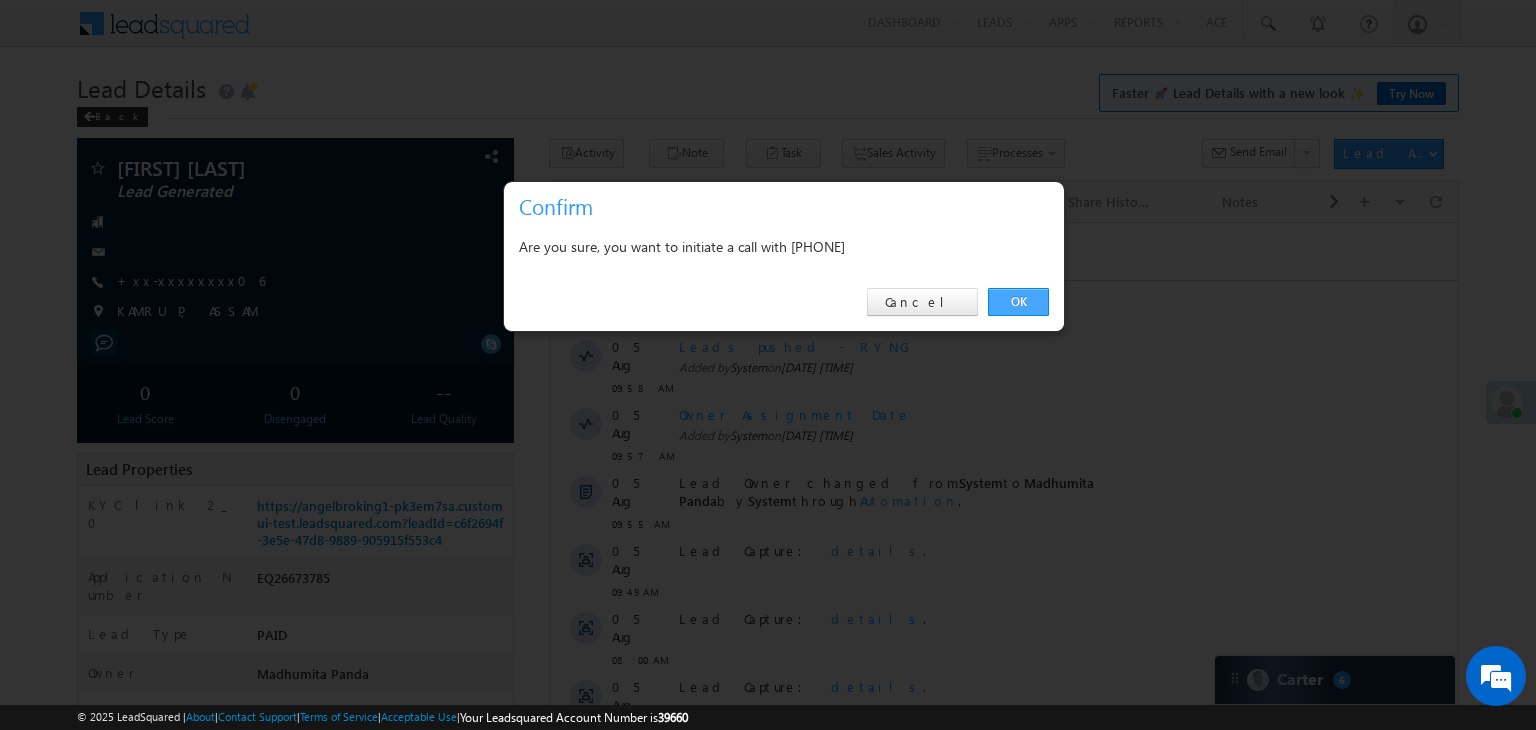 click on "OK" at bounding box center (1018, 302) 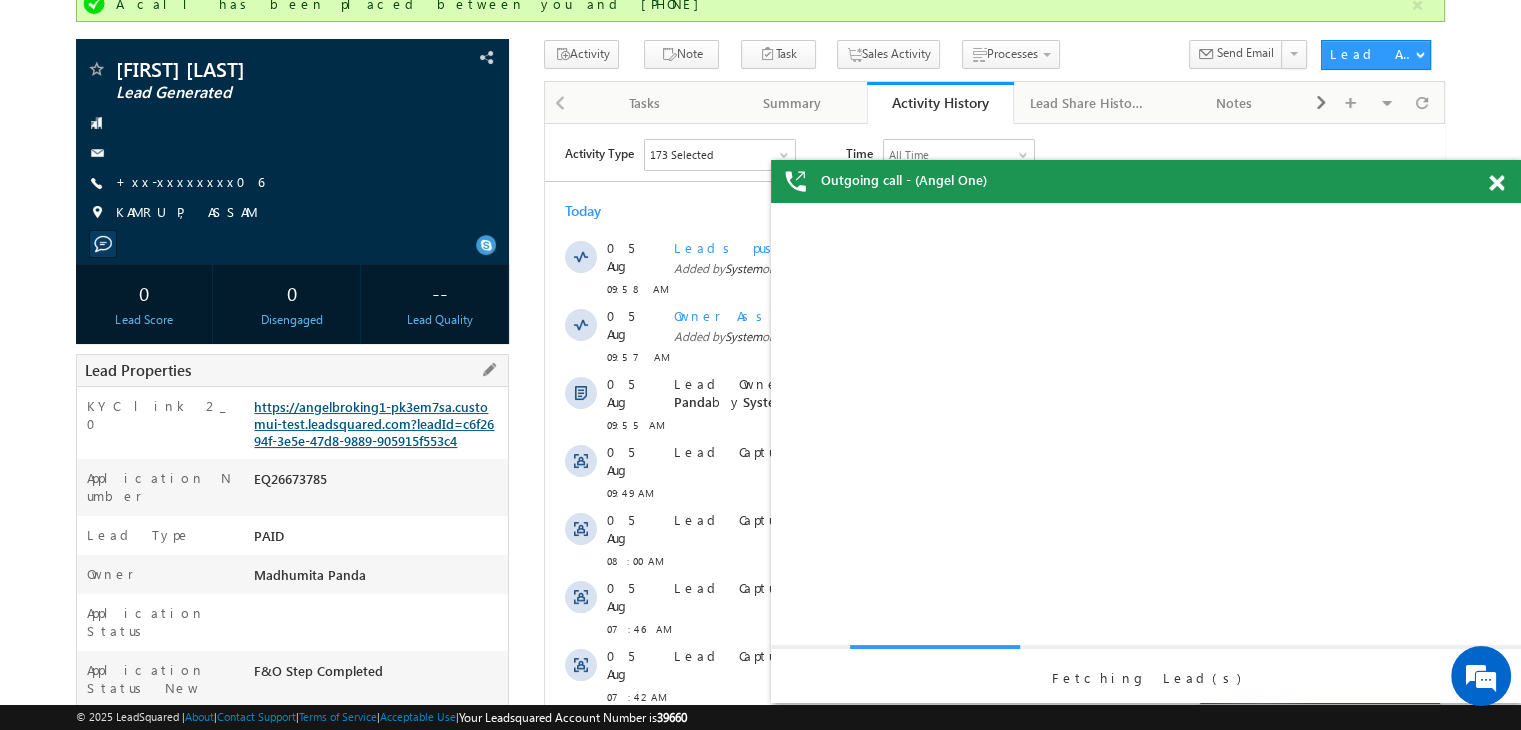 scroll, scrollTop: 0, scrollLeft: 0, axis: both 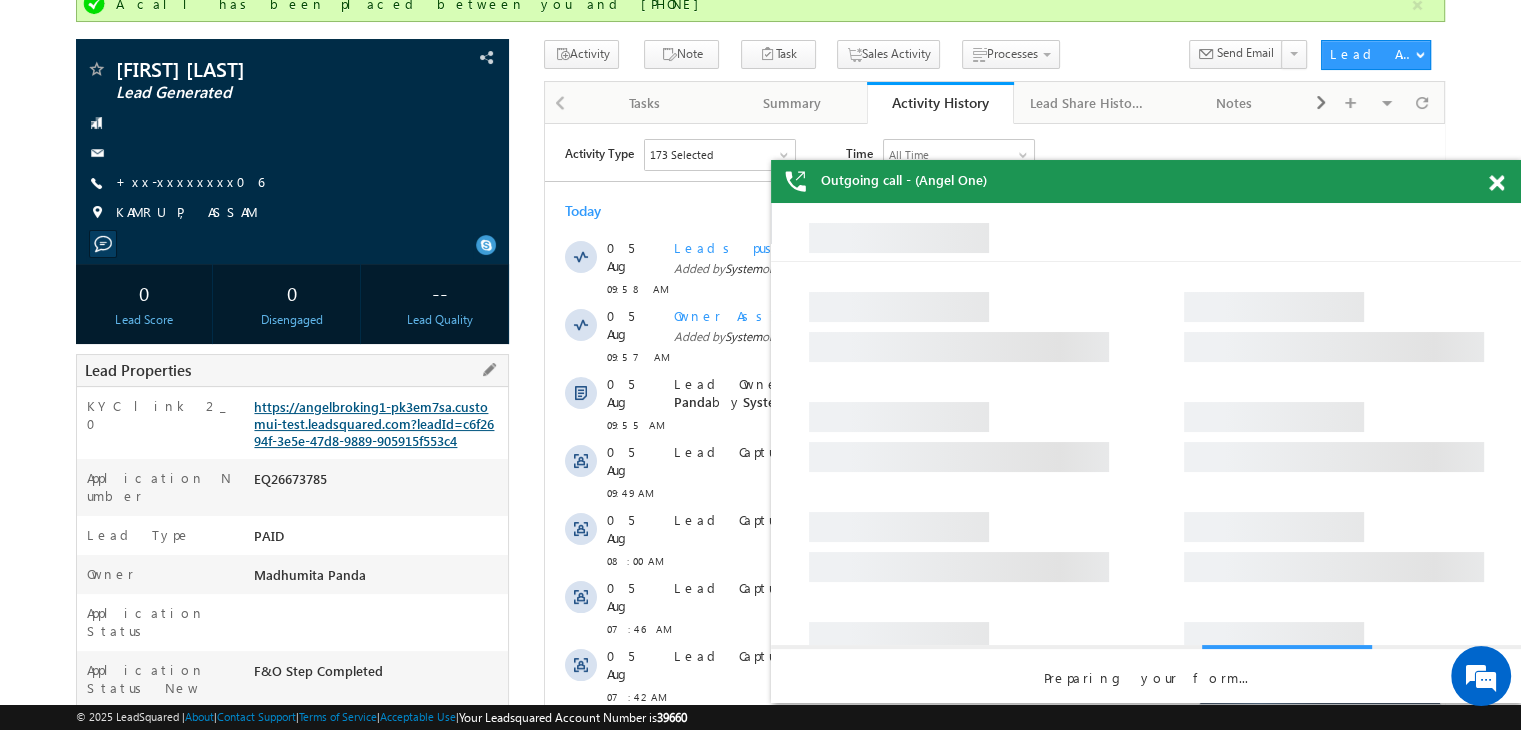 click on "https://angelbroking1-pk3em7sa.customui-test.leadsquared.com?leadId=c6f2694f-3e5e-47d8-9889-905915f553c4" at bounding box center [374, 423] 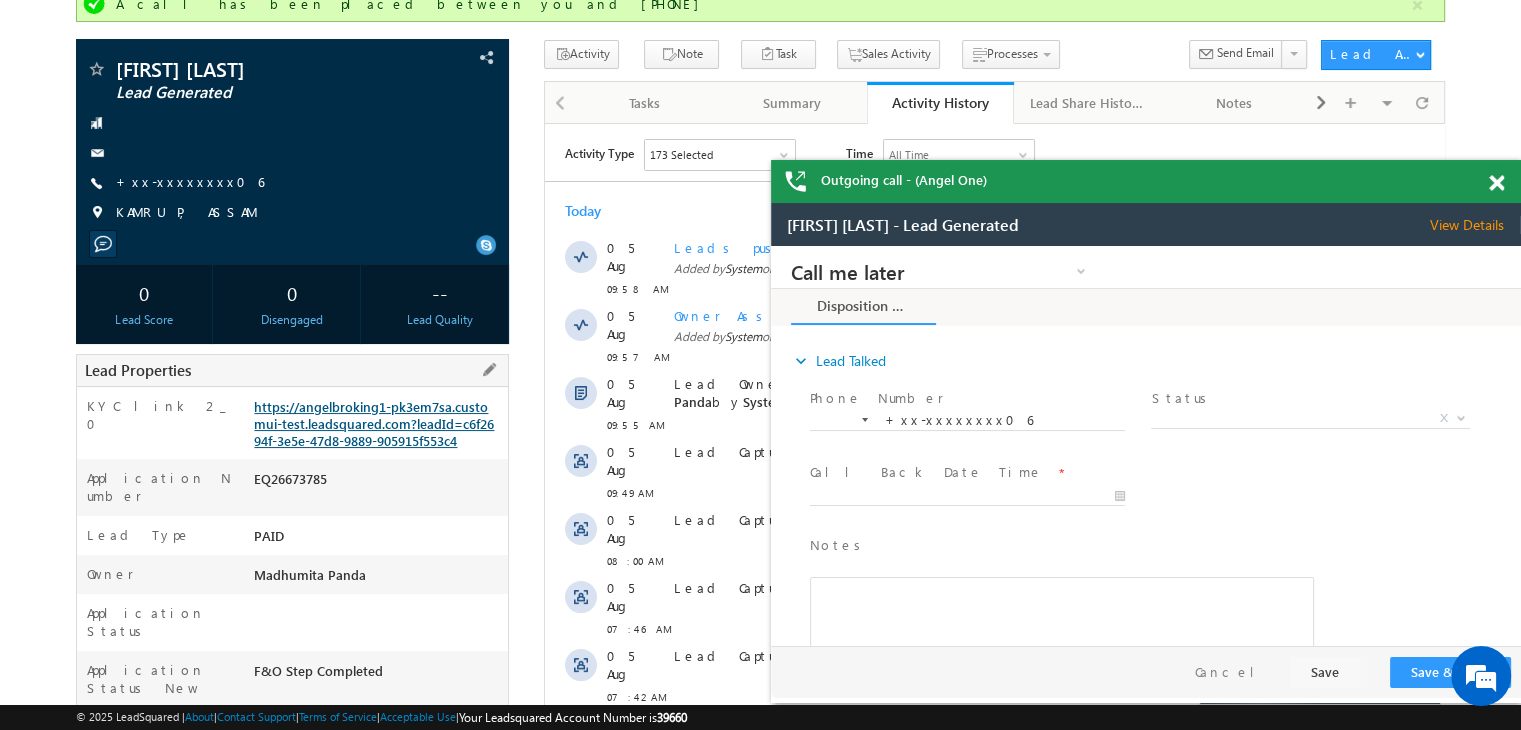 scroll, scrollTop: 0, scrollLeft: 0, axis: both 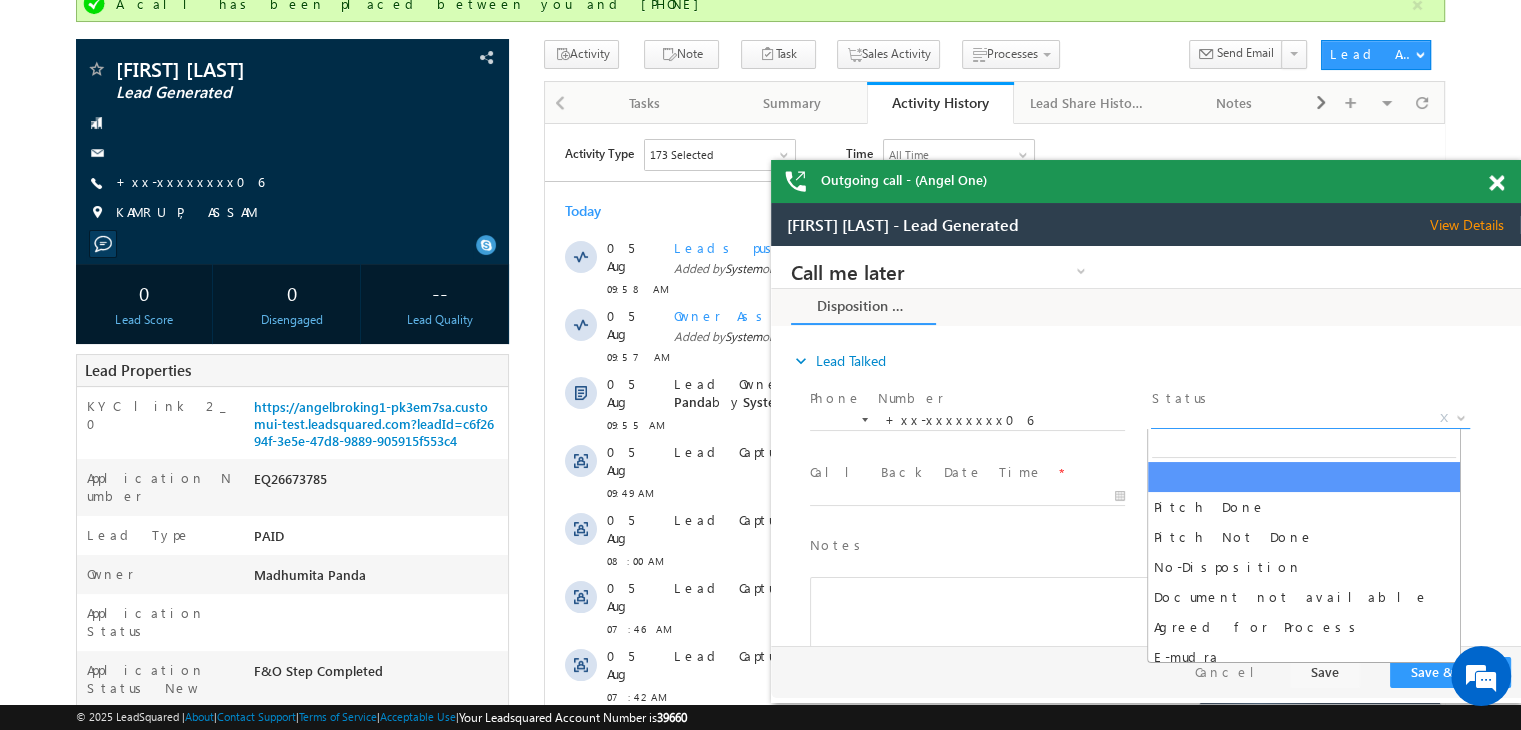 click on "X" at bounding box center (1310, 419) 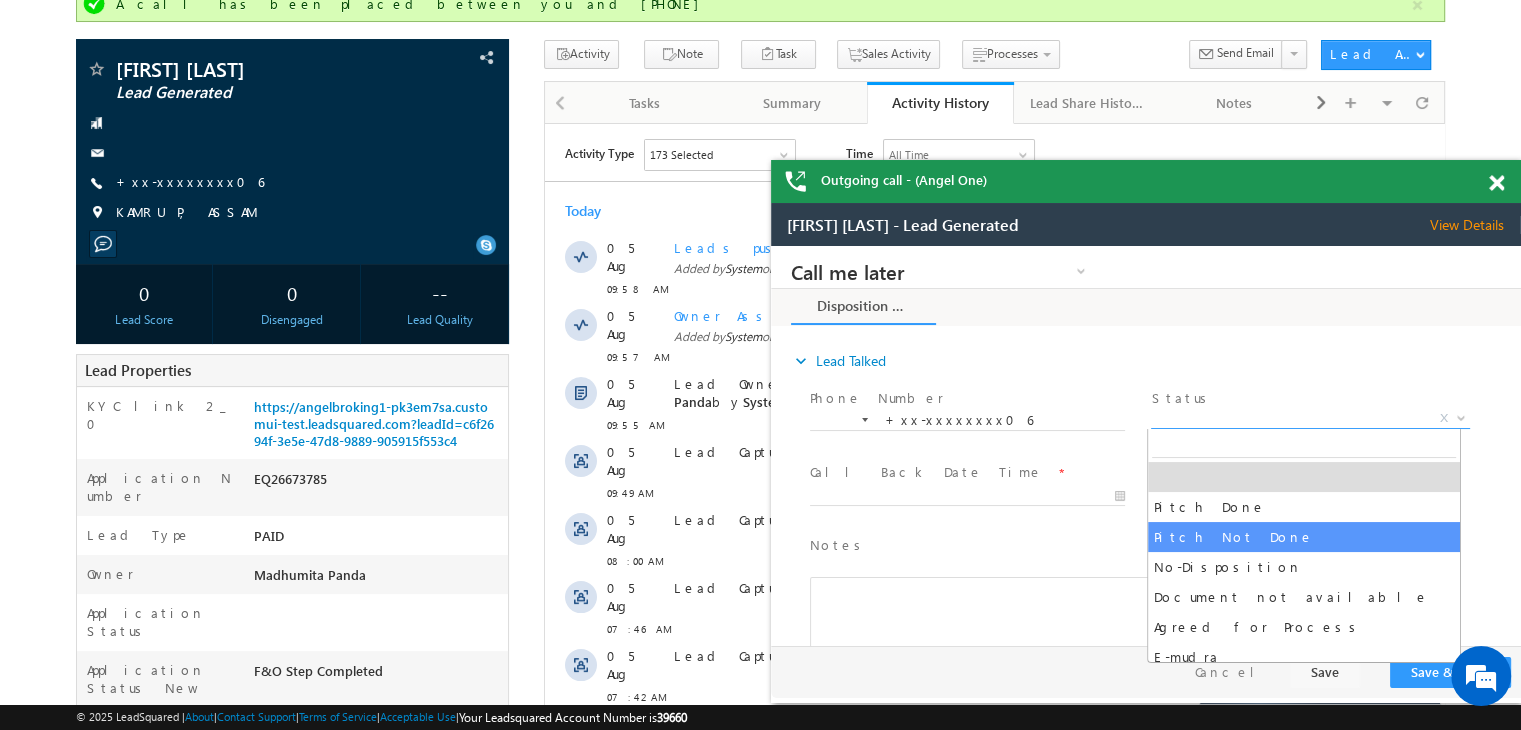 select on "Pitch Not Done" 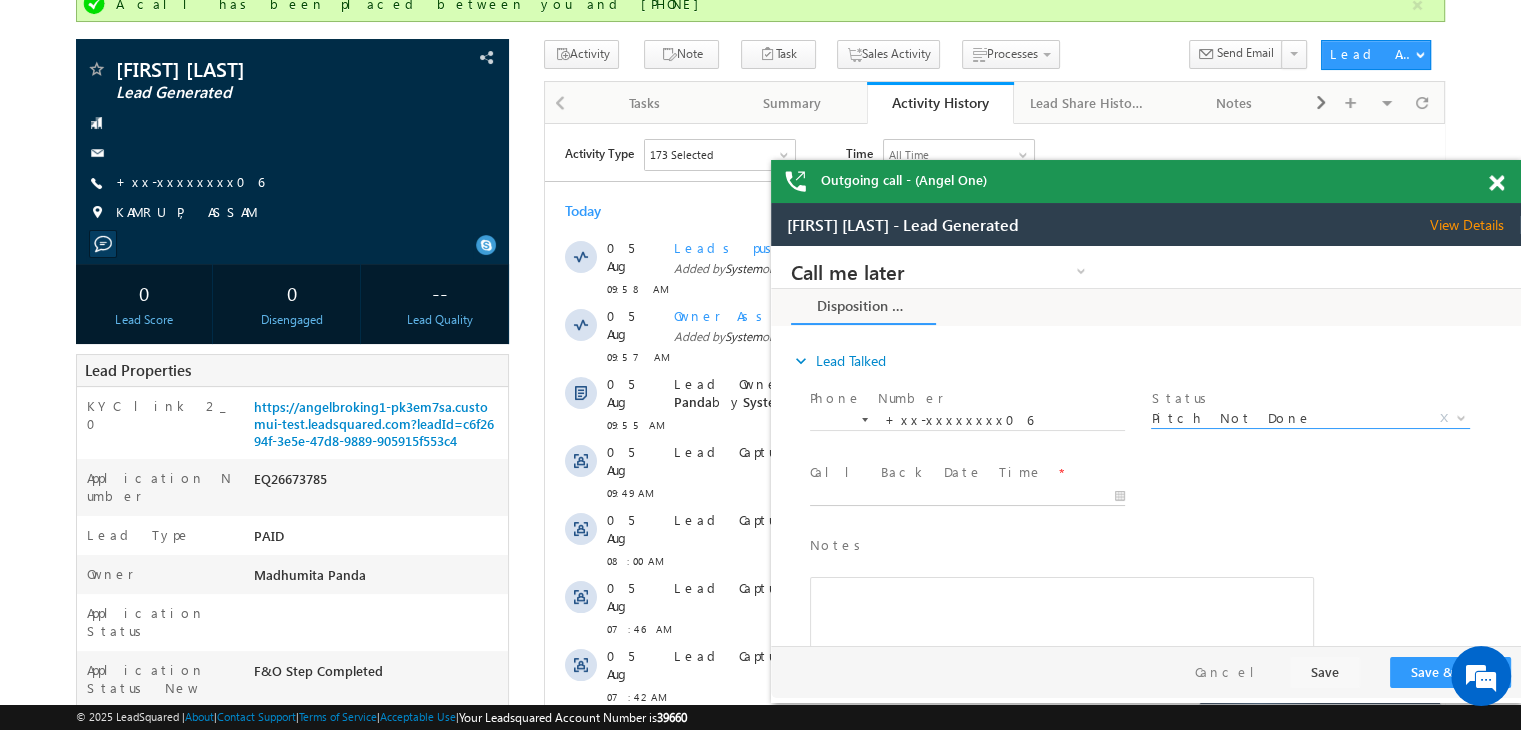 type on "08/05/25 10:56 AM" 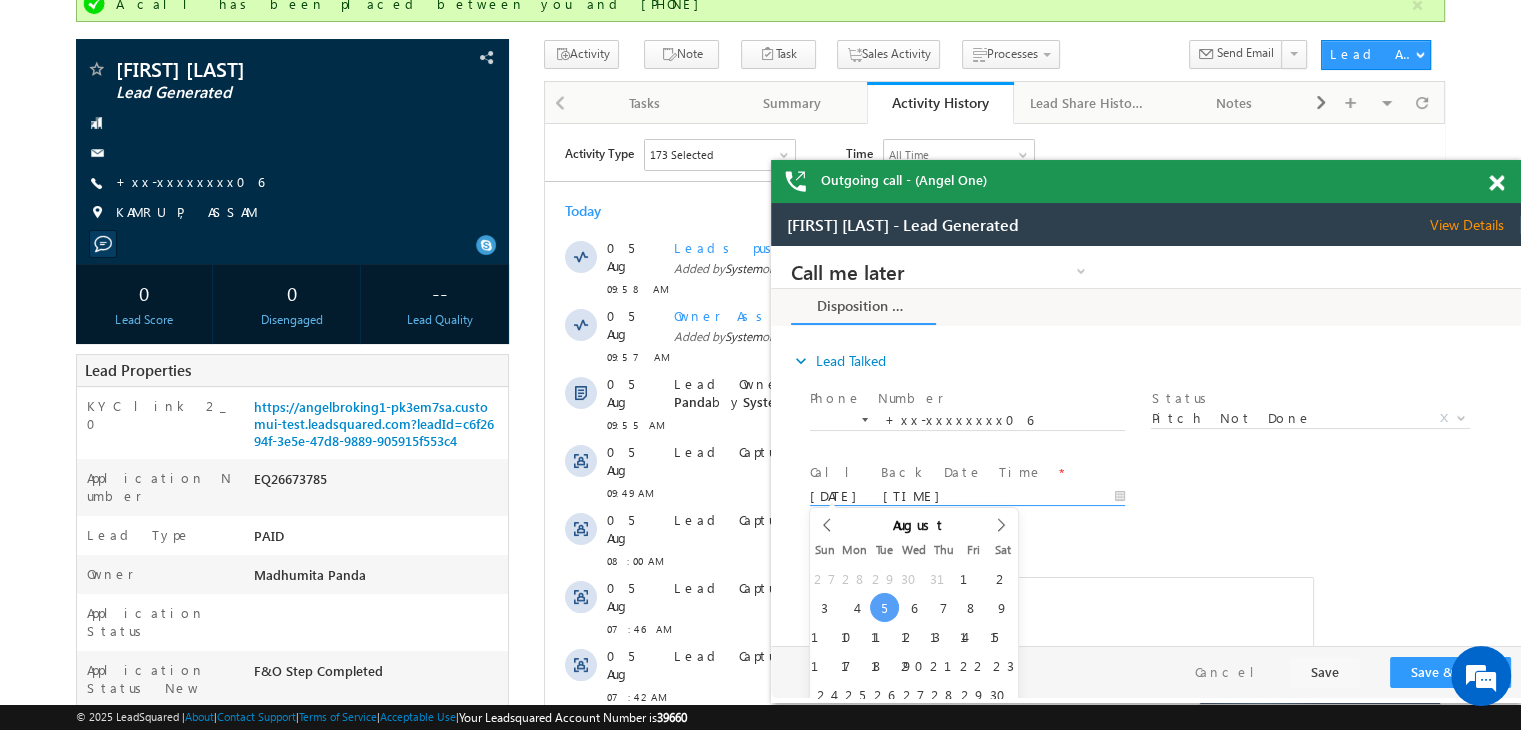 click on "08/05/25 10:56 AM" at bounding box center [967, 497] 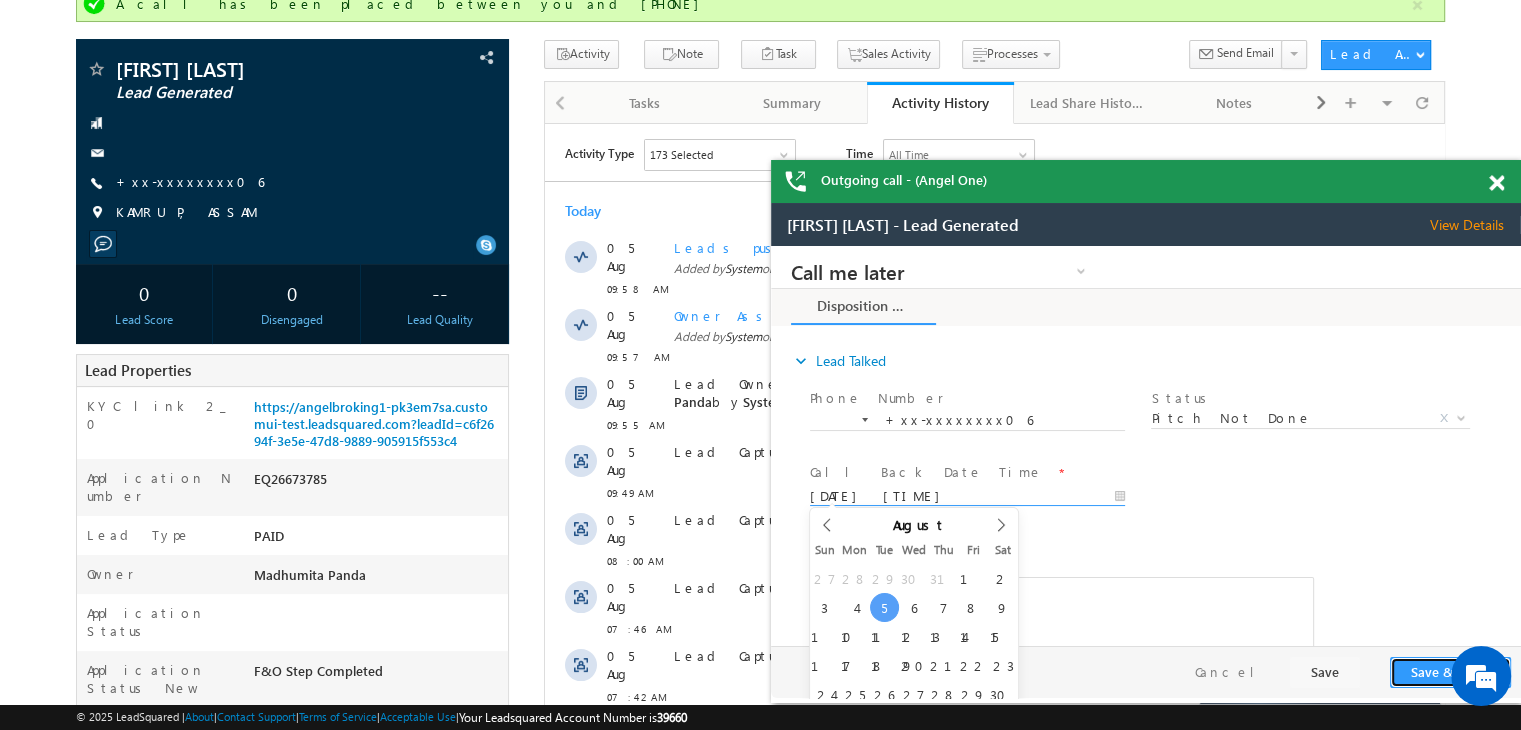 click on "Save & Close" at bounding box center (1450, 672) 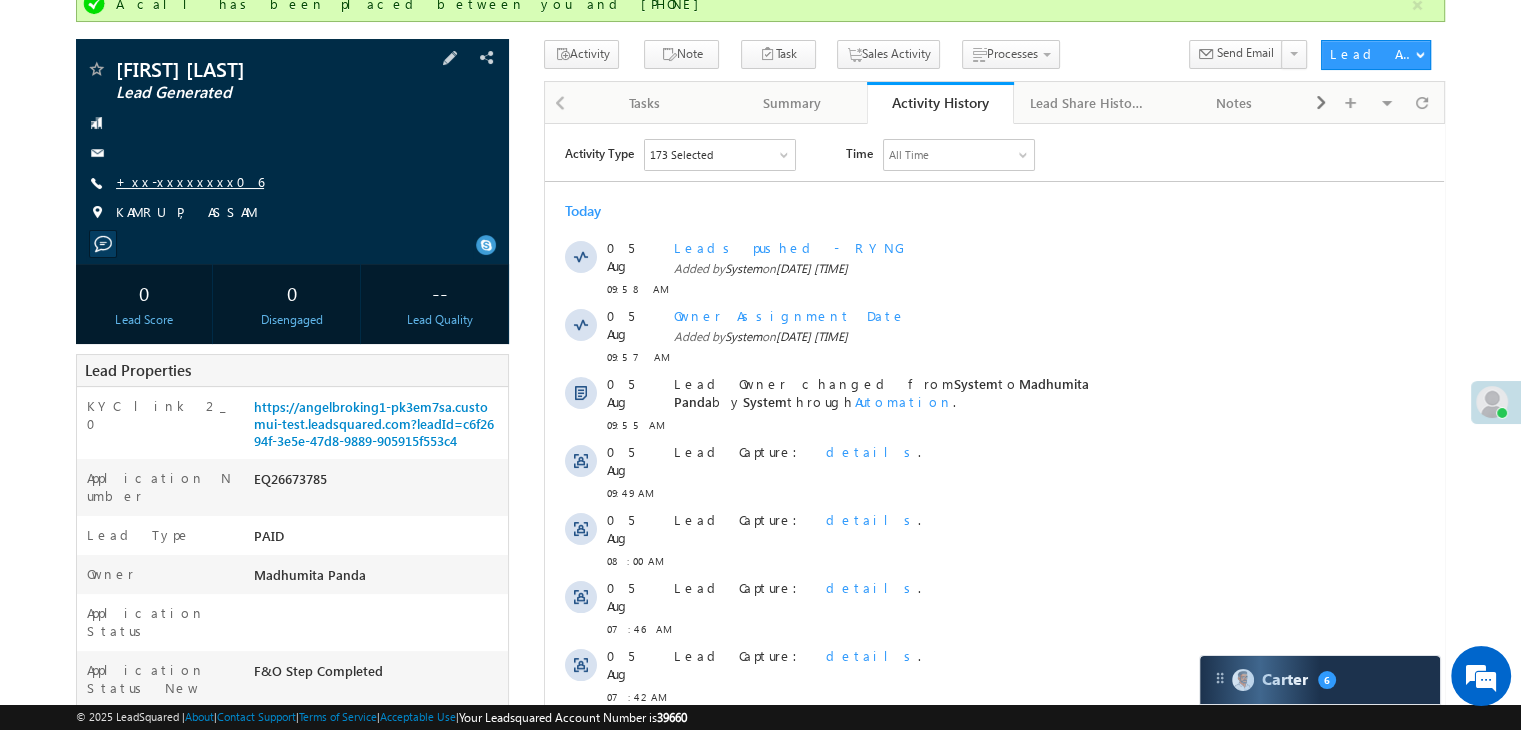 click on "+xx-xxxxxxxx06" at bounding box center (190, 181) 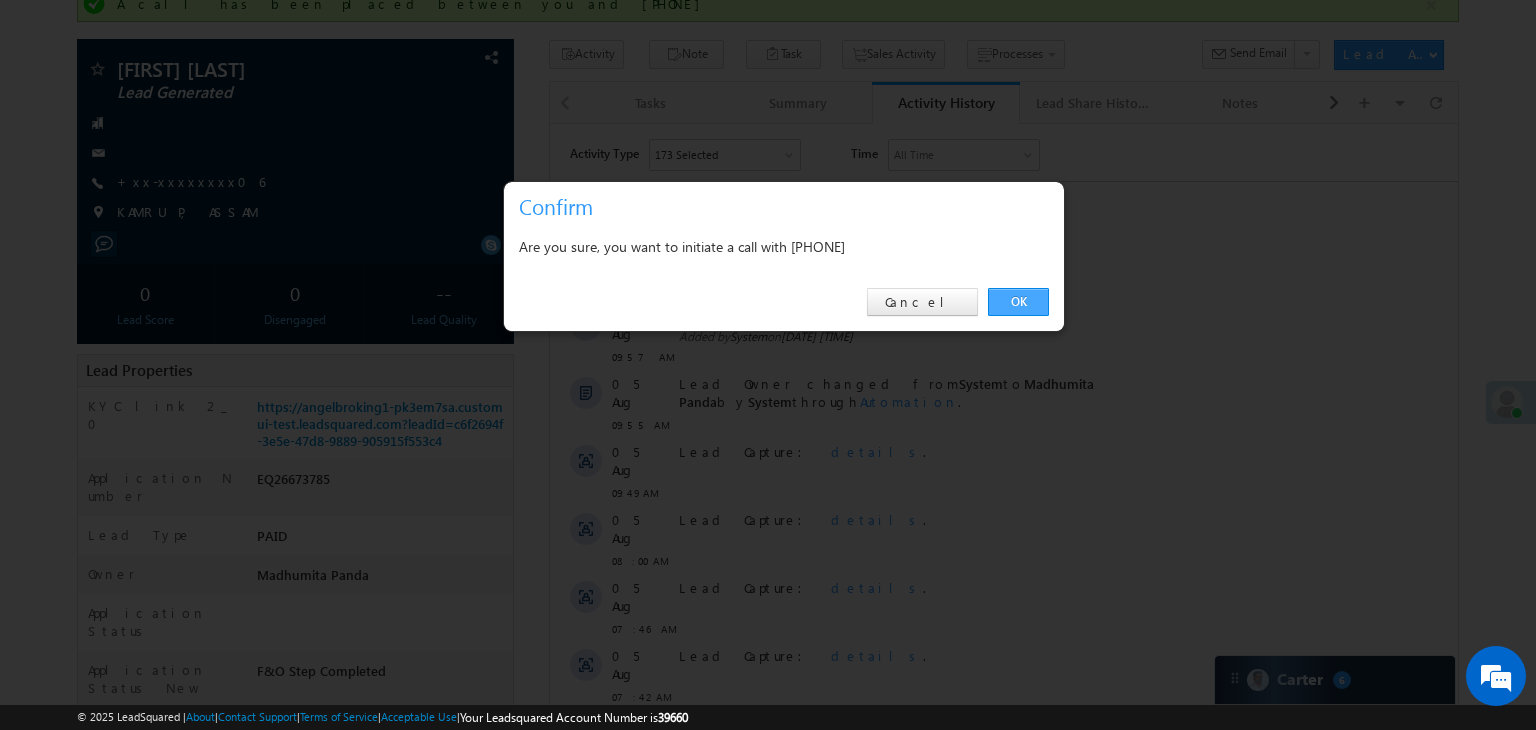 click on "OK" at bounding box center [1018, 302] 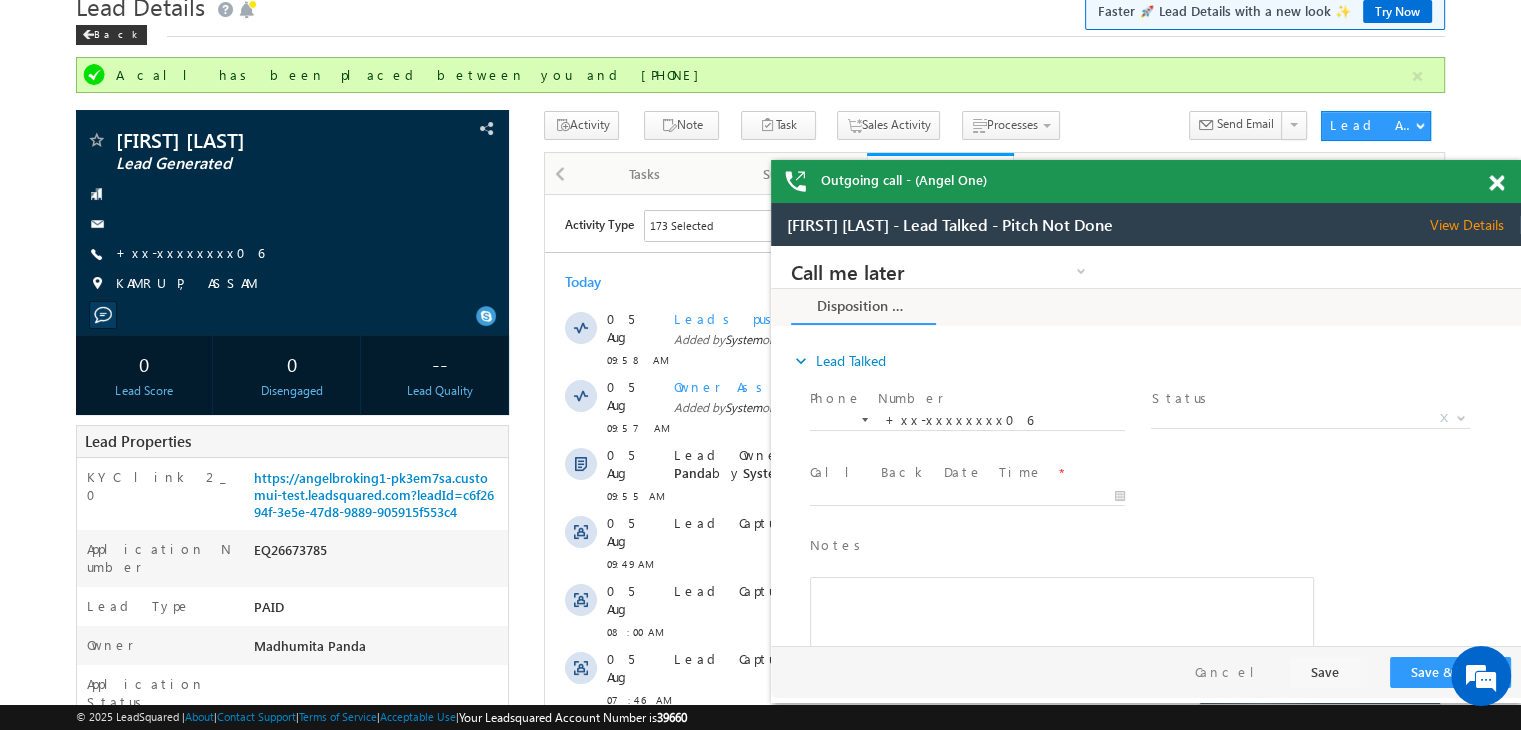 scroll, scrollTop: 0, scrollLeft: 0, axis: both 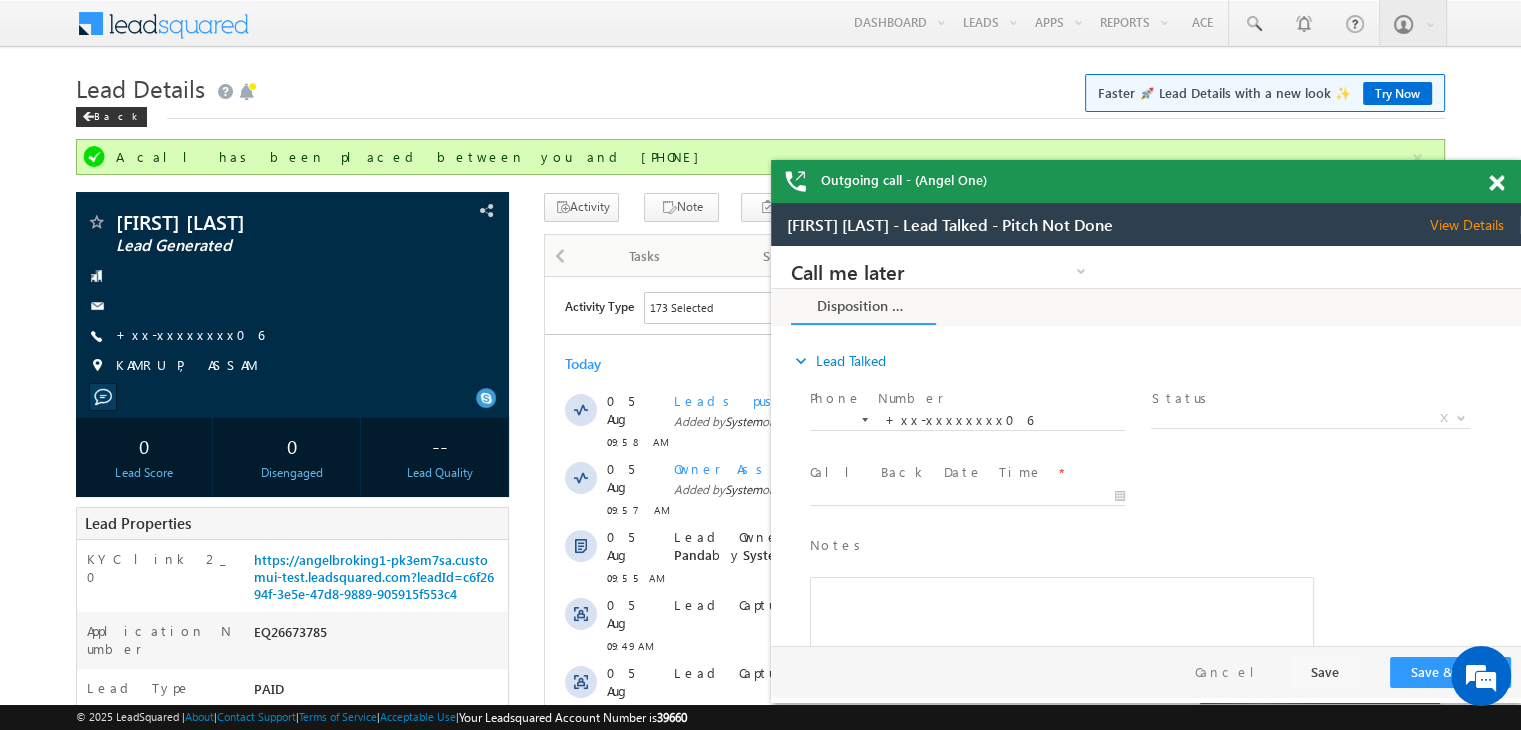 drag, startPoint x: 99, startPoint y: 116, endPoint x: 509, endPoint y: 82, distance: 411.40735 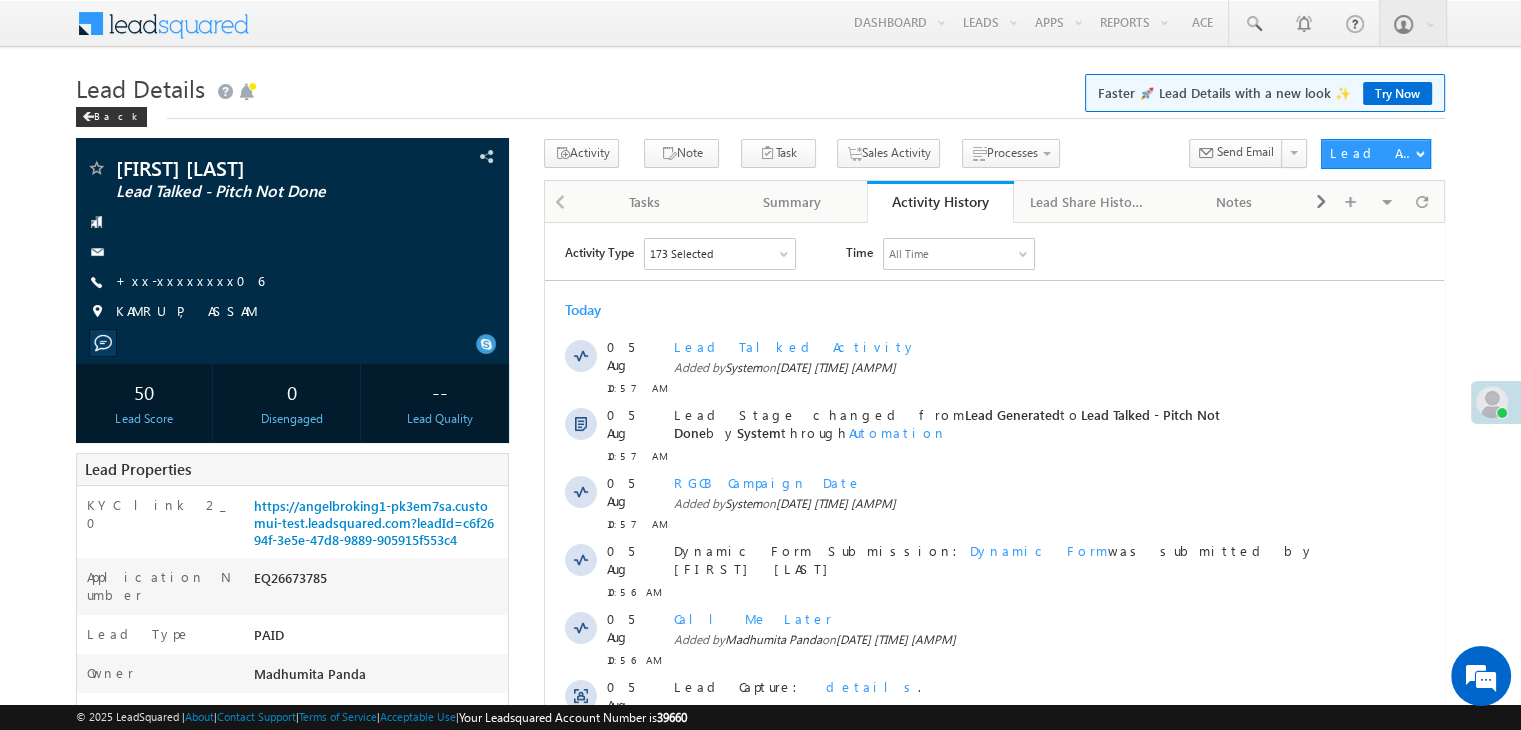 scroll, scrollTop: 0, scrollLeft: 0, axis: both 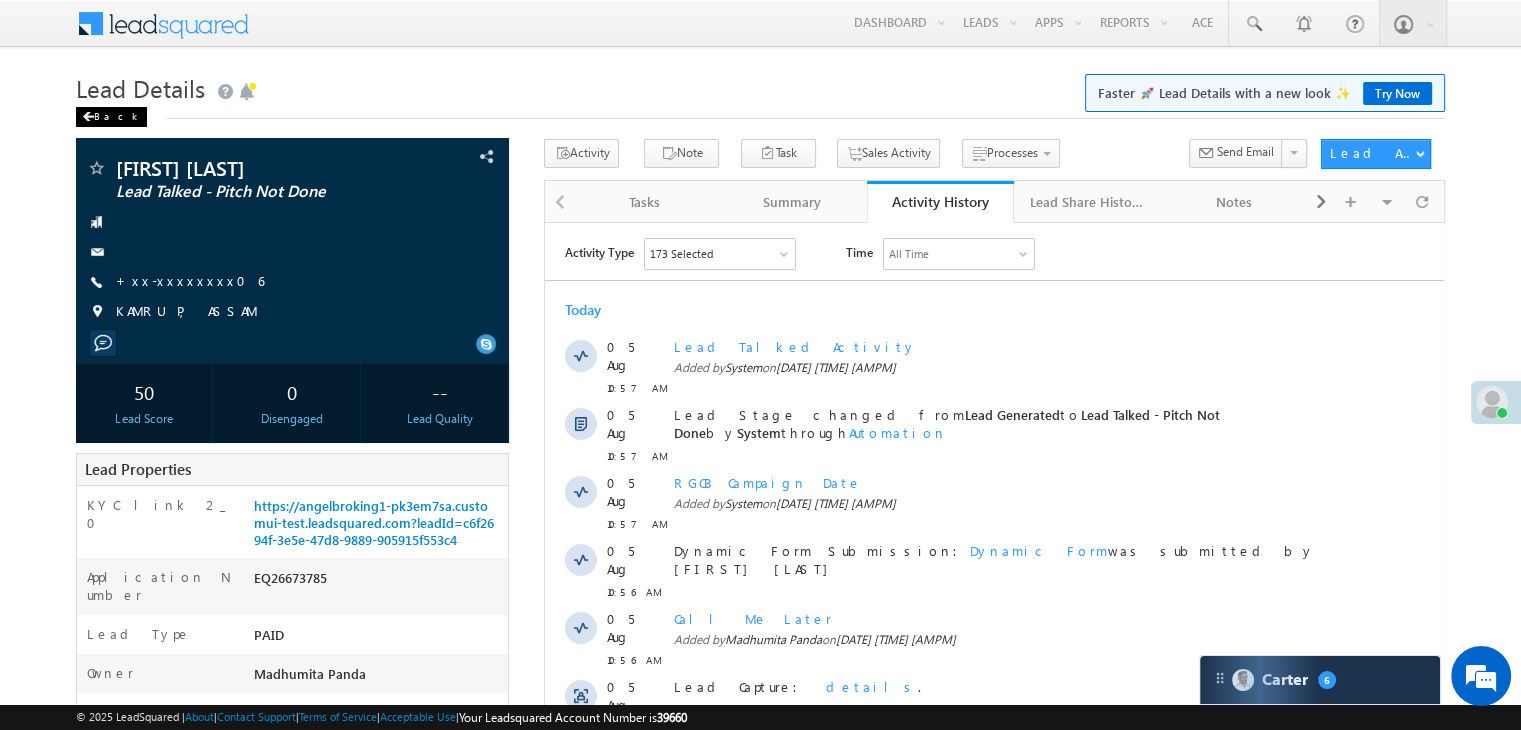 click at bounding box center [88, 117] 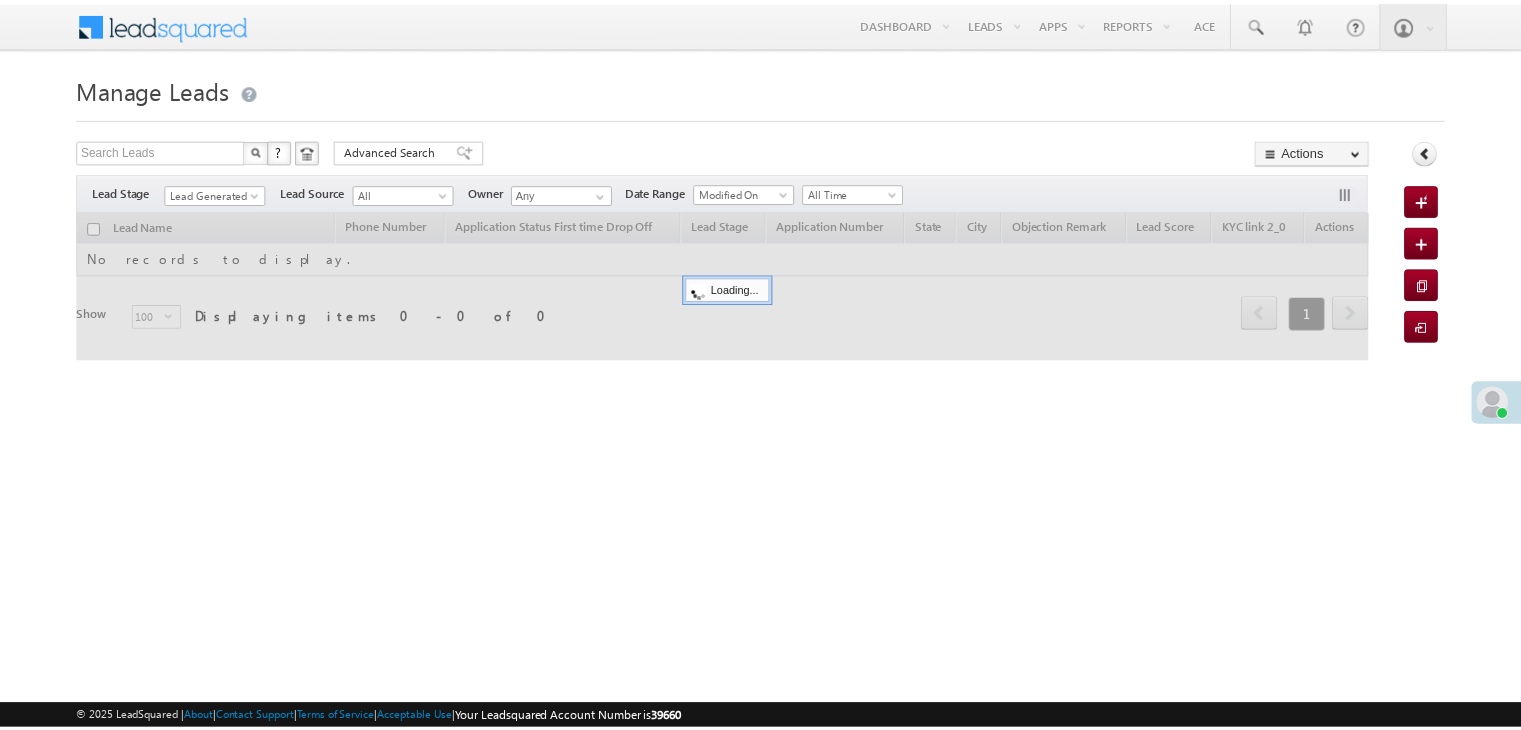 scroll, scrollTop: 0, scrollLeft: 0, axis: both 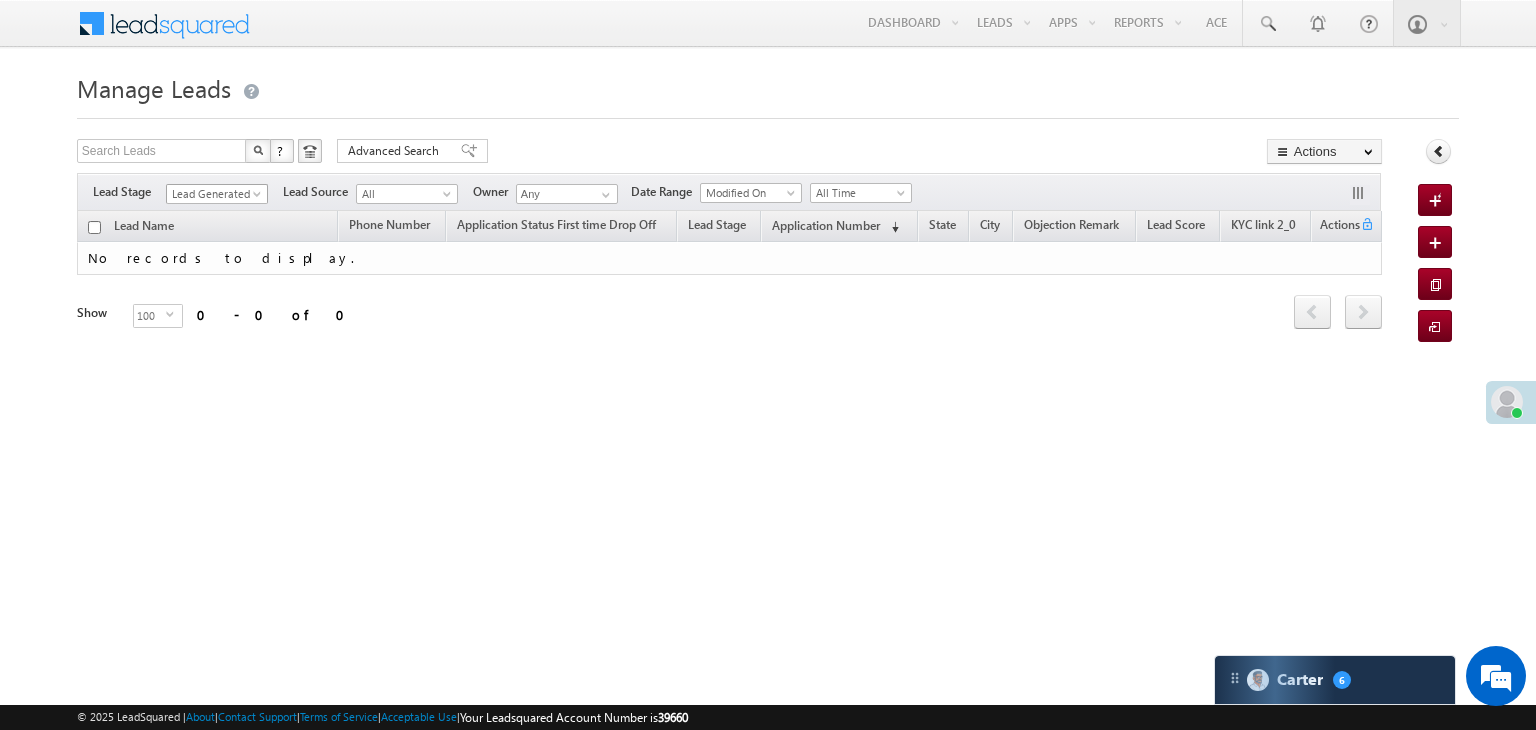 click at bounding box center (259, 198) 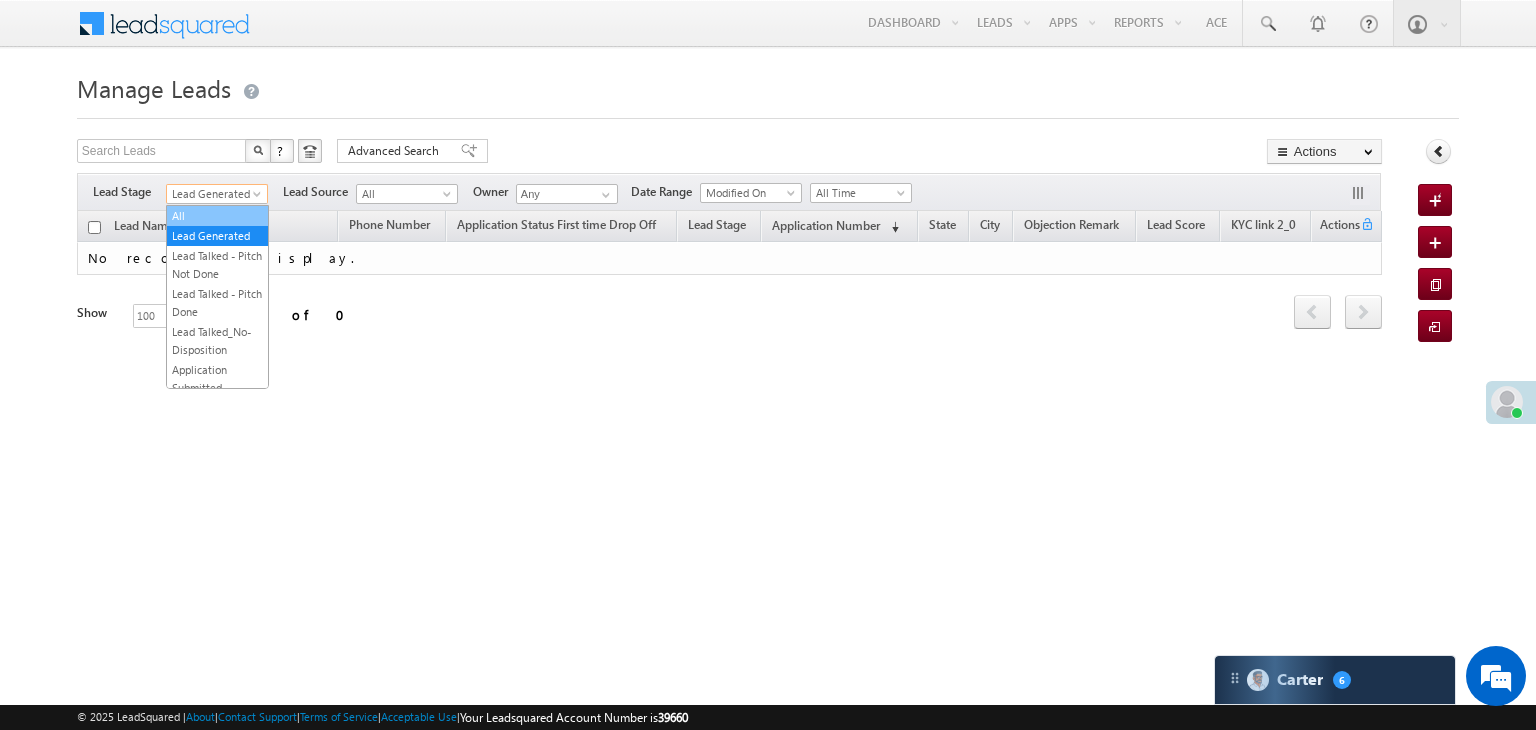 click on "All" at bounding box center [217, 216] 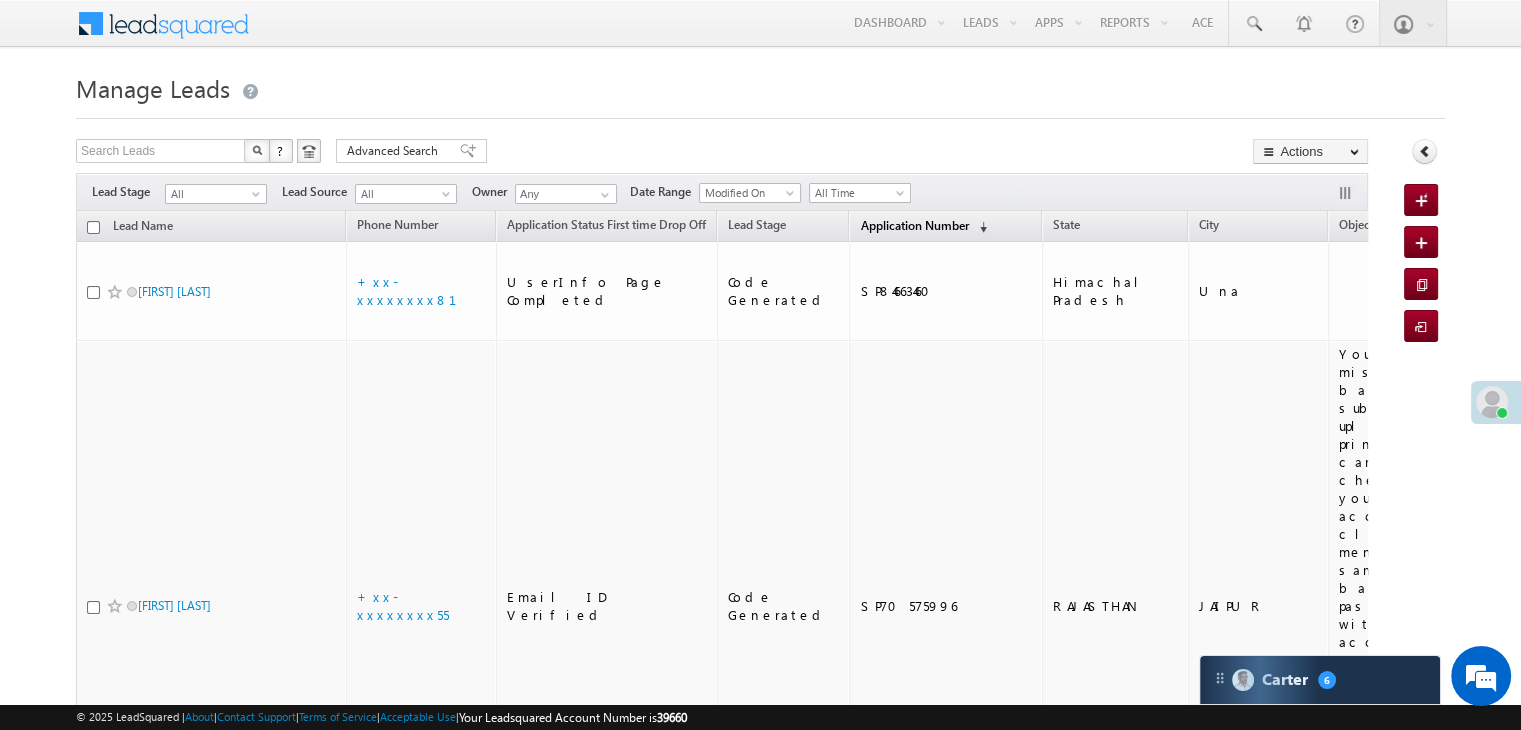click on "Application Number" at bounding box center (914, 225) 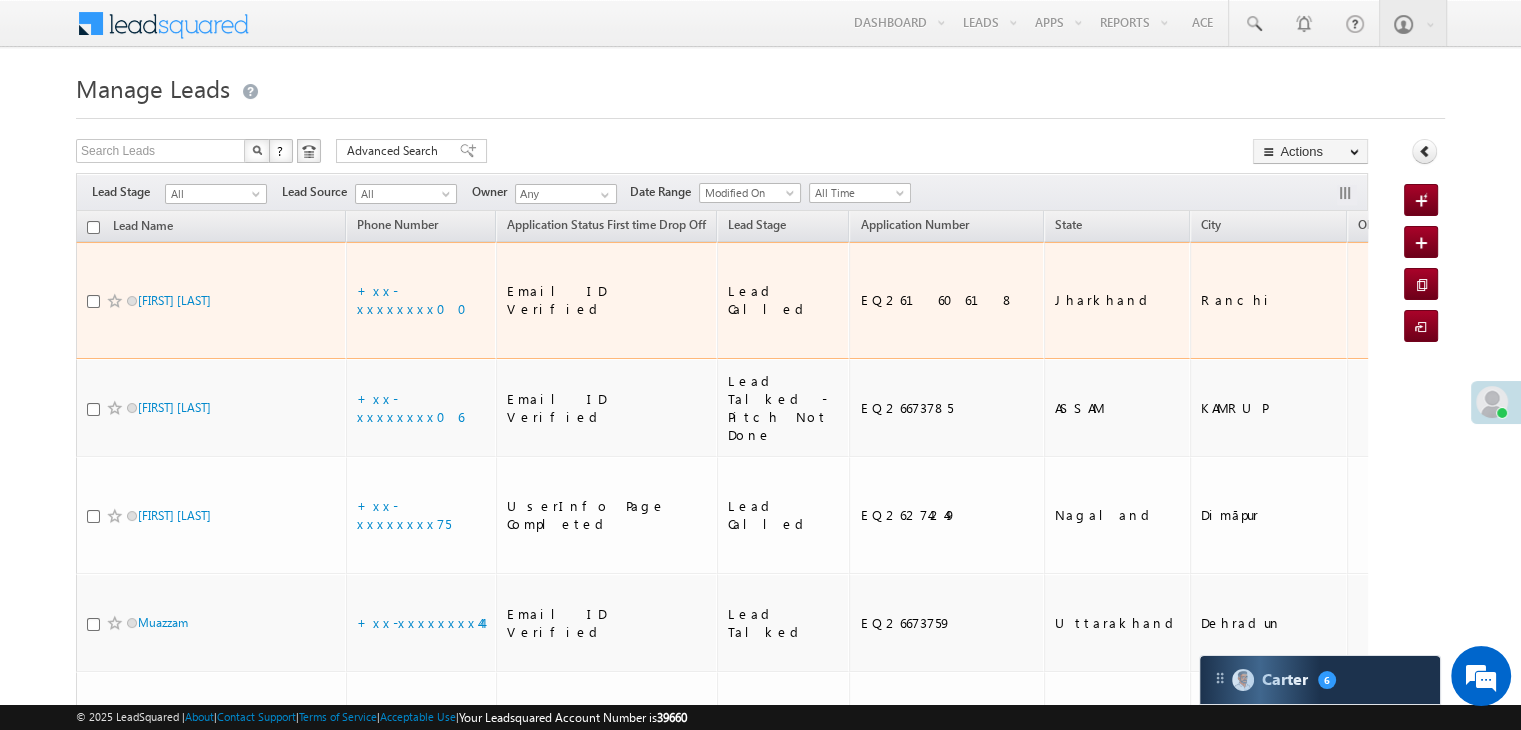 scroll, scrollTop: 0, scrollLeft: 0, axis: both 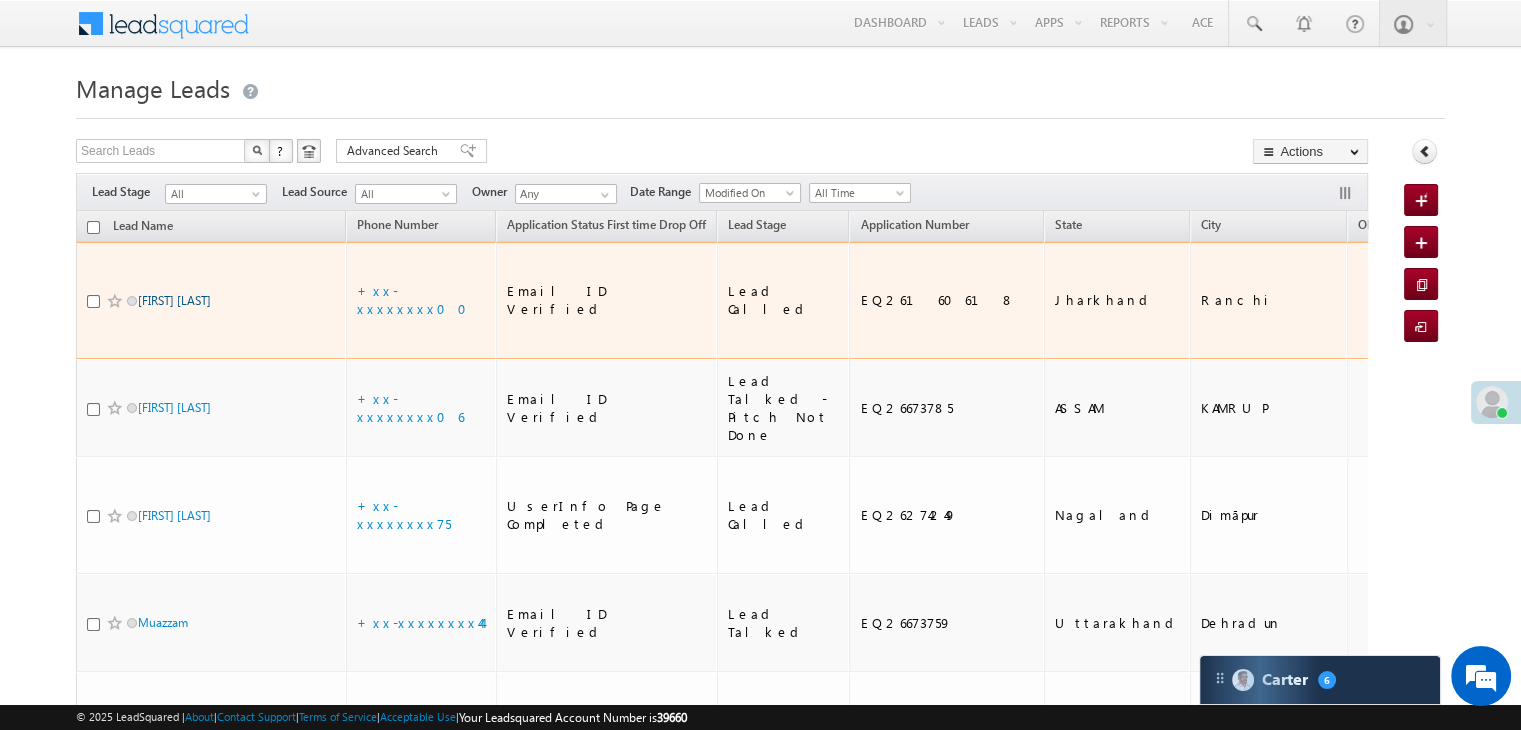 click on "[FIRST] [LAST]" at bounding box center [174, 300] 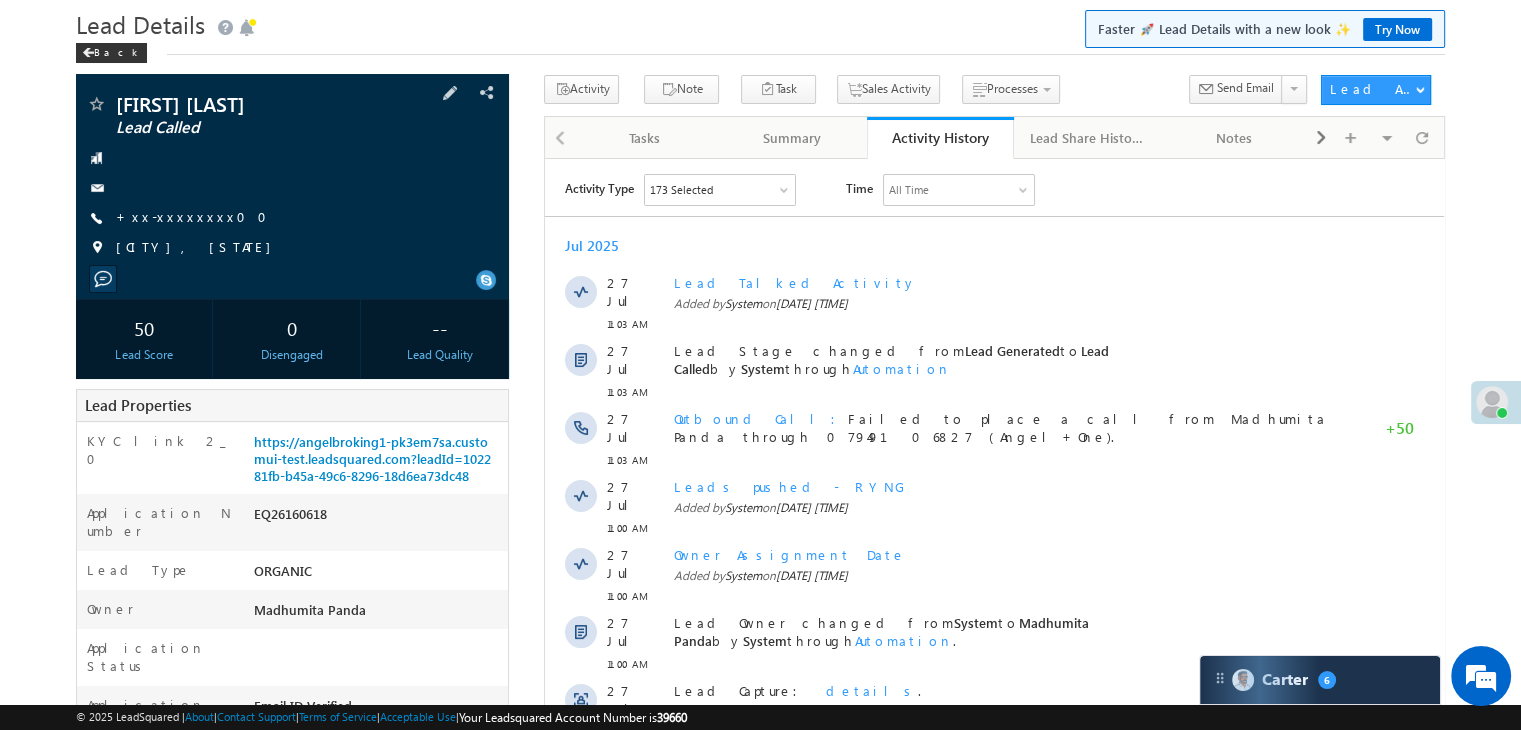 scroll, scrollTop: 0, scrollLeft: 0, axis: both 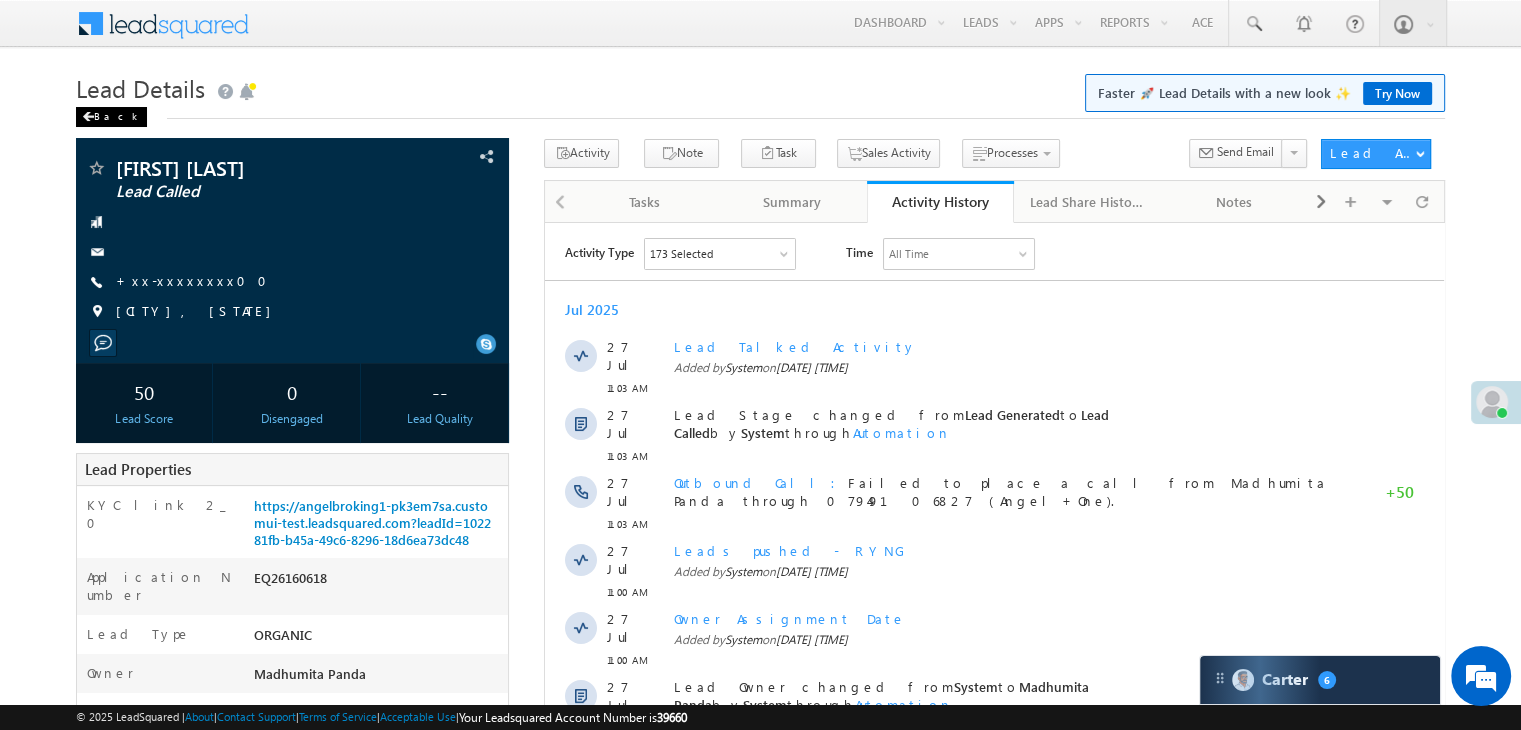 click on "Back" at bounding box center [111, 117] 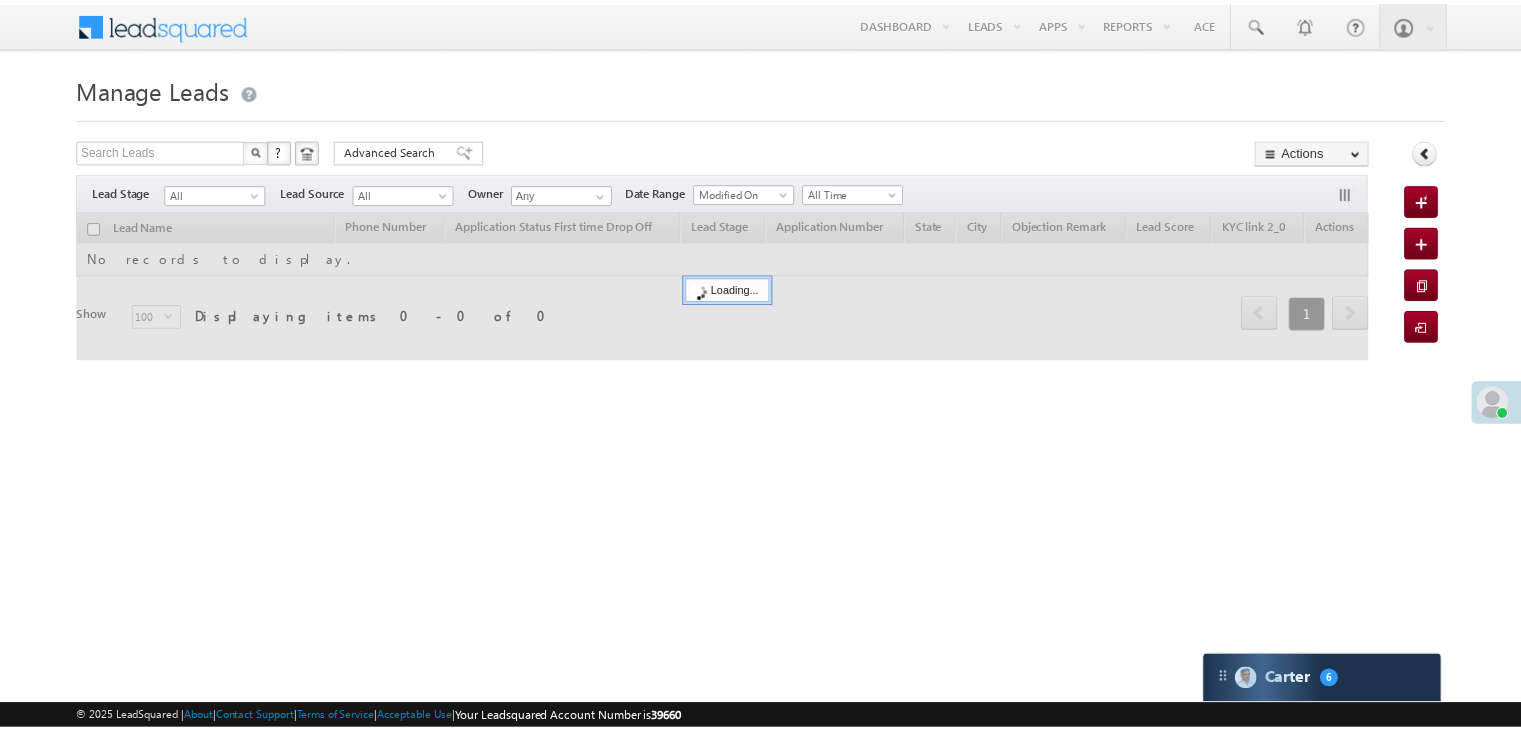 scroll, scrollTop: 0, scrollLeft: 0, axis: both 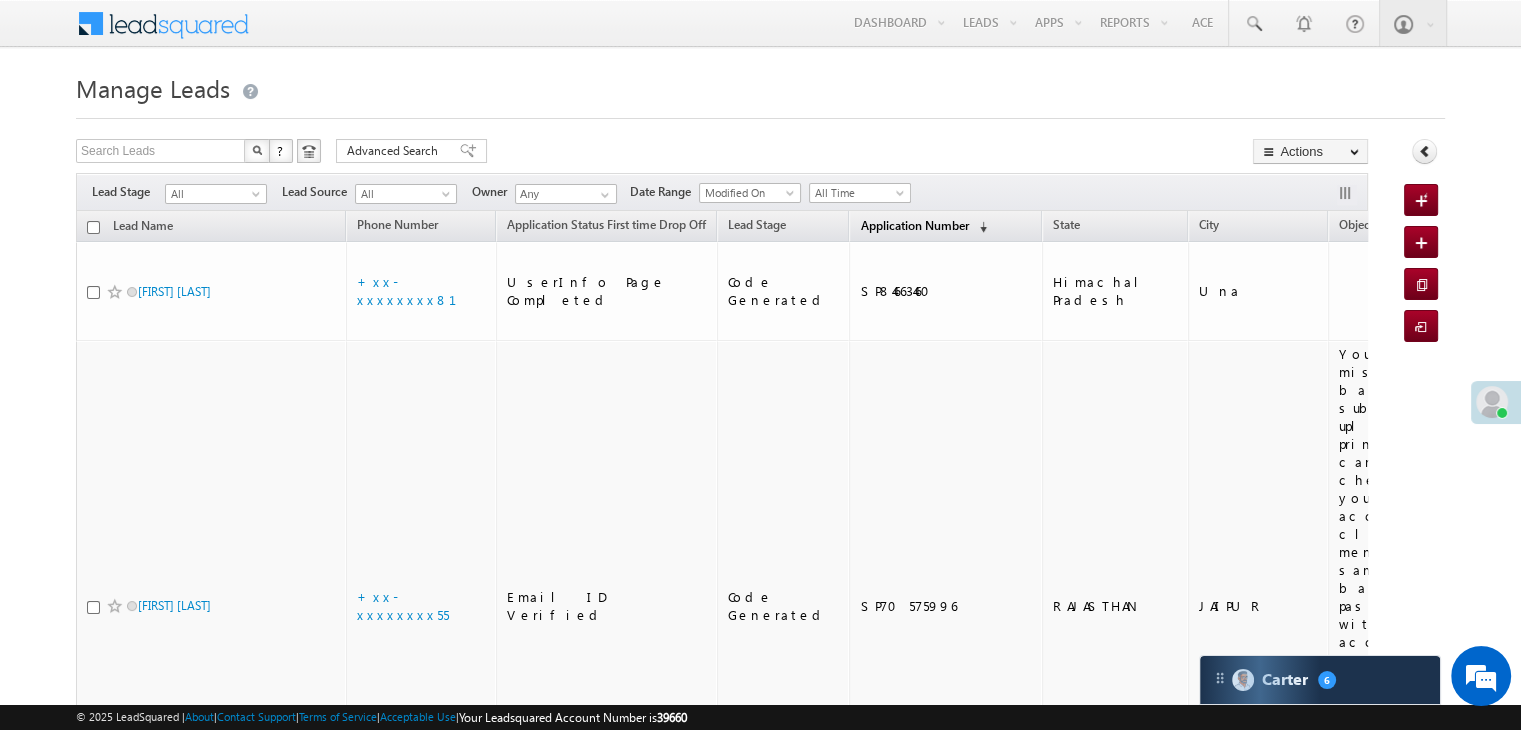 click on "Application Number
(sorted descending)" at bounding box center [923, 227] 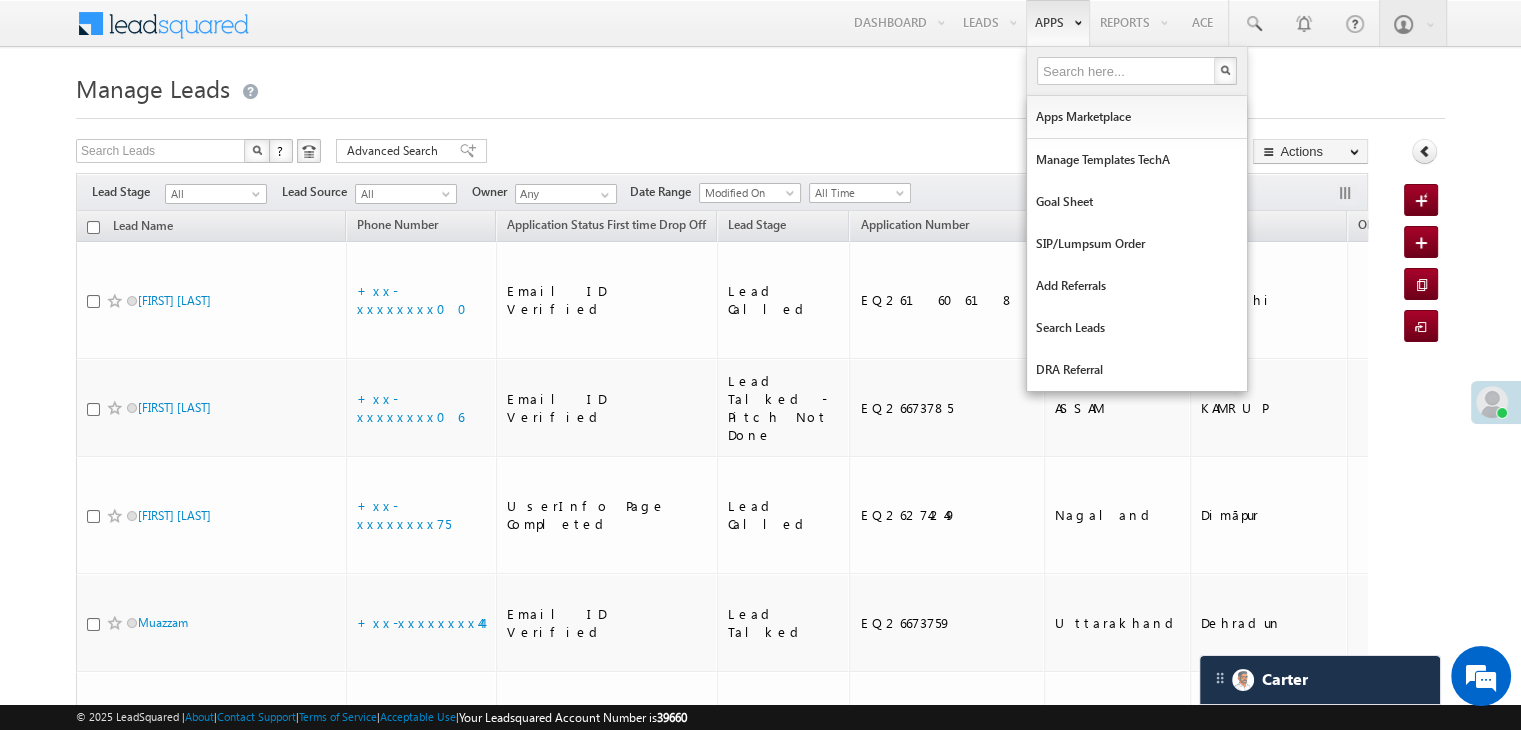 scroll, scrollTop: 0, scrollLeft: 0, axis: both 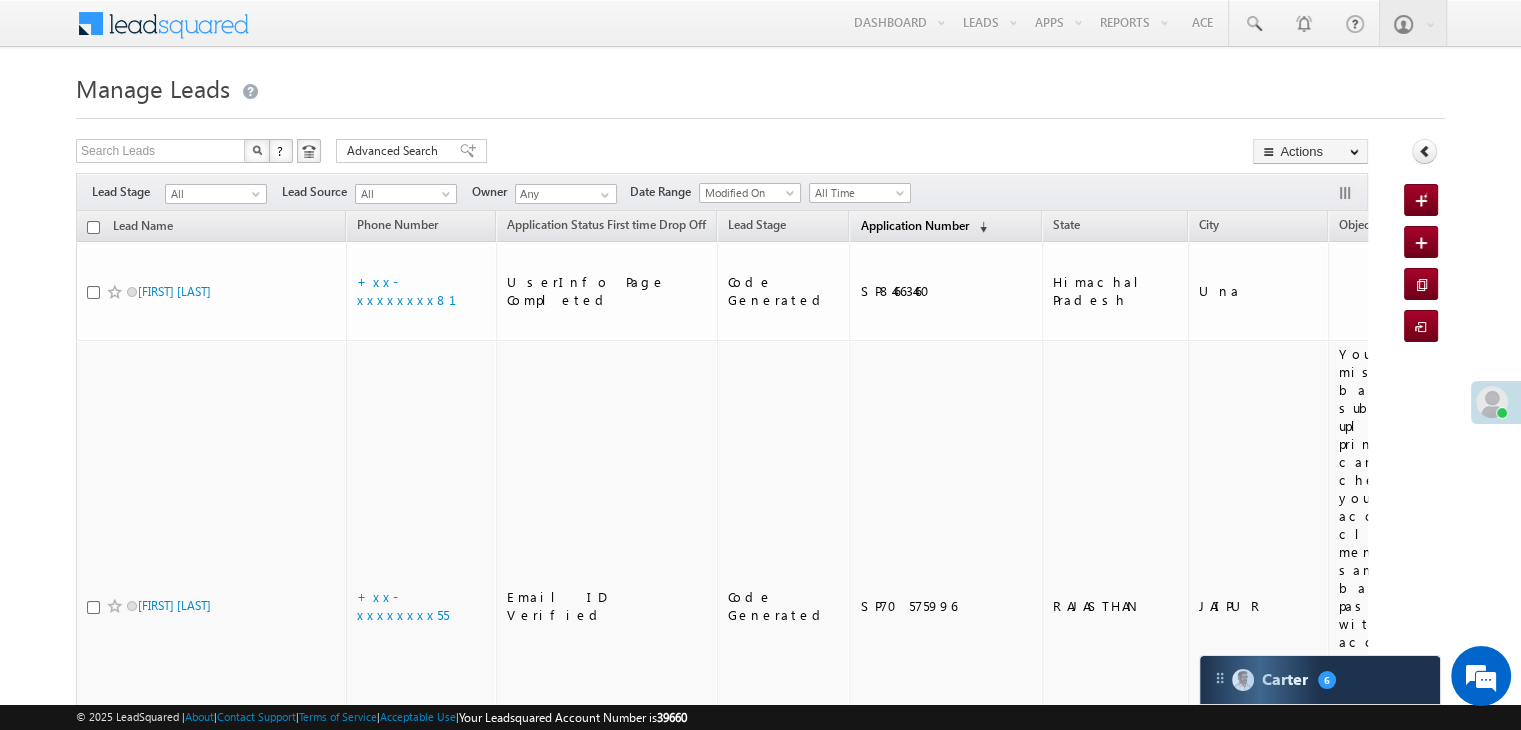 click on "Application Number" at bounding box center (914, 225) 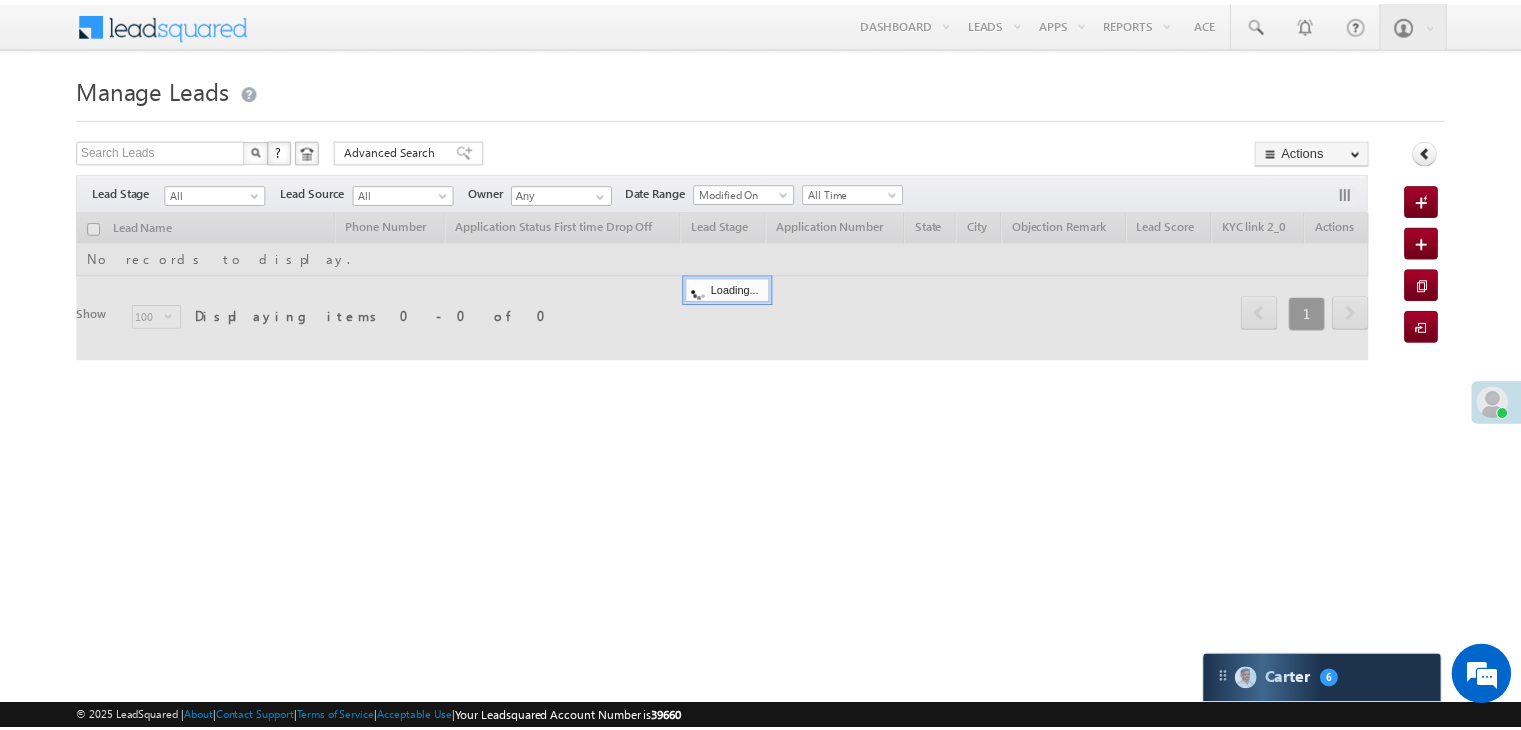 scroll, scrollTop: 0, scrollLeft: 0, axis: both 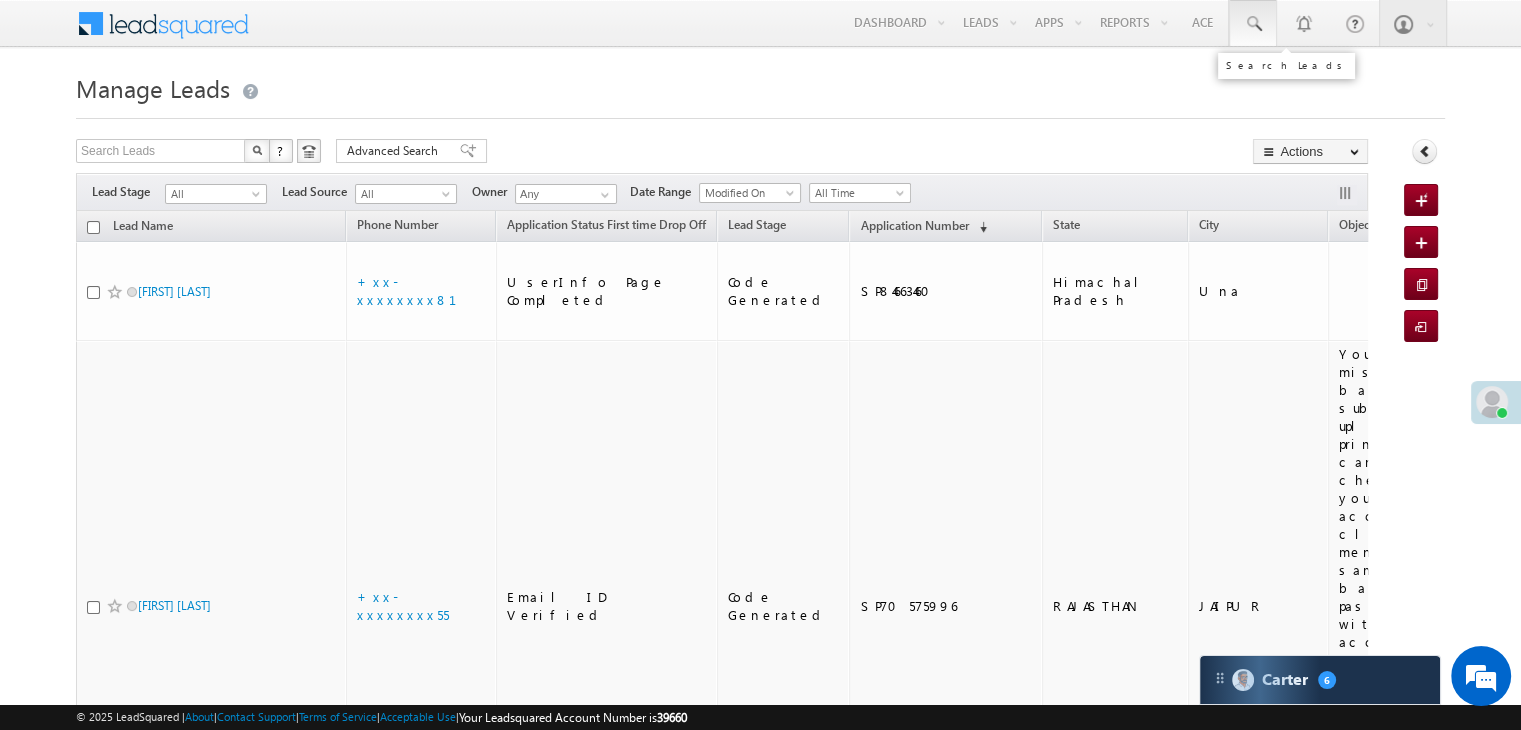 click at bounding box center (1253, 24) 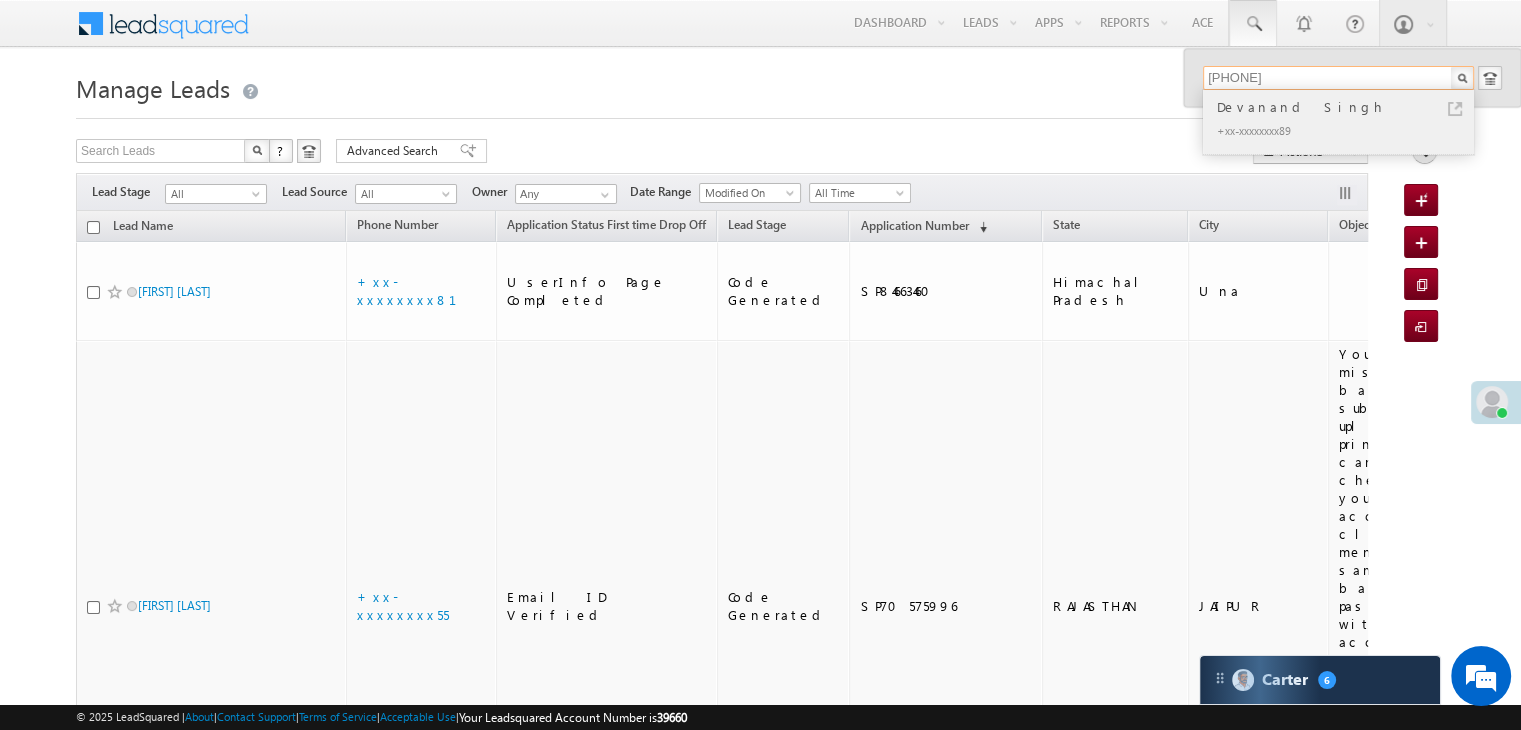 type on "9312781989" 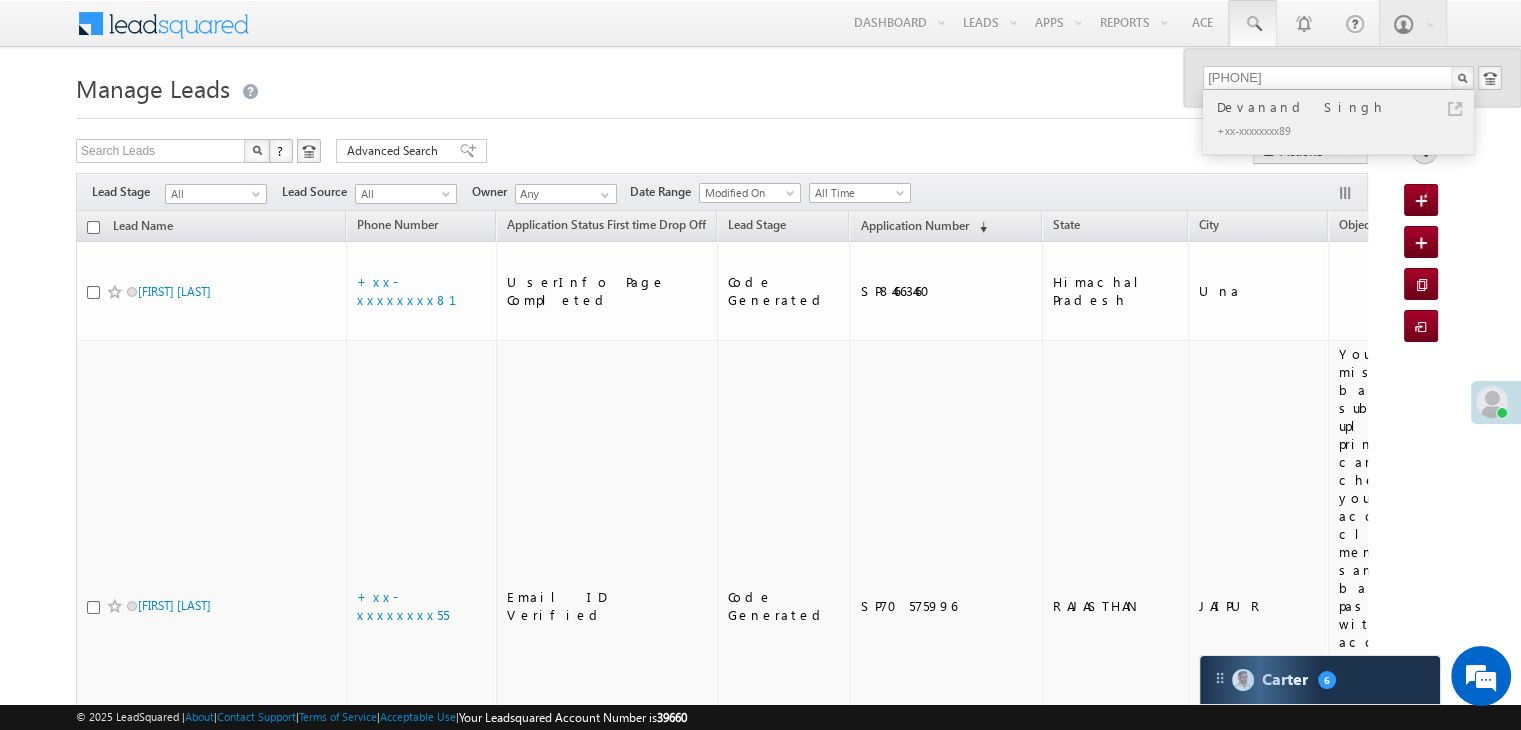 click on "Devanand Singh" at bounding box center [1347, 107] 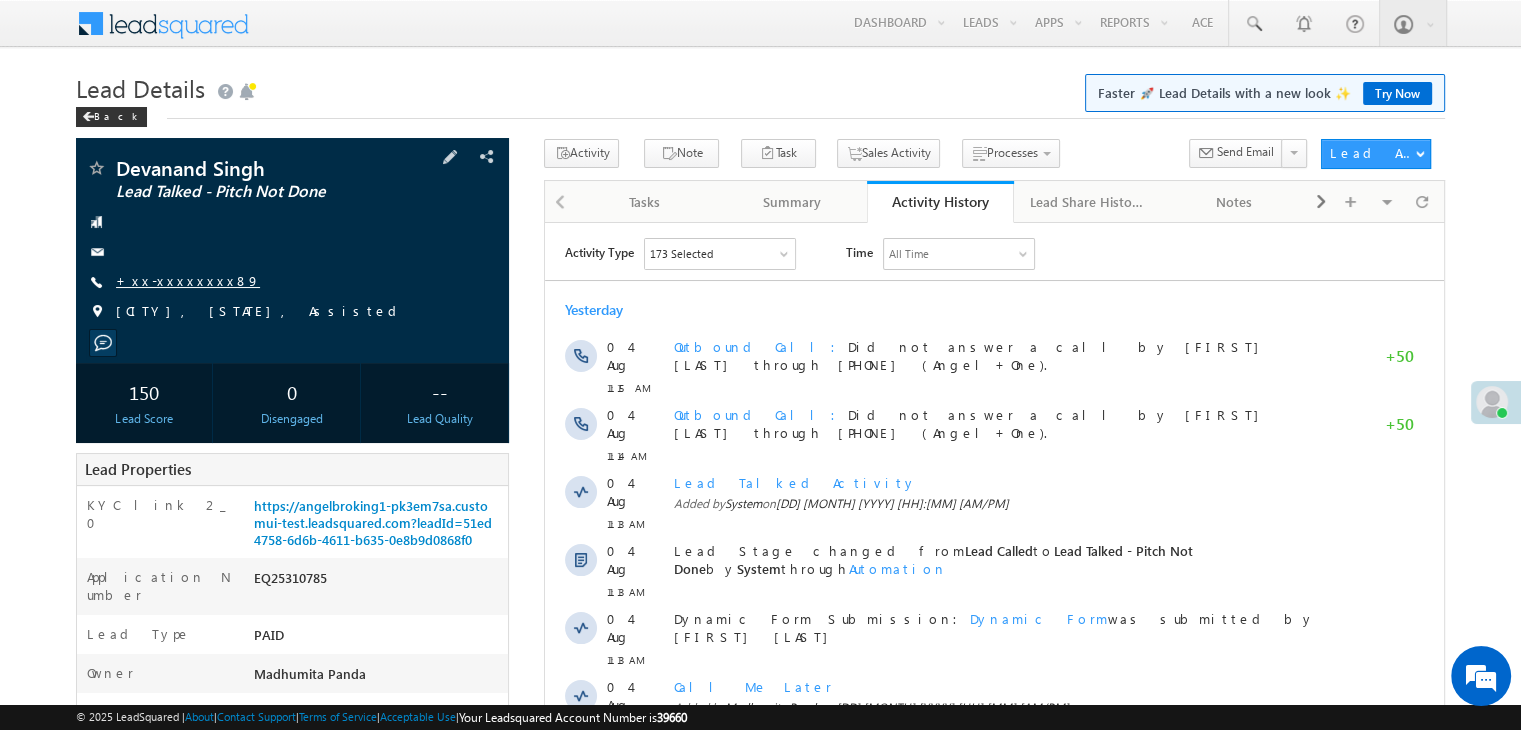 scroll, scrollTop: 0, scrollLeft: 0, axis: both 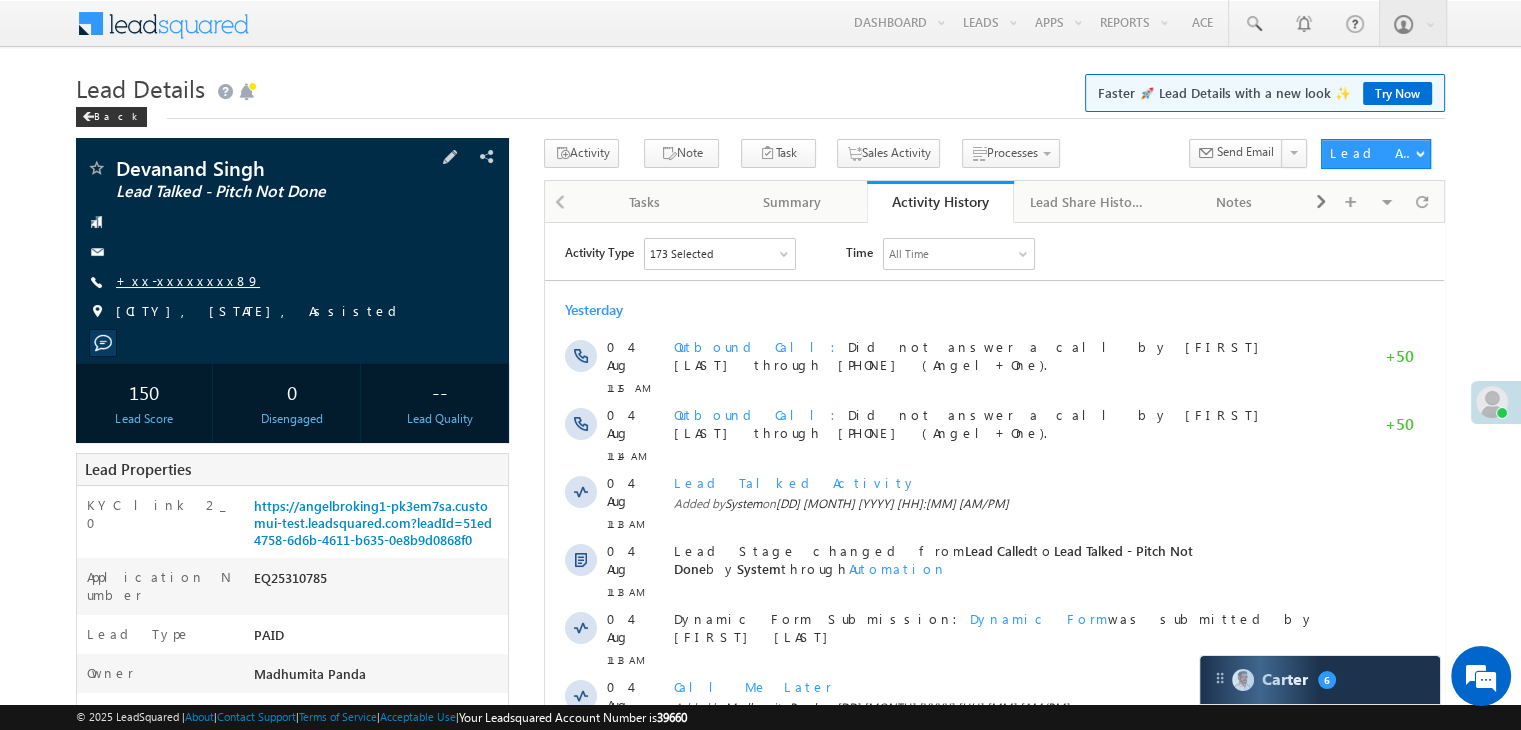 click on "+xx-xxxxxxxx89" at bounding box center (188, 280) 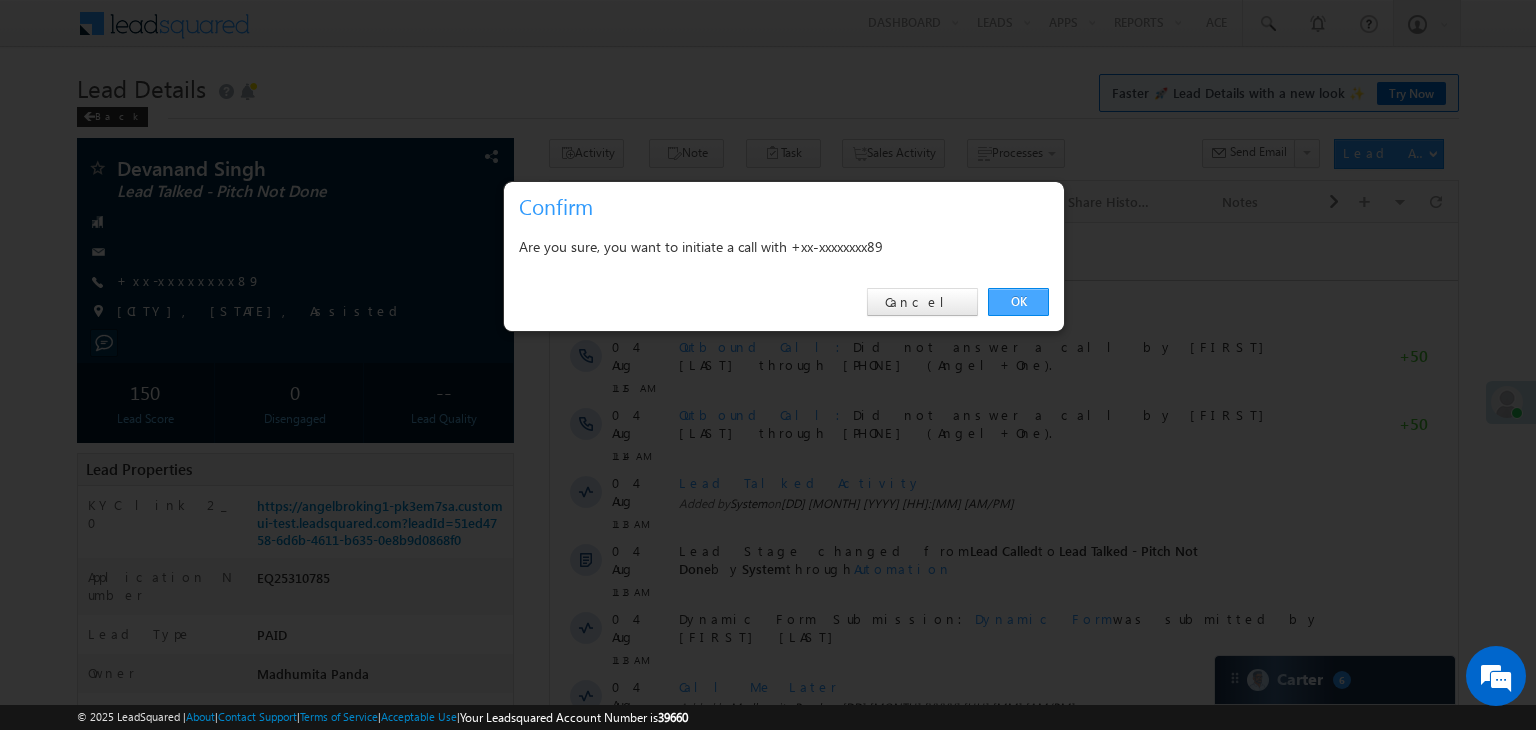 drag, startPoint x: 1017, startPoint y: 297, endPoint x: 469, endPoint y: 72, distance: 592.3926 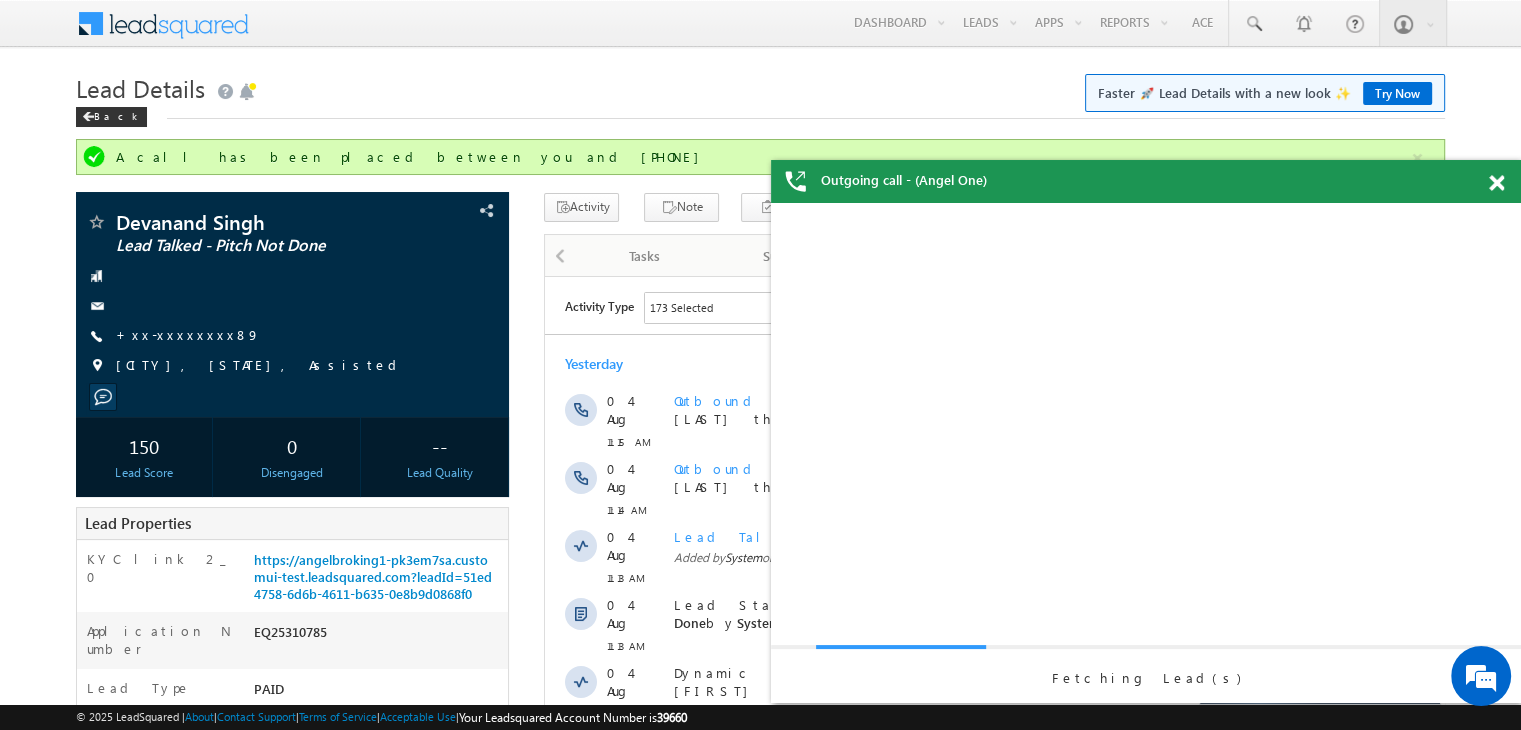 scroll, scrollTop: 0, scrollLeft: 0, axis: both 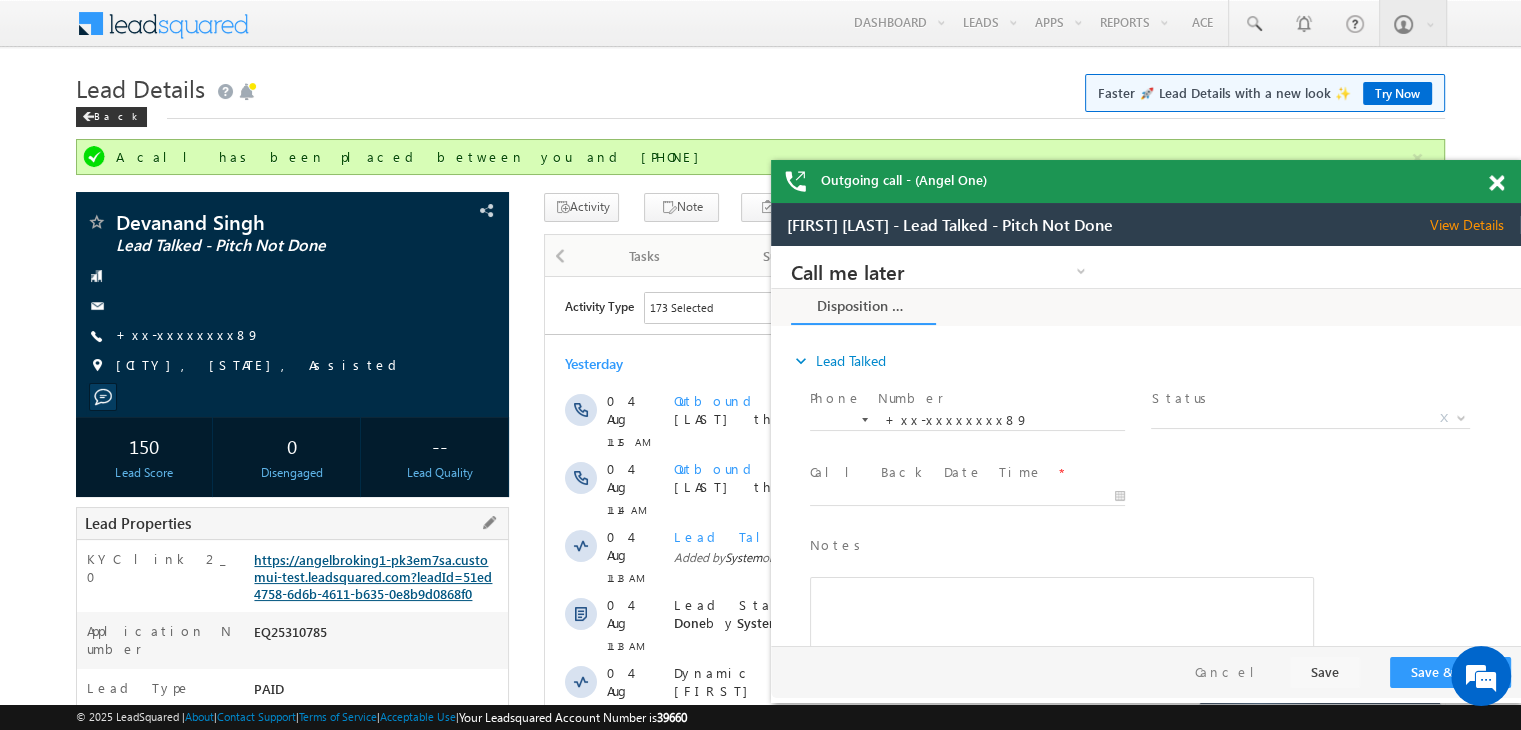 click on "https://angelbroking1-pk3em7sa.customui-test.leadsquared.com?leadId=51ed4758-6d6b-4611-b635-0e8b9d0868f0" at bounding box center [373, 576] 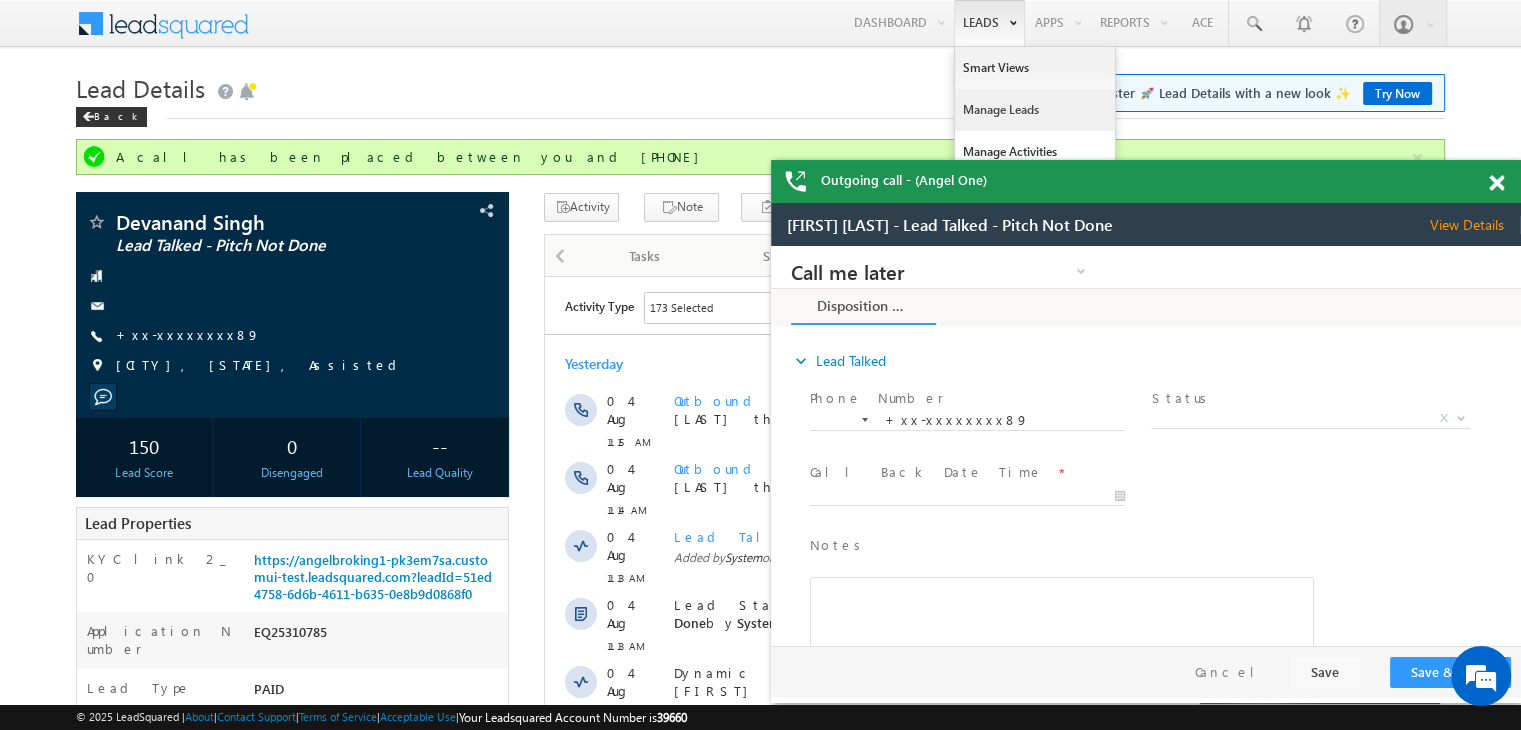 click on "Manage Leads" at bounding box center (1035, 110) 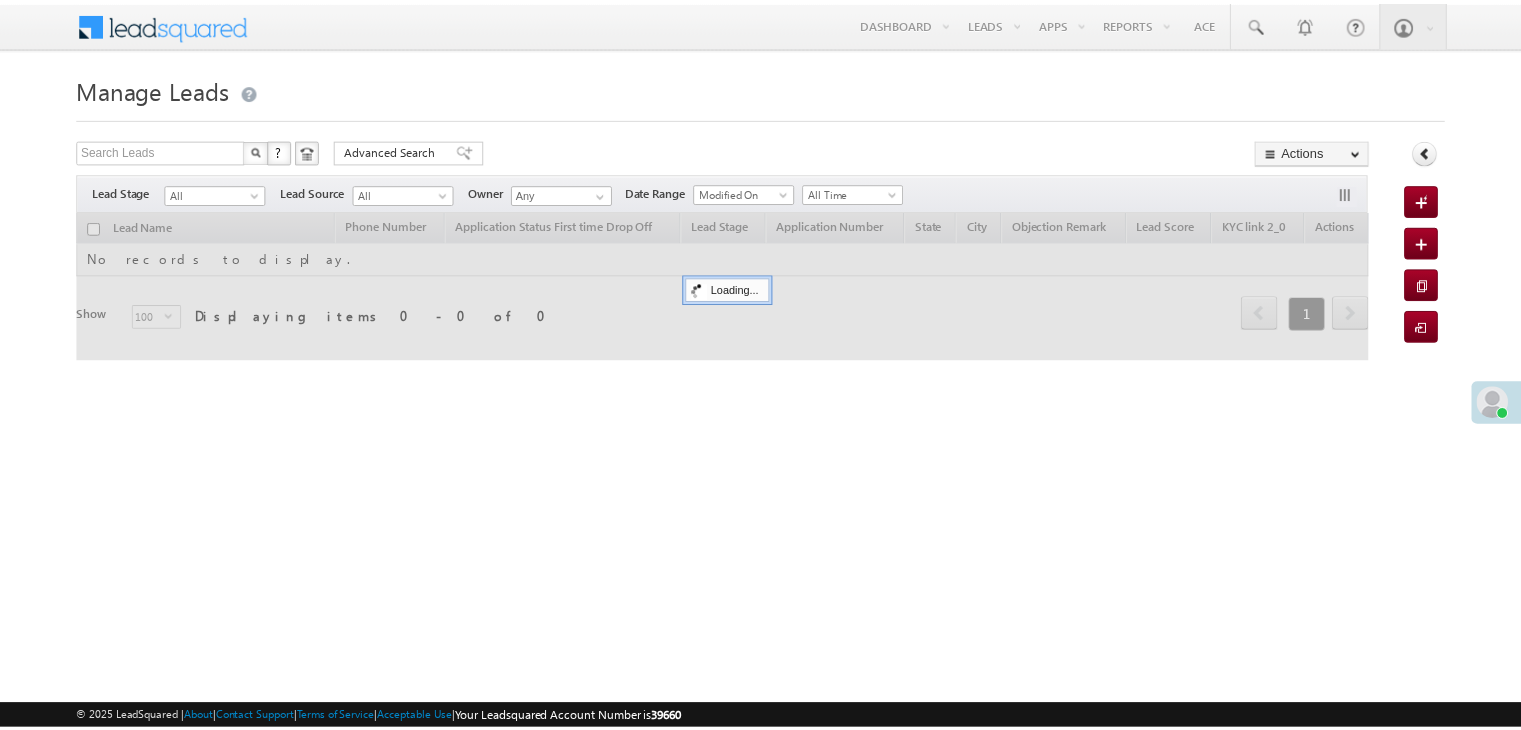 scroll, scrollTop: 0, scrollLeft: 0, axis: both 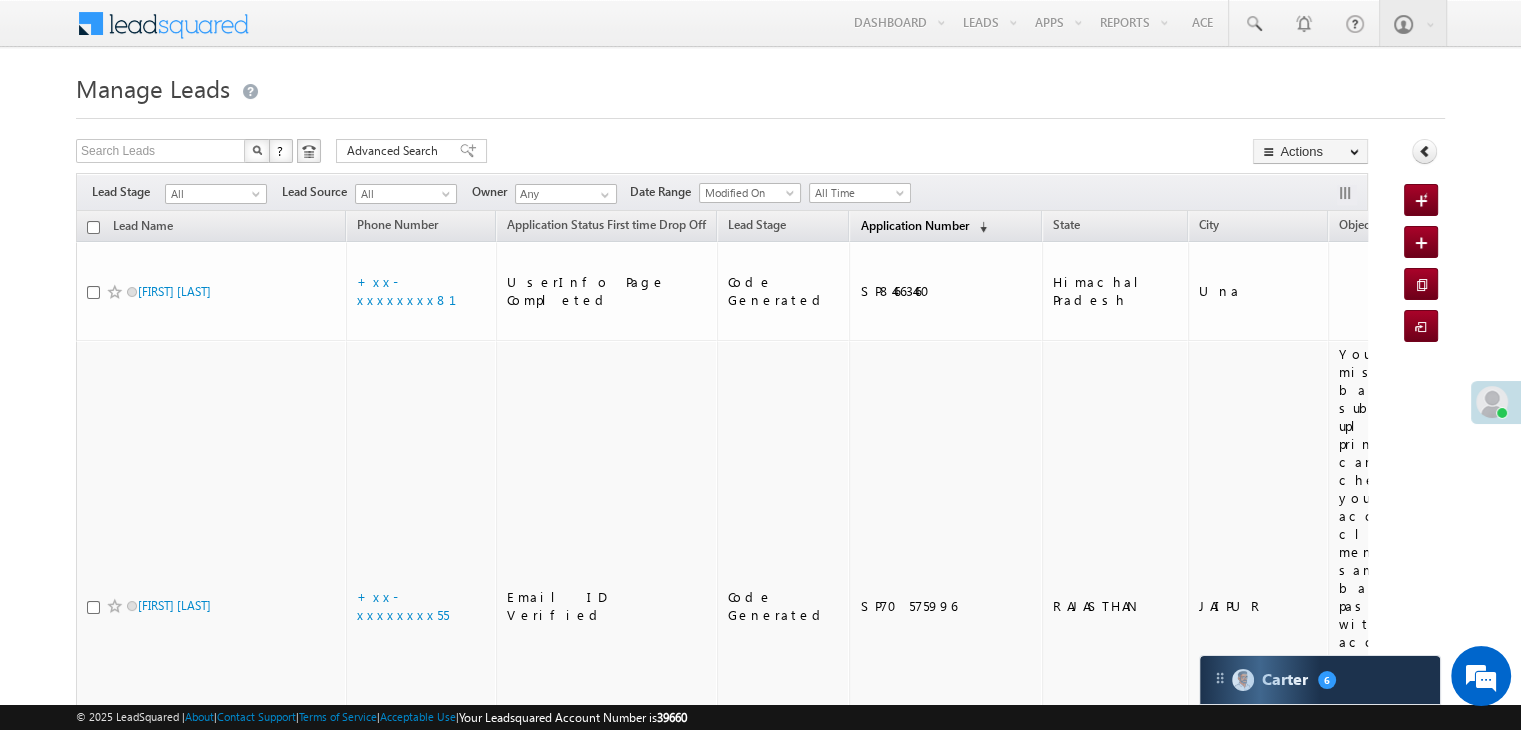 click on "Application Number" at bounding box center (914, 225) 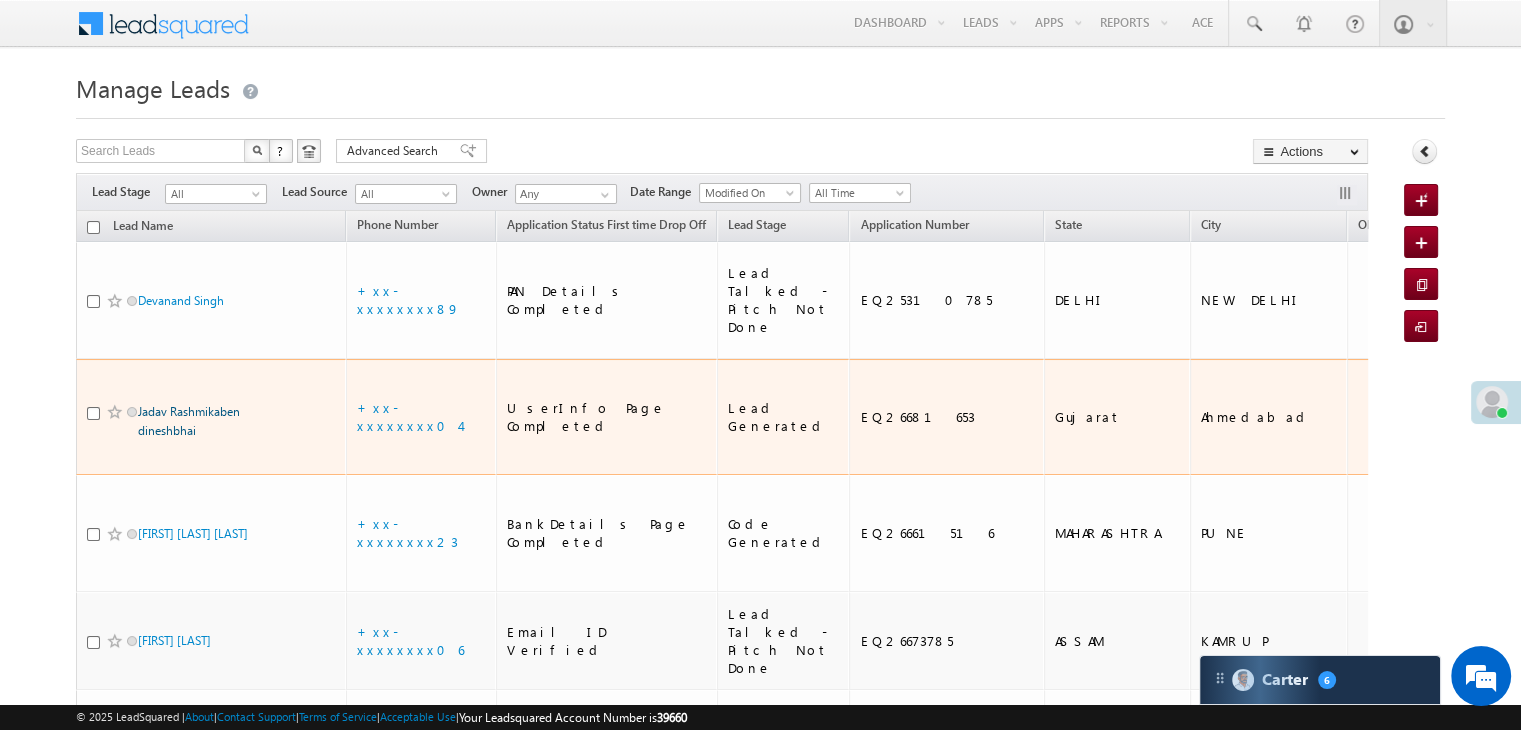 scroll, scrollTop: 0, scrollLeft: 0, axis: both 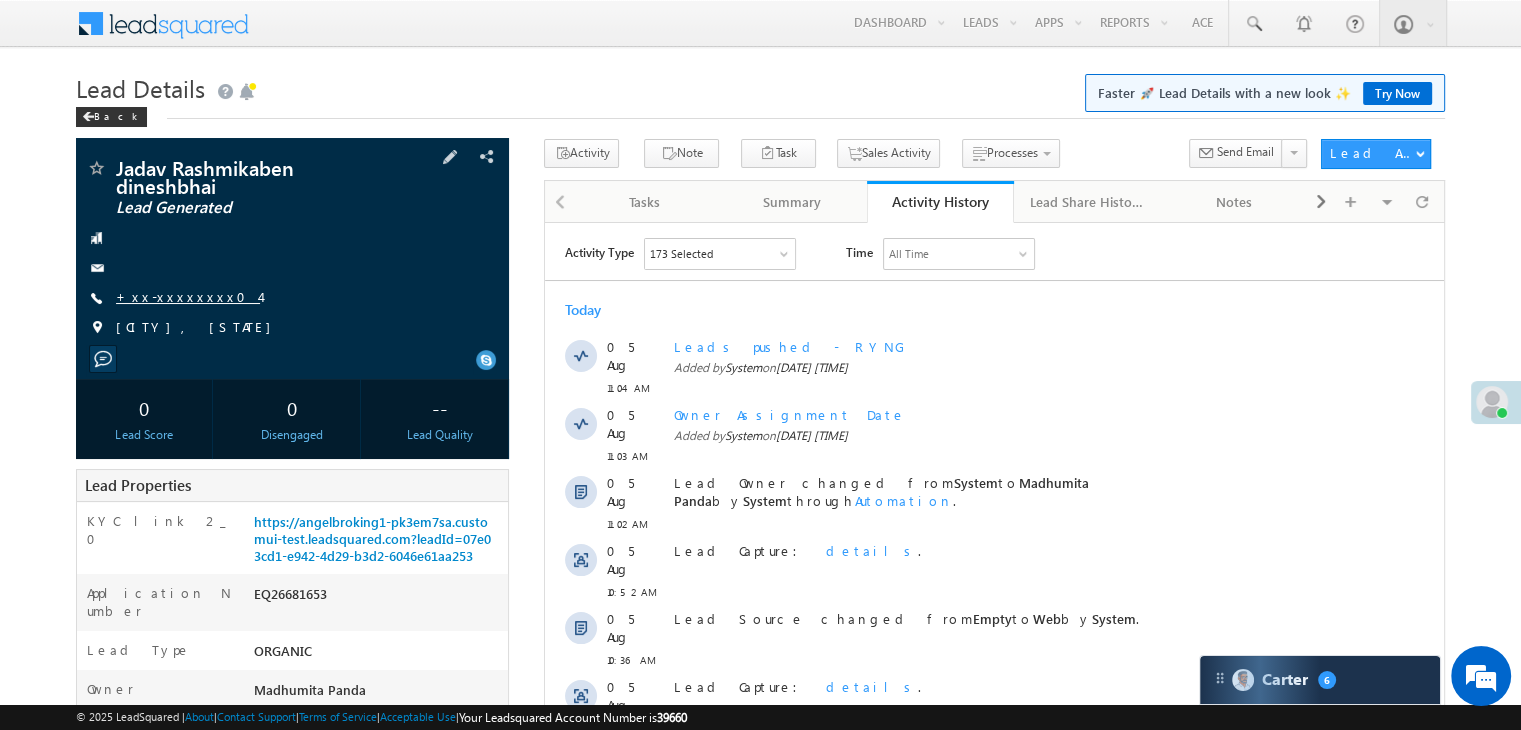 click on "+xx-xxxxxxxx04" at bounding box center (188, 296) 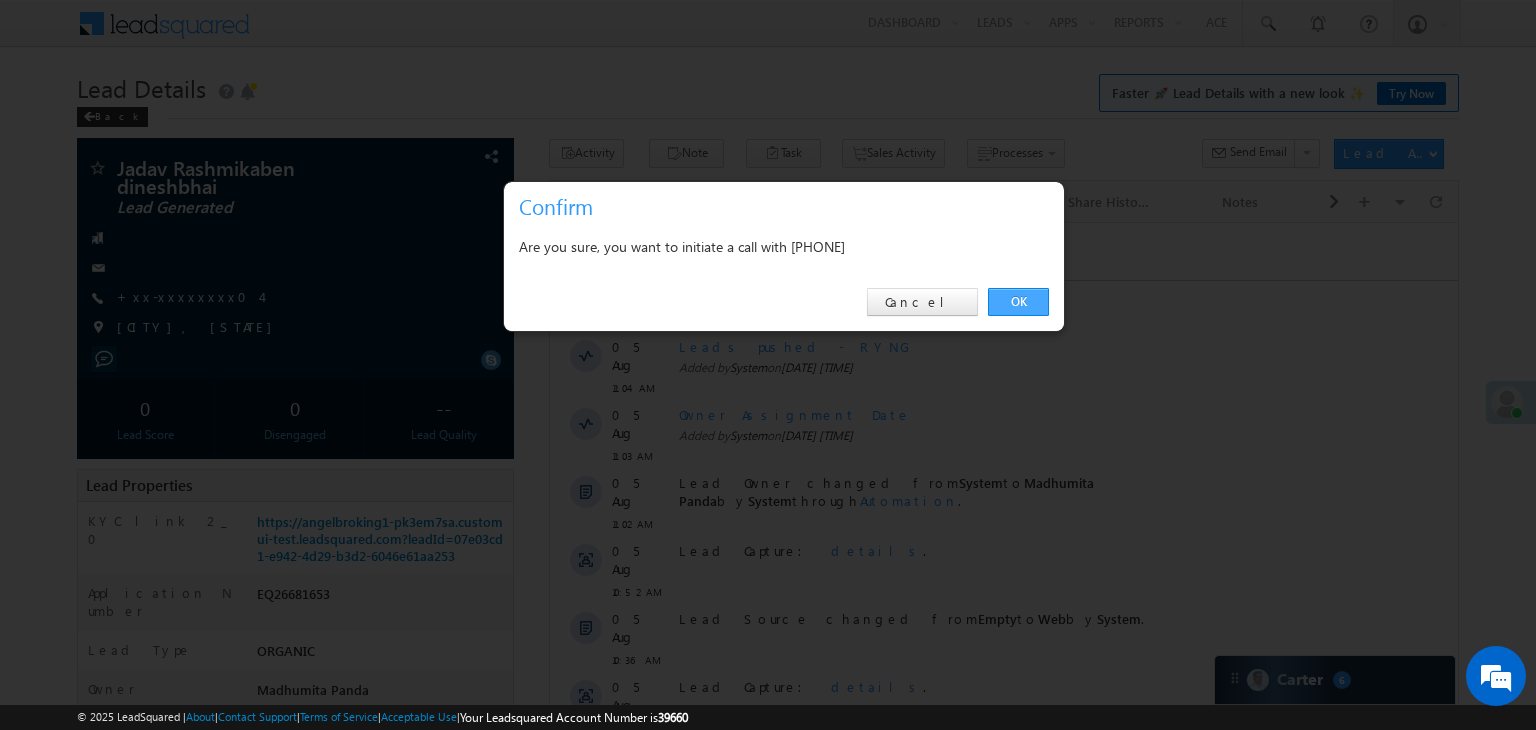 click on "OK" at bounding box center [1018, 302] 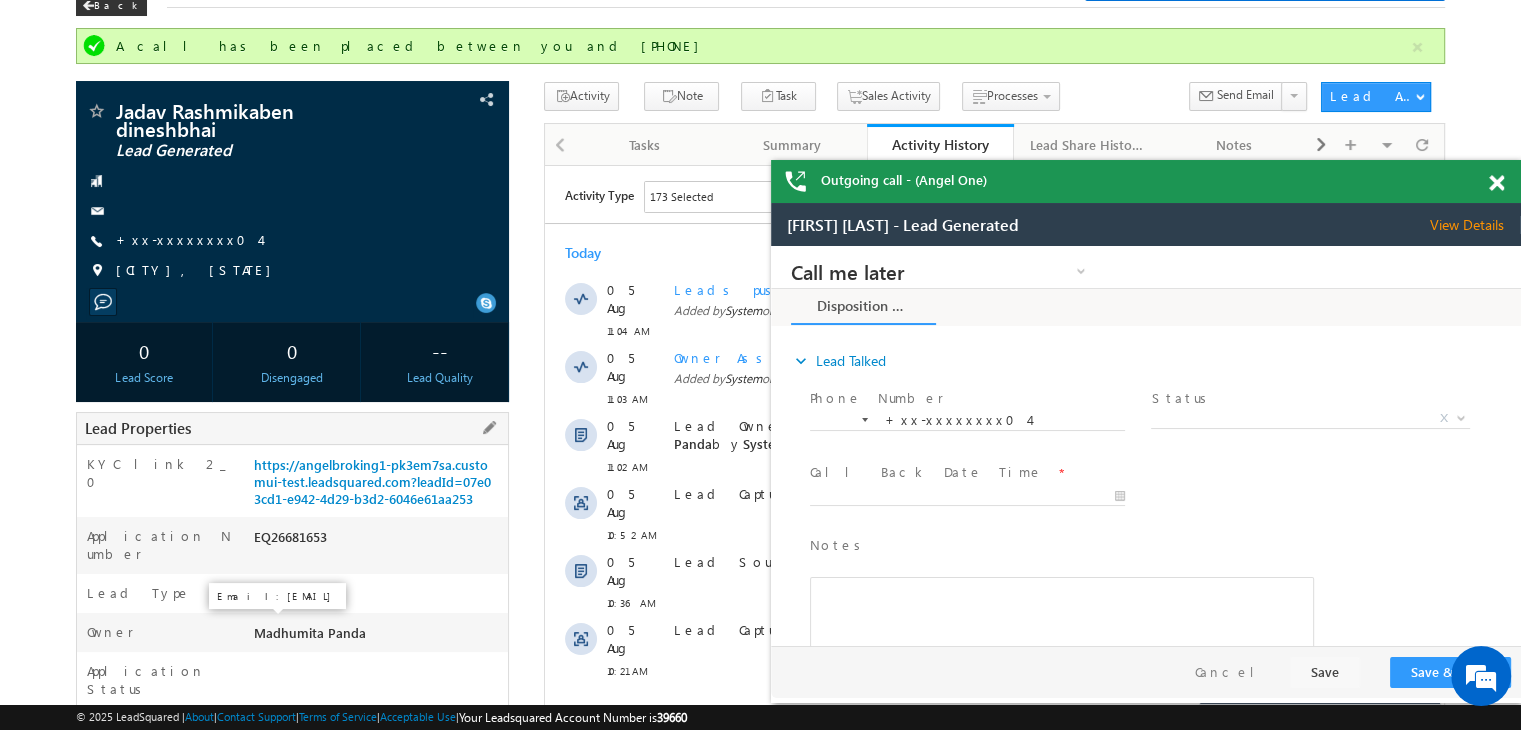scroll, scrollTop: 100, scrollLeft: 0, axis: vertical 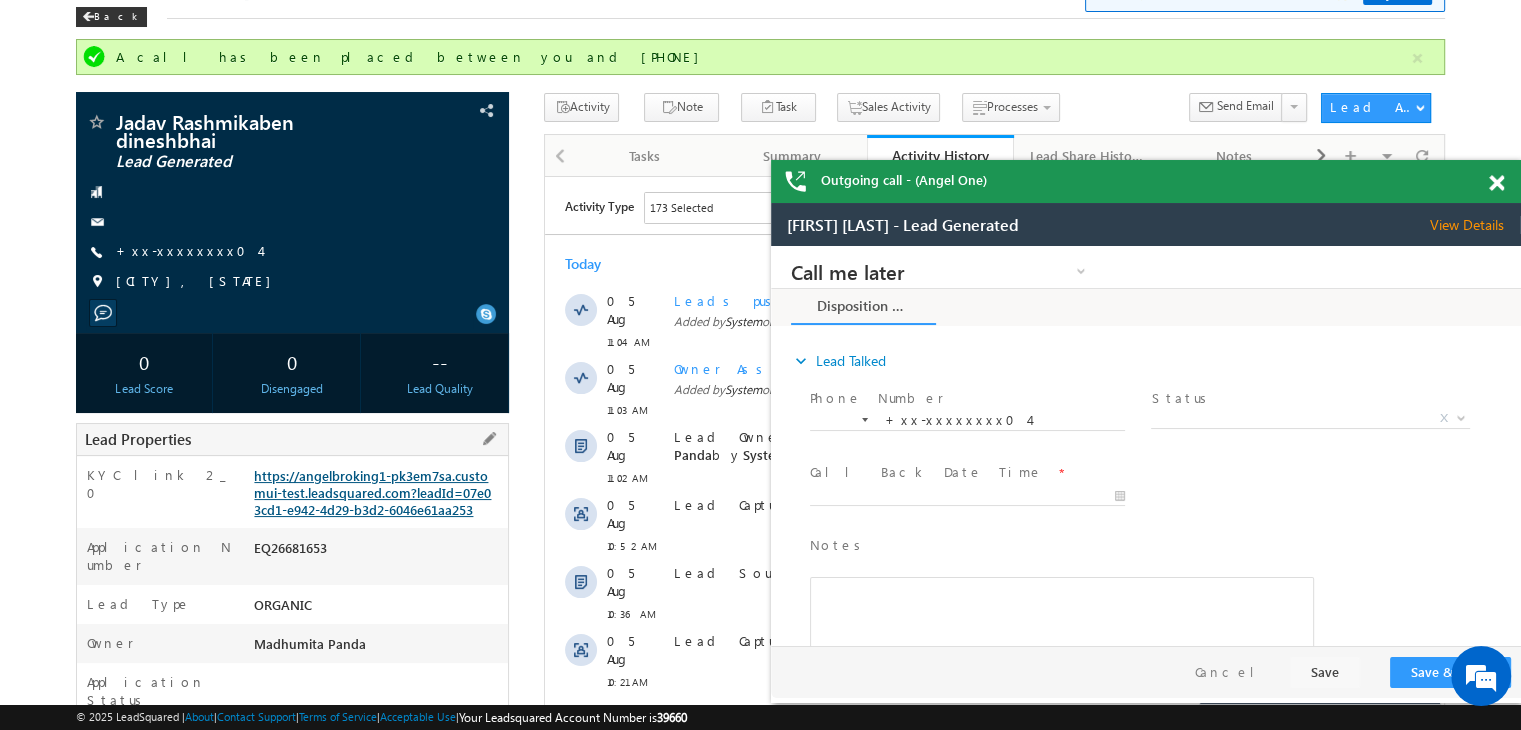 click on "https://angelbroking1-pk3em7sa.customui-test.leadsquared.com?leadId=07e03cd1-e942-4d29-b3d2-6046e61aa253" at bounding box center [372, 492] 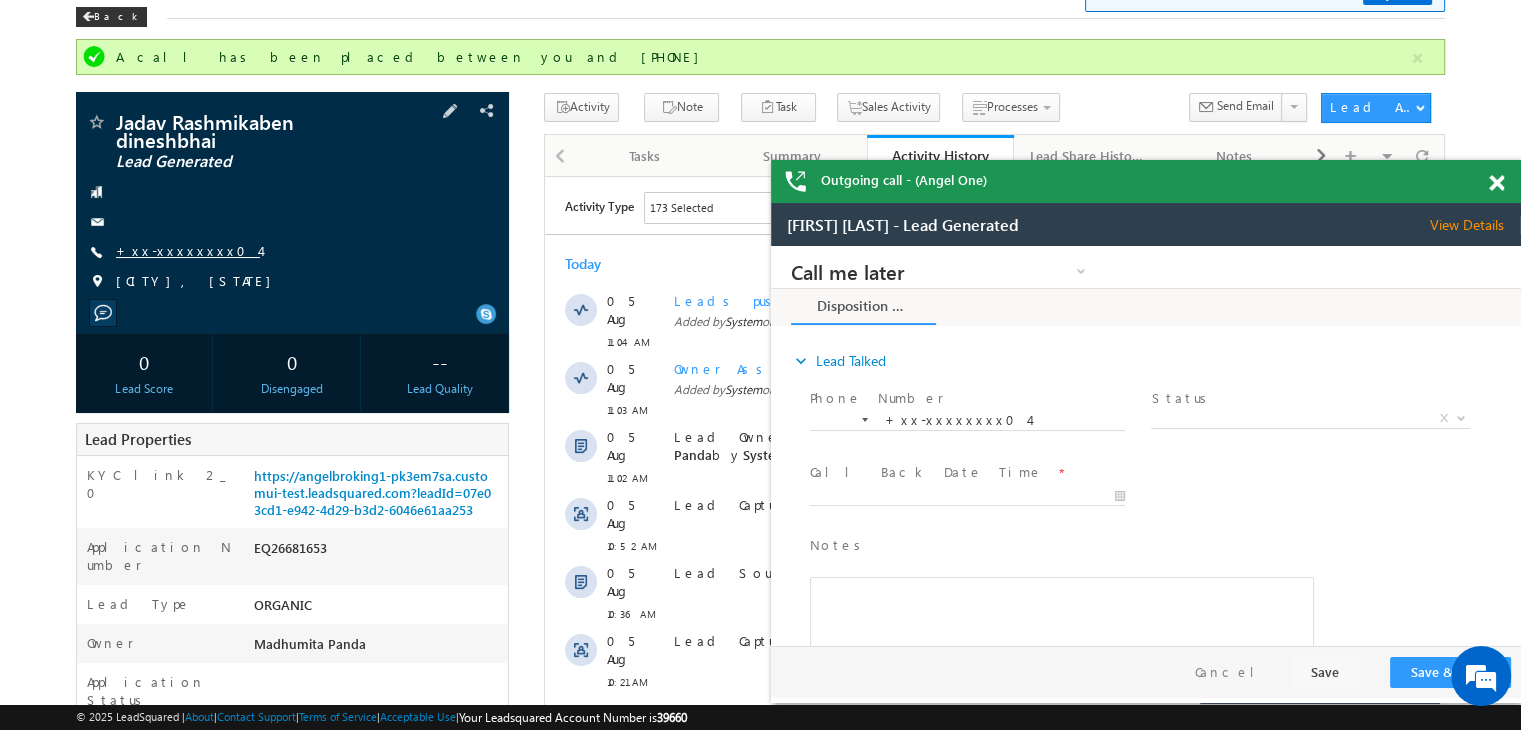 click on "+xx-xxxxxxxx04" at bounding box center (188, 250) 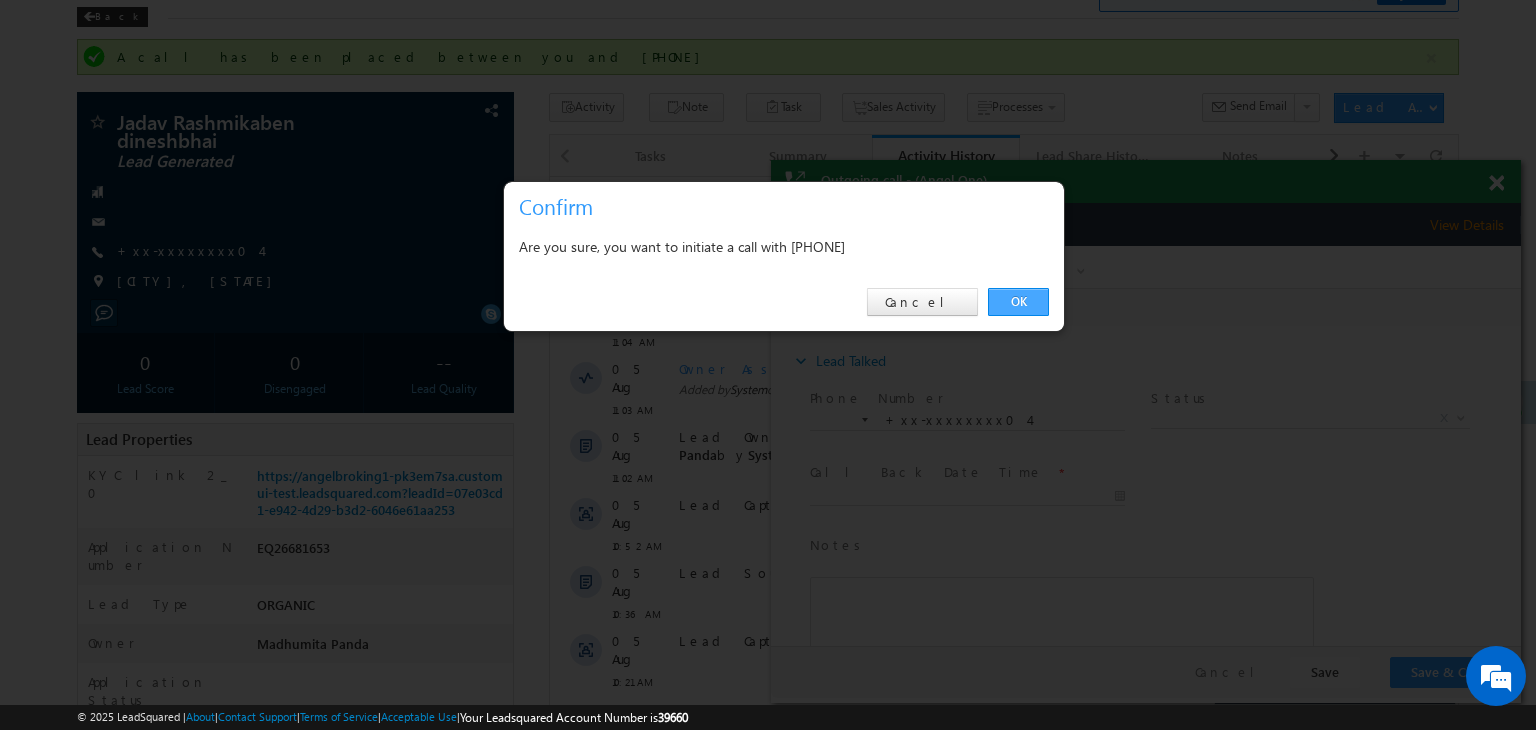 click on "OK" at bounding box center [1018, 302] 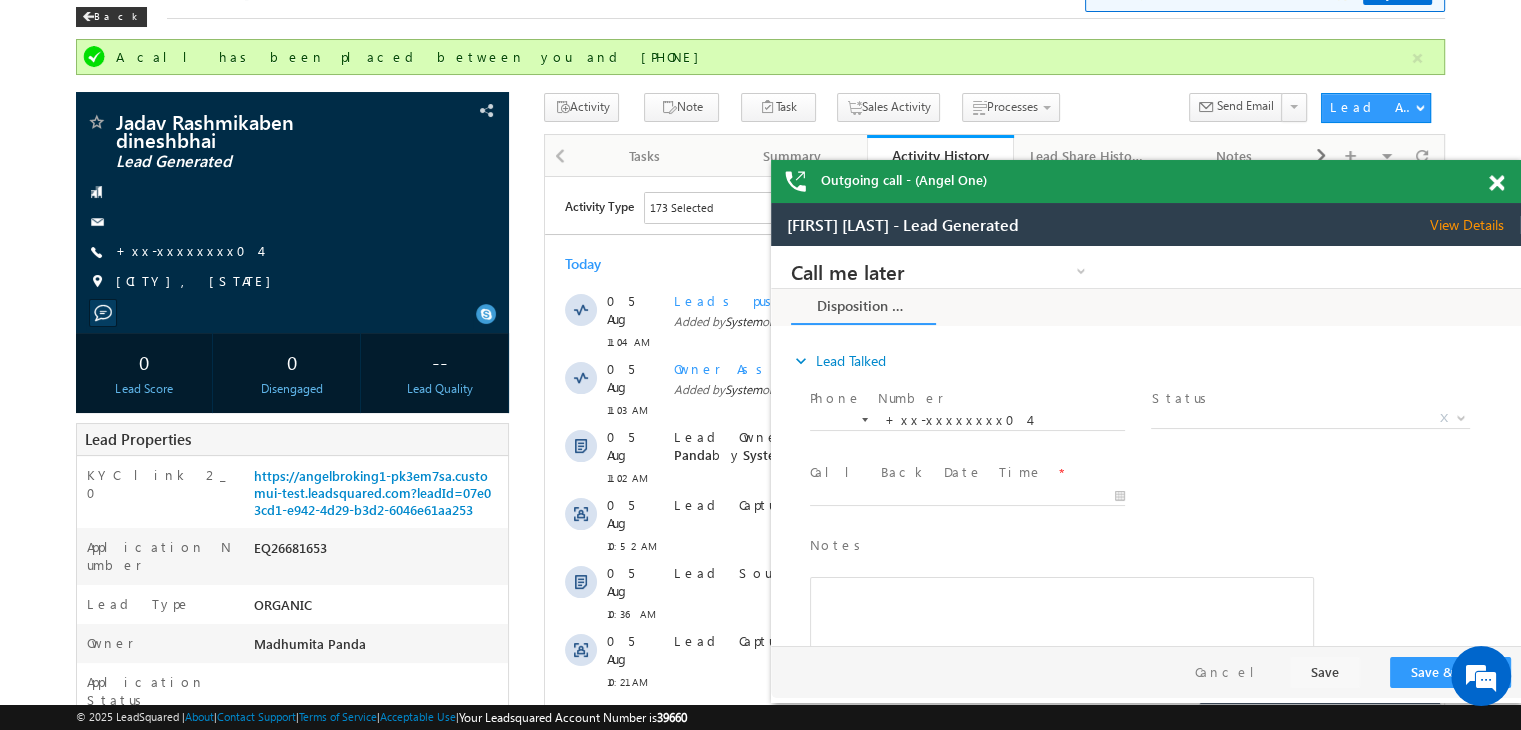 click at bounding box center [1496, 183] 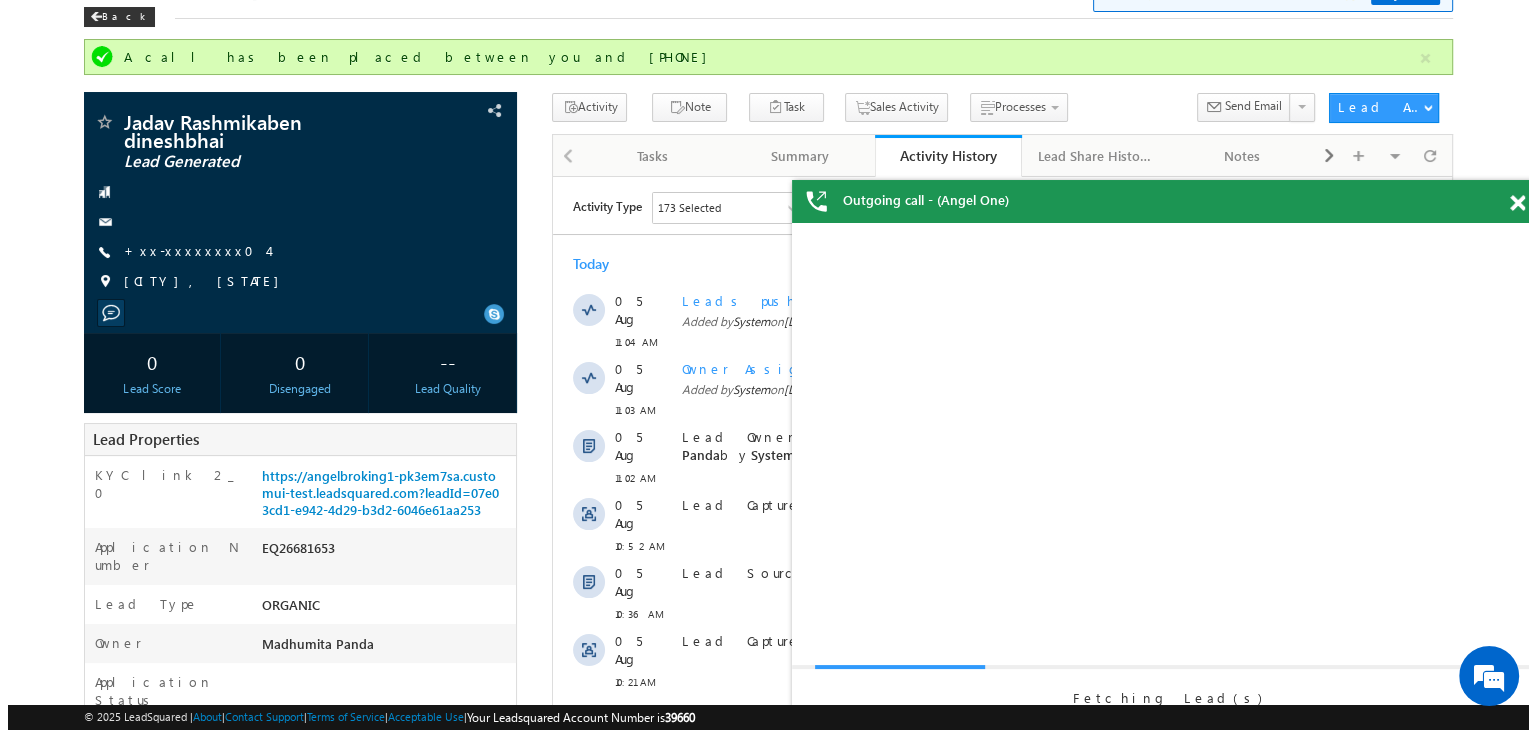 scroll, scrollTop: 0, scrollLeft: 0, axis: both 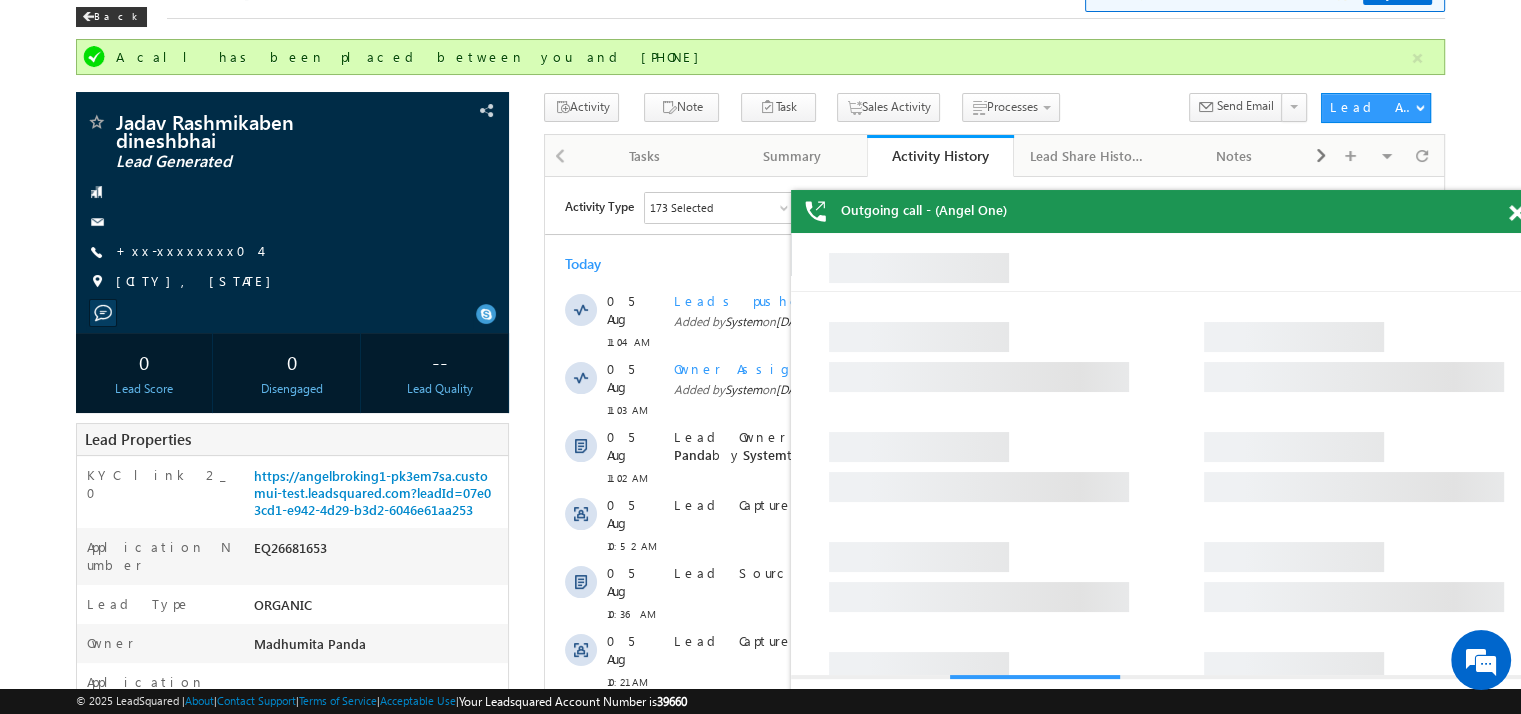 click at bounding box center (1516, 213) 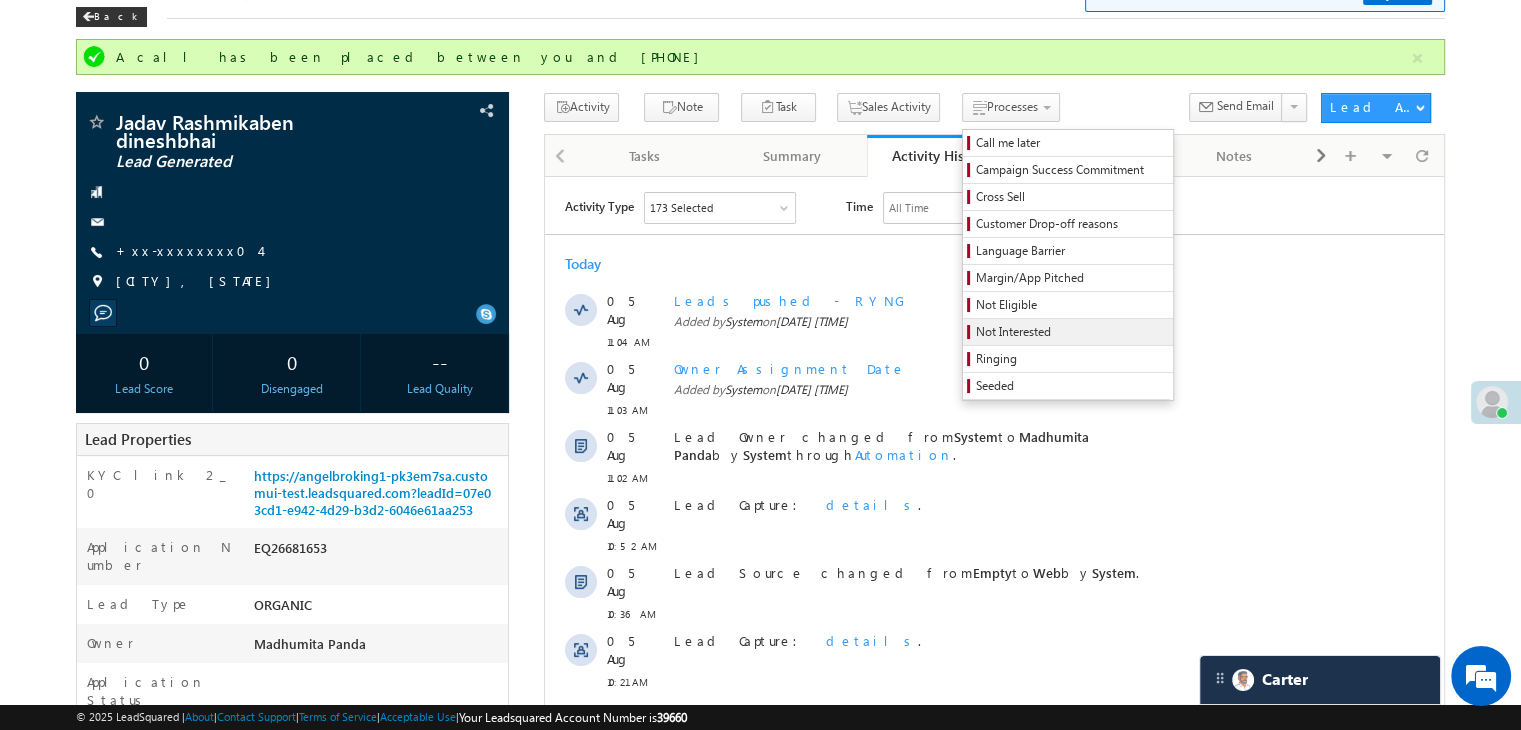 click on "Not Interested" at bounding box center [1071, 332] 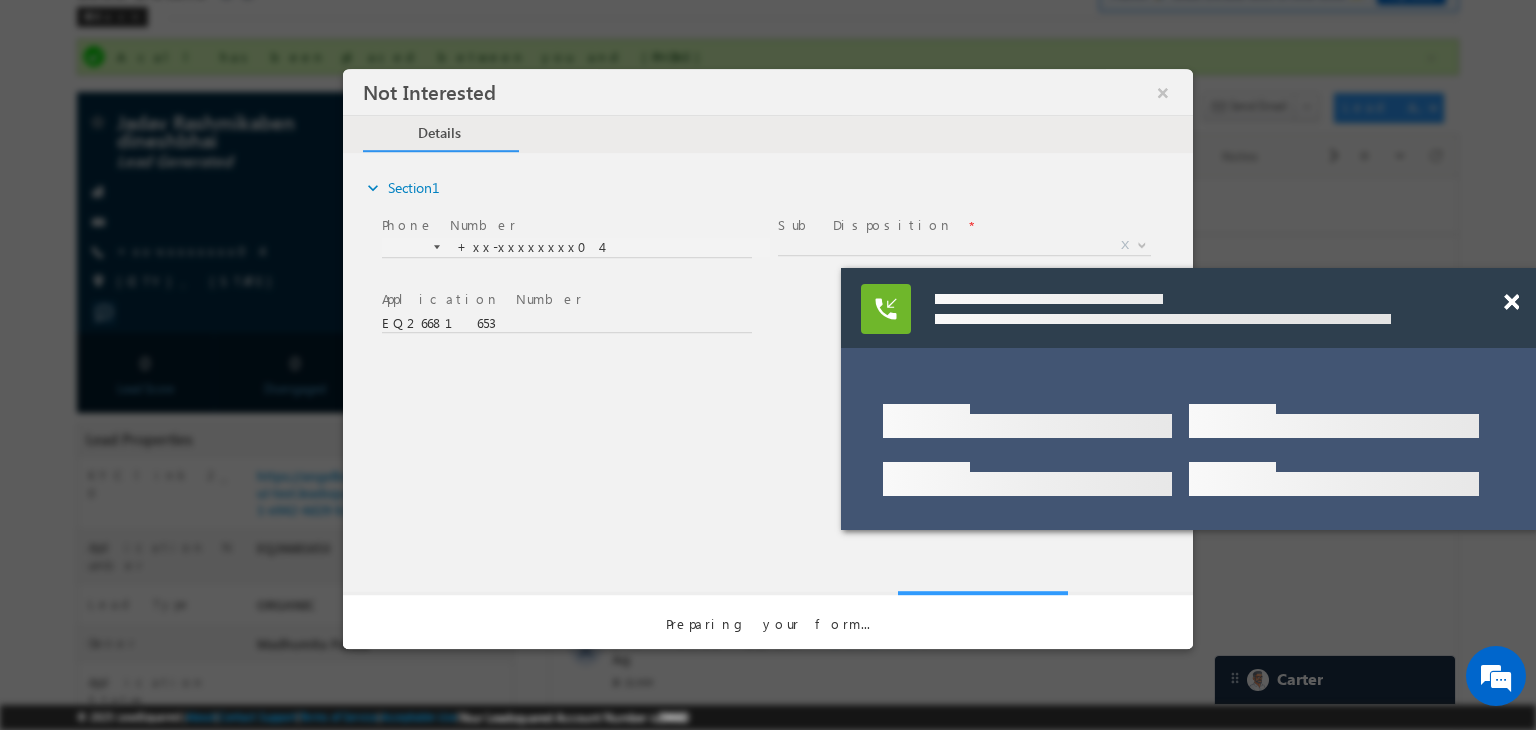 scroll, scrollTop: 0, scrollLeft: 0, axis: both 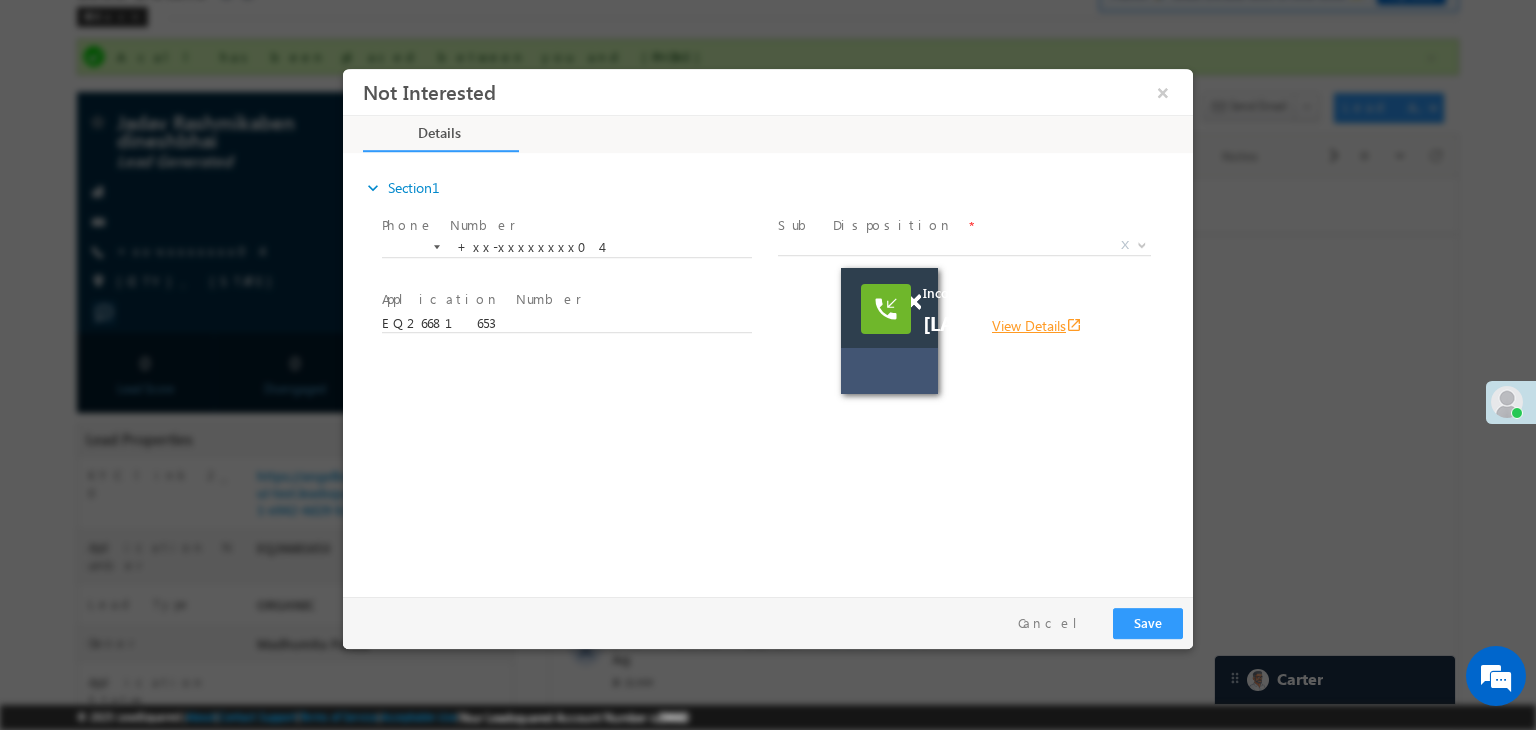 click on "View Details  open_in_new" at bounding box center [1037, 325] 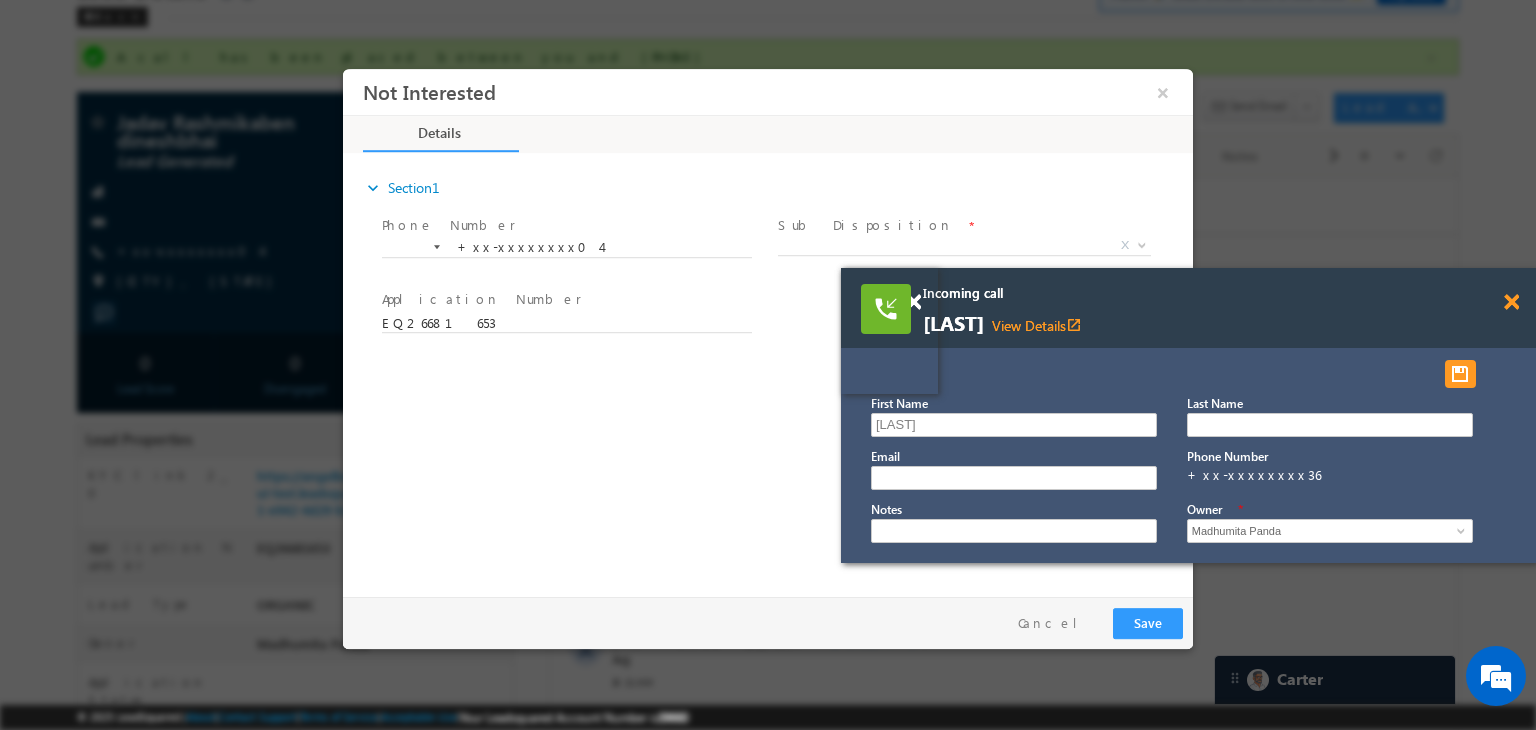 click at bounding box center [1511, 302] 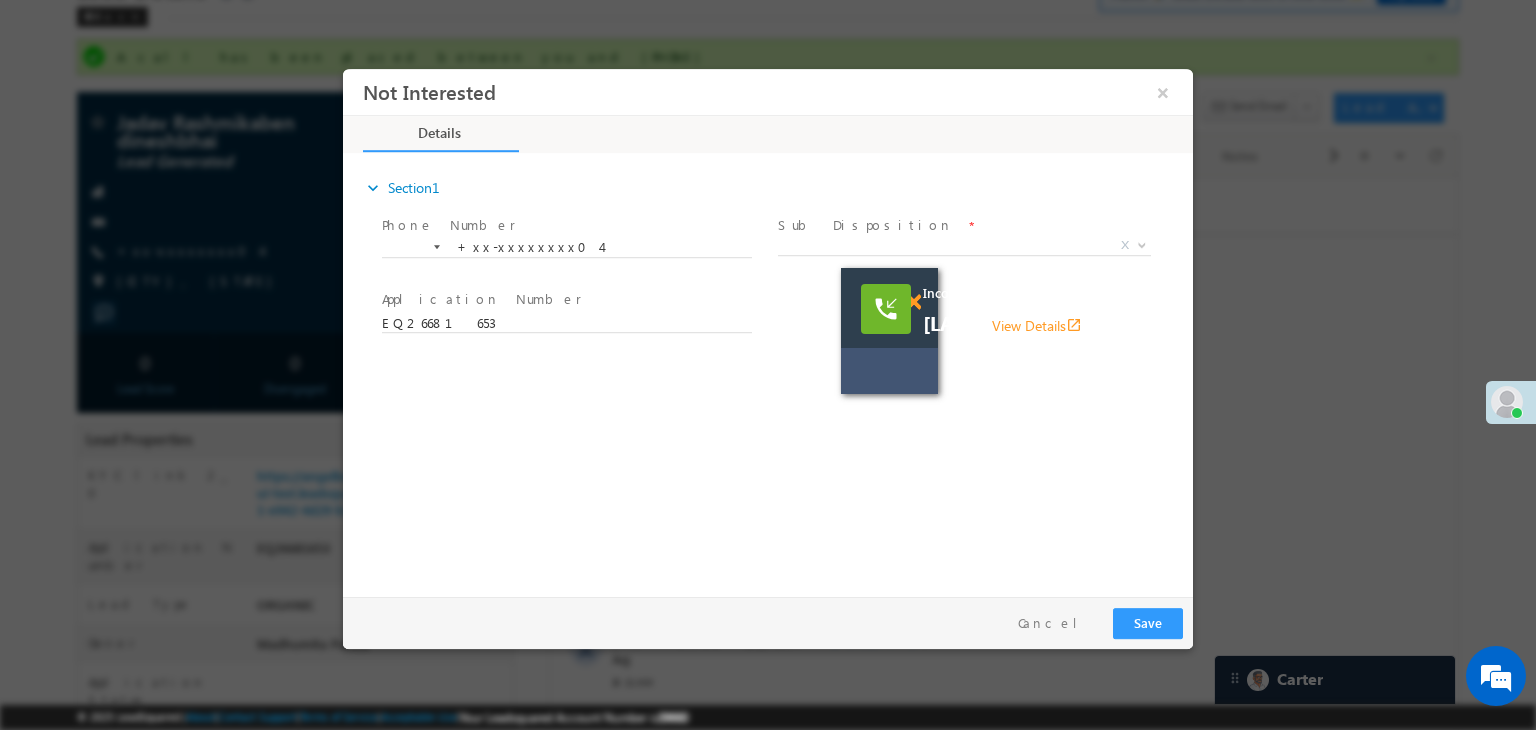 click at bounding box center [913, 302] 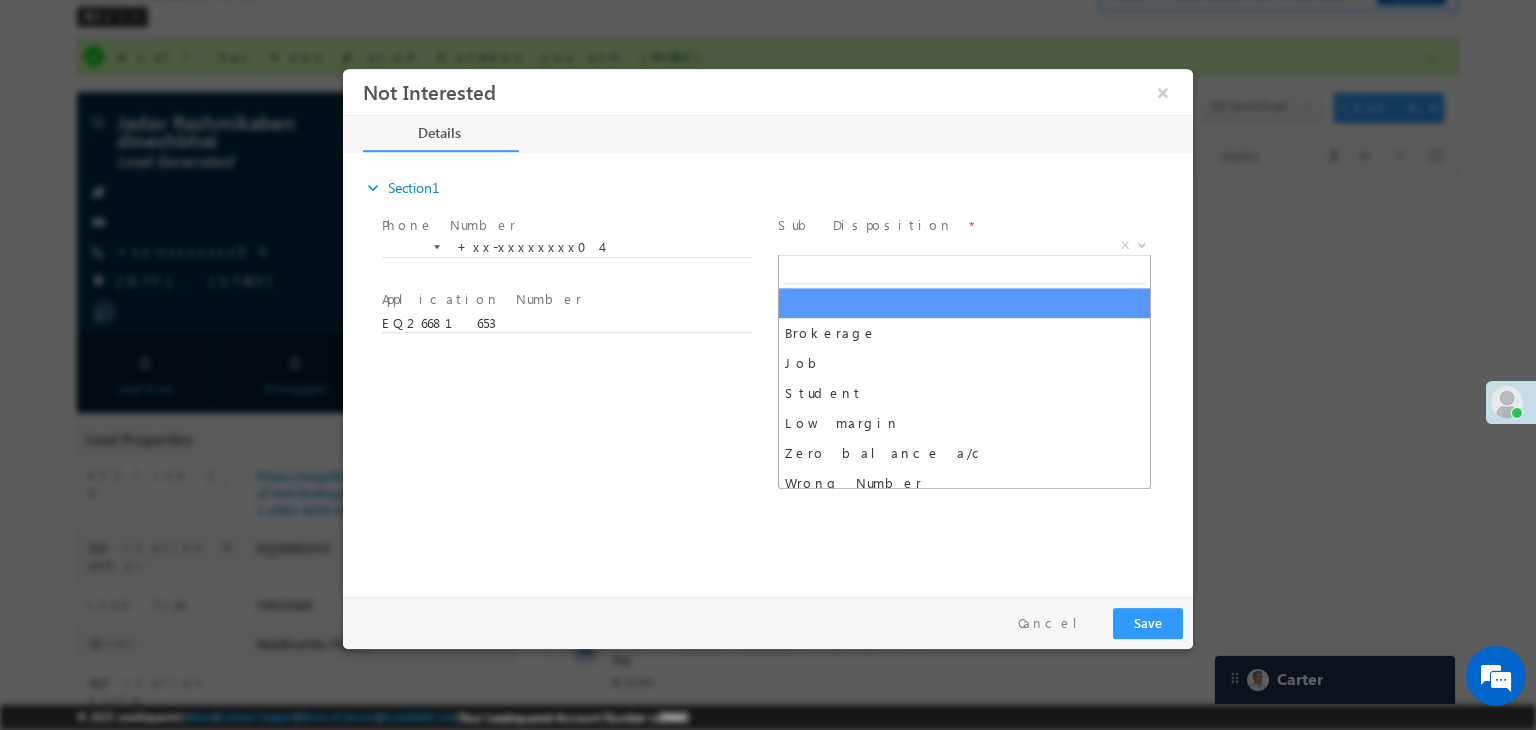 click on "X" at bounding box center [964, 246] 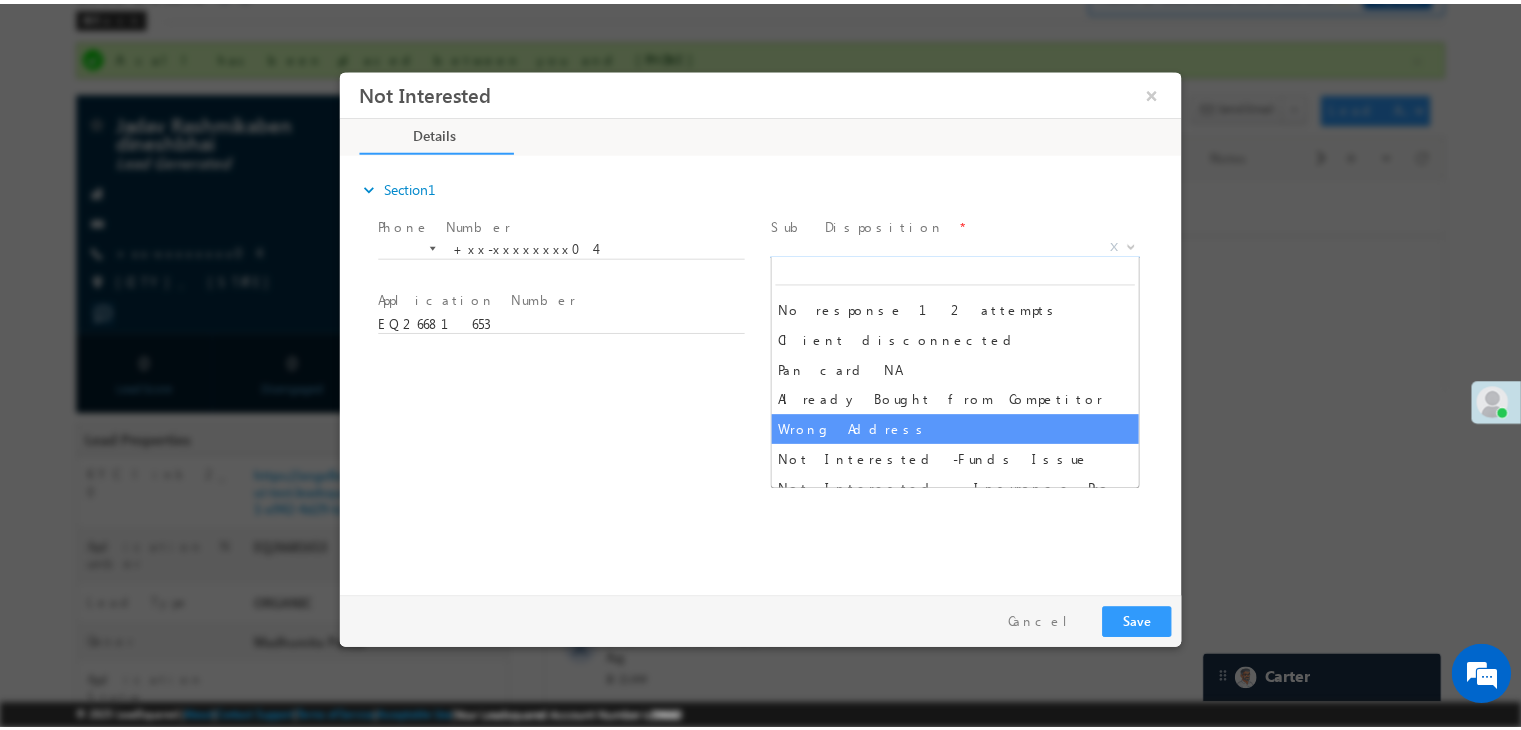 scroll, scrollTop: 200, scrollLeft: 0, axis: vertical 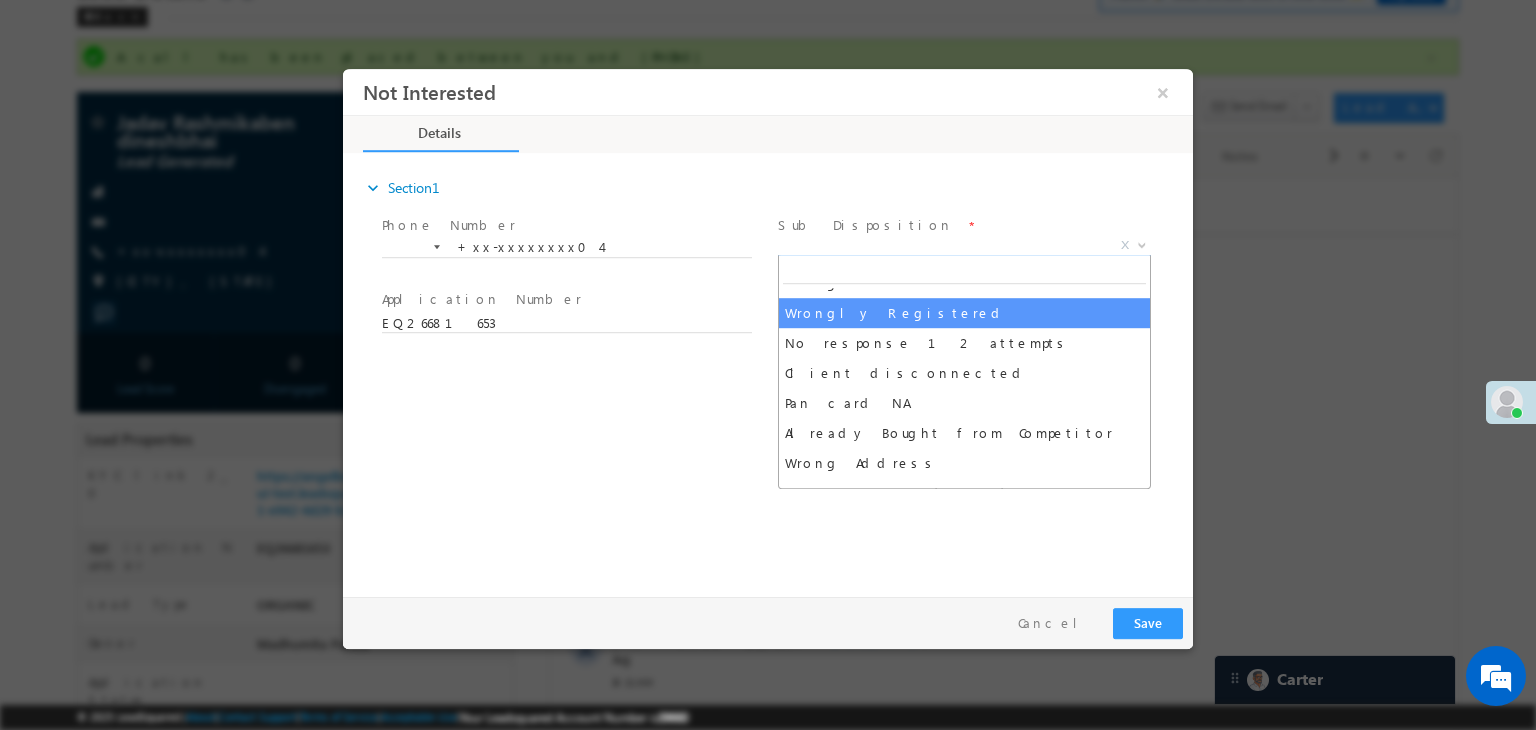 select on "Wrongly Registered" 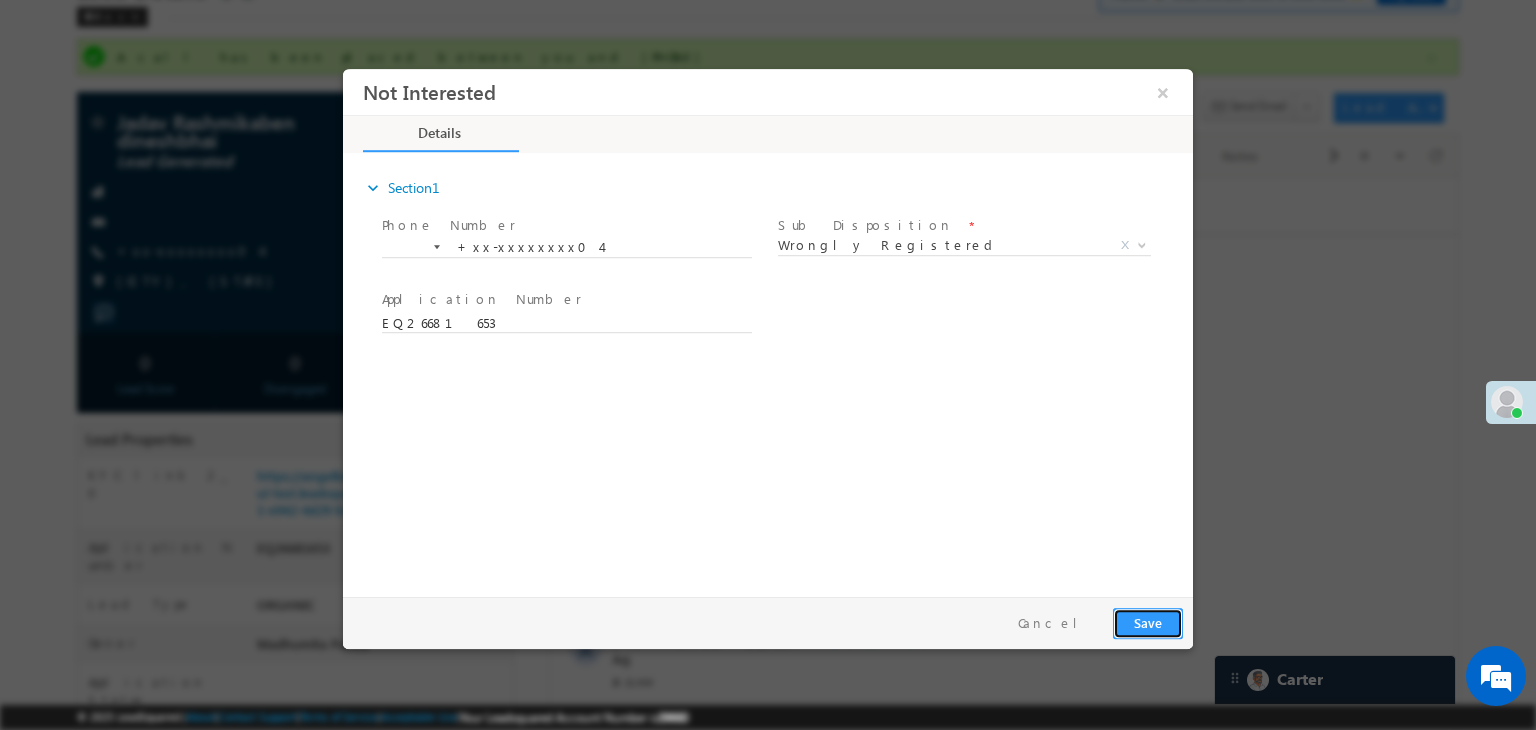 click on "Save" at bounding box center [1148, 623] 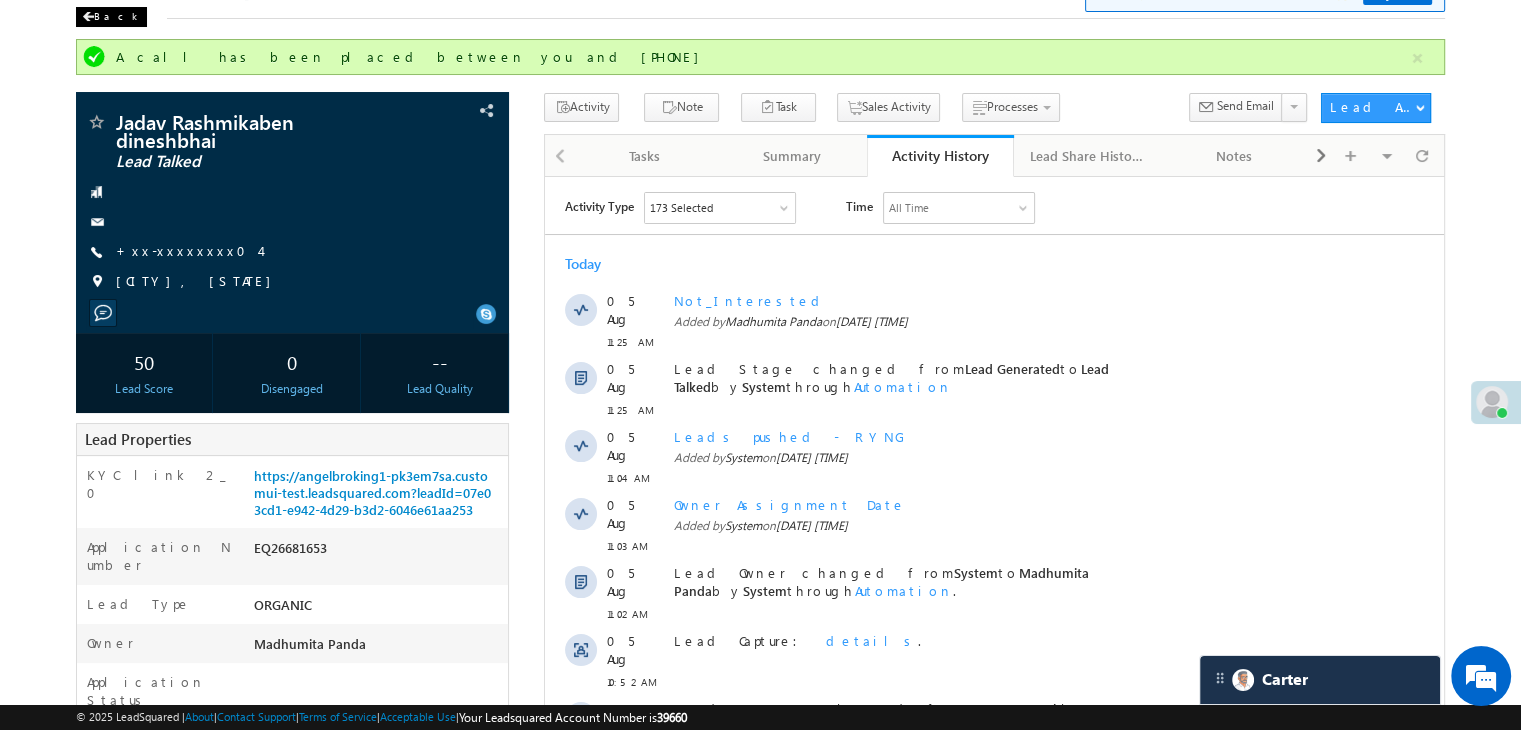 click on "Back" at bounding box center [111, 17] 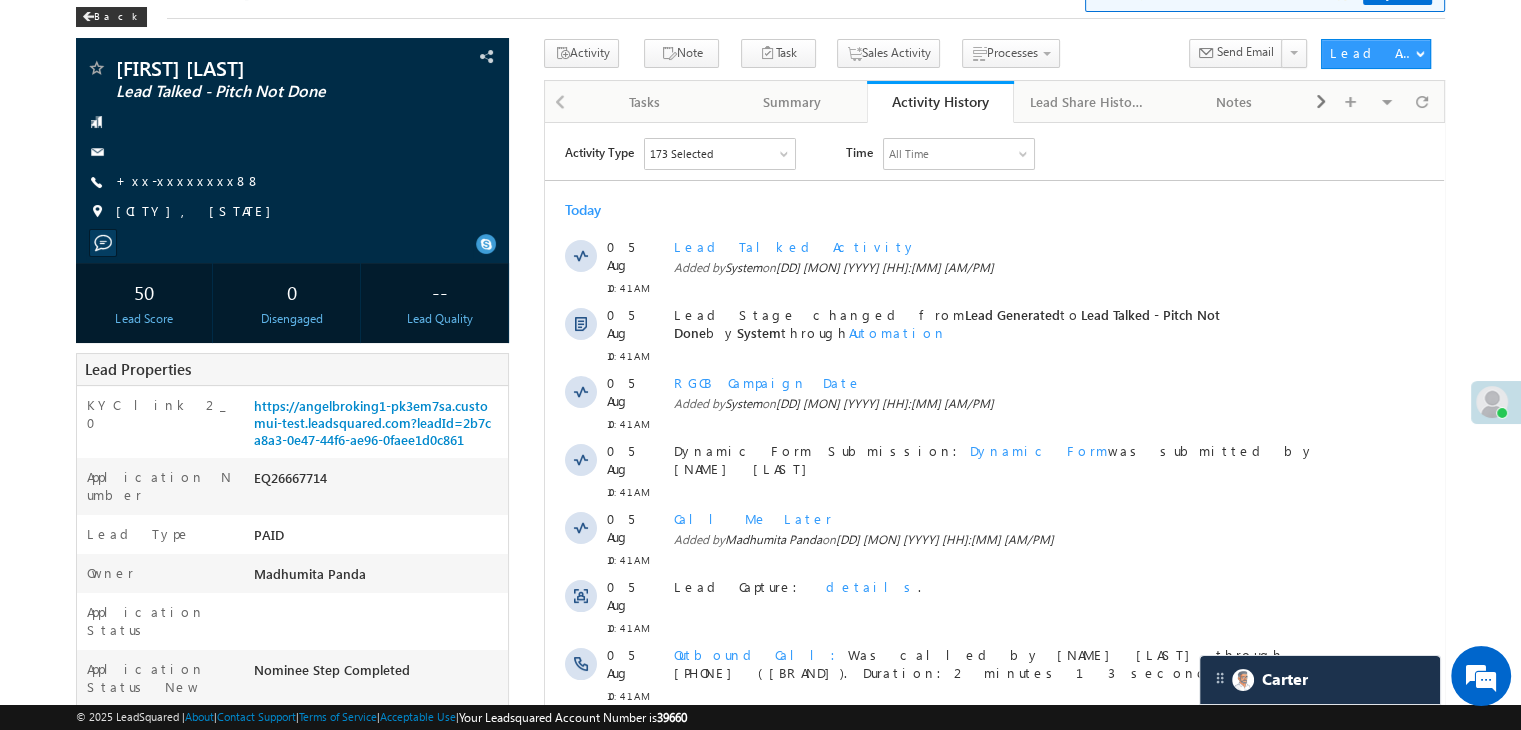 scroll, scrollTop: 0, scrollLeft: 0, axis: both 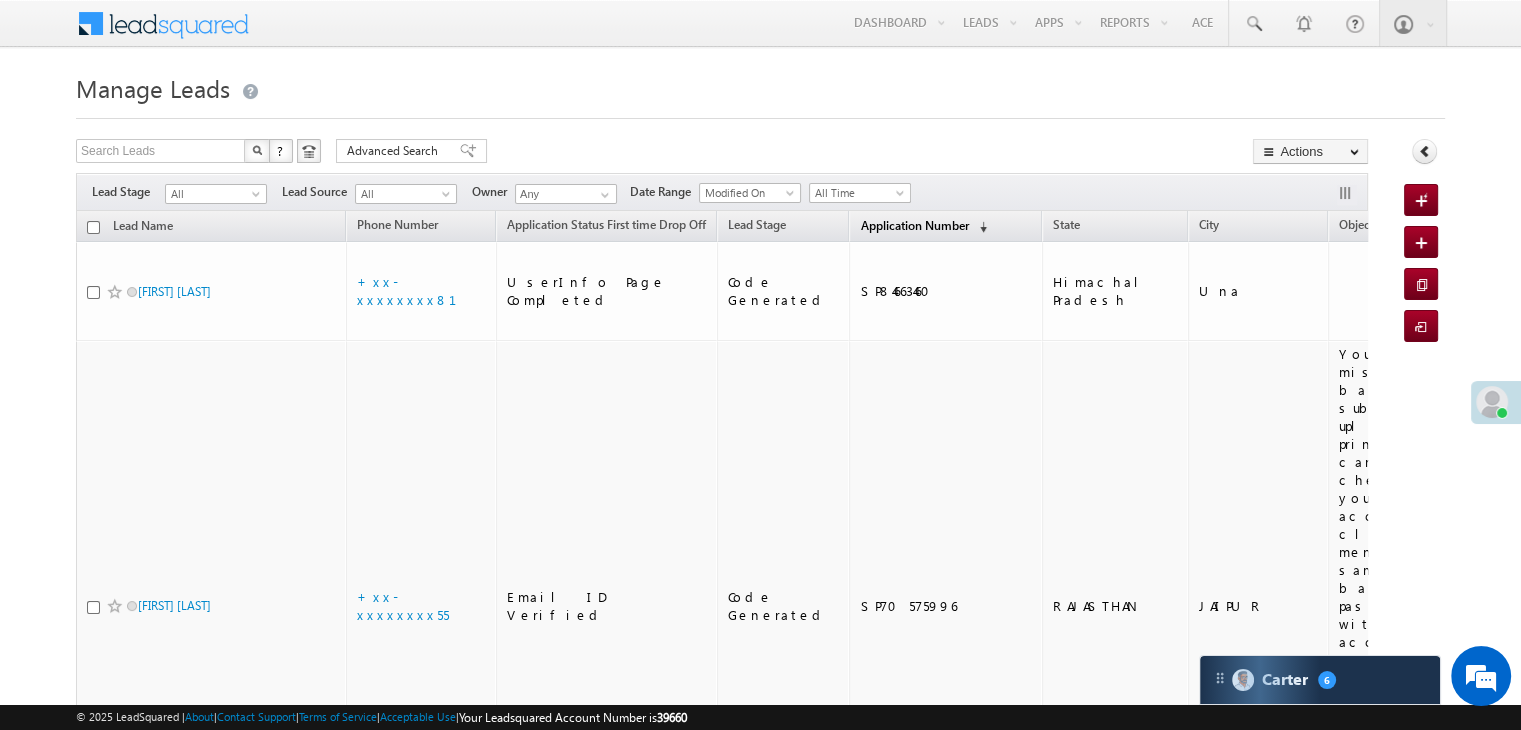 click on "Application Number" at bounding box center [914, 225] 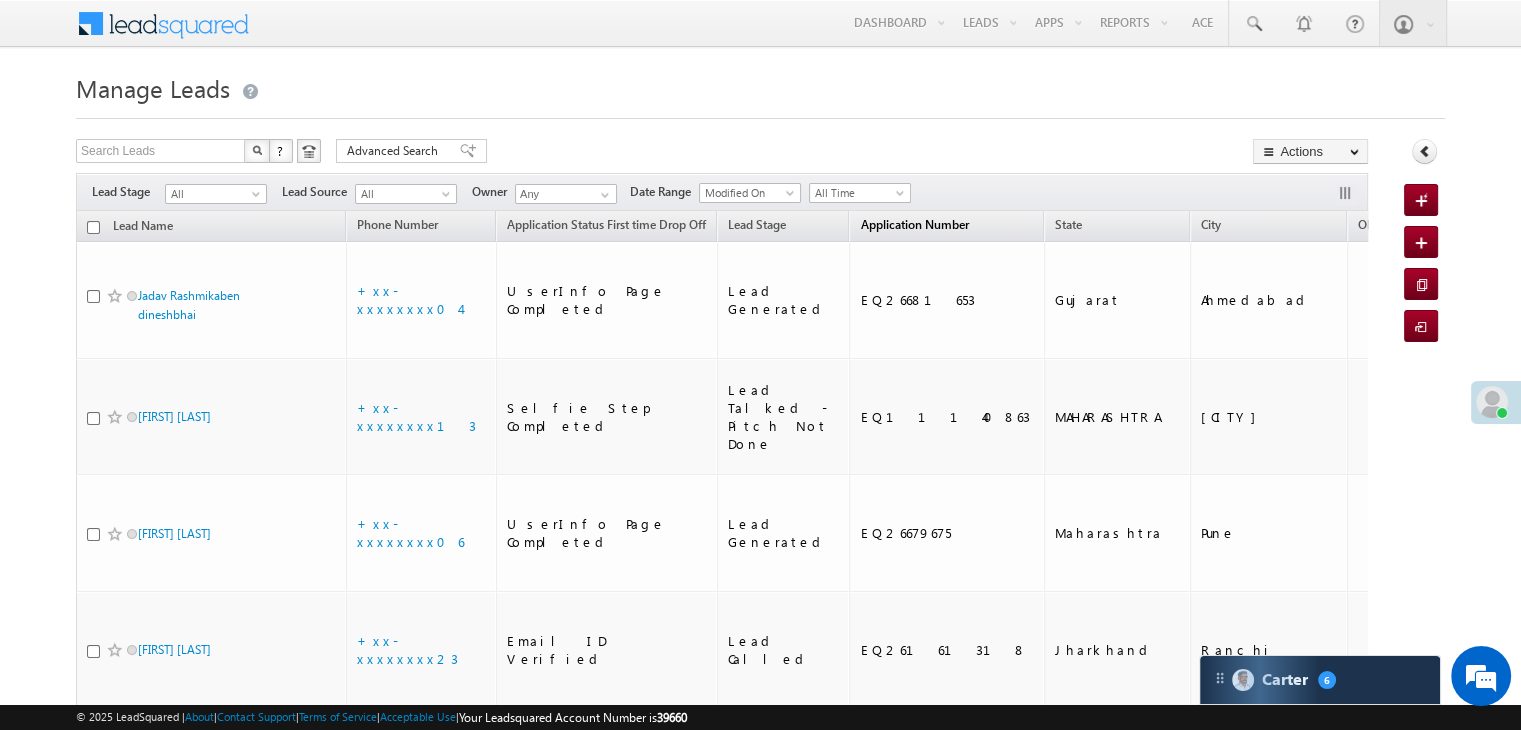 scroll, scrollTop: 0, scrollLeft: 0, axis: both 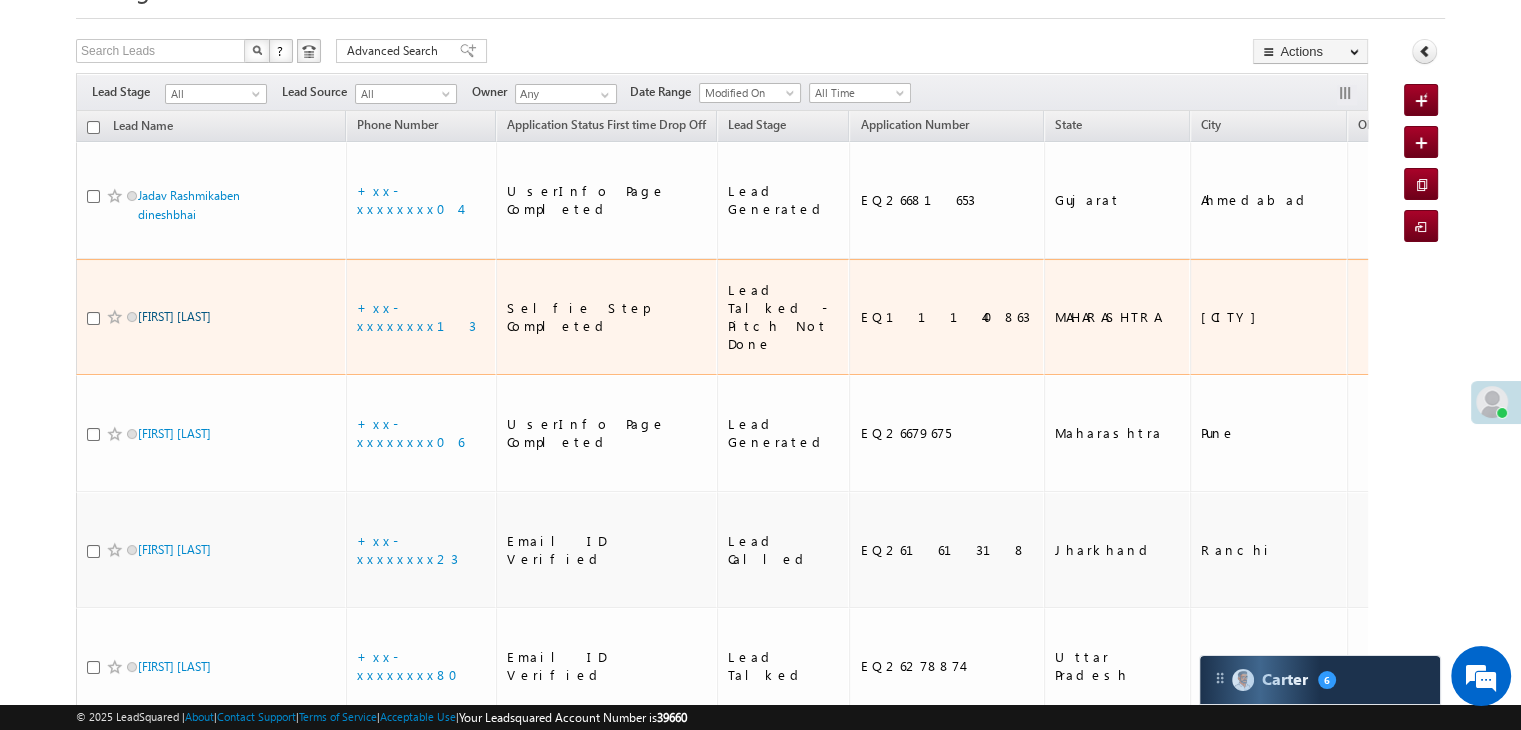 click on "[FIRST] [LAST]" at bounding box center (174, 316) 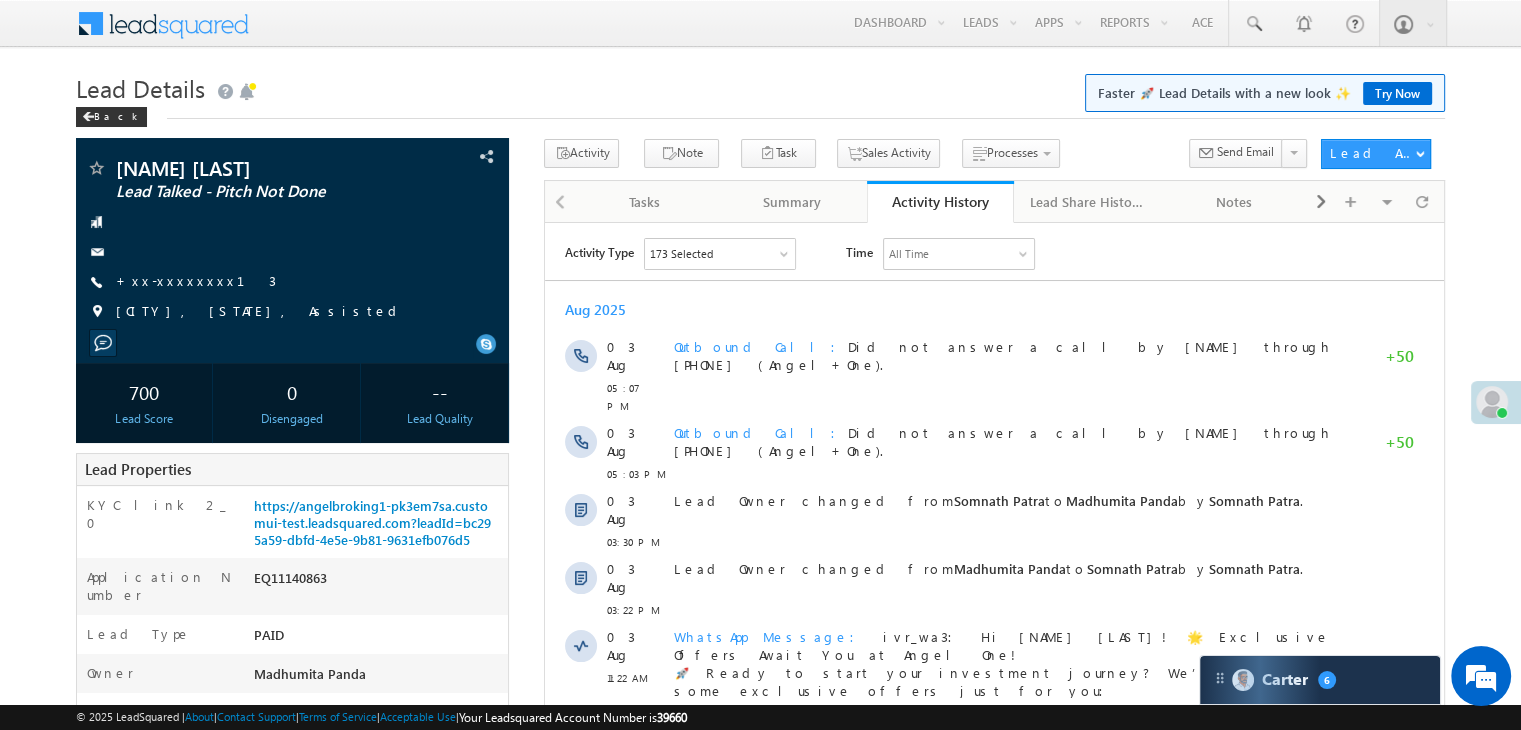 scroll, scrollTop: 0, scrollLeft: 0, axis: both 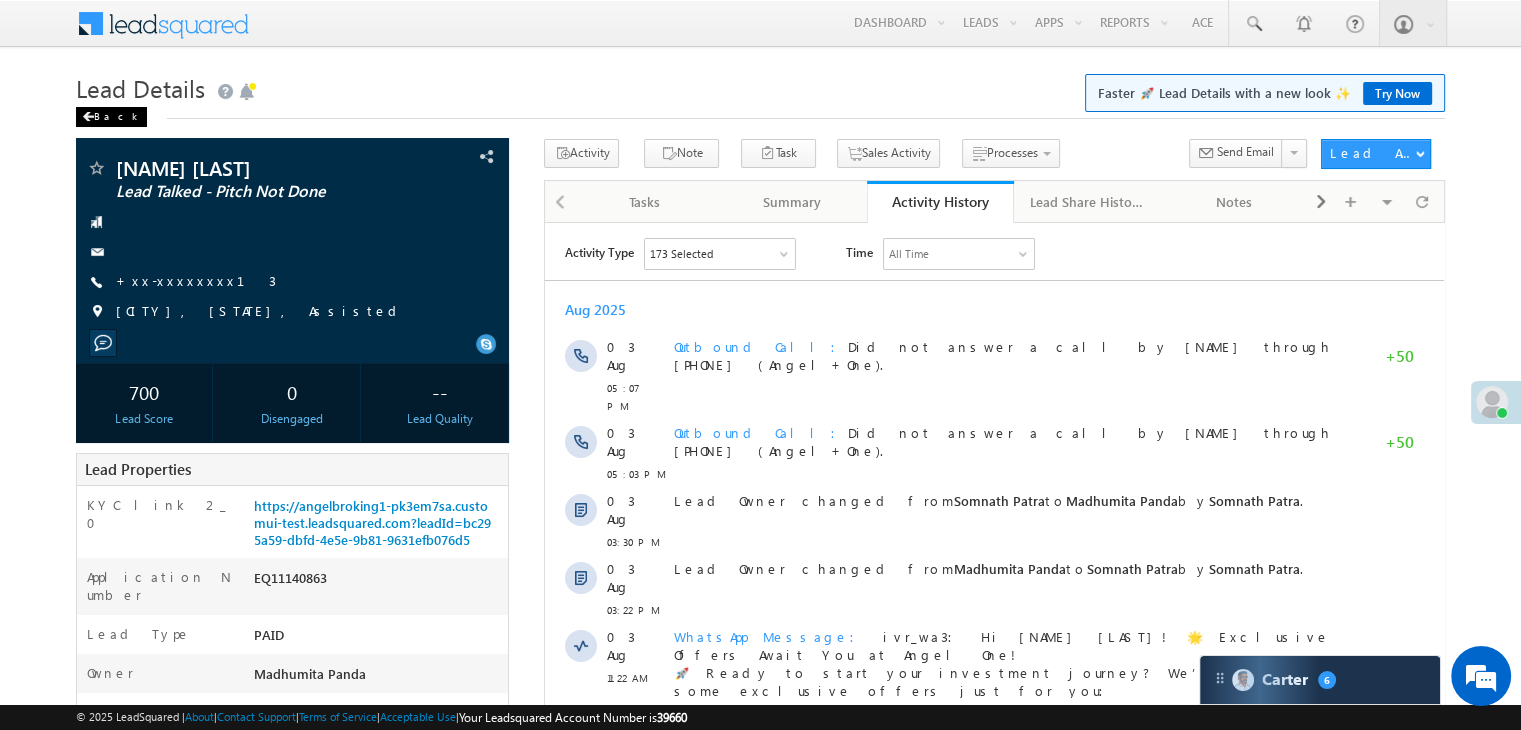 click at bounding box center [88, 117] 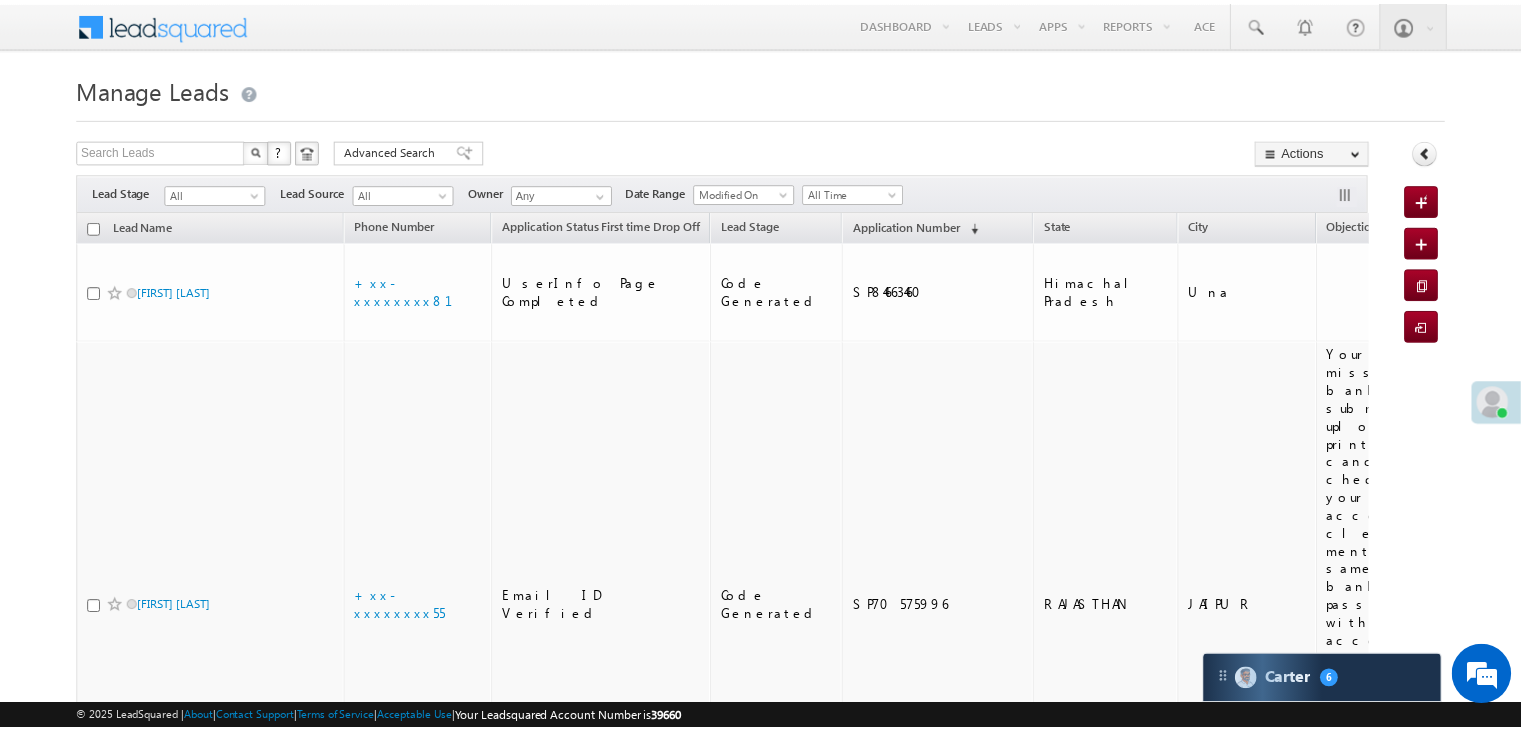 scroll, scrollTop: 0, scrollLeft: 0, axis: both 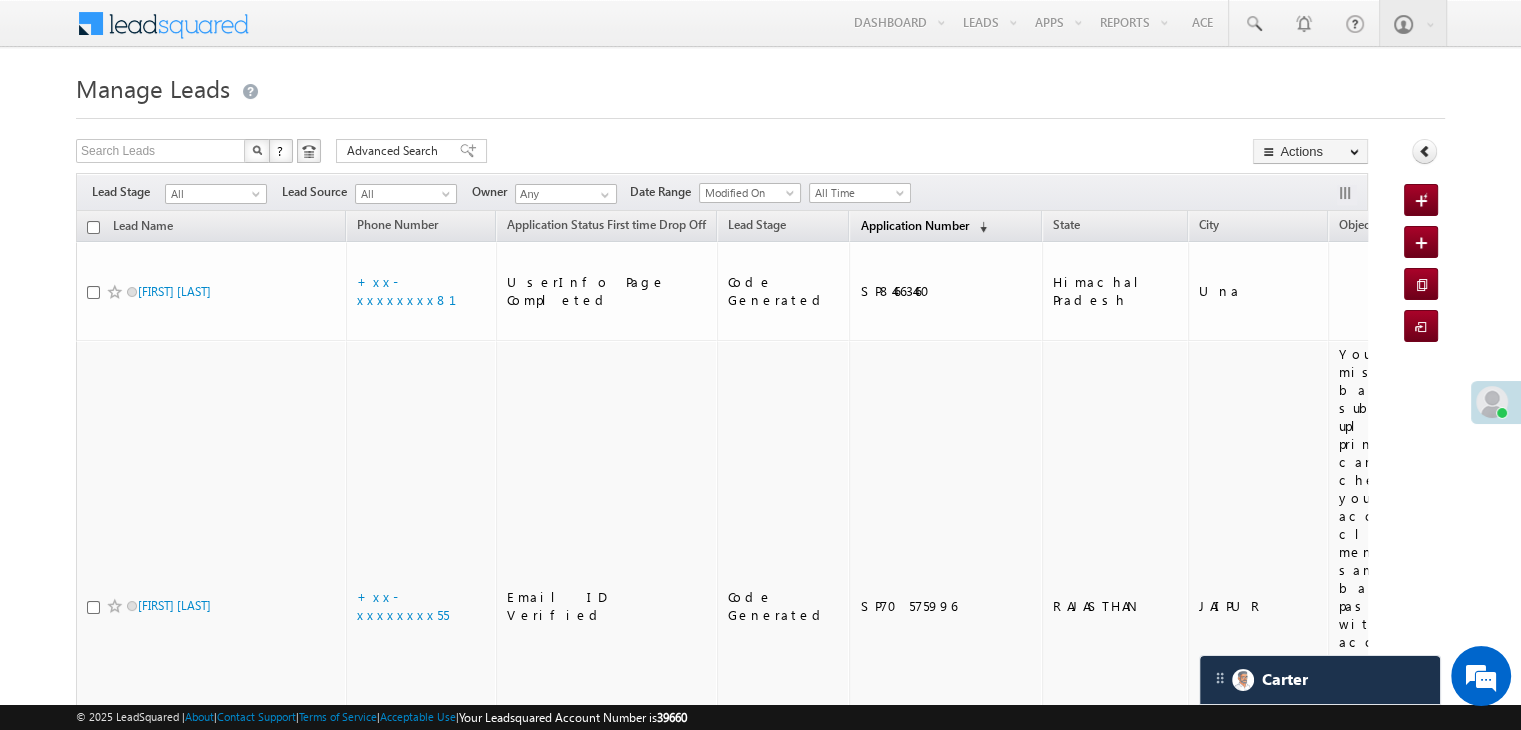click on "Application Number" at bounding box center [914, 225] 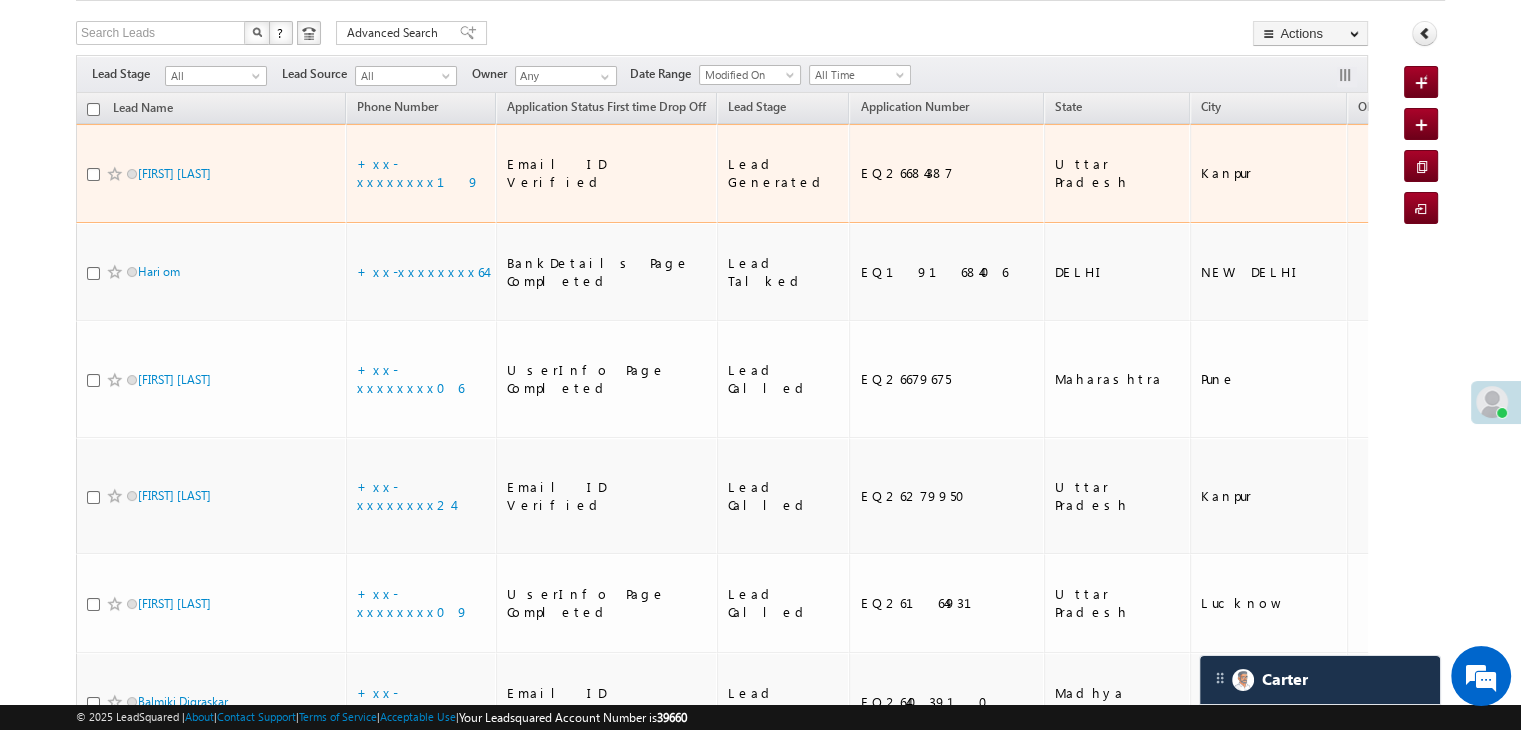 scroll, scrollTop: 200, scrollLeft: 0, axis: vertical 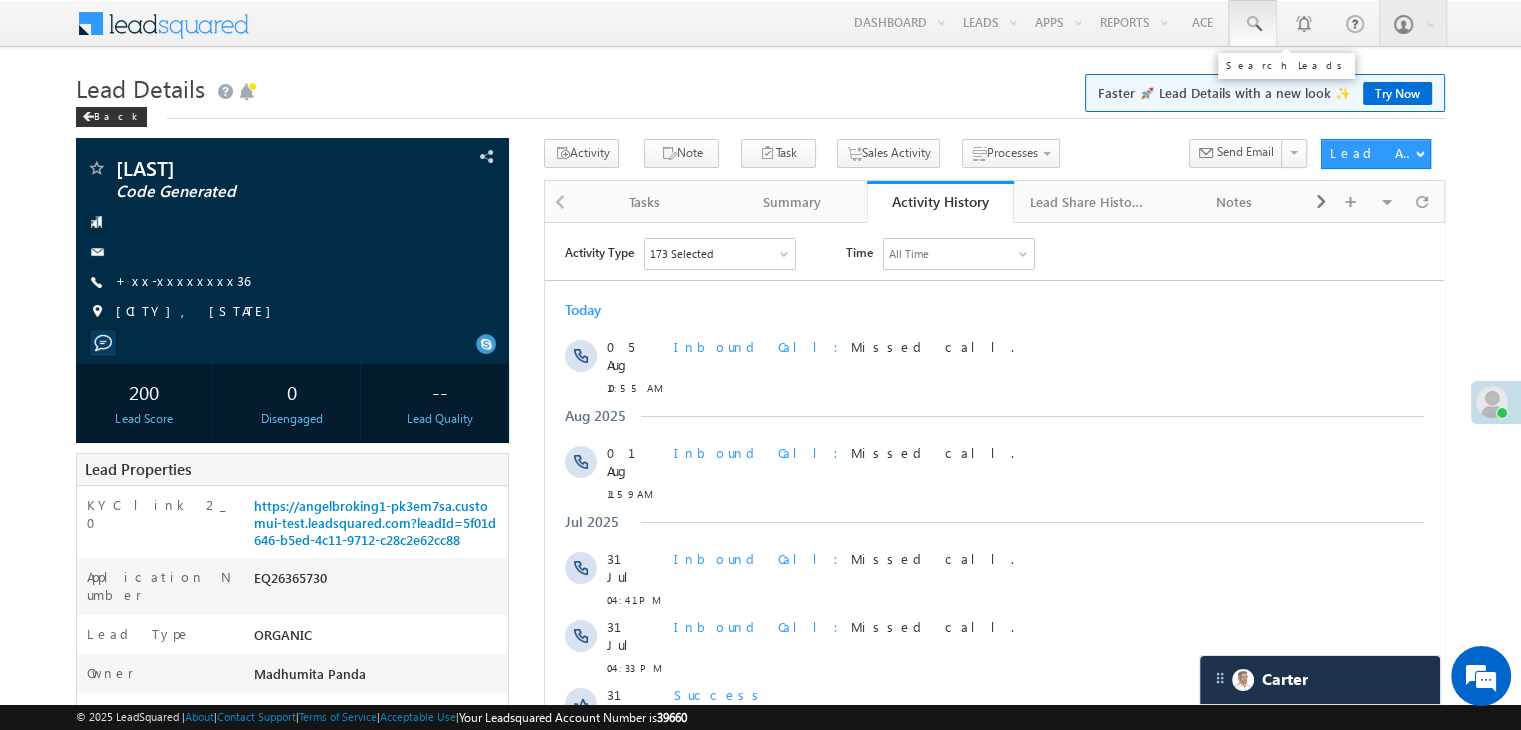 click at bounding box center (1253, 24) 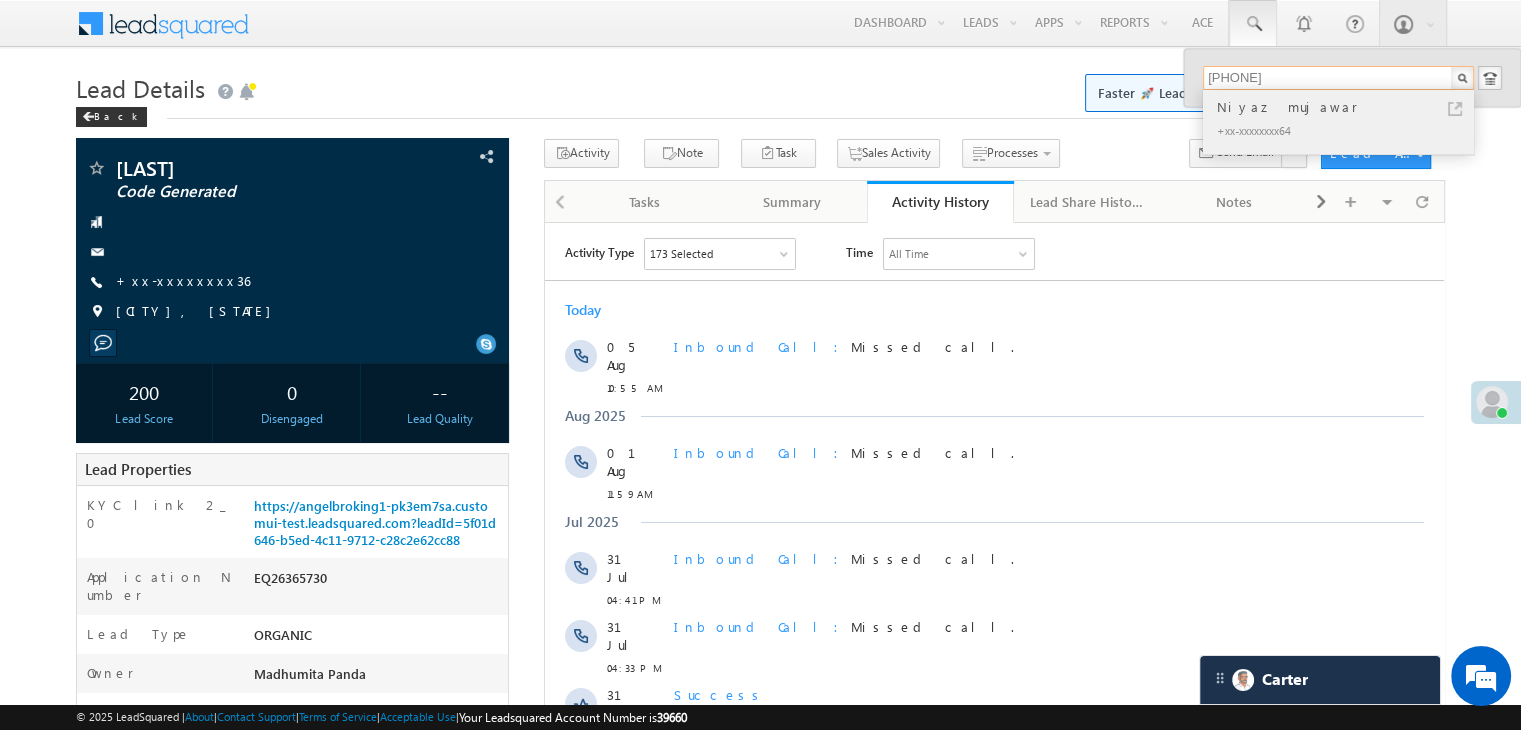 type on "7559369164" 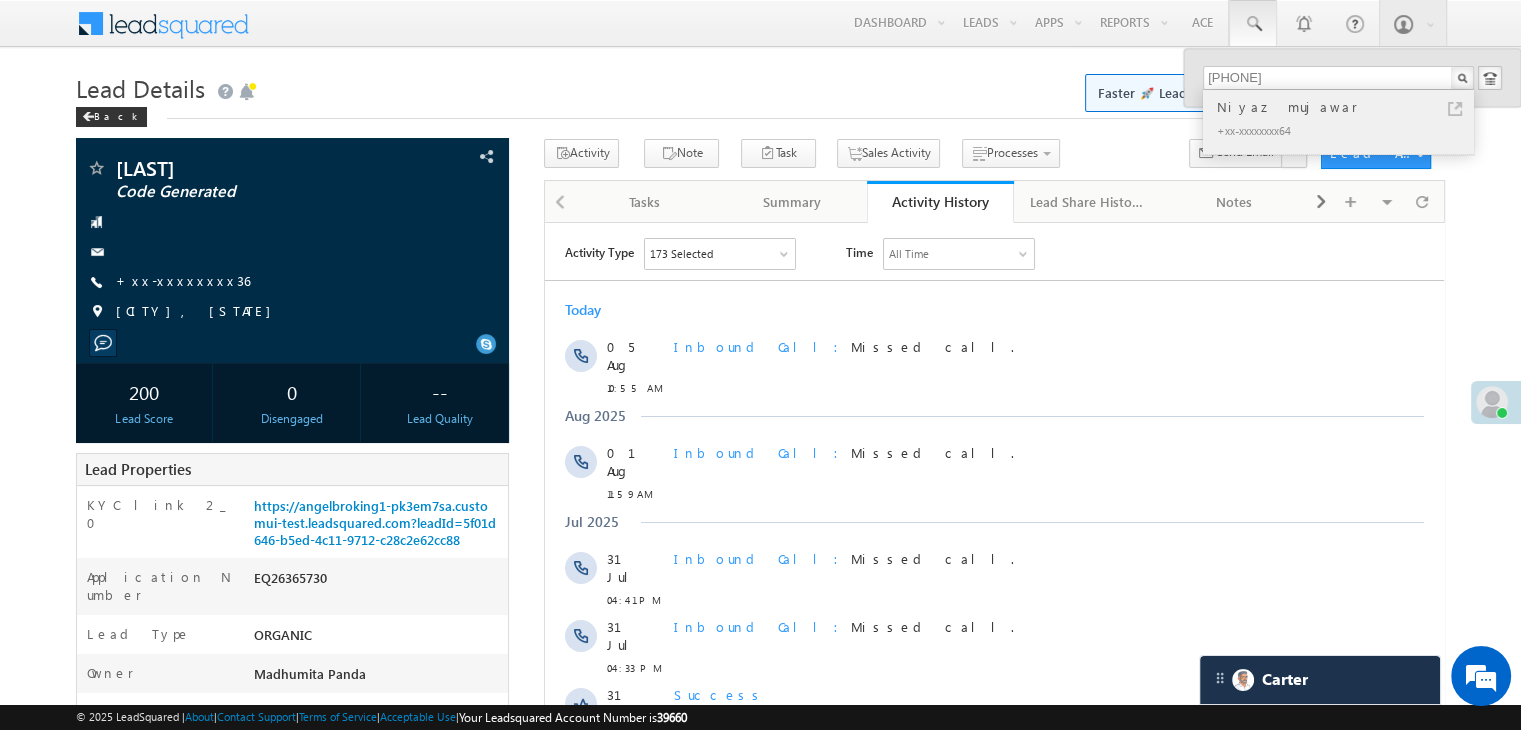 click on "Niyaz mujawar" at bounding box center (1347, 107) 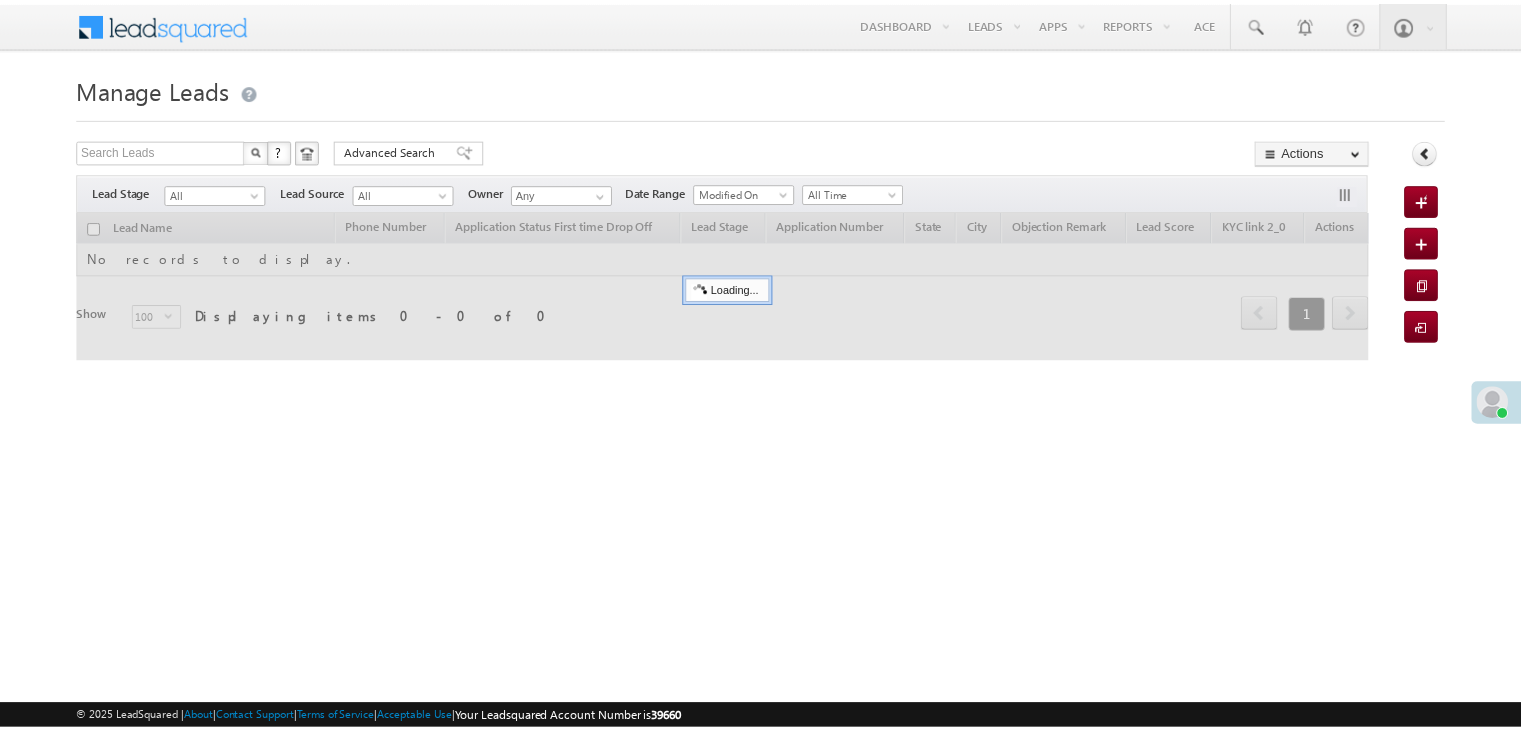 scroll, scrollTop: 0, scrollLeft: 0, axis: both 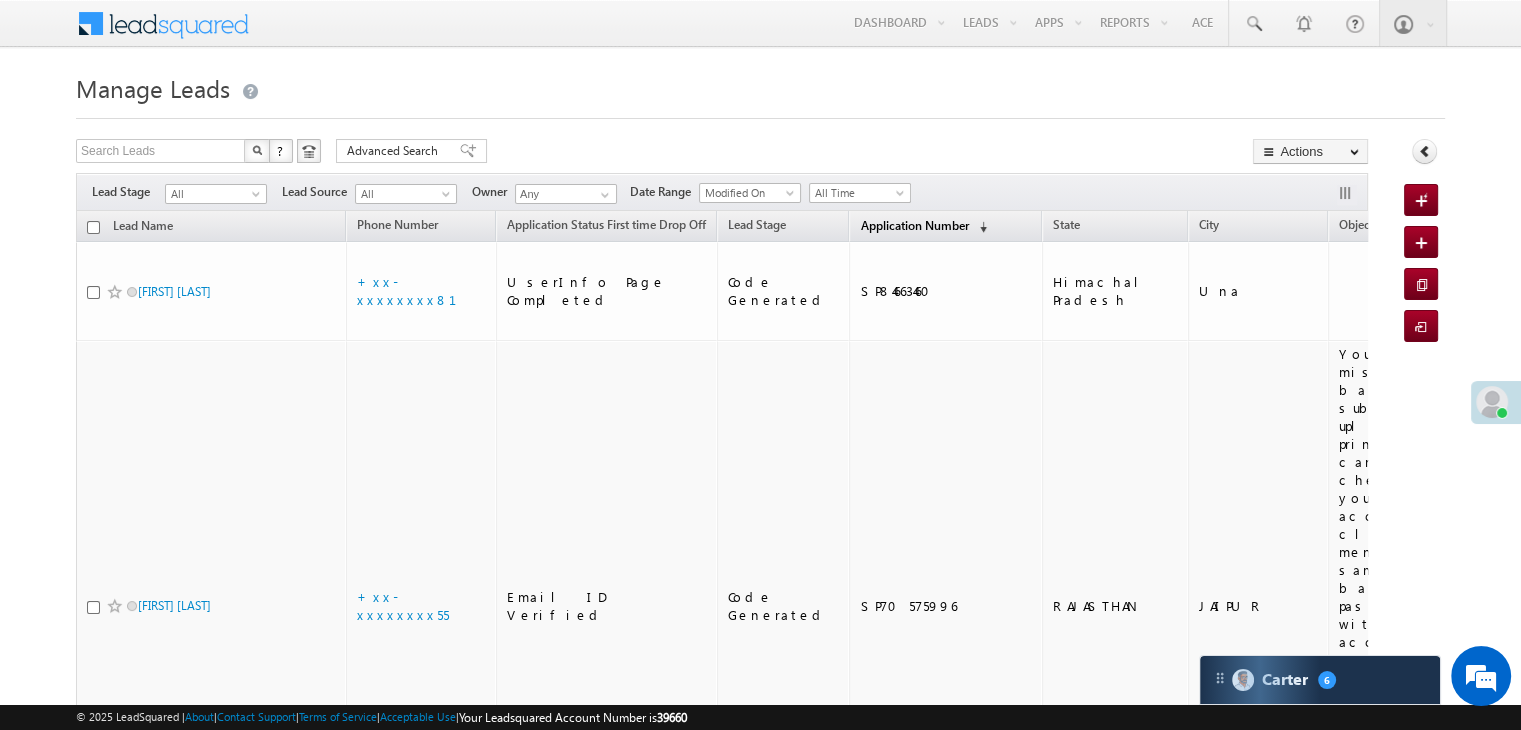 click on "Application Number" at bounding box center [914, 225] 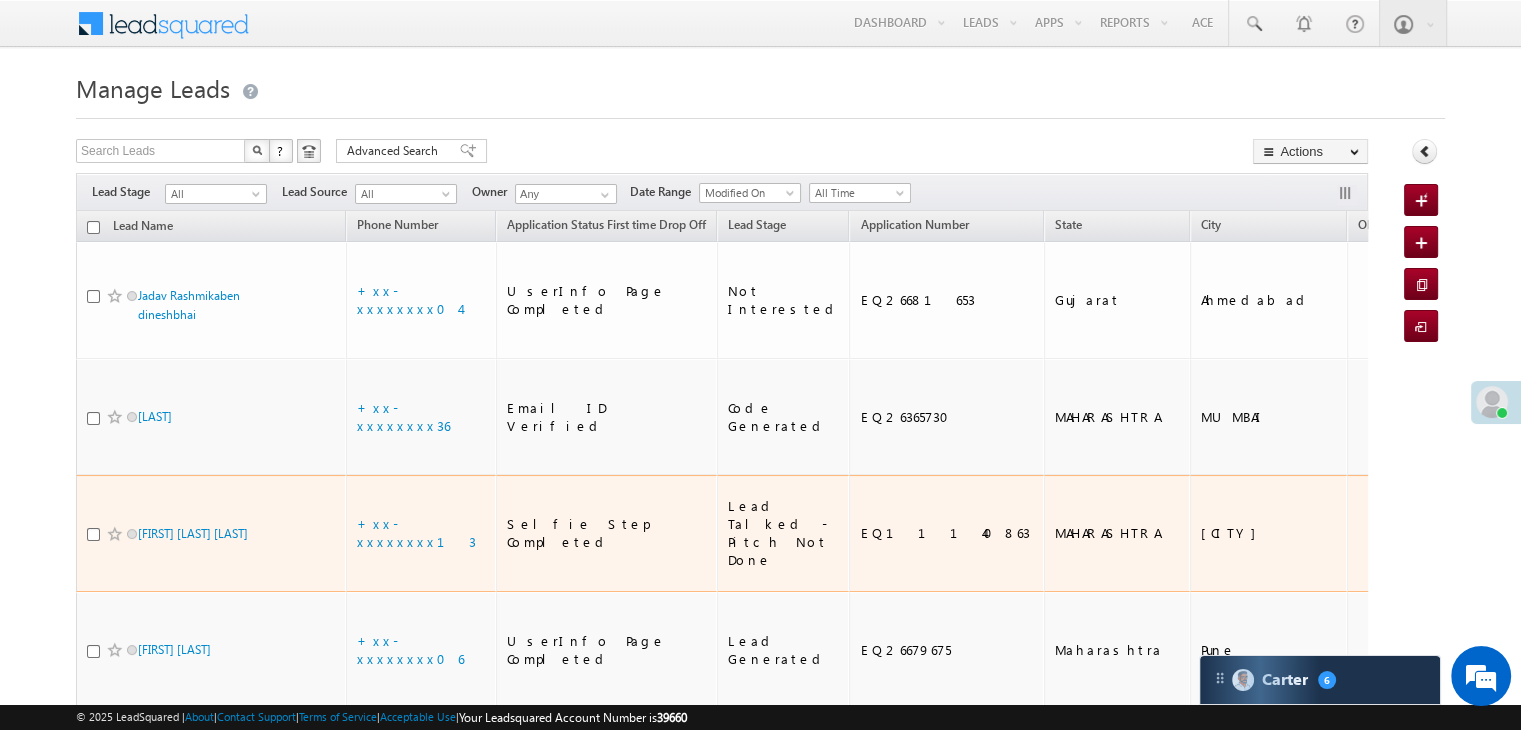 scroll, scrollTop: 200, scrollLeft: 0, axis: vertical 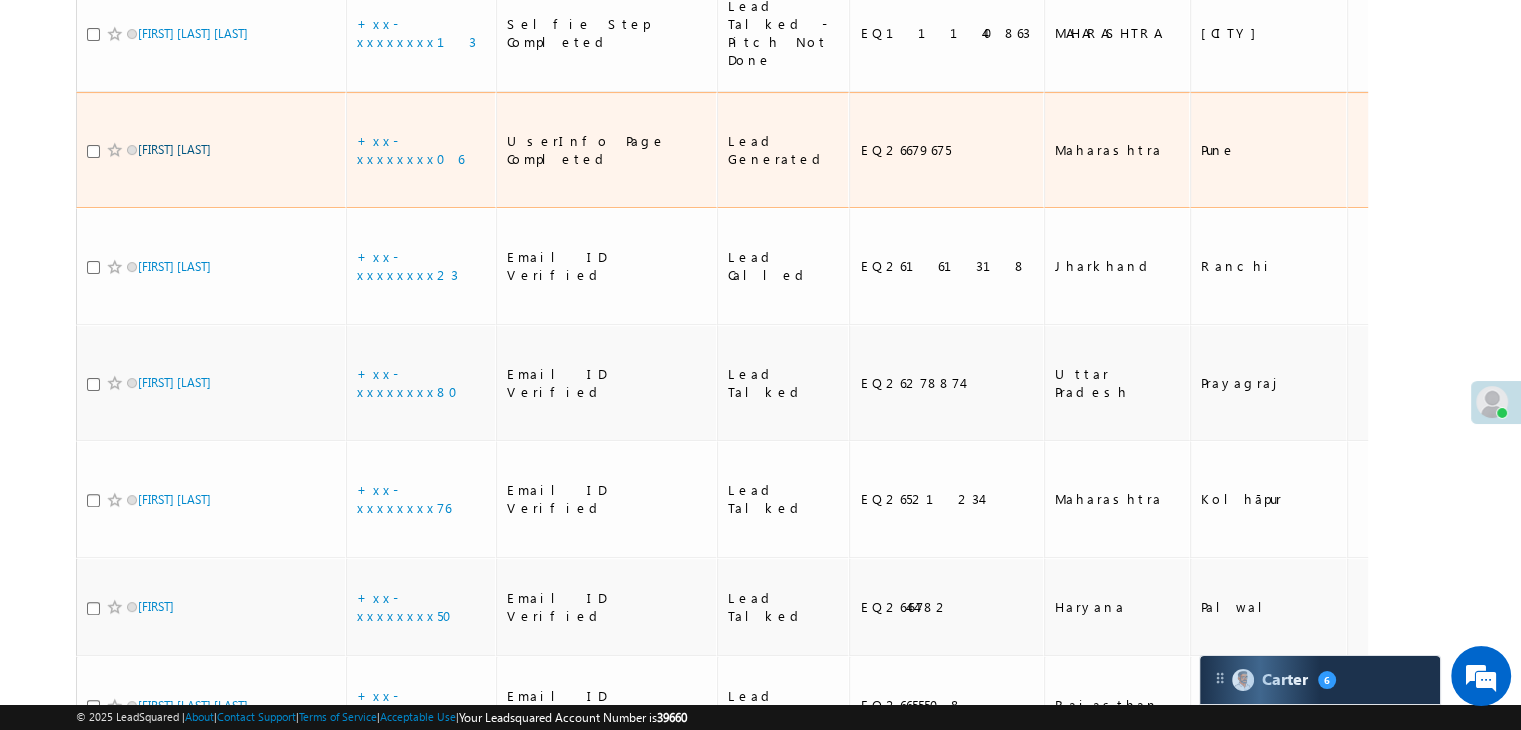 click on "[FIRST] [LAST]" at bounding box center (174, 149) 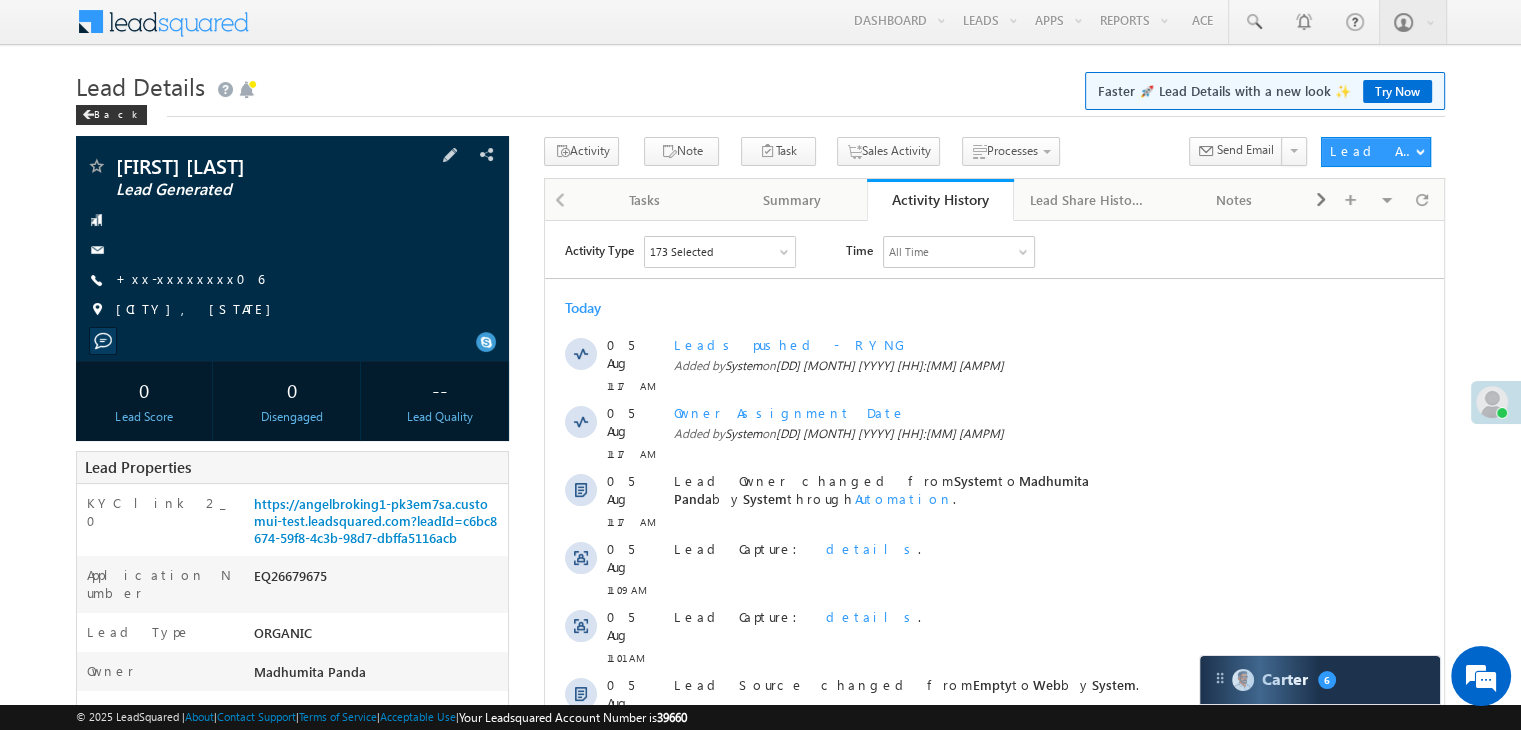 scroll, scrollTop: 0, scrollLeft: 0, axis: both 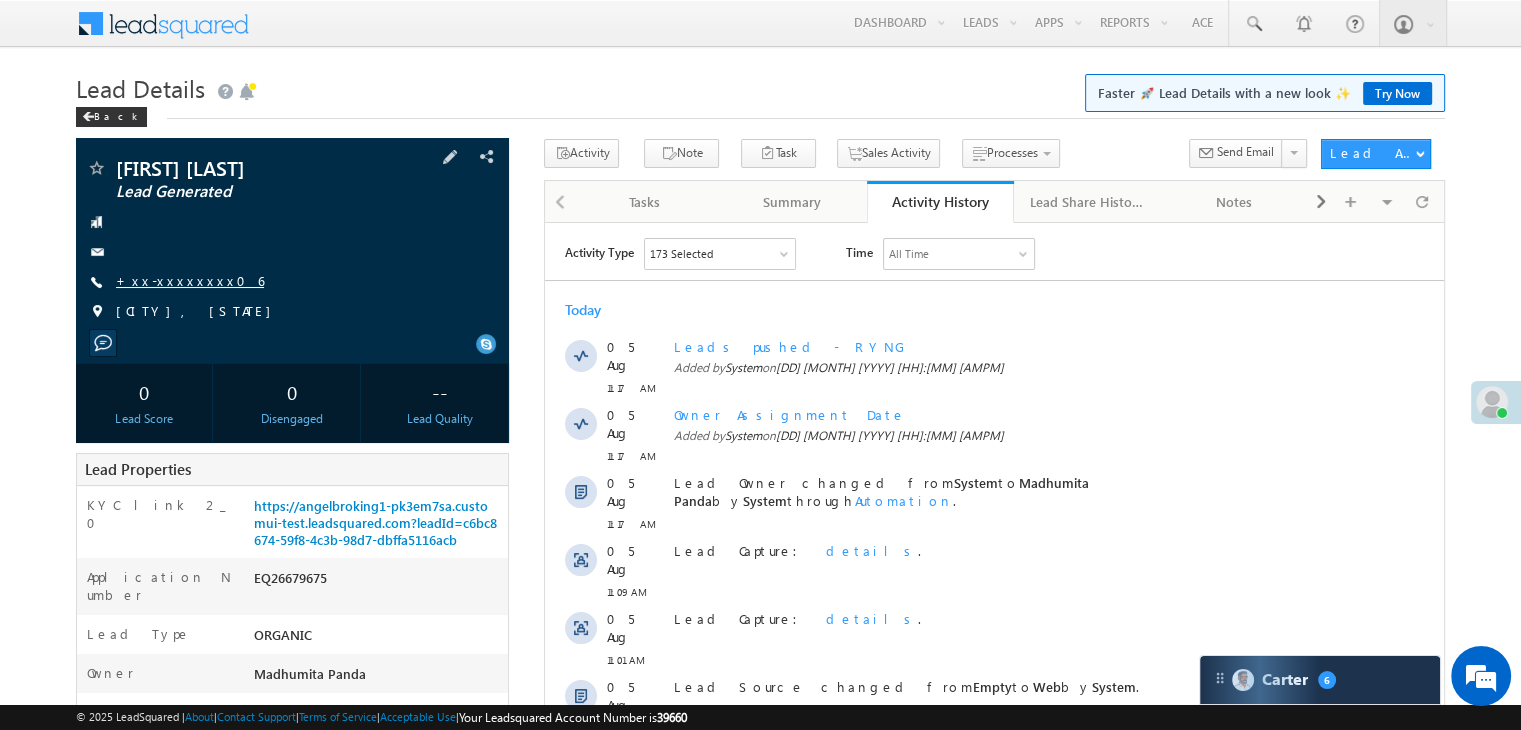 click on "+xx-xxxxxxxx06" at bounding box center [190, 280] 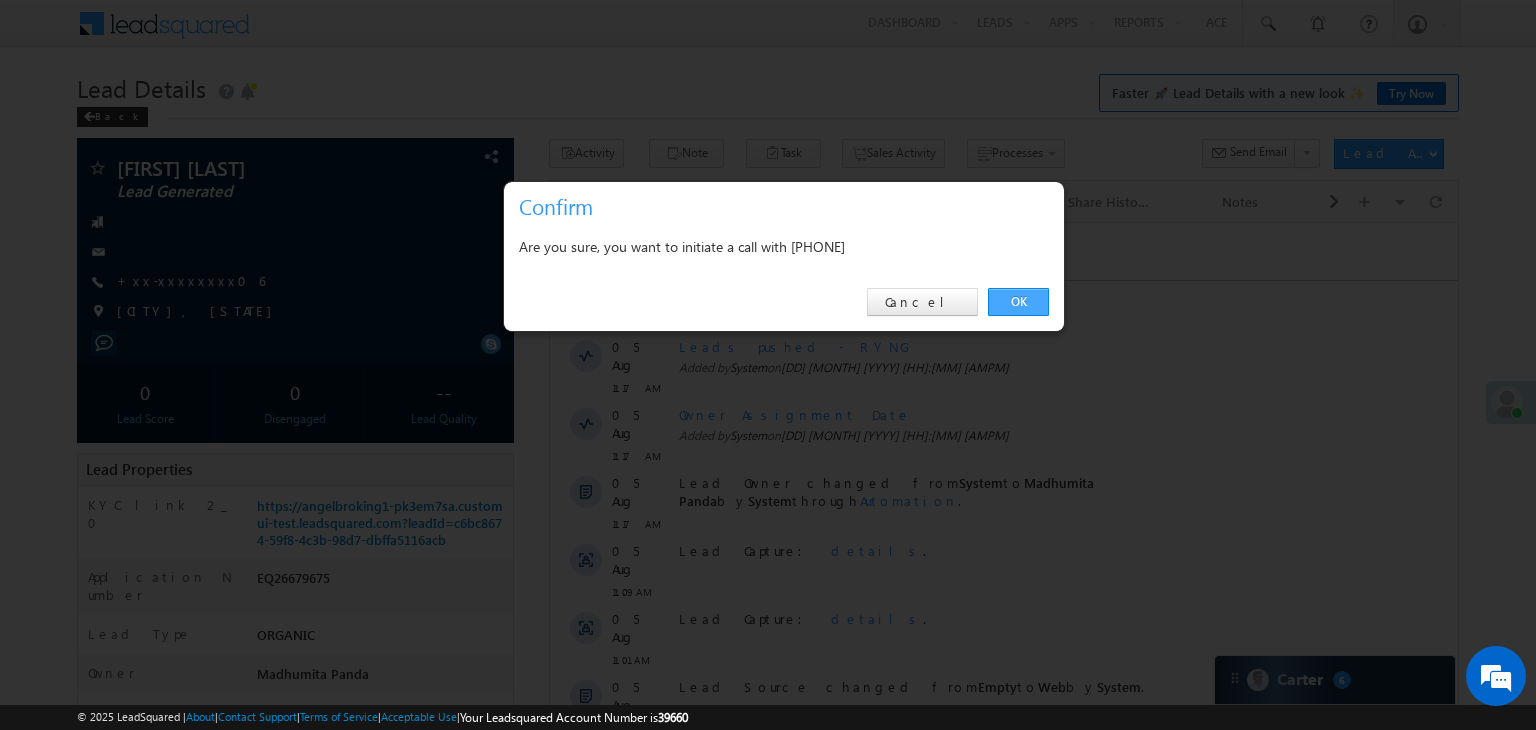click on "OK" at bounding box center (1018, 302) 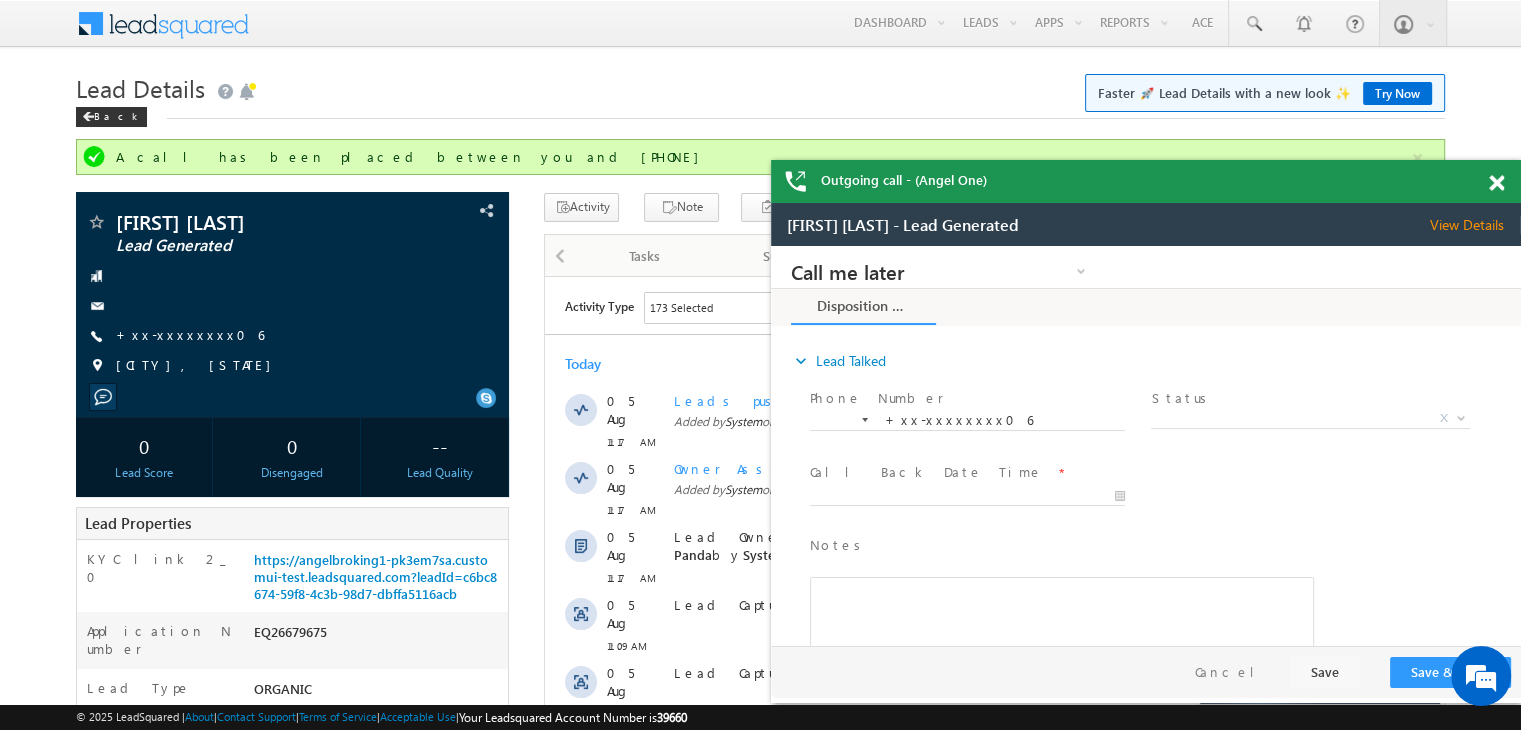 scroll, scrollTop: 0, scrollLeft: 0, axis: both 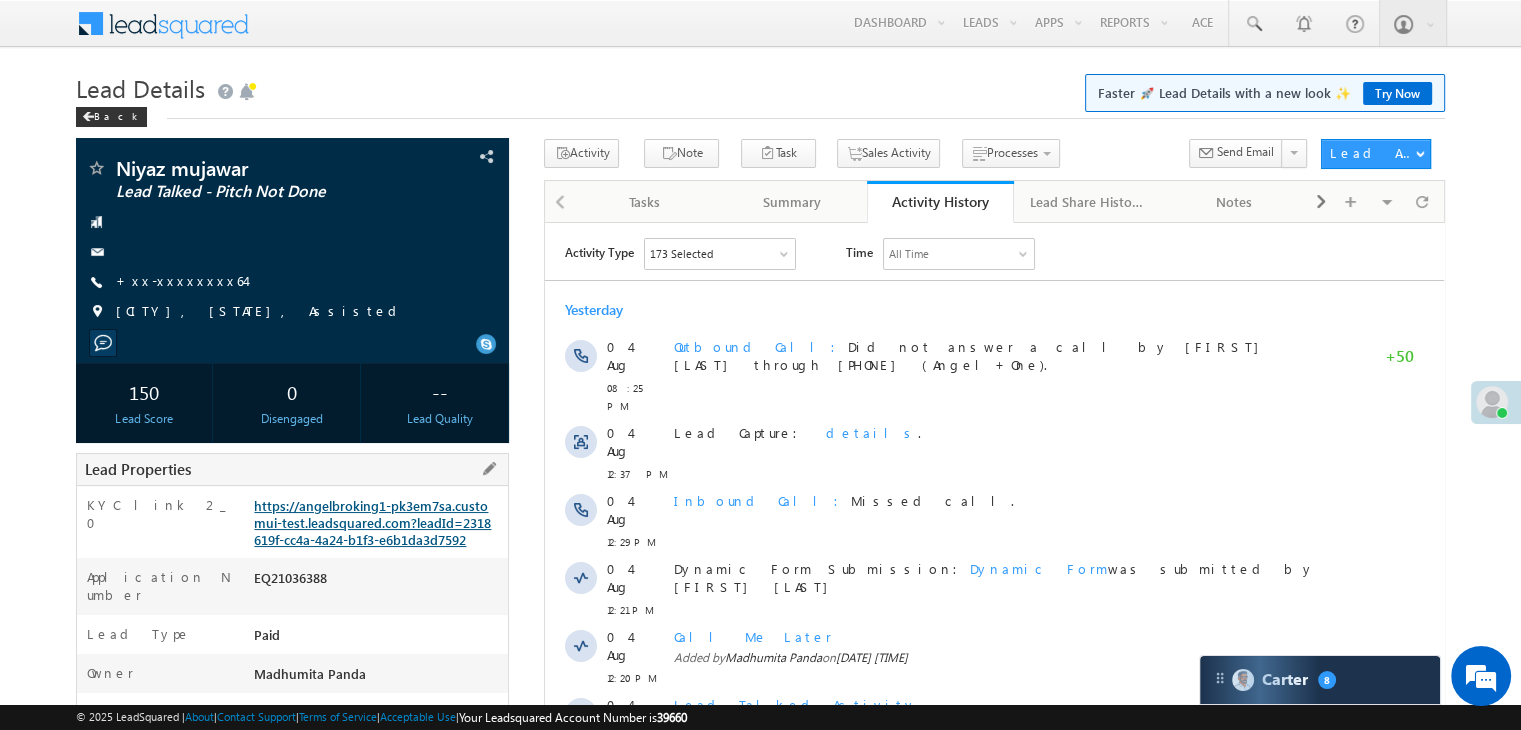click on "https://angelbroking1-pk3em7sa.customui-test.leadsquared.com?leadId=2318619f-cc4a-4a24-b1f3-e6b1da3d7592" at bounding box center [372, 522] 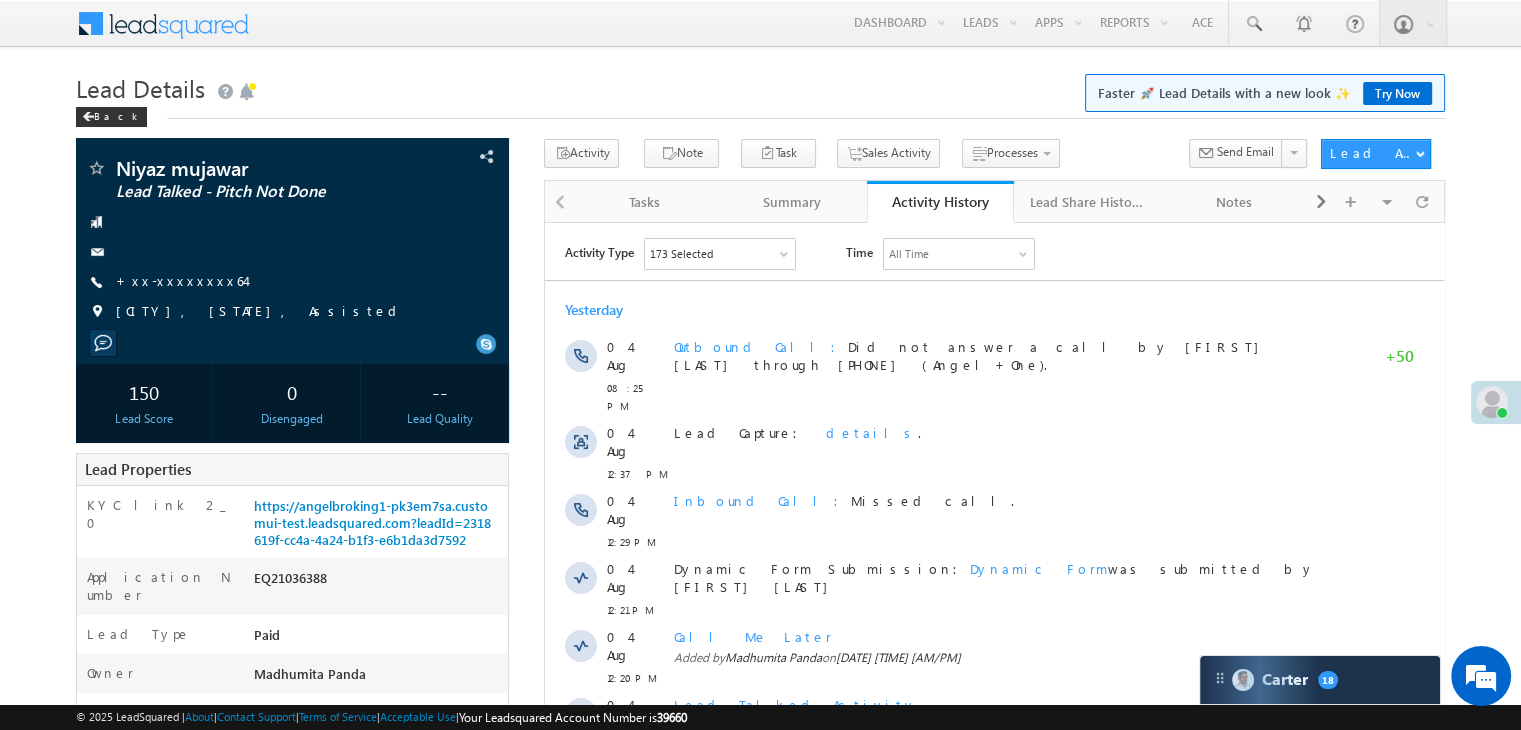 scroll, scrollTop: 0, scrollLeft: 0, axis: both 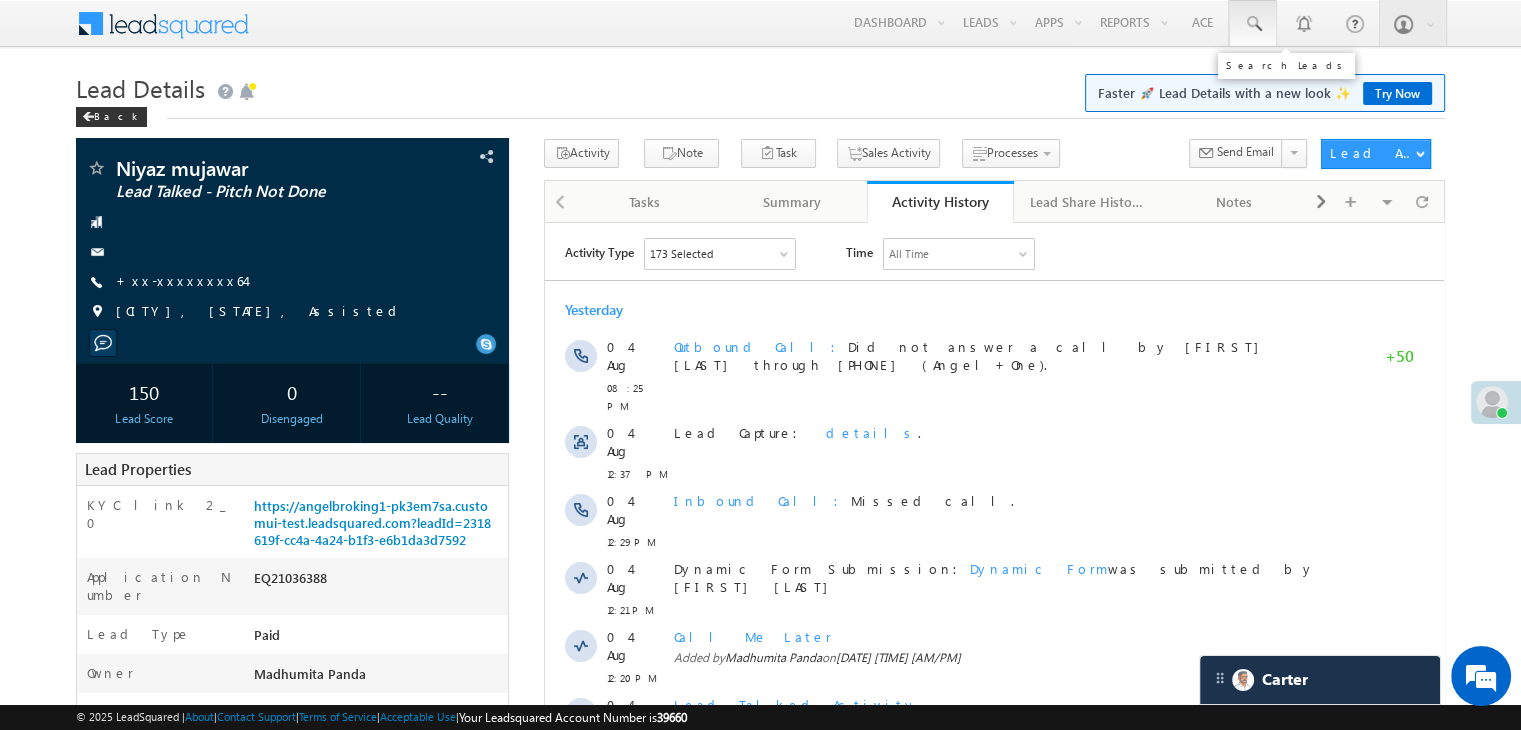 click at bounding box center [1253, 24] 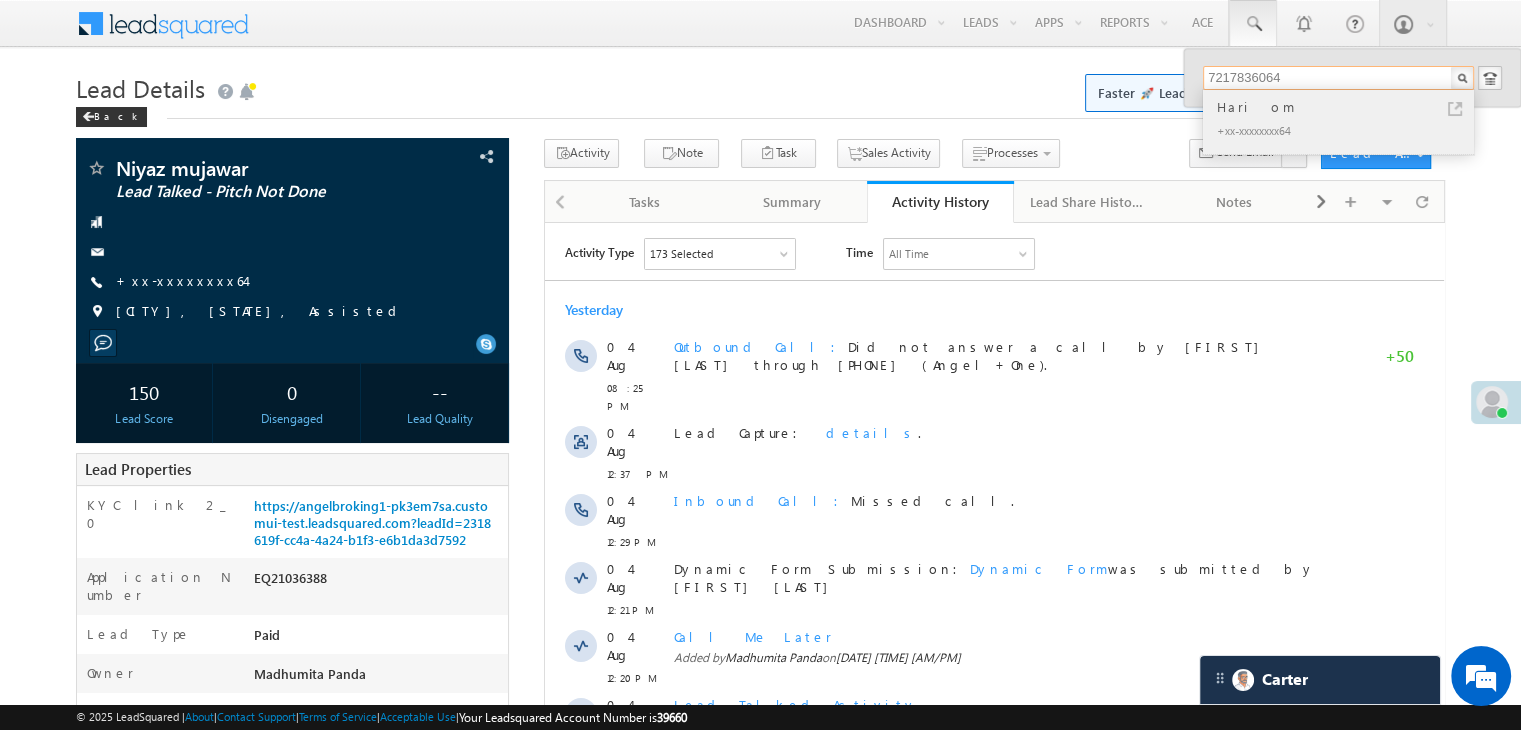 type on "7217836064" 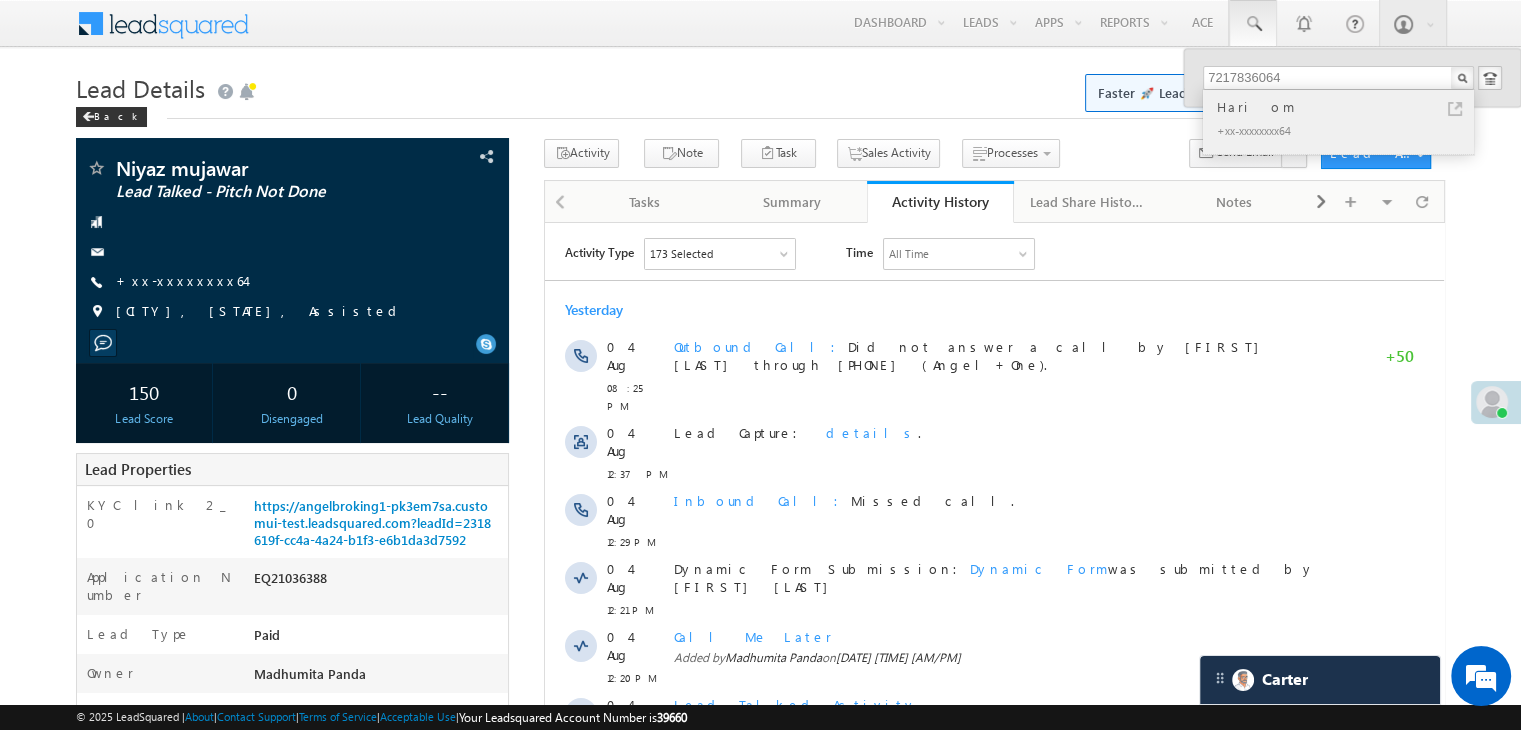 click on "Hari om" at bounding box center [1347, 107] 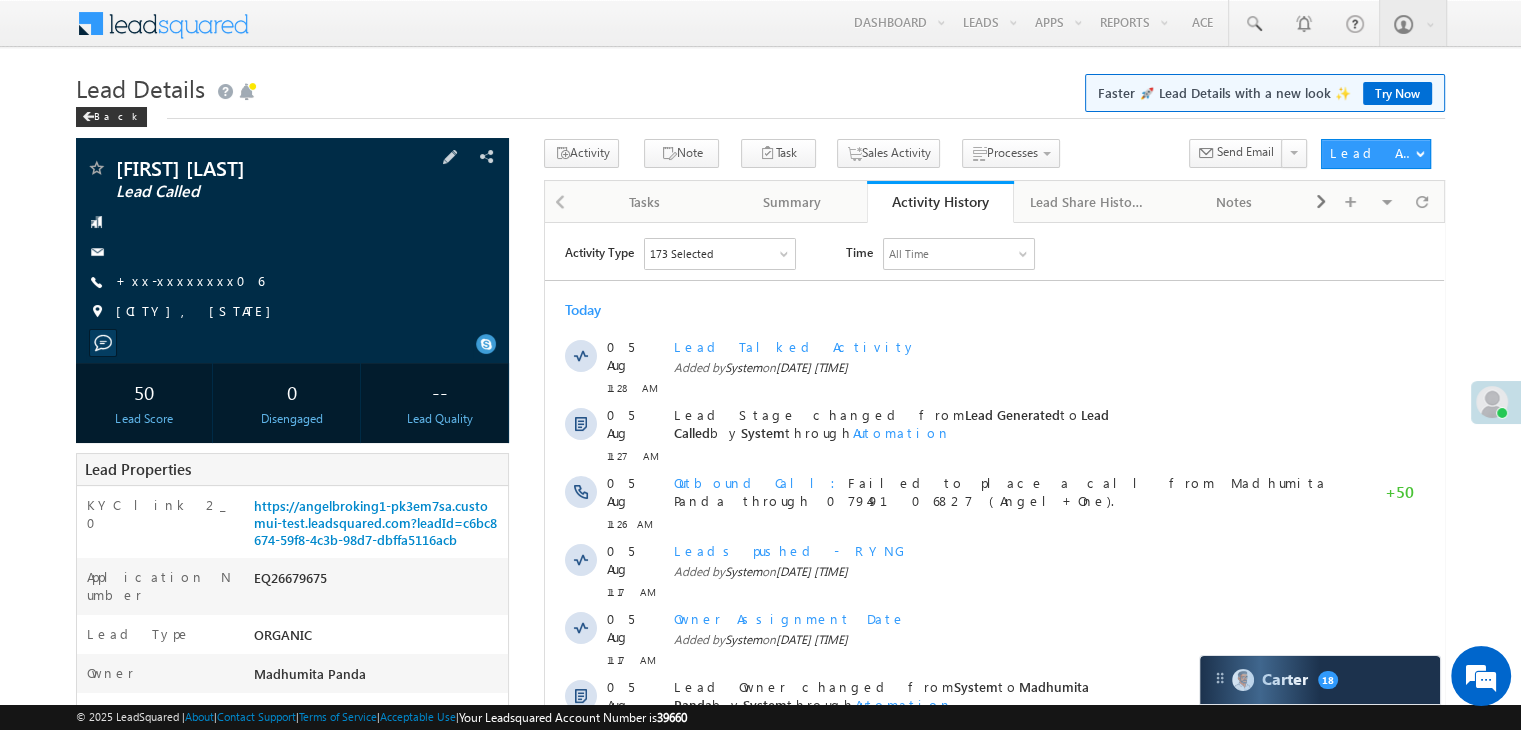 scroll, scrollTop: 100, scrollLeft: 0, axis: vertical 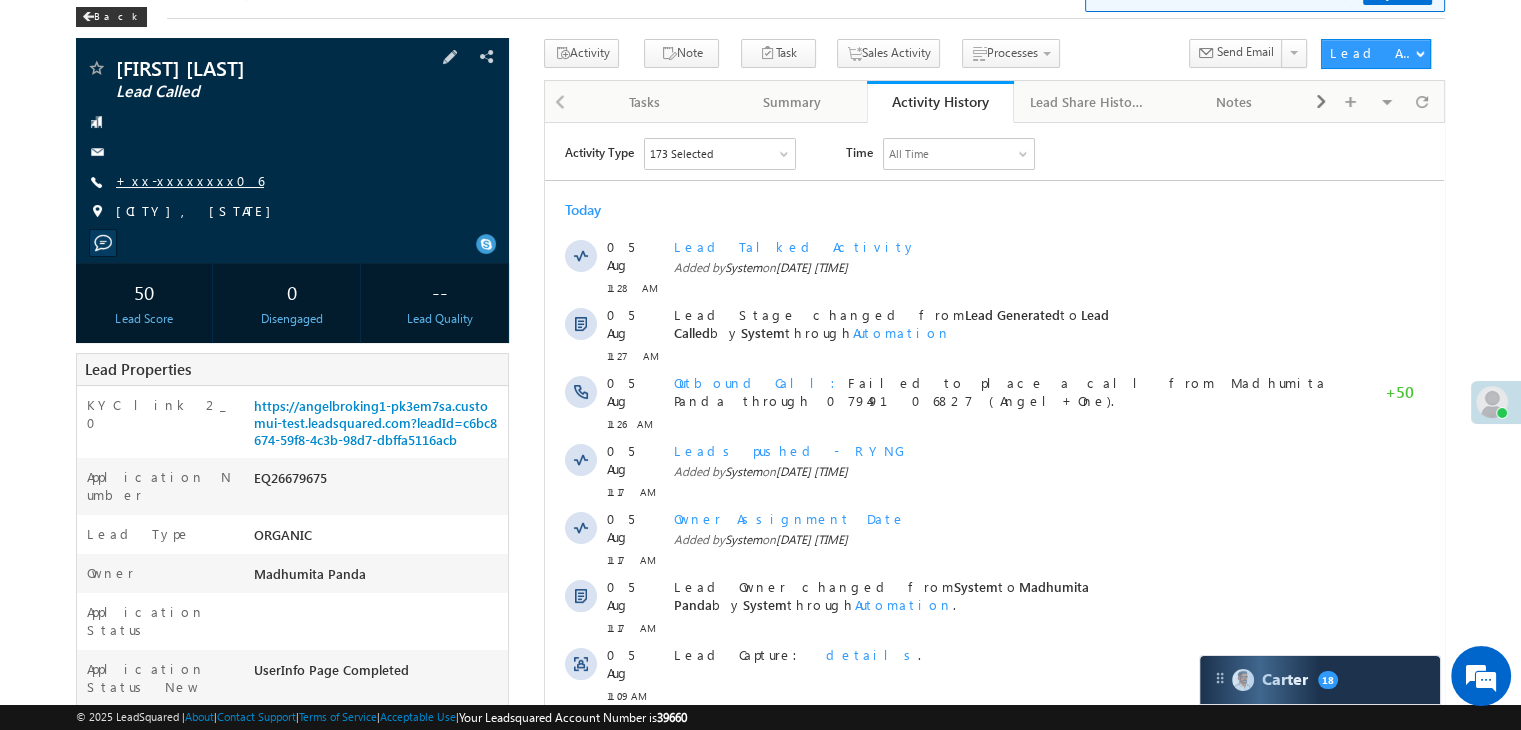 click on "+xx-xxxxxxxx06" at bounding box center [190, 180] 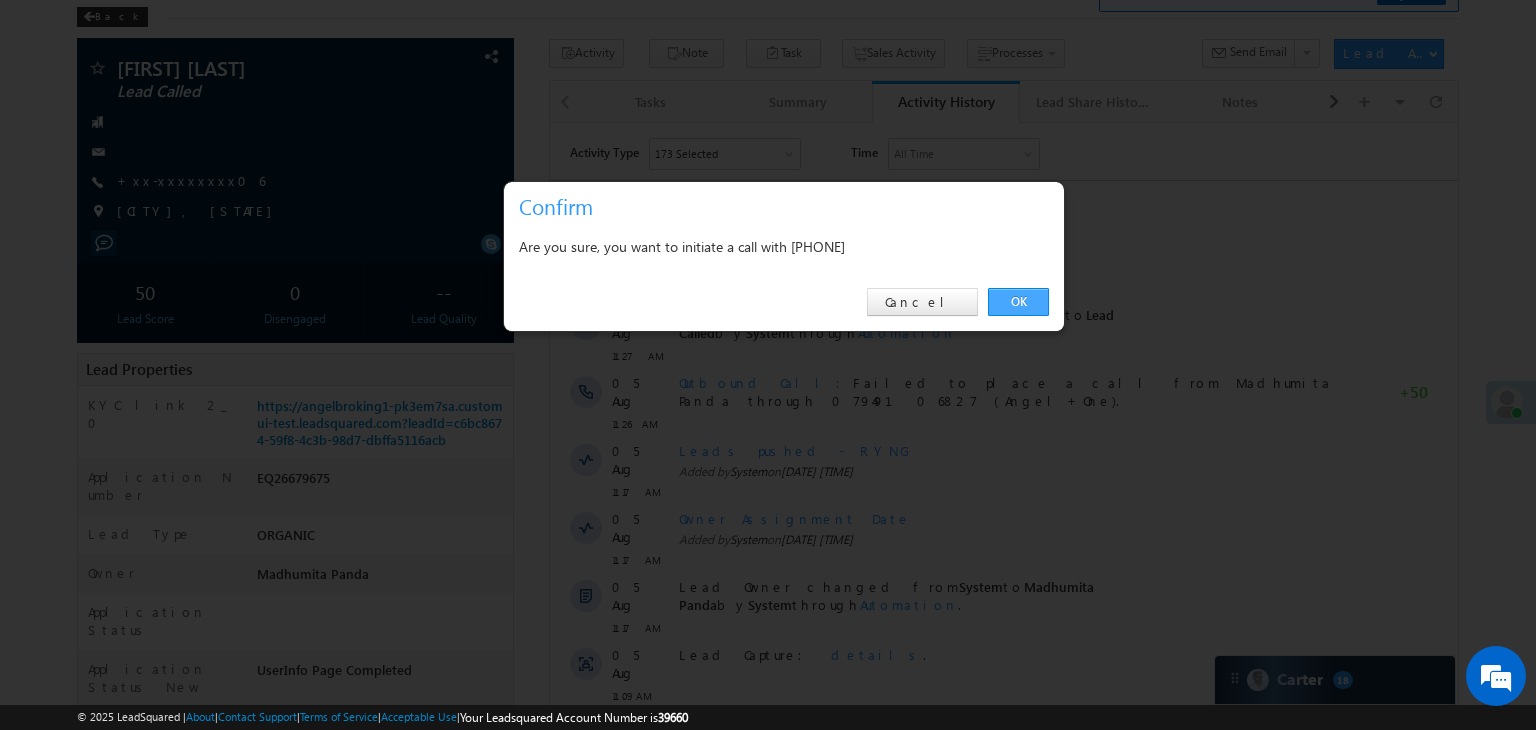 click on "OK" at bounding box center (1018, 302) 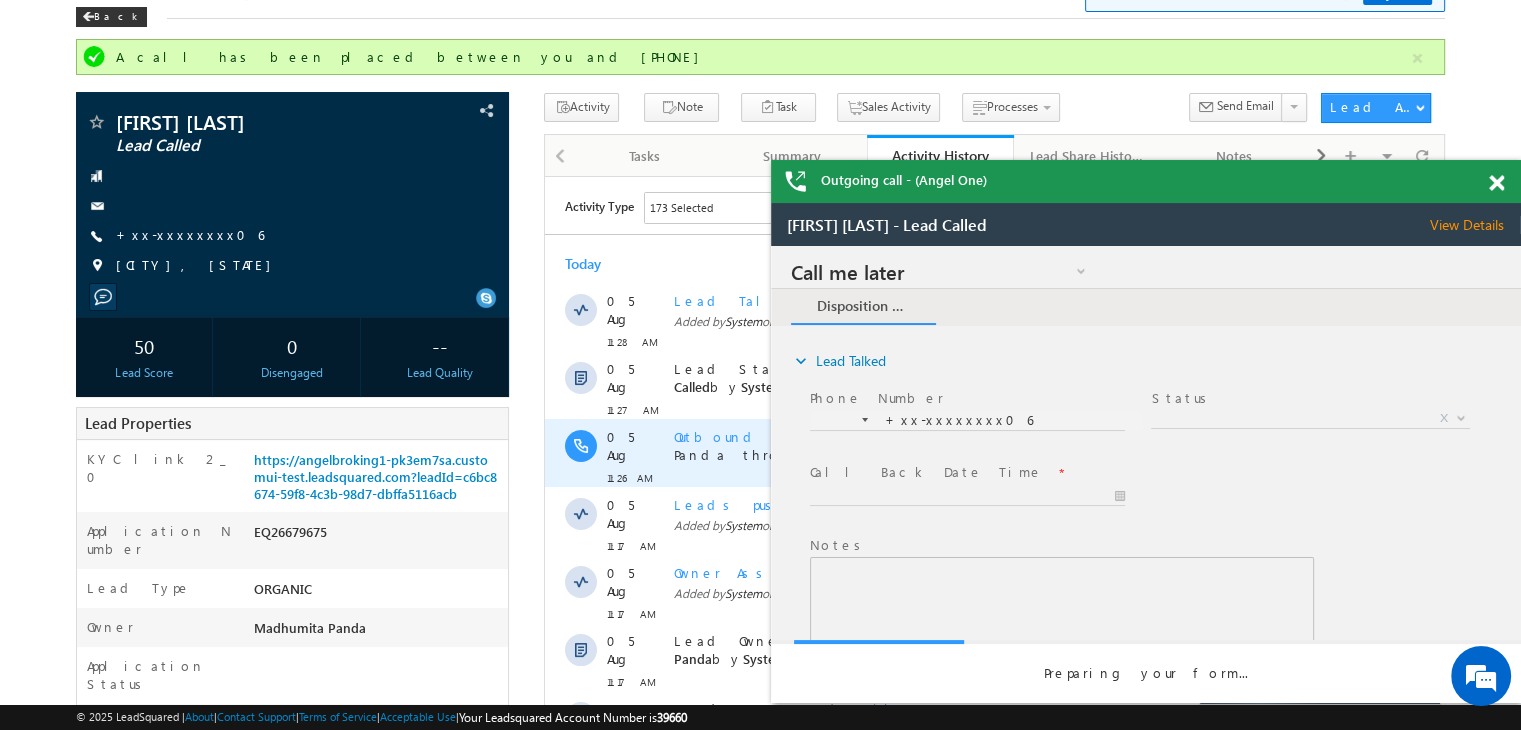 scroll, scrollTop: 0, scrollLeft: 0, axis: both 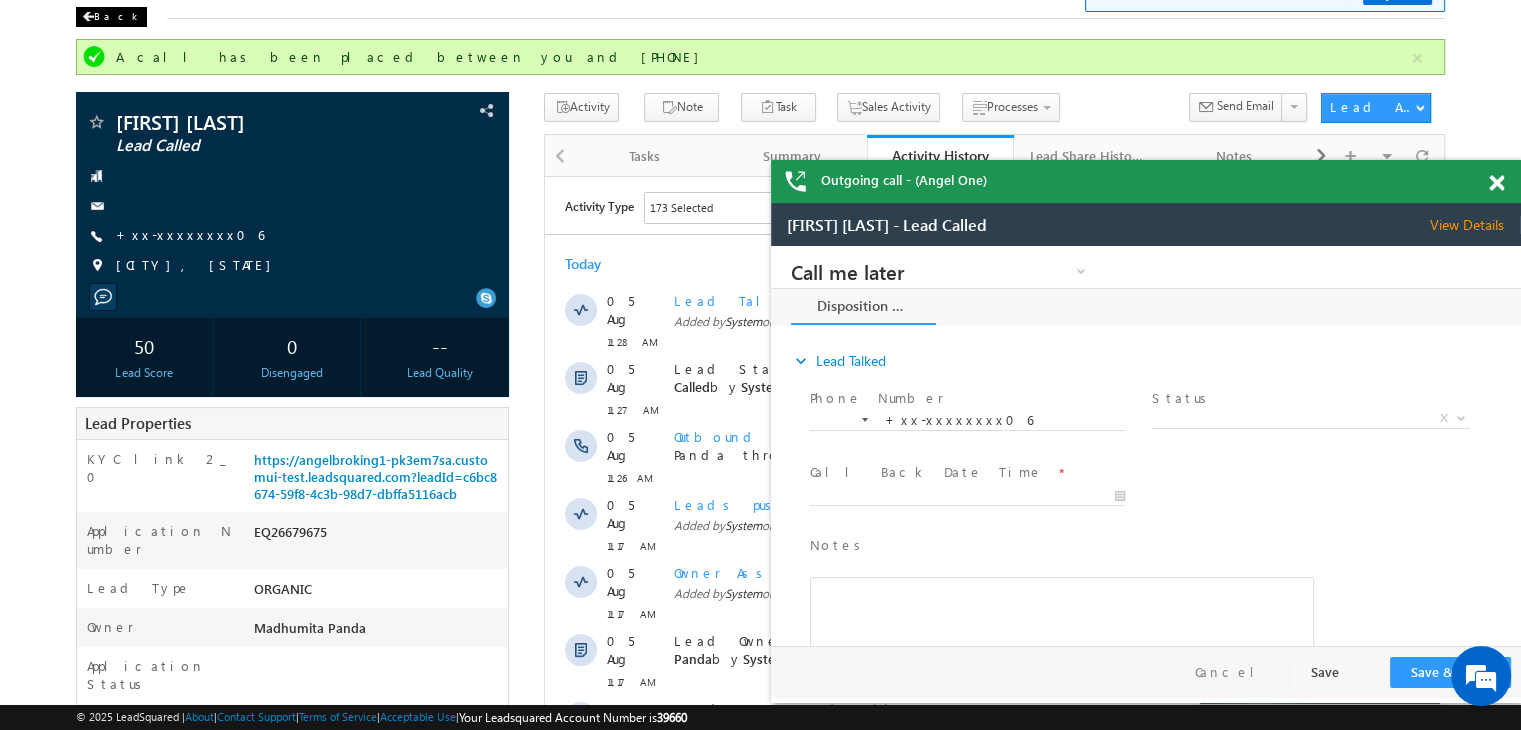 click on "Back" at bounding box center (111, 17) 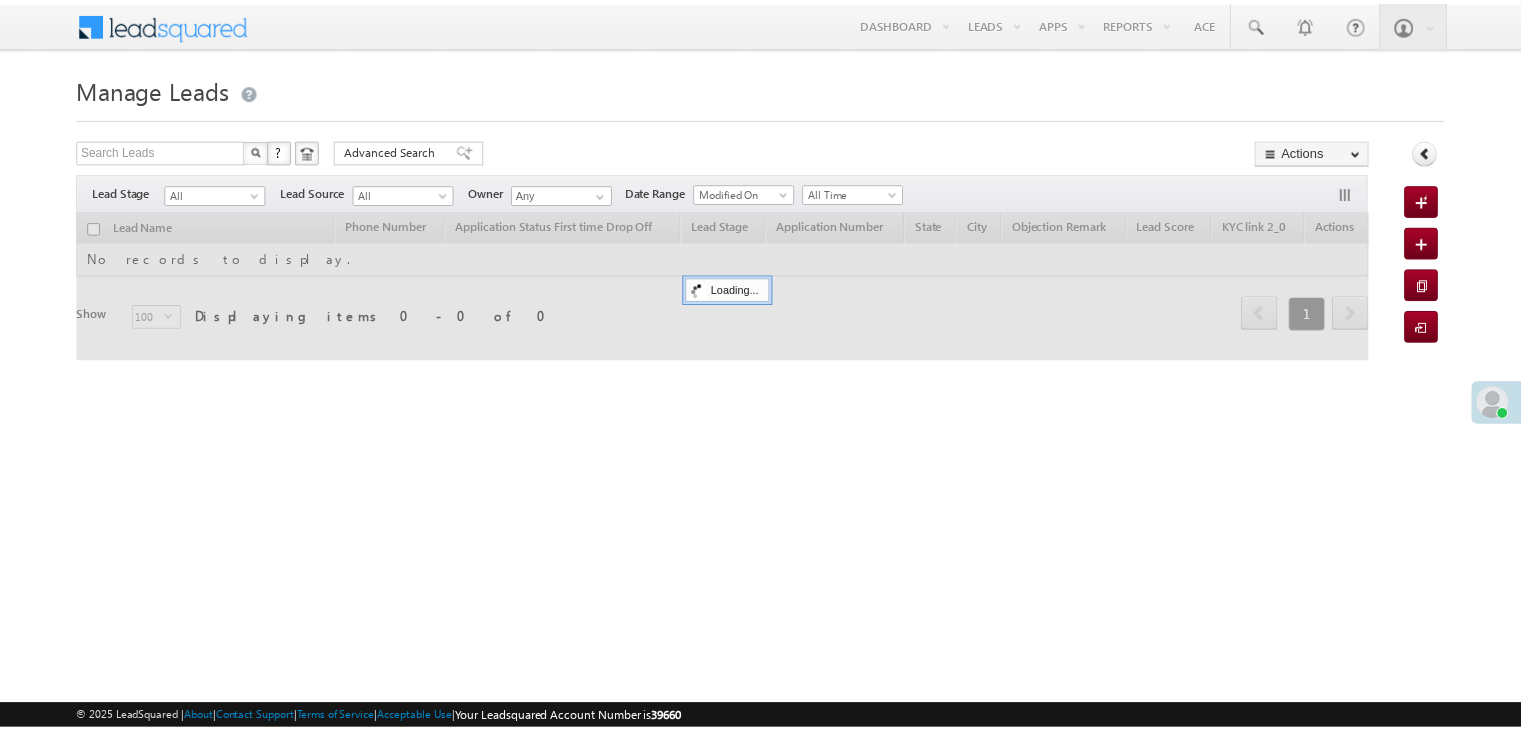 scroll, scrollTop: 0, scrollLeft: 0, axis: both 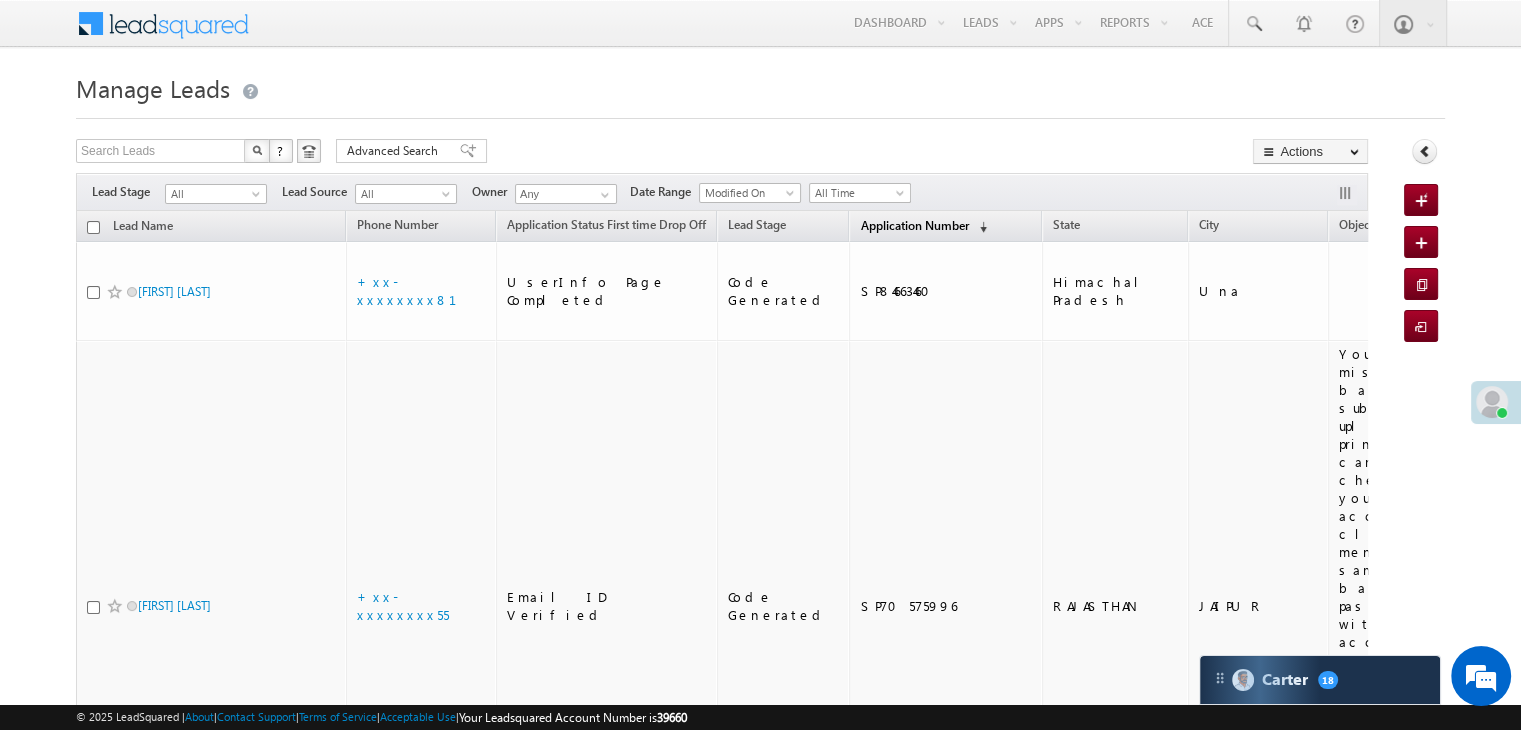 click on "Application Number" at bounding box center (914, 225) 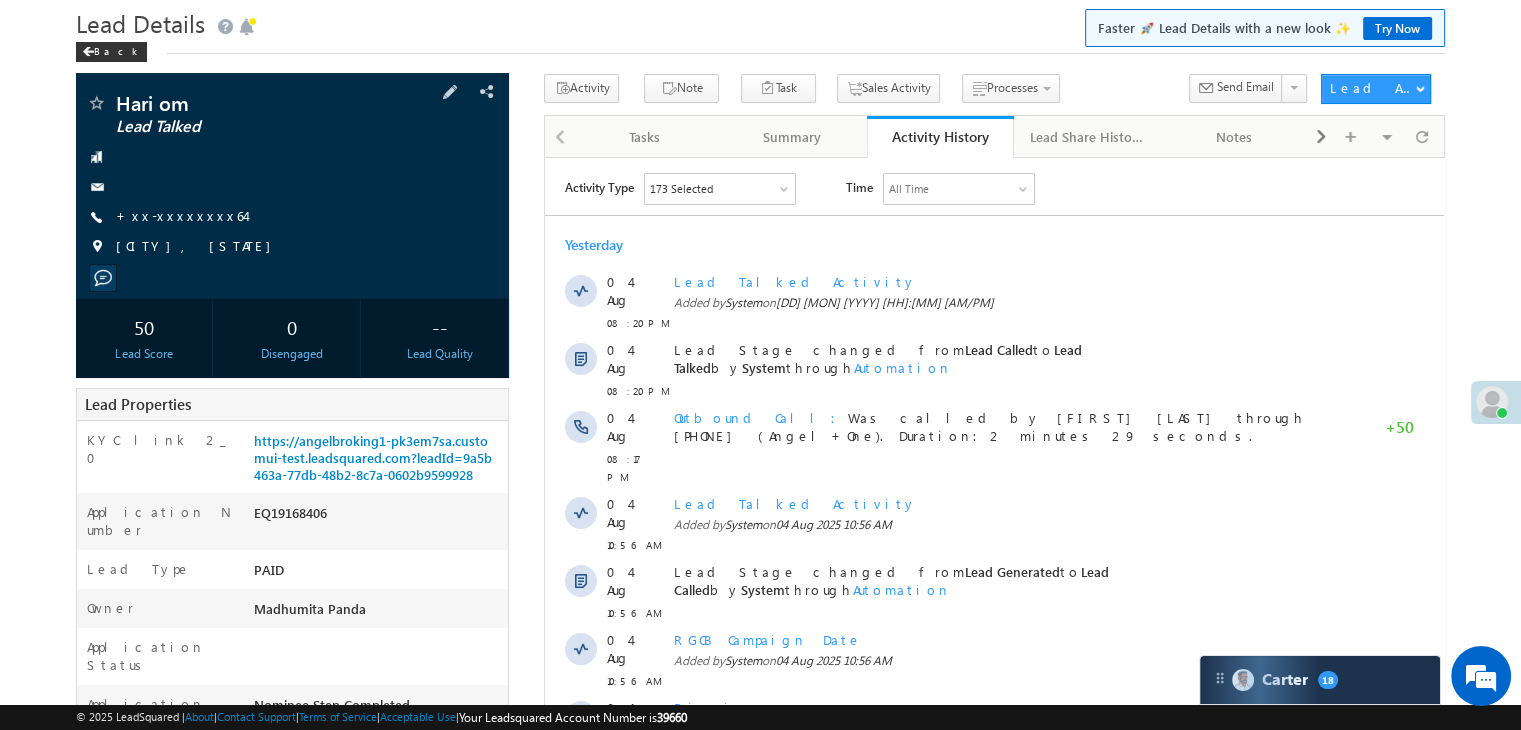 scroll, scrollTop: 100, scrollLeft: 0, axis: vertical 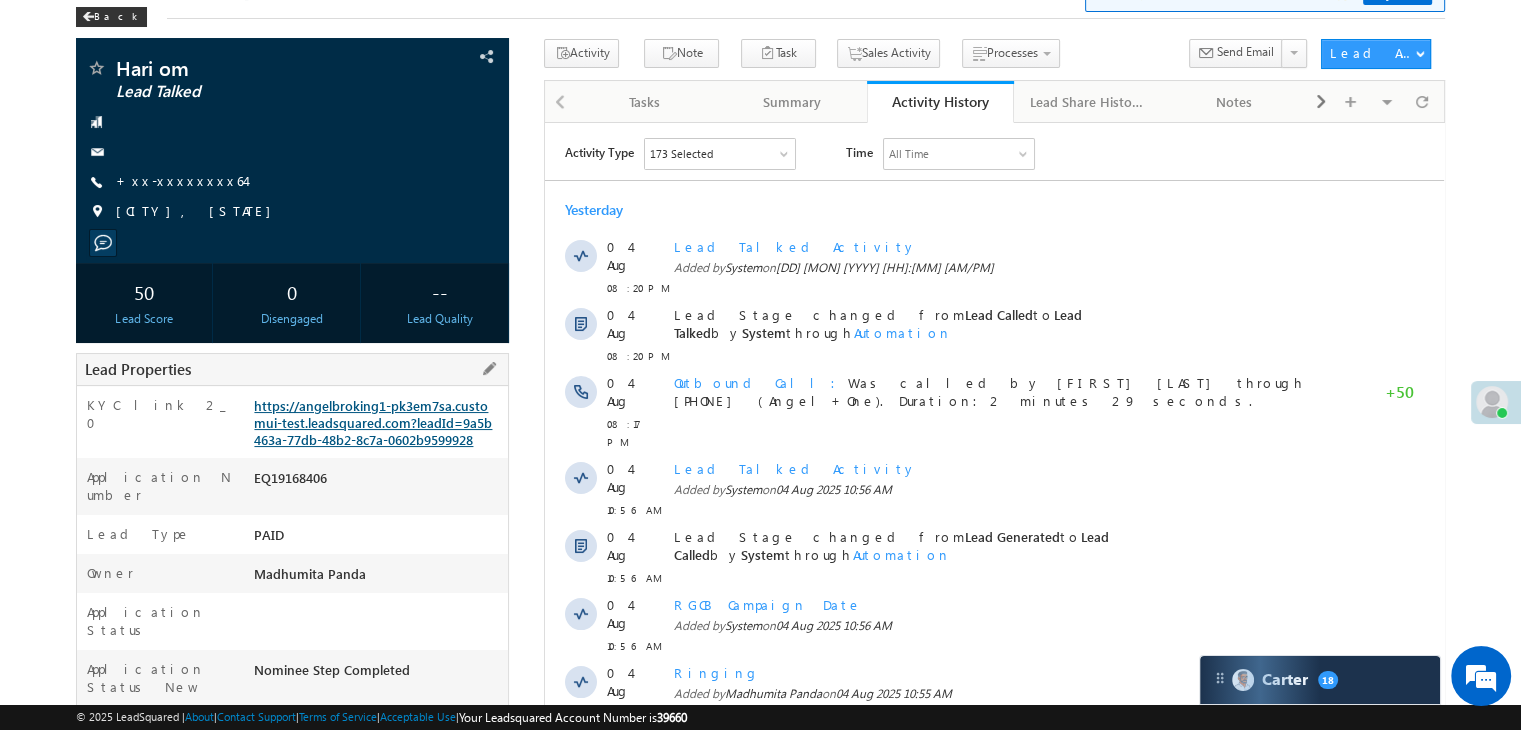 click on "https://angelbroking1-pk3em7sa.customui-test.leadsquared.com?leadId=9a5b463a-77db-48b2-8c7a-0602b9599928" at bounding box center (373, 422) 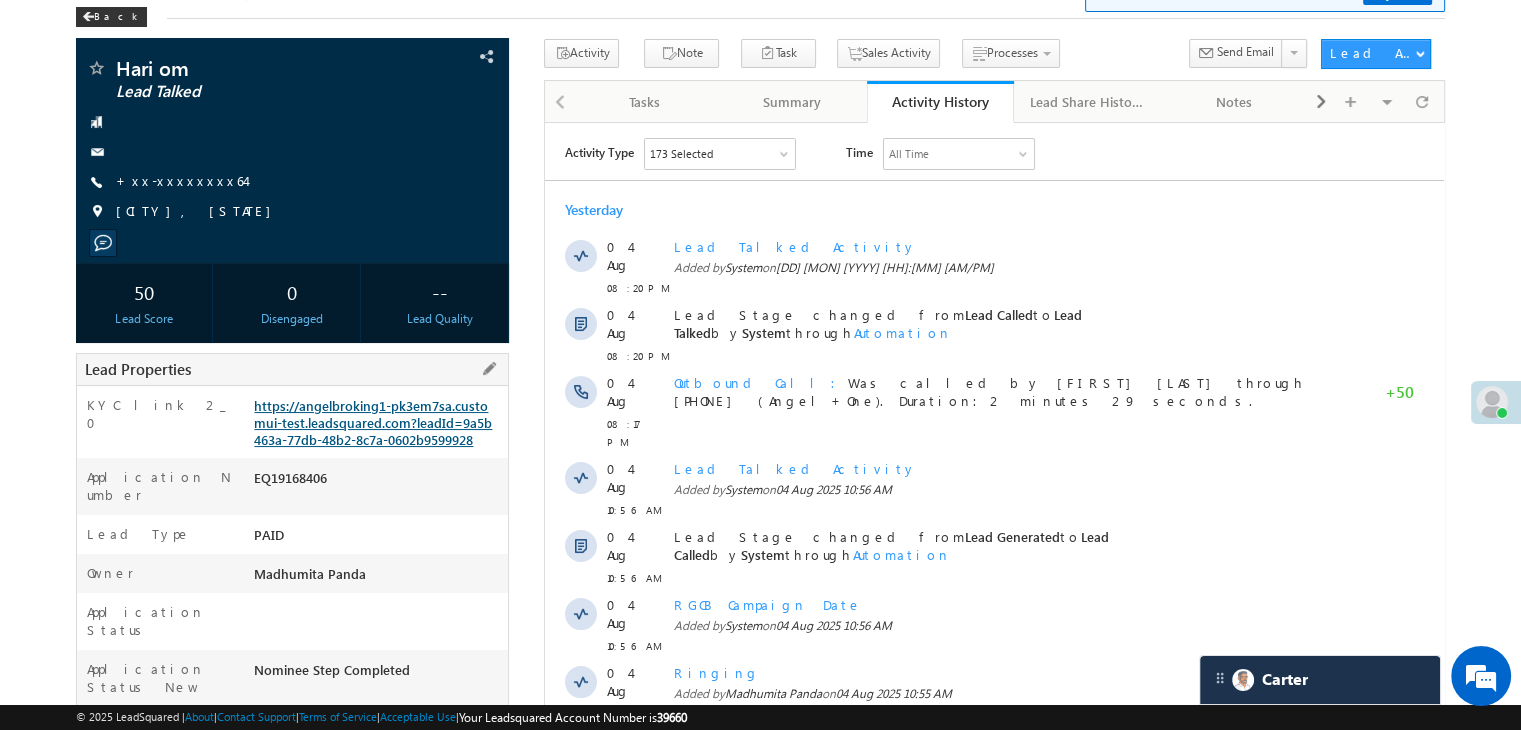 scroll, scrollTop: 0, scrollLeft: 0, axis: both 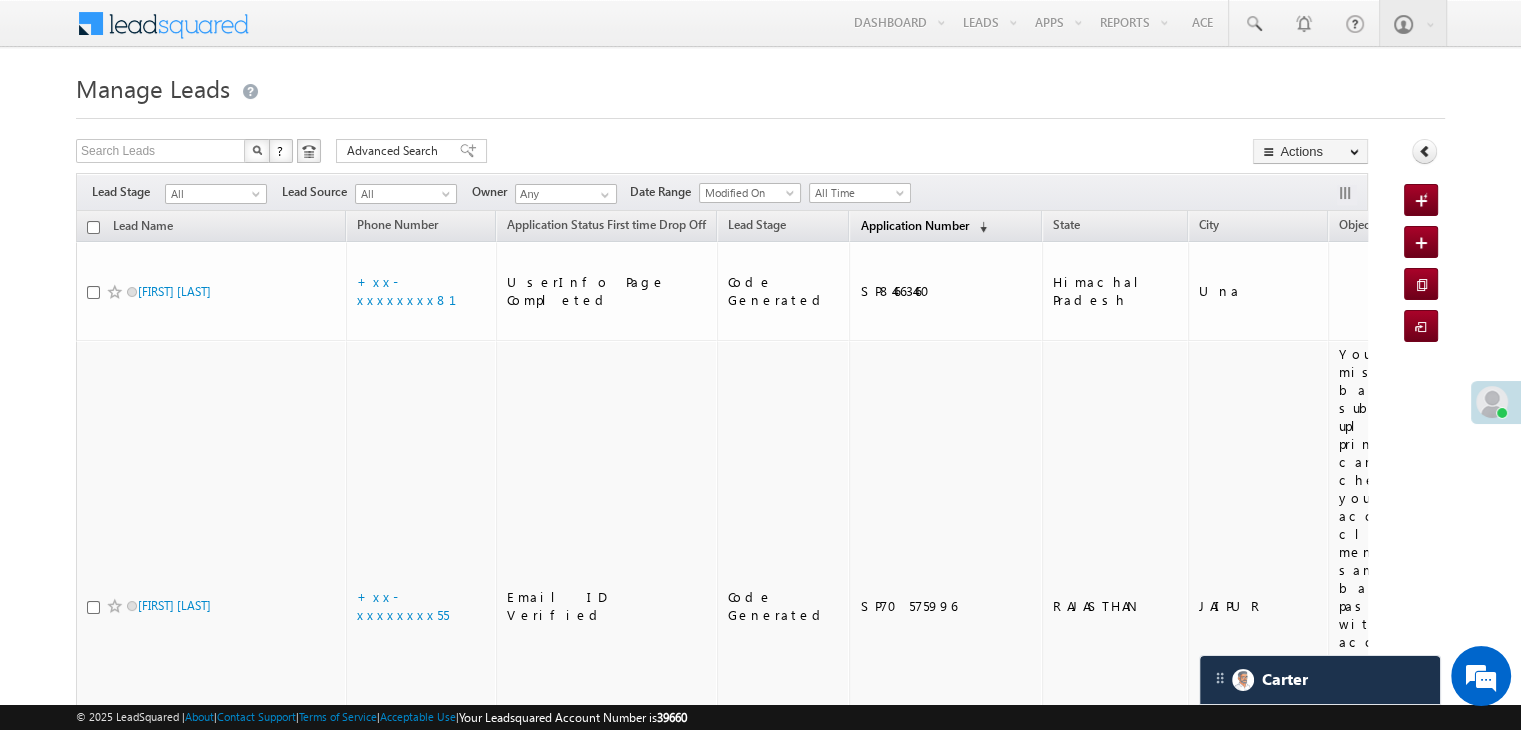 click on "Application Number" at bounding box center (914, 225) 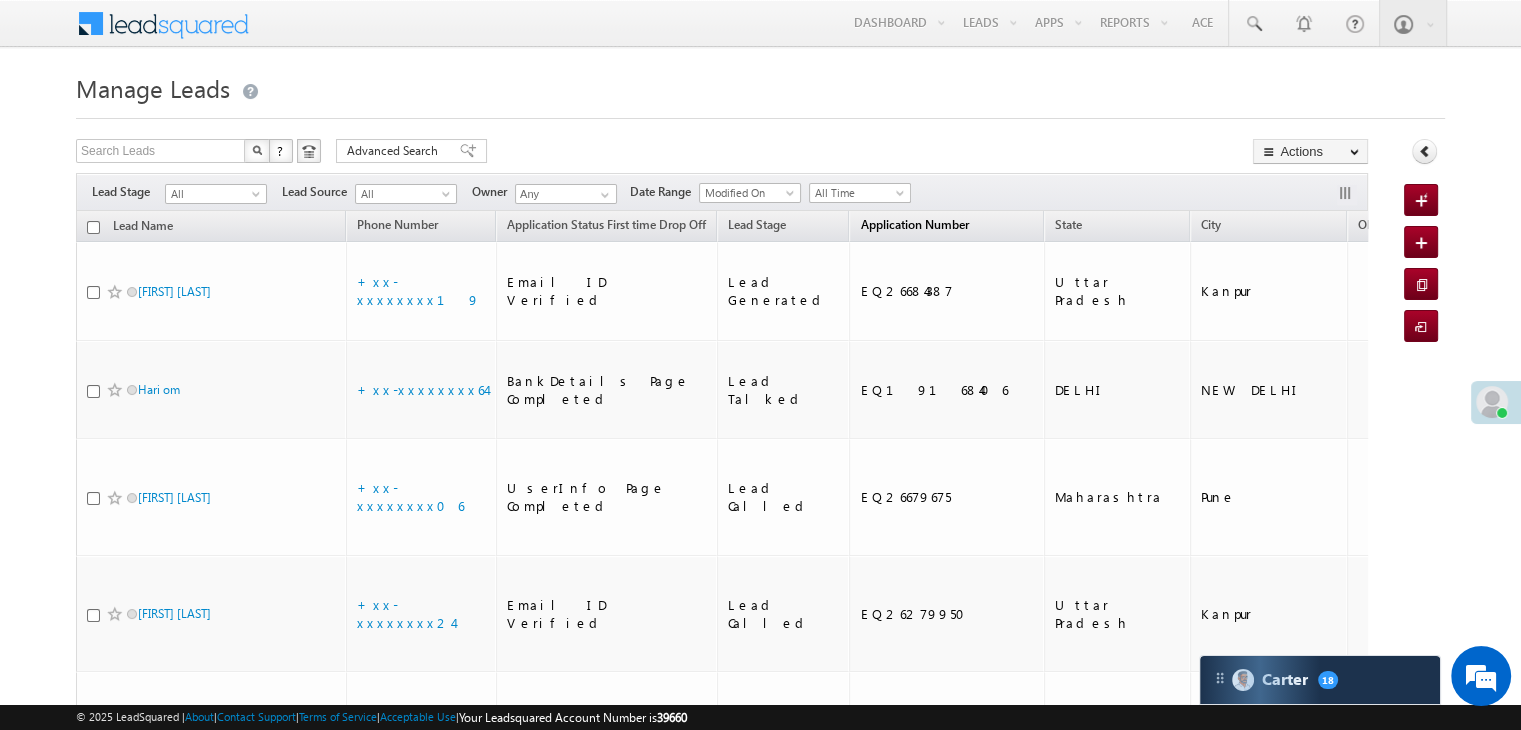 scroll, scrollTop: 0, scrollLeft: 0, axis: both 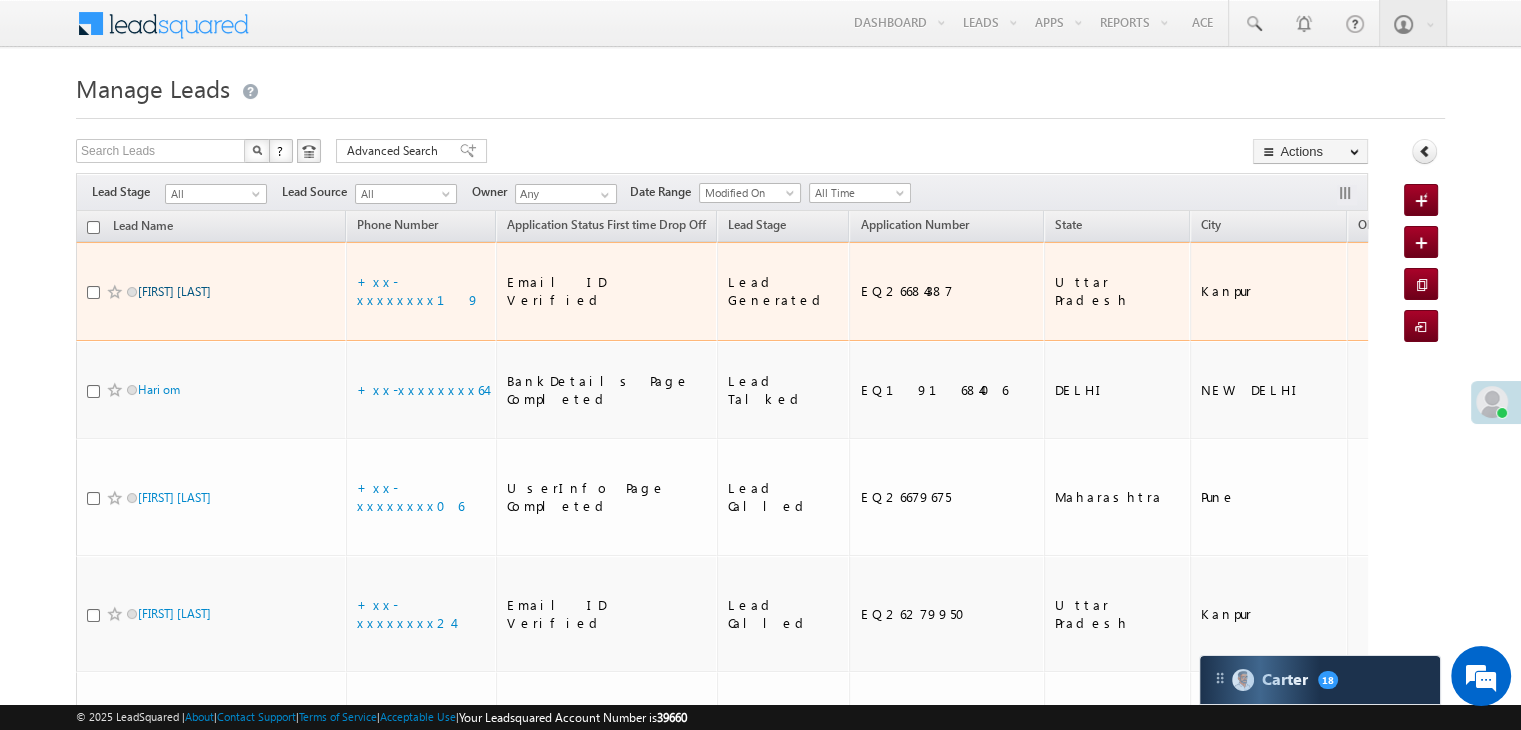 click on "Sahil shakya" at bounding box center (174, 291) 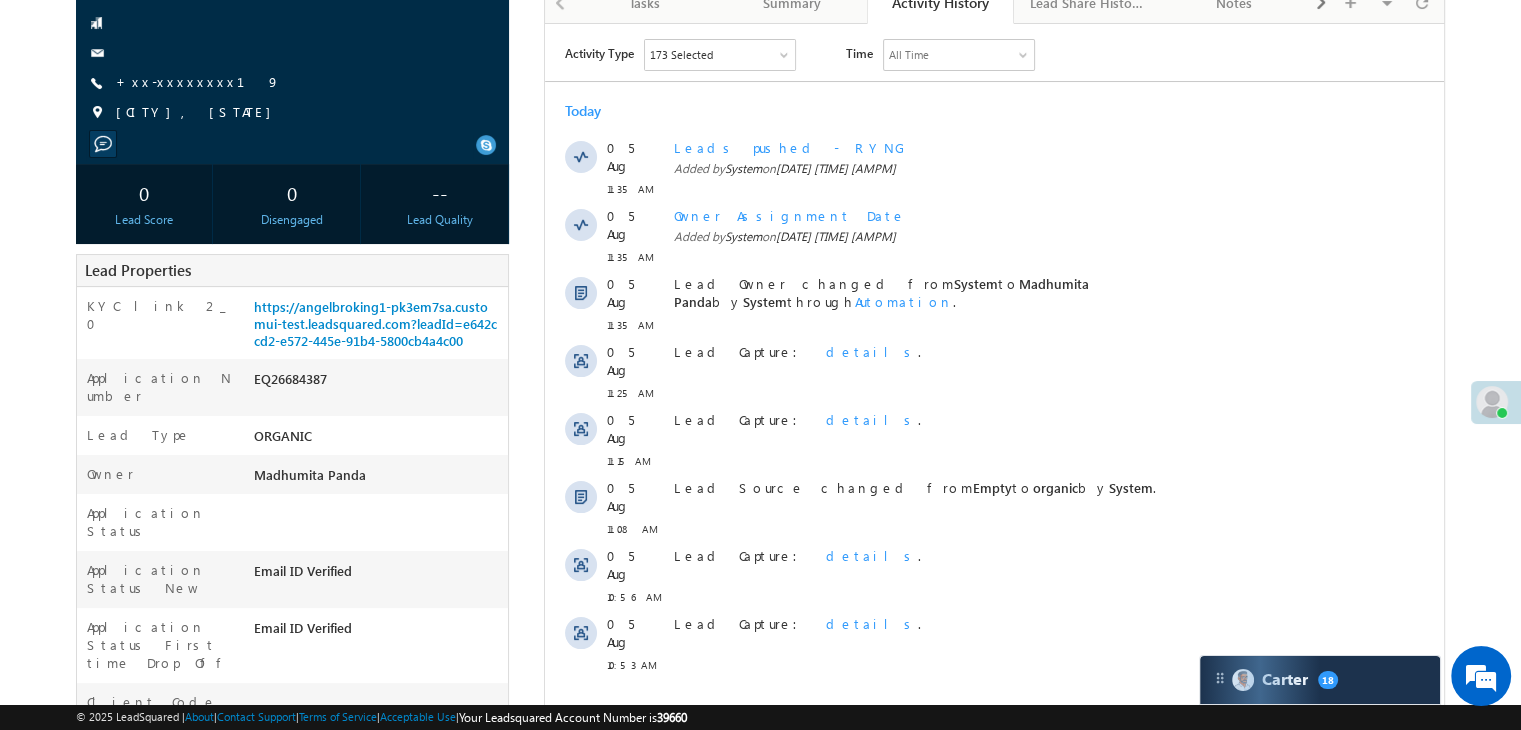 scroll, scrollTop: 0, scrollLeft: 0, axis: both 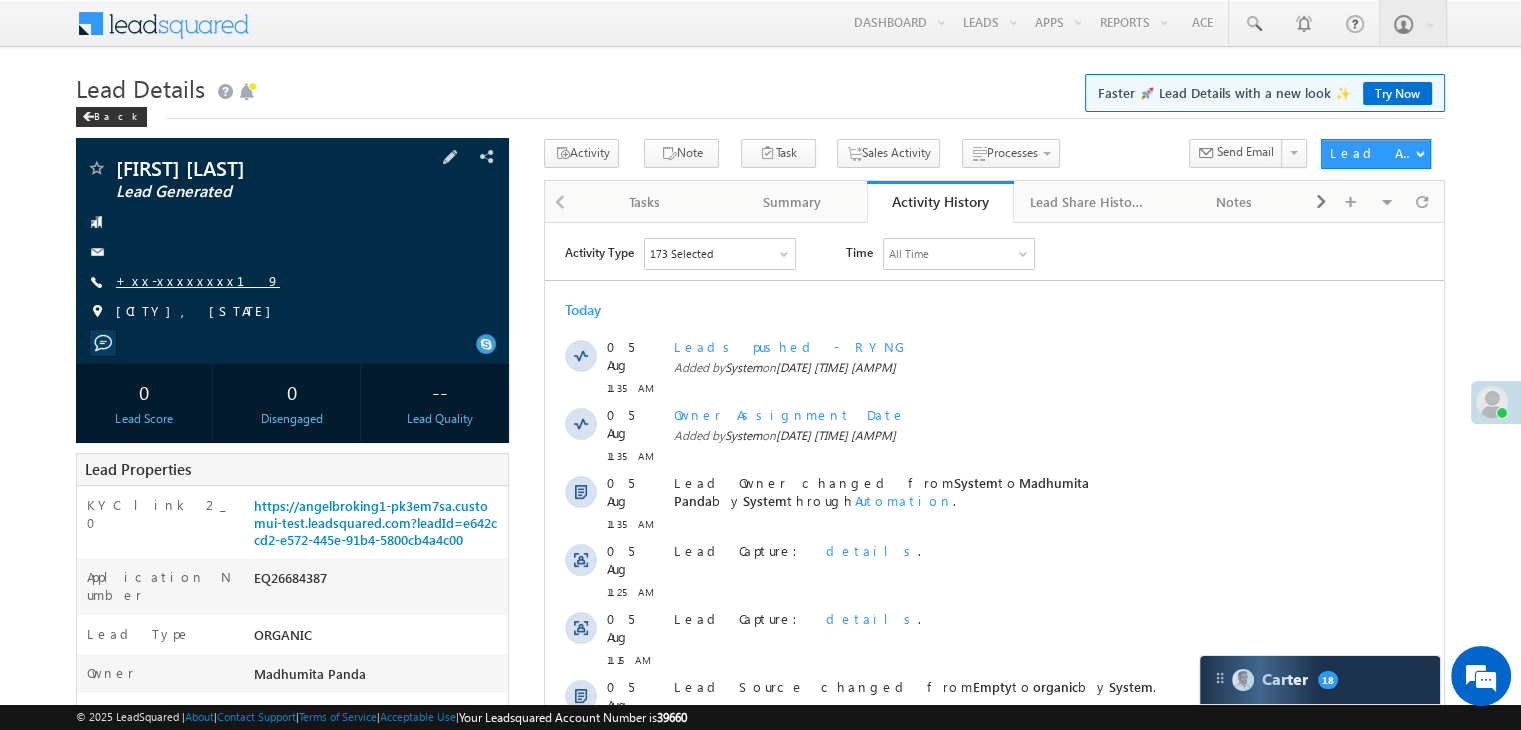 click on "+xx-xxxxxxxx19" at bounding box center (198, 280) 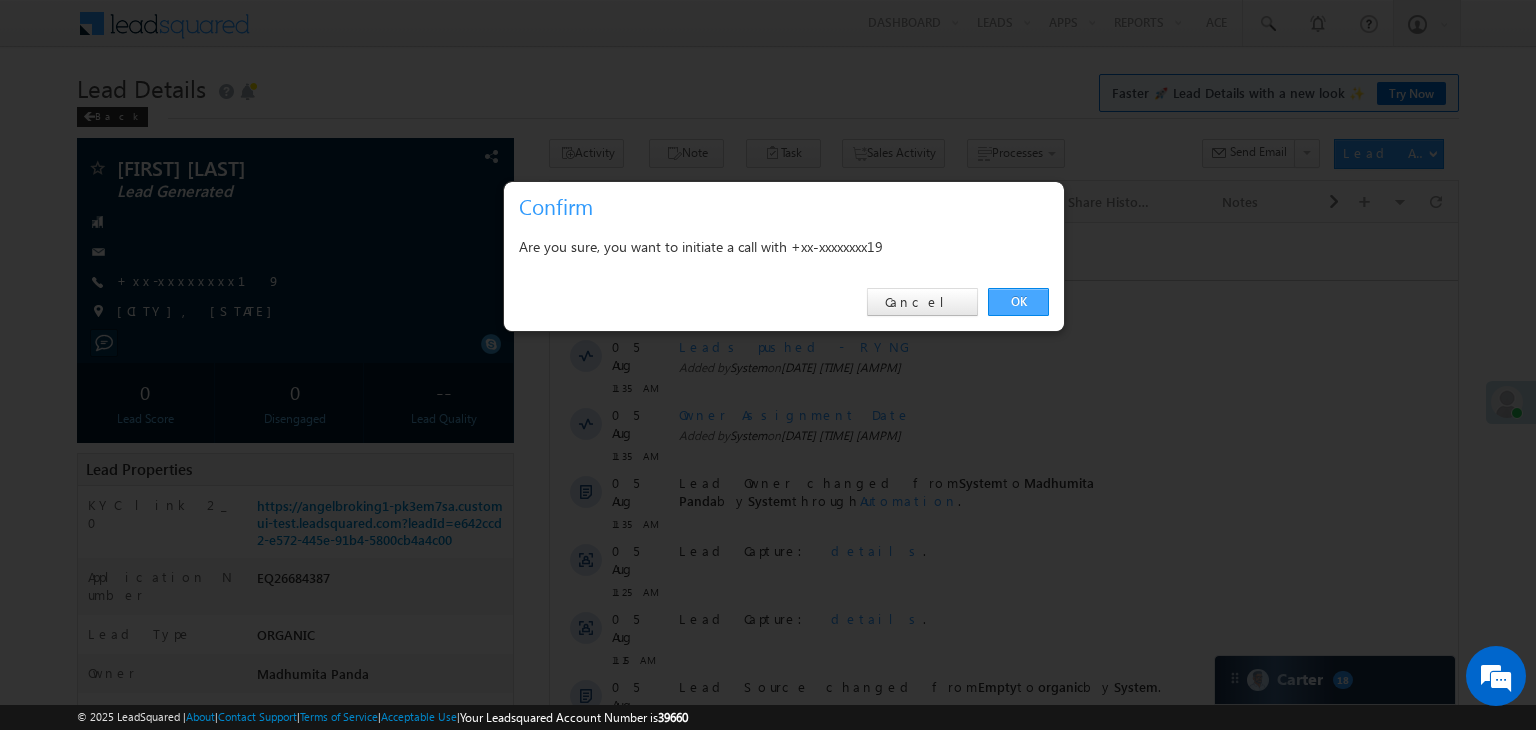 click on "OK" at bounding box center [1018, 302] 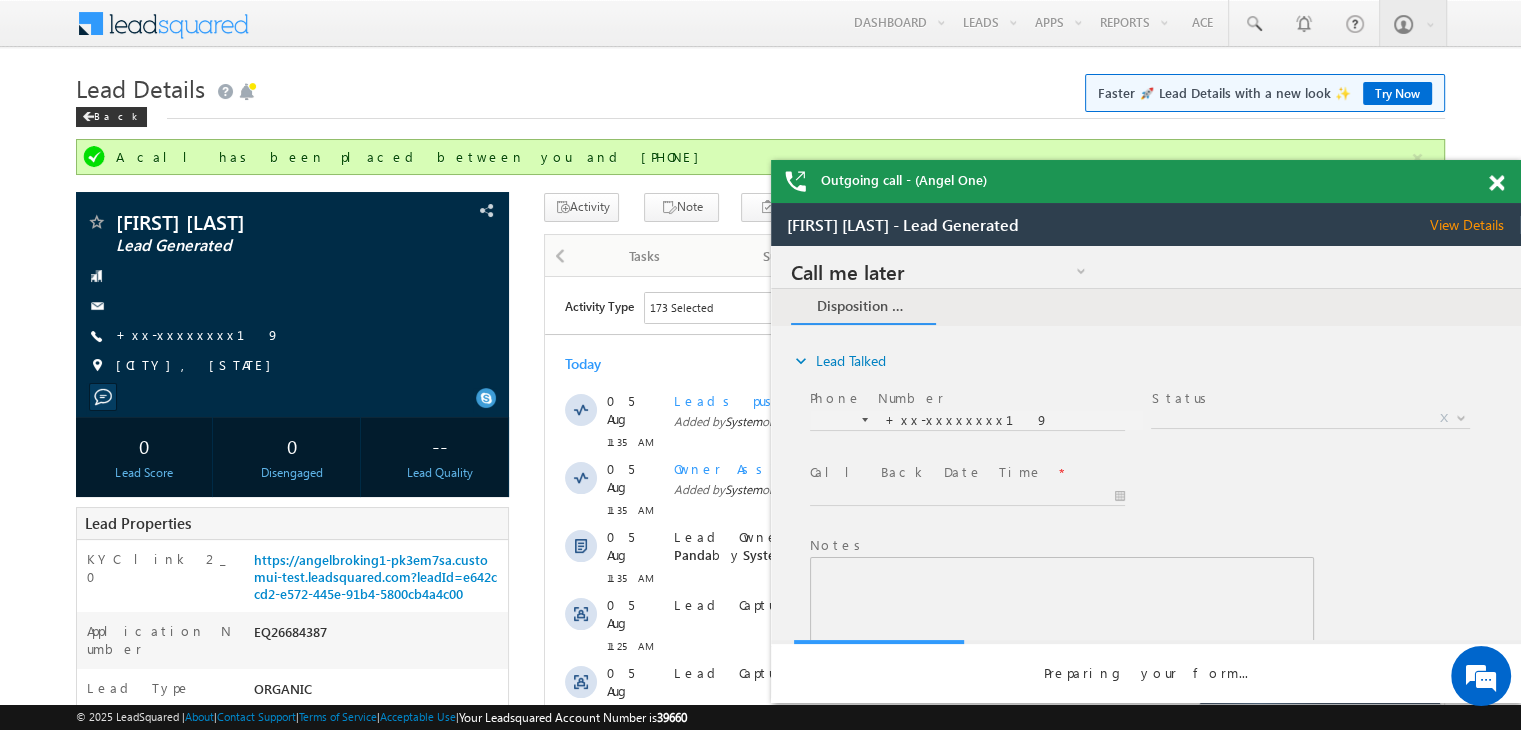 scroll, scrollTop: 0, scrollLeft: 0, axis: both 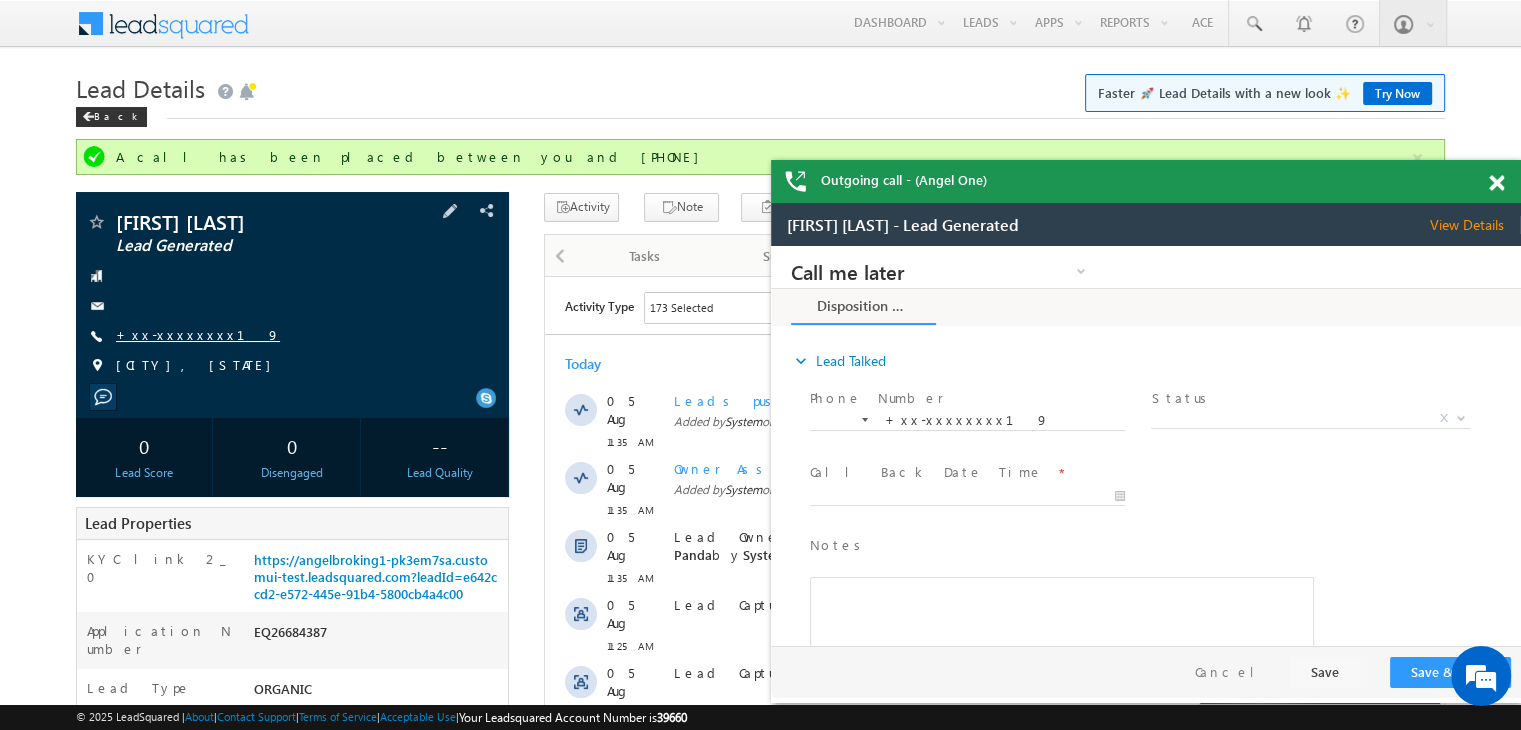 click on "+xx-xxxxxxxx19" at bounding box center [198, 334] 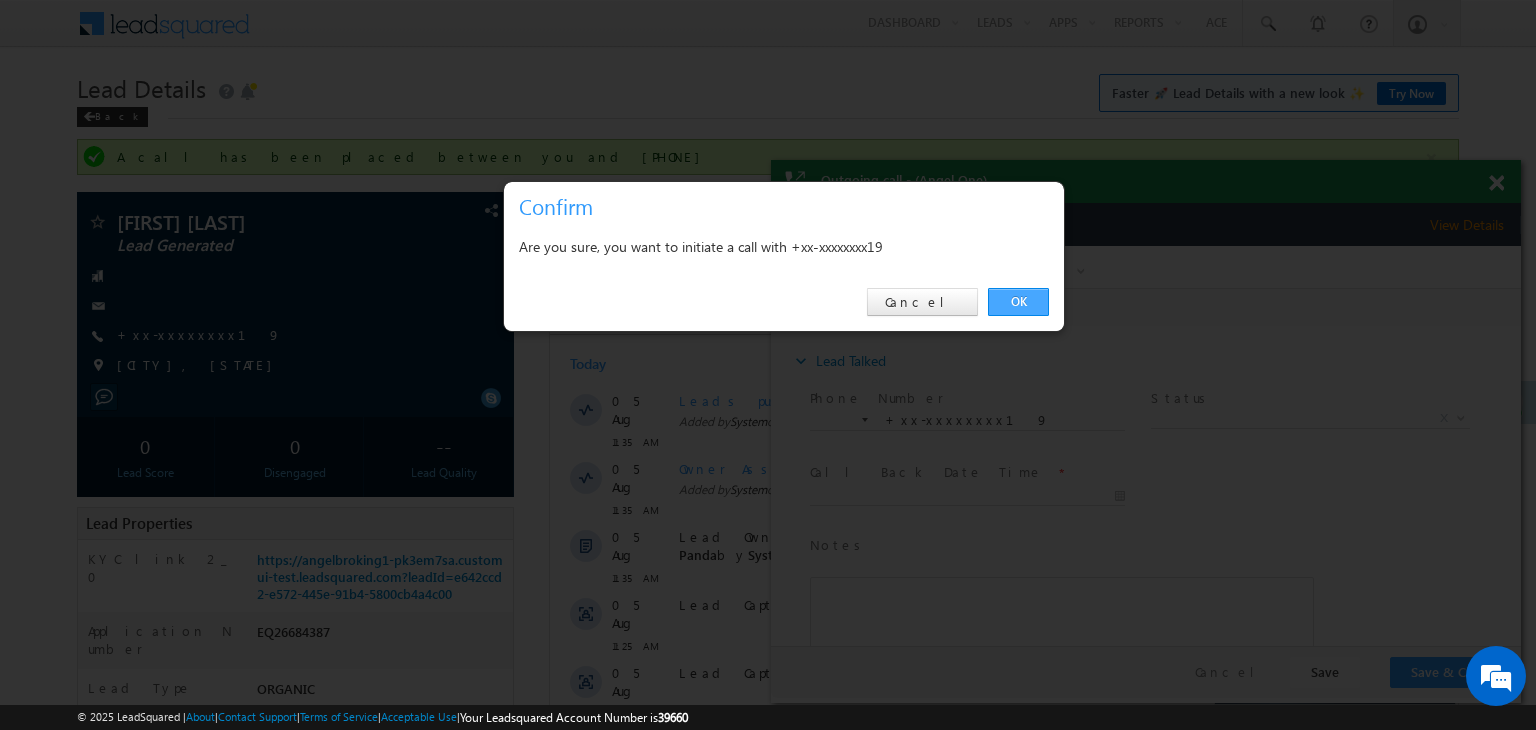 drag, startPoint x: 1023, startPoint y: 308, endPoint x: 1011, endPoint y: 306, distance: 12.165525 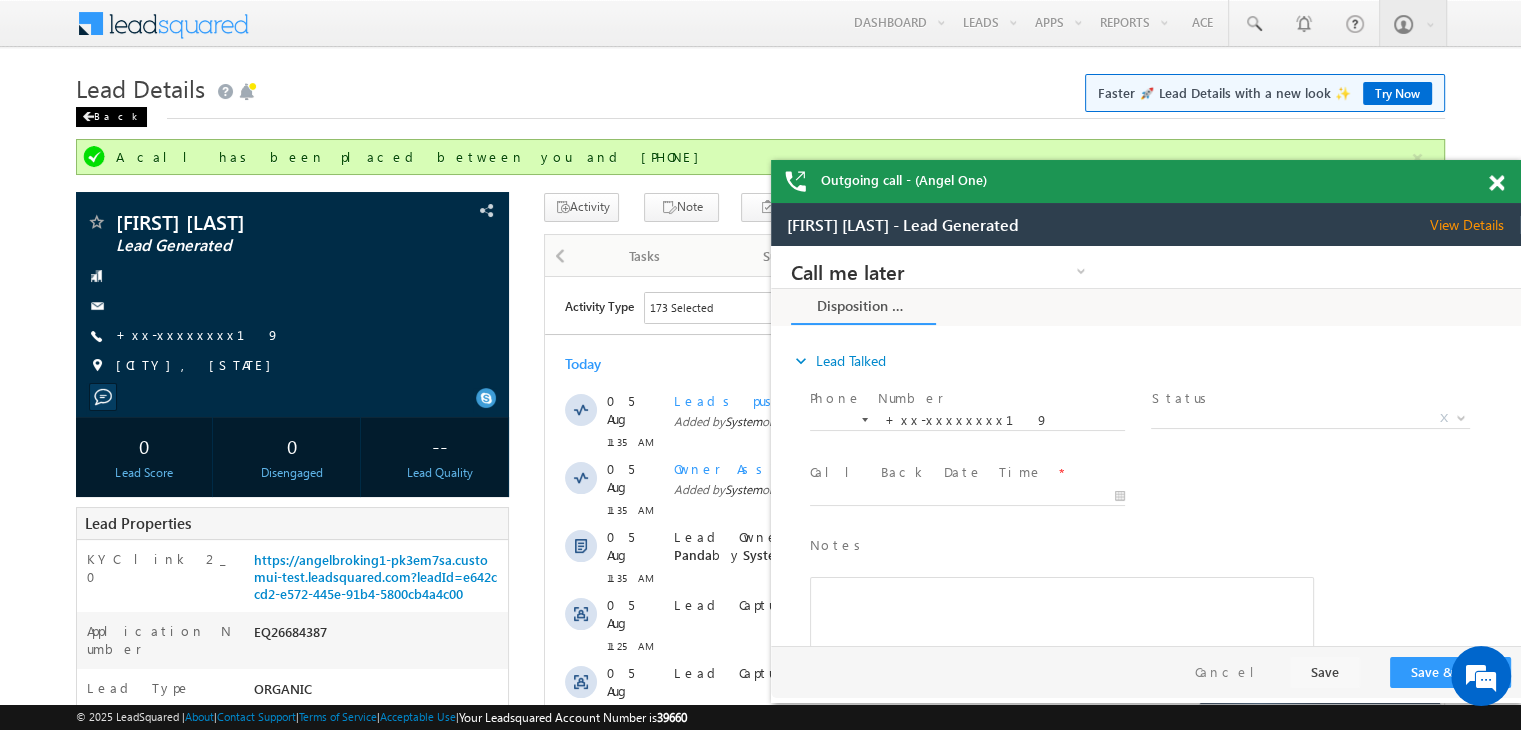 click on "Back" at bounding box center [111, 117] 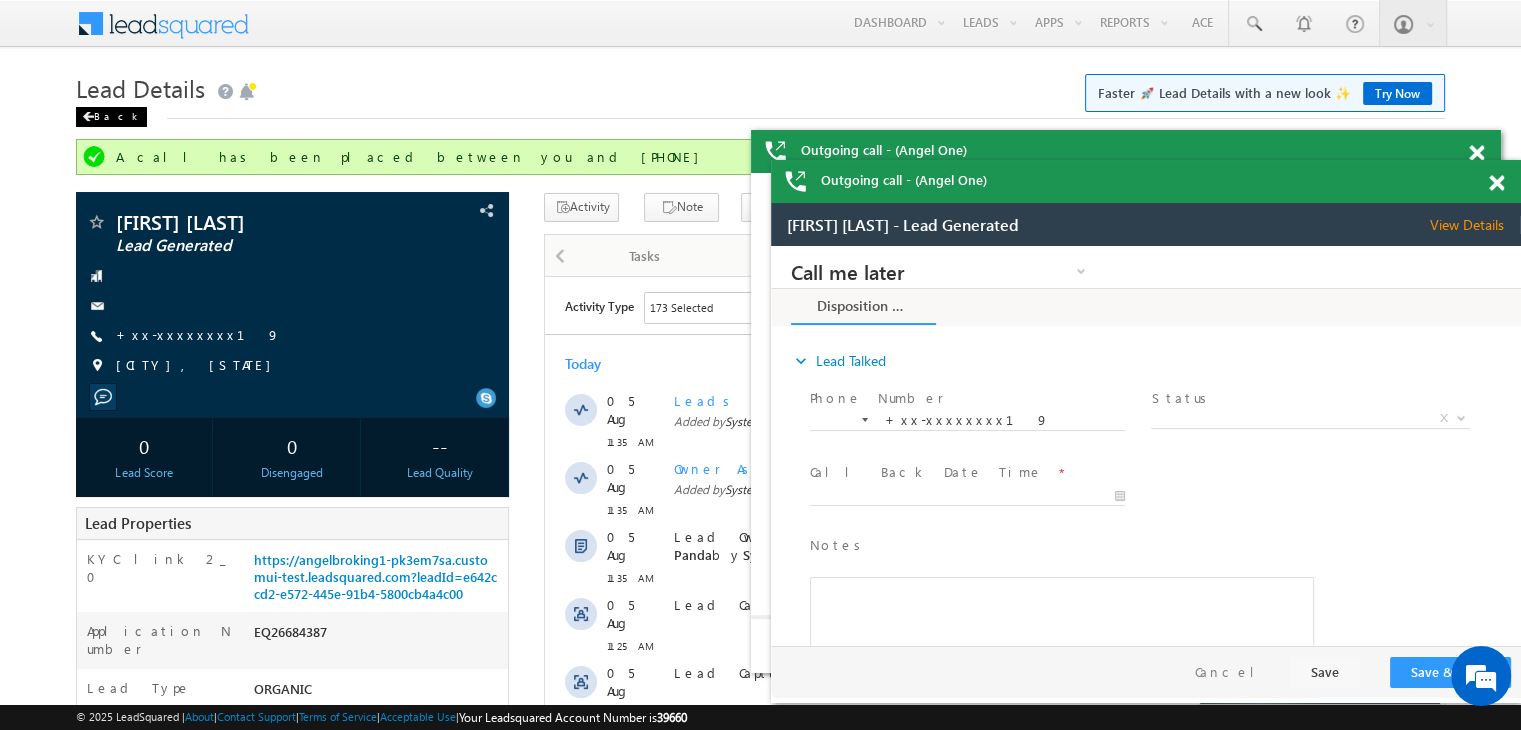 scroll, scrollTop: 0, scrollLeft: 0, axis: both 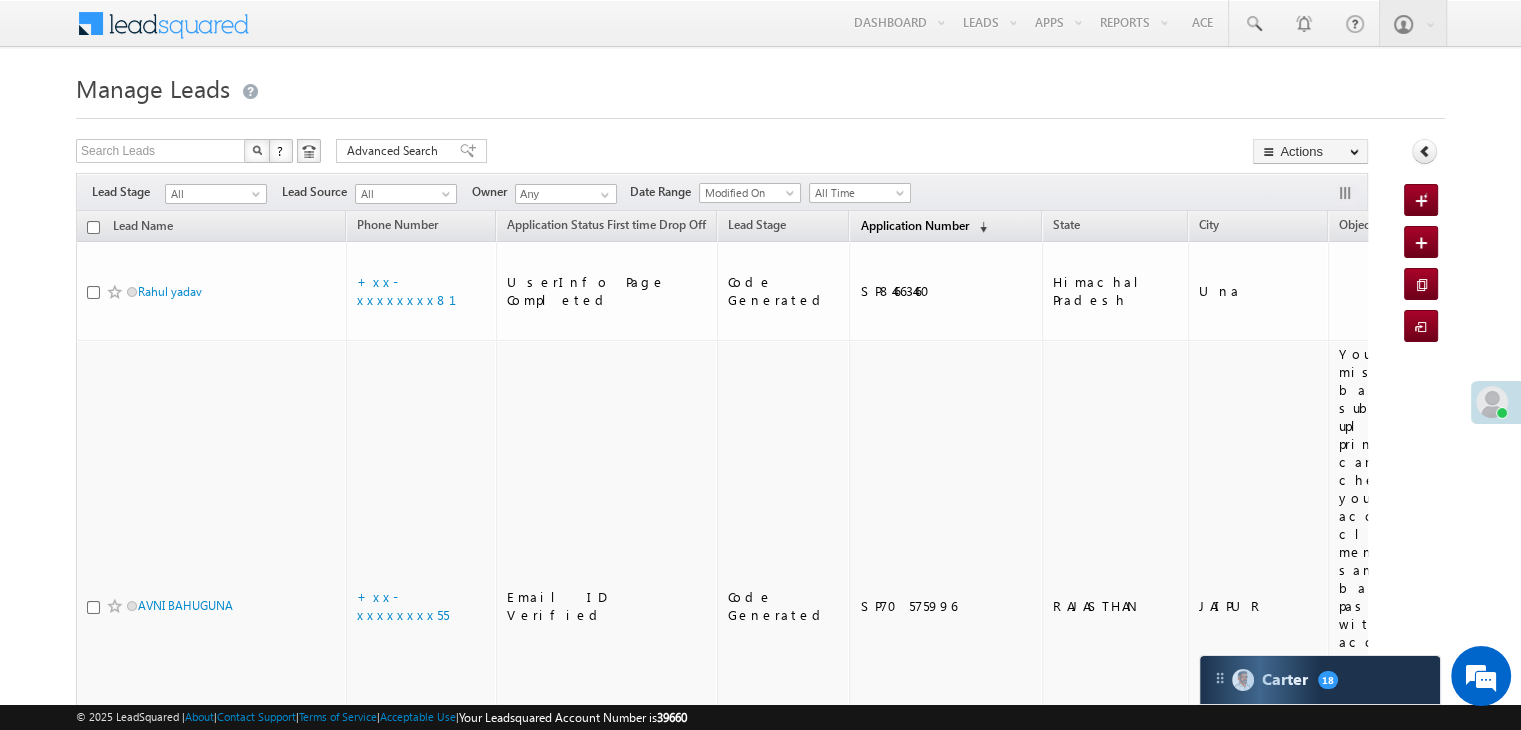 click on "Application Number" at bounding box center (914, 225) 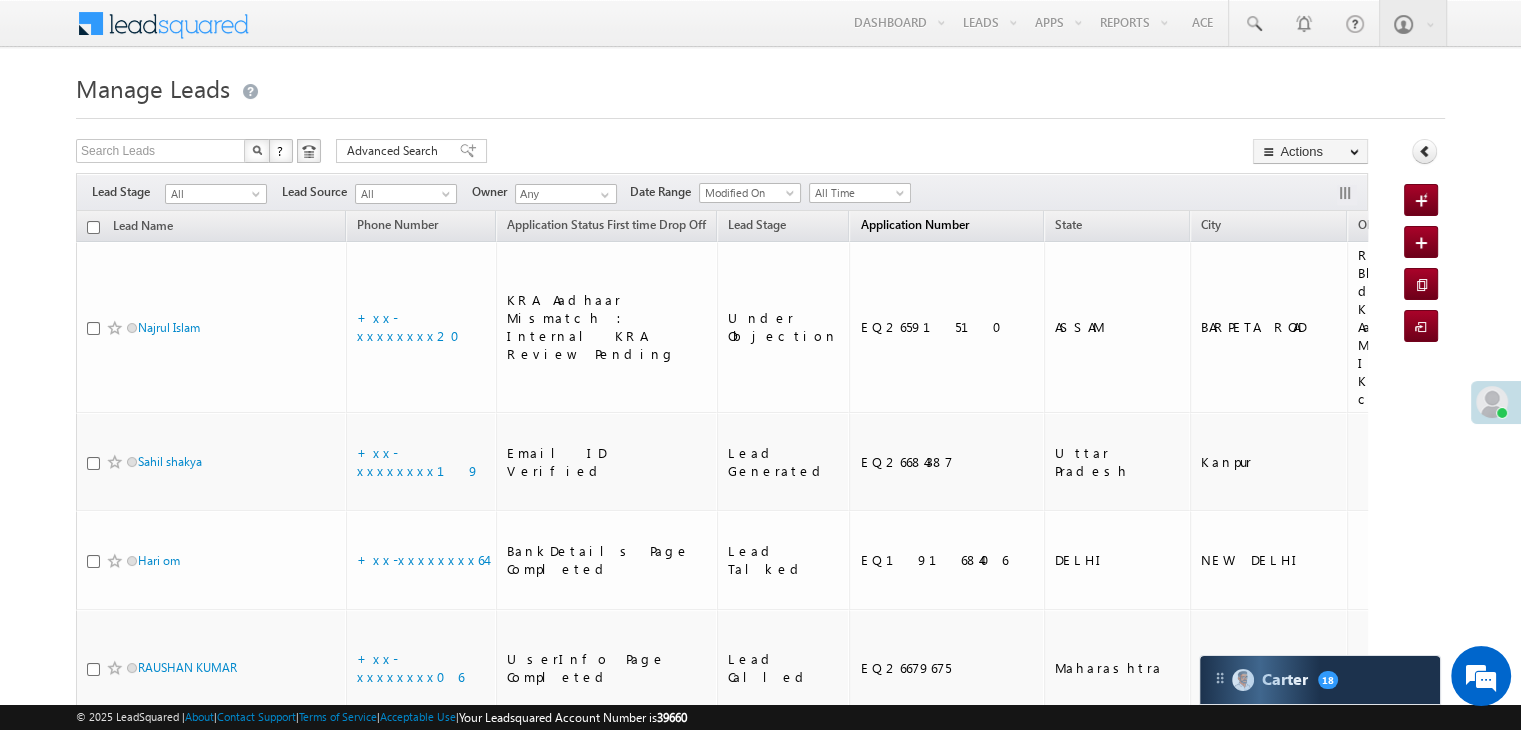 scroll, scrollTop: 0, scrollLeft: 0, axis: both 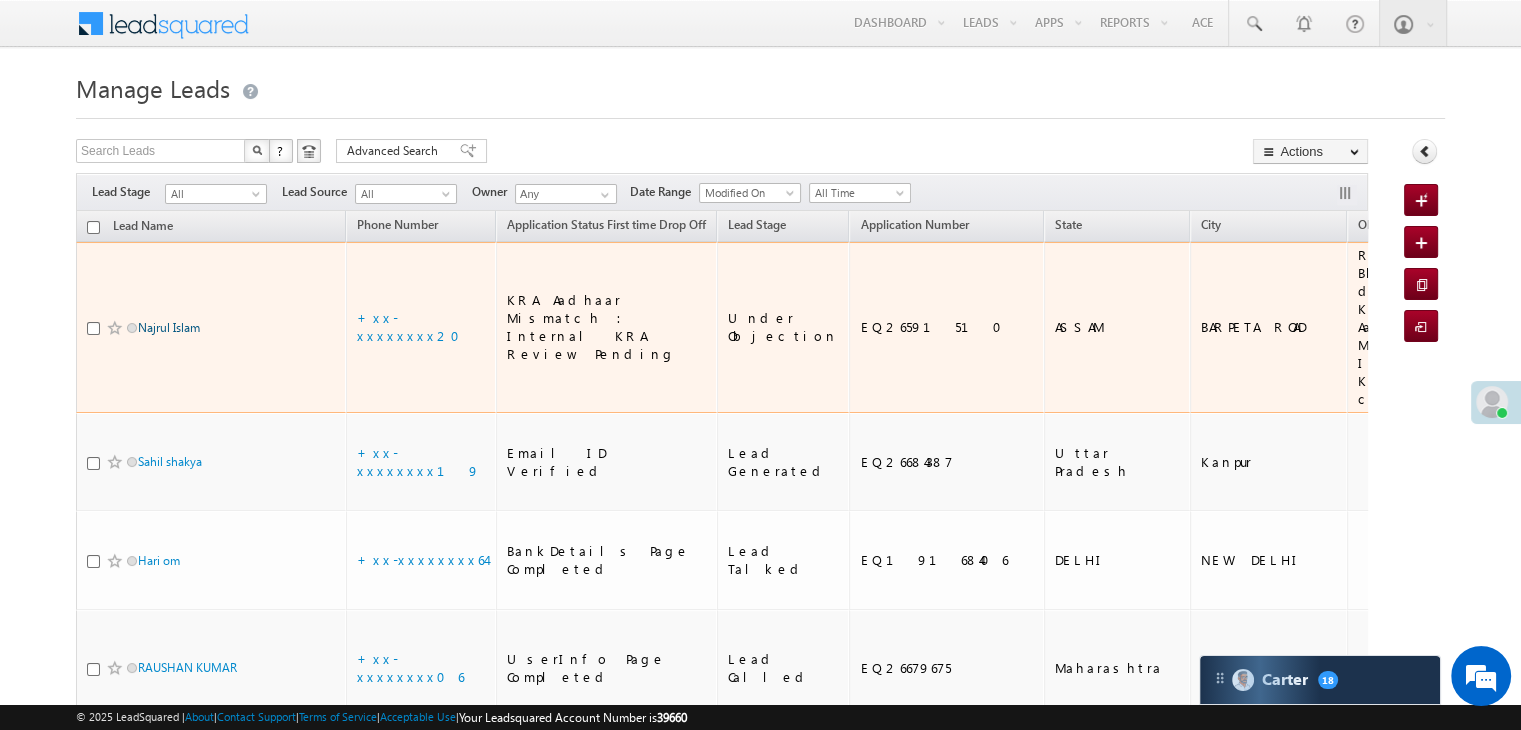 click on "Najrul Islam" at bounding box center (169, 327) 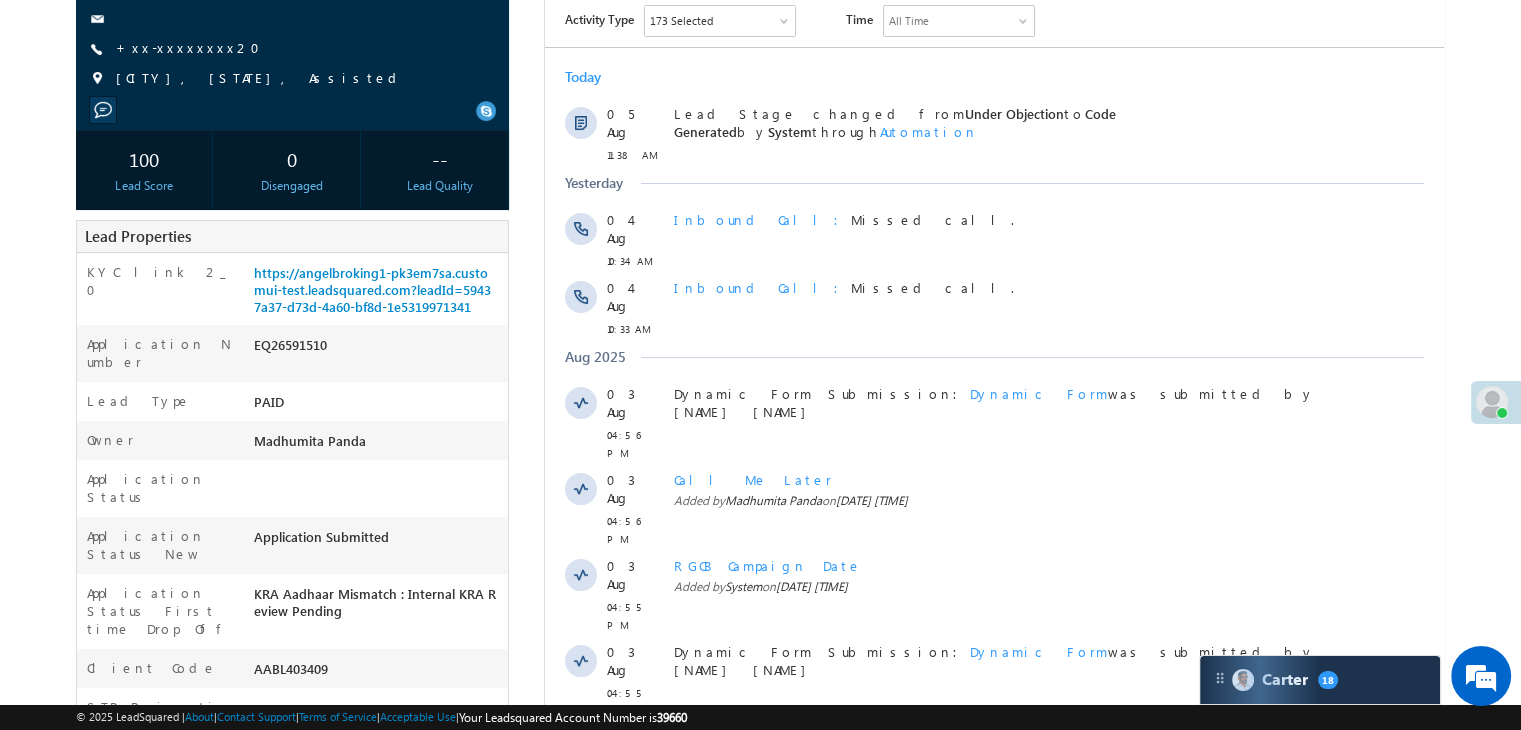 scroll, scrollTop: 400, scrollLeft: 0, axis: vertical 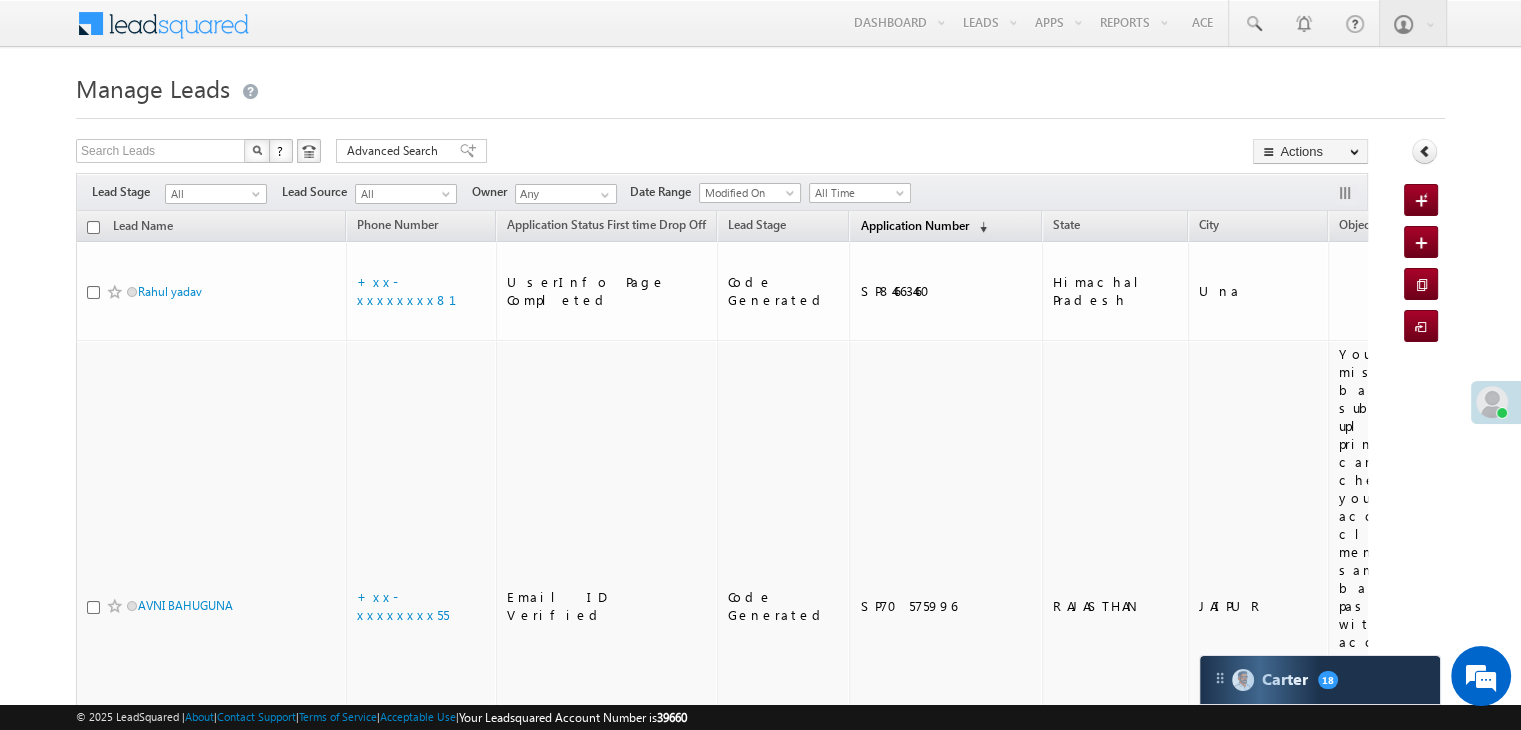 drag, startPoint x: 846, startPoint y: 223, endPoint x: 828, endPoint y: 231, distance: 19.697716 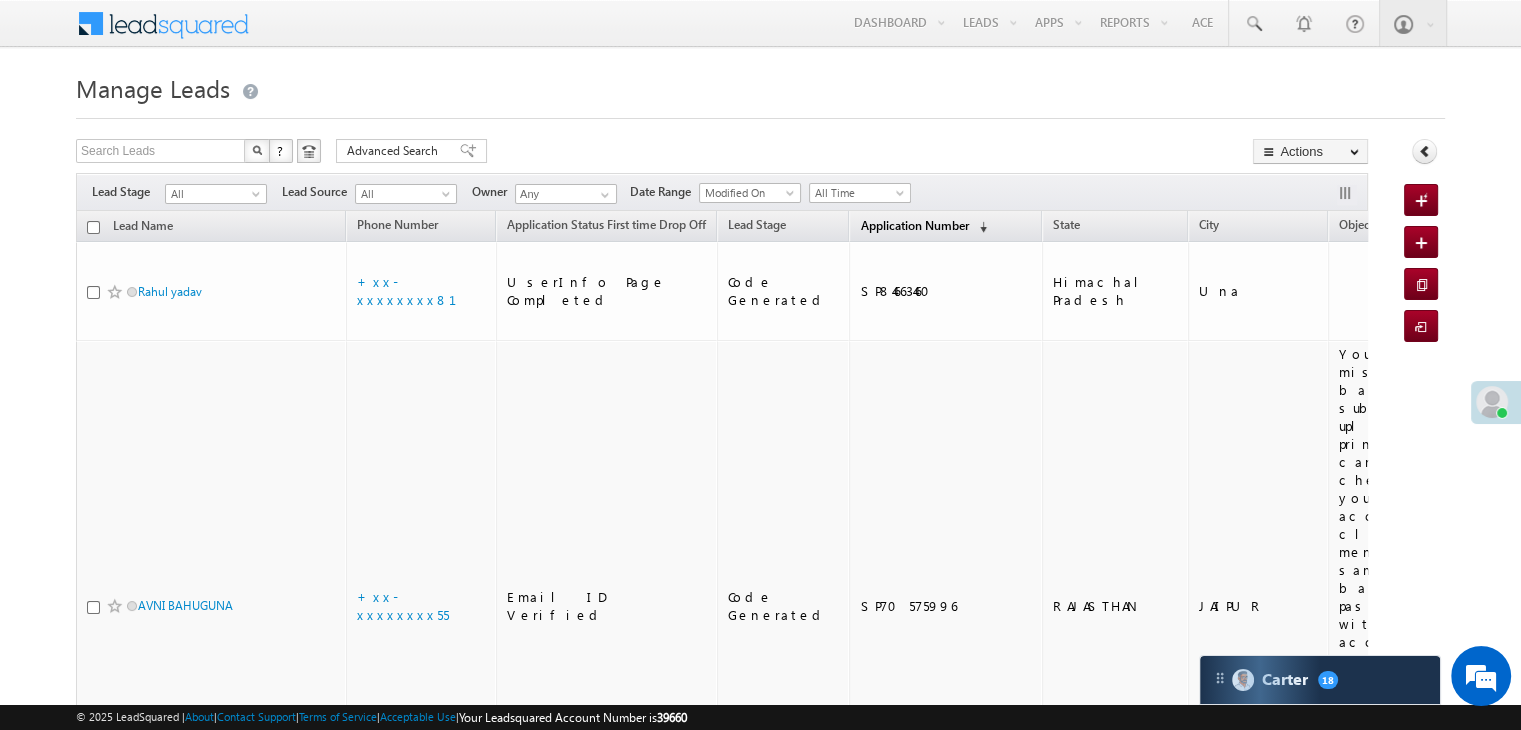 click on "Application Number" at bounding box center [914, 225] 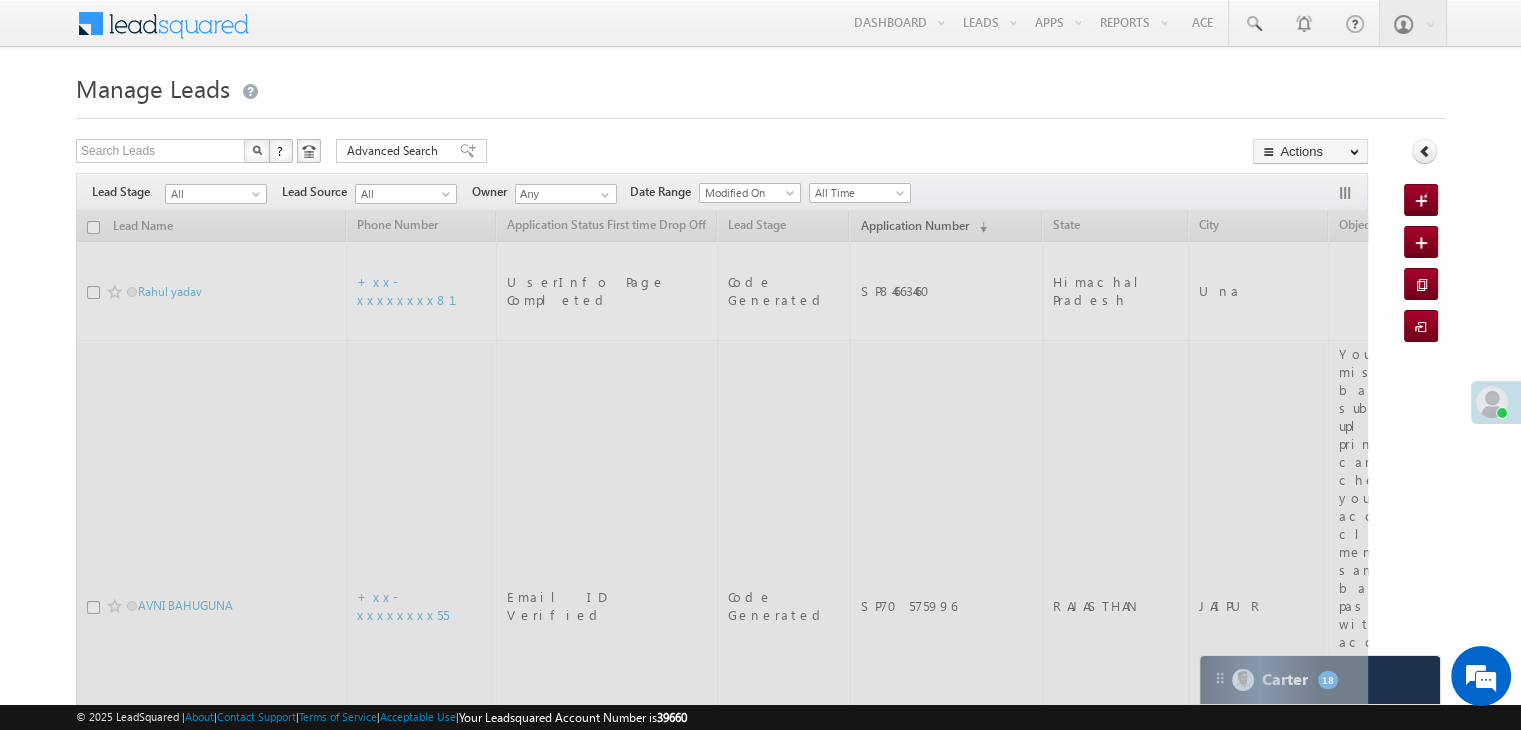 scroll, scrollTop: 0, scrollLeft: 0, axis: both 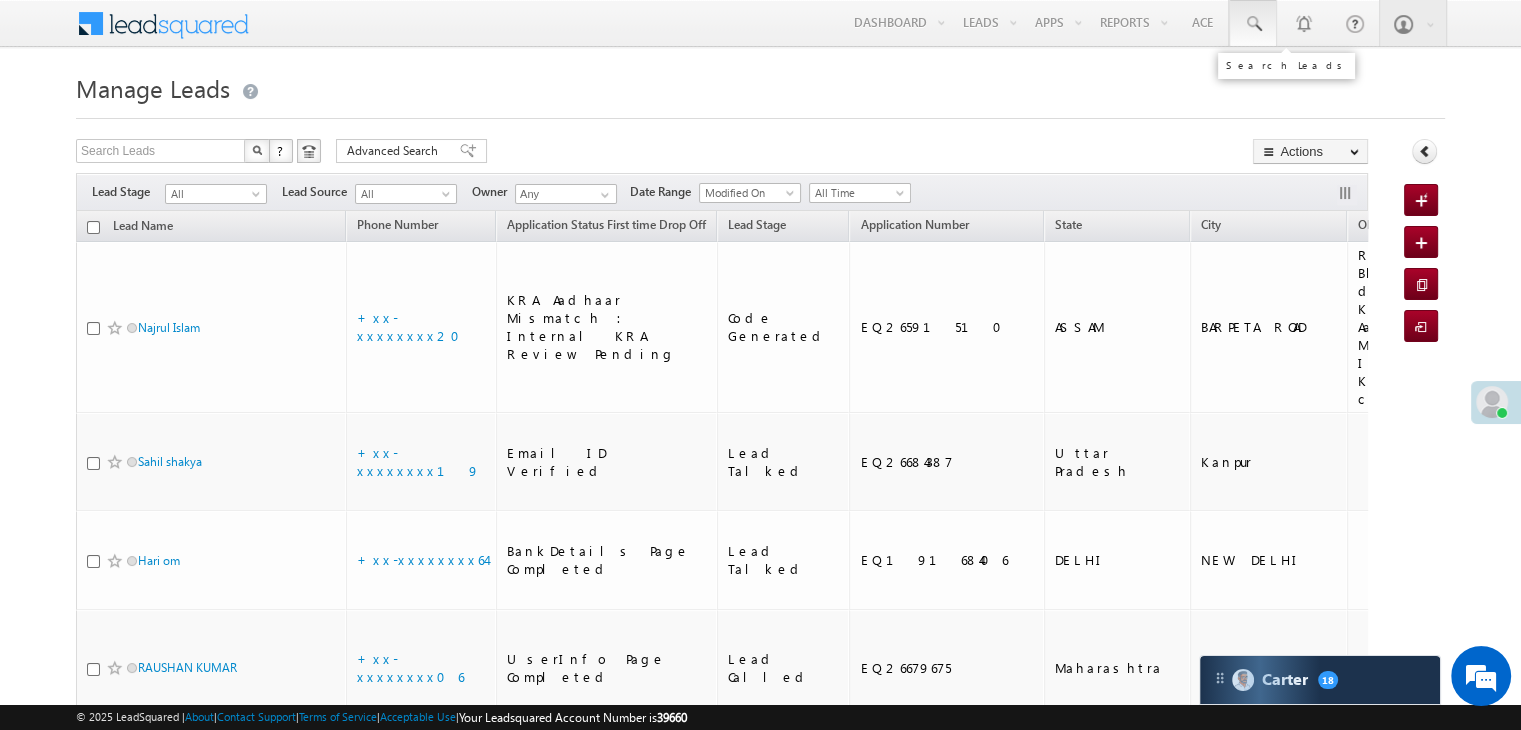 click at bounding box center [1253, 24] 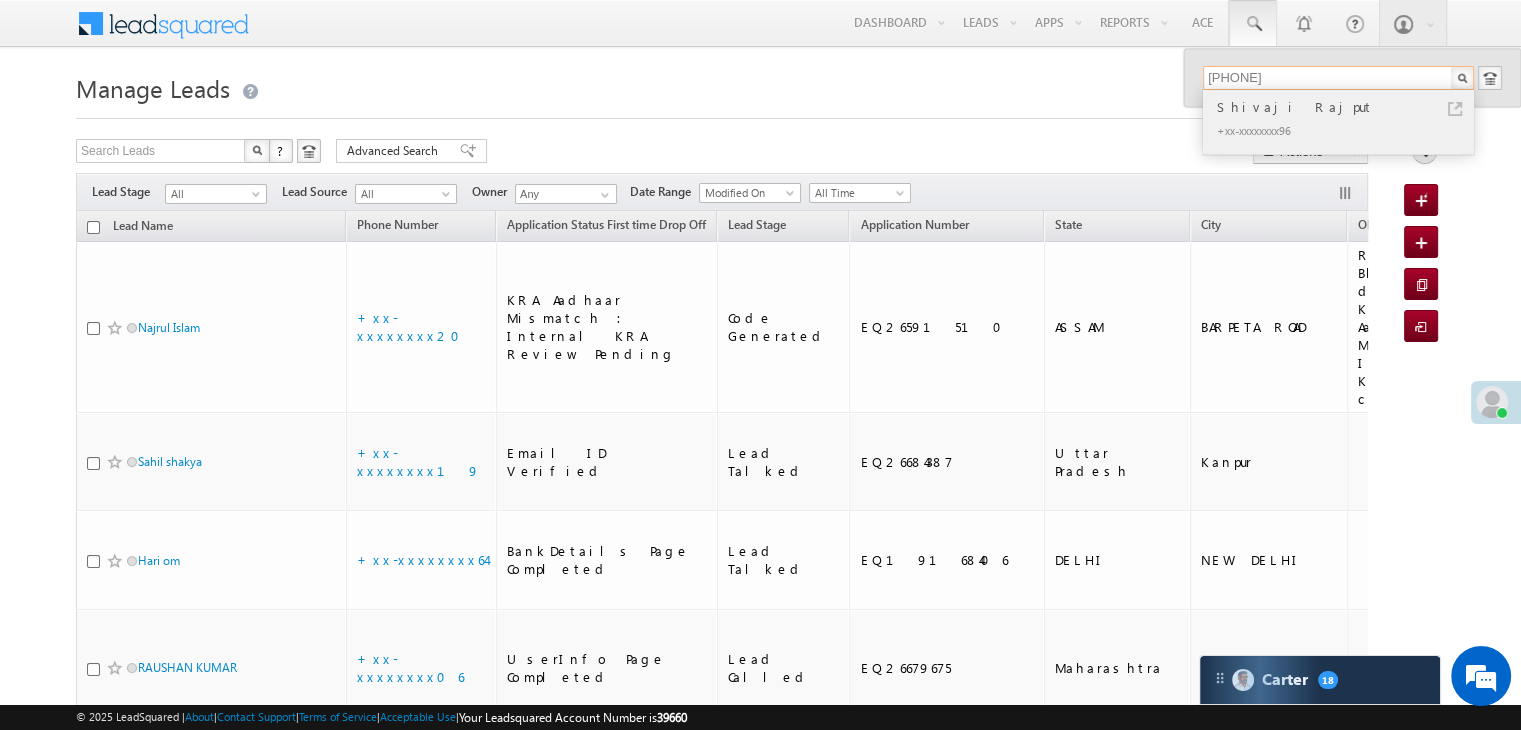 type on "9561764696" 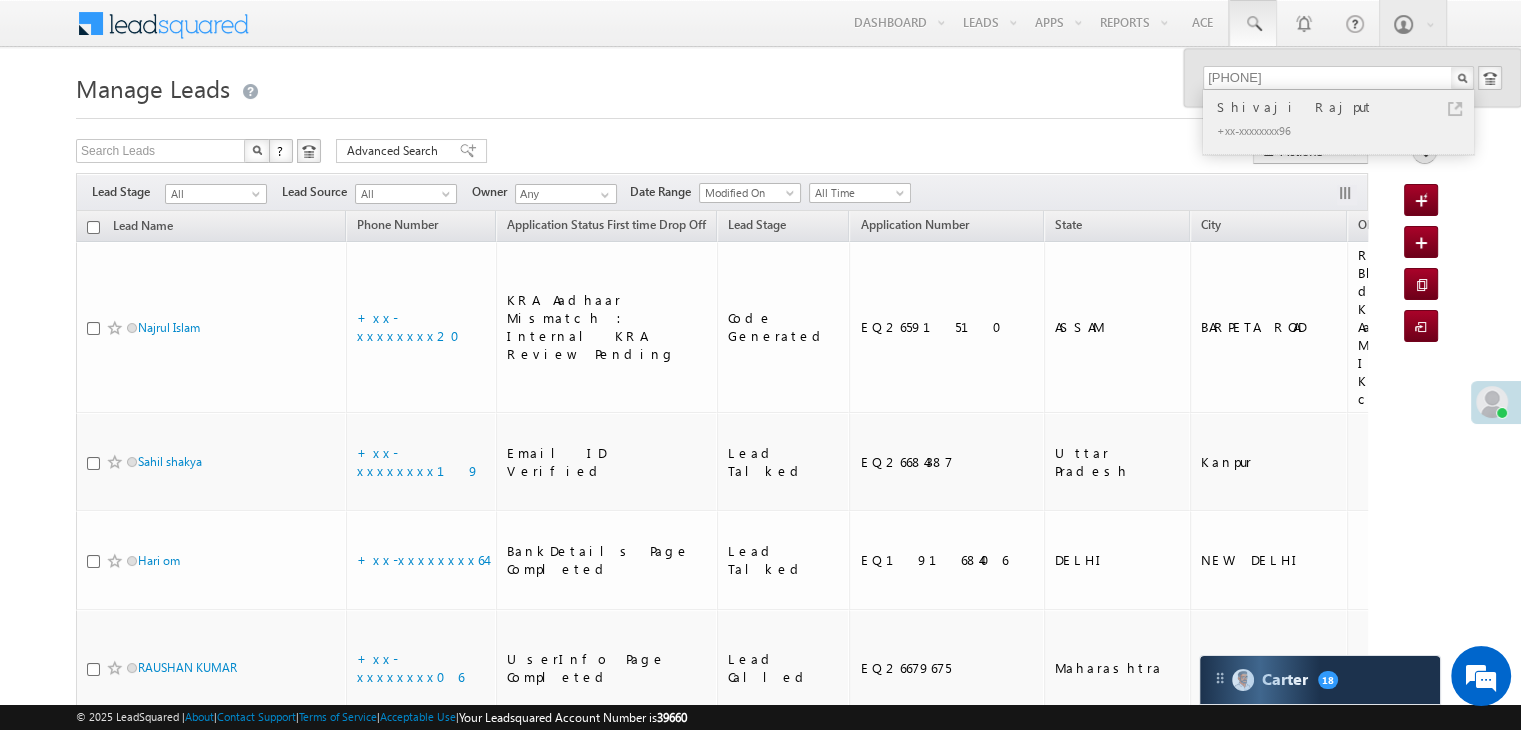 click on "Shivaji Rajput" at bounding box center (1347, 107) 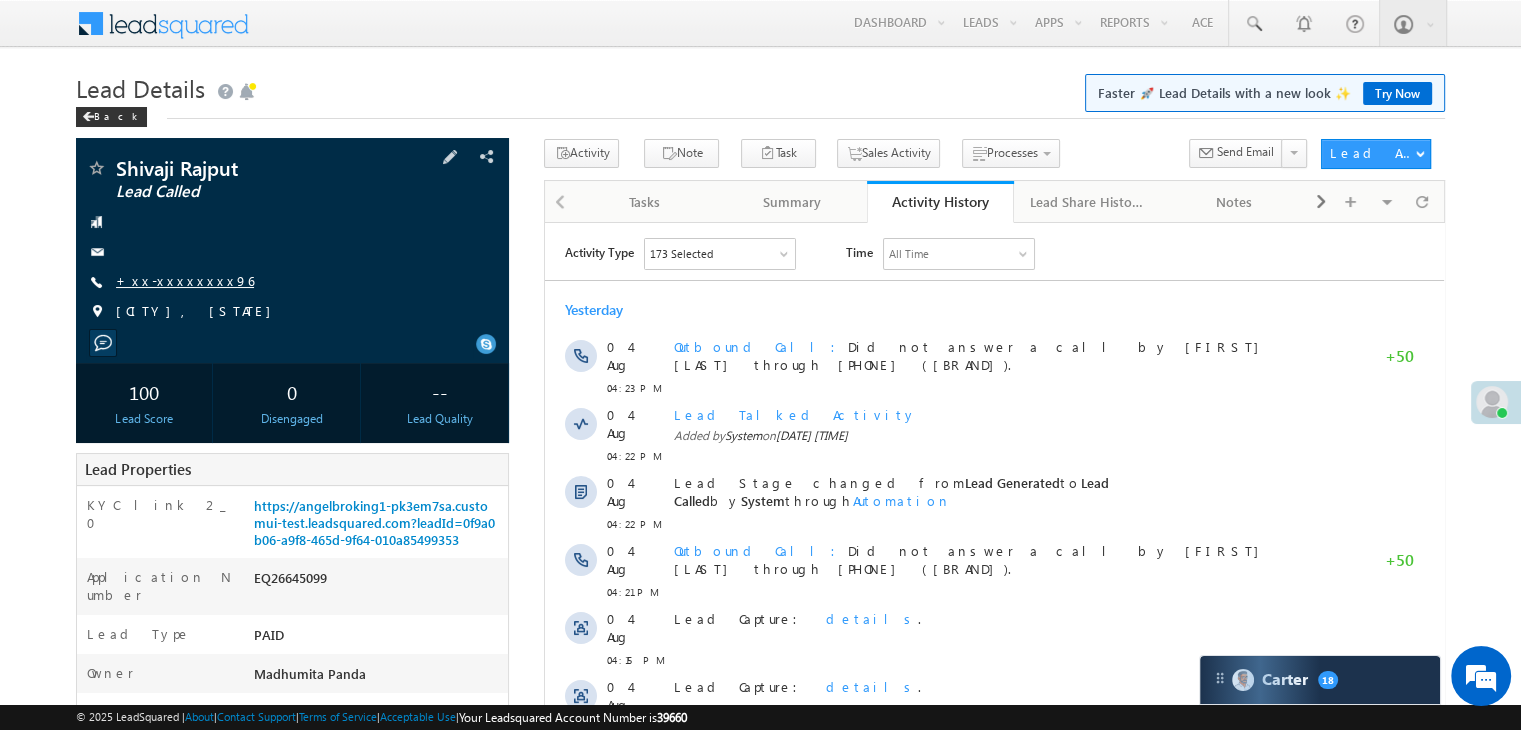 scroll, scrollTop: 0, scrollLeft: 0, axis: both 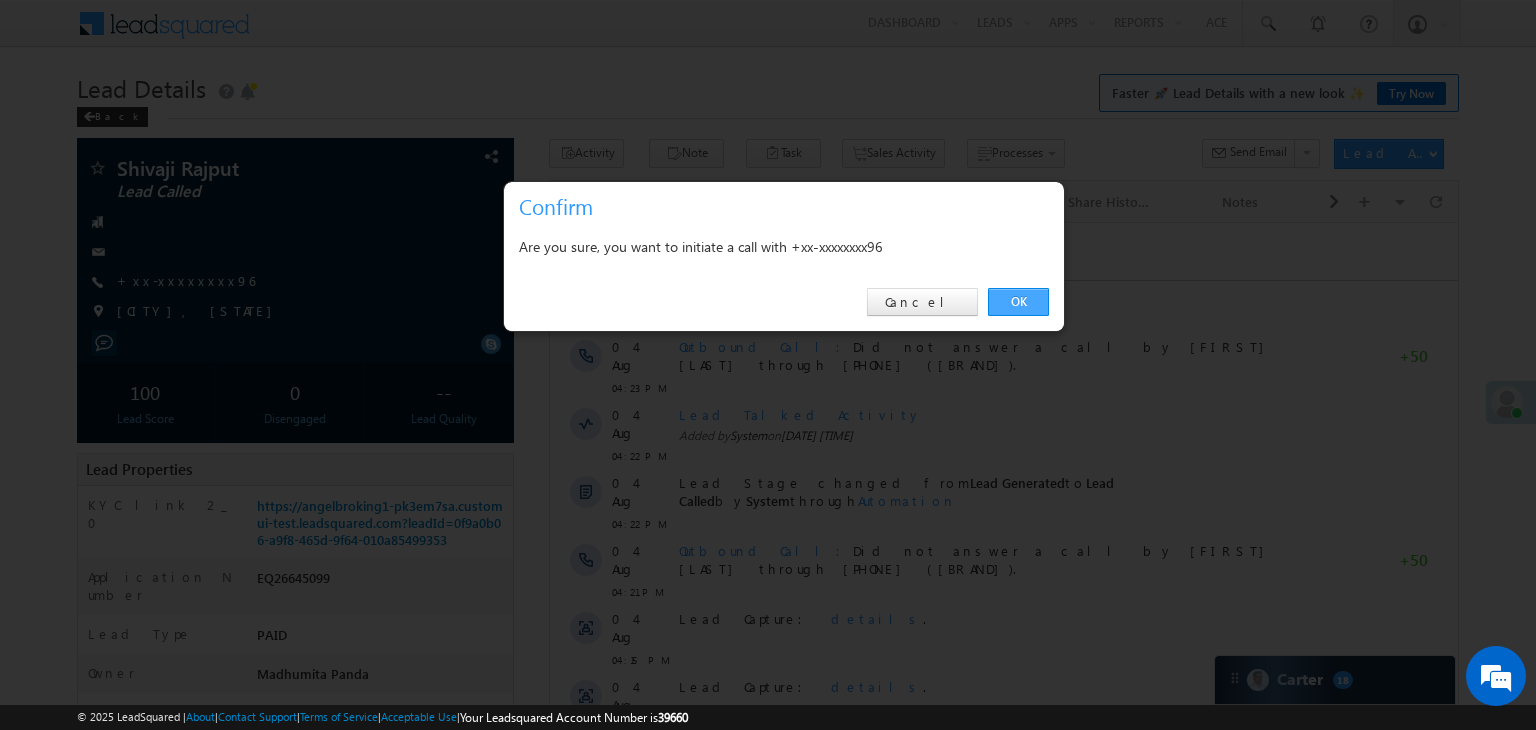 click on "OK" at bounding box center [1018, 302] 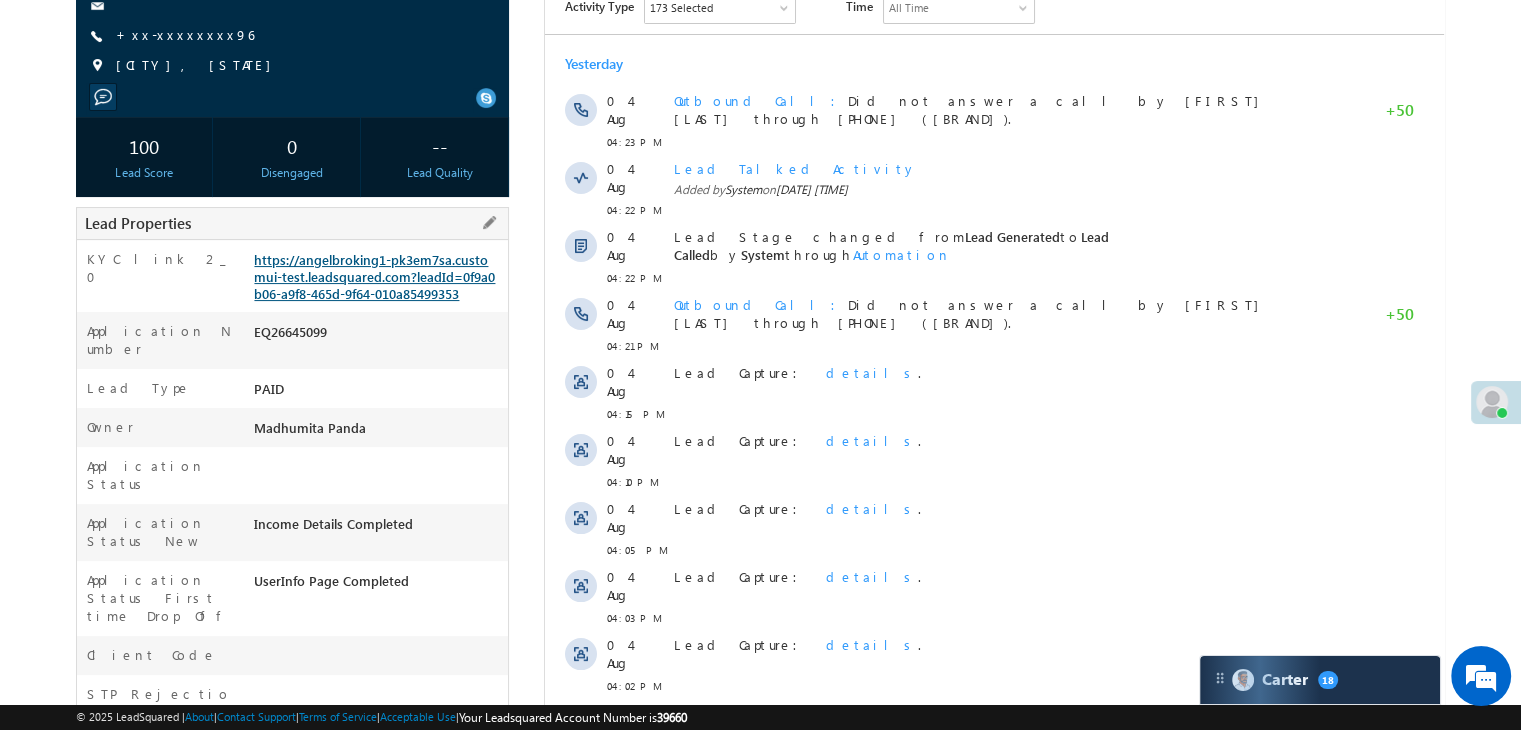 scroll, scrollTop: 353, scrollLeft: 0, axis: vertical 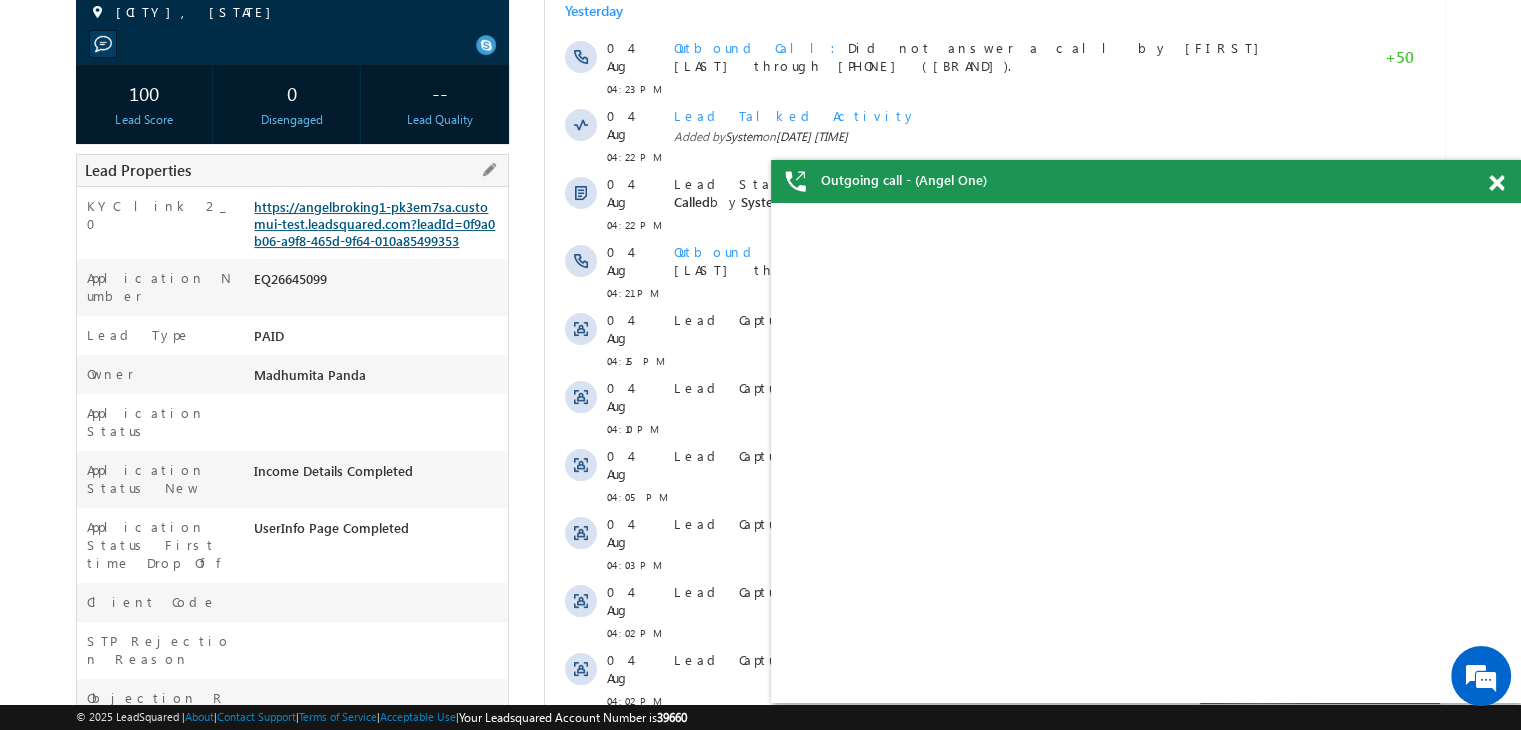 click on "https://angelbroking1-pk3em7sa.customui-test.leadsquared.com?leadId=0f9a0b06-a9f8-465d-9f64-010a85499353" at bounding box center [374, 223] 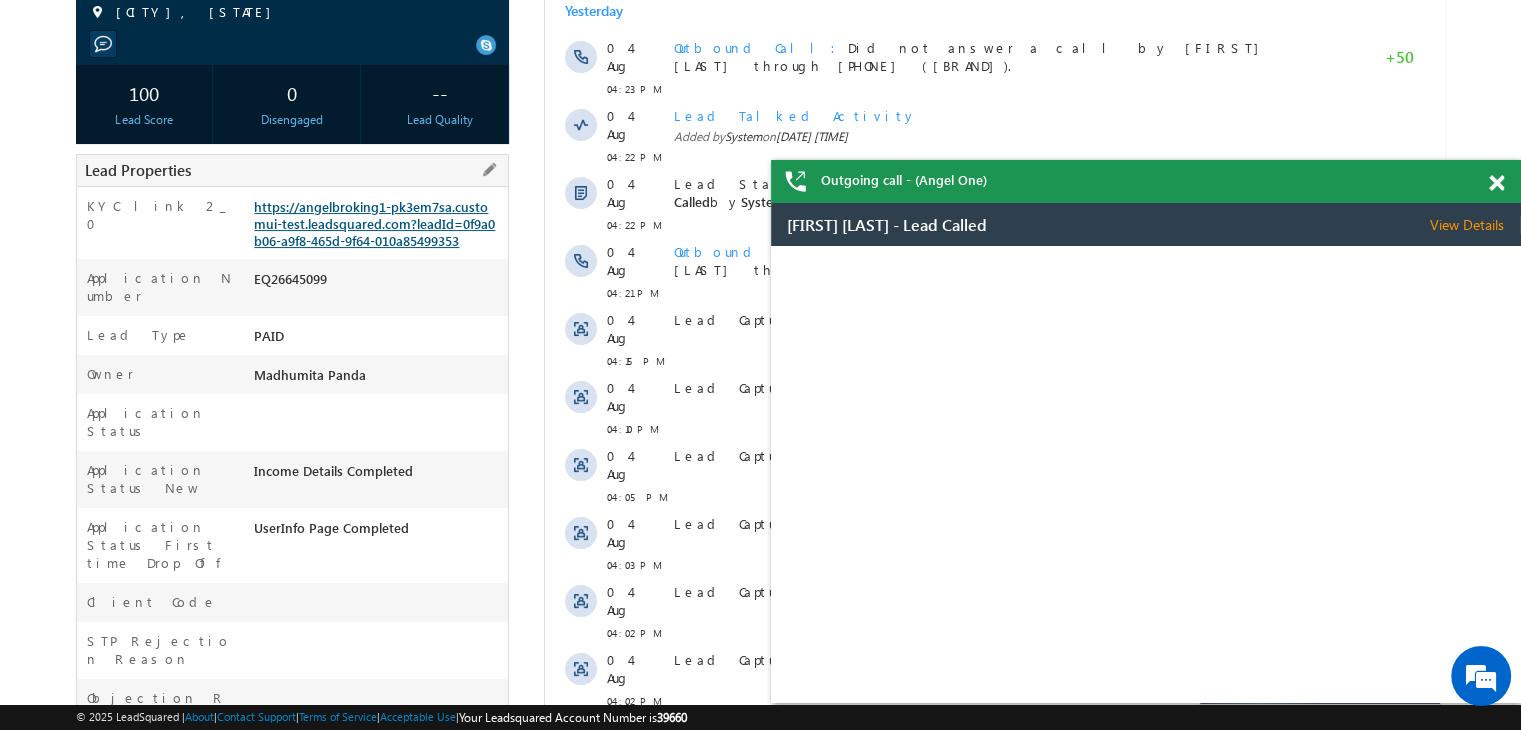 scroll, scrollTop: 0, scrollLeft: 0, axis: both 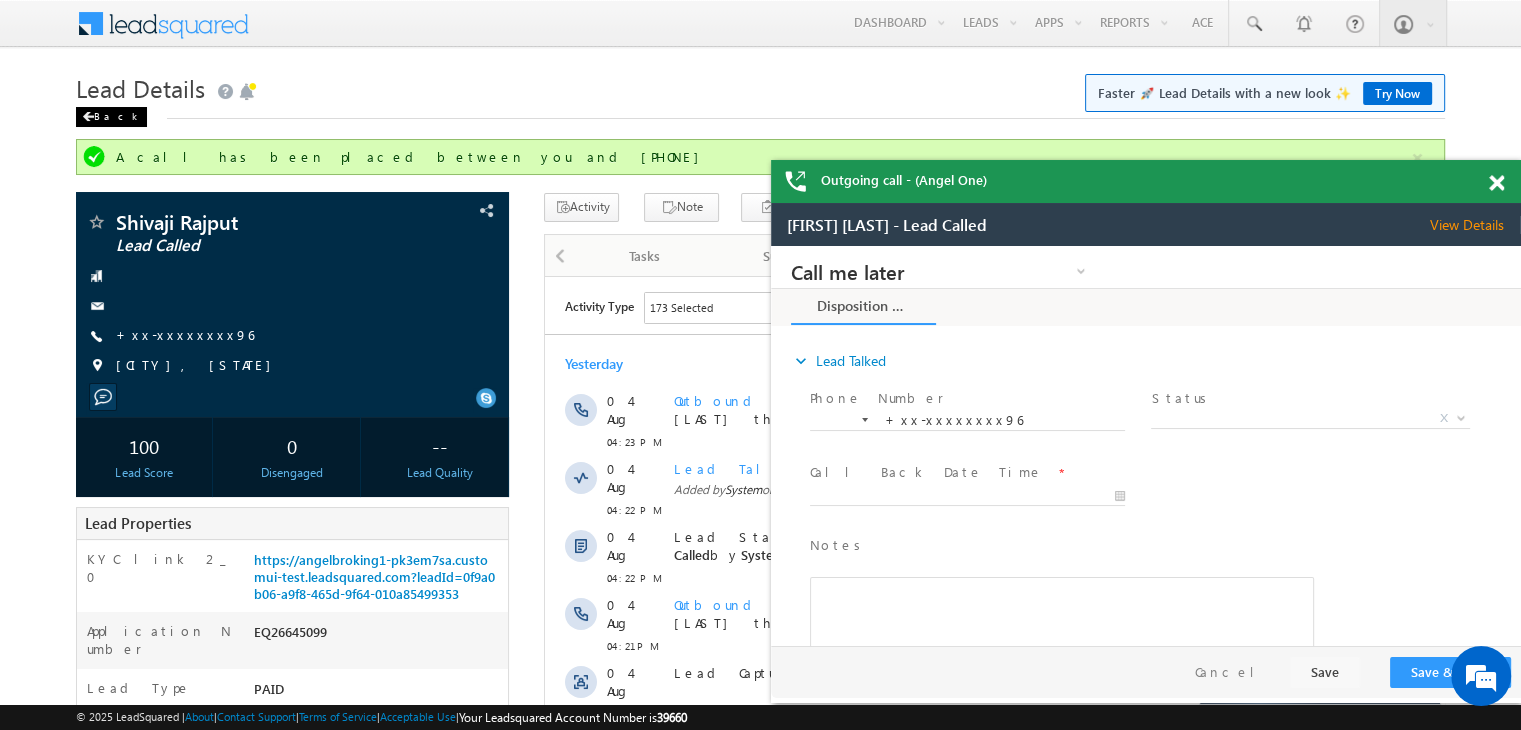 click on "Back" at bounding box center [111, 117] 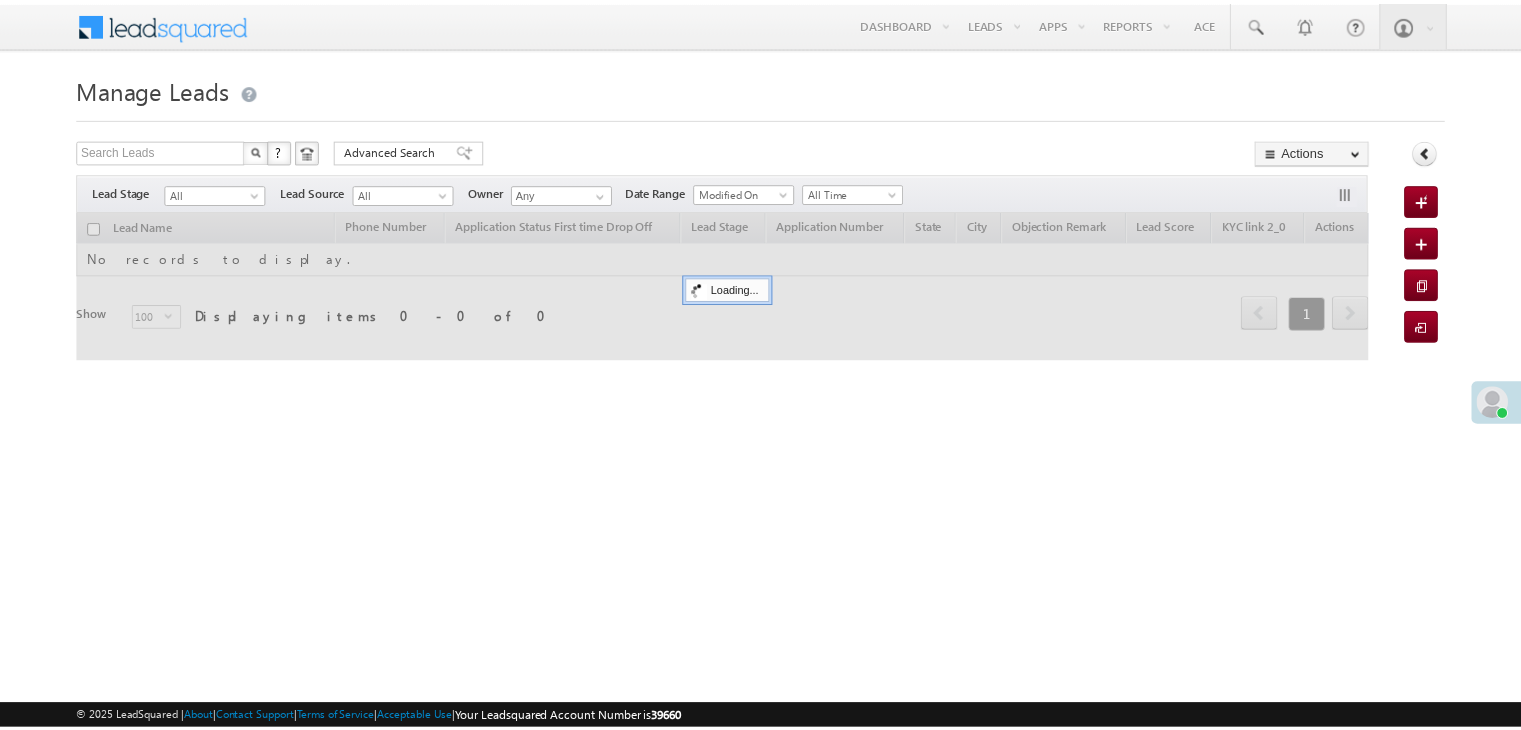scroll, scrollTop: 0, scrollLeft: 0, axis: both 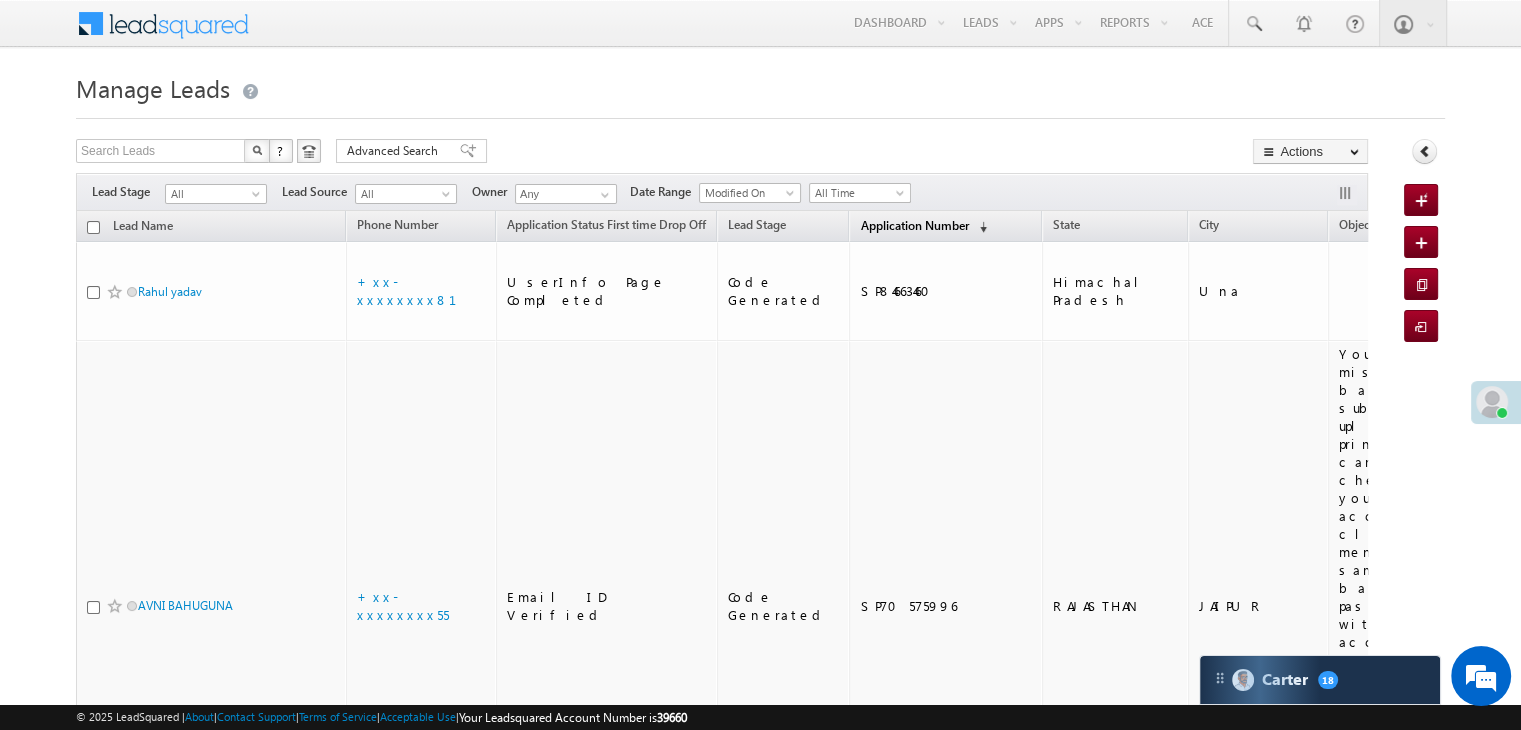 click on "Application Number" at bounding box center (914, 225) 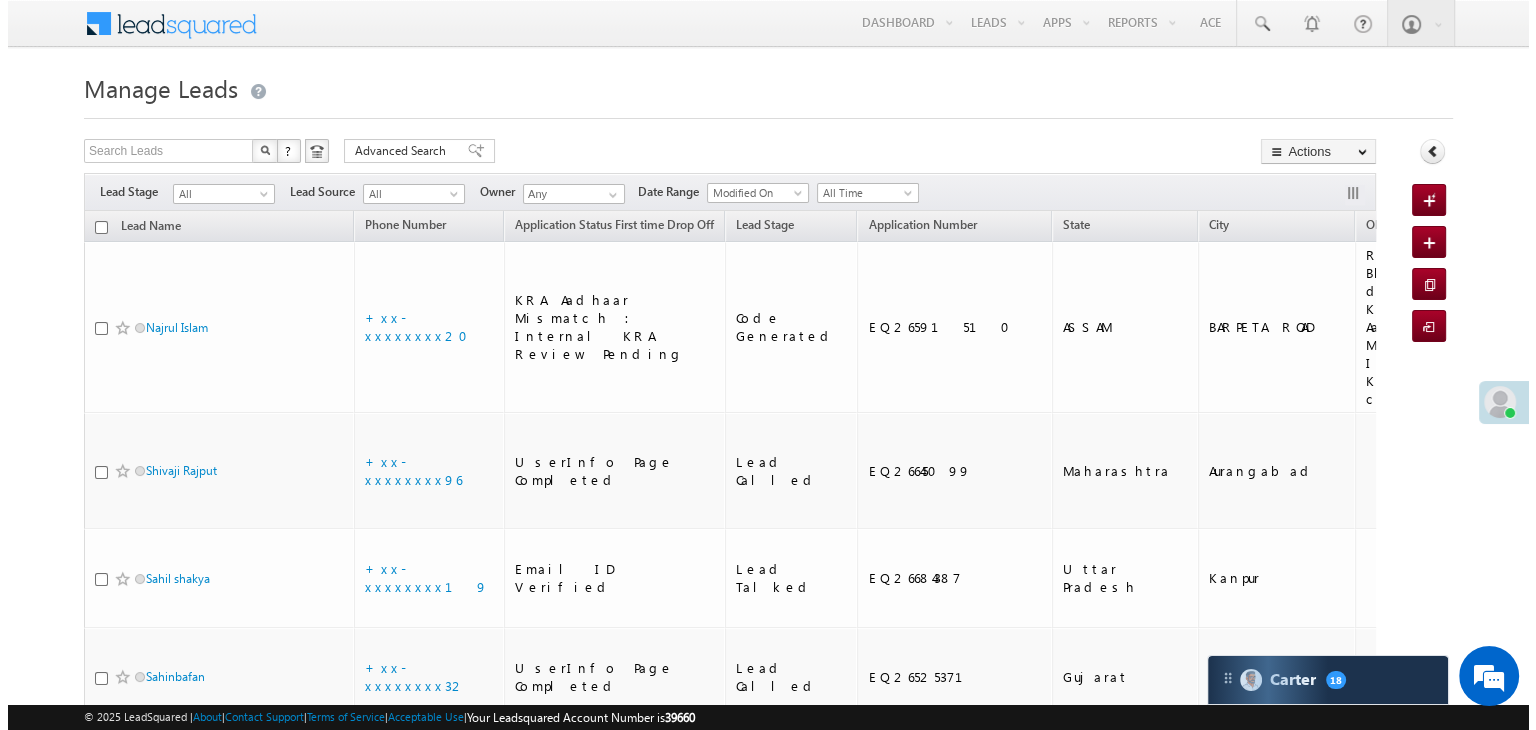 scroll, scrollTop: 0, scrollLeft: 0, axis: both 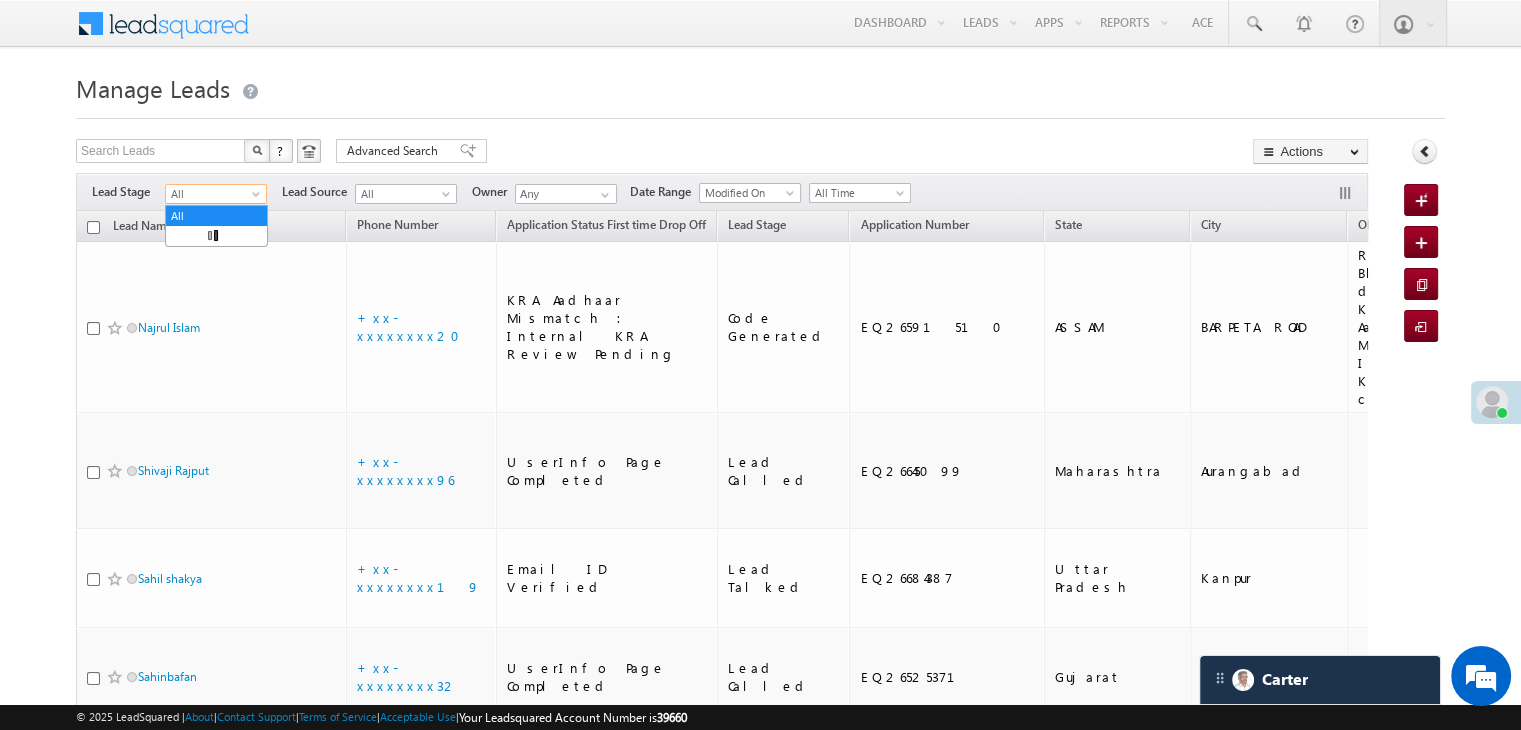 click at bounding box center (258, 198) 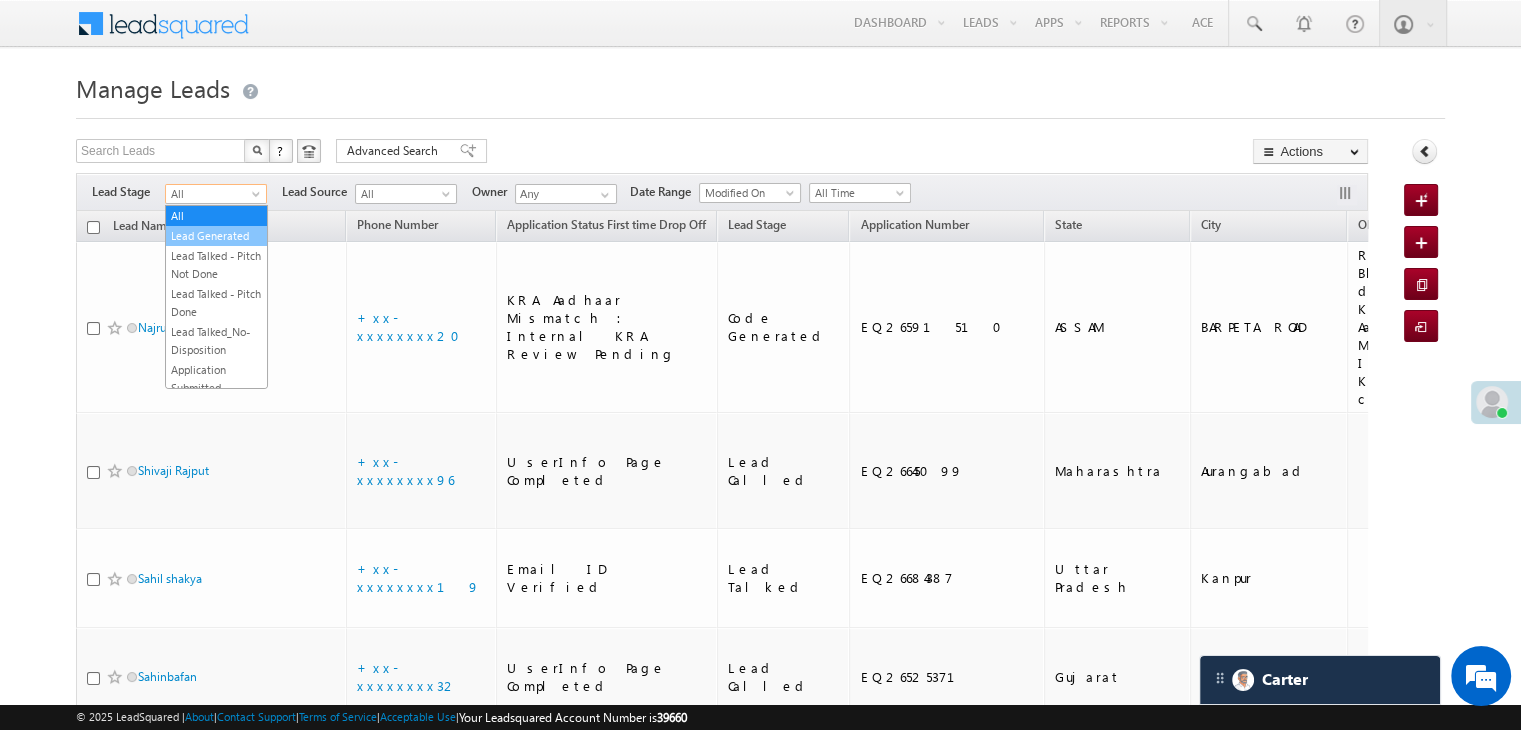 click on "Lead Generated" at bounding box center (216, 236) 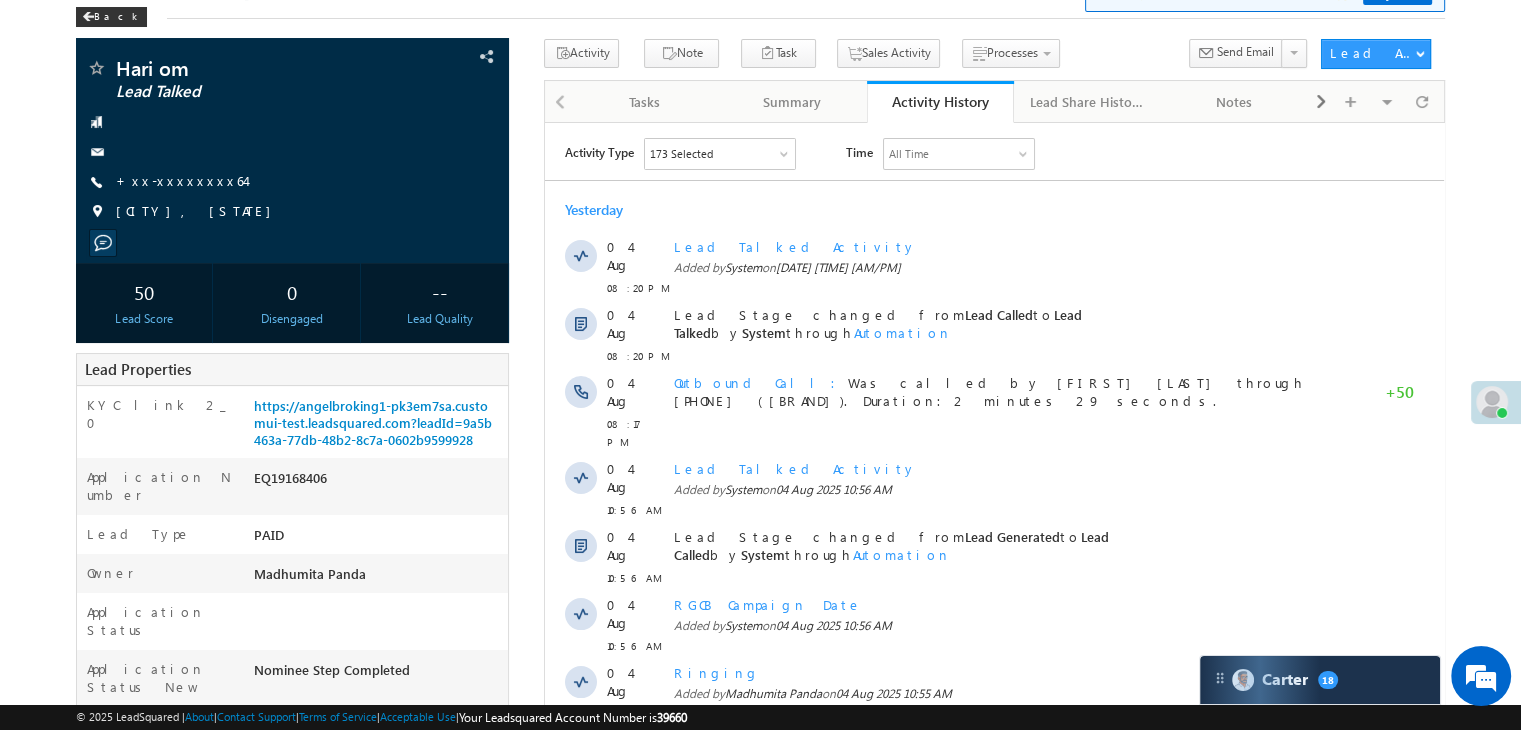 scroll, scrollTop: 0, scrollLeft: 0, axis: both 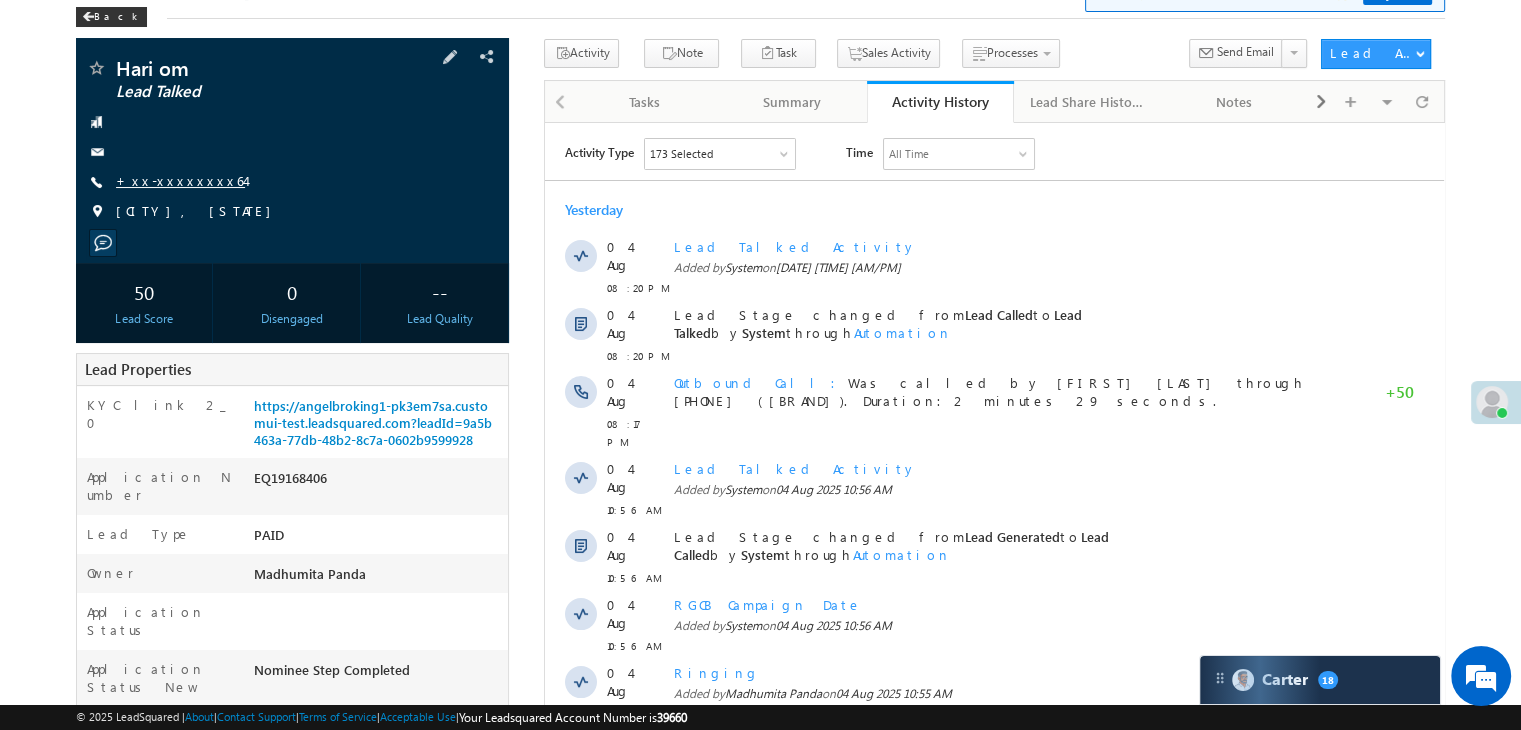 click on "+xx-xxxxxxxx64" at bounding box center [180, 180] 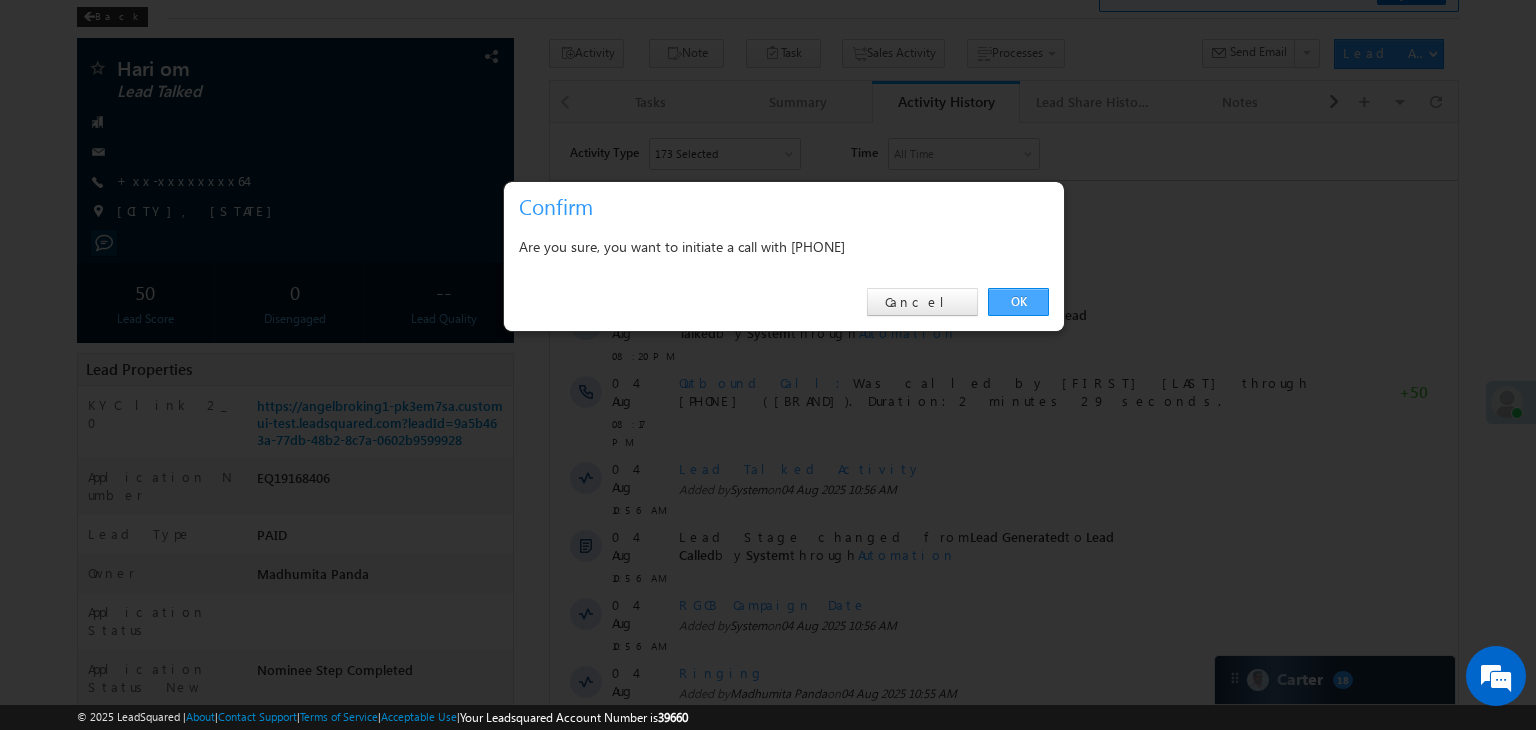 click on "OK" at bounding box center (1018, 302) 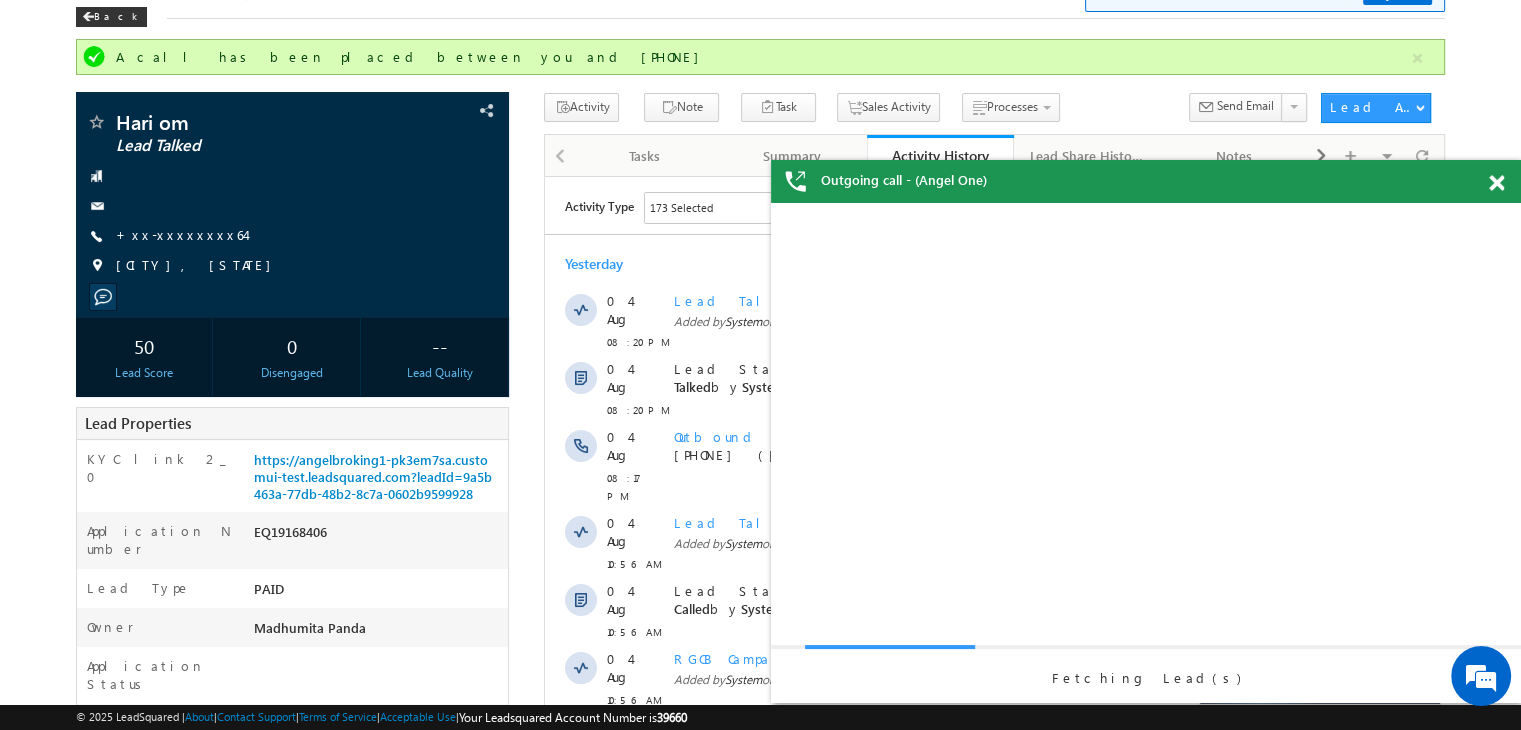 scroll, scrollTop: 0, scrollLeft: 0, axis: both 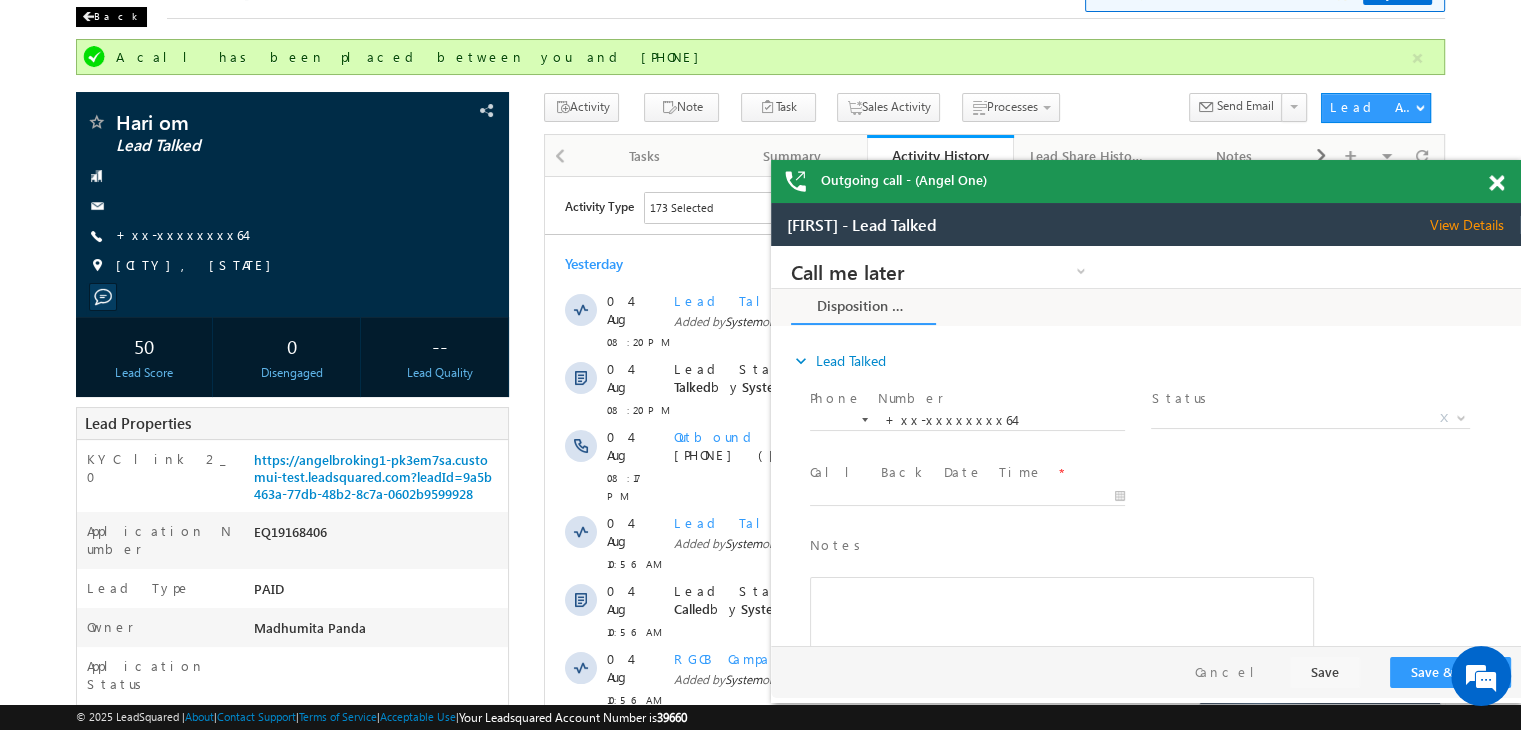 click on "Back" at bounding box center [111, 17] 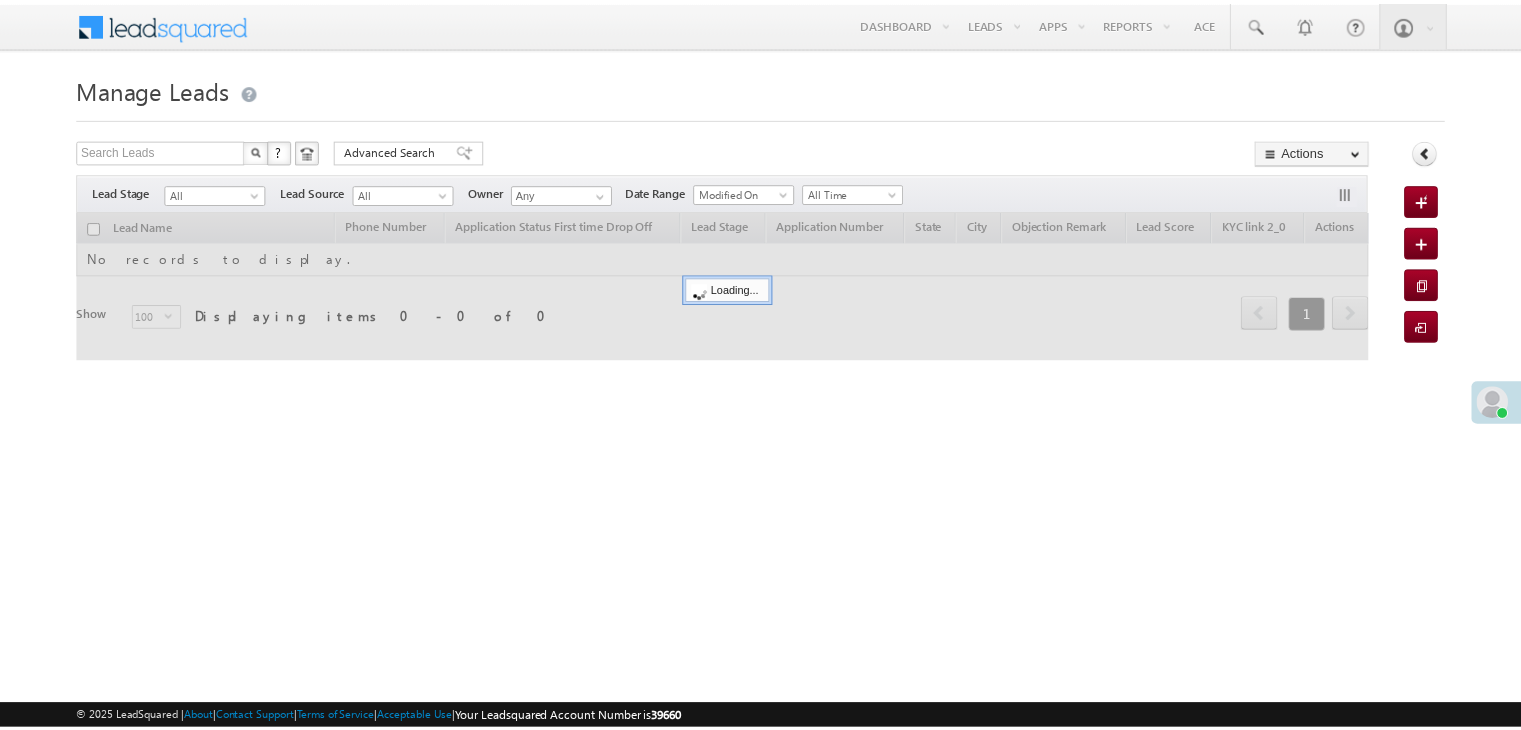 scroll, scrollTop: 0, scrollLeft: 0, axis: both 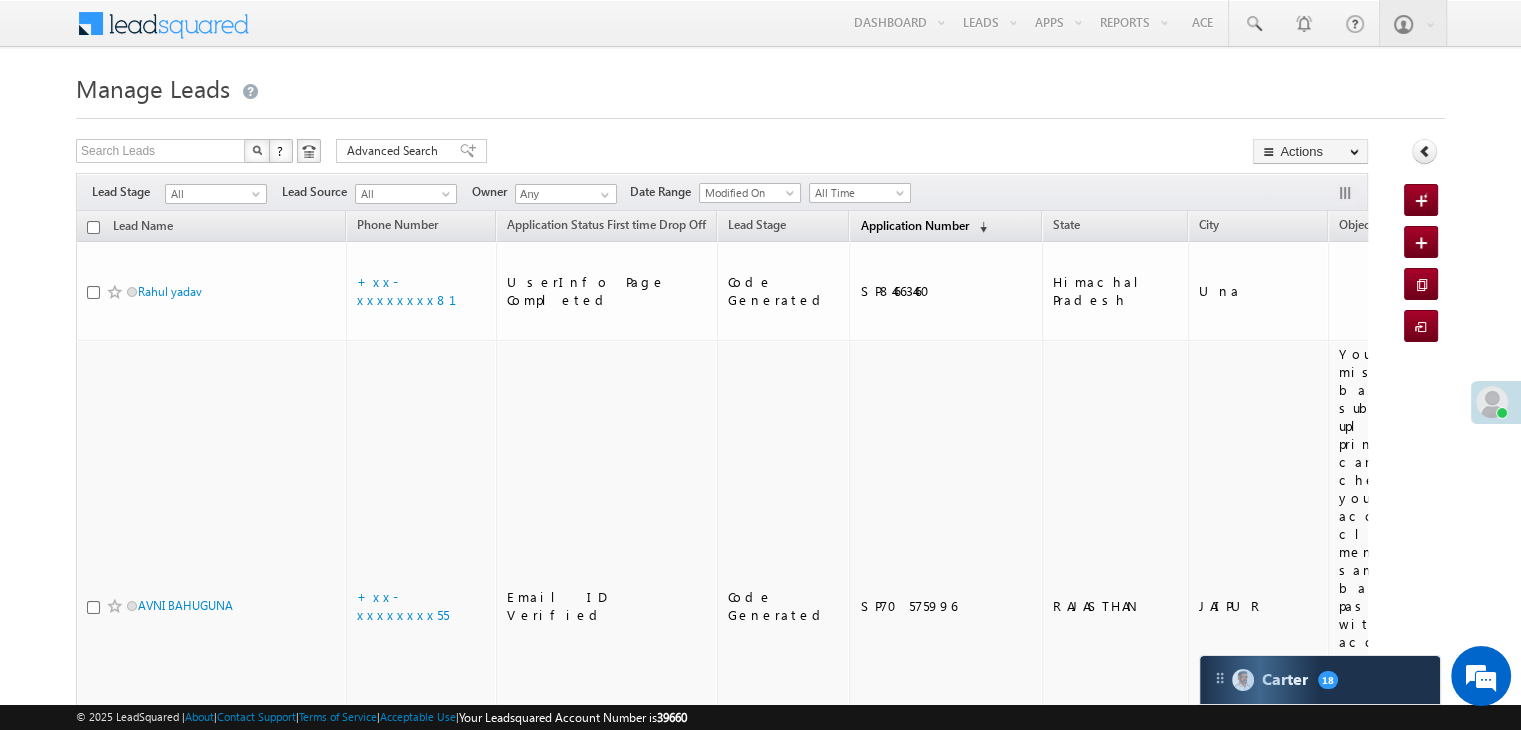 click on "Application Number" at bounding box center (914, 225) 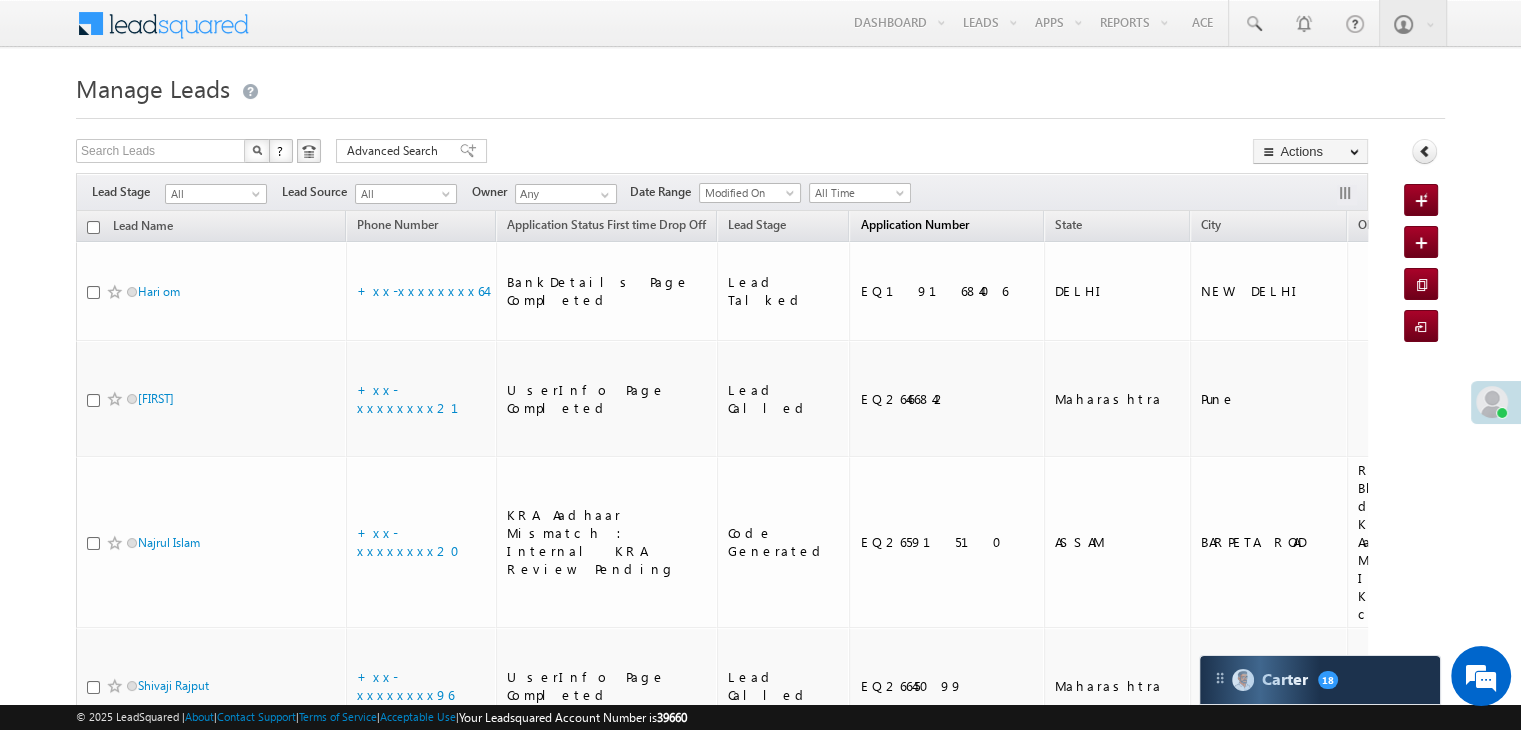 scroll, scrollTop: 0, scrollLeft: 0, axis: both 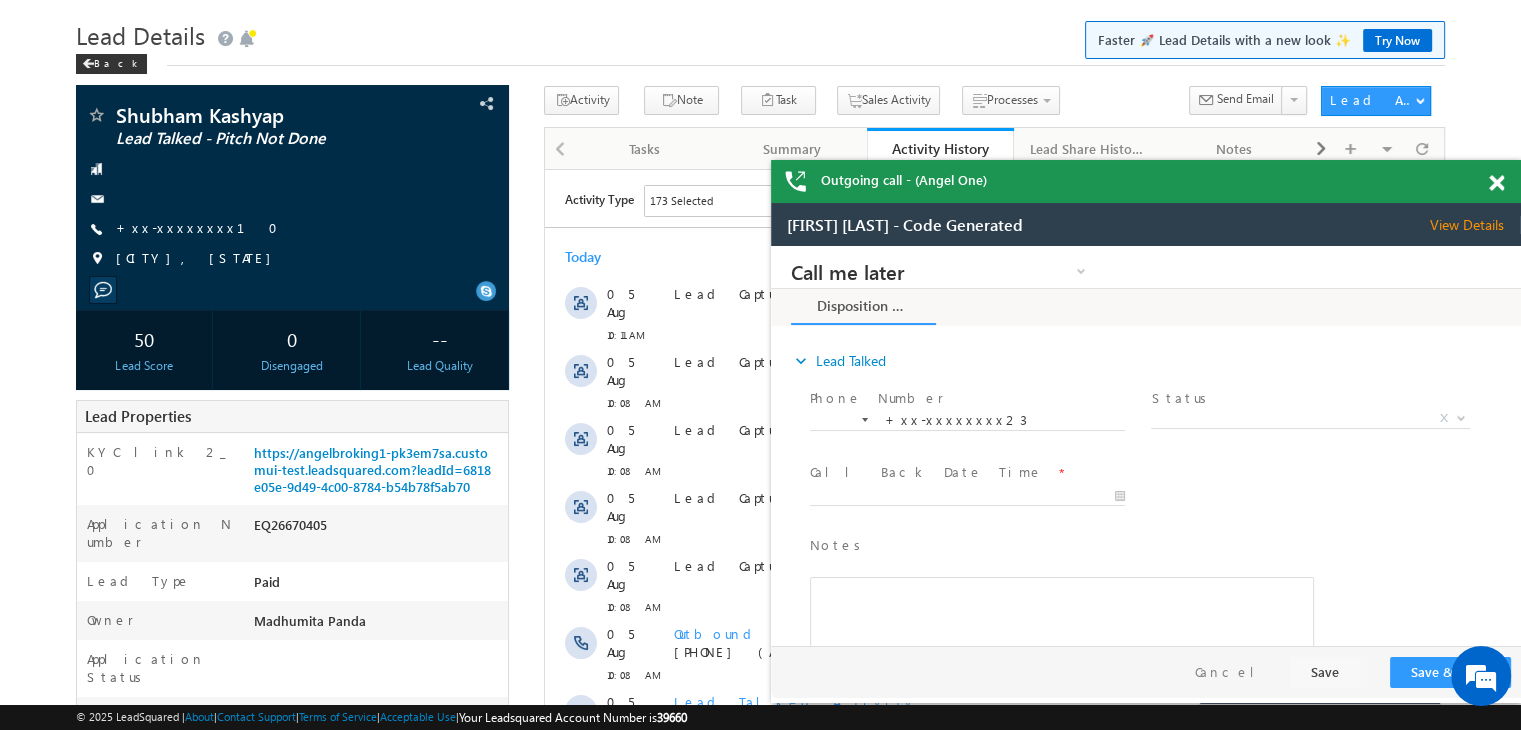 click at bounding box center (1496, 183) 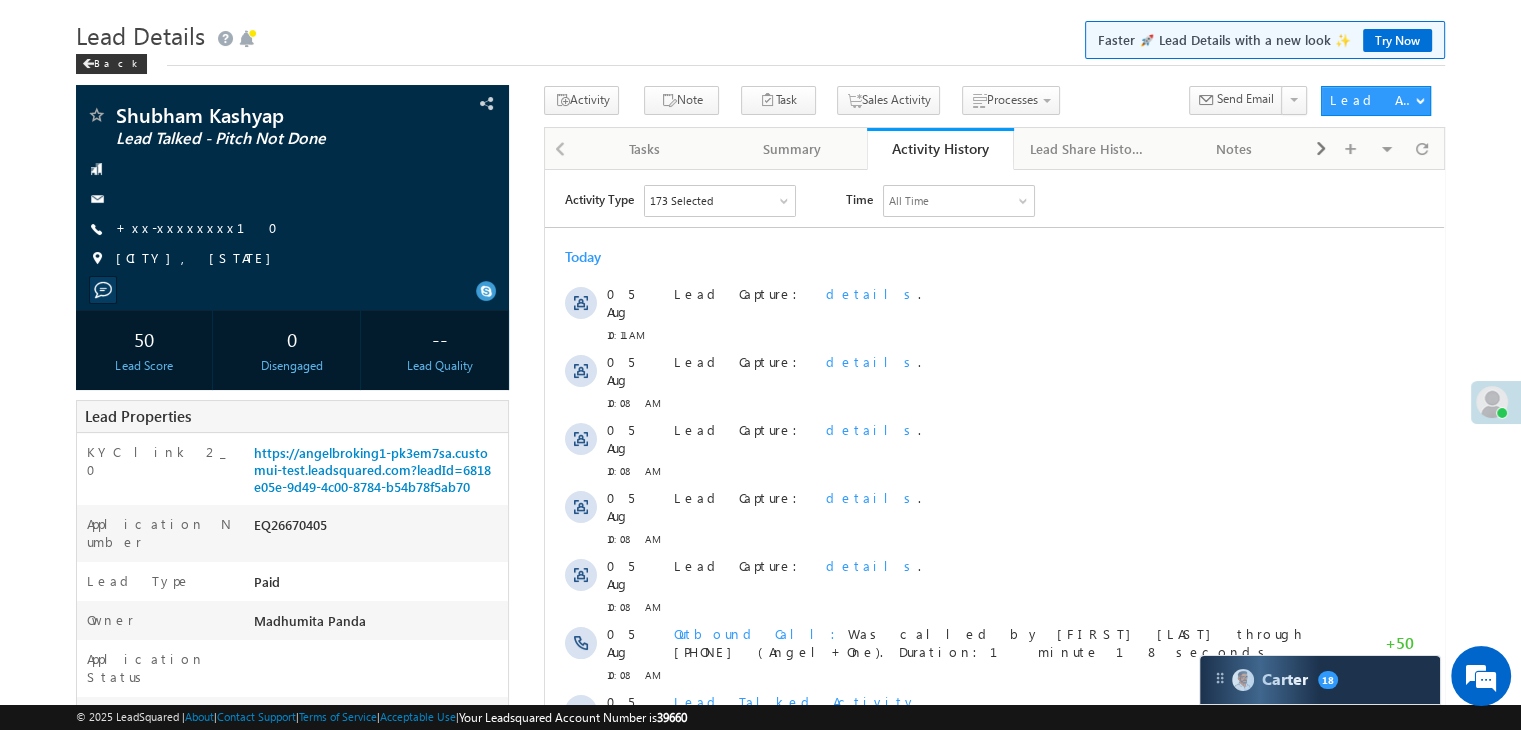 scroll, scrollTop: 0, scrollLeft: 0, axis: both 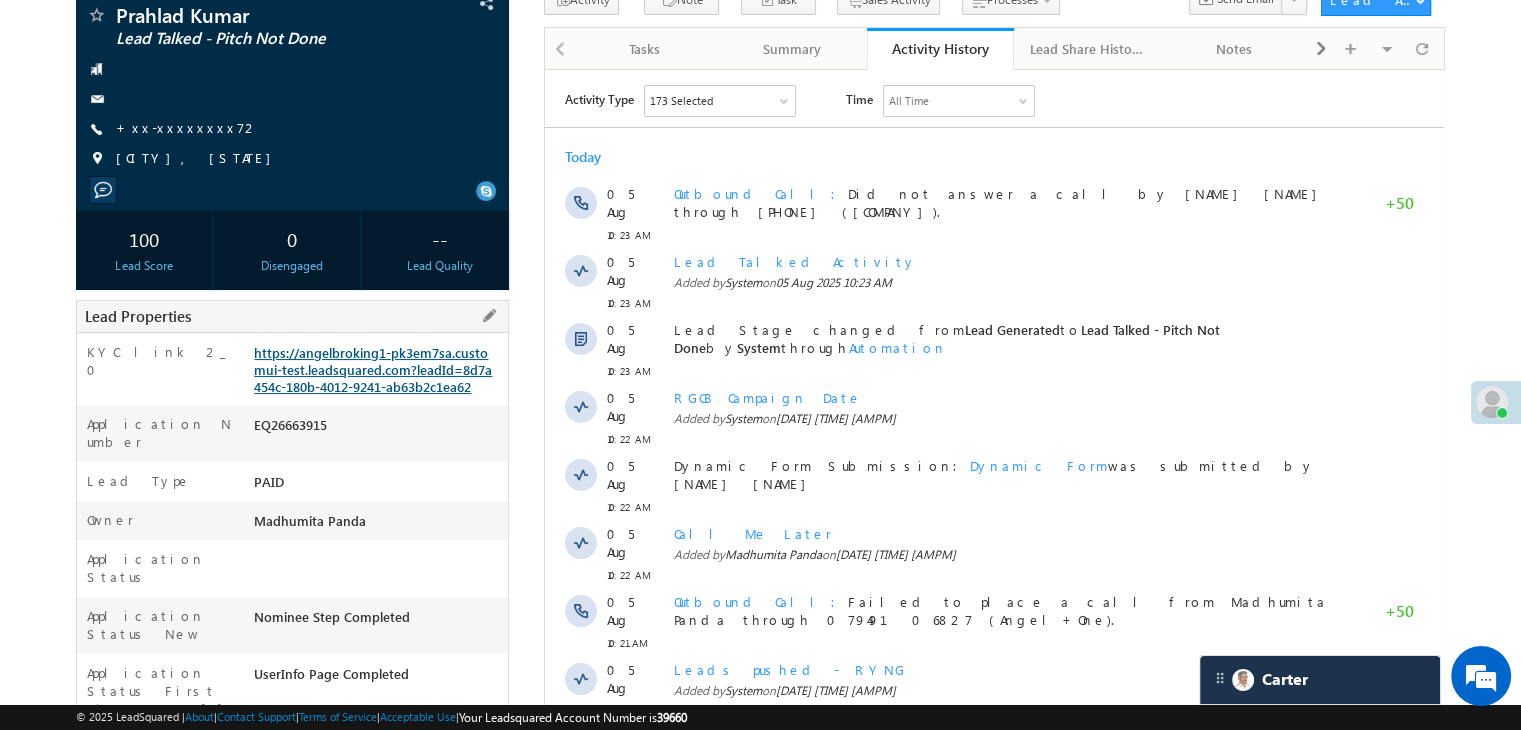 click on "https://angelbroking1-pk3em7sa.customui-test.leadsquared.com?leadId=8d7a454c-180b-4012-9241-ab63b2c1ea62" at bounding box center (373, 369) 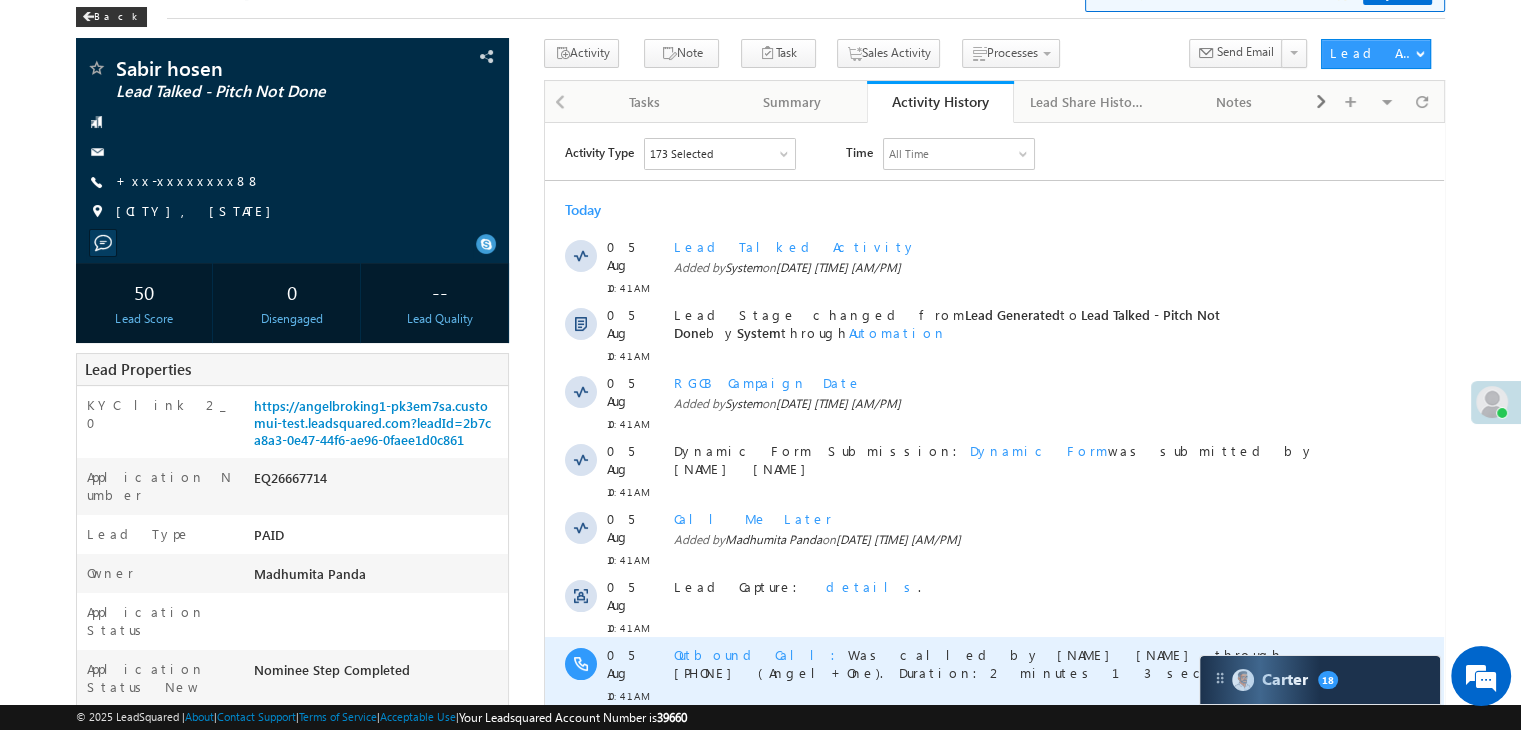 scroll, scrollTop: 0, scrollLeft: 0, axis: both 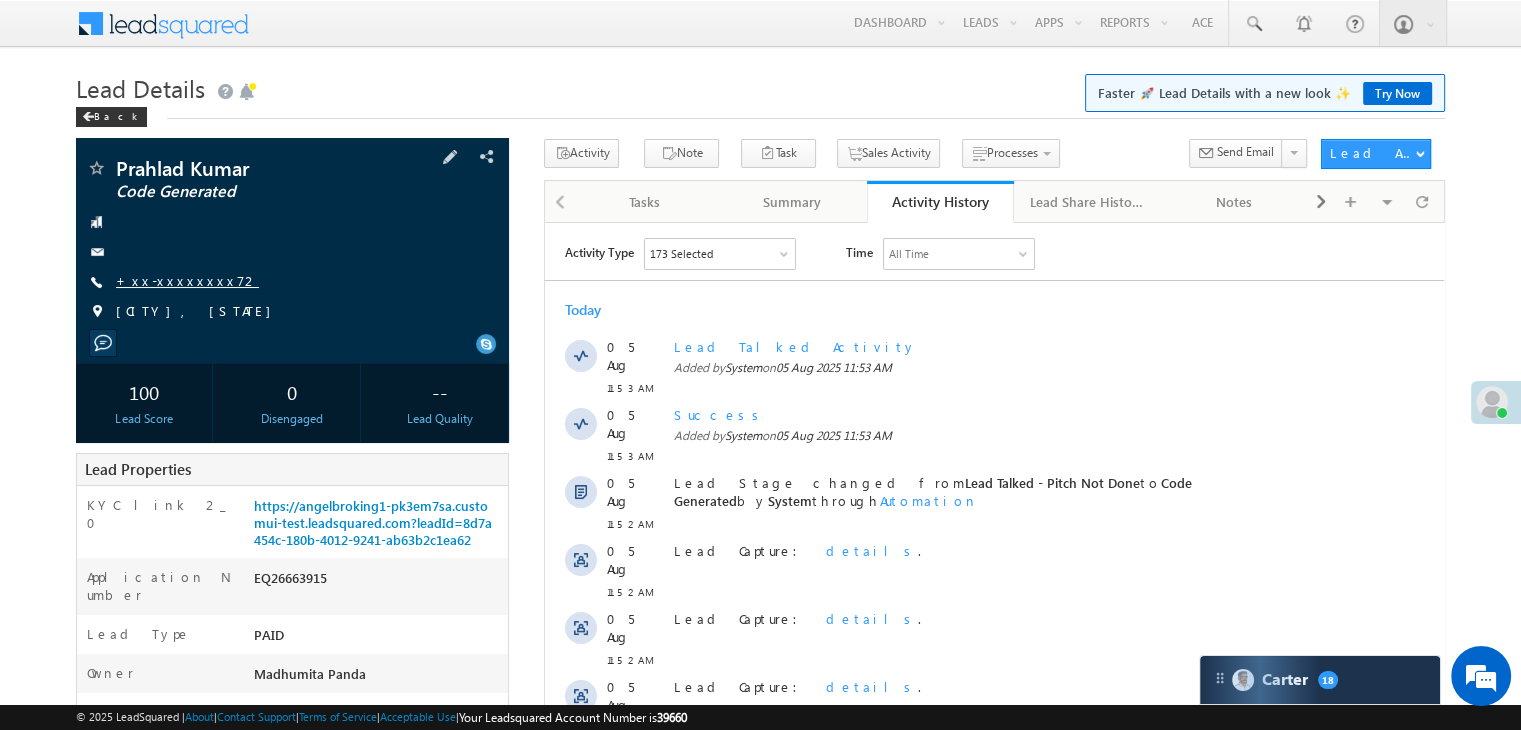 click on "+xx-xxxxxxxx72" at bounding box center (187, 280) 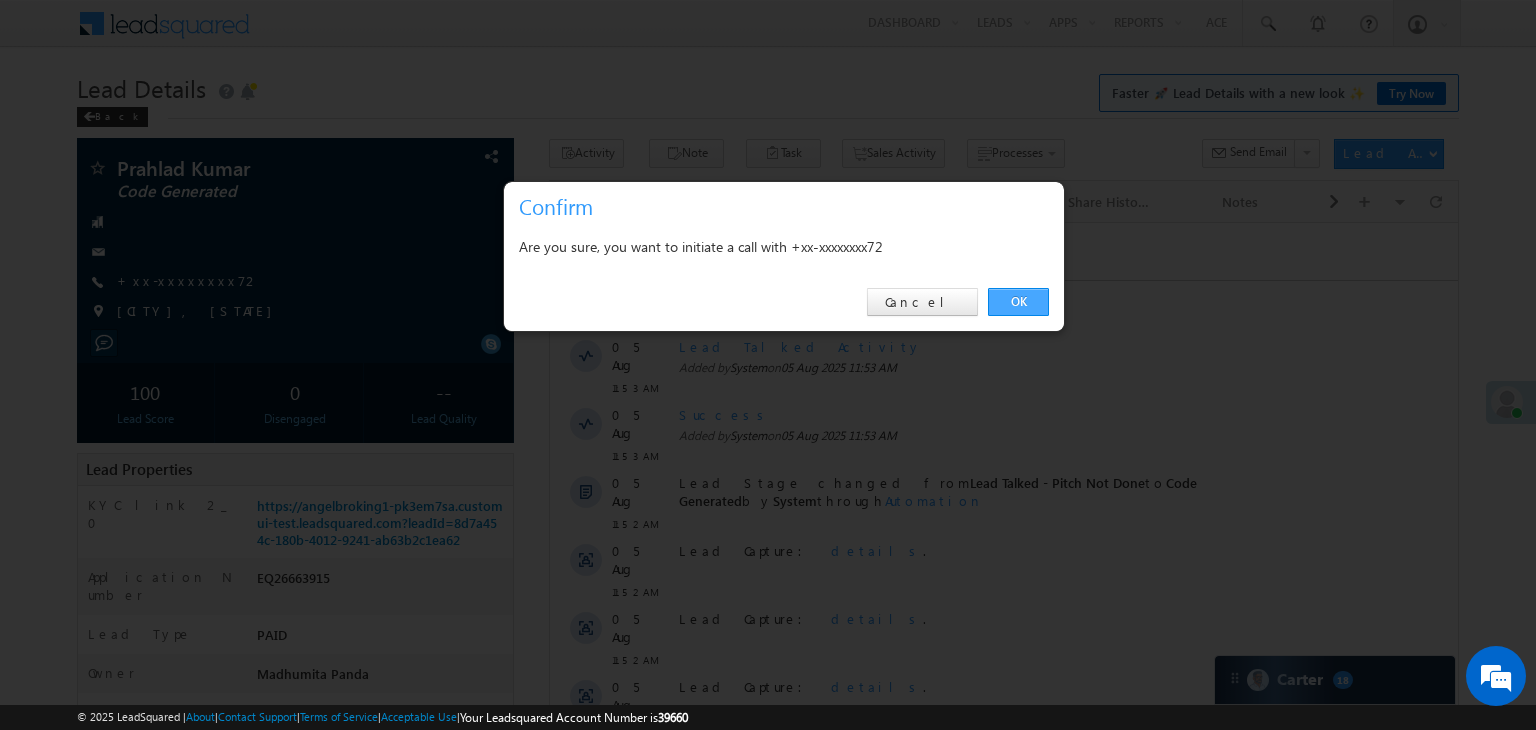 click on "OK" at bounding box center [1018, 302] 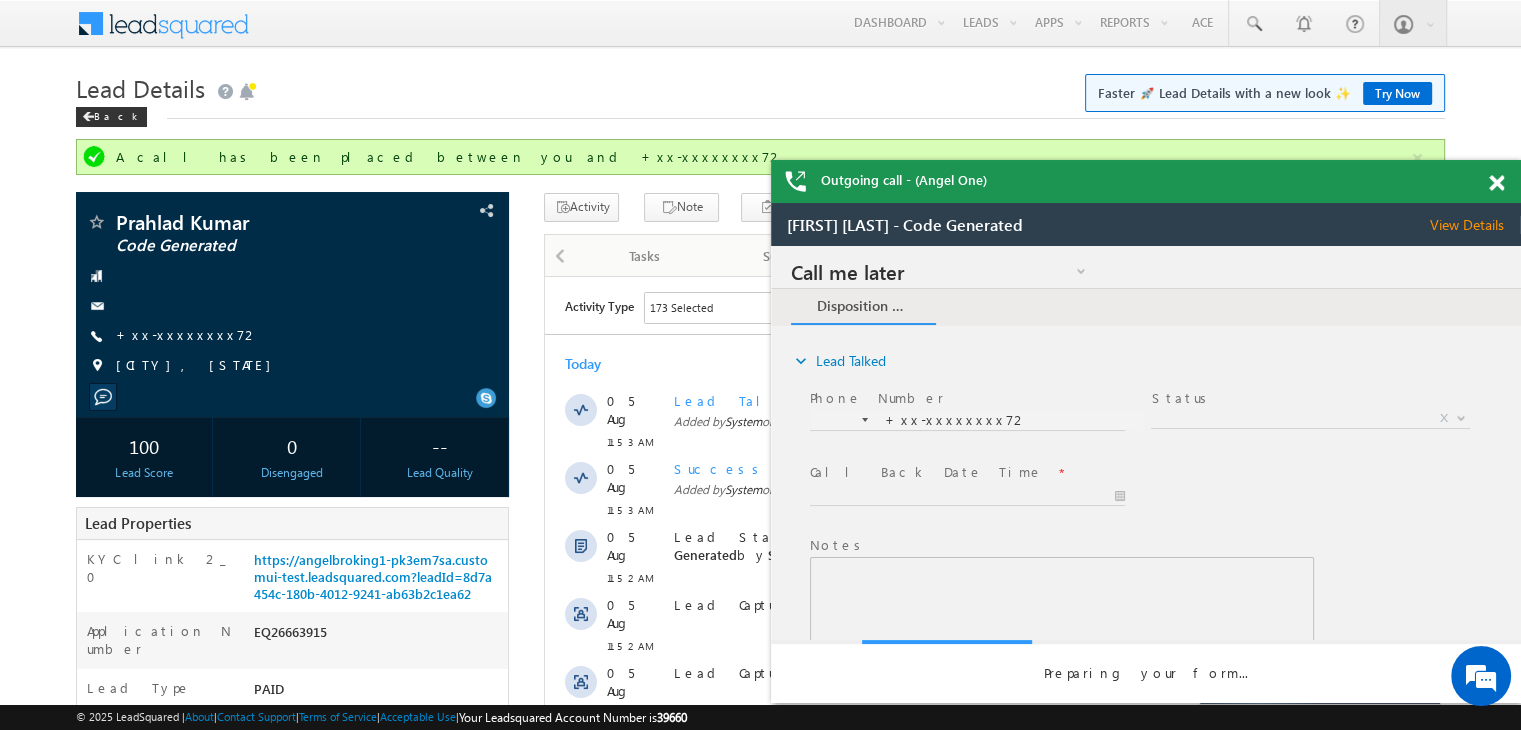 scroll, scrollTop: 0, scrollLeft: 0, axis: both 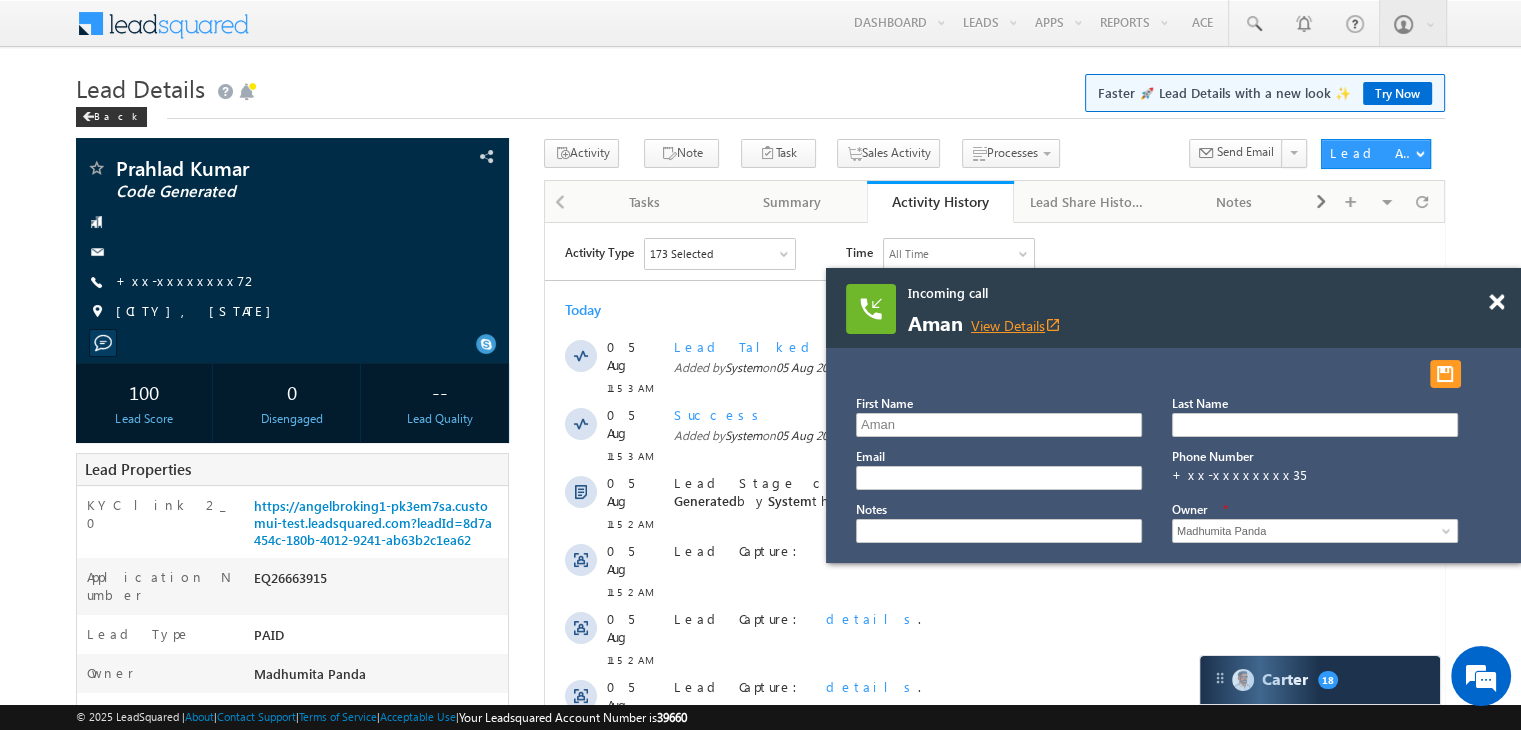 click on "View Details  open_in_new" at bounding box center (1016, 325) 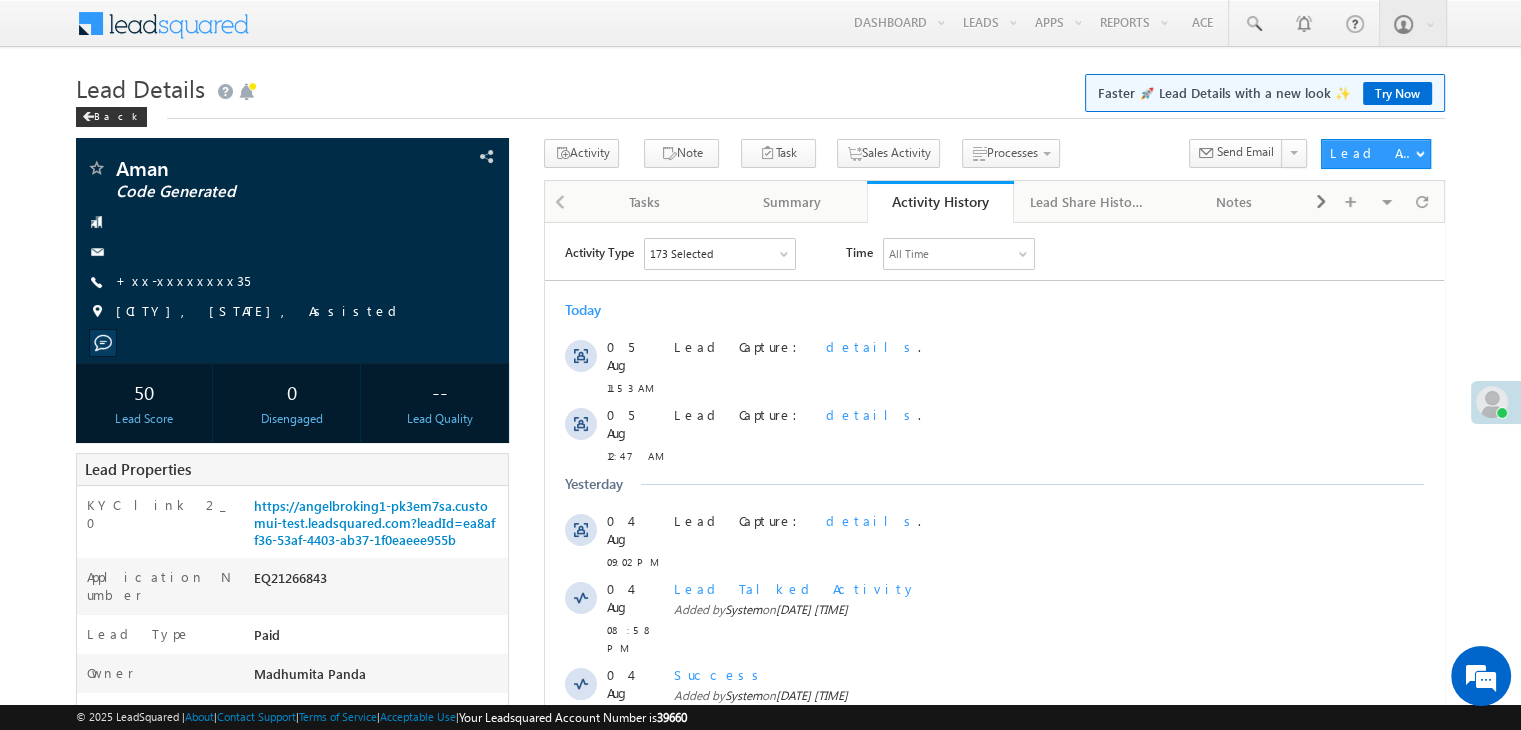 scroll, scrollTop: 0, scrollLeft: 0, axis: both 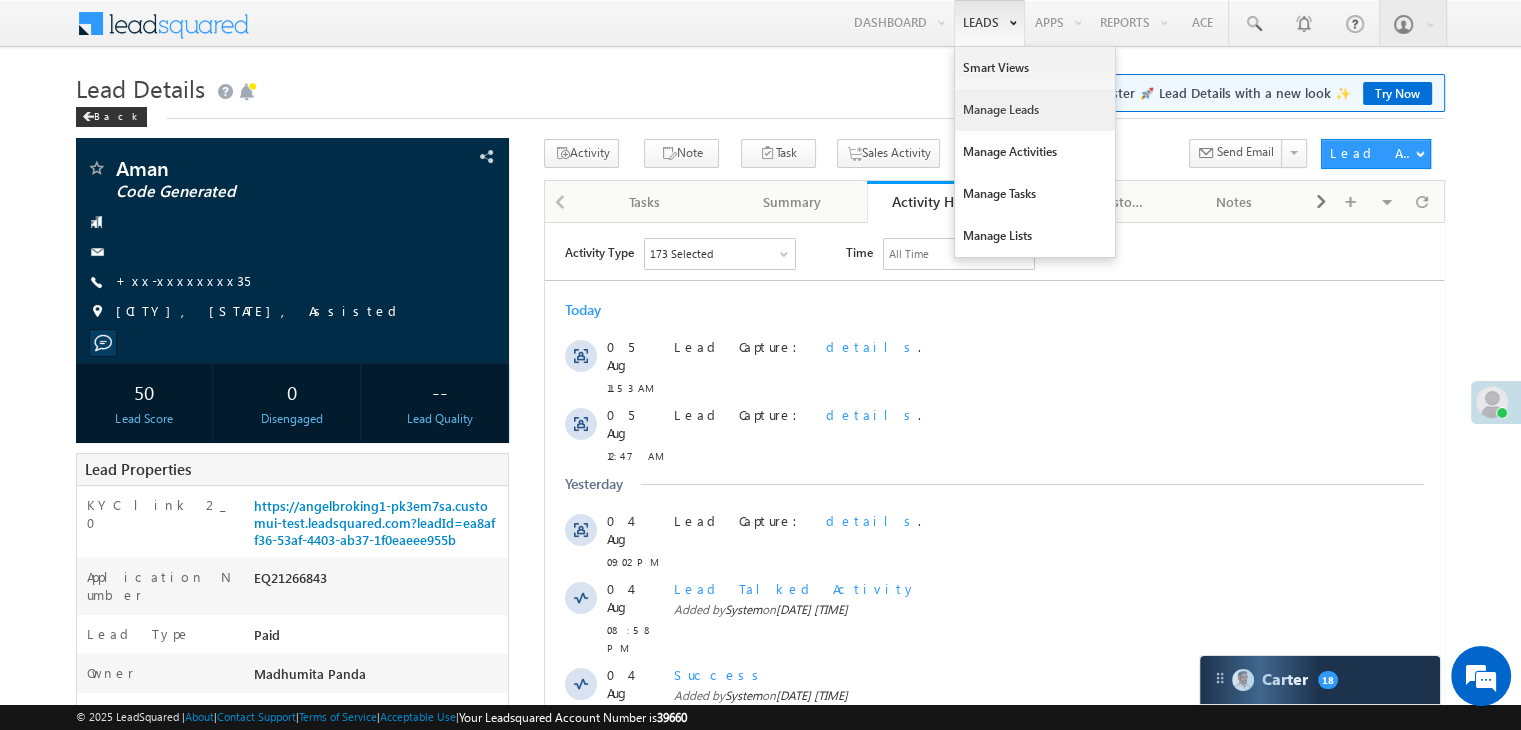 click on "Manage Leads" at bounding box center [1035, 110] 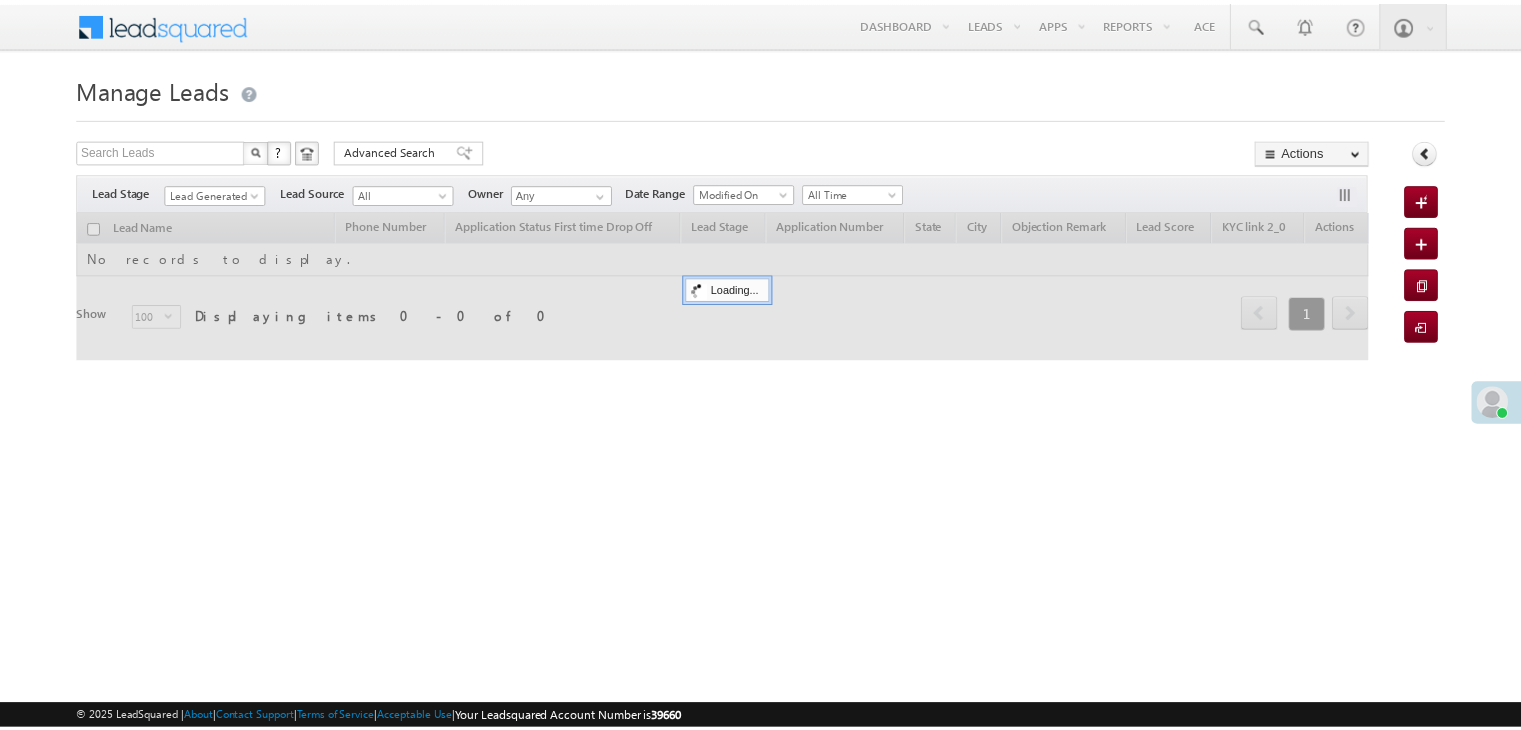 scroll, scrollTop: 0, scrollLeft: 0, axis: both 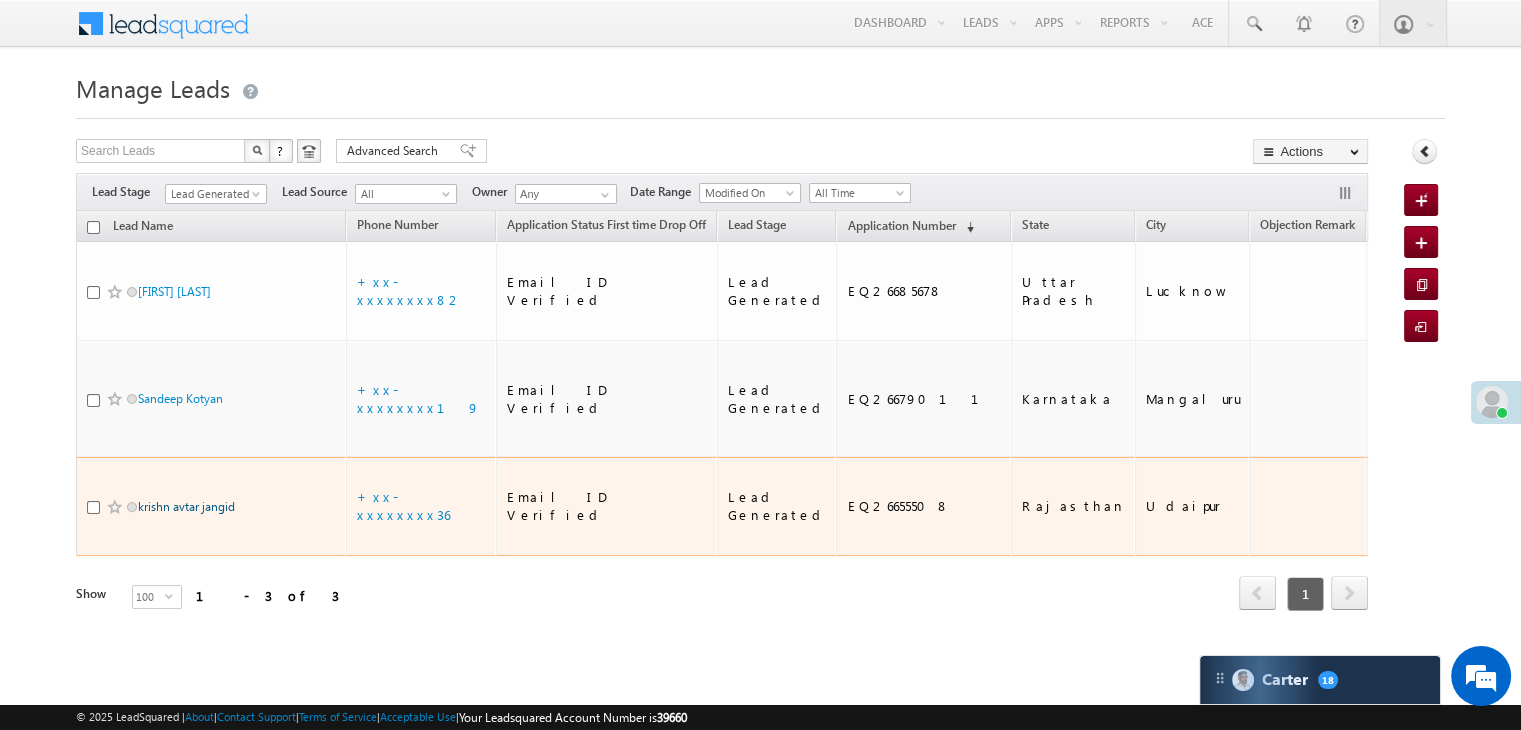click on "krishn avtar jangid" at bounding box center (186, 506) 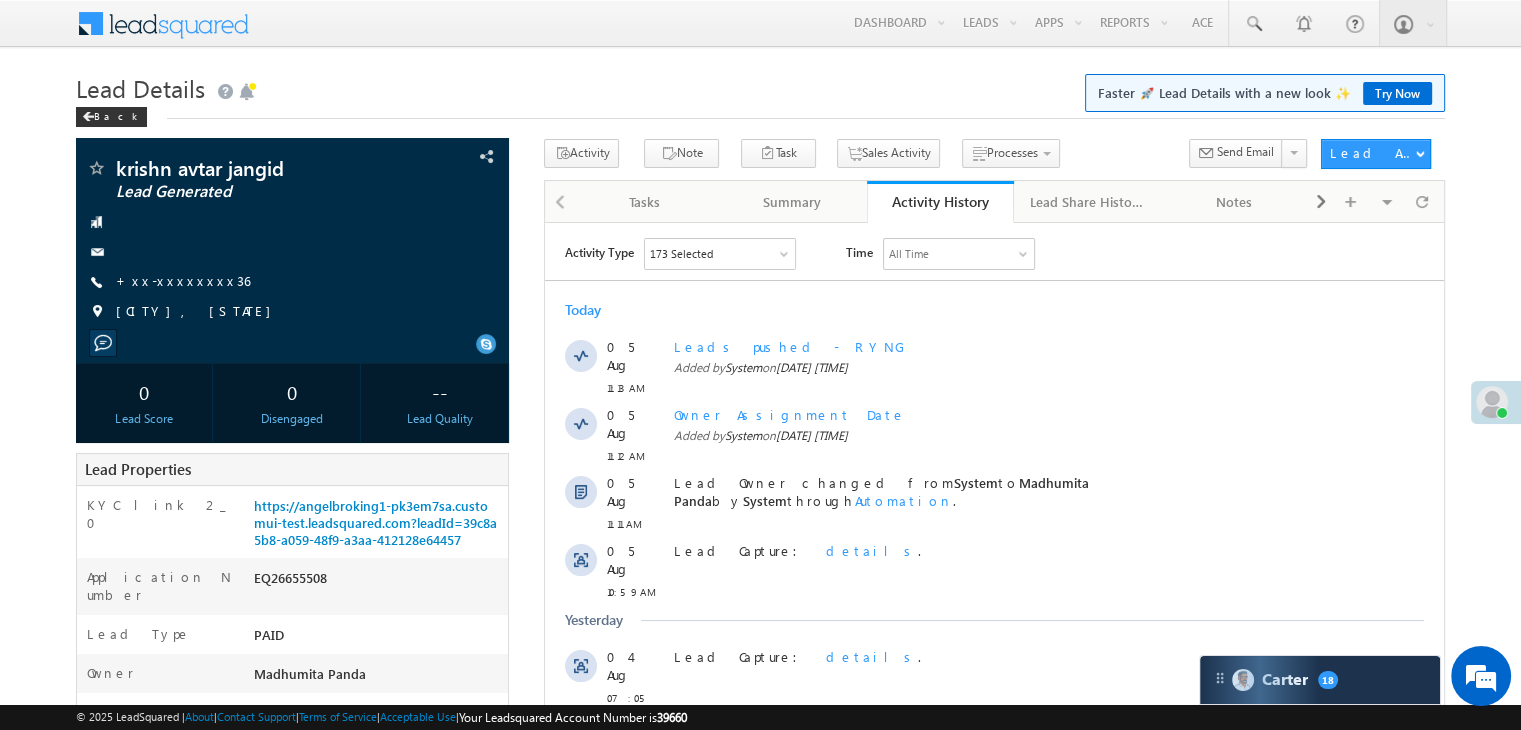 scroll, scrollTop: 0, scrollLeft: 0, axis: both 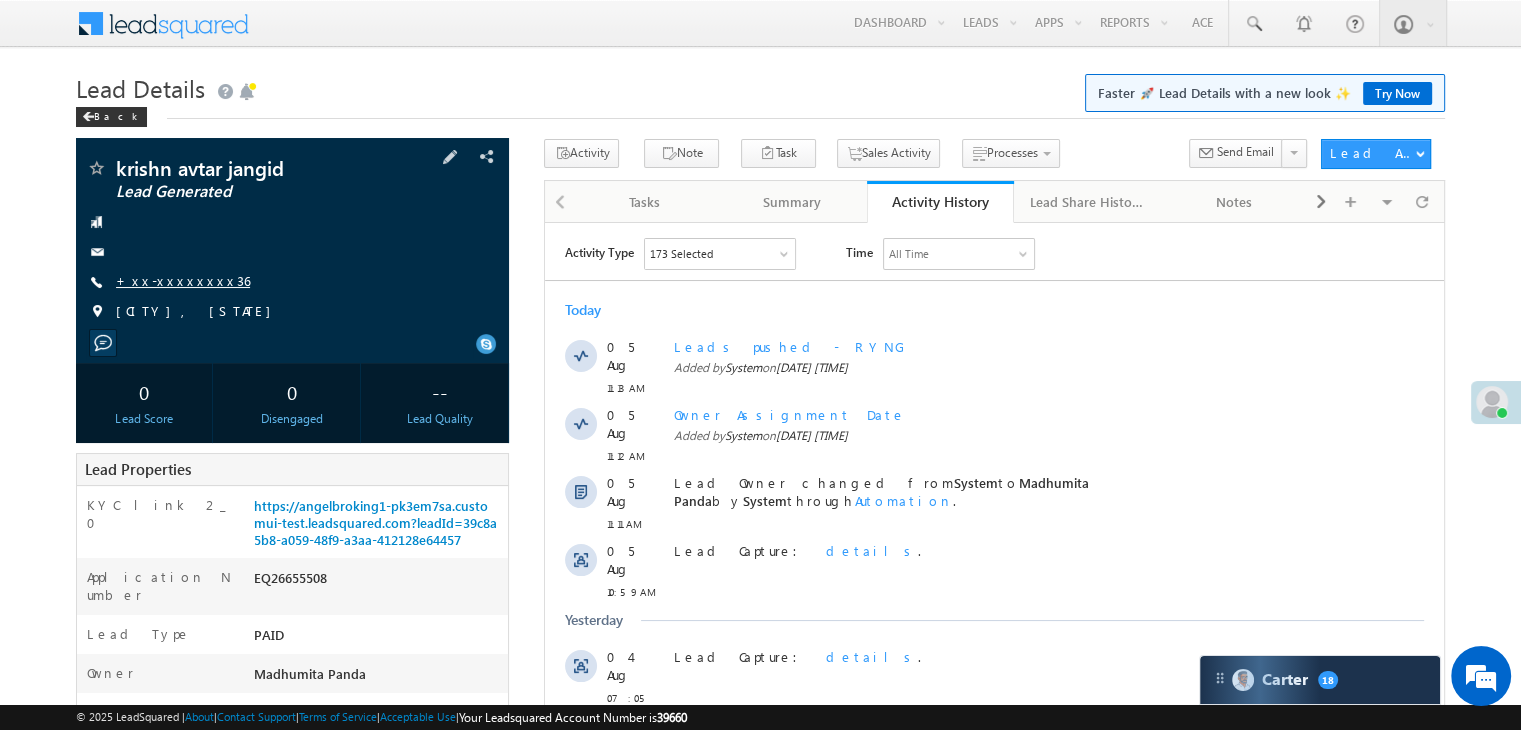 click on "+xx-xxxxxxxx36" at bounding box center [183, 280] 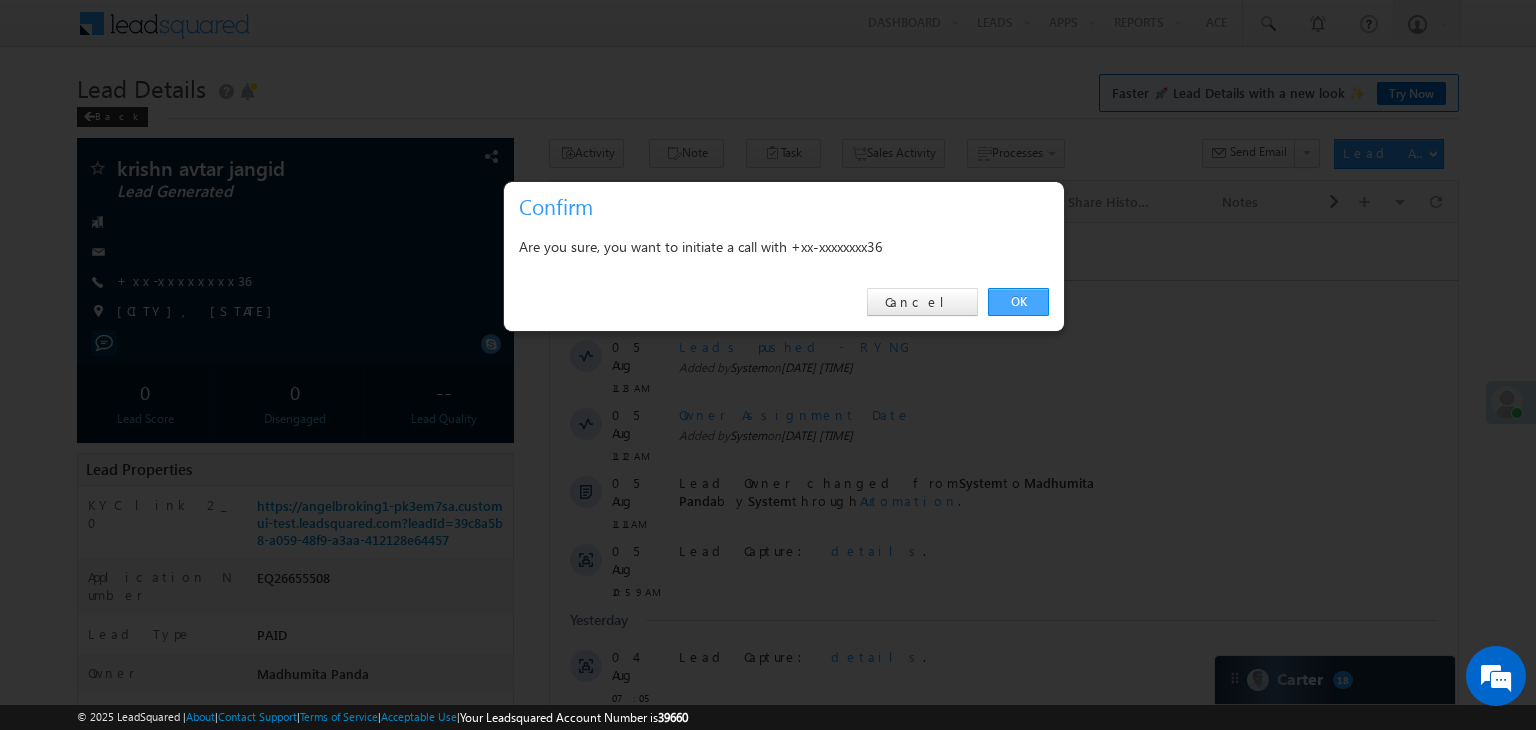 drag, startPoint x: 1012, startPoint y: 297, endPoint x: 468, endPoint y: 73, distance: 588.31287 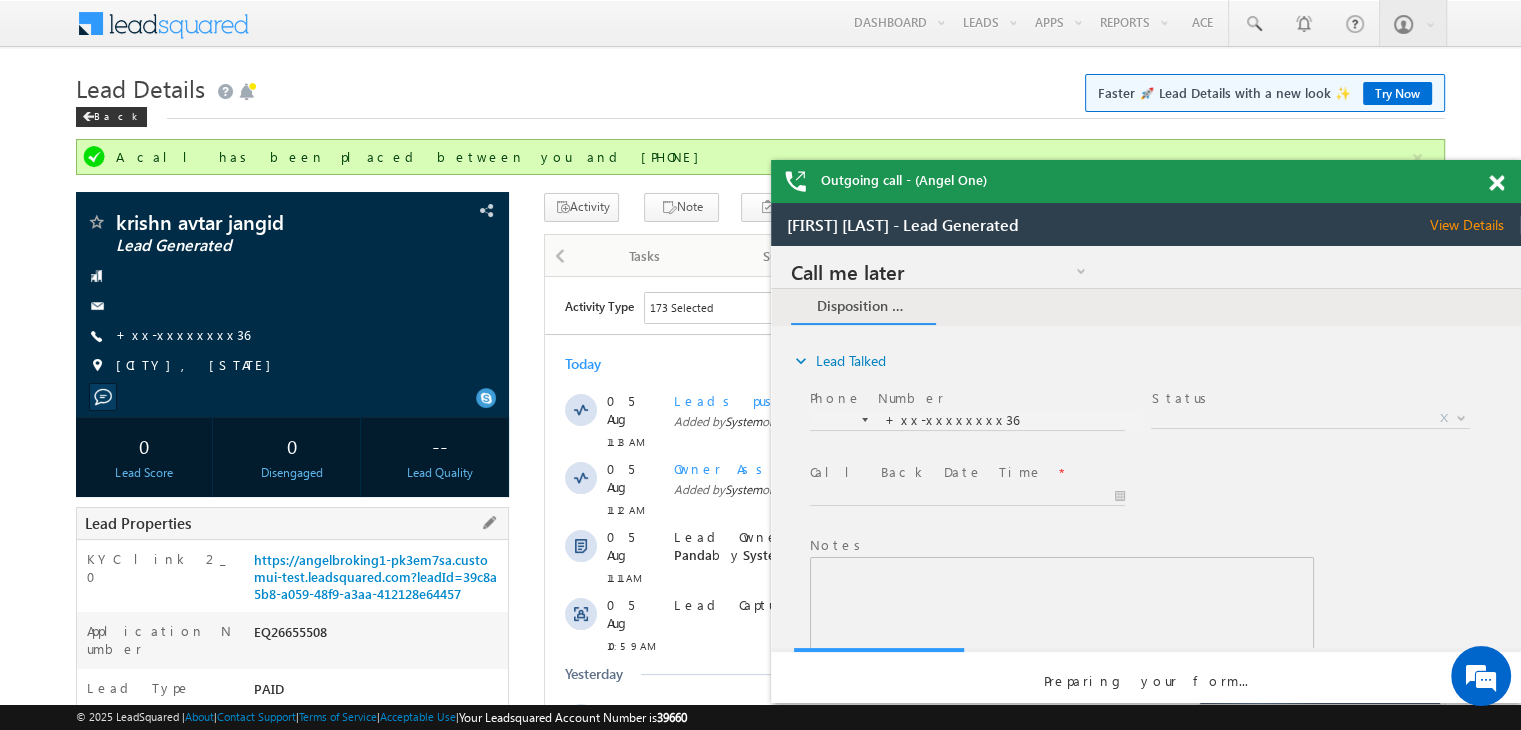scroll, scrollTop: 0, scrollLeft: 0, axis: both 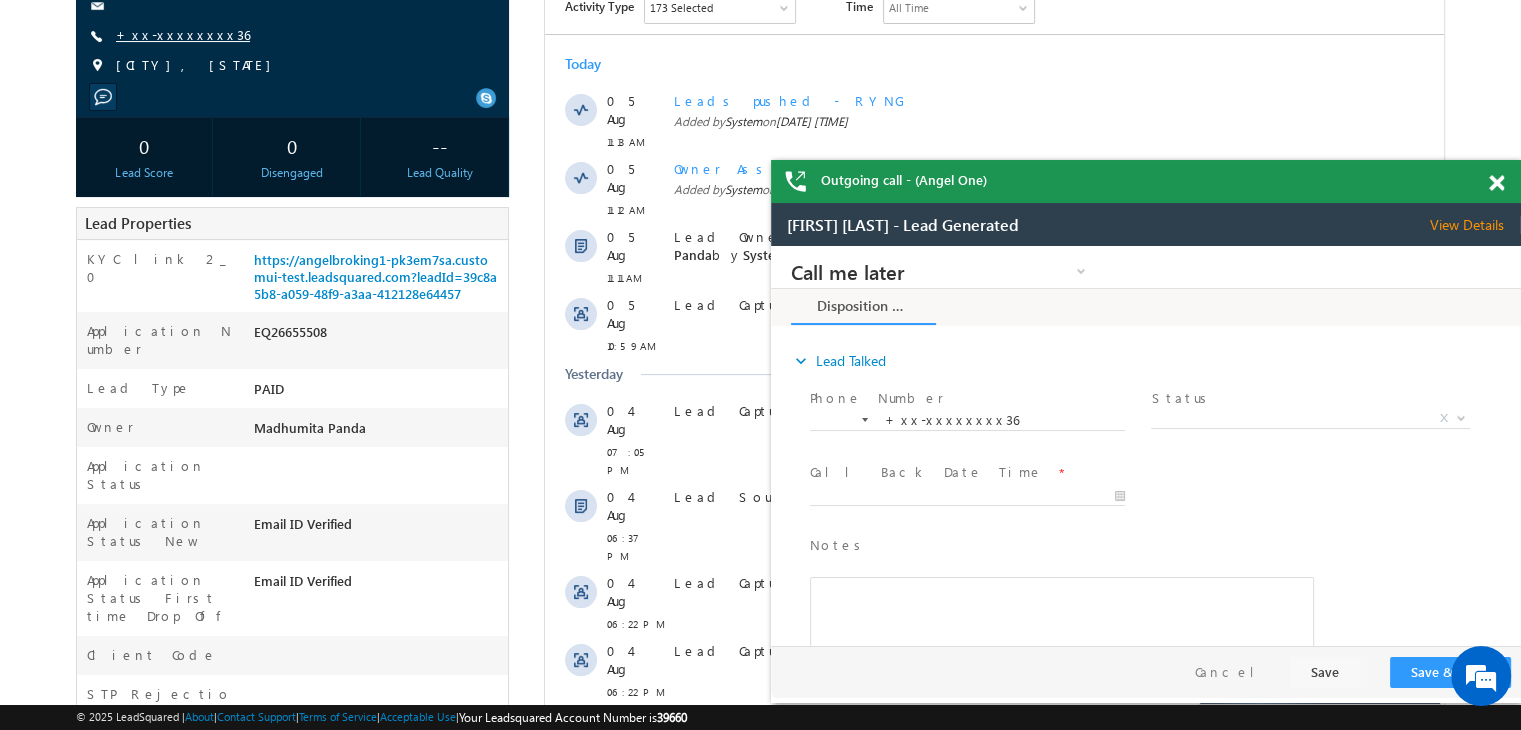 click on "+xx-xxxxxxxx36" at bounding box center [183, 34] 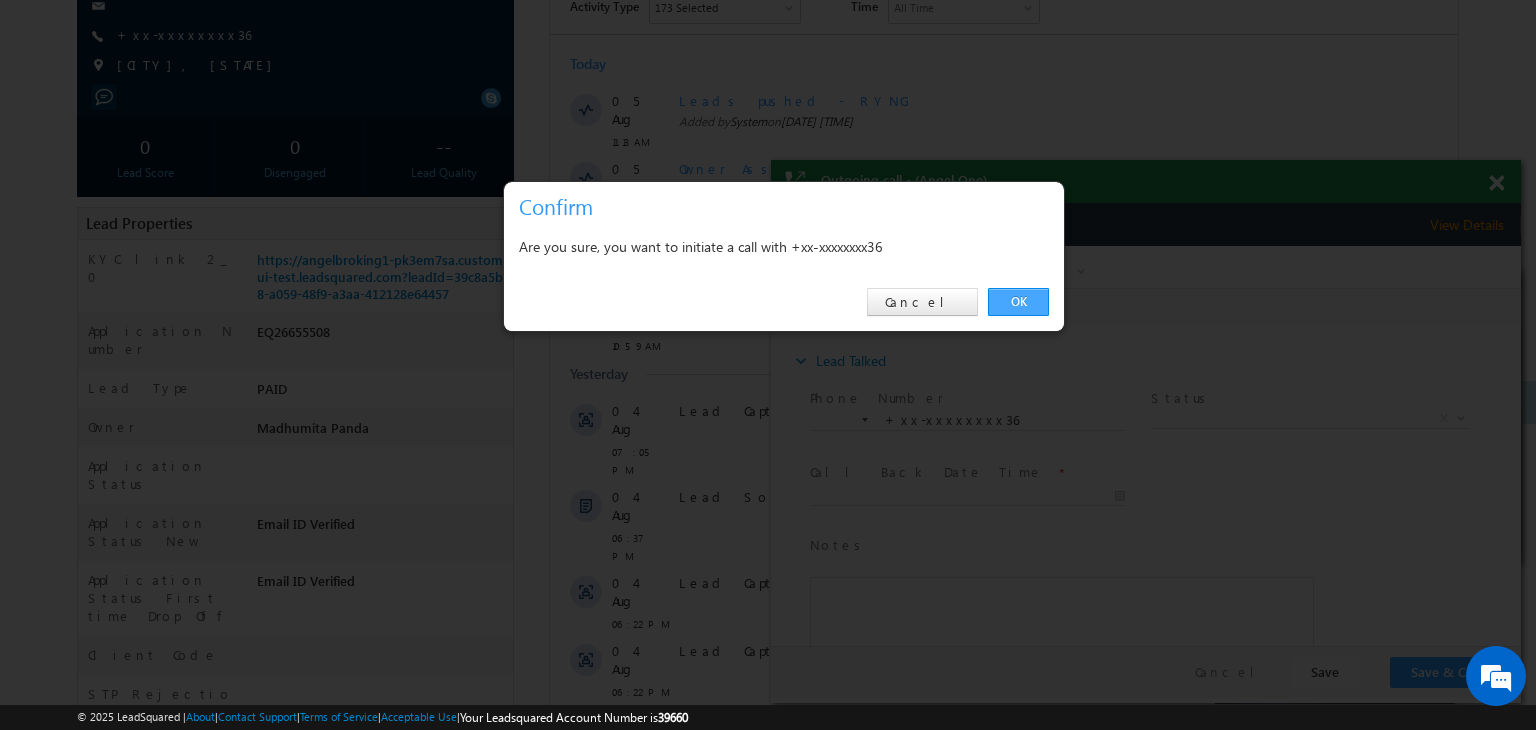 click on "OK" at bounding box center [1018, 302] 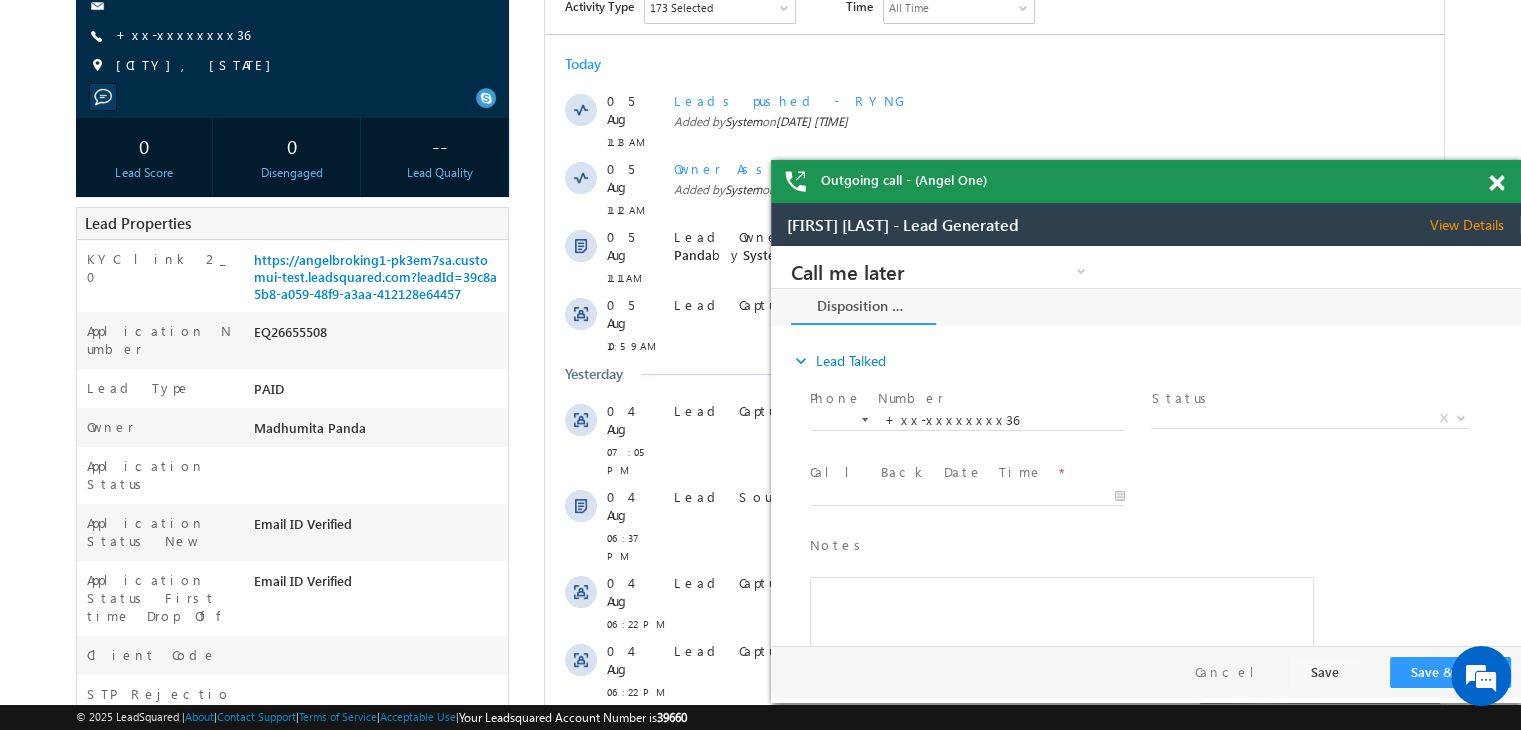 scroll, scrollTop: 0, scrollLeft: 0, axis: both 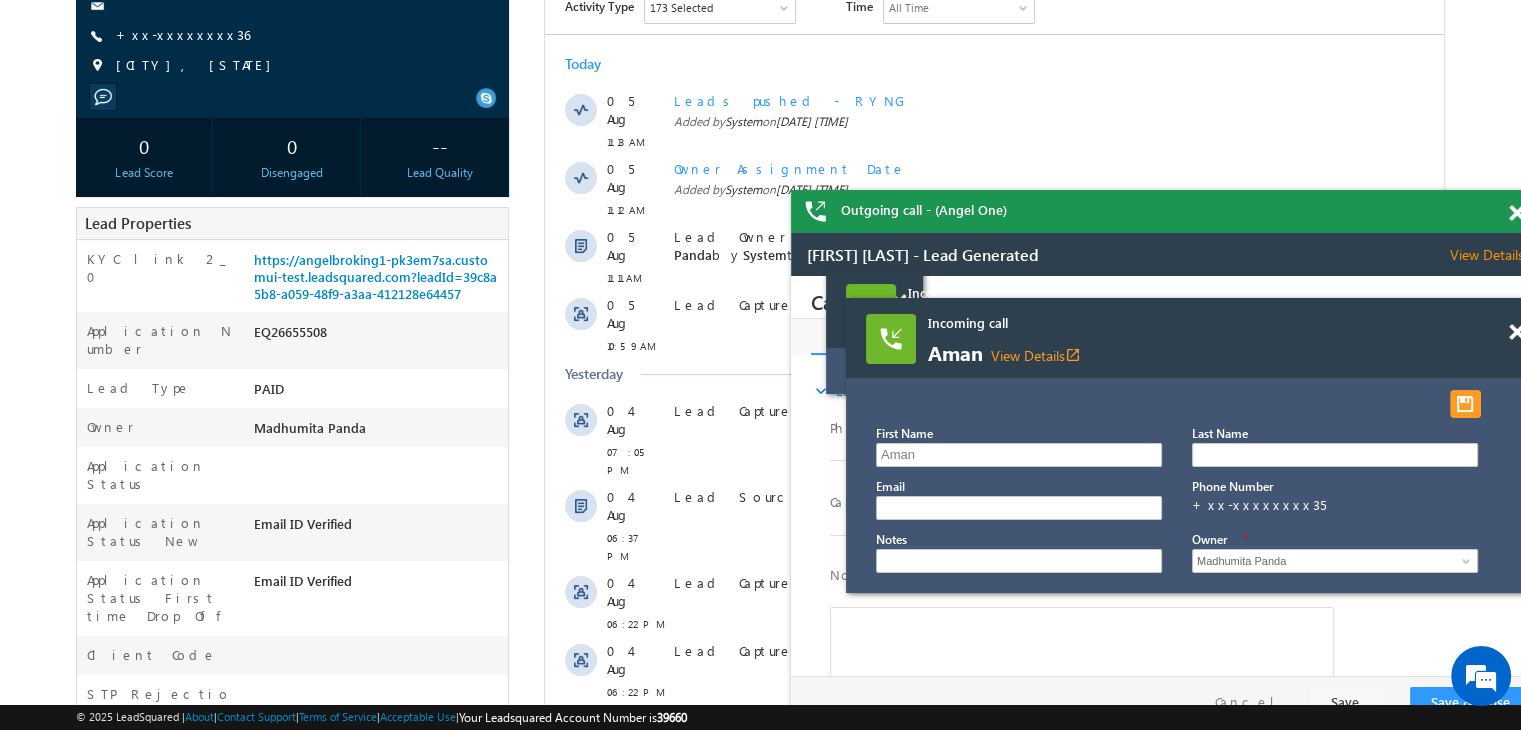 click at bounding box center [1516, 213] 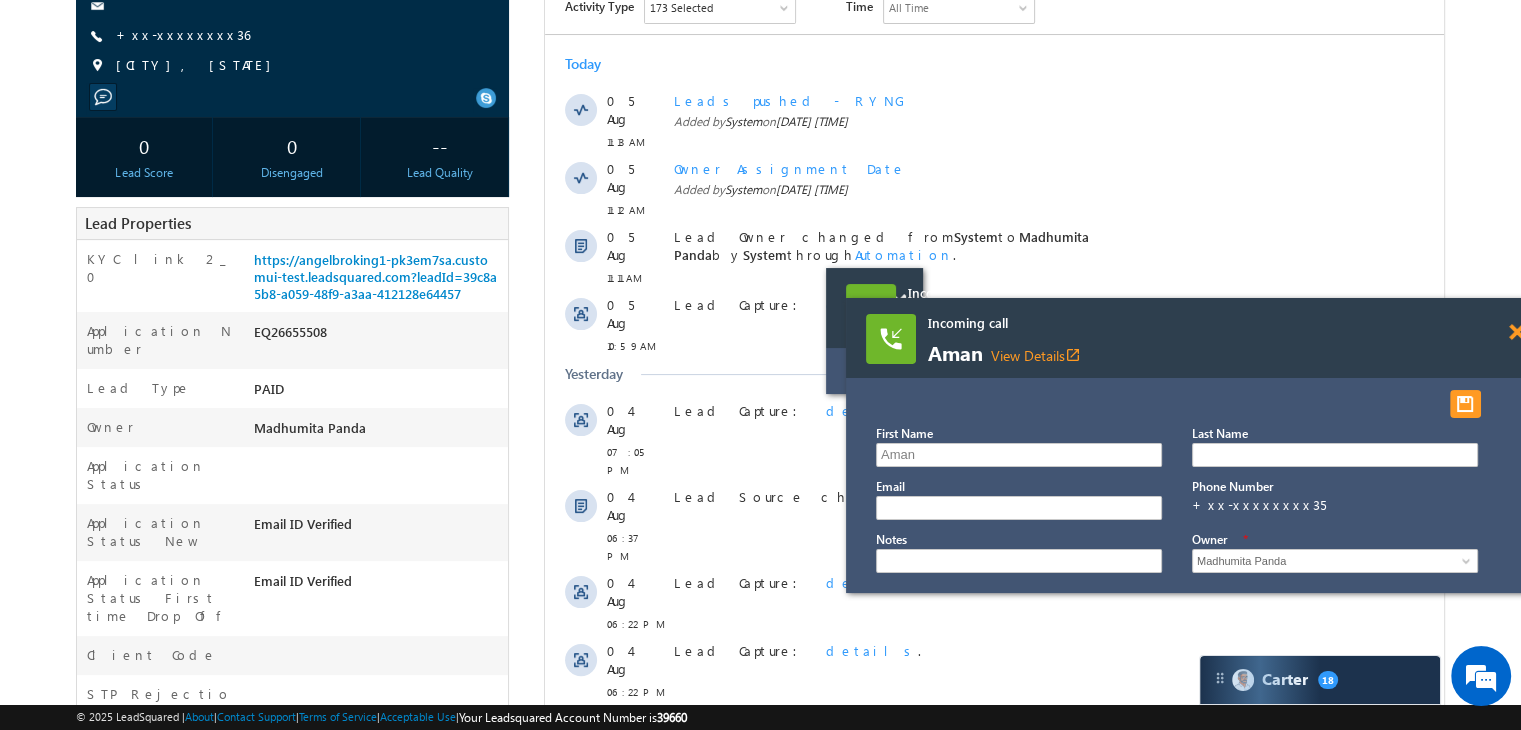 click at bounding box center (898, 302) 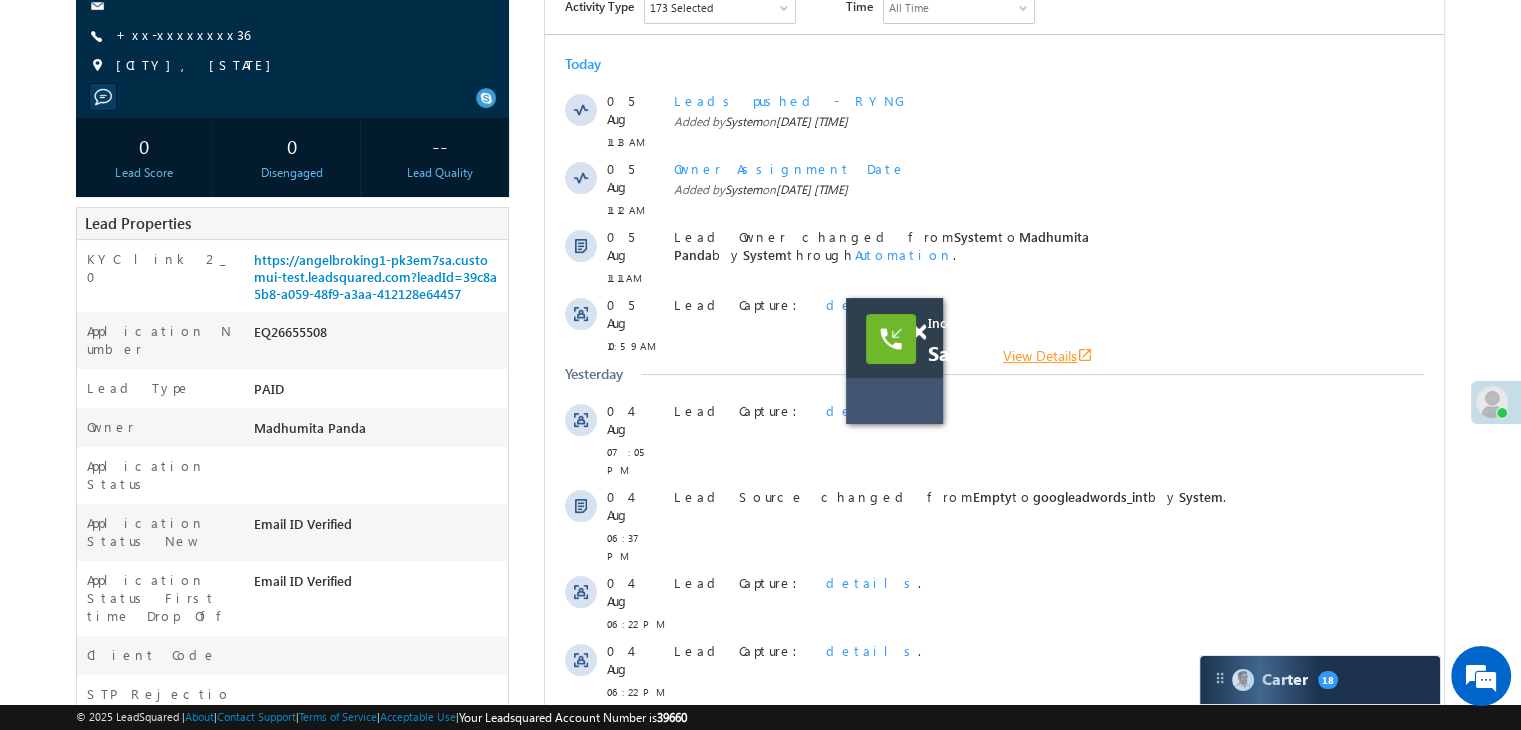 click on "View Details  open_in_new" at bounding box center (1048, 355) 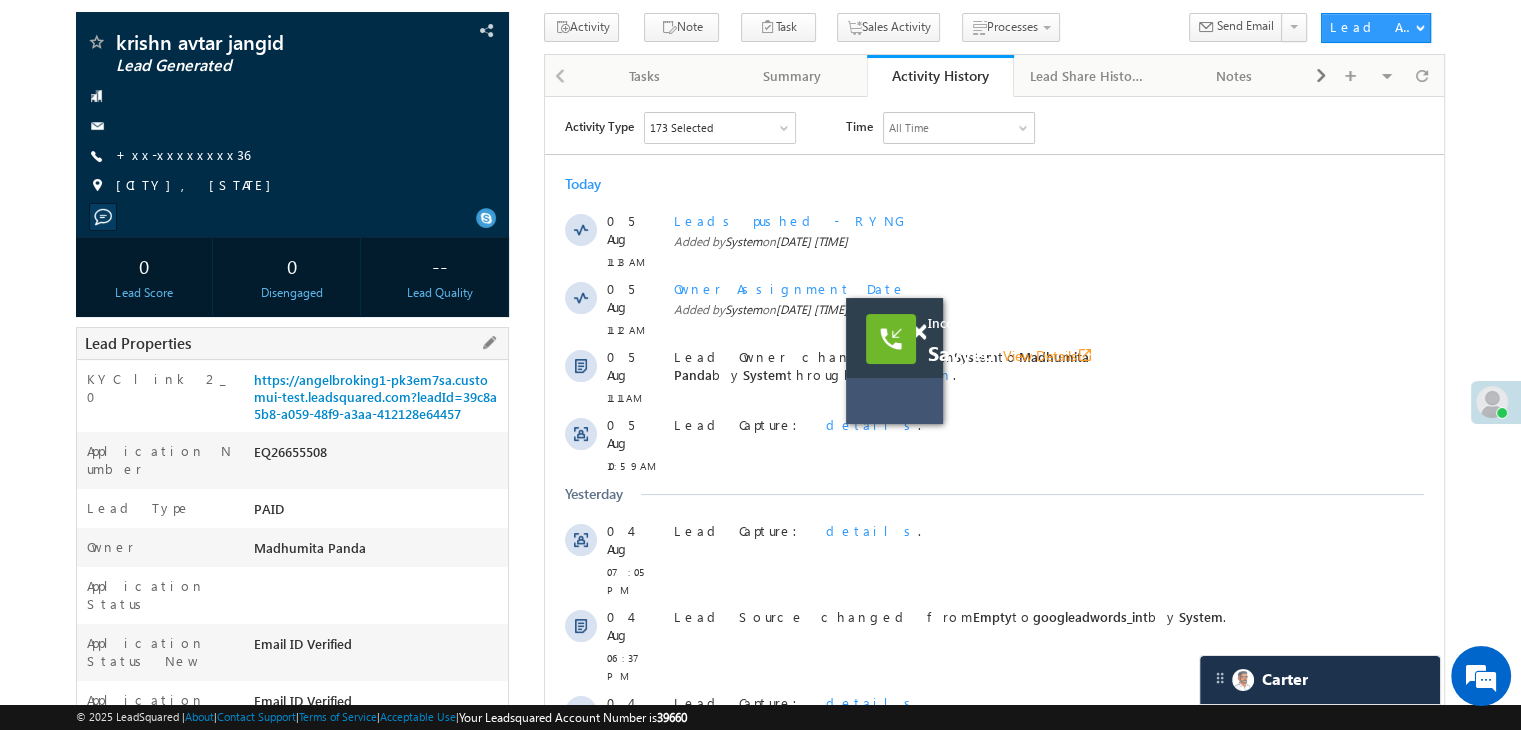 scroll, scrollTop: 0, scrollLeft: 0, axis: both 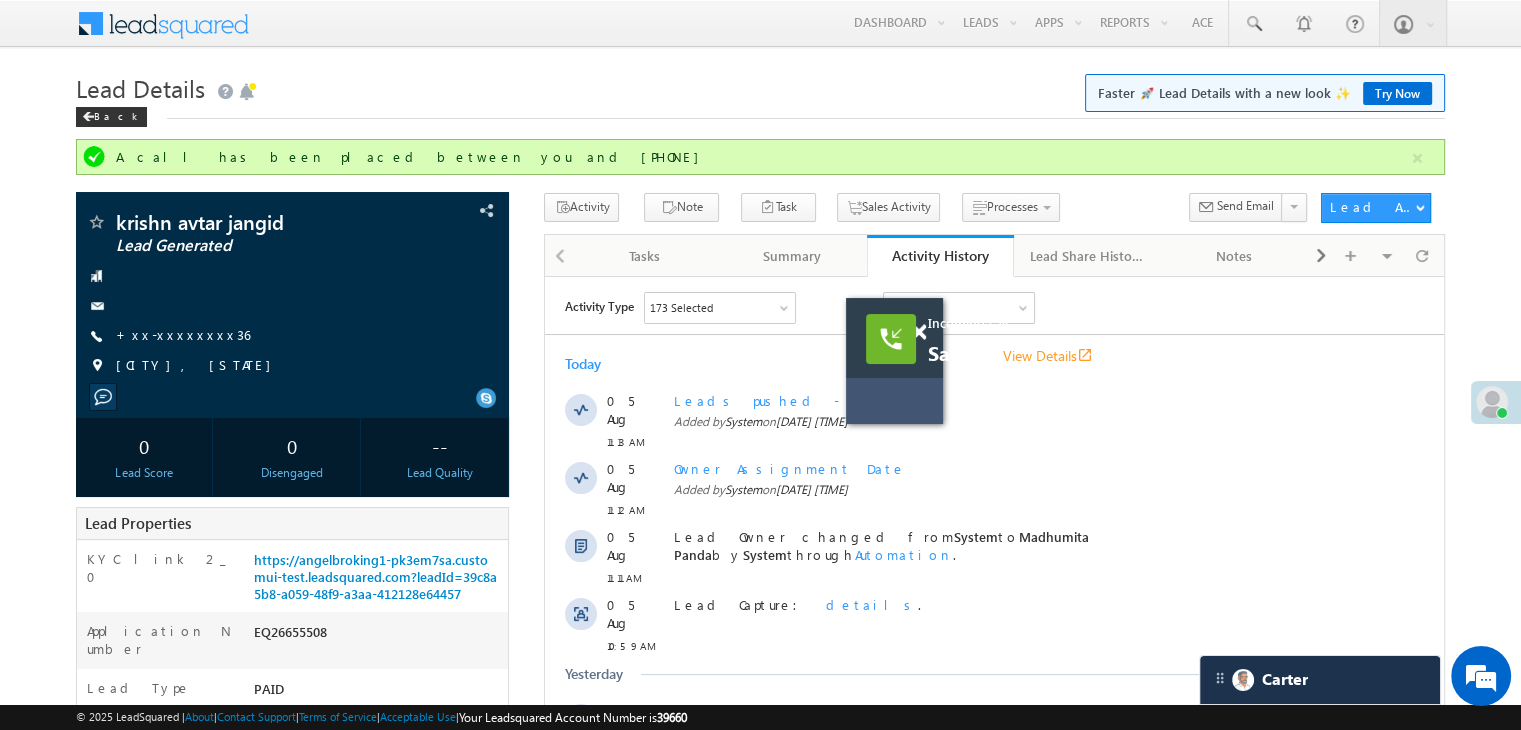 click on "Lead Details Faster 🚀 Lead Details with a new look ✨ Try Now" at bounding box center (760, 86) 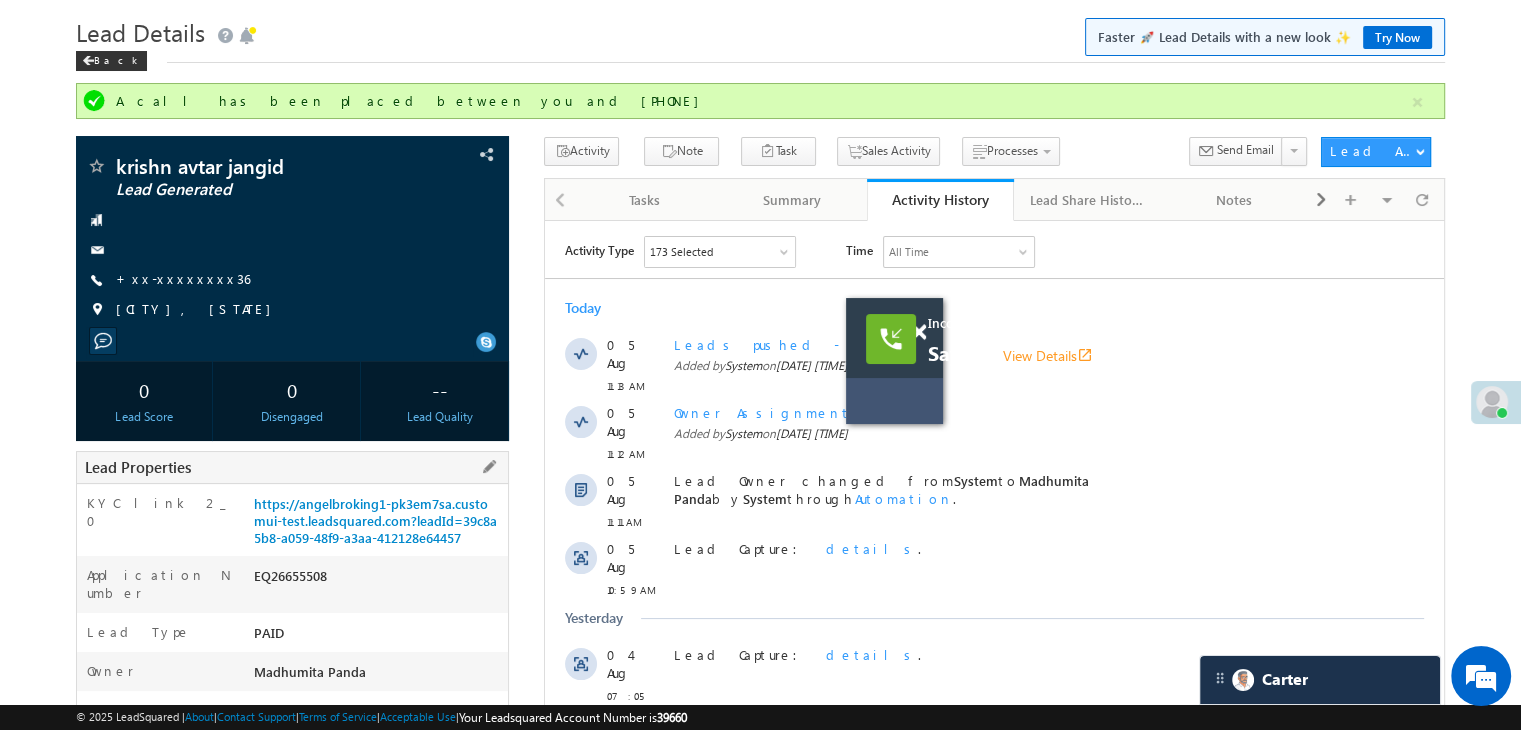 scroll, scrollTop: 200, scrollLeft: 0, axis: vertical 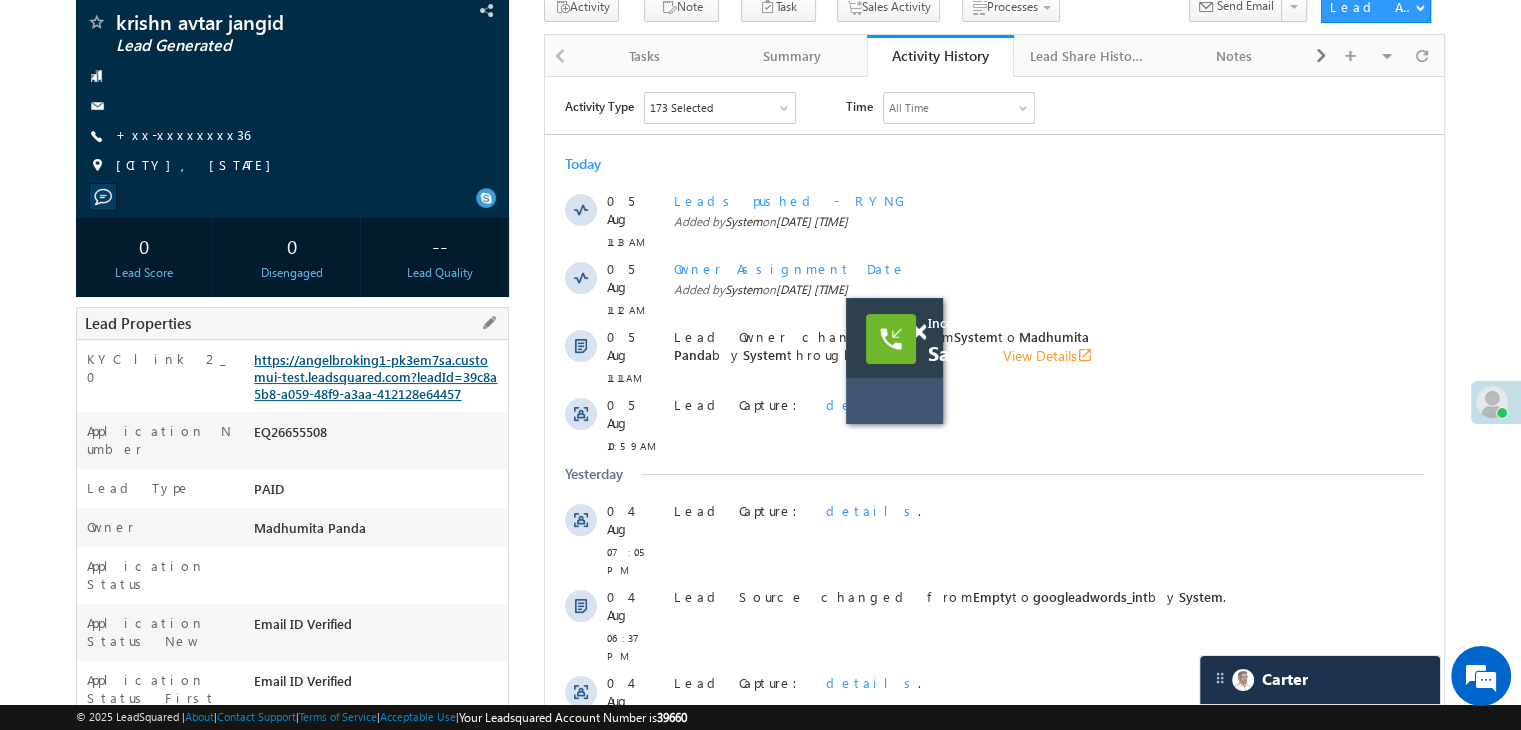 click on "https://angelbroking1-pk3em7sa.customui-test.leadsquared.com?leadId=39c8a5b8-a059-48f9-a3aa-412128e64457" at bounding box center (375, 376) 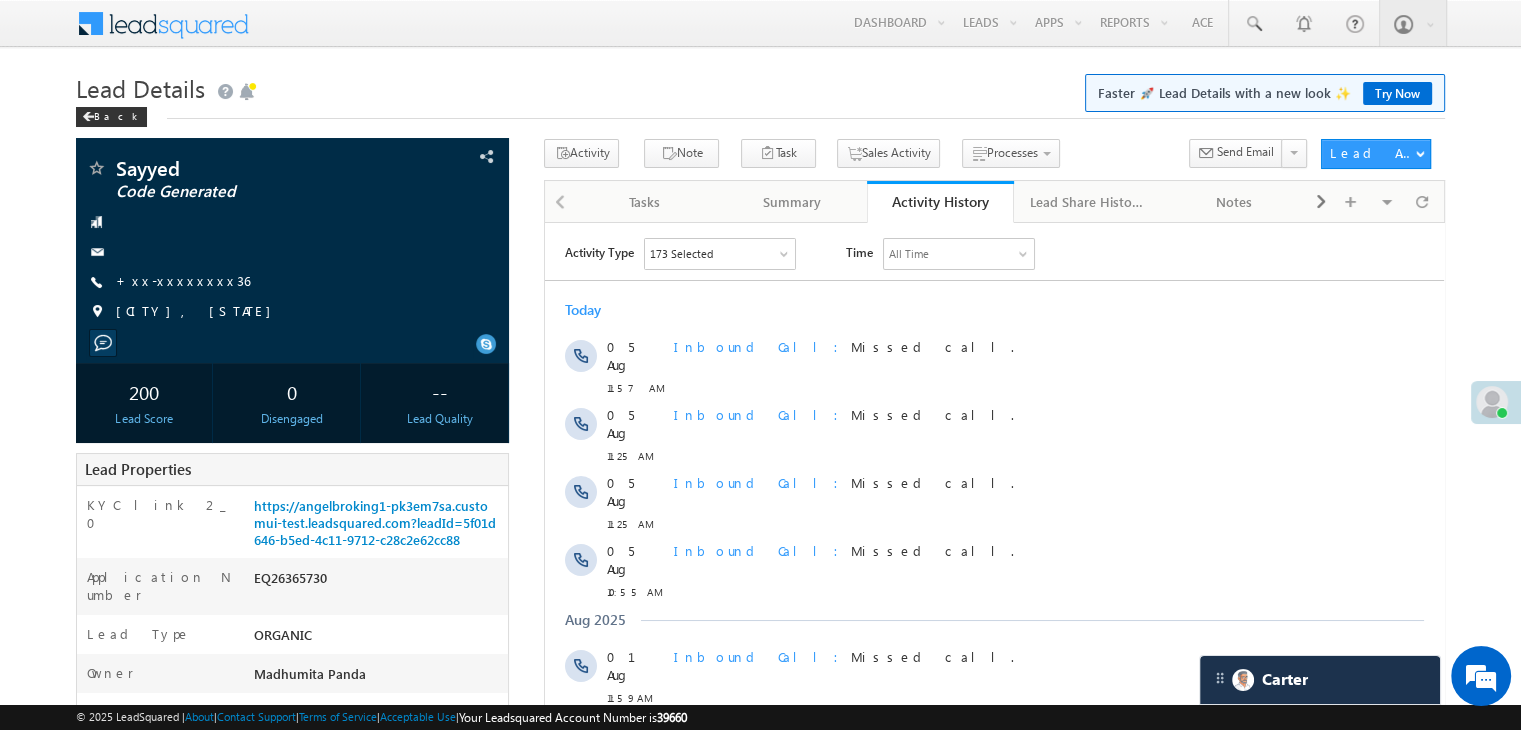 scroll, scrollTop: 0, scrollLeft: 0, axis: both 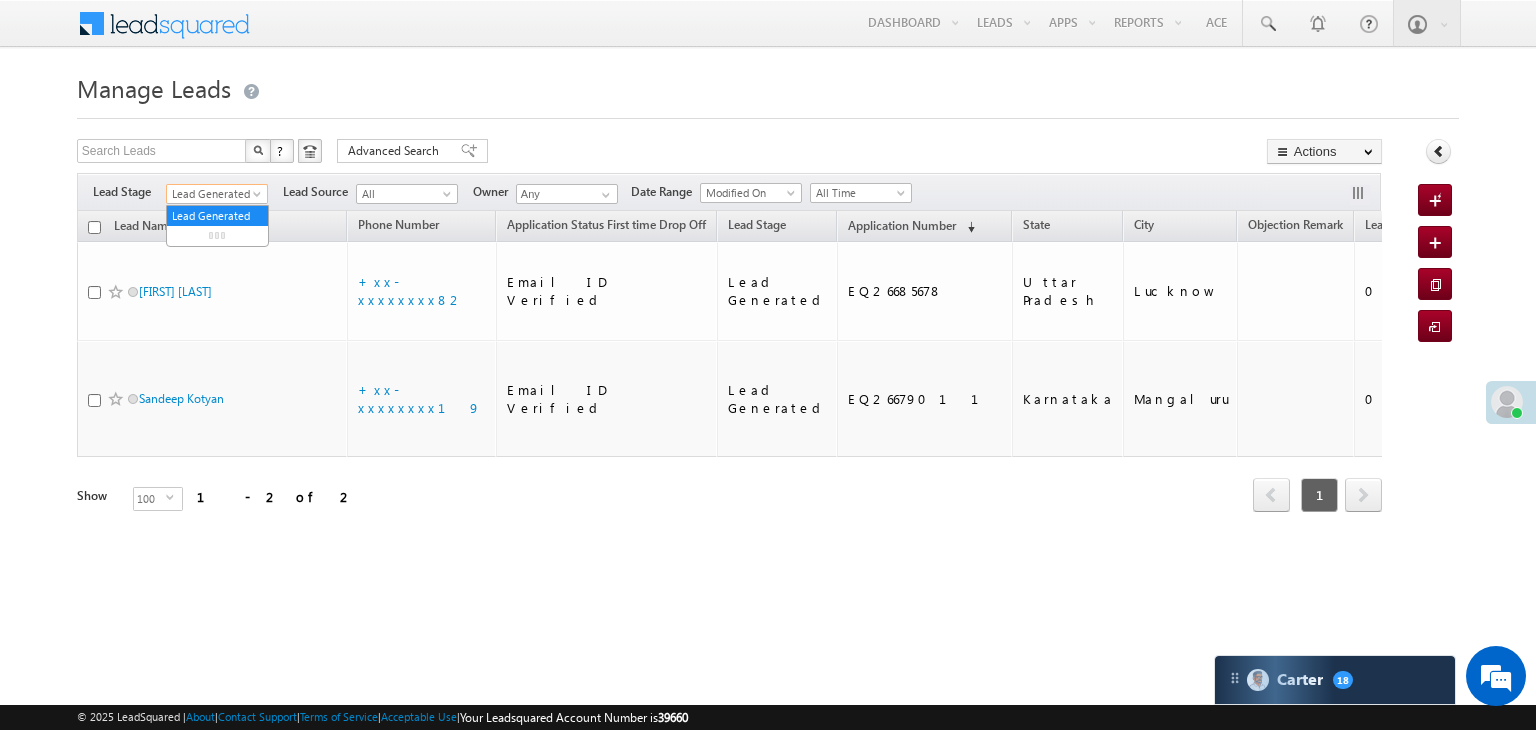 click at bounding box center (259, 198) 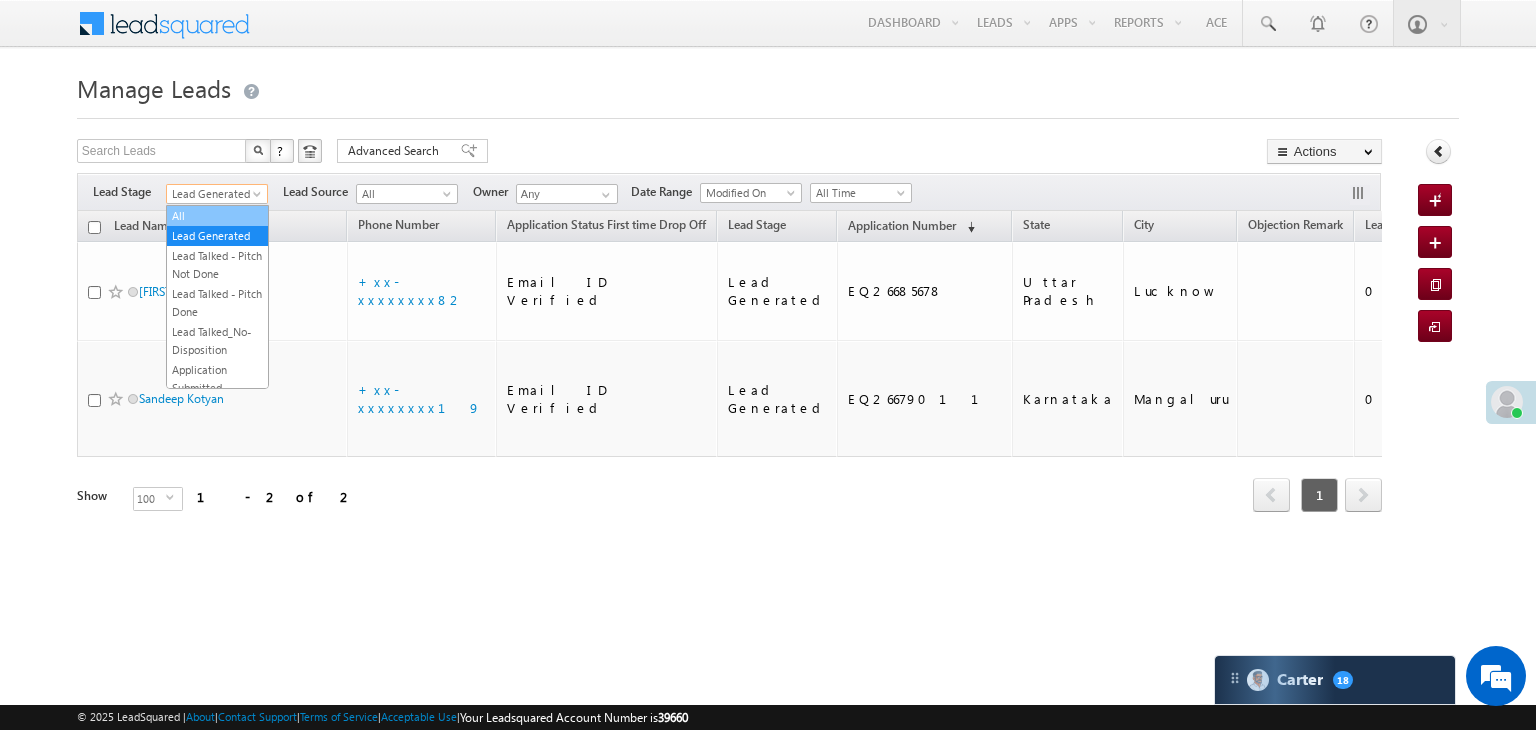 click on "All" at bounding box center [217, 216] 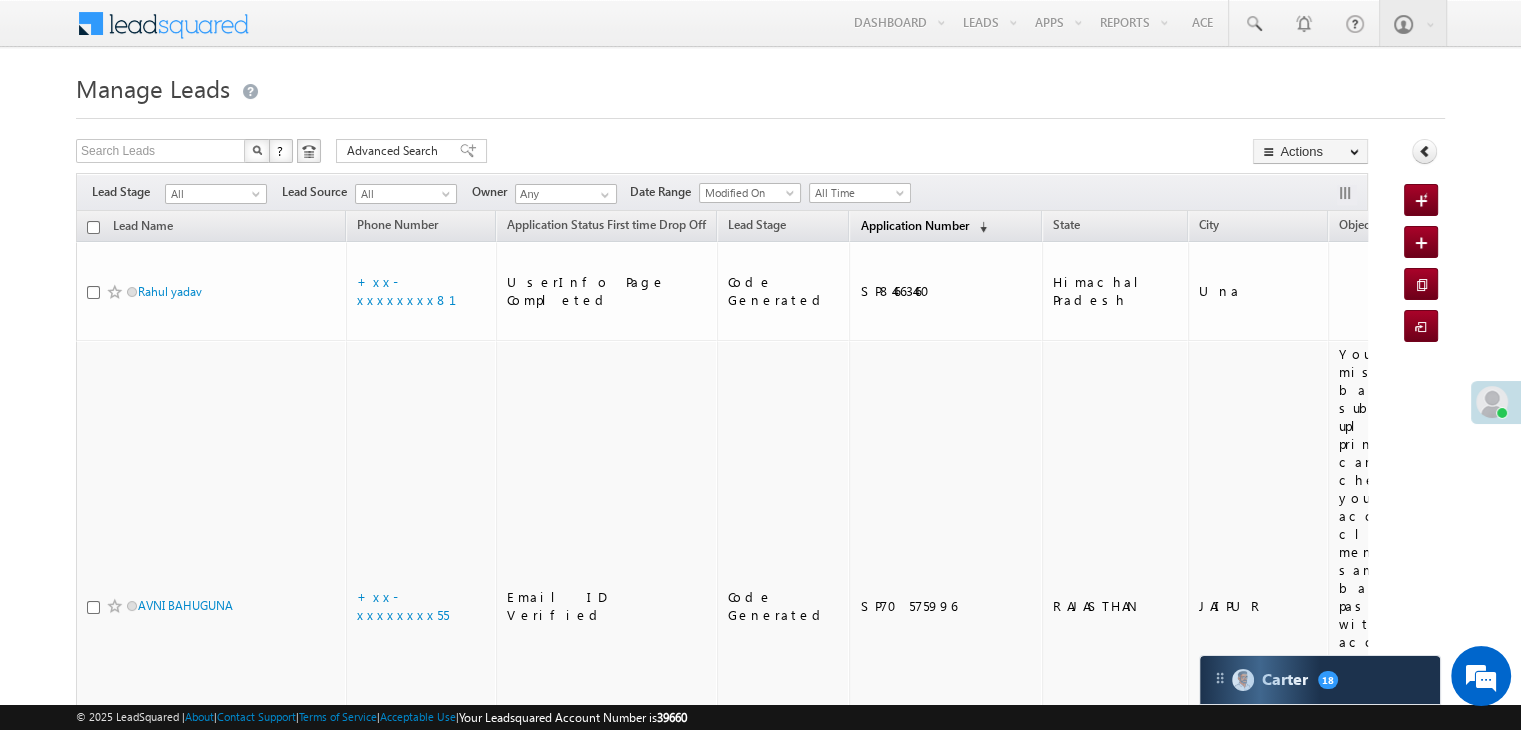 scroll, scrollTop: 0, scrollLeft: 0, axis: both 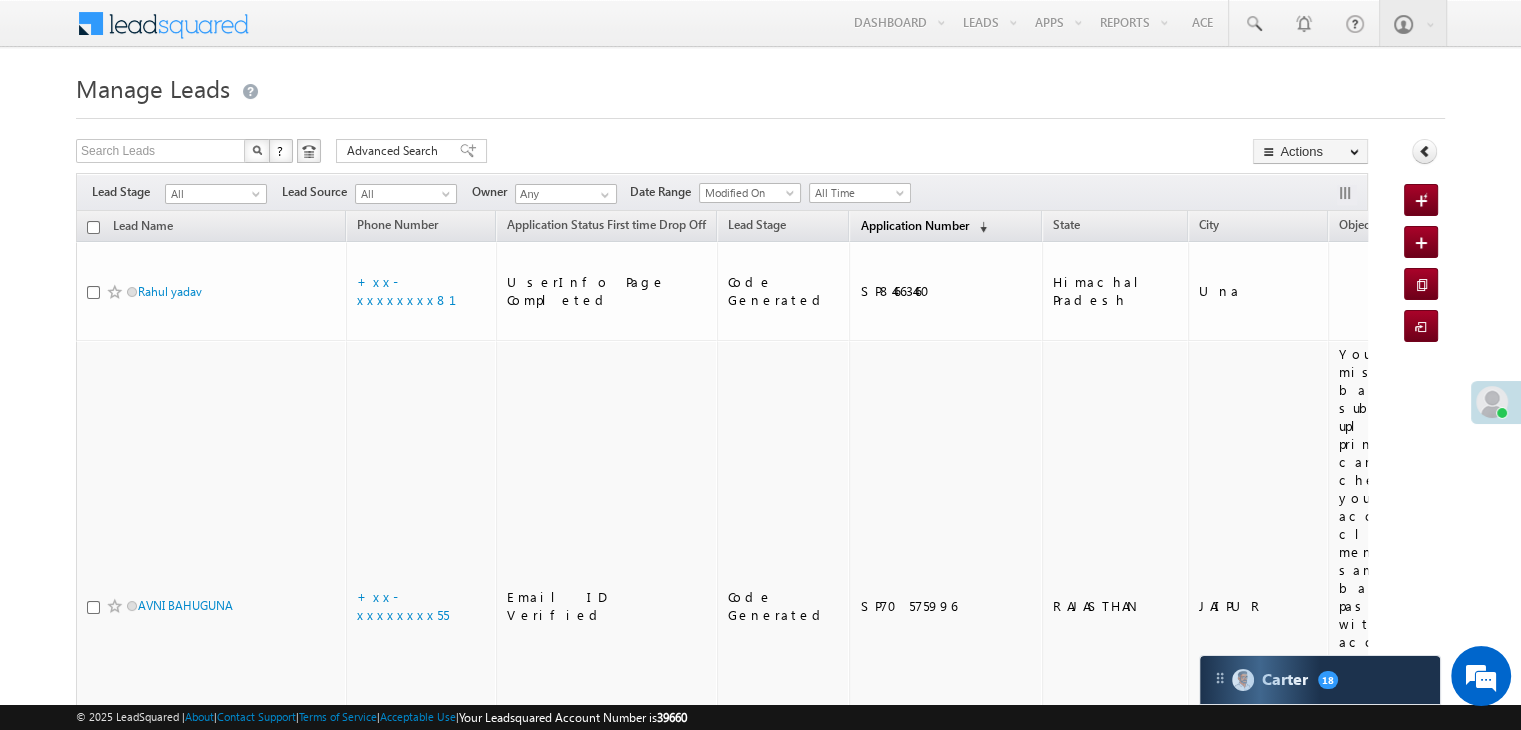 drag, startPoint x: 875, startPoint y: 224, endPoint x: 831, endPoint y: 228, distance: 44.181442 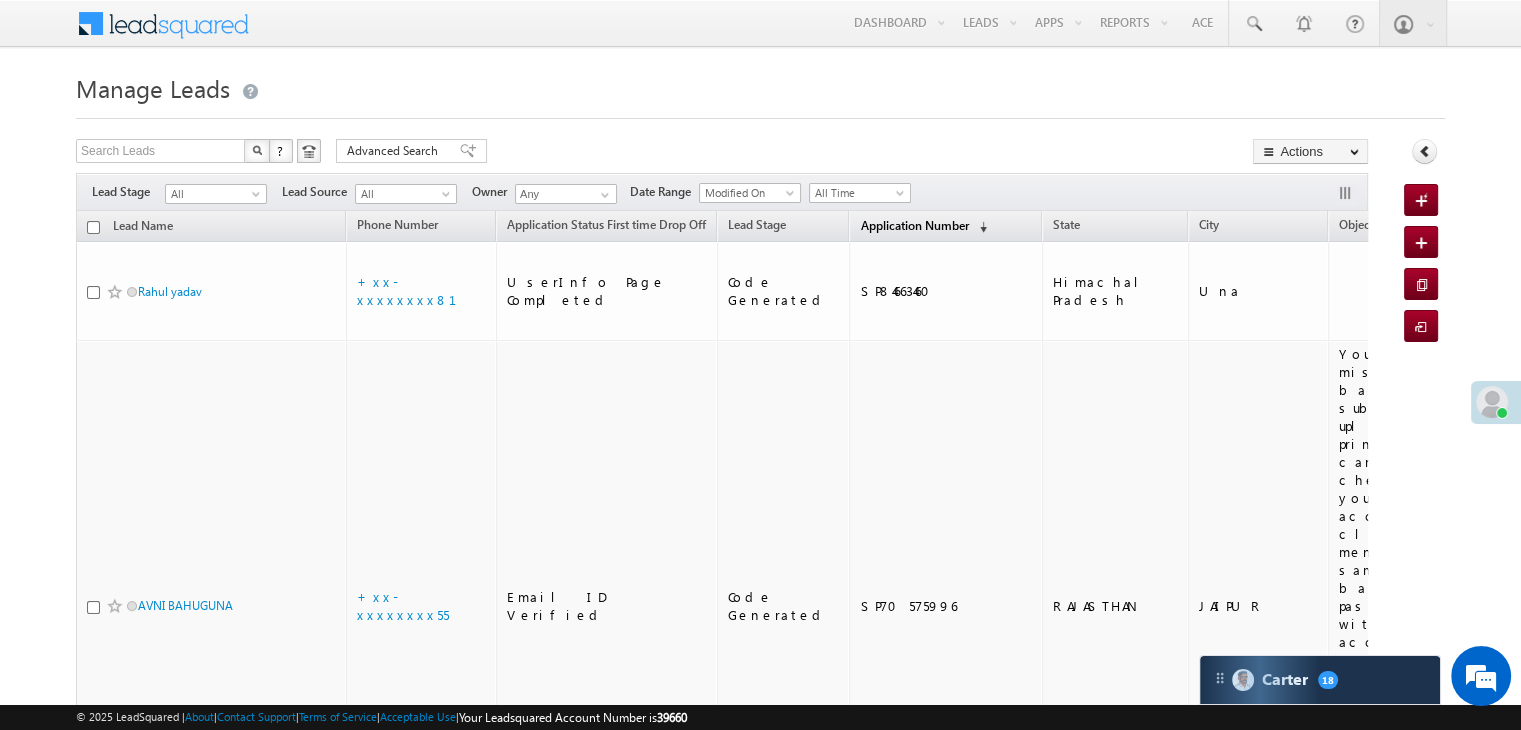 click on "Application Number" at bounding box center [914, 225] 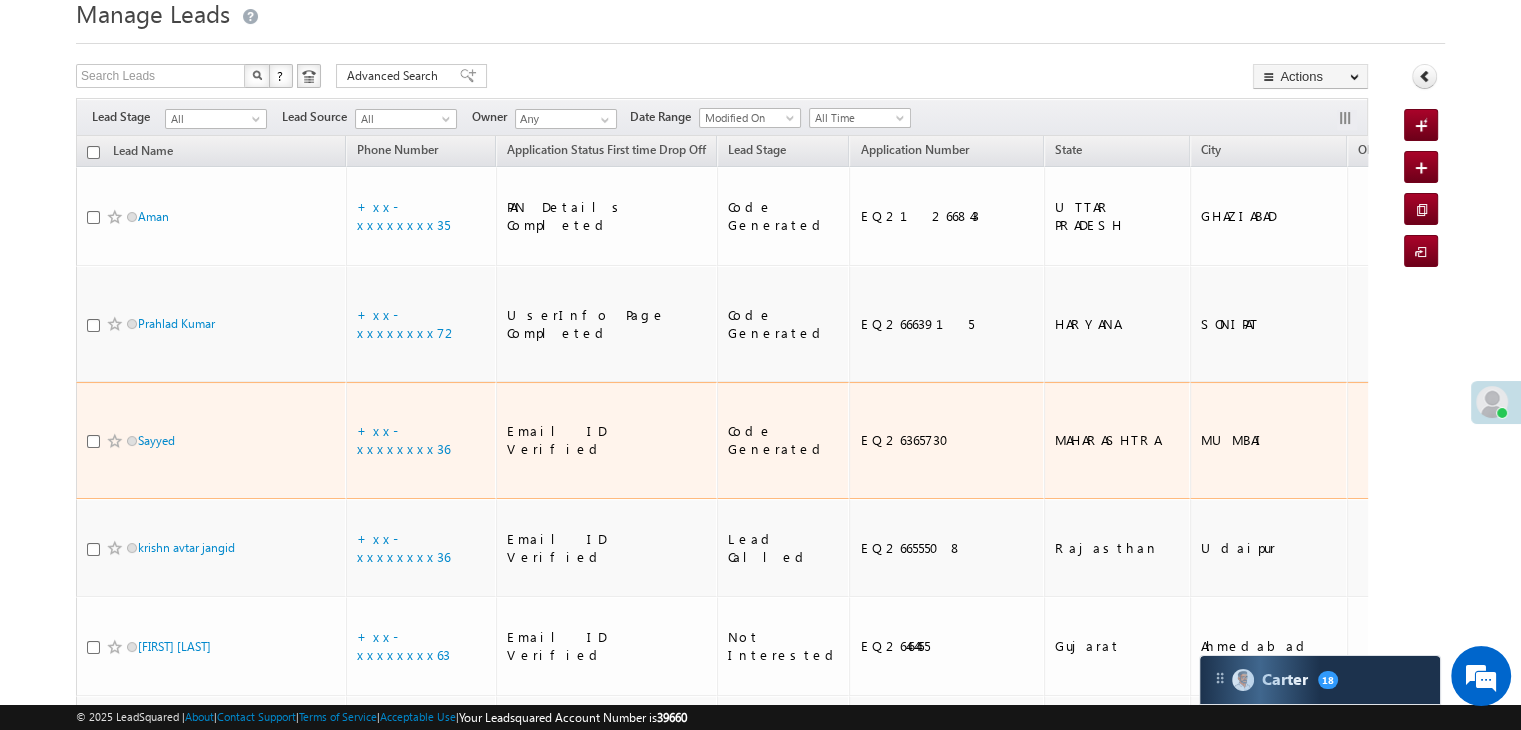 scroll, scrollTop: 200, scrollLeft: 0, axis: vertical 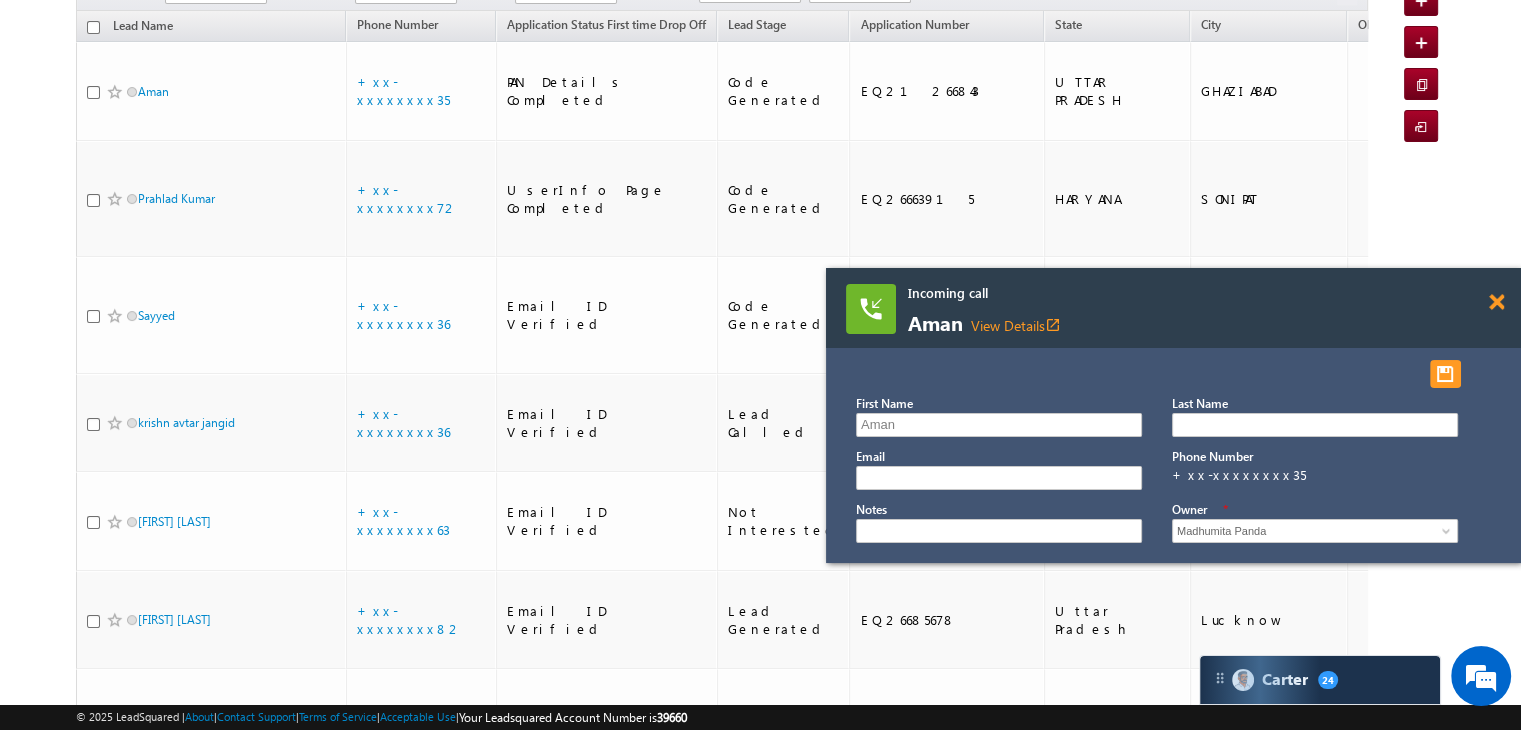 click at bounding box center [1496, 302] 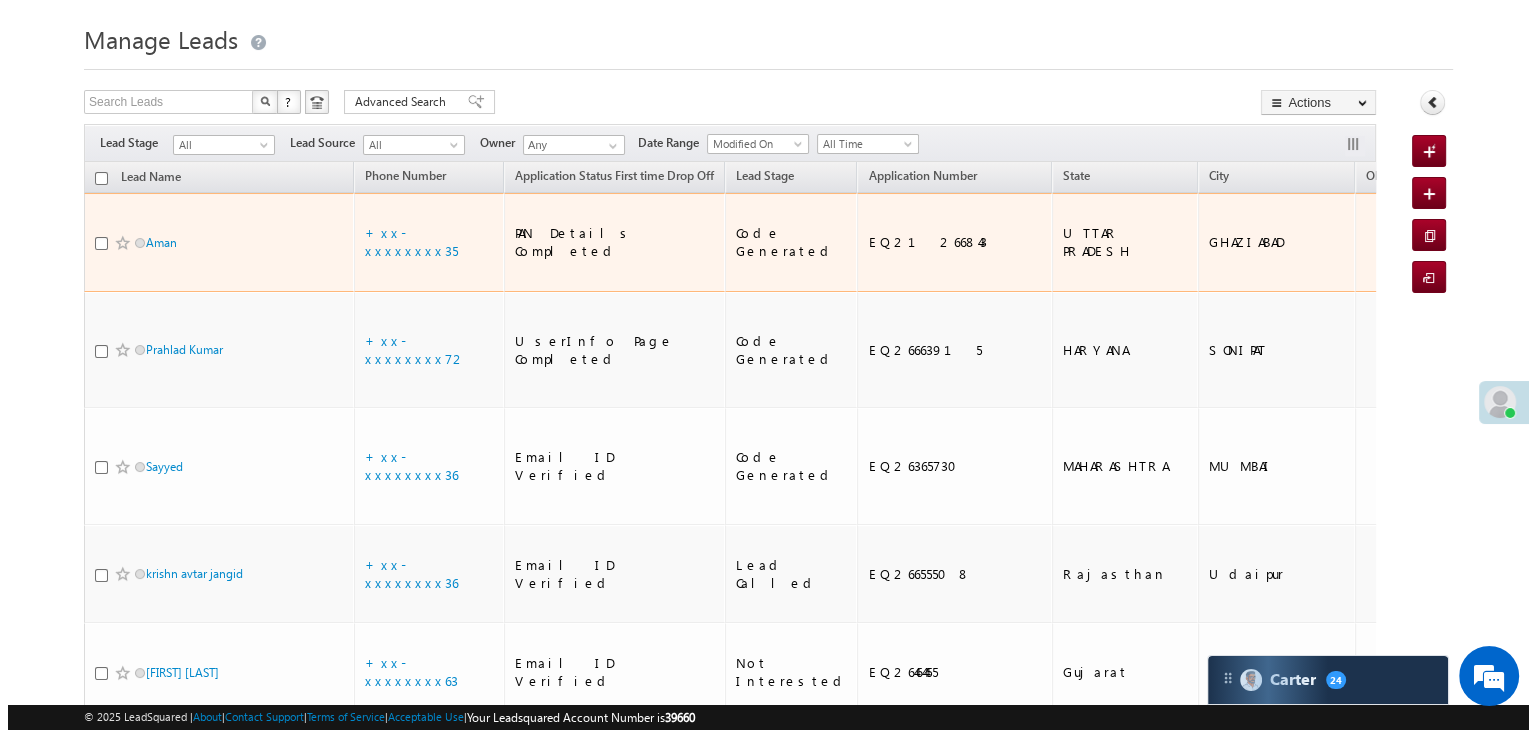 scroll, scrollTop: 0, scrollLeft: 0, axis: both 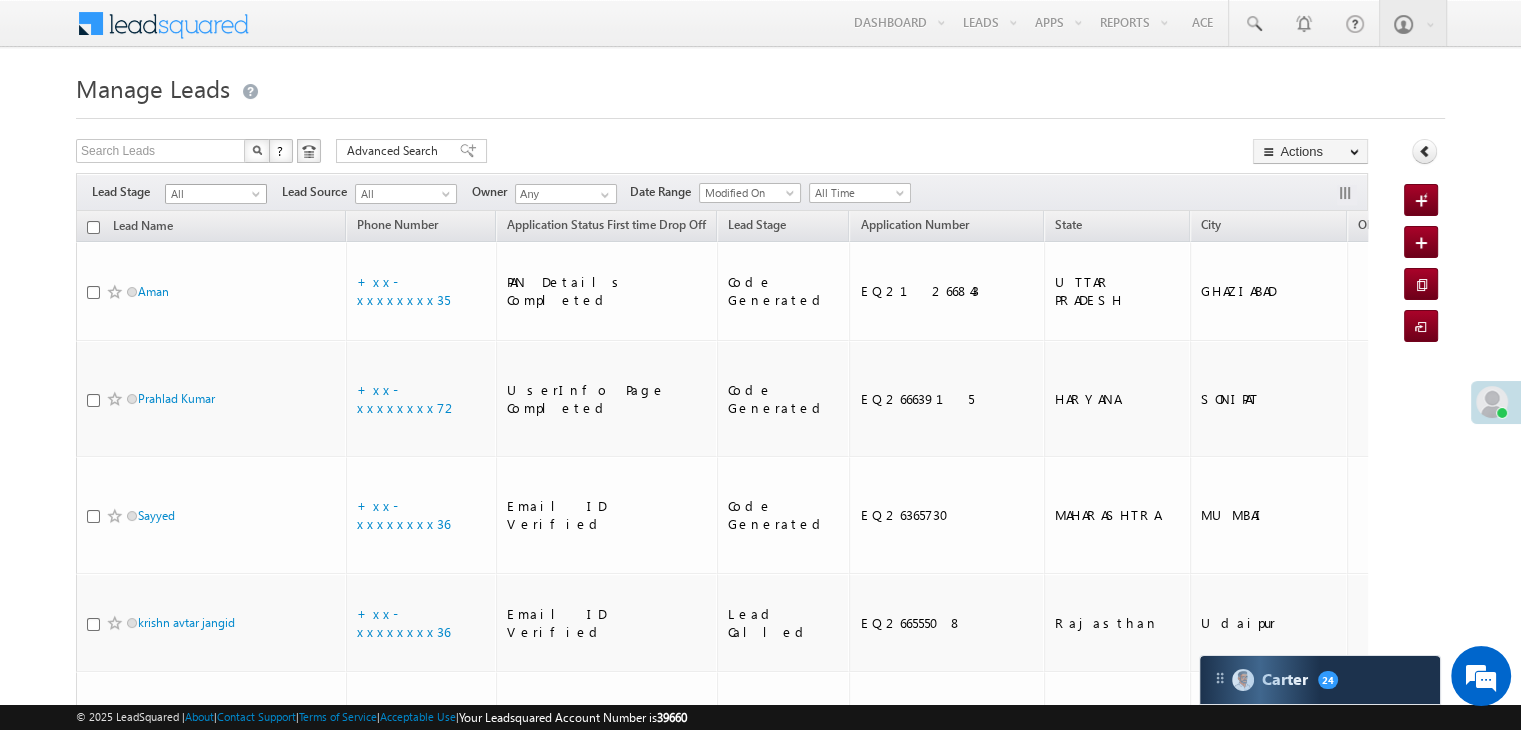click at bounding box center (258, 198) 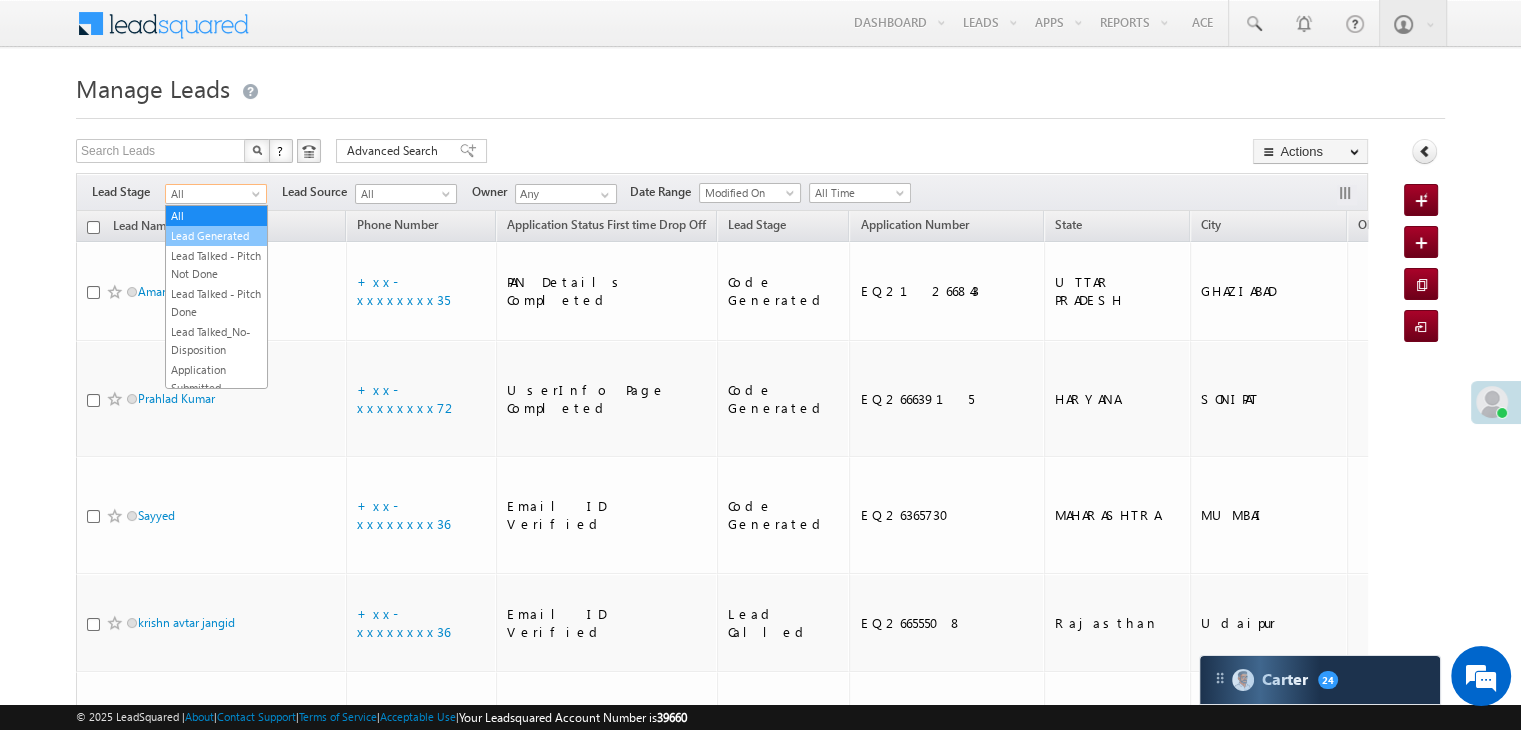 click on "Lead Generated" at bounding box center (216, 236) 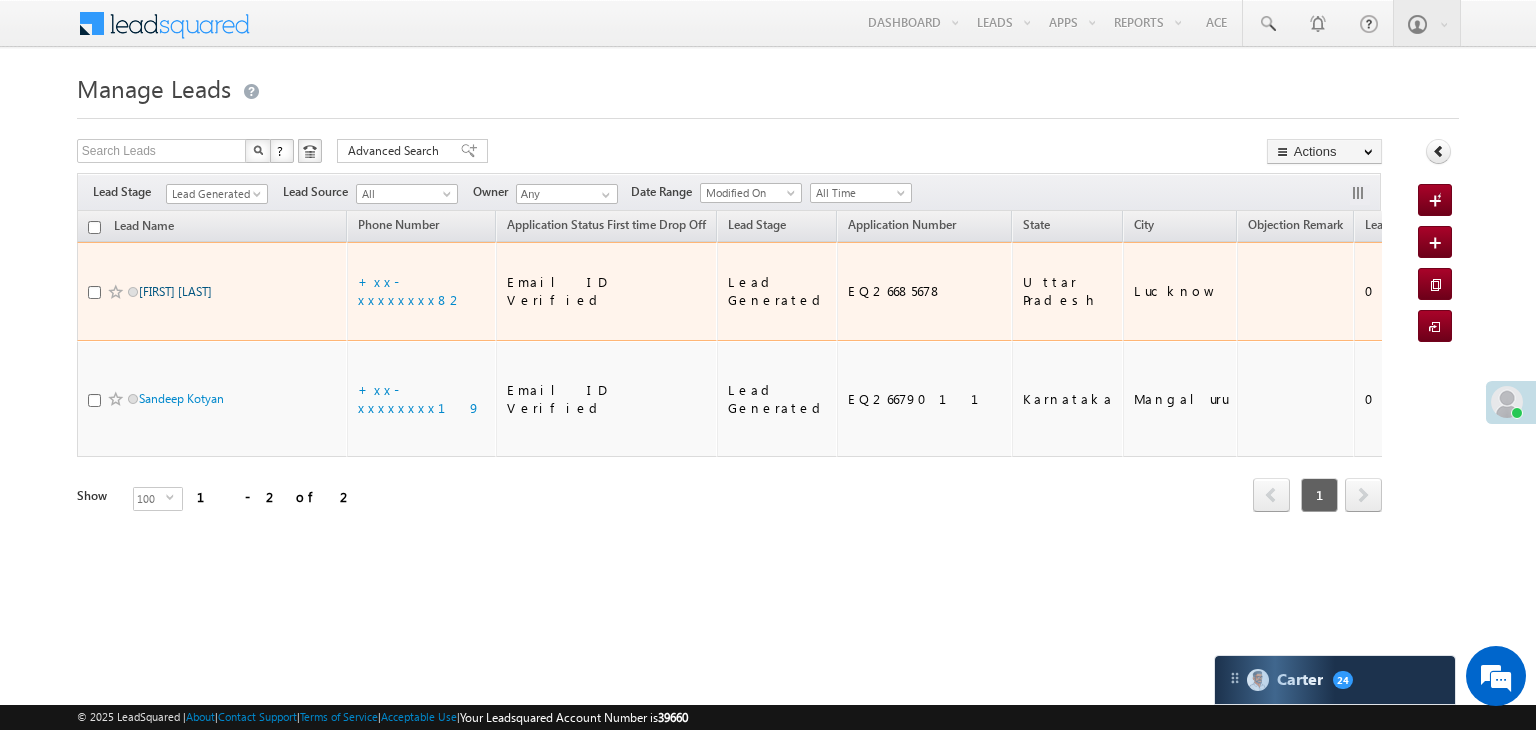 click on "[FIRST] [LAST]" at bounding box center [175, 291] 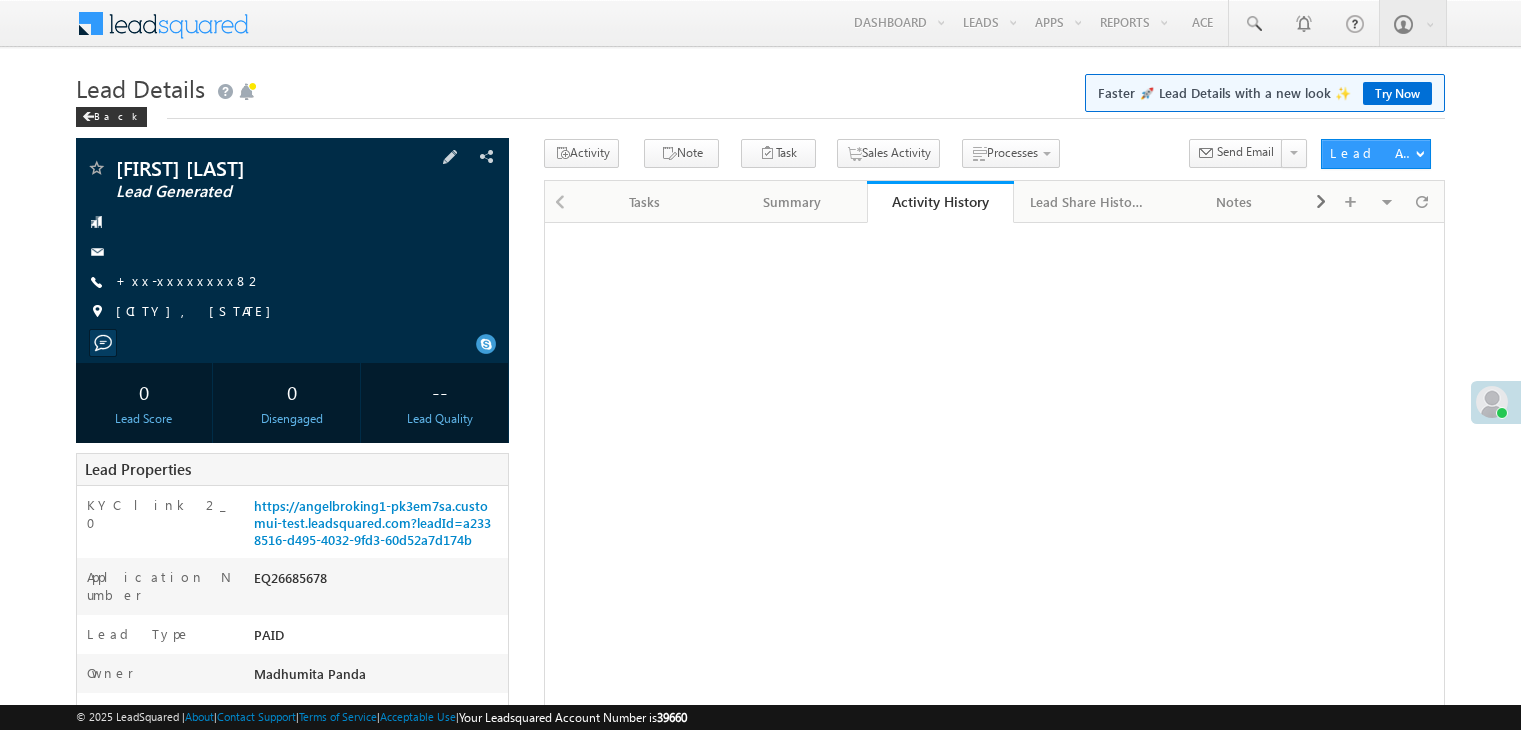 scroll, scrollTop: 0, scrollLeft: 0, axis: both 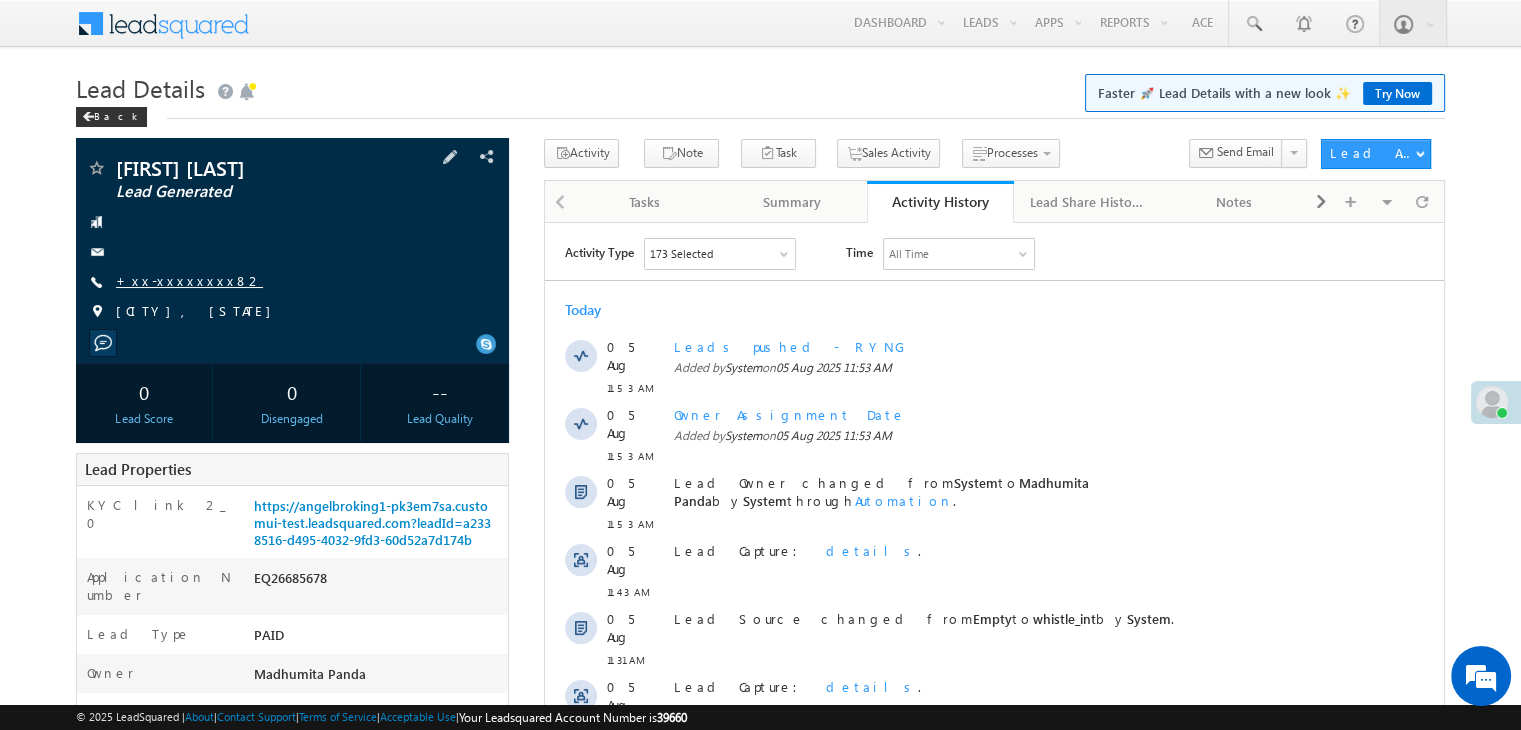 click on "+xx-xxxxxxxx82" at bounding box center (189, 280) 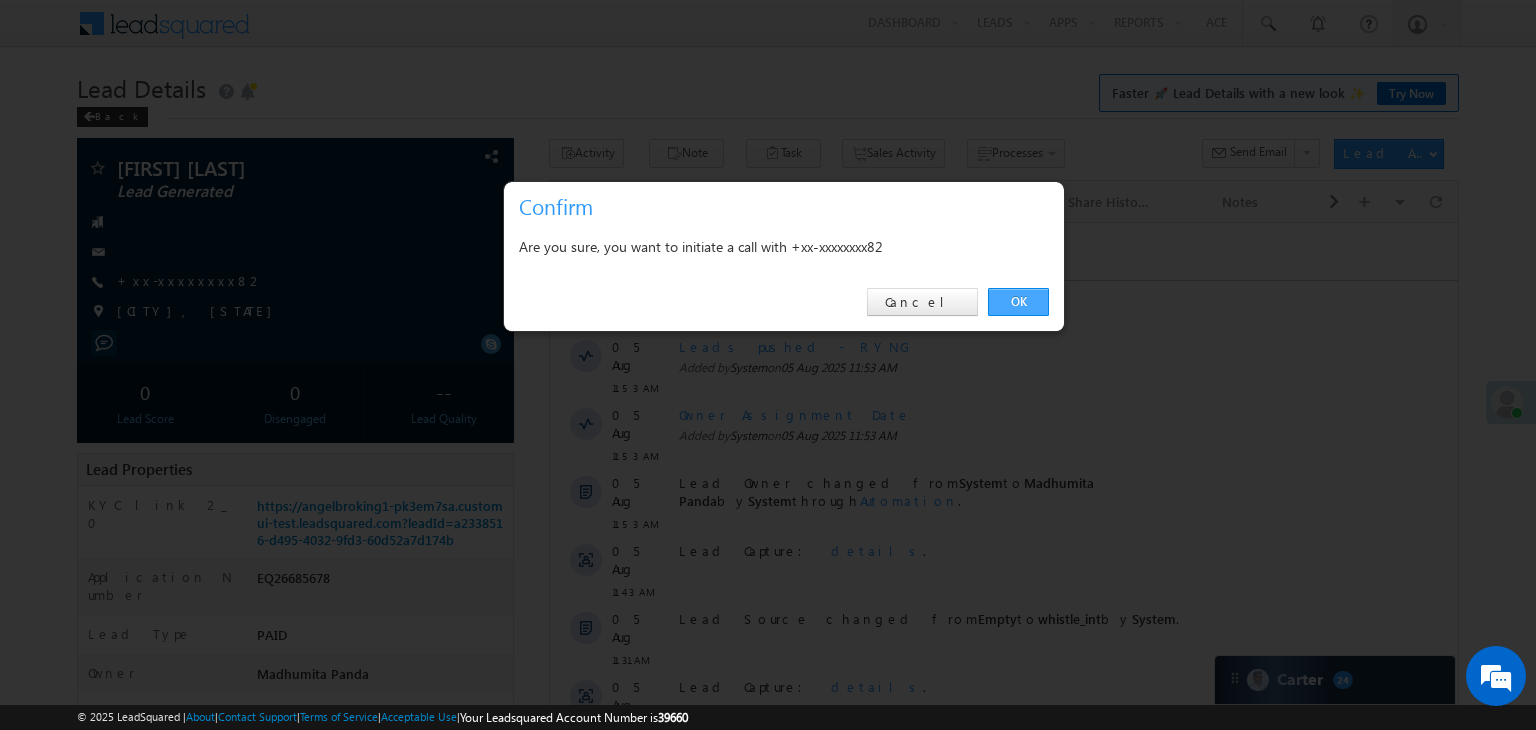 click on "OK" at bounding box center [1018, 302] 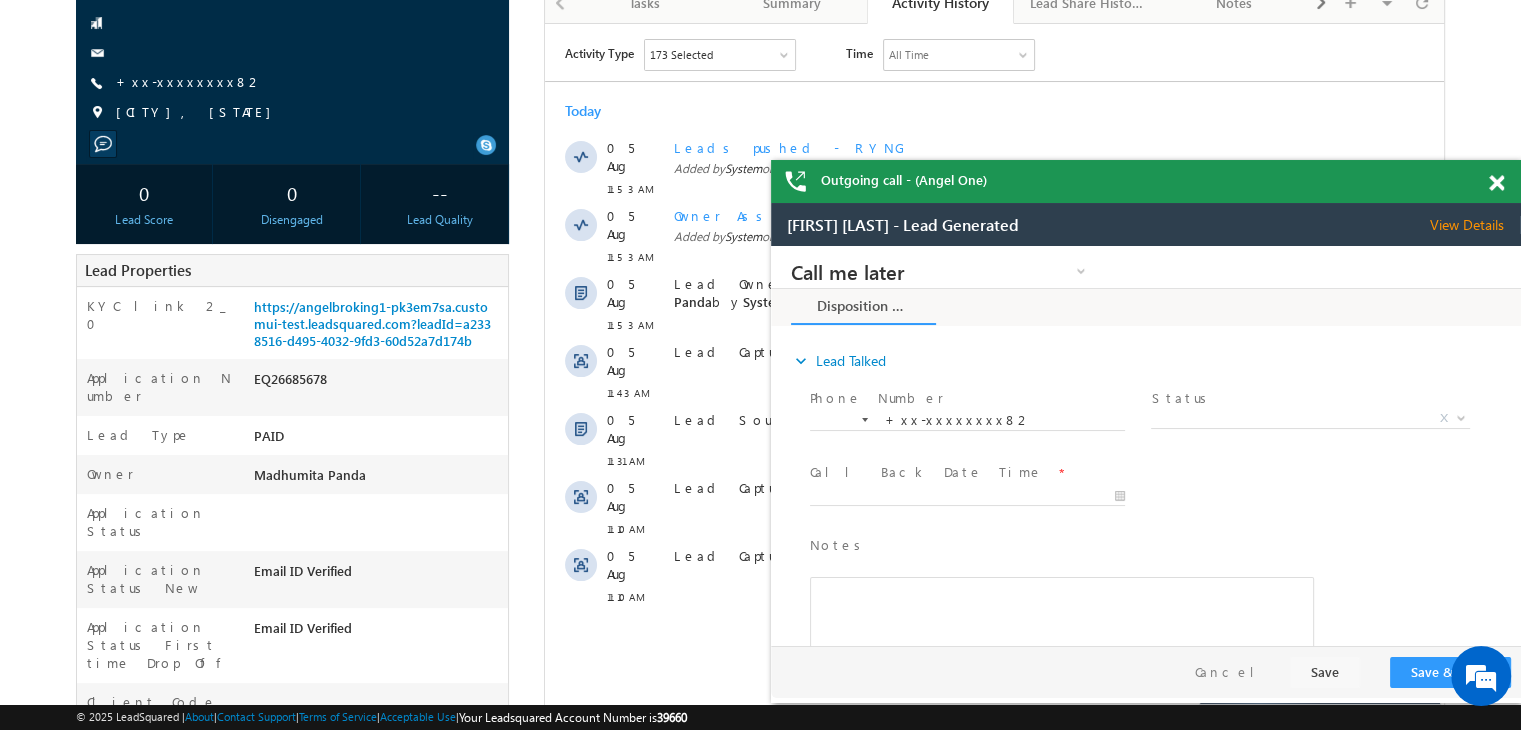 scroll, scrollTop: 0, scrollLeft: 0, axis: both 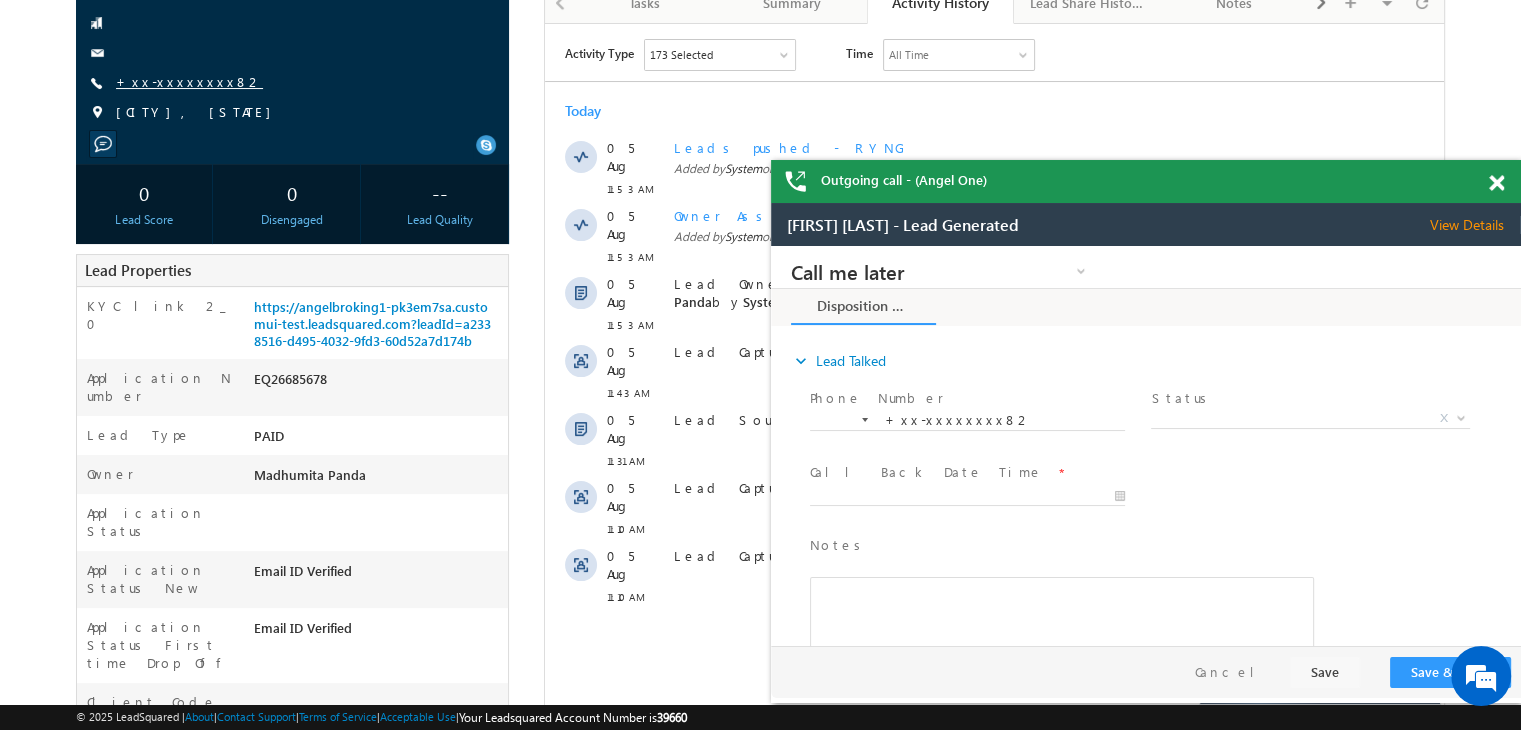 click on "+xx-xxxxxxxx82" at bounding box center (189, 81) 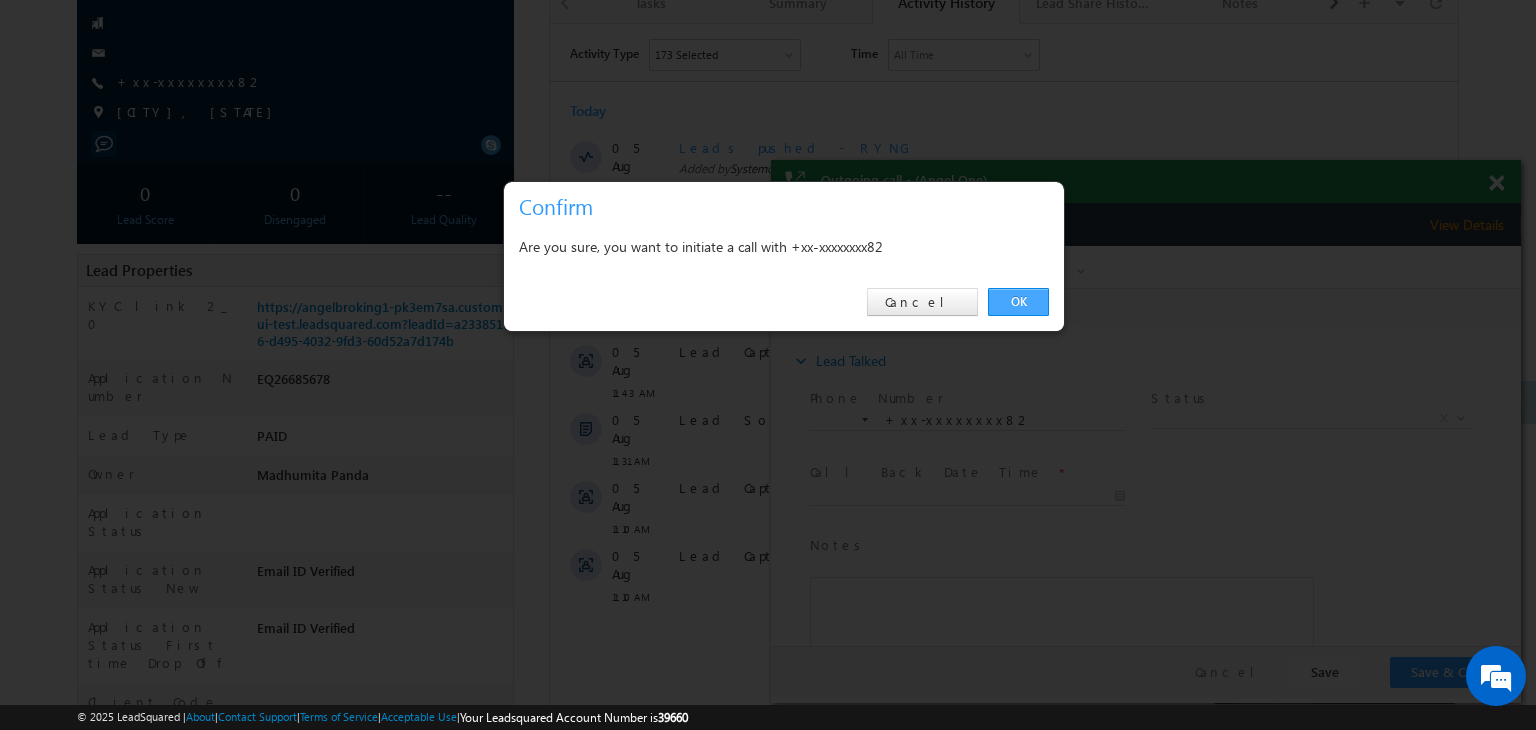 click on "OK" at bounding box center [1018, 302] 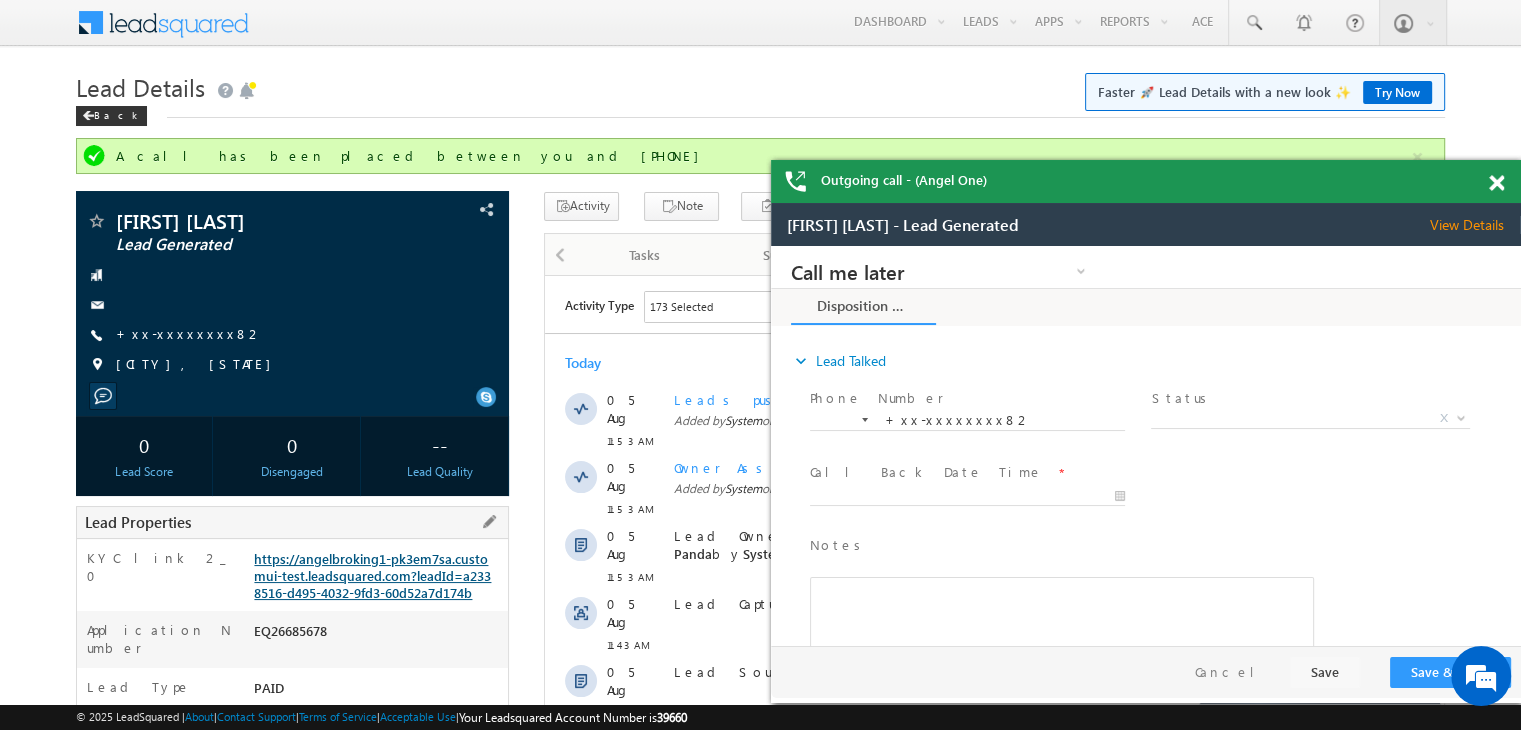scroll, scrollTop: 0, scrollLeft: 0, axis: both 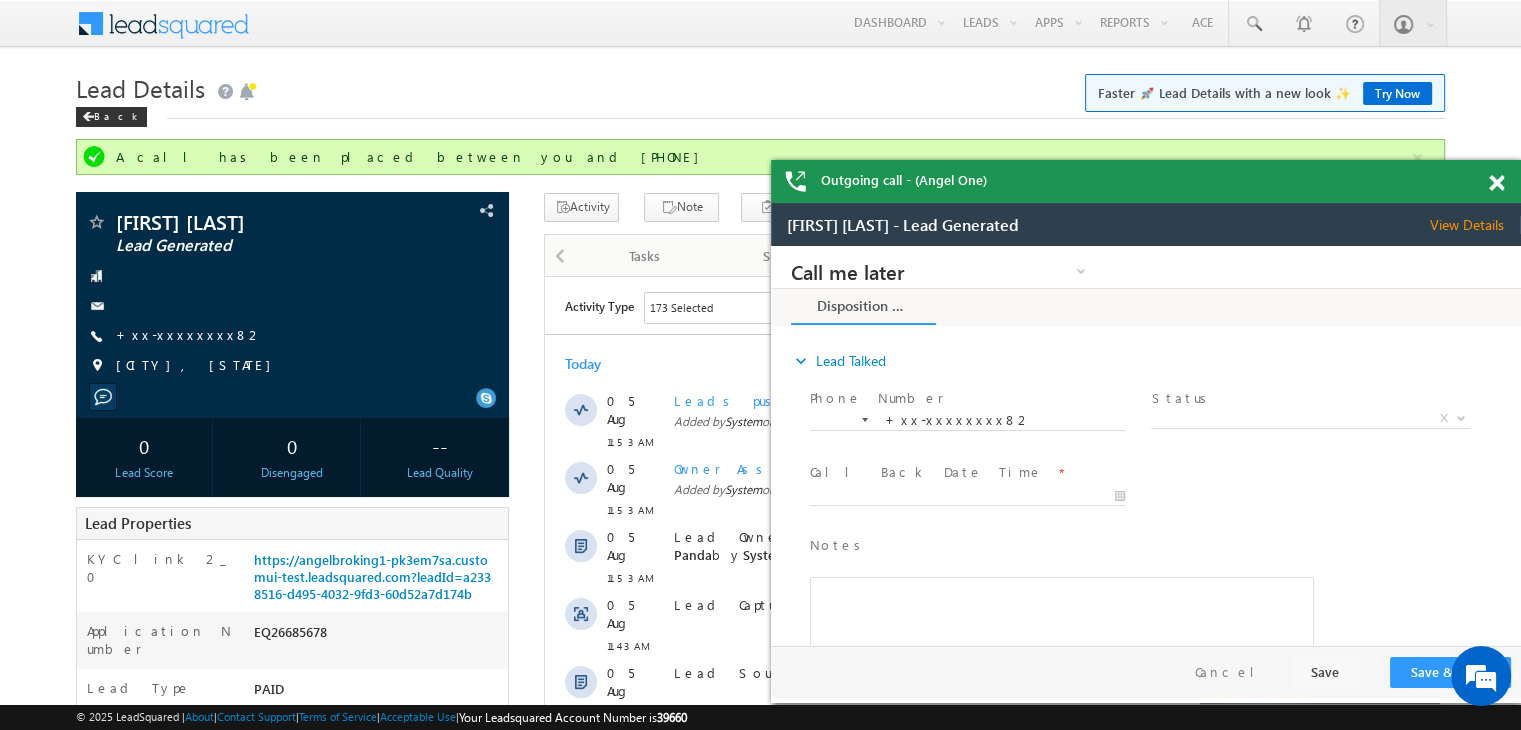 click at bounding box center (1496, 183) 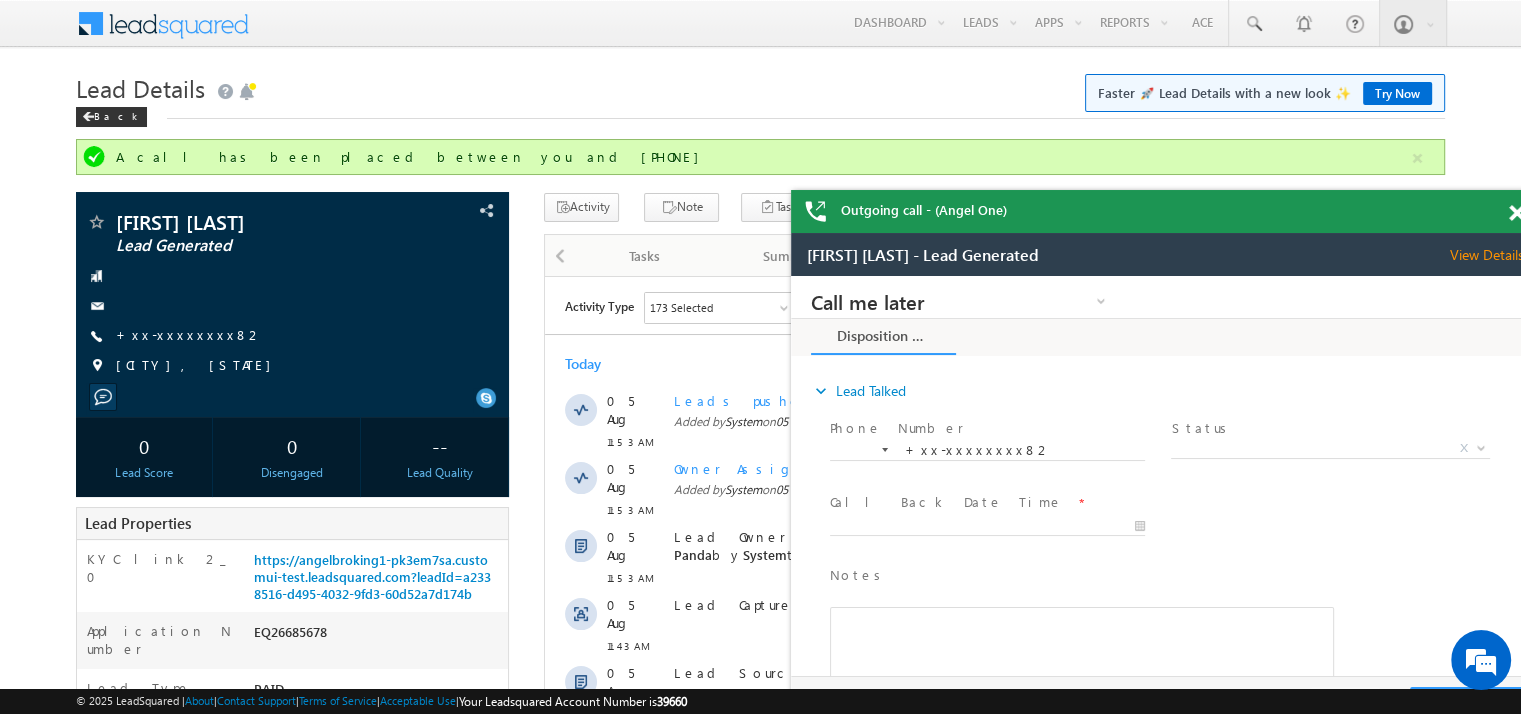 click at bounding box center [1516, 213] 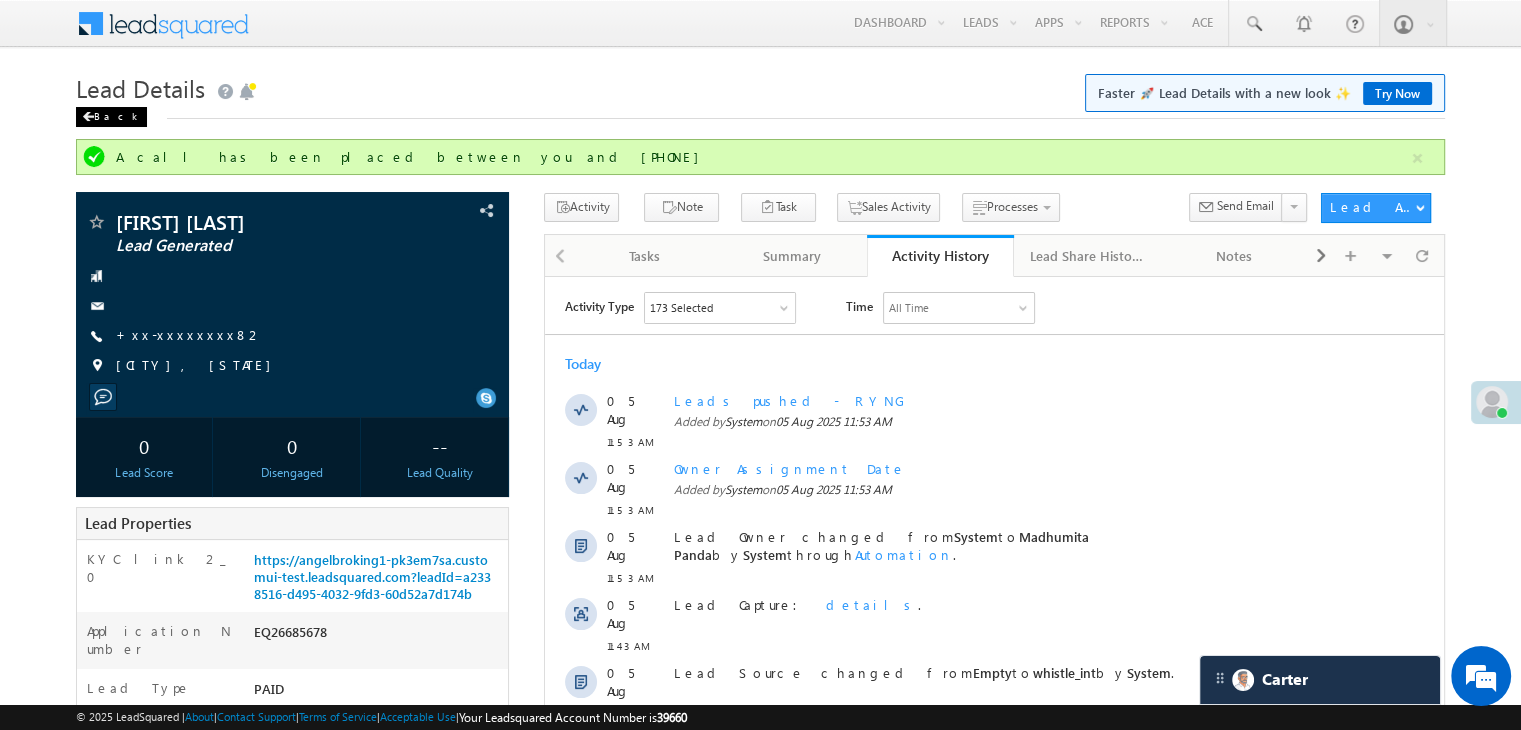 click on "Back" at bounding box center (111, 117) 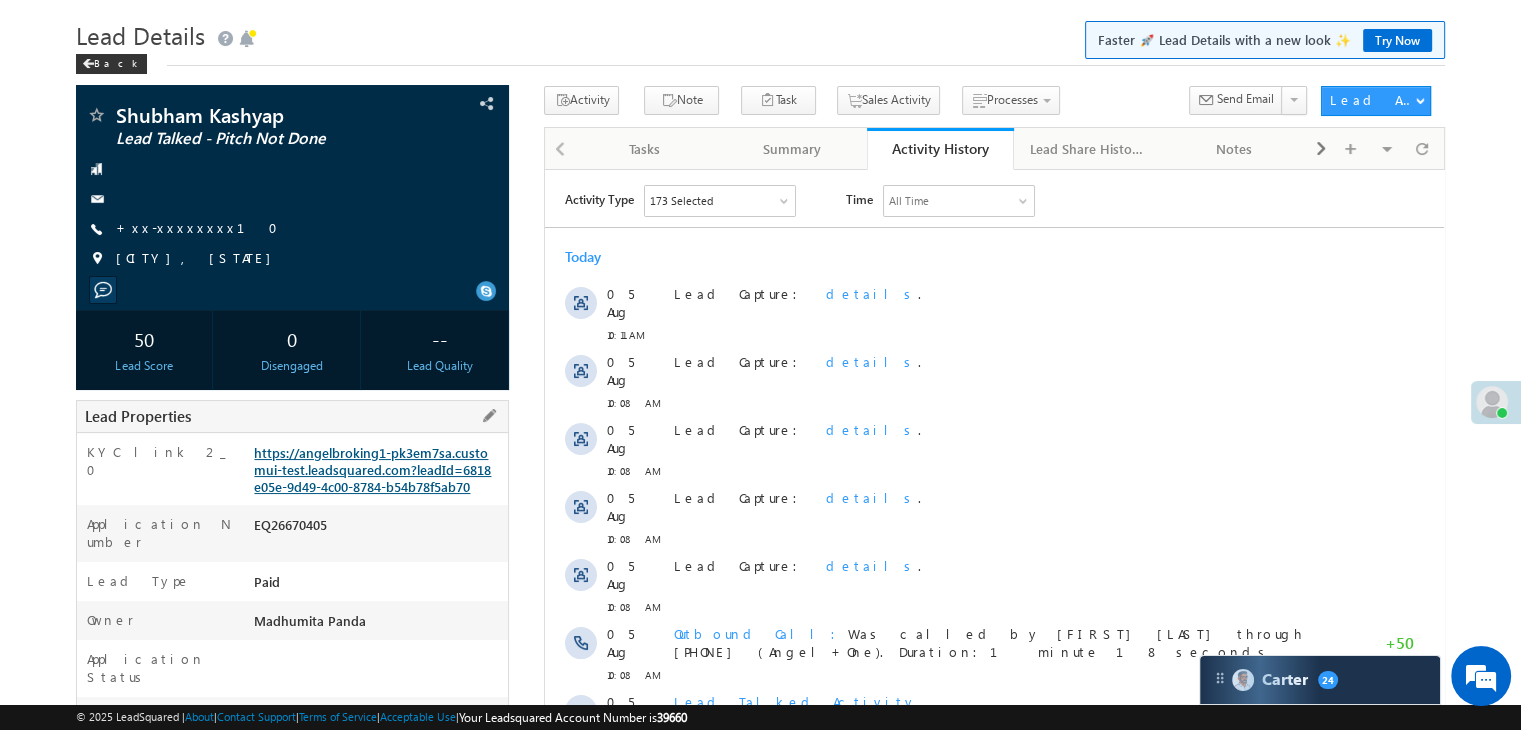 scroll, scrollTop: 0, scrollLeft: 0, axis: both 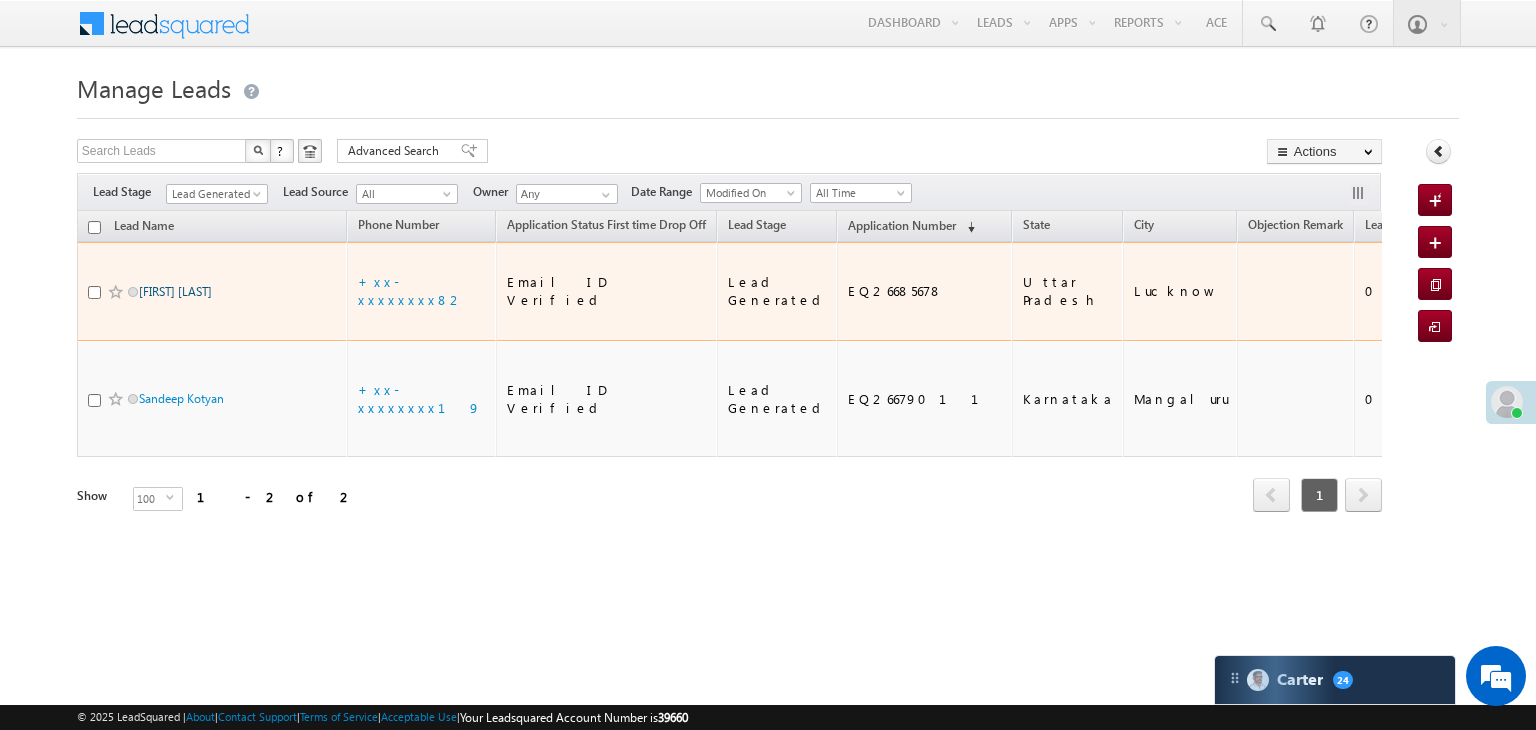 click on "[FIRST] [LAST]" at bounding box center (175, 291) 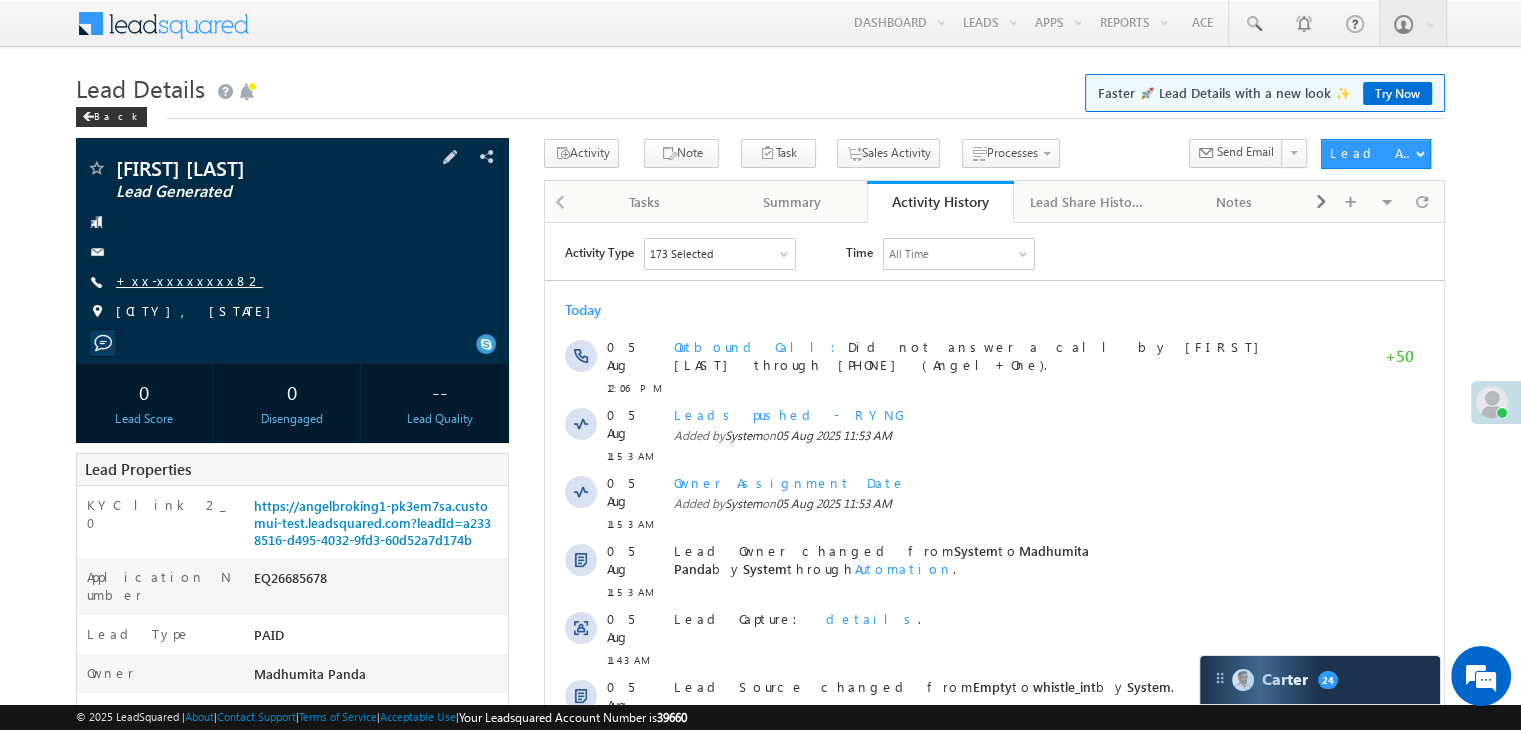 scroll, scrollTop: 0, scrollLeft: 0, axis: both 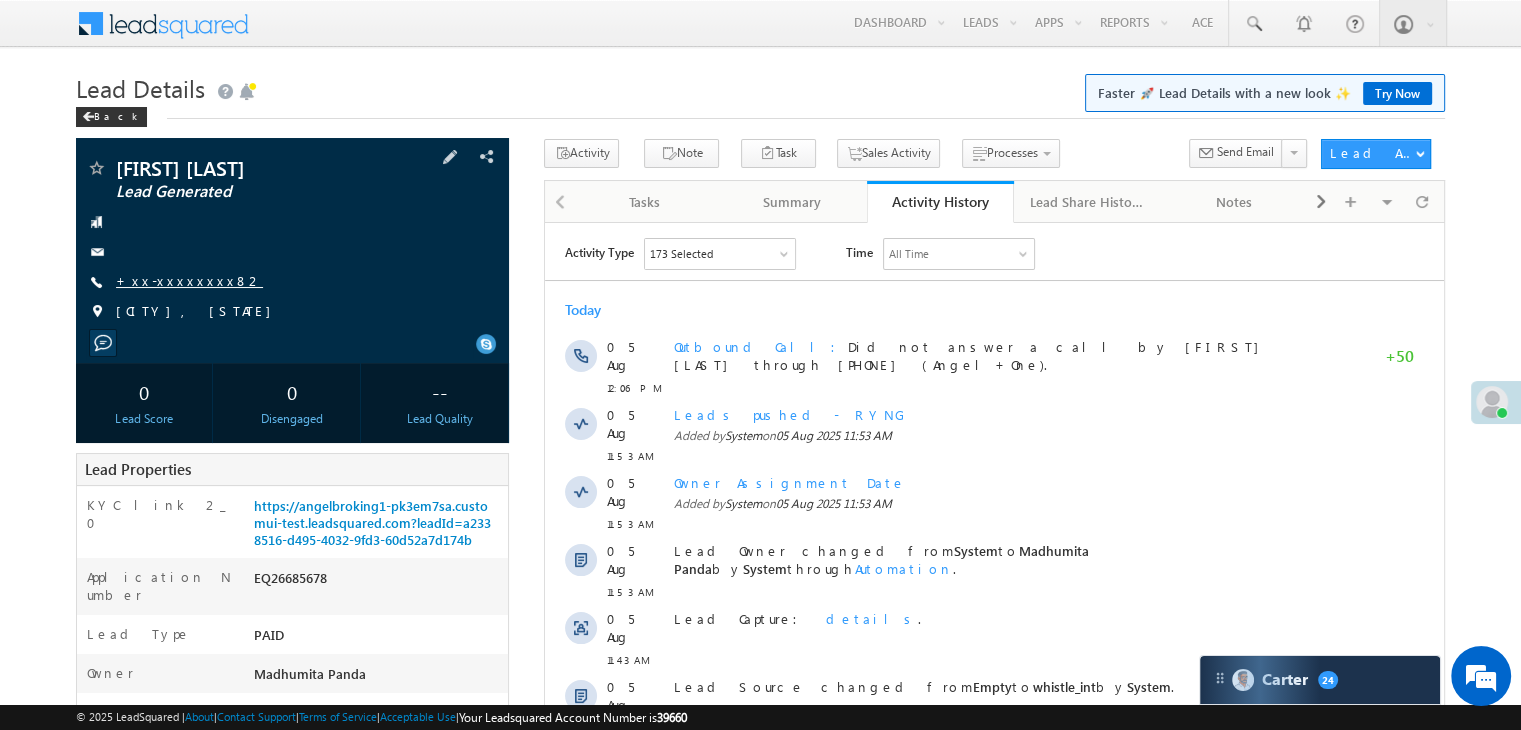 click on "+xx-xxxxxxxx82" at bounding box center [189, 280] 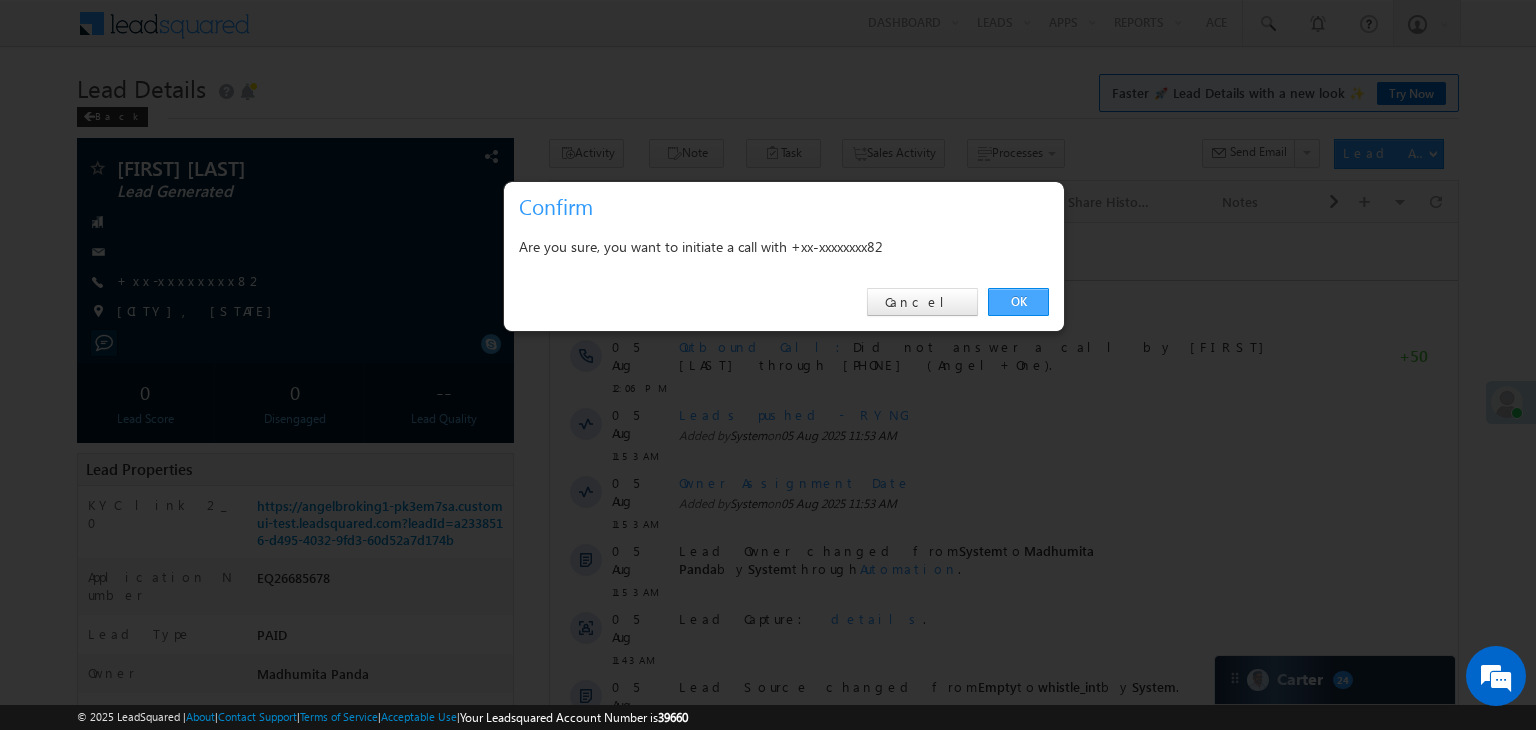 click on "OK" at bounding box center (1018, 302) 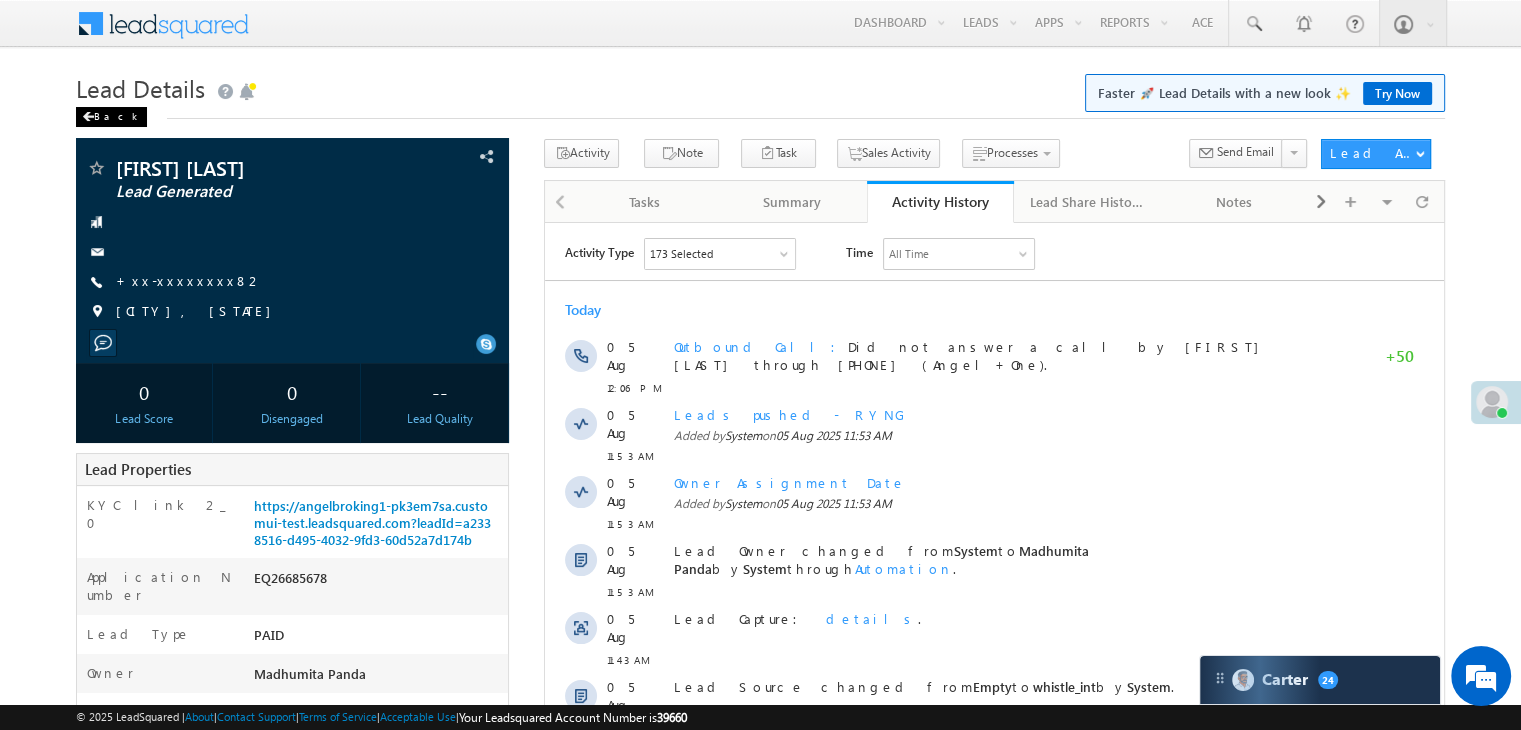 click on "Back" at bounding box center (111, 117) 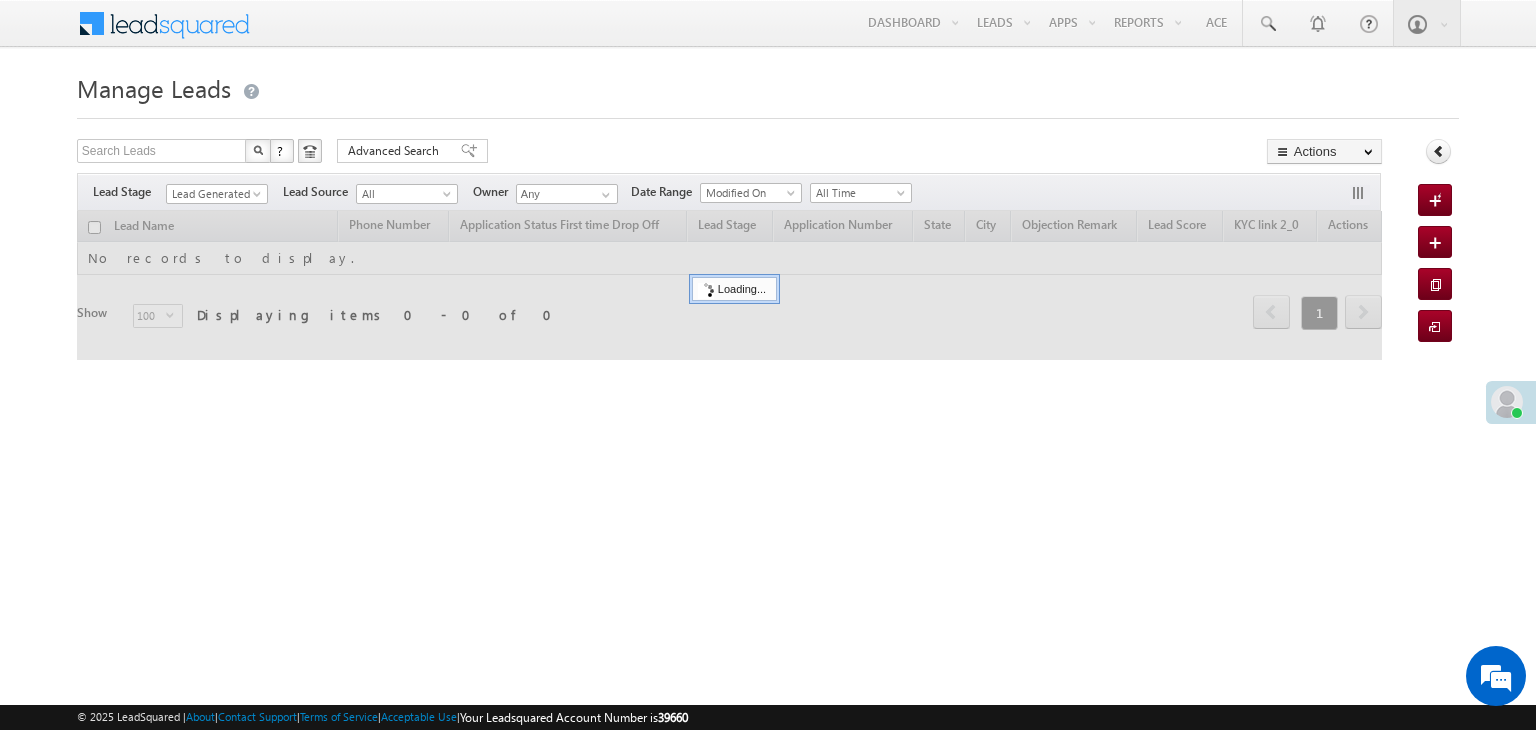 scroll, scrollTop: 0, scrollLeft: 0, axis: both 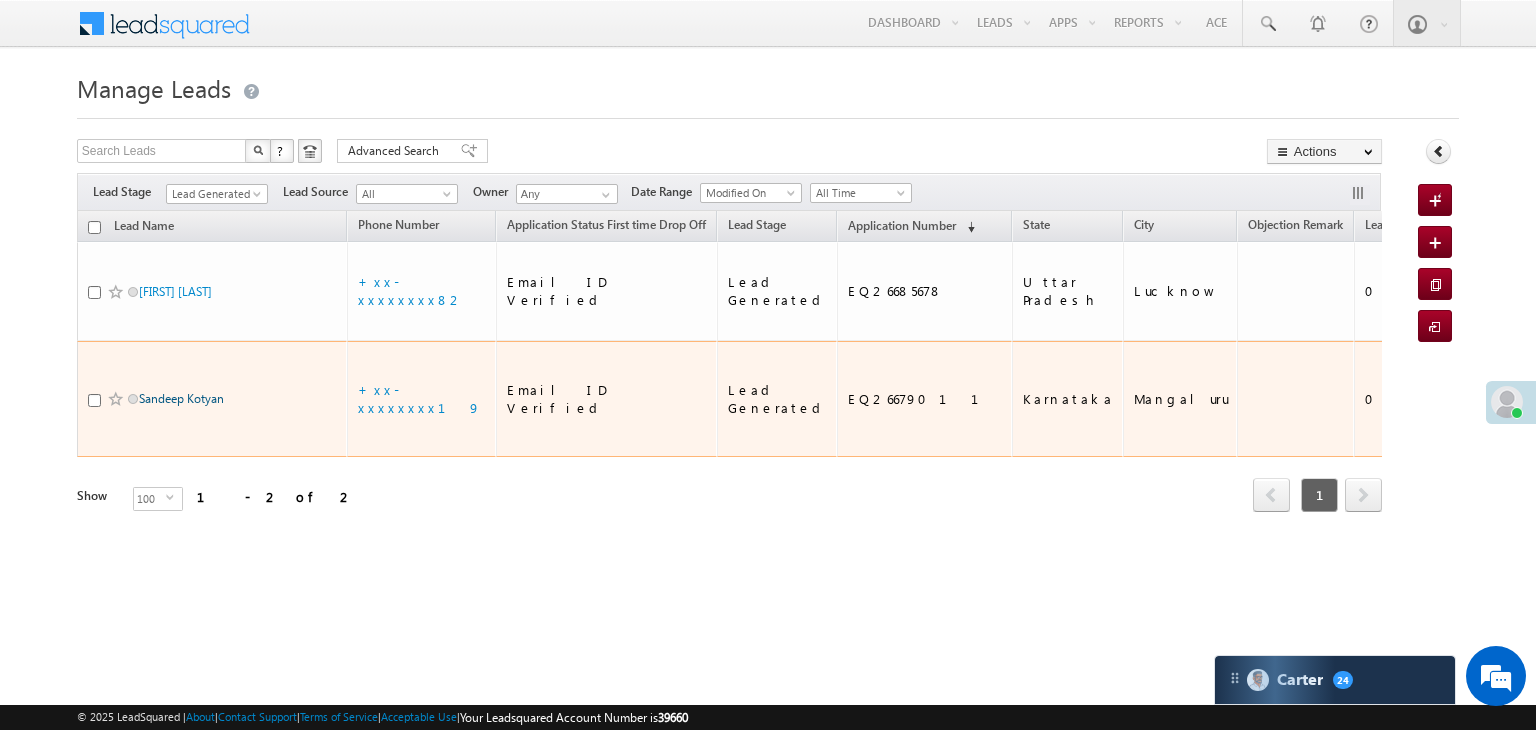 click on "Sandeep Kotyan" at bounding box center [181, 398] 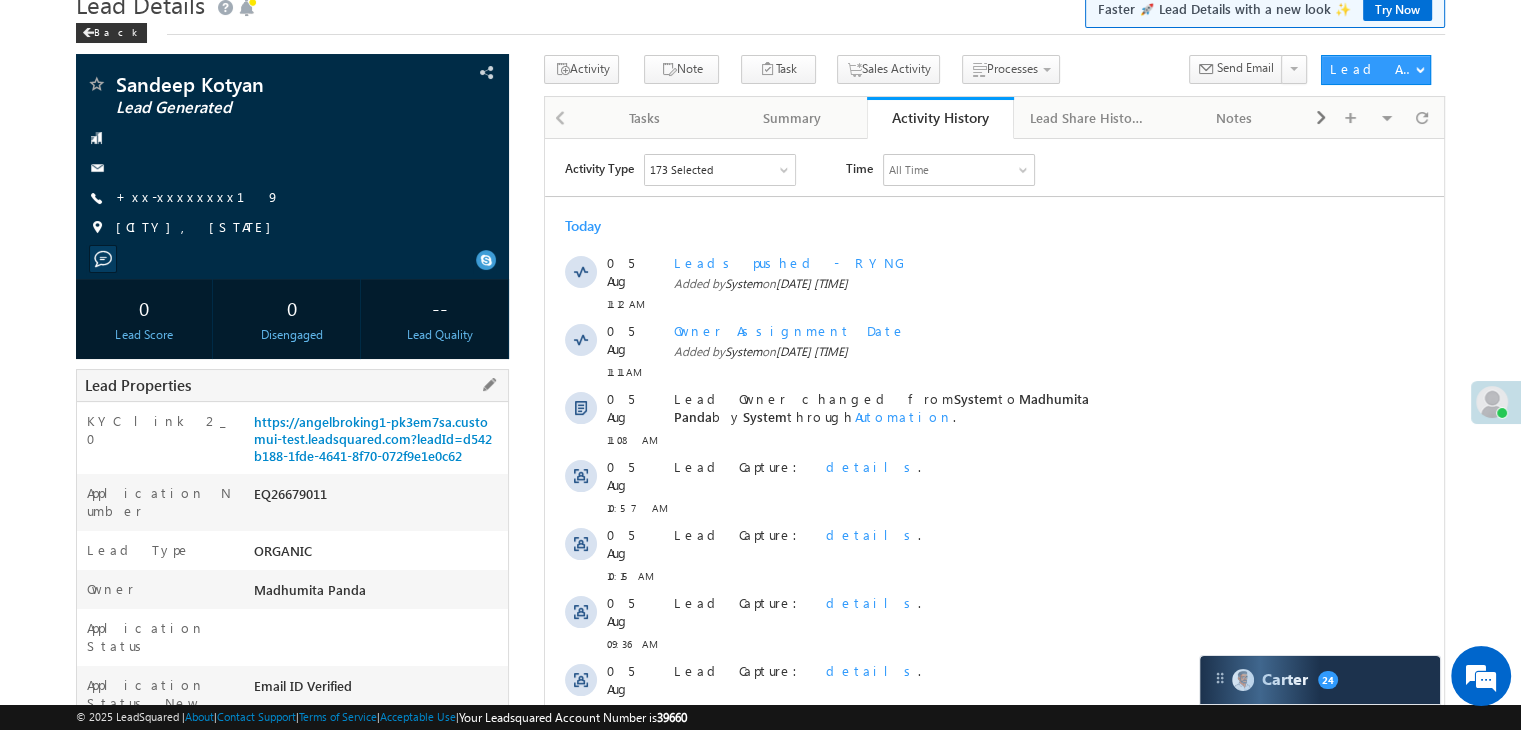 scroll, scrollTop: 0, scrollLeft: 0, axis: both 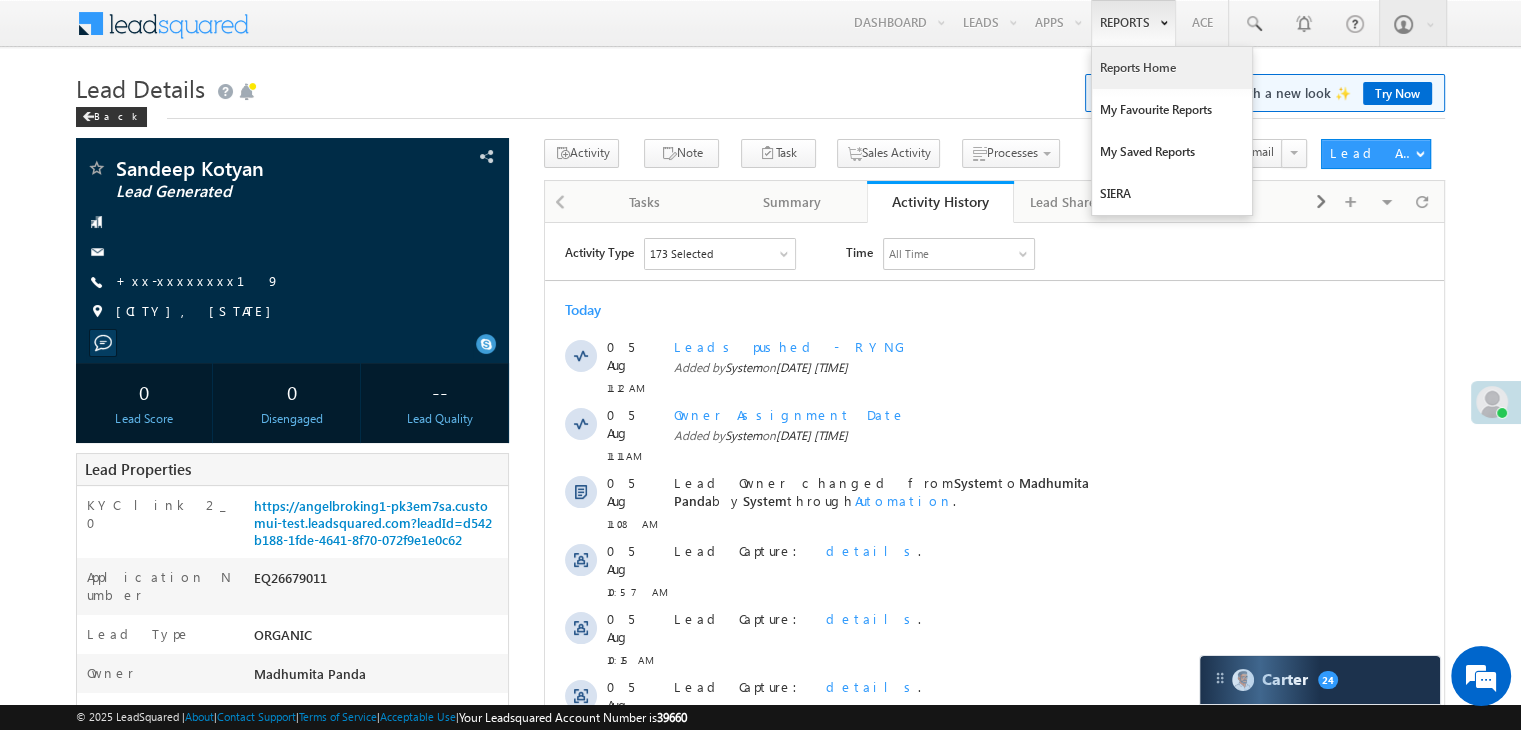click on "Reports Home" at bounding box center (1172, 68) 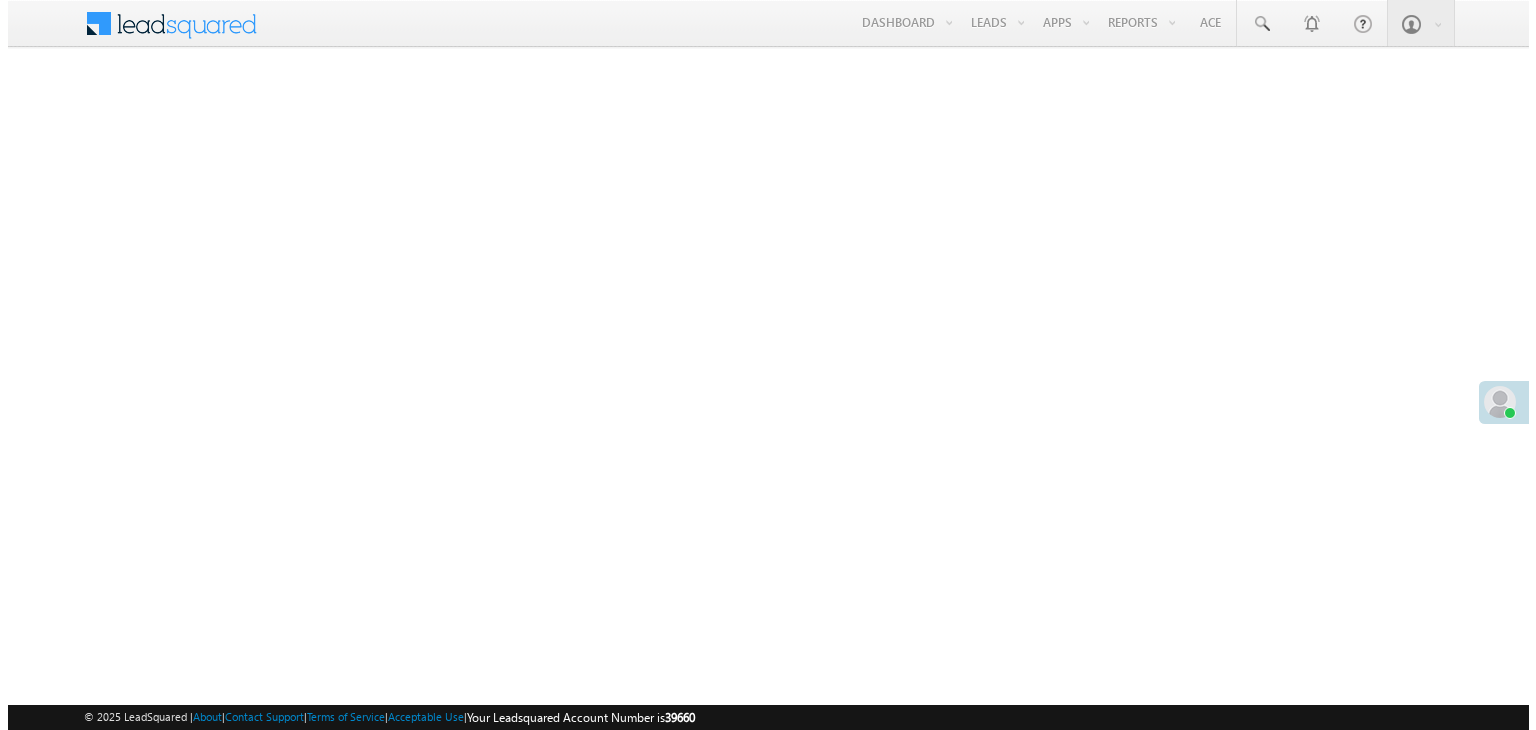 scroll, scrollTop: 0, scrollLeft: 0, axis: both 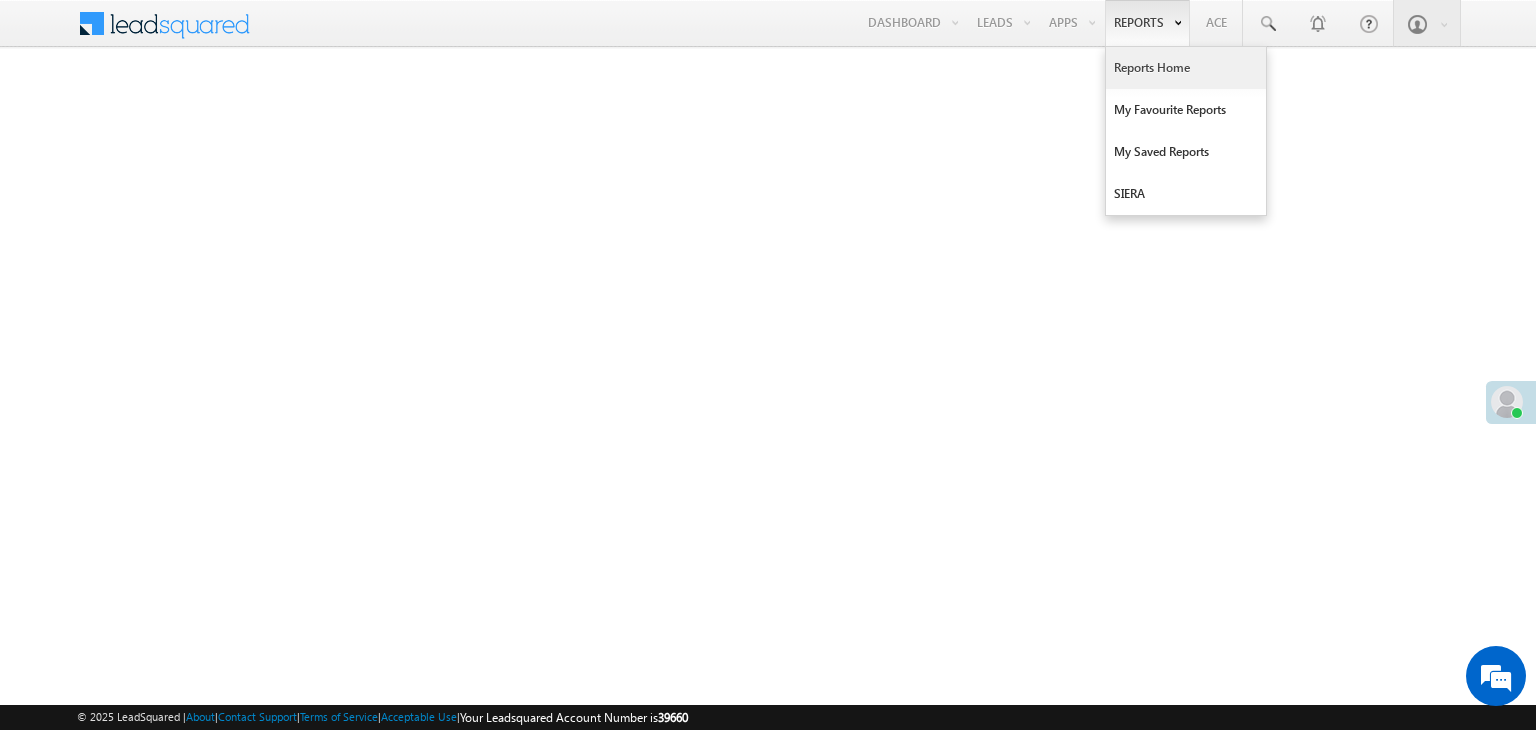 click on "Reports Home" at bounding box center (1186, 68) 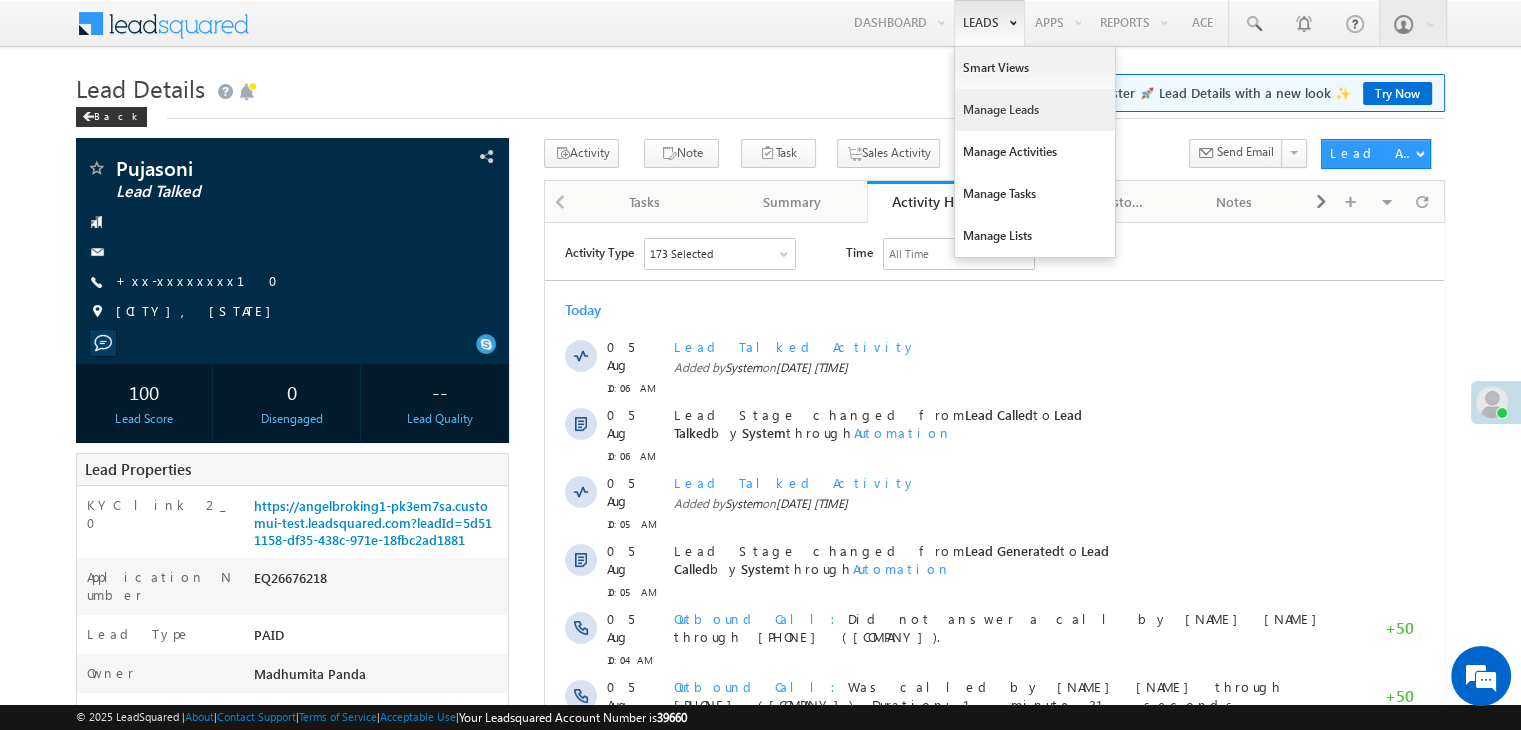 scroll, scrollTop: 0, scrollLeft: 0, axis: both 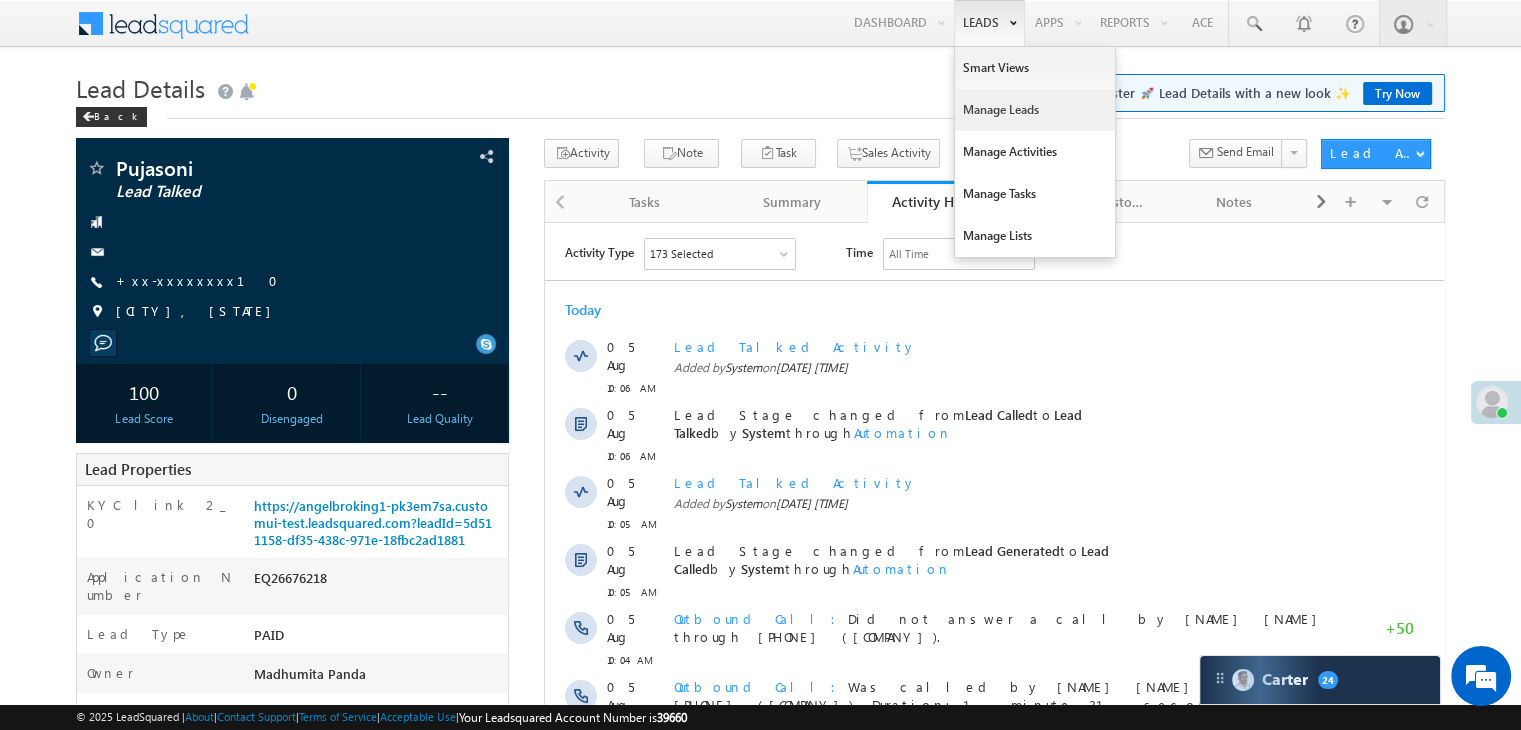click on "Manage Leads" at bounding box center (1035, 110) 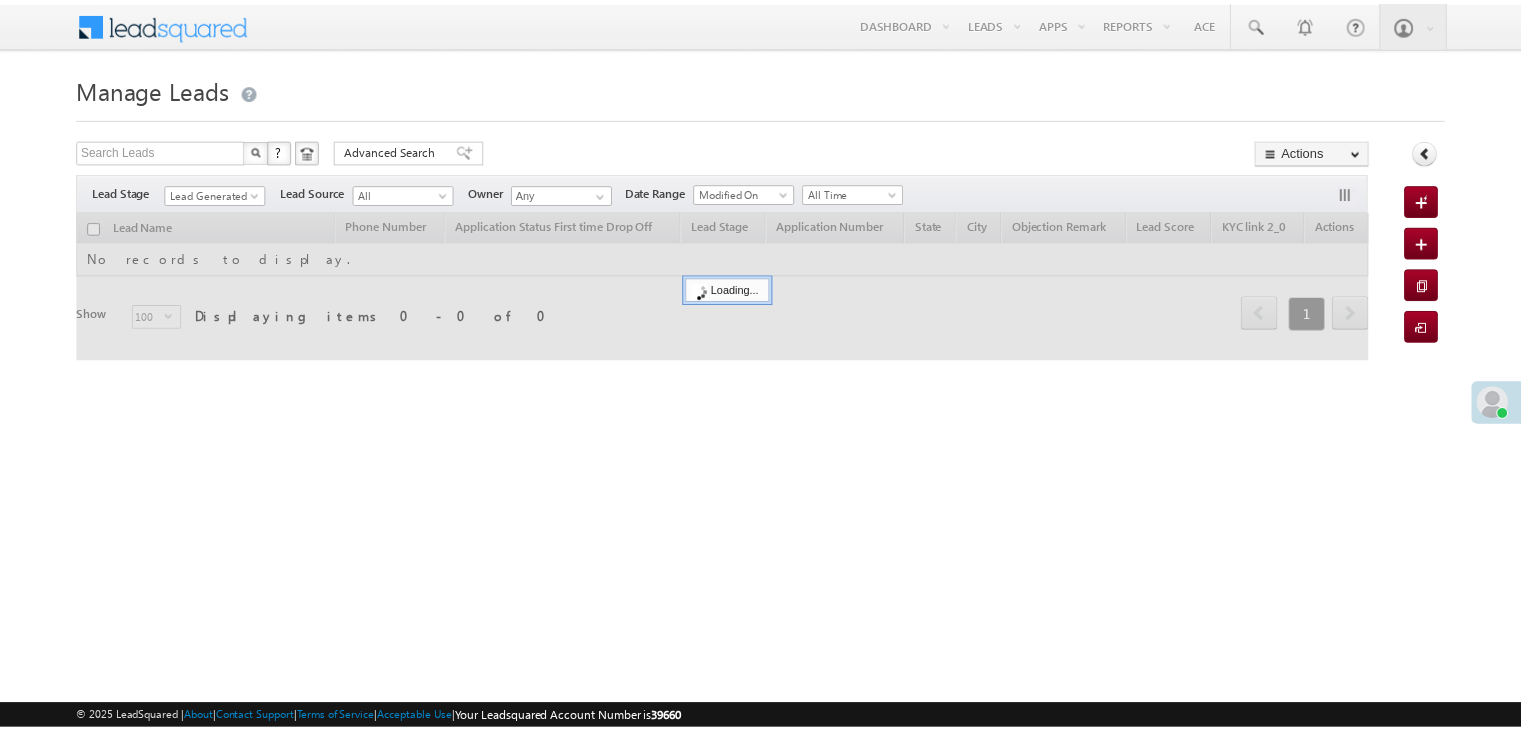 scroll, scrollTop: 0, scrollLeft: 0, axis: both 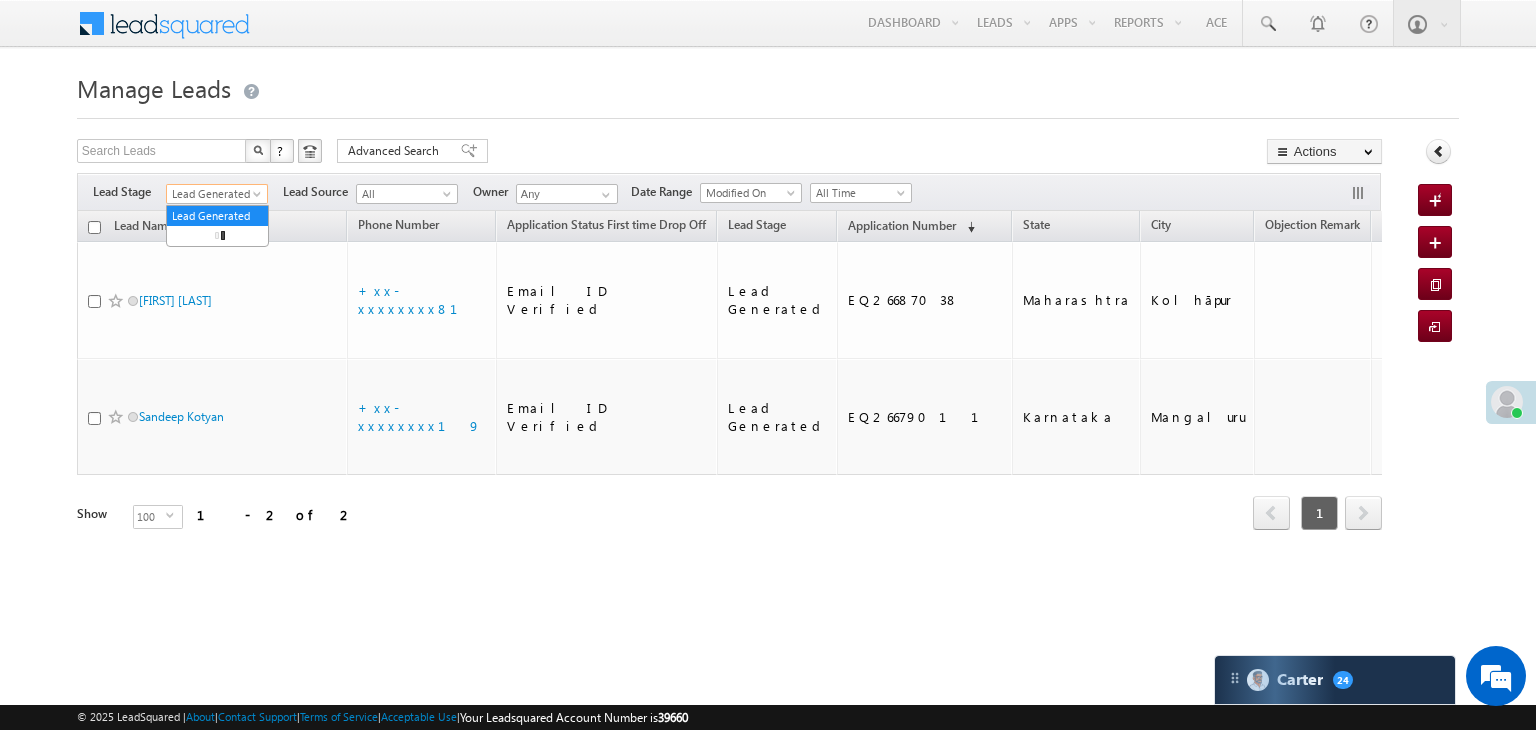 click at bounding box center (259, 198) 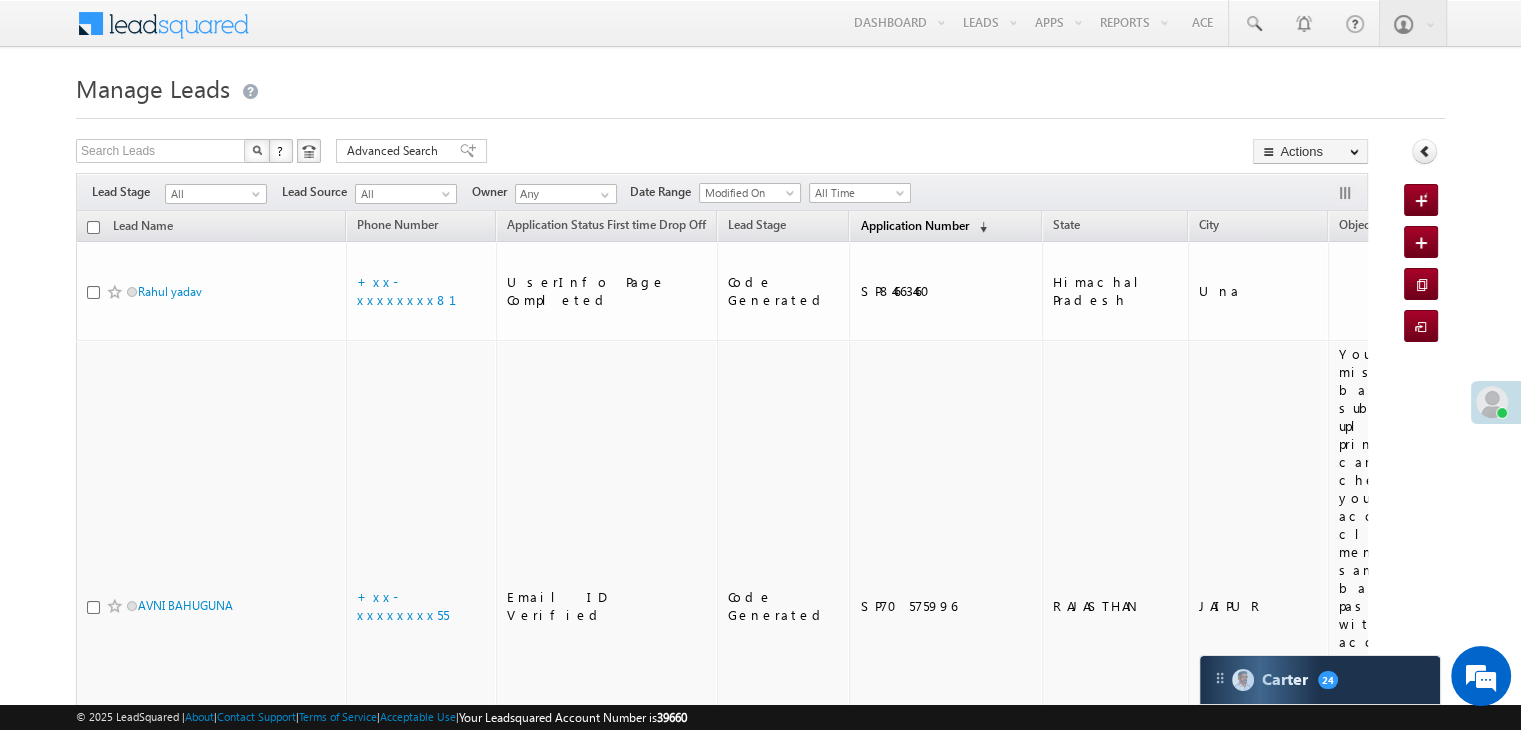 drag, startPoint x: 228, startPoint y: 216, endPoint x: 853, endPoint y: 222, distance: 625.0288 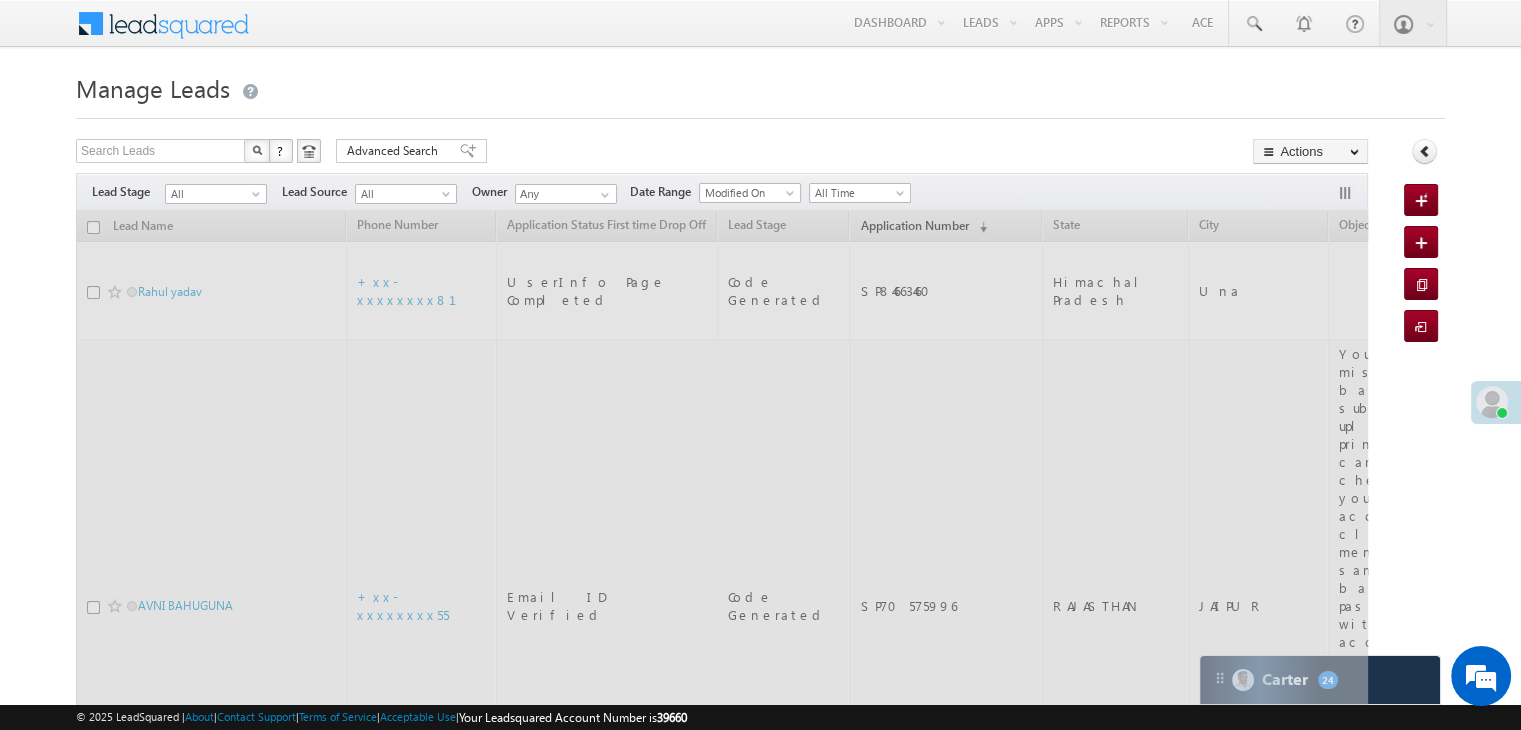 scroll, scrollTop: 0, scrollLeft: 0, axis: both 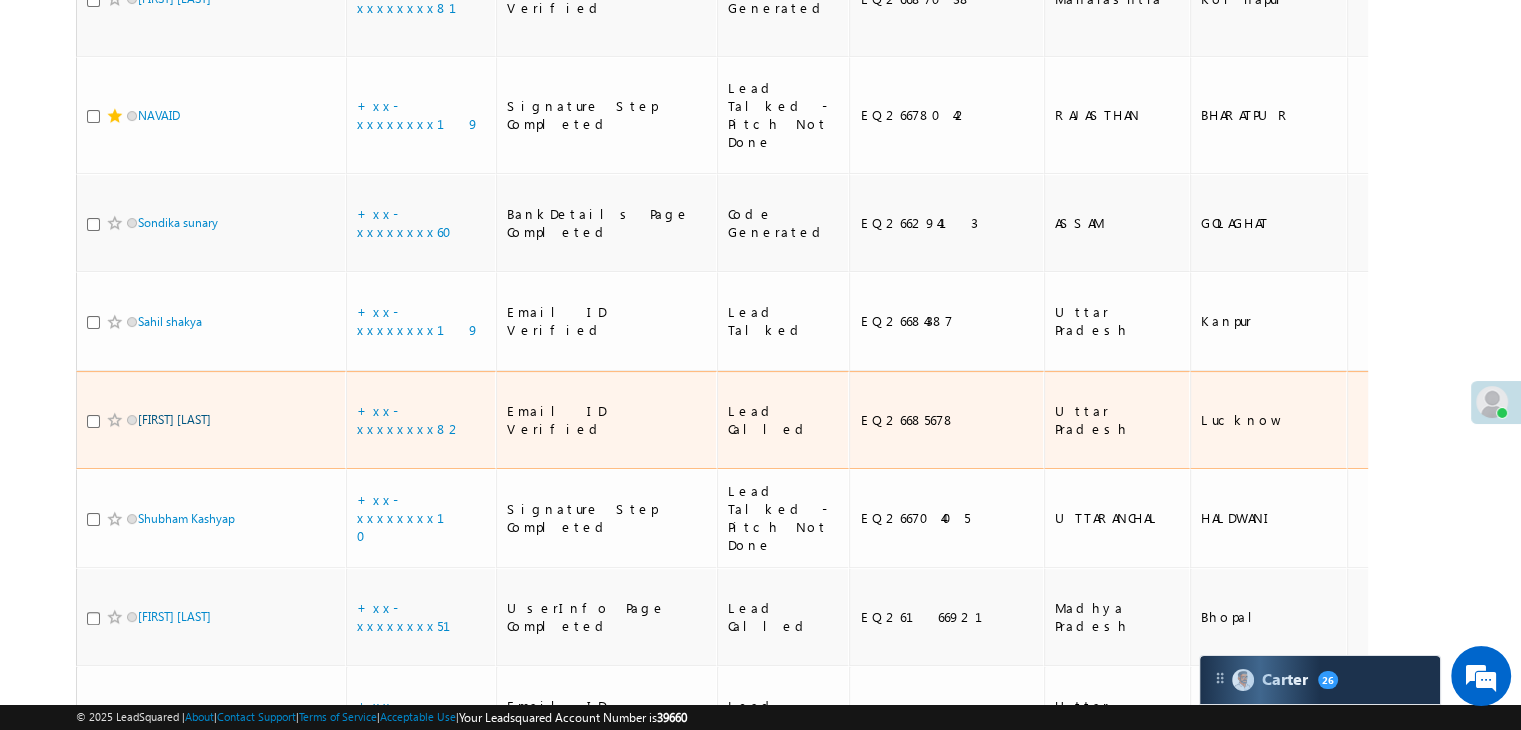 click on "[NAME] [LAST]" at bounding box center (174, 419) 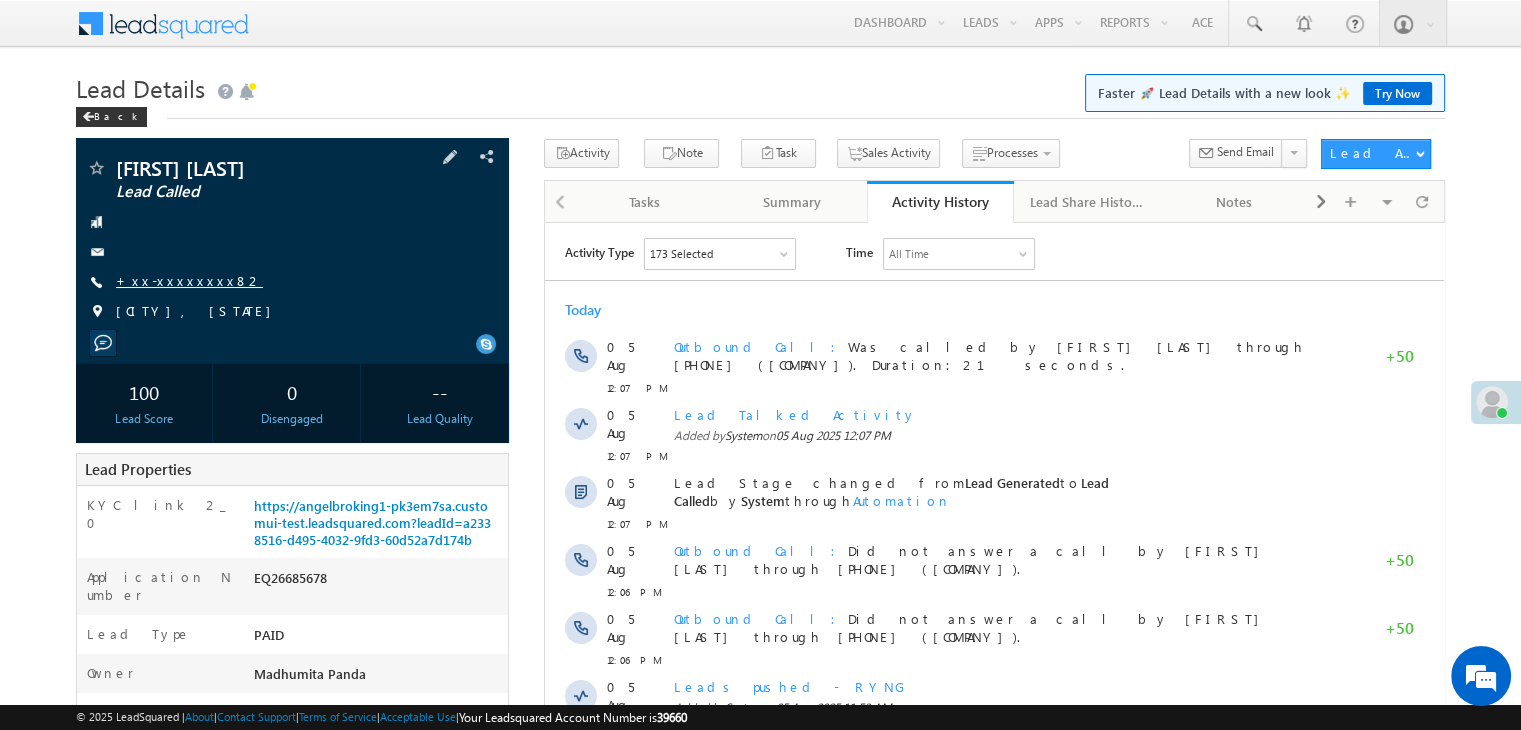 scroll, scrollTop: 0, scrollLeft: 0, axis: both 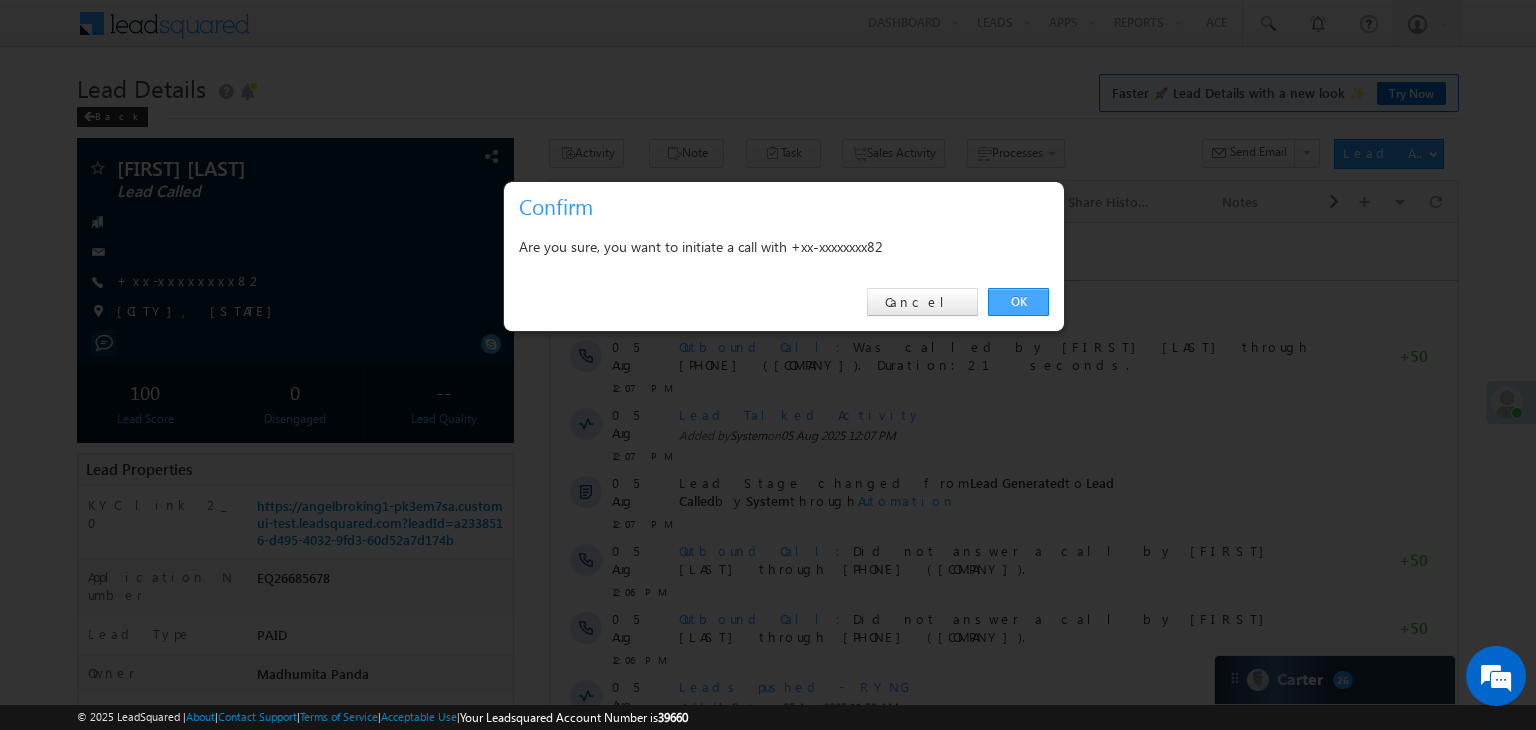 click on "OK" at bounding box center [1018, 302] 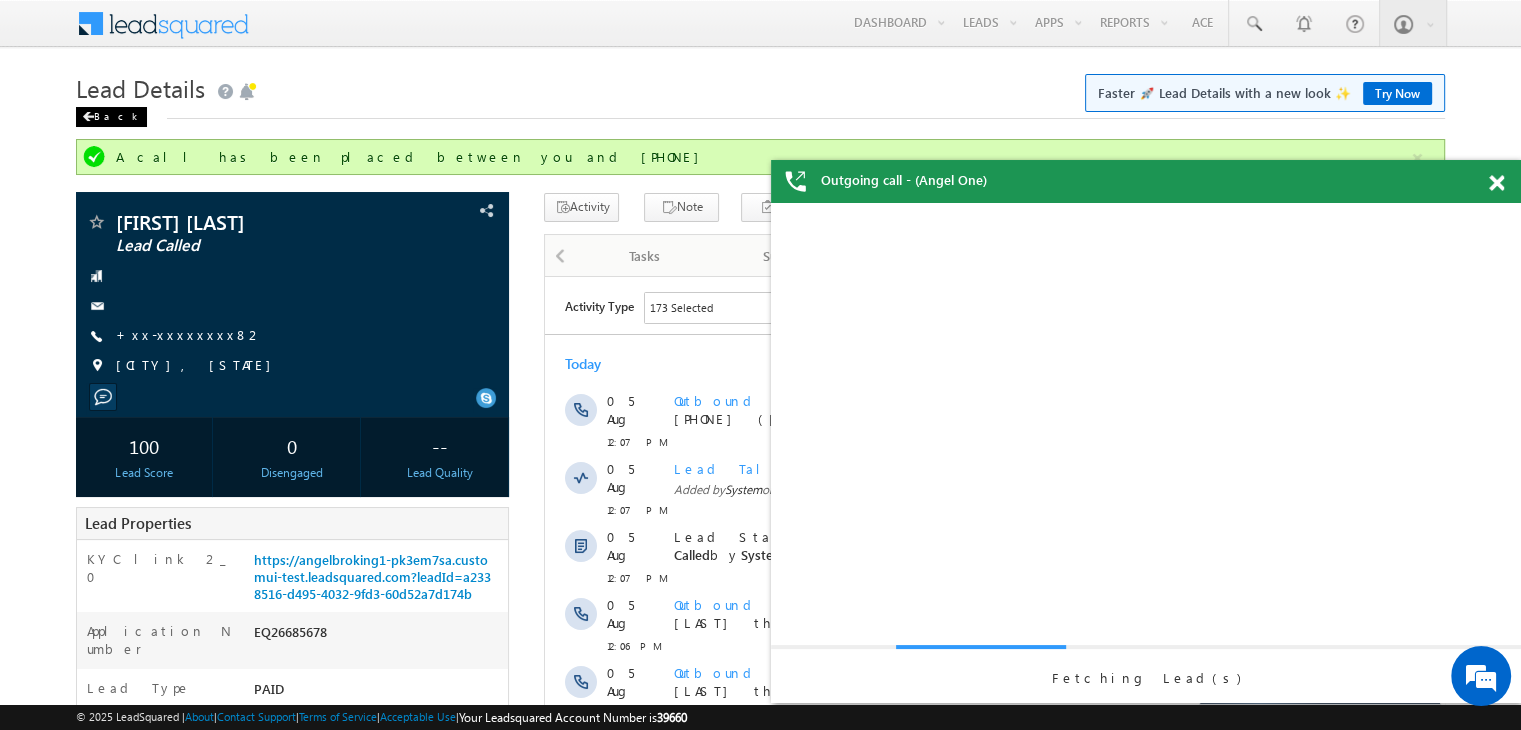 scroll, scrollTop: 0, scrollLeft: 0, axis: both 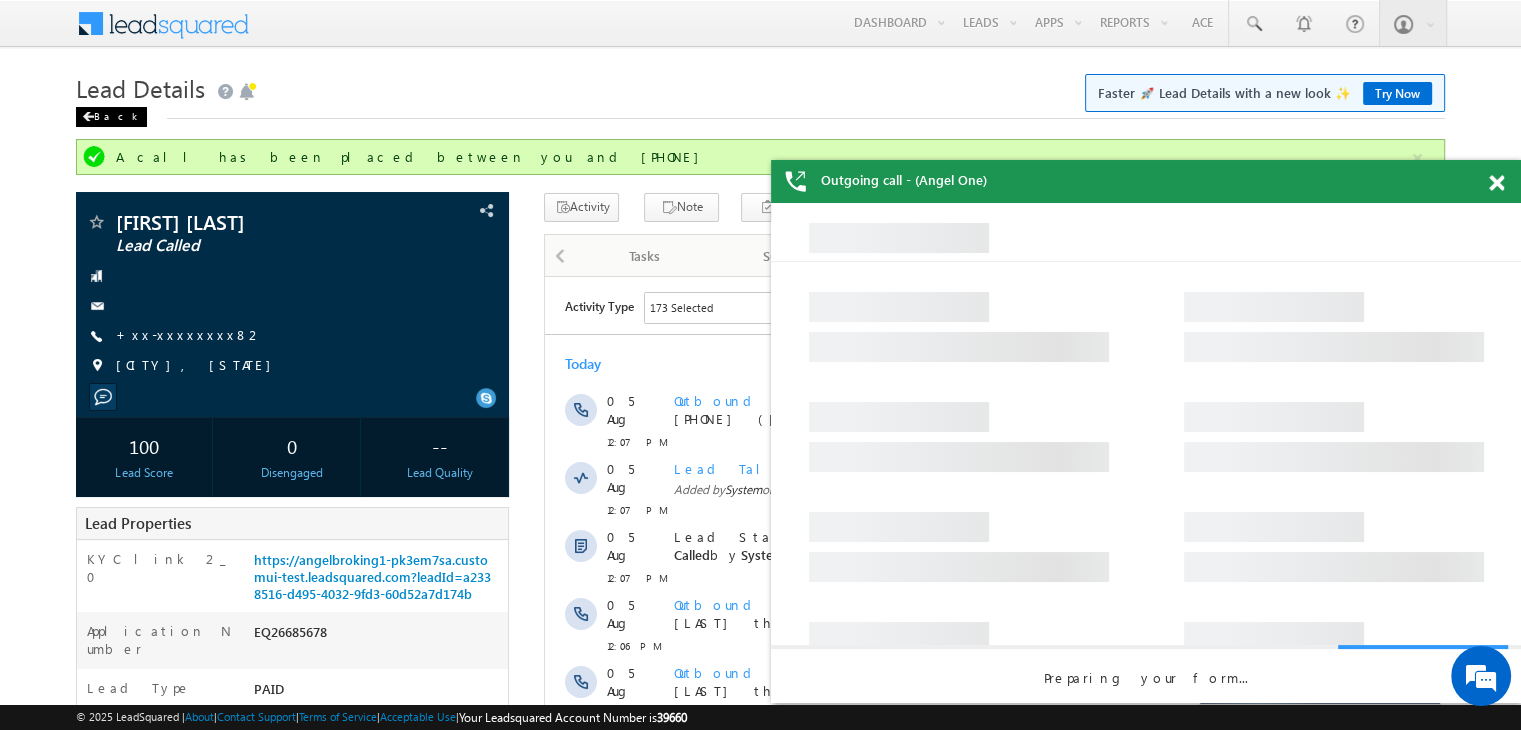 click on "Back" at bounding box center [111, 117] 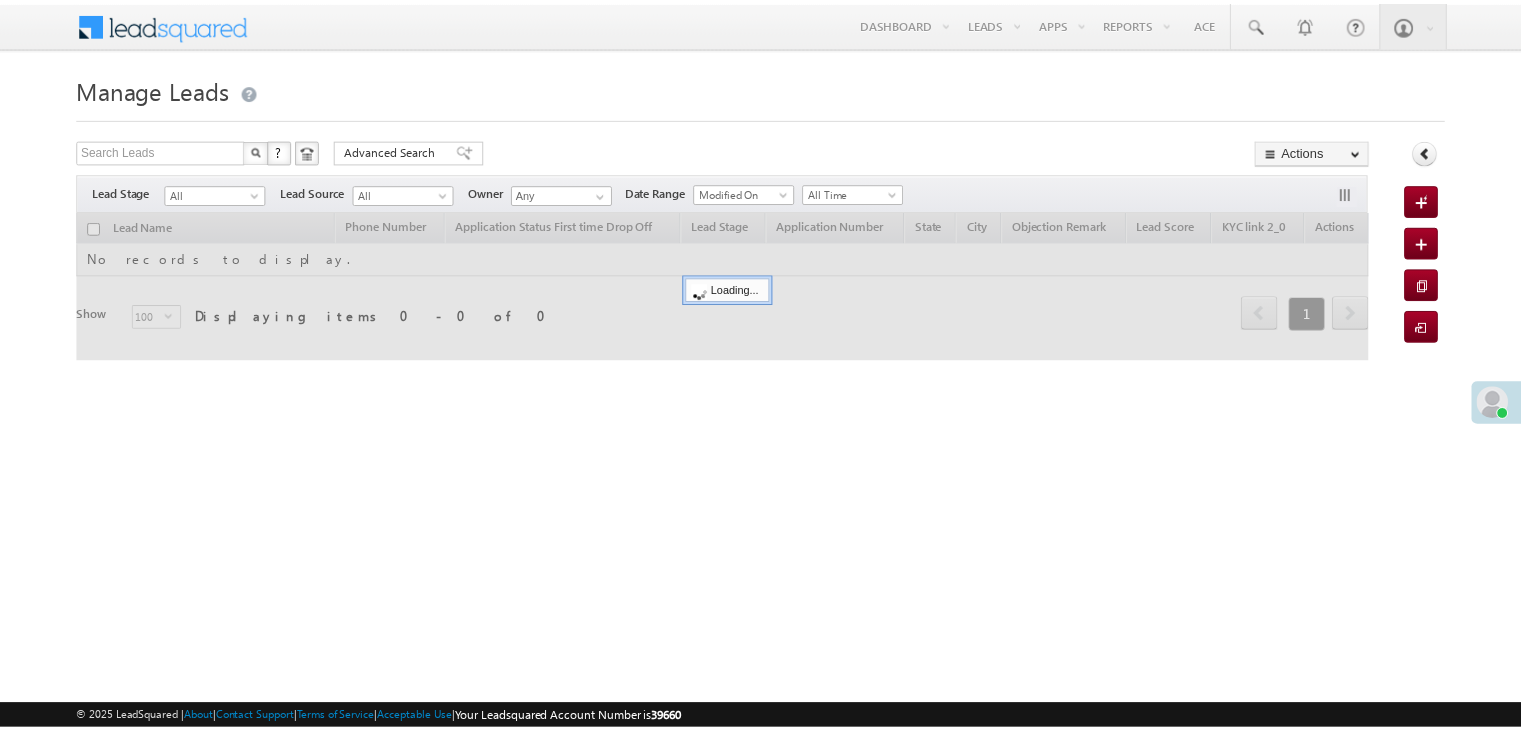 scroll, scrollTop: 0, scrollLeft: 0, axis: both 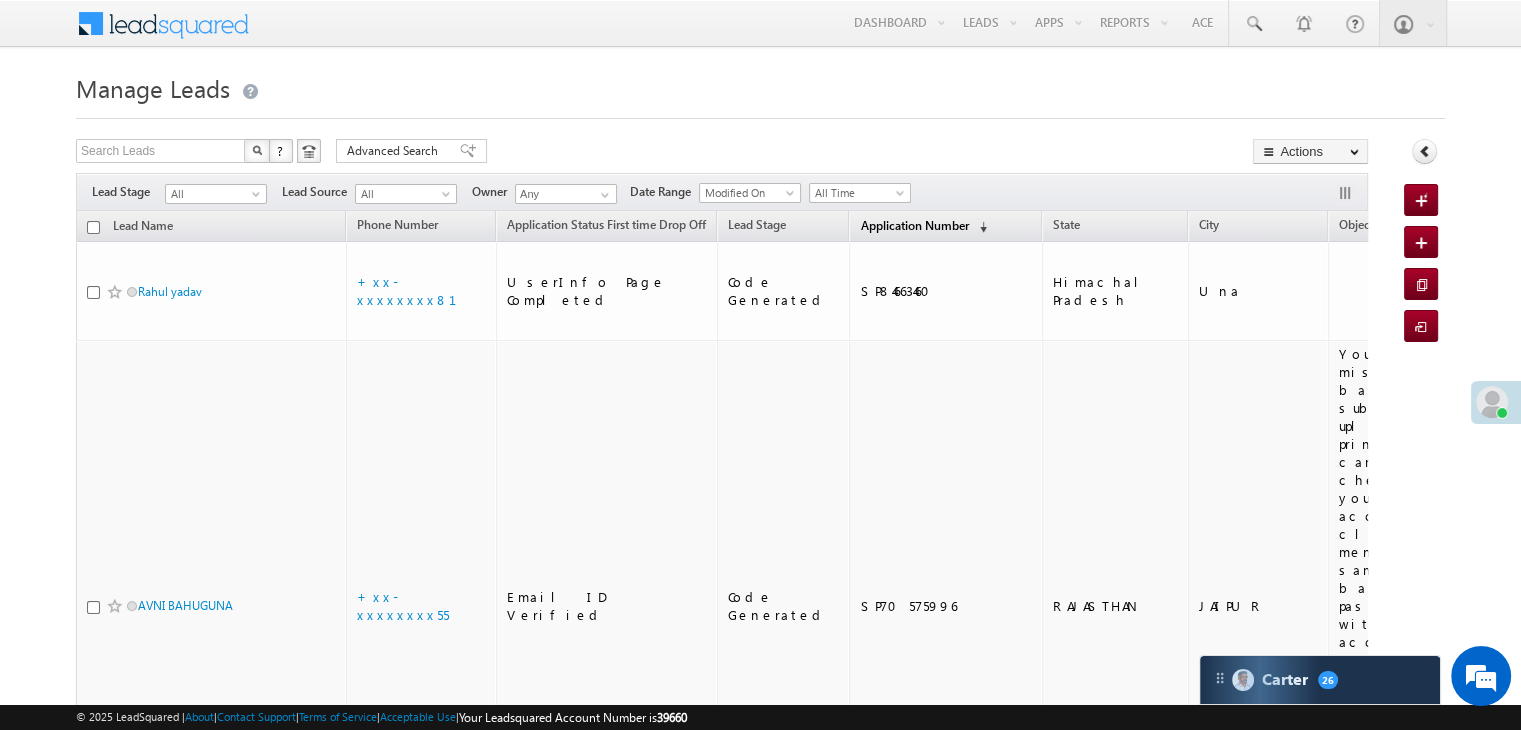 click on "Application Number" at bounding box center (914, 225) 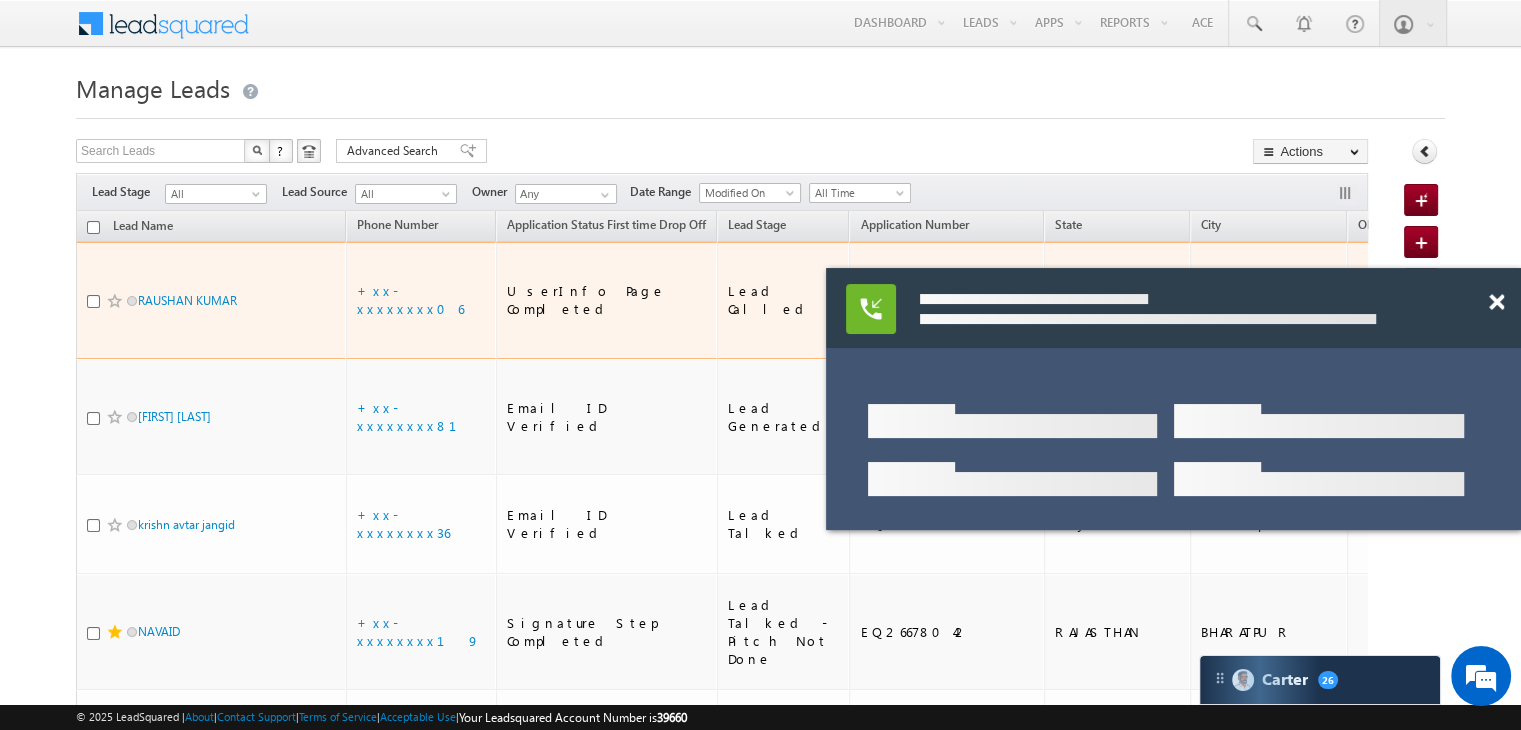 scroll, scrollTop: 0, scrollLeft: 0, axis: both 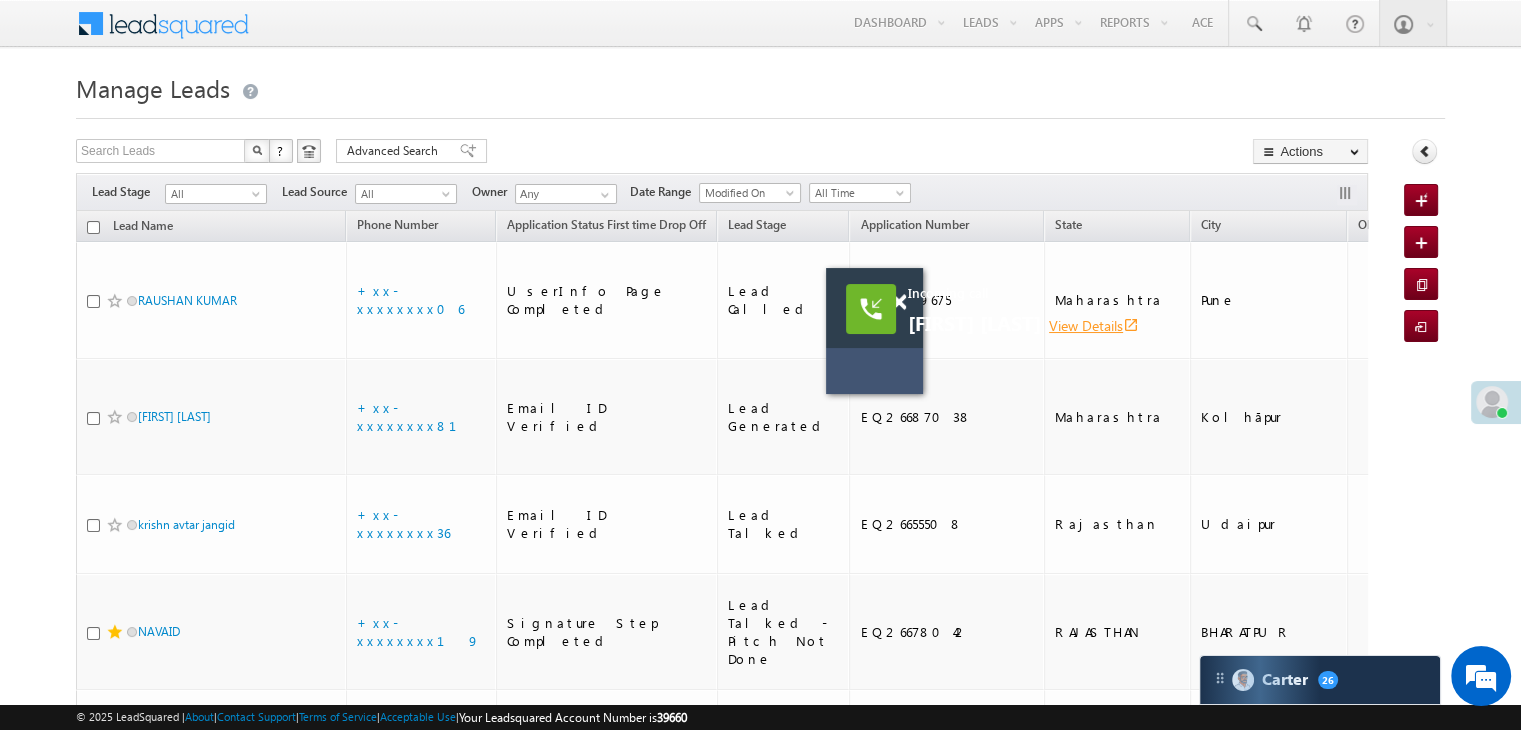 click on "View Details  open_in_new" at bounding box center (1094, 325) 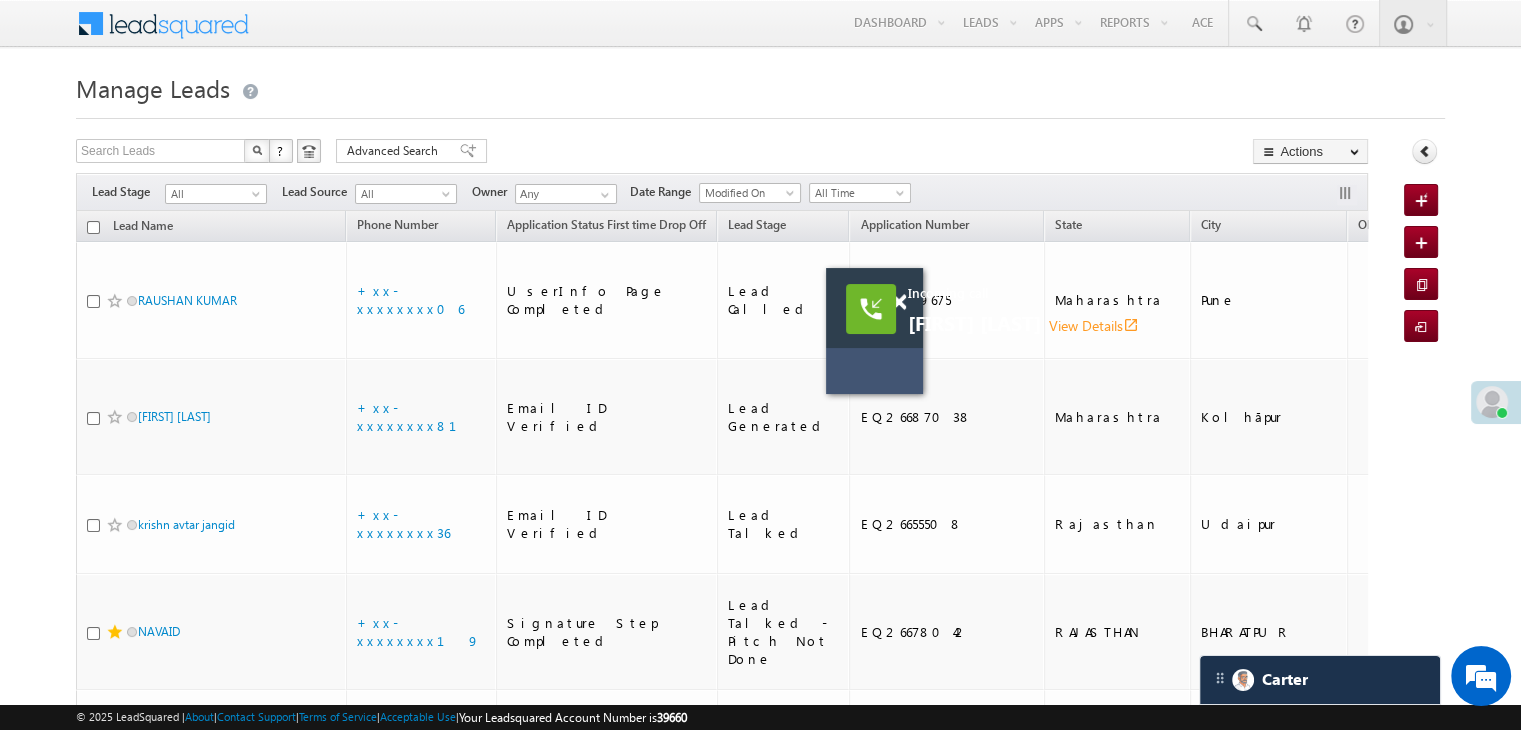 click on "Filters
Lead Stage
All All
Lead Source
All All
Owner
Any Any
Date Range Go maxdate" at bounding box center (722, 192) 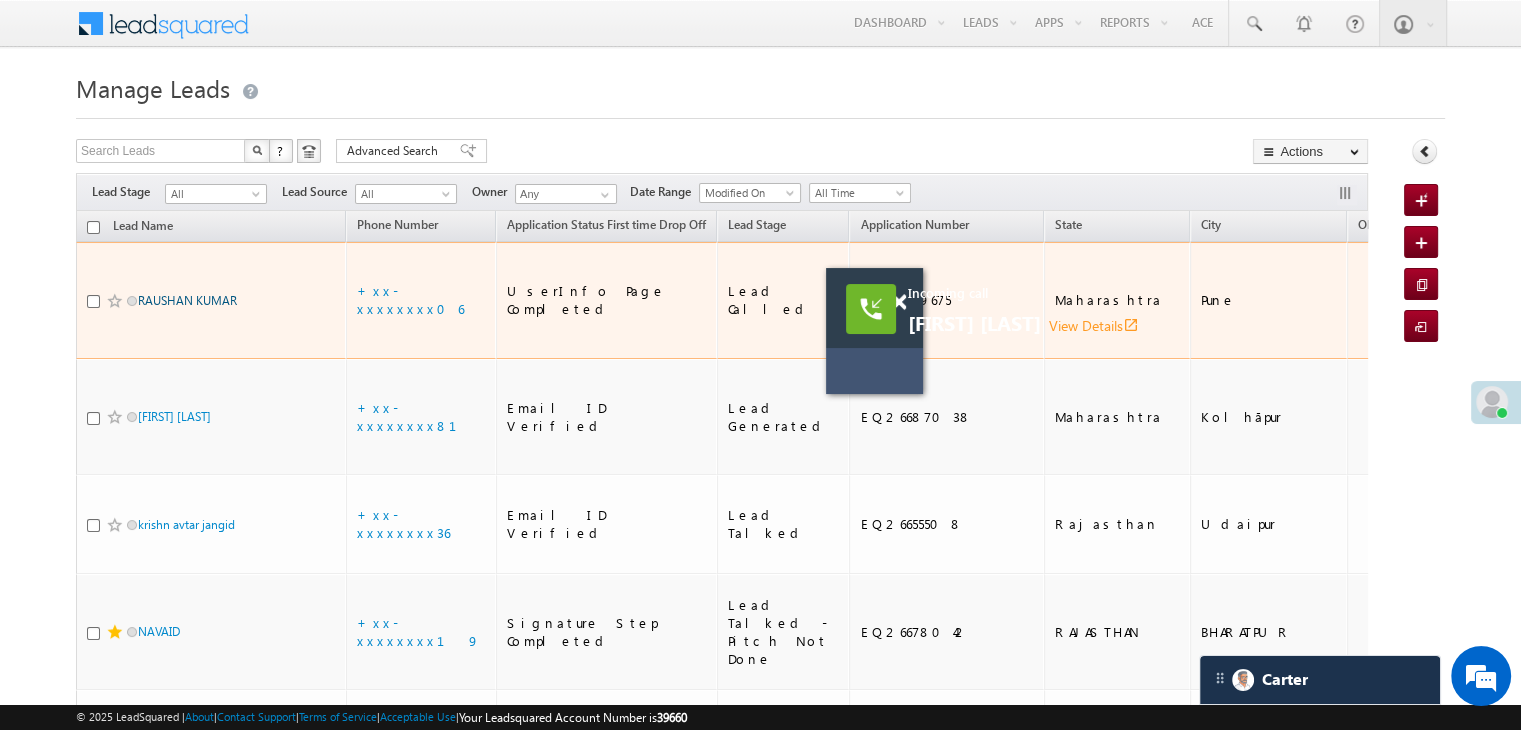 click on "RAUSHAN KUMAR" at bounding box center (187, 300) 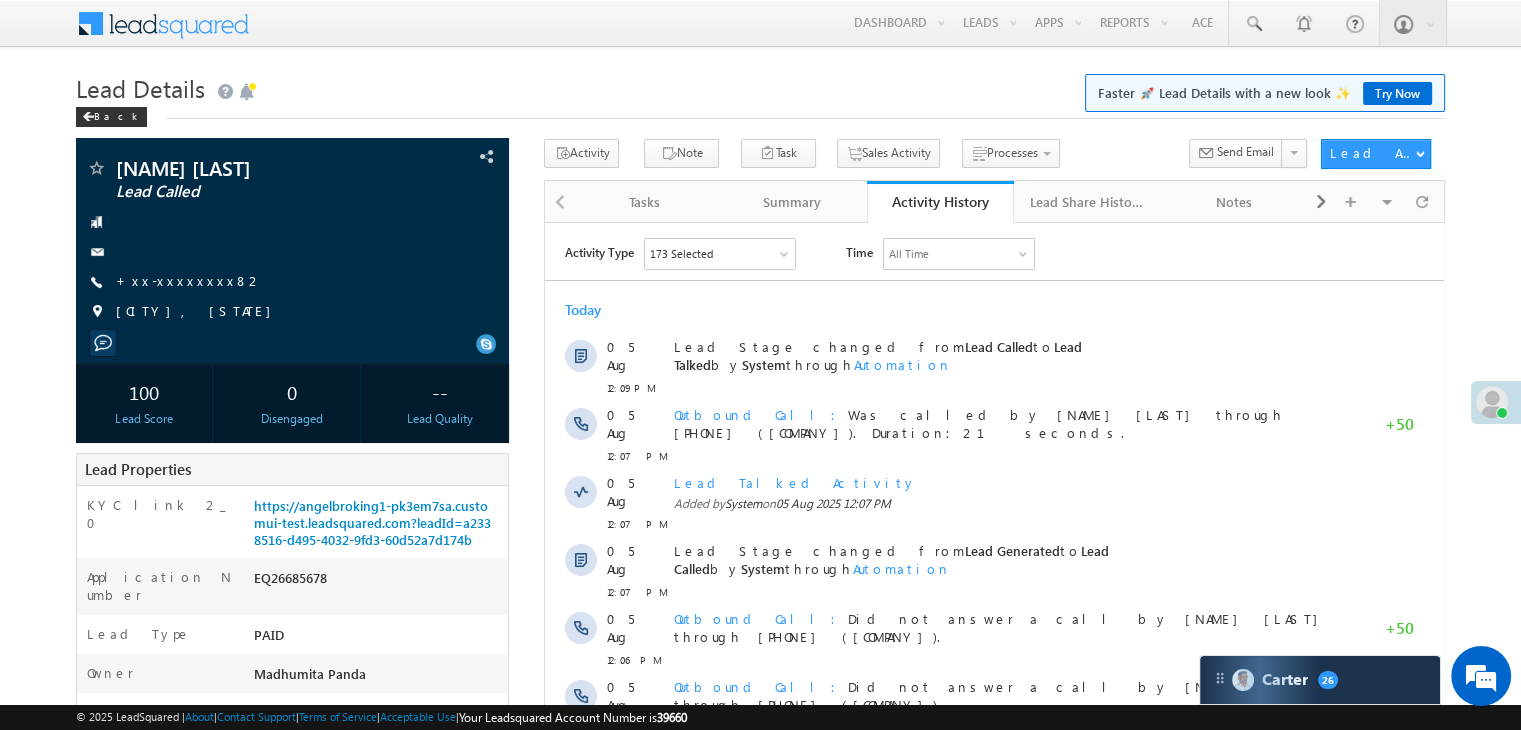 scroll, scrollTop: 0, scrollLeft: 0, axis: both 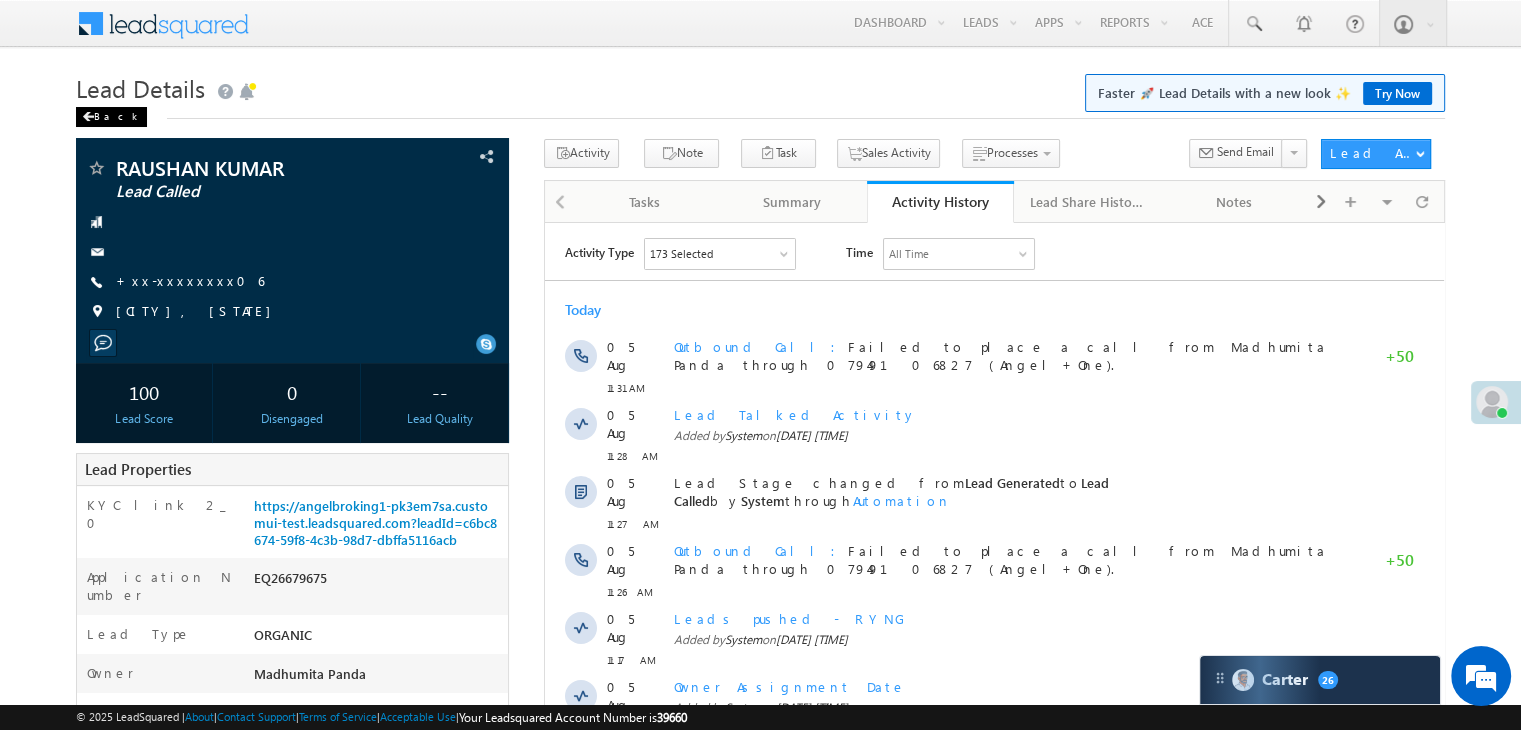 click on "Back" at bounding box center (111, 117) 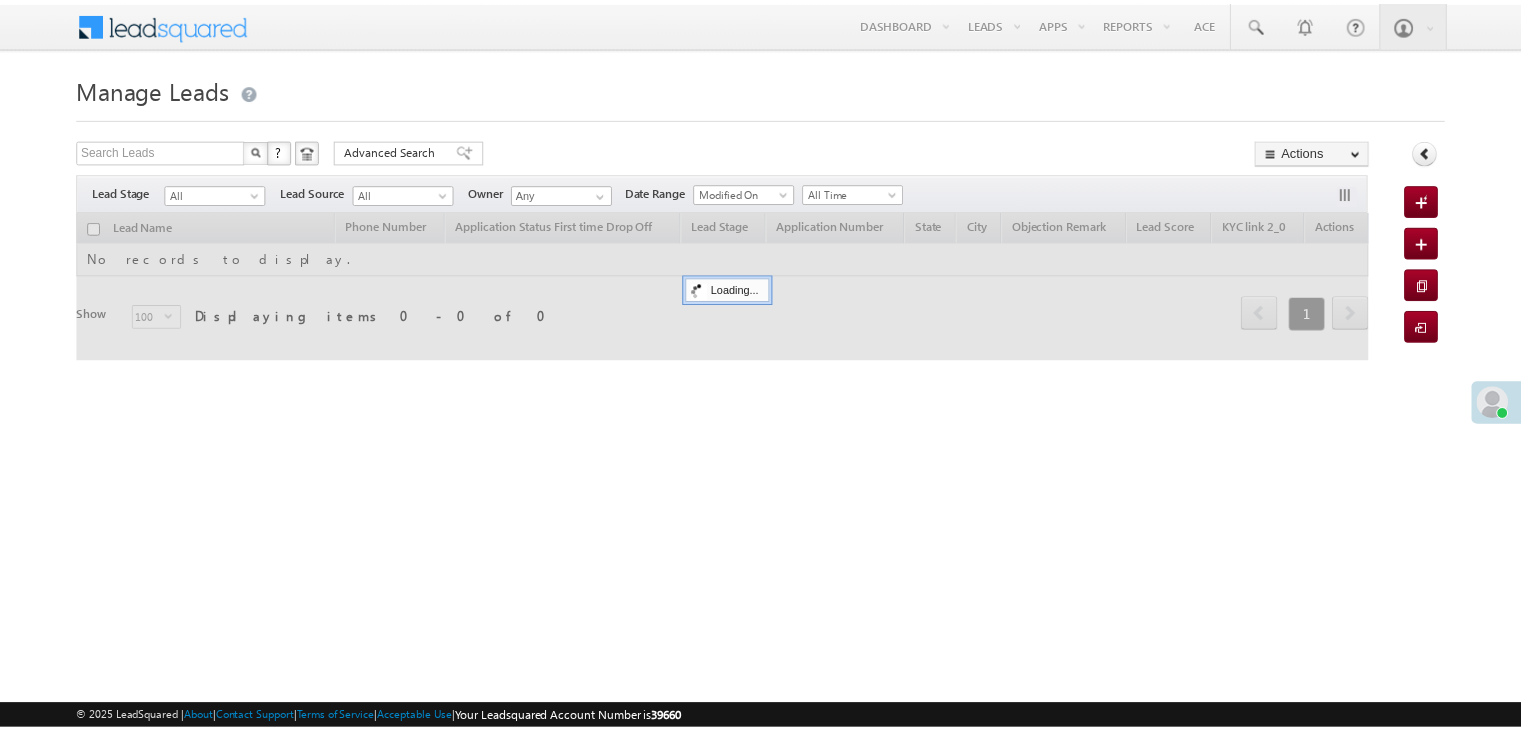 scroll, scrollTop: 0, scrollLeft: 0, axis: both 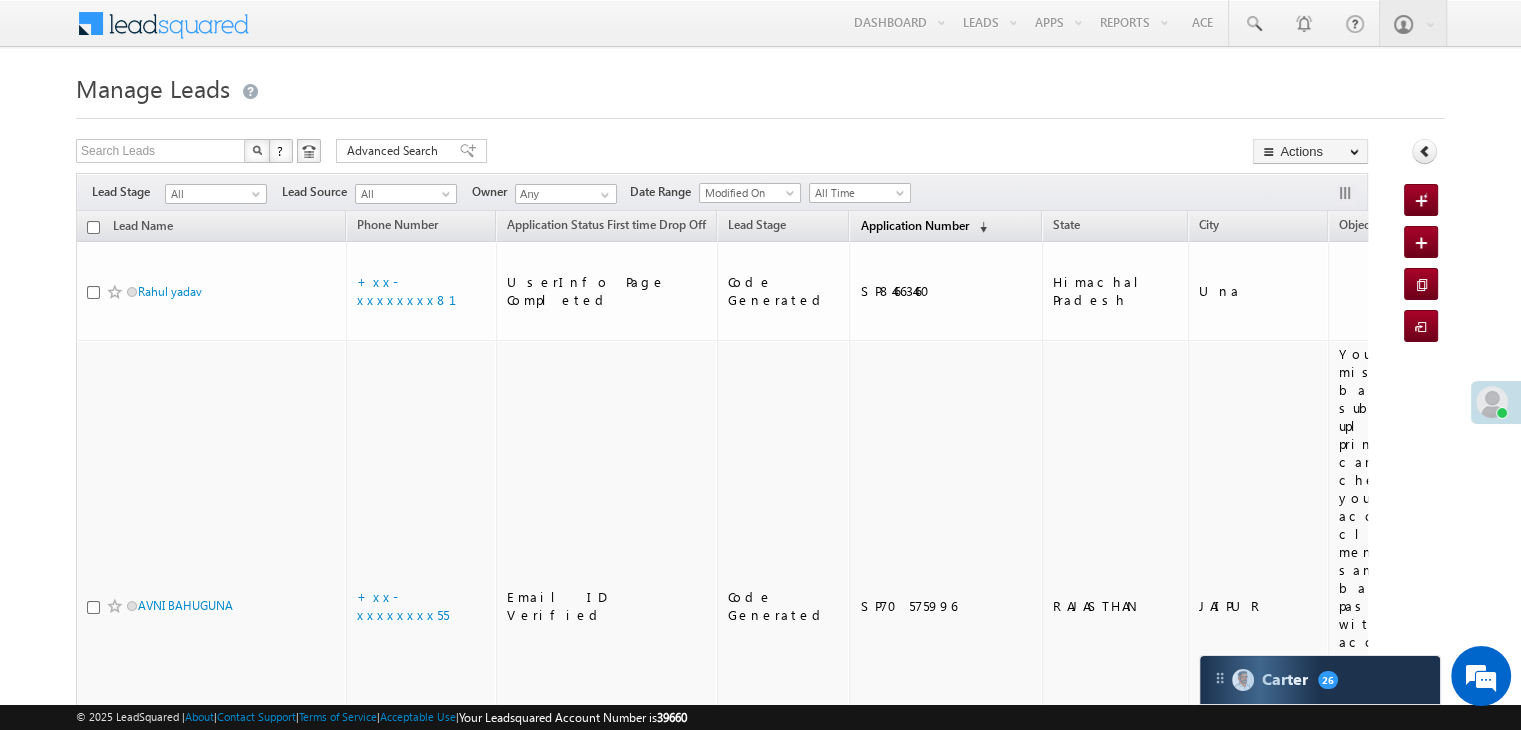 click on "Application Number" at bounding box center (914, 225) 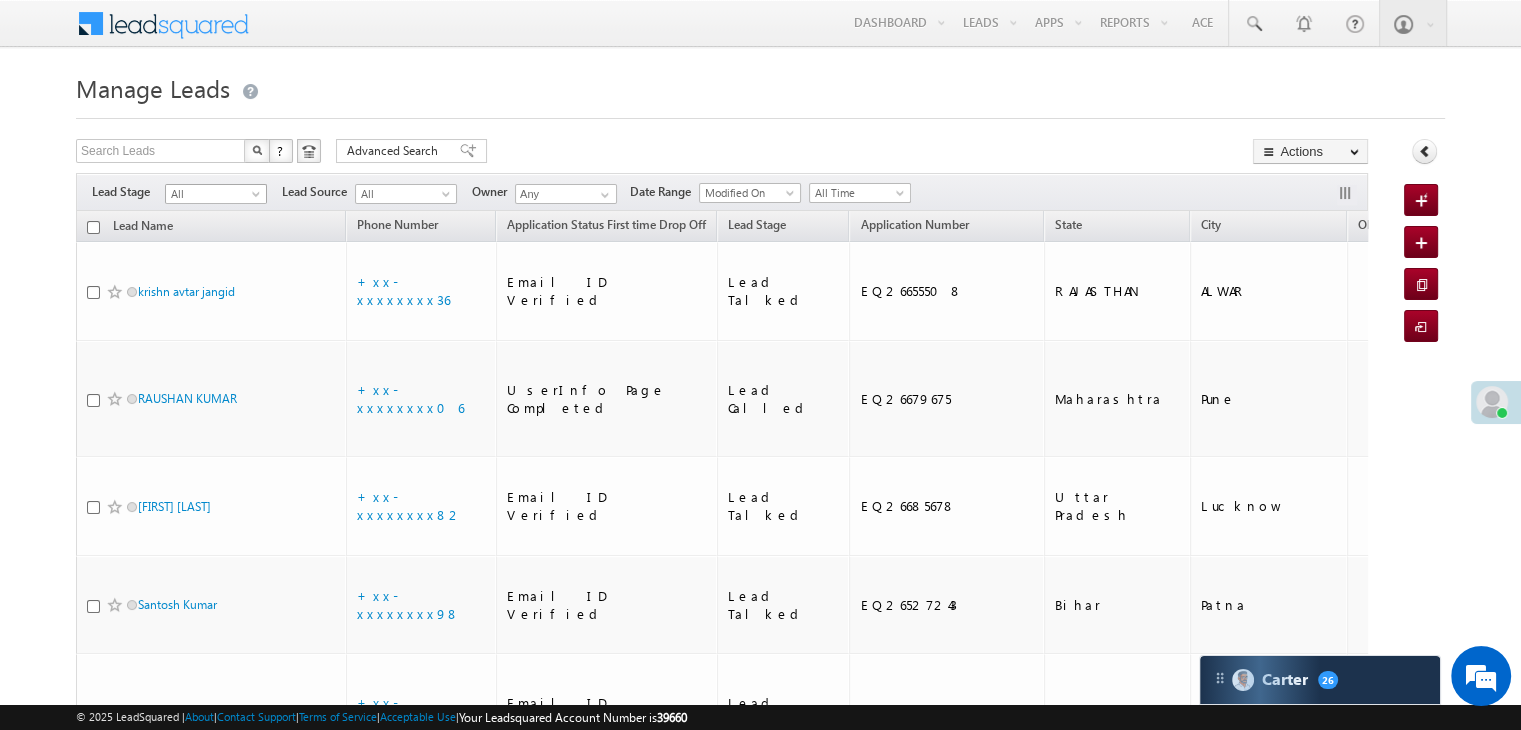 click at bounding box center [258, 198] 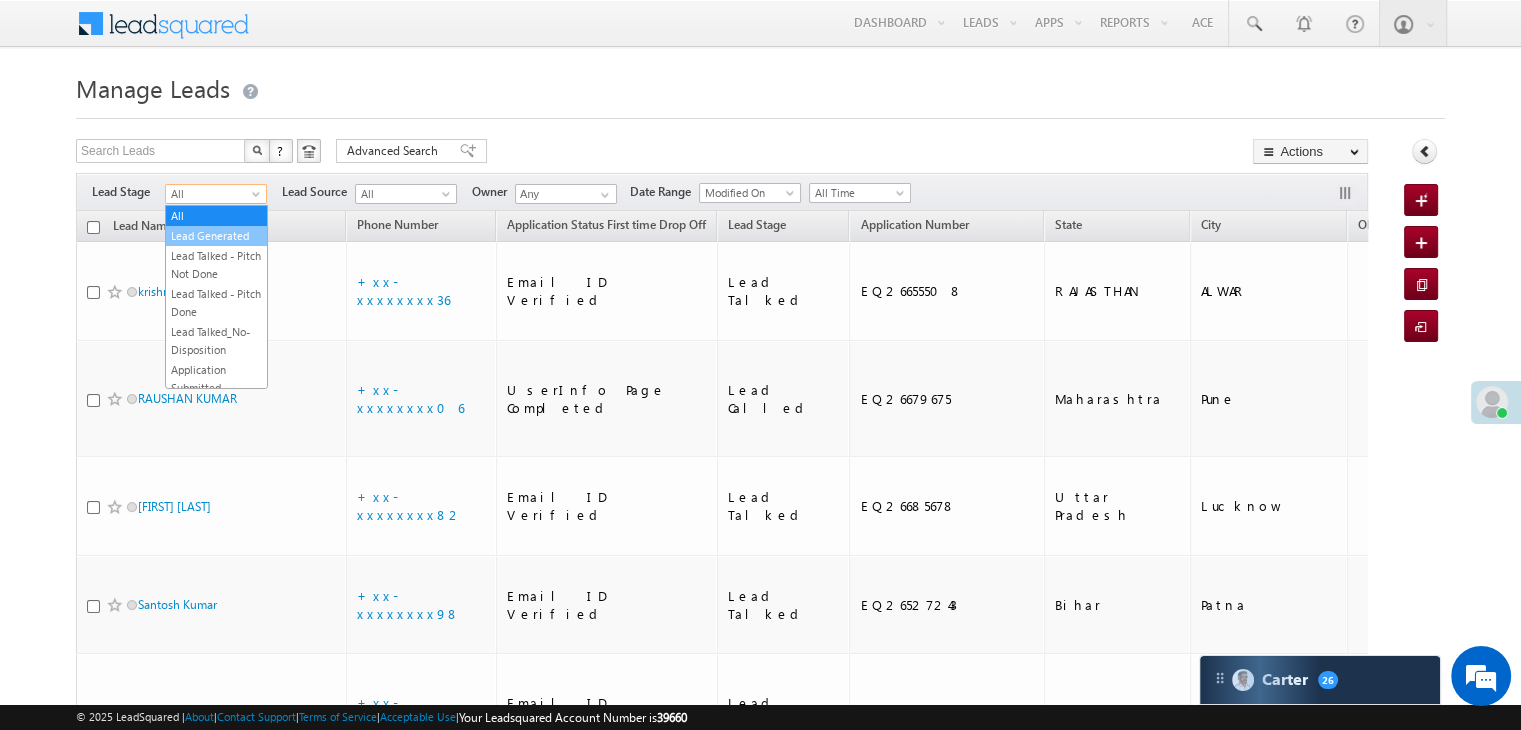 click on "Lead Generated" at bounding box center [216, 236] 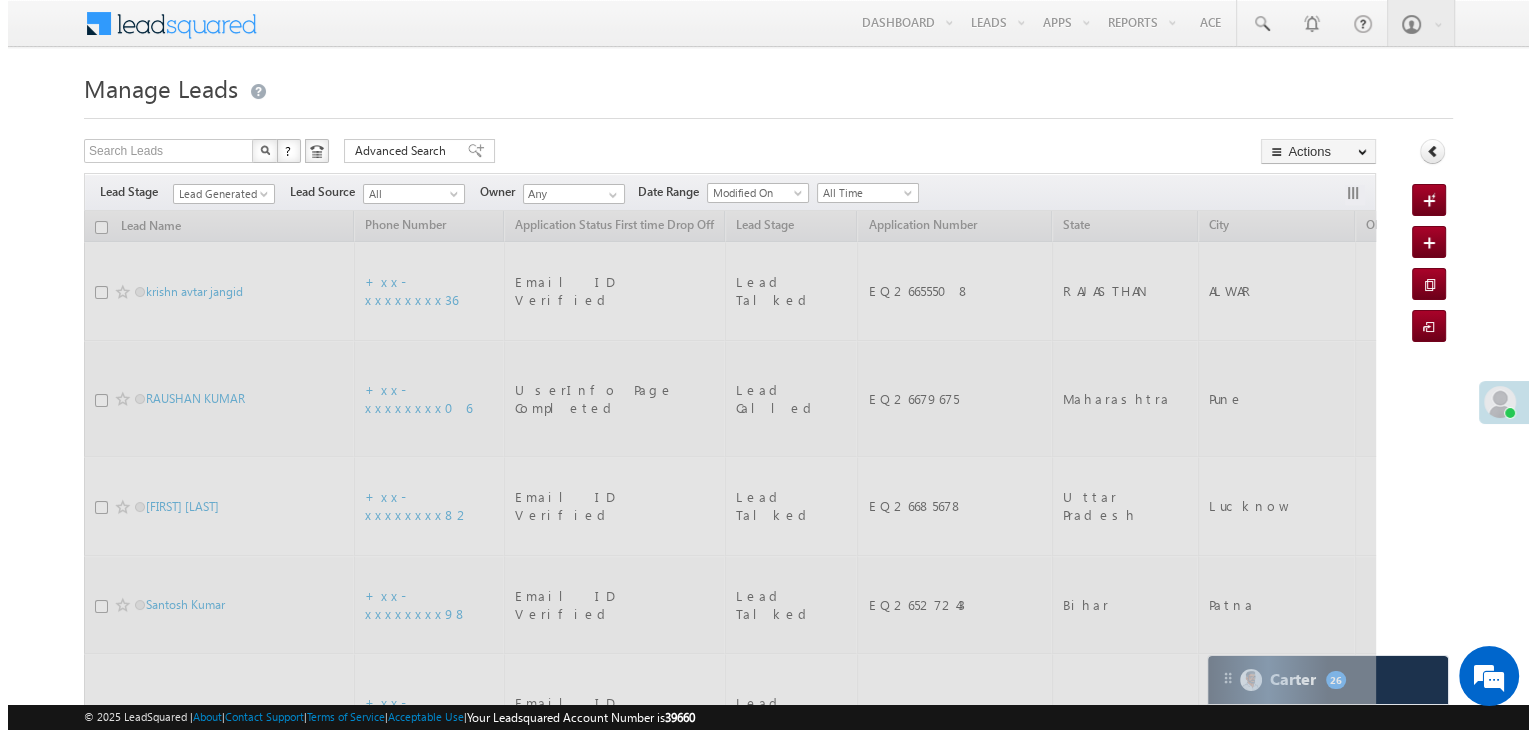 scroll, scrollTop: 0, scrollLeft: 0, axis: both 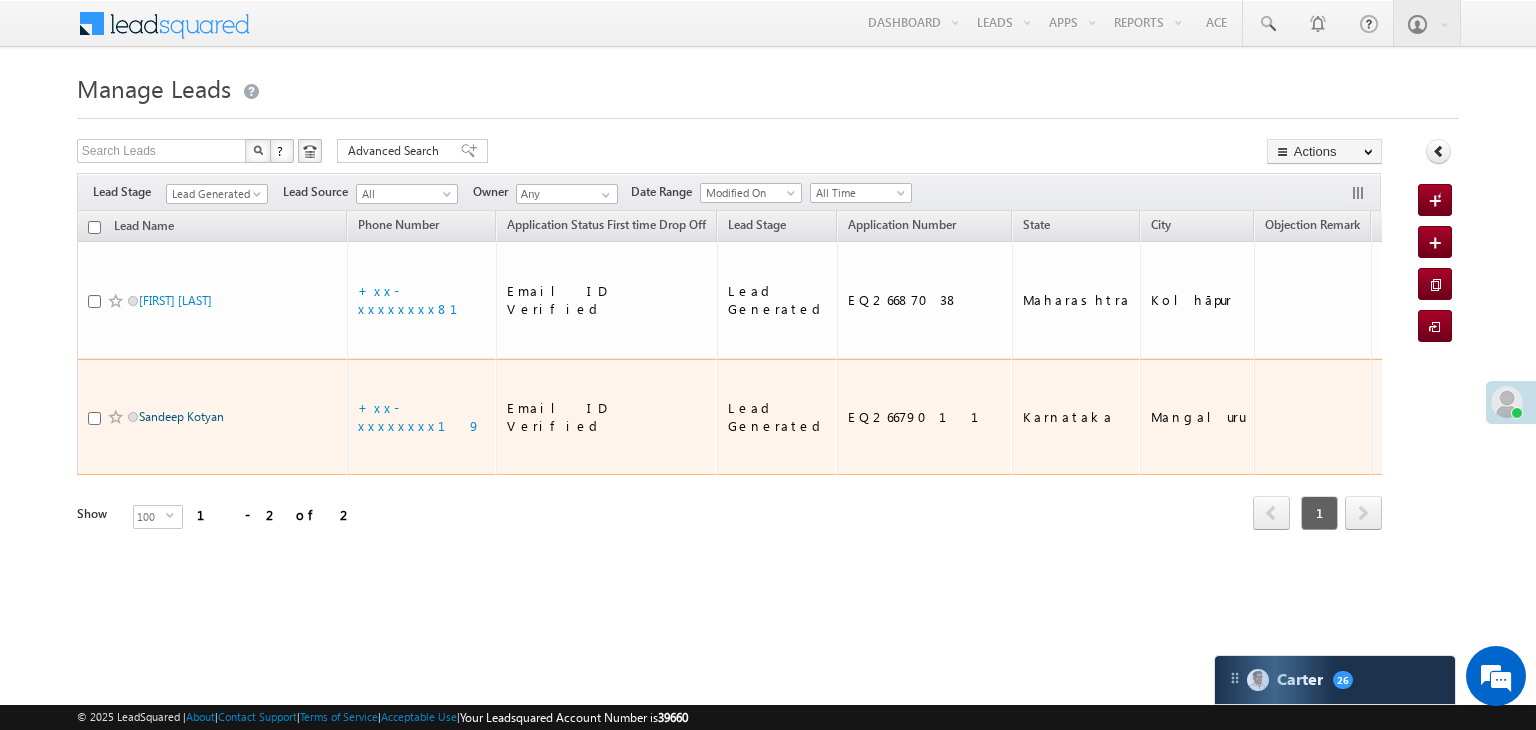 click on "Sandeep Kotyan" at bounding box center [181, 416] 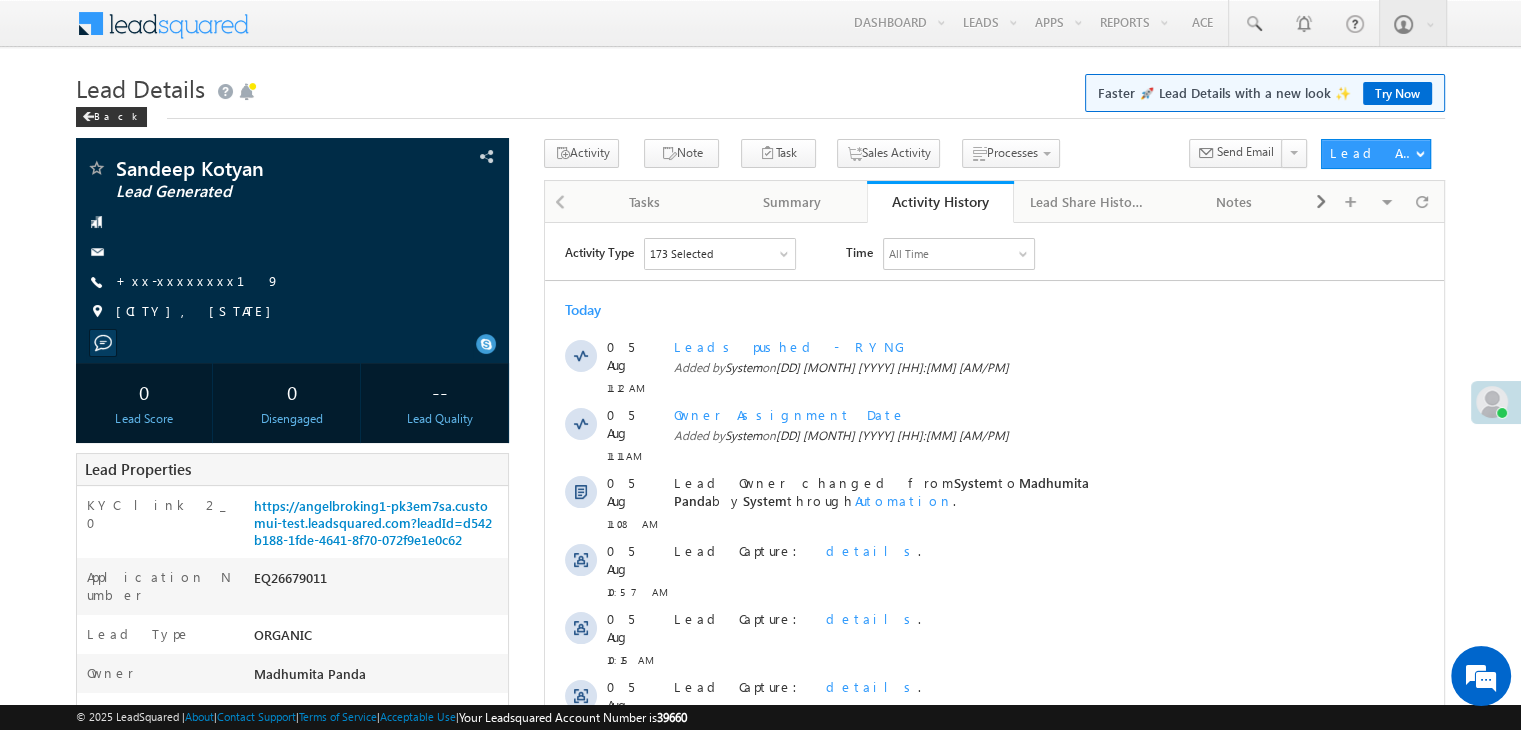 scroll, scrollTop: 0, scrollLeft: 0, axis: both 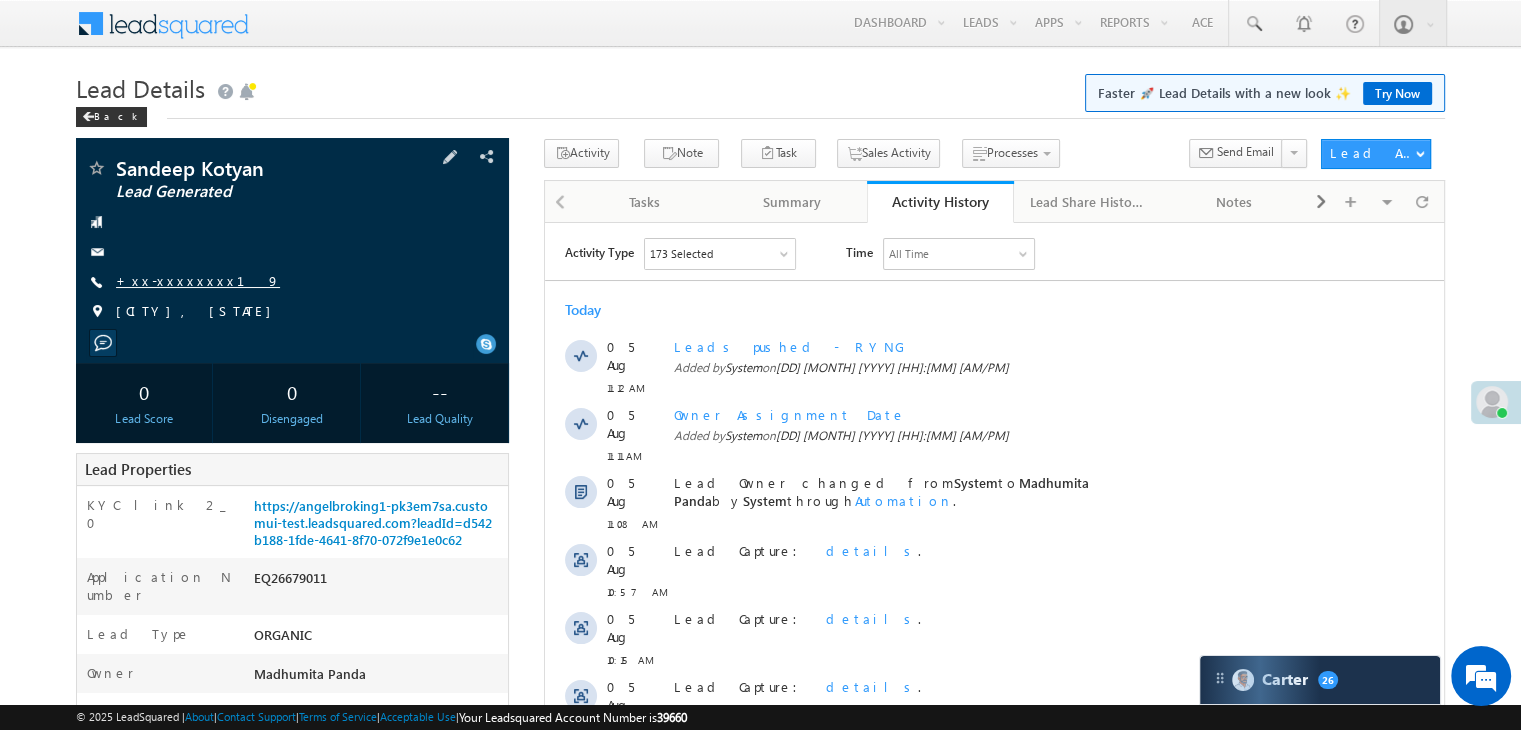 click on "+xx-xxxxxxxx19" at bounding box center [198, 280] 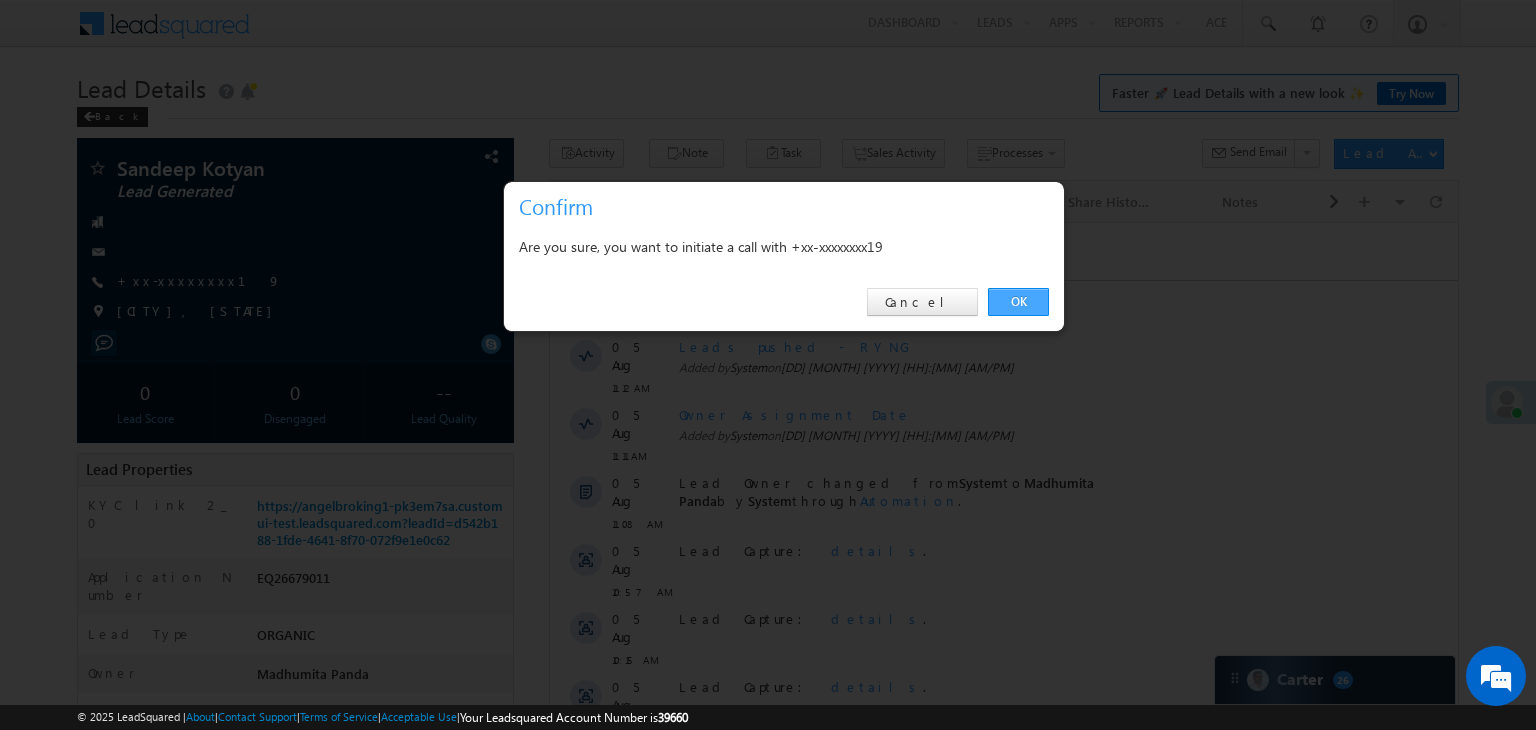 click on "OK" at bounding box center (1018, 302) 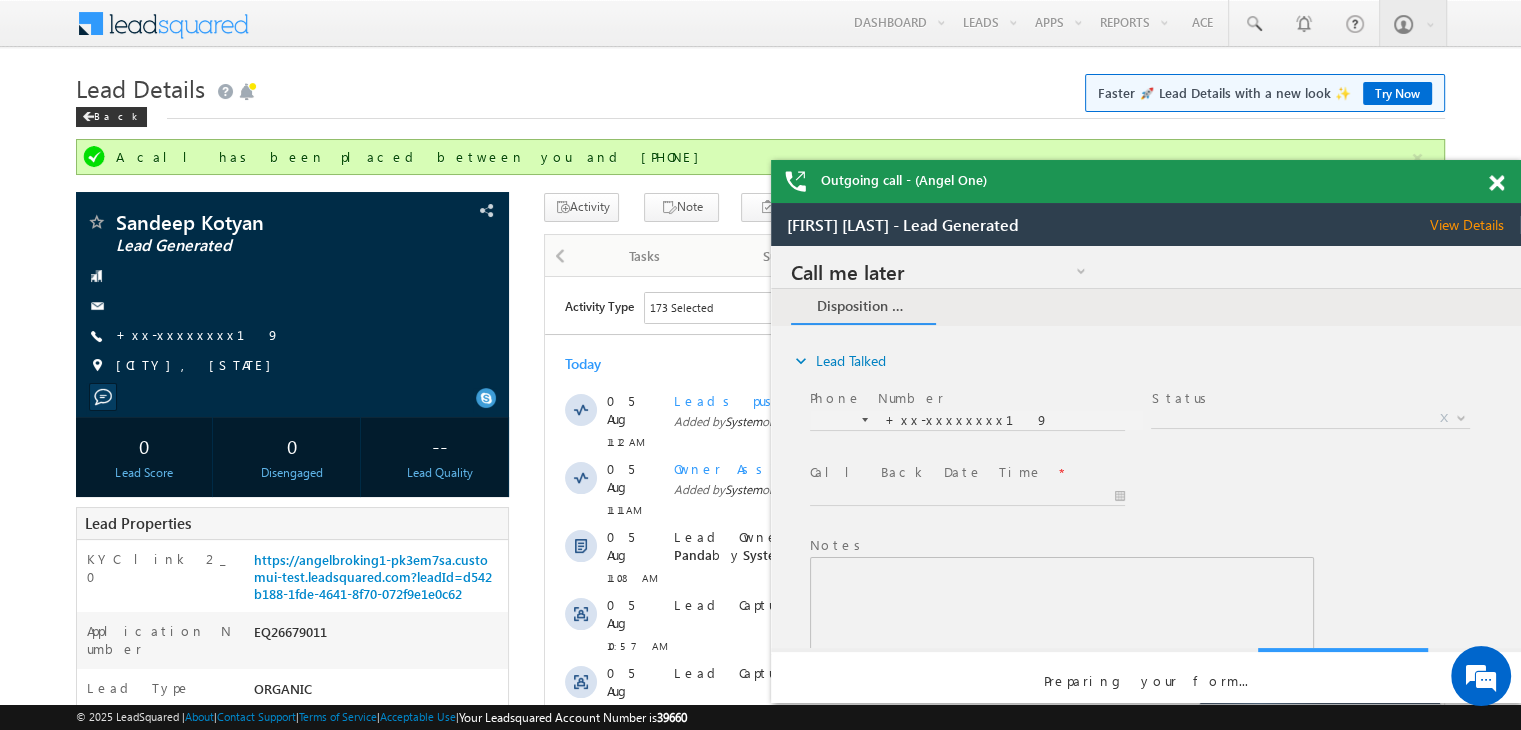 scroll, scrollTop: 0, scrollLeft: 0, axis: both 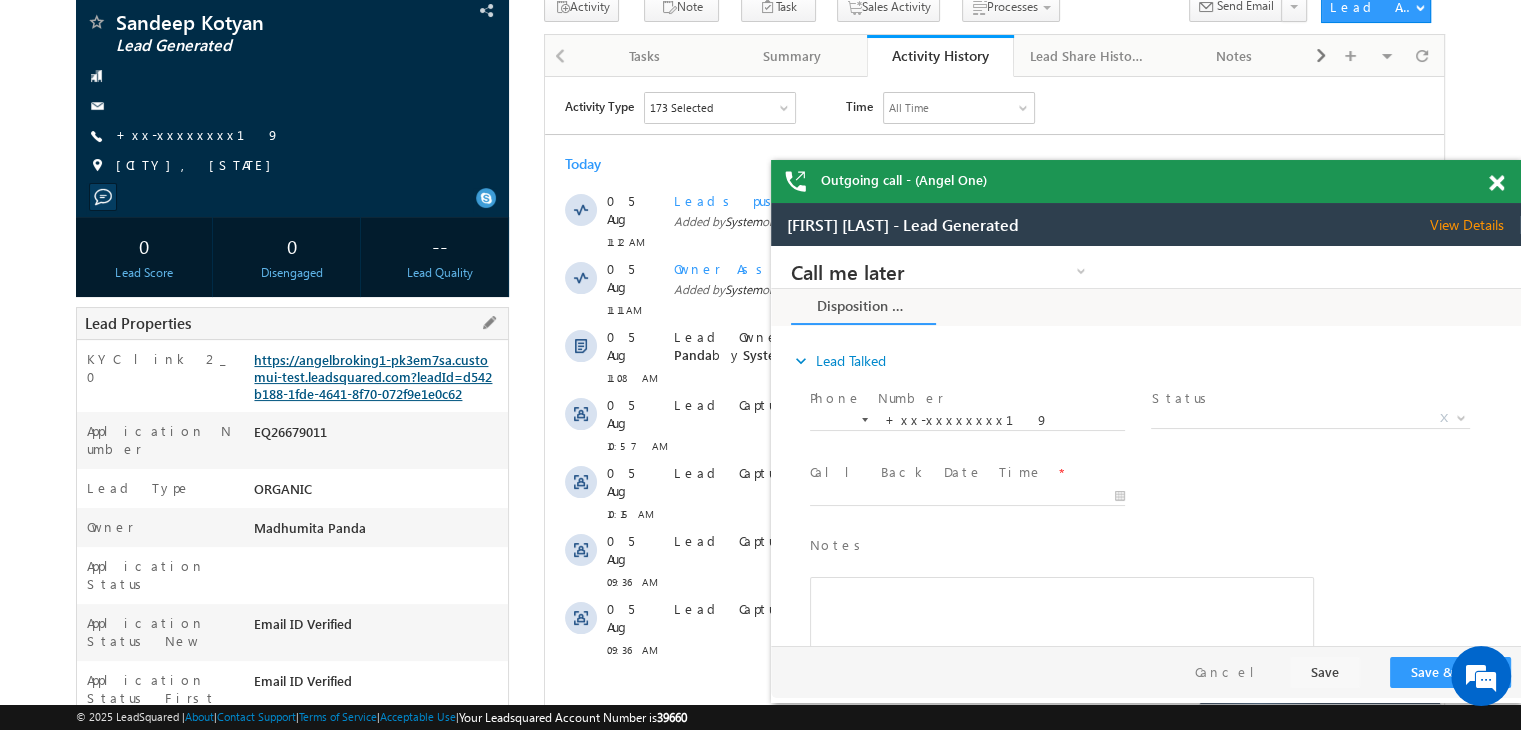 click on "https://angelbroking1-pk3em7sa.customui-test.leadsquared.com?leadId=d542b188-1fde-4641-8f70-072f9e1e0c62" at bounding box center [373, 376] 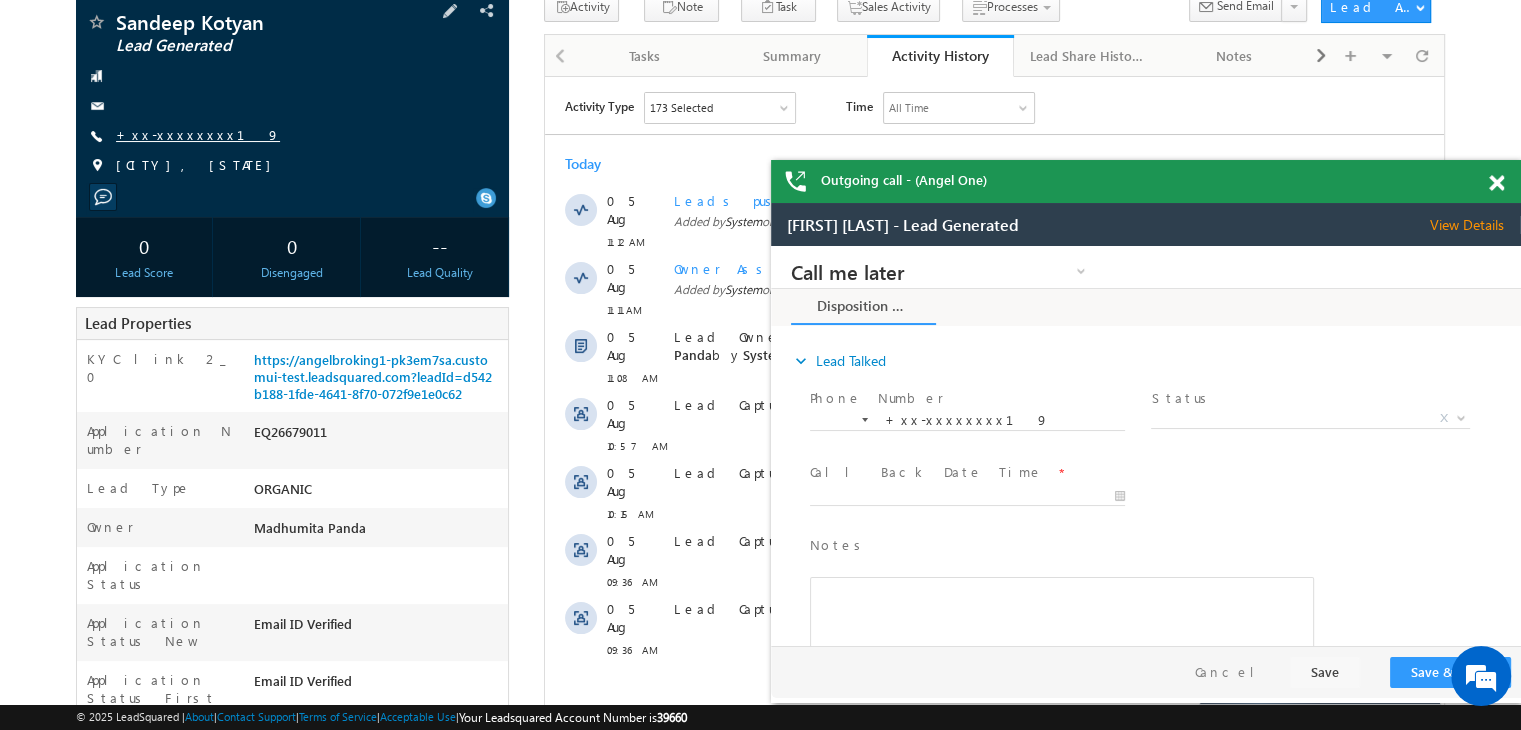 click on "+xx-xxxxxxxx19" at bounding box center [198, 134] 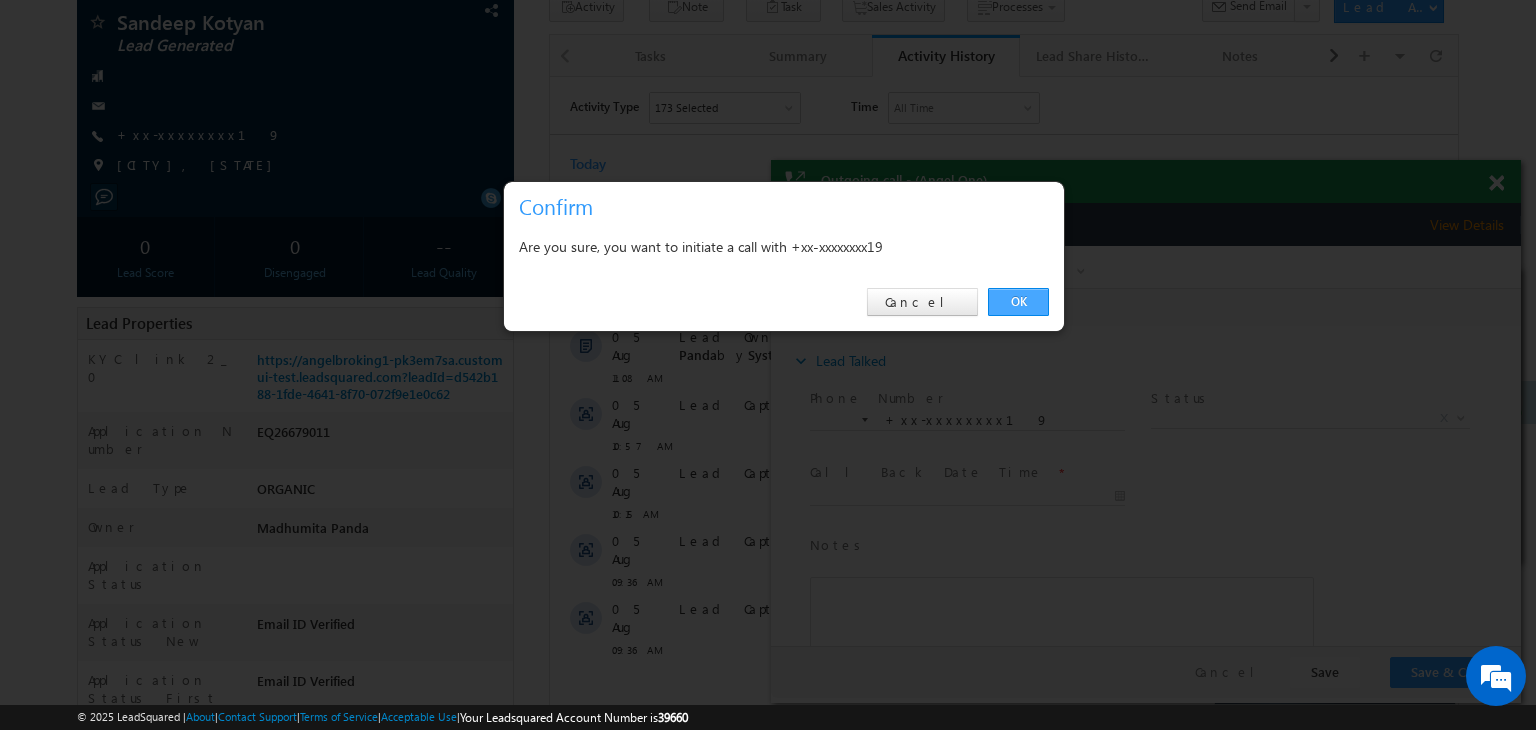click on "OK" at bounding box center (1018, 302) 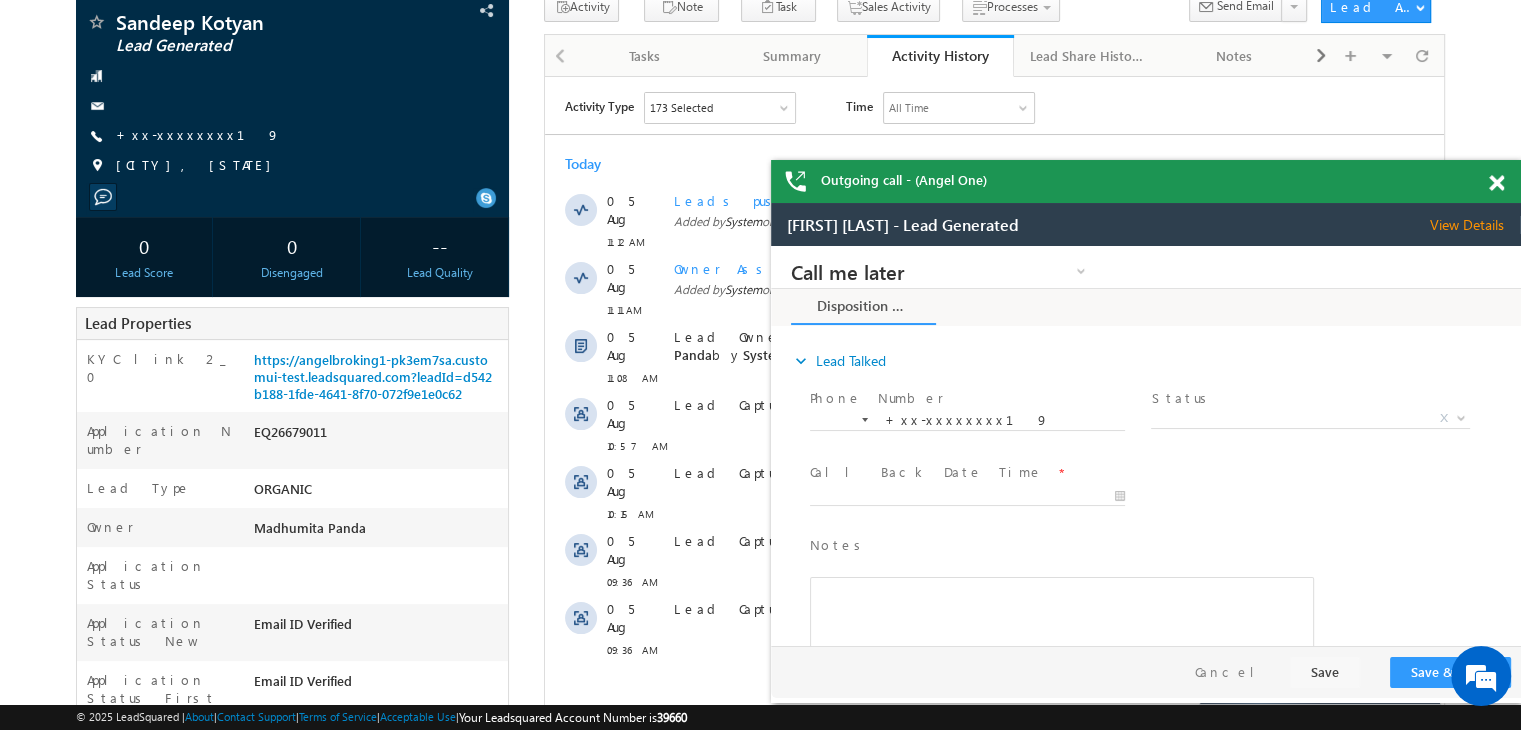 click at bounding box center (1496, 183) 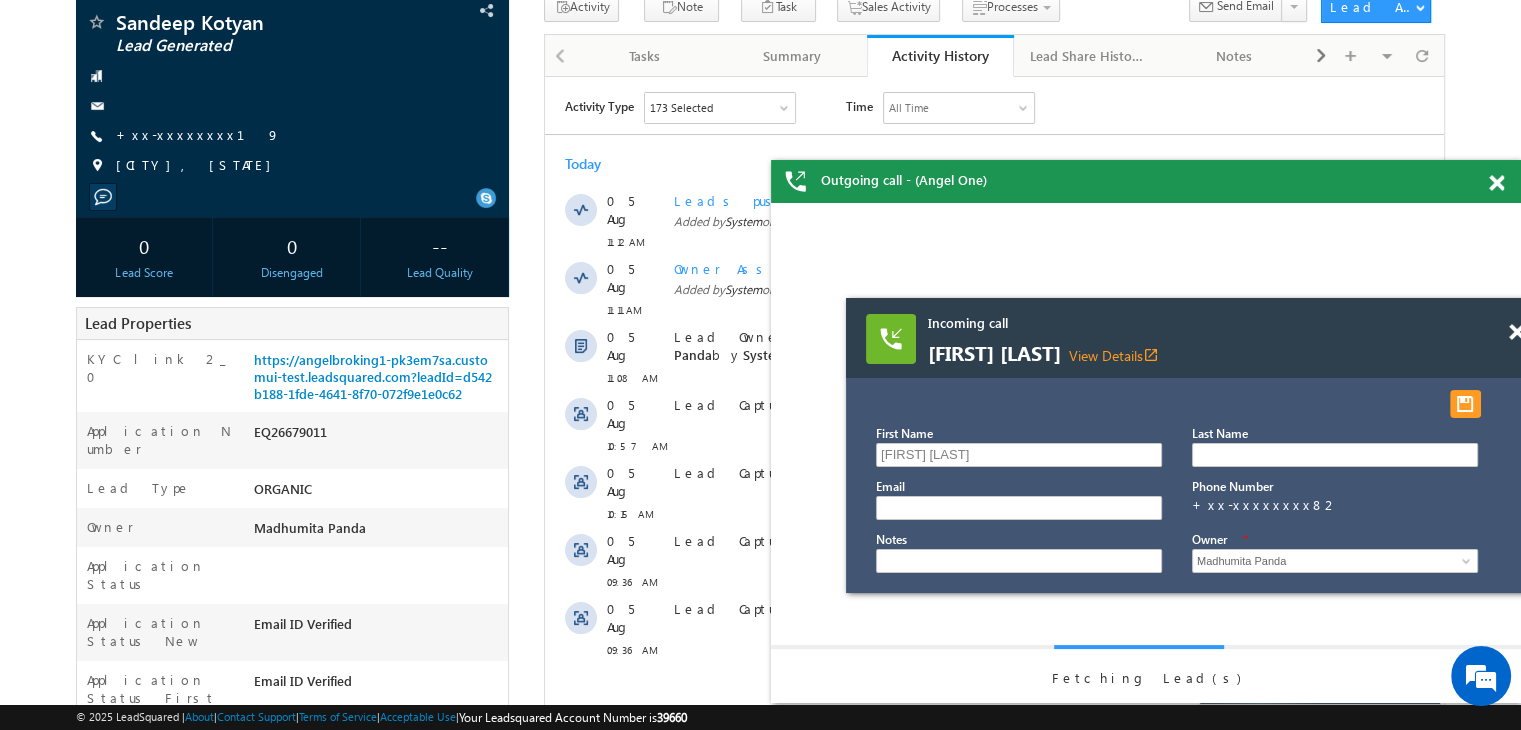 scroll, scrollTop: 0, scrollLeft: 0, axis: both 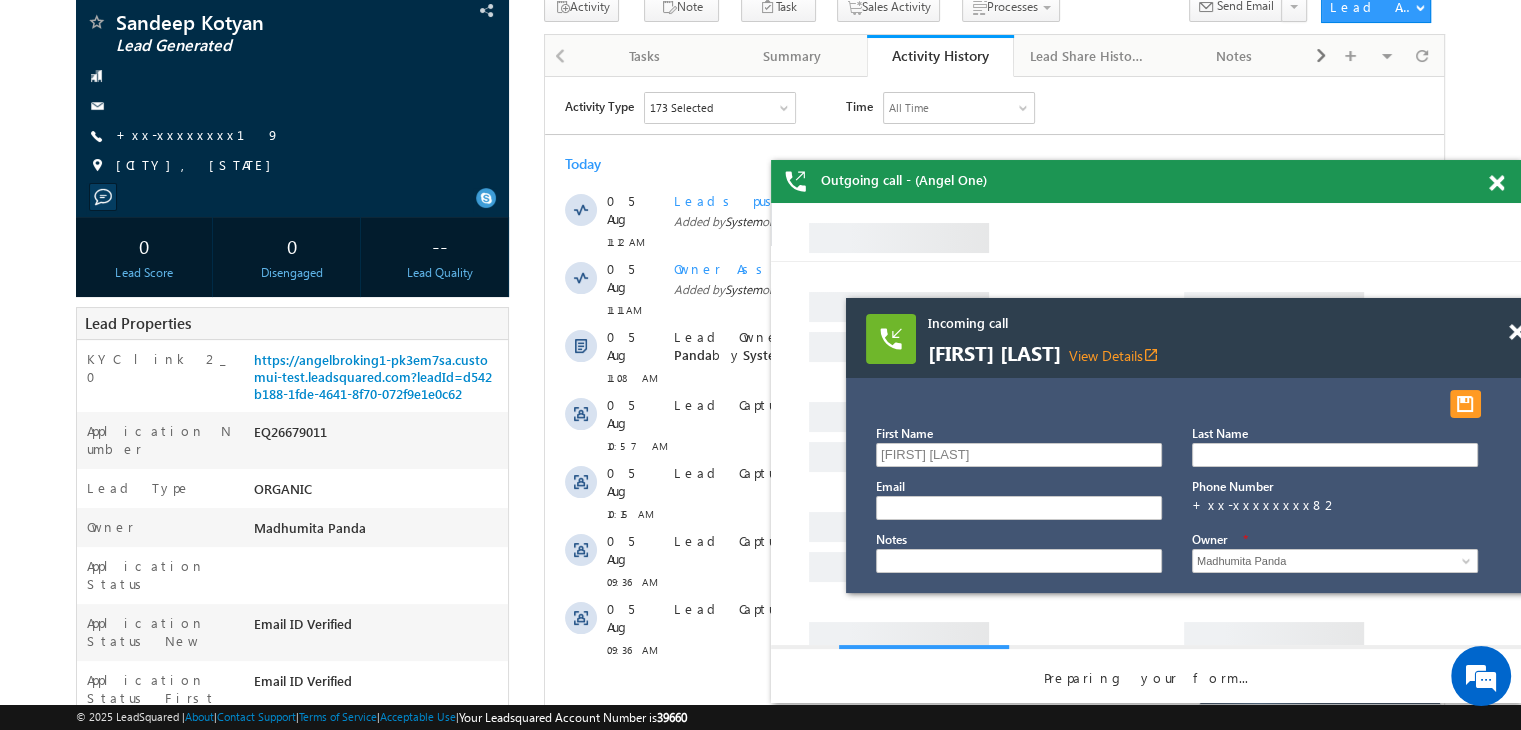 click at bounding box center [1496, 183] 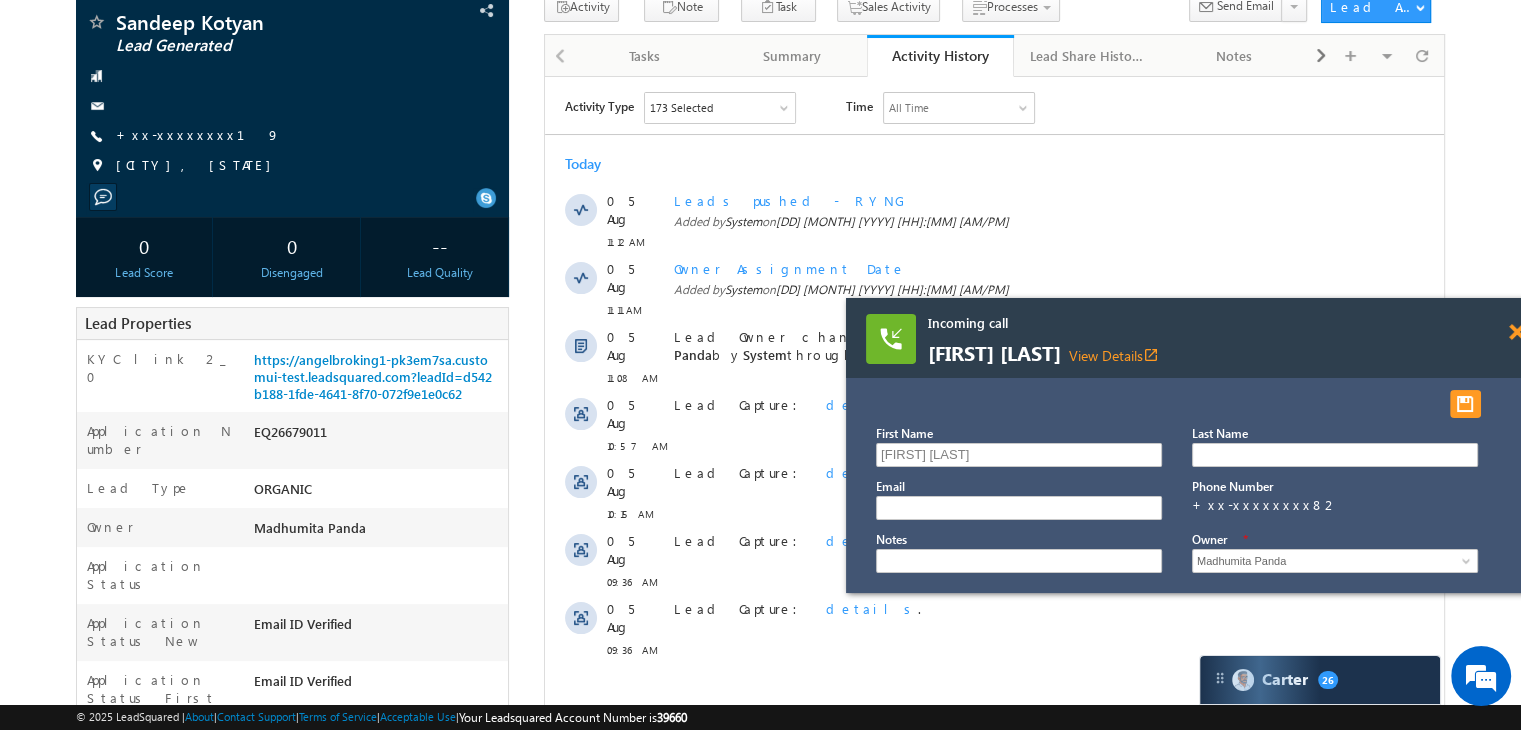 click at bounding box center [1516, 332] 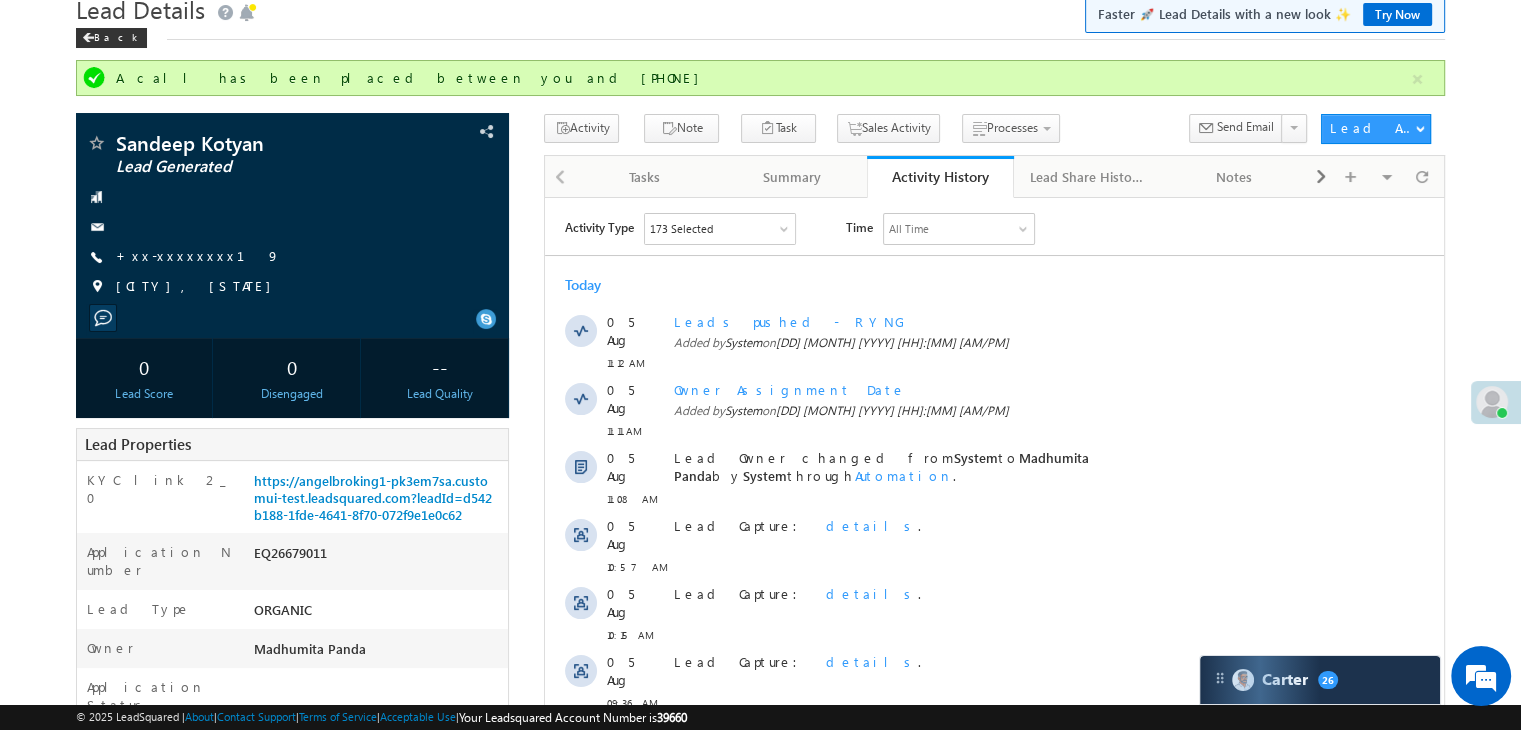 scroll, scrollTop: 0, scrollLeft: 0, axis: both 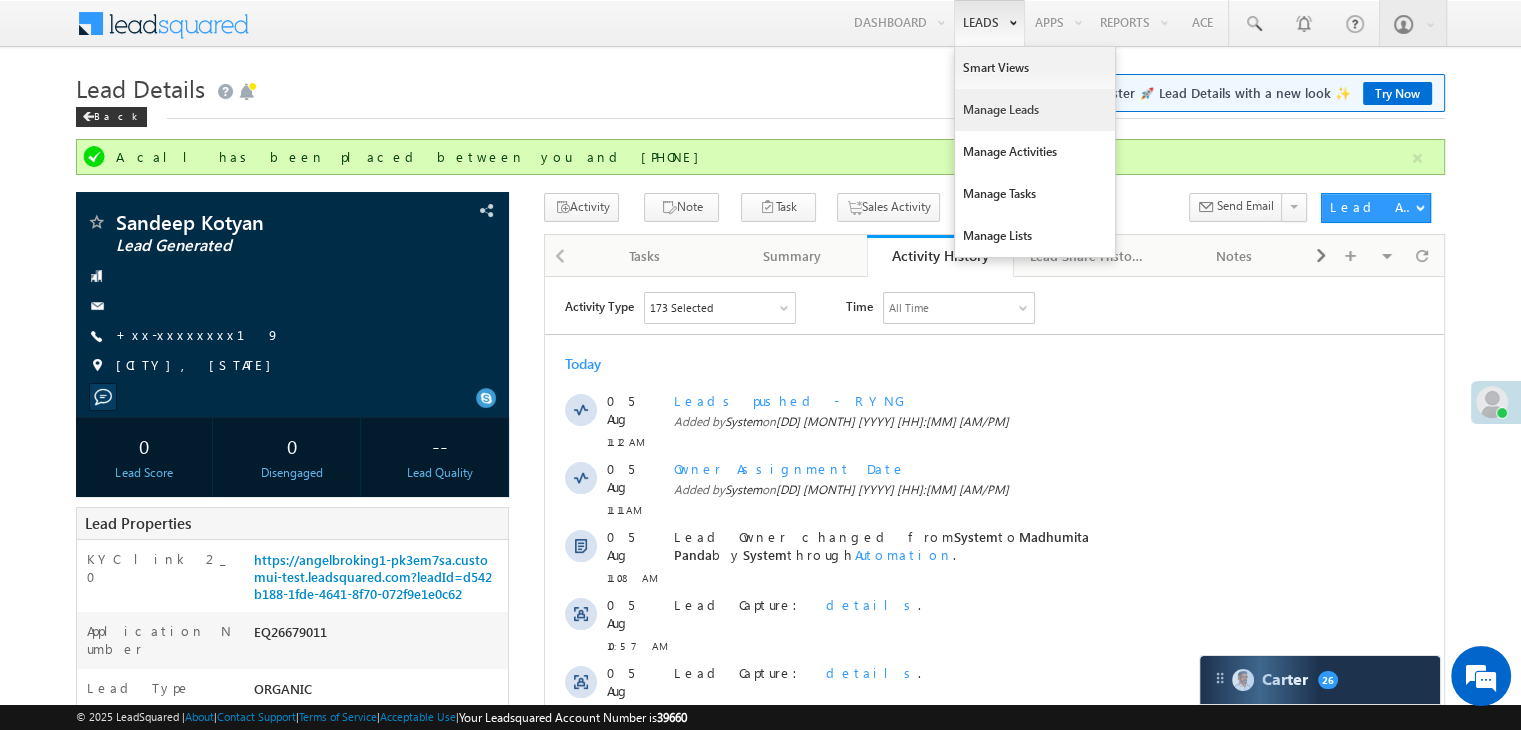 click on "Manage Leads" at bounding box center [1035, 110] 